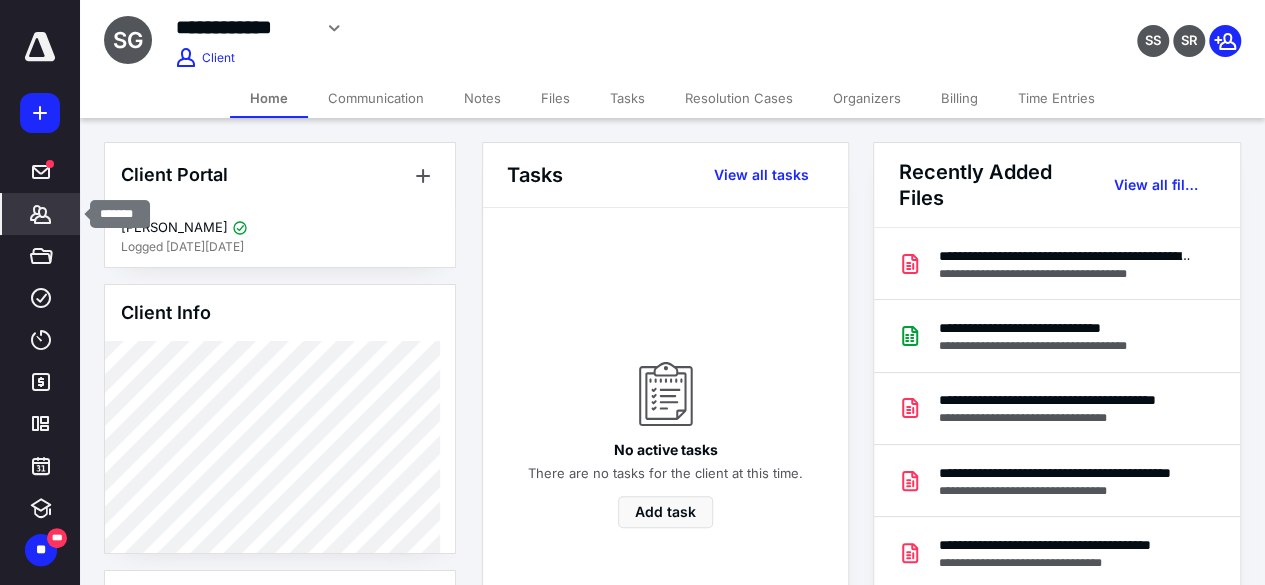 scroll, scrollTop: 0, scrollLeft: 0, axis: both 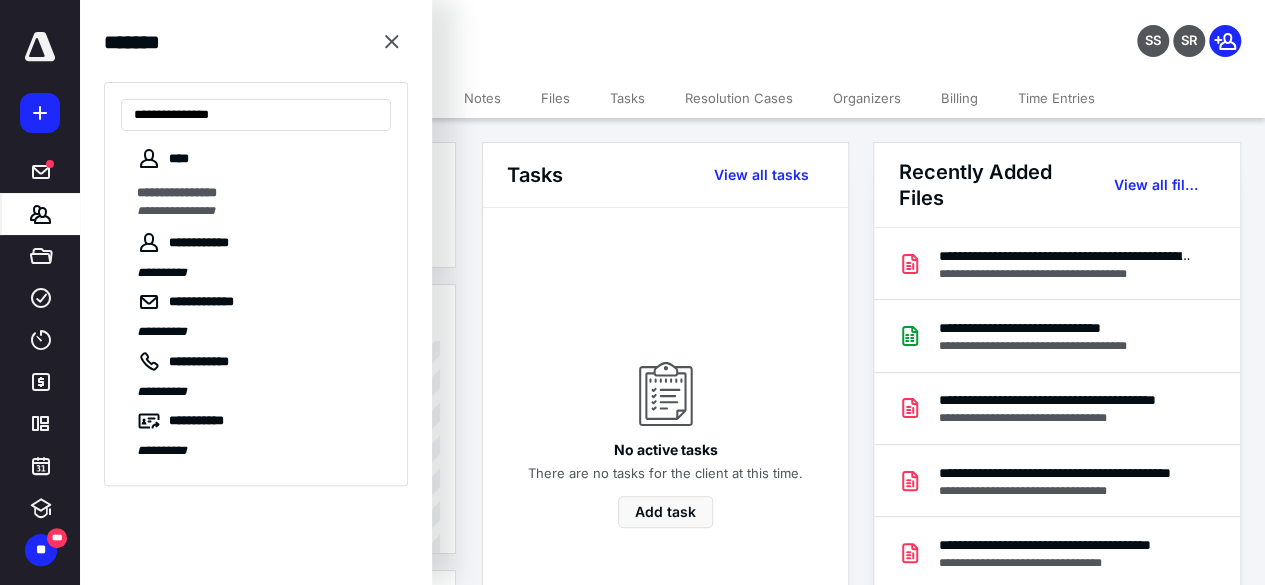 type on "**********" 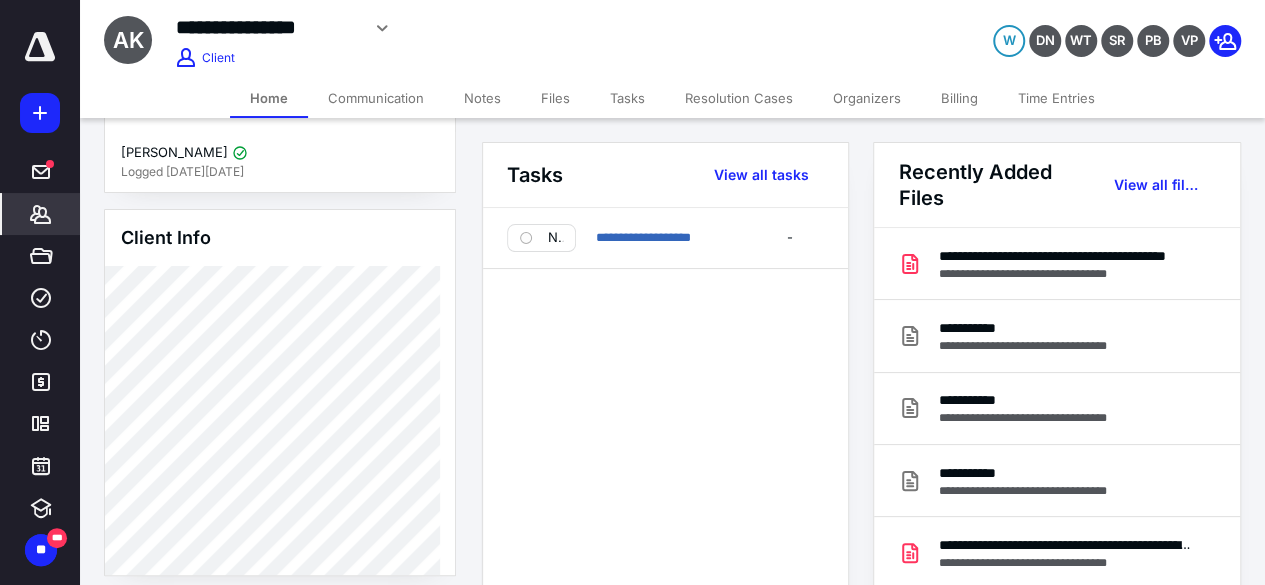 scroll, scrollTop: 76, scrollLeft: 0, axis: vertical 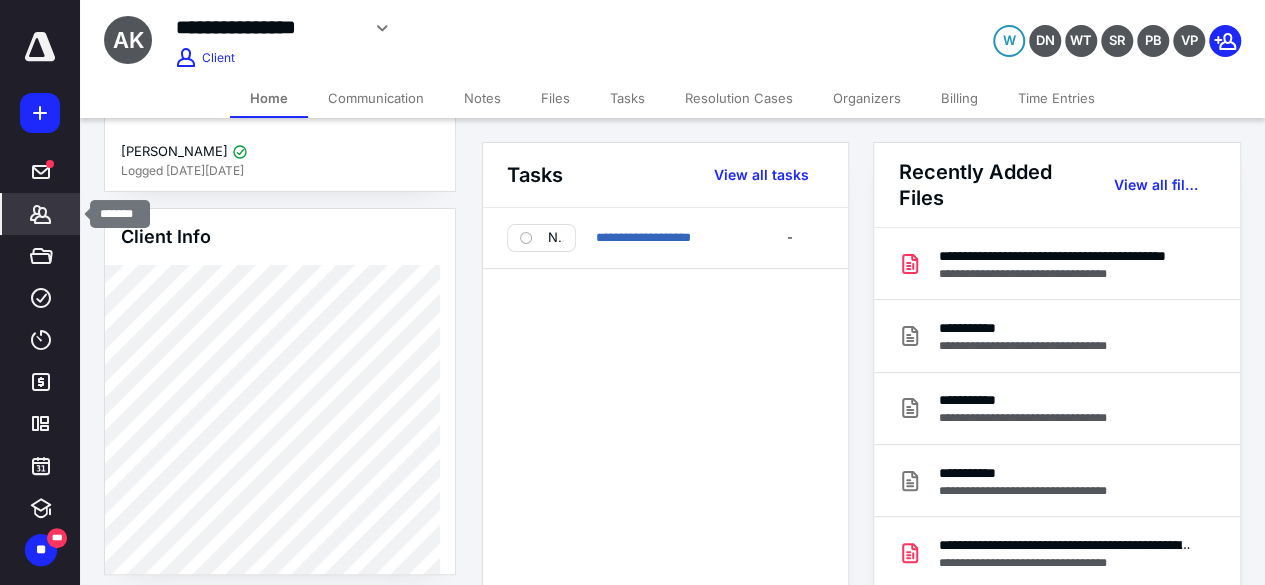 click 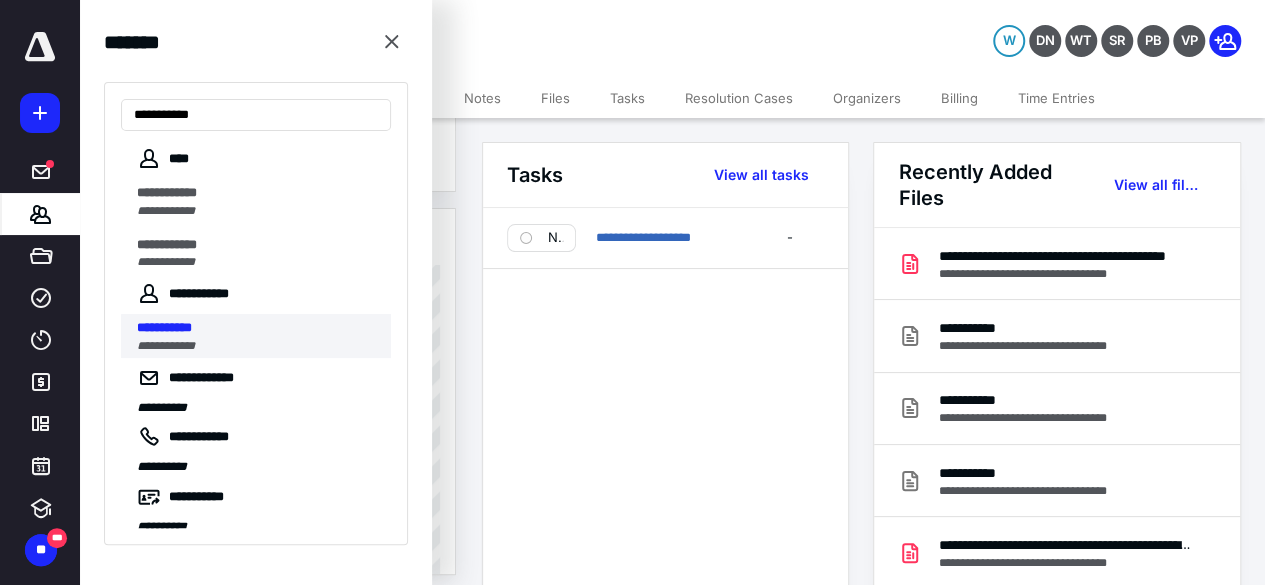 type on "**********" 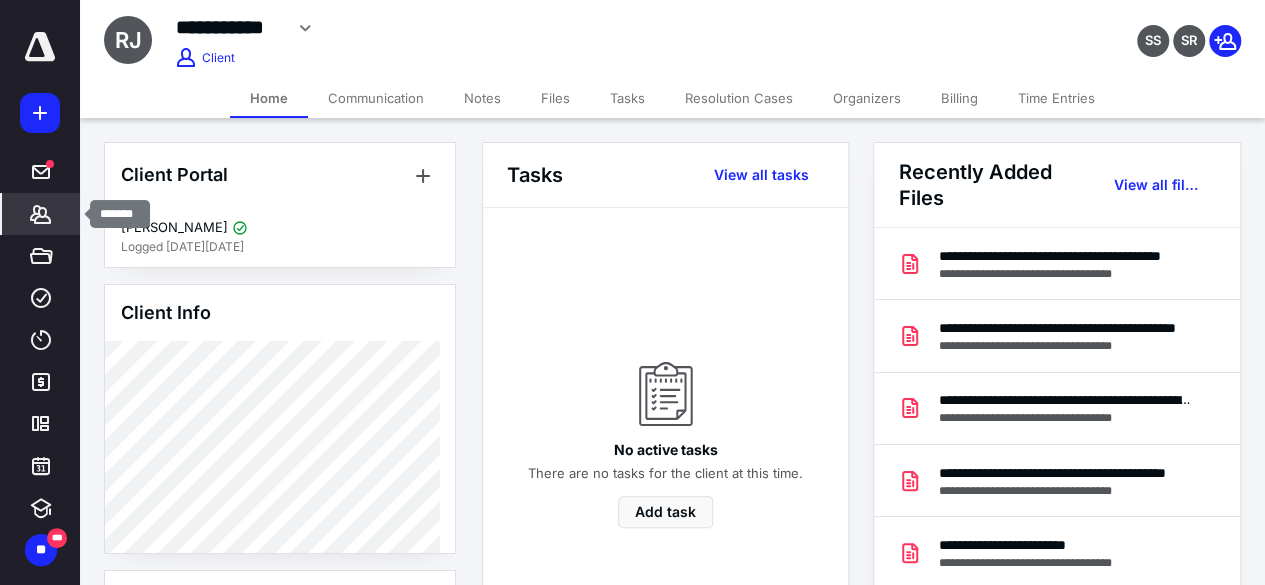 click 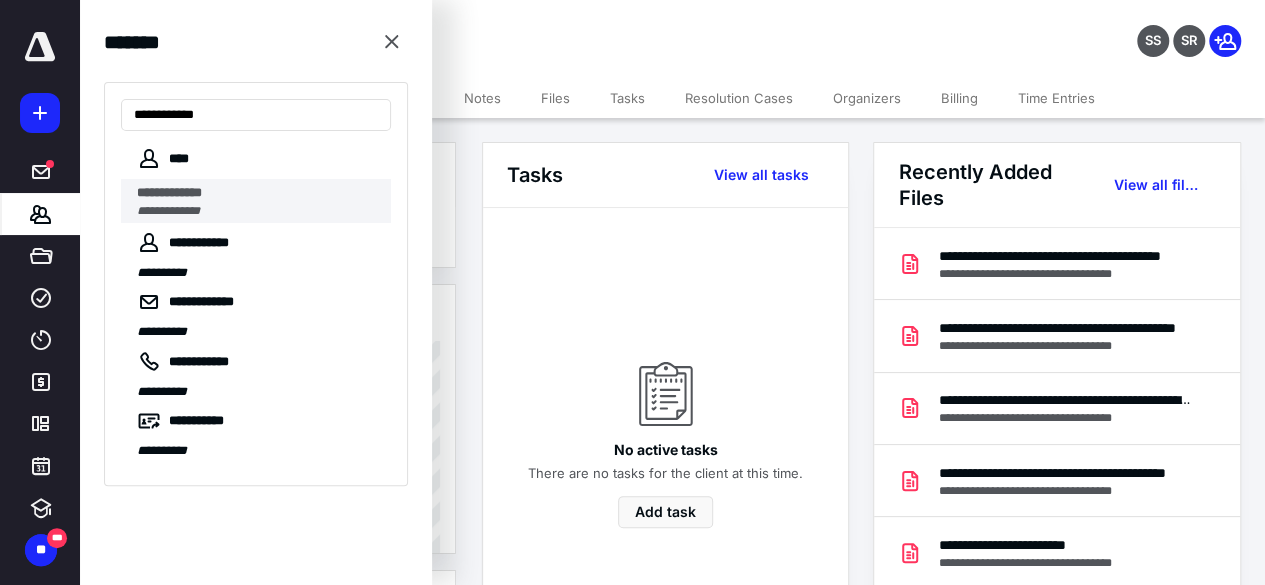 type on "**********" 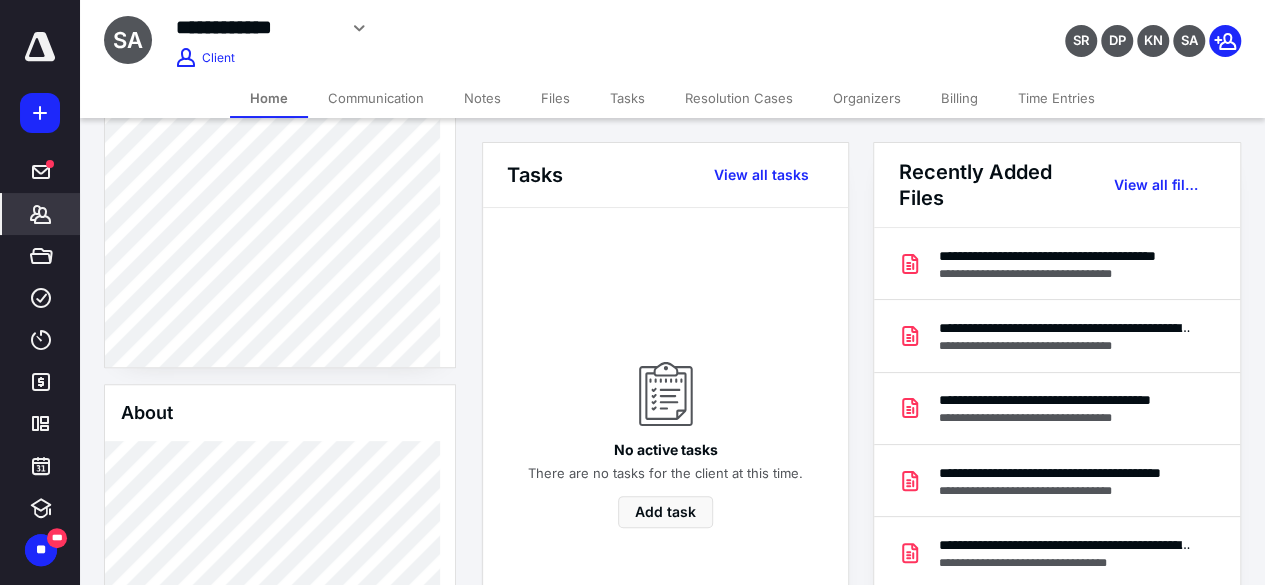 scroll, scrollTop: 0, scrollLeft: 0, axis: both 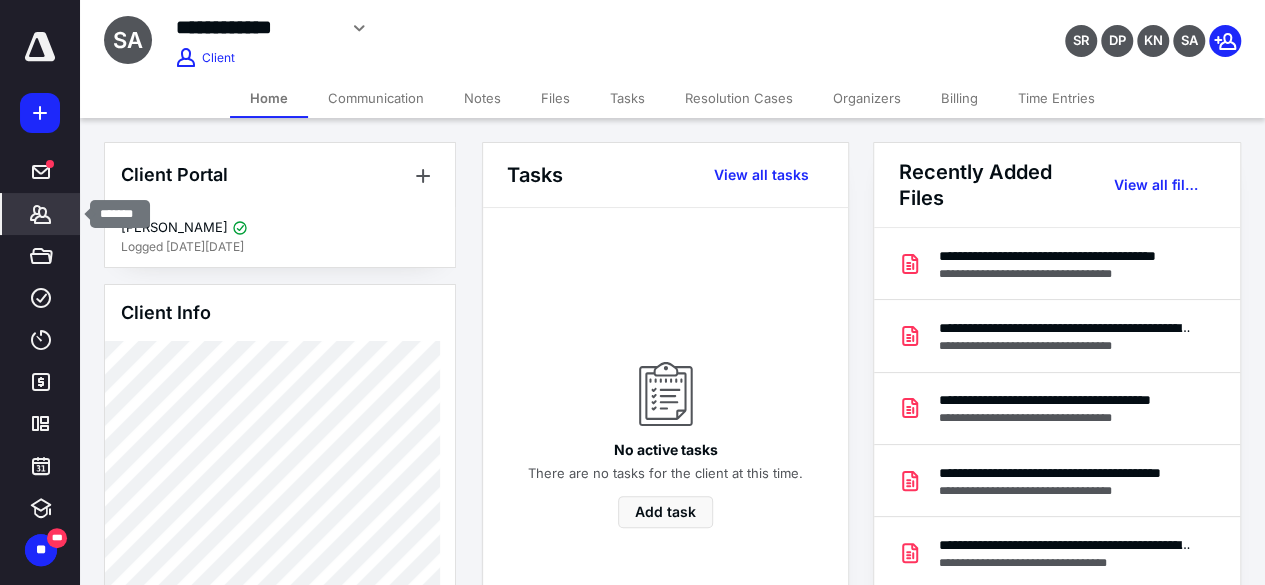 click 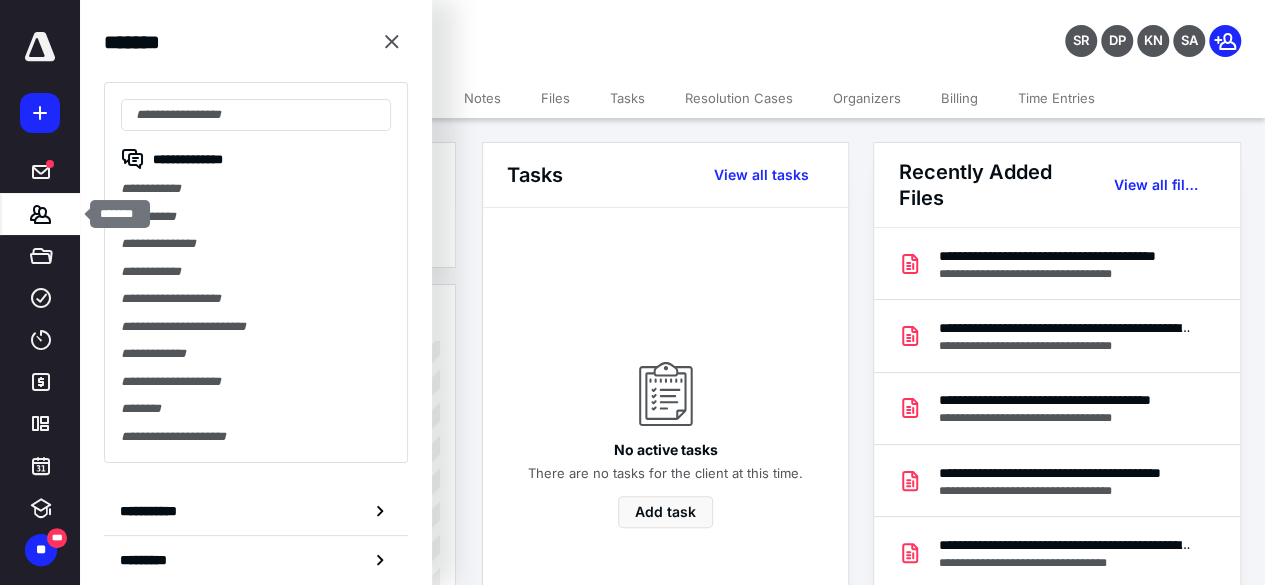 type on "**********" 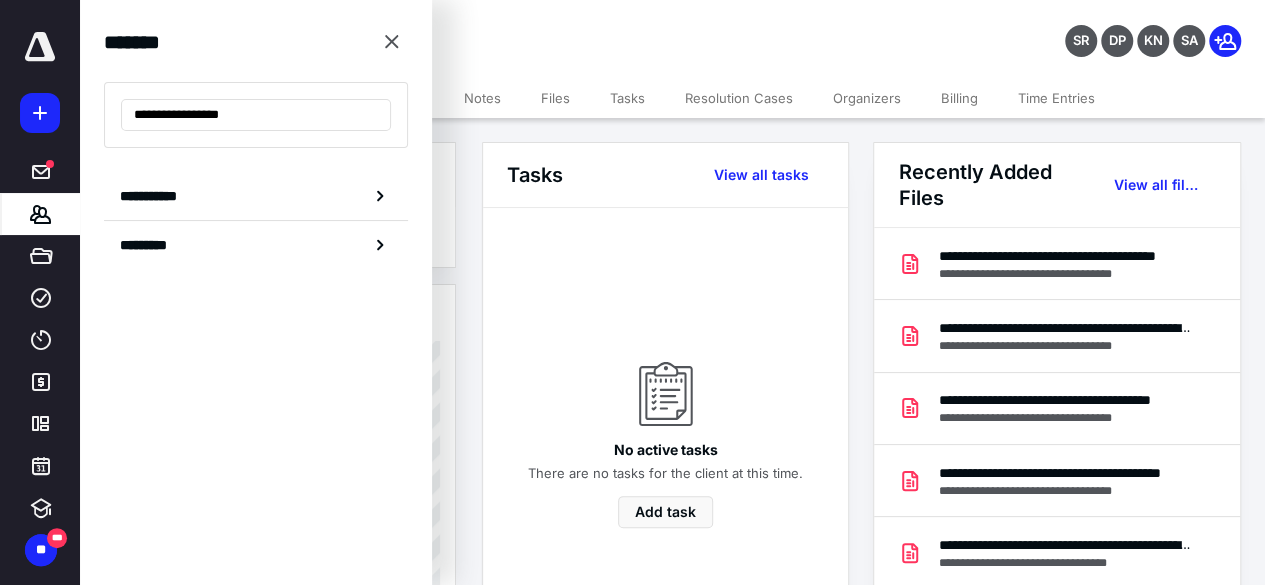 drag, startPoint x: 279, startPoint y: 116, endPoint x: 98, endPoint y: 161, distance: 186.51006 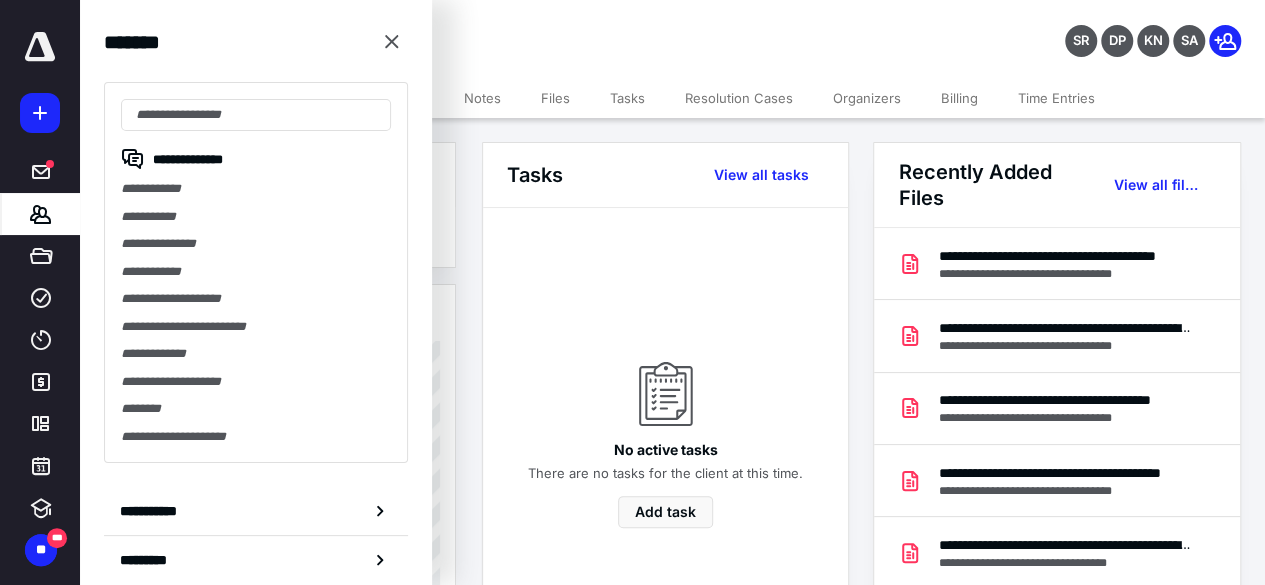 click on "No active tasks There are no tasks for the client at this time. Add task" at bounding box center (665, 424) 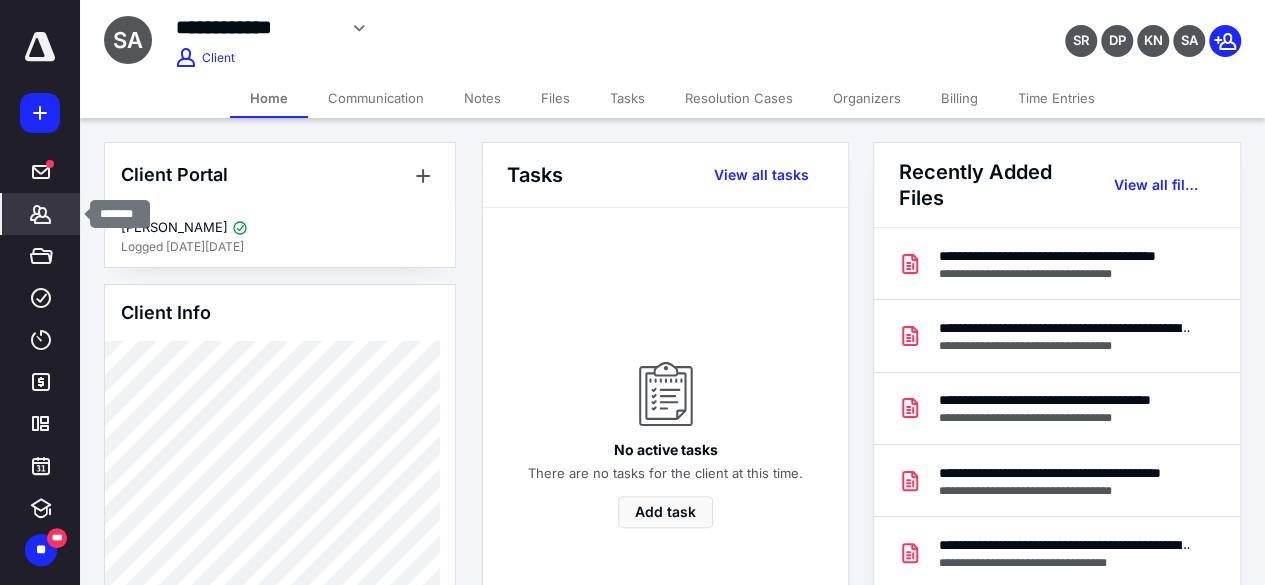 click 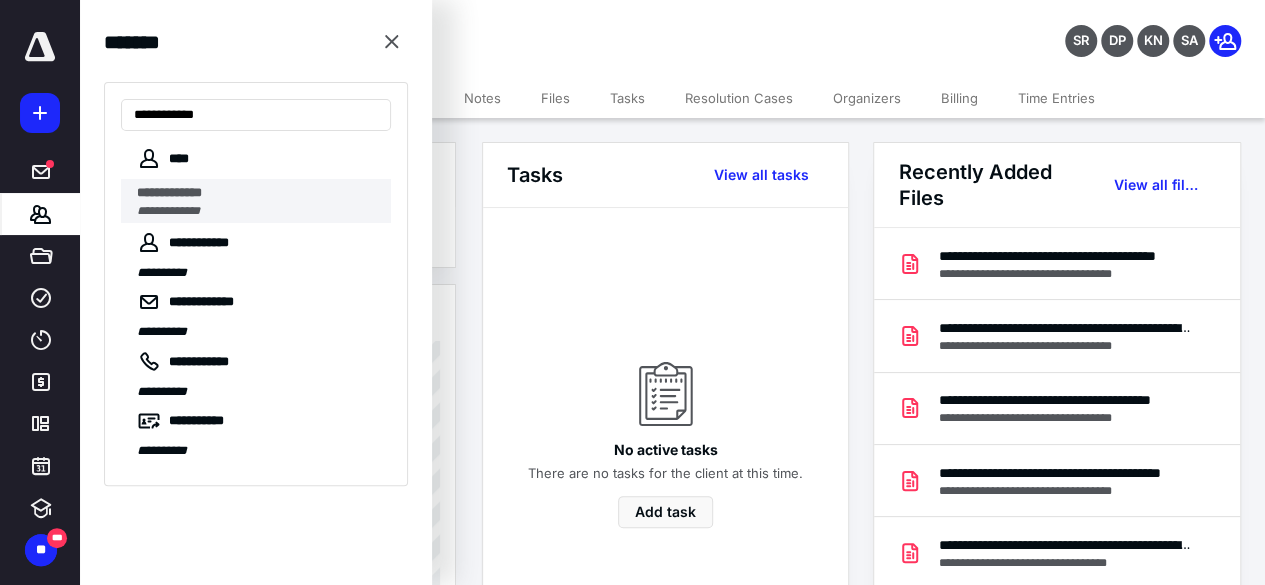 type on "**********" 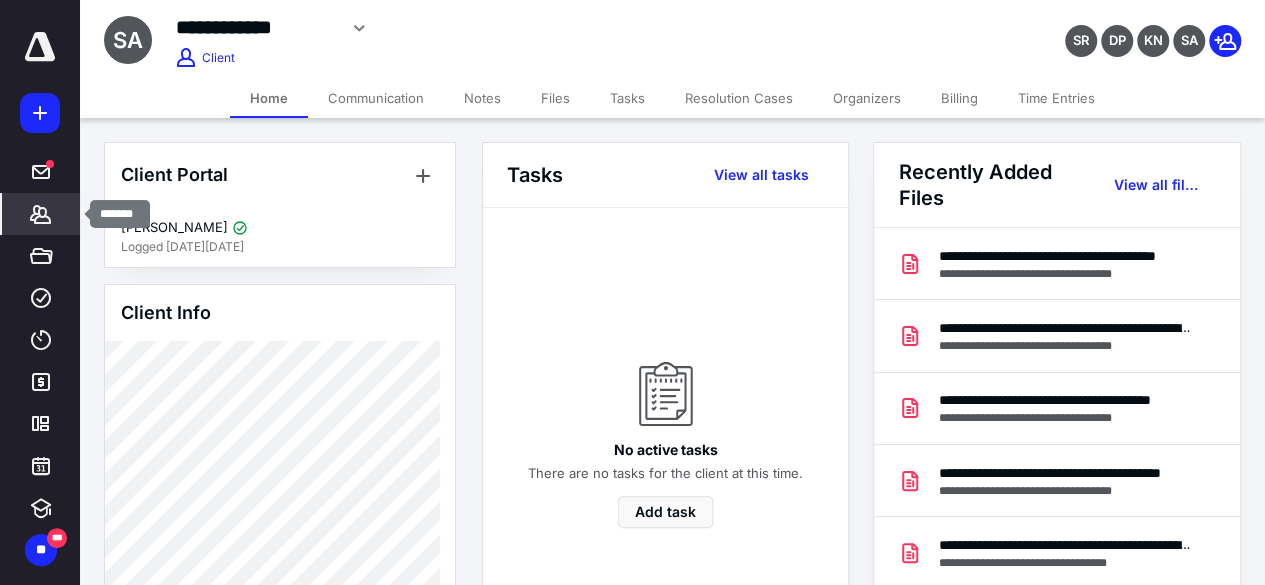 click 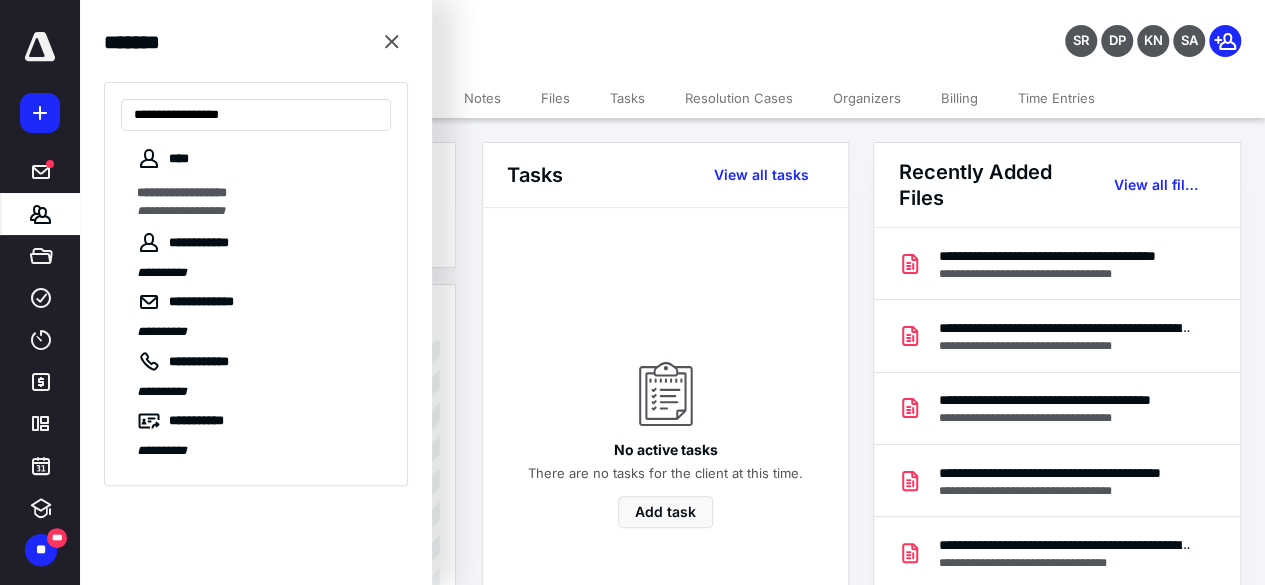 type on "**********" 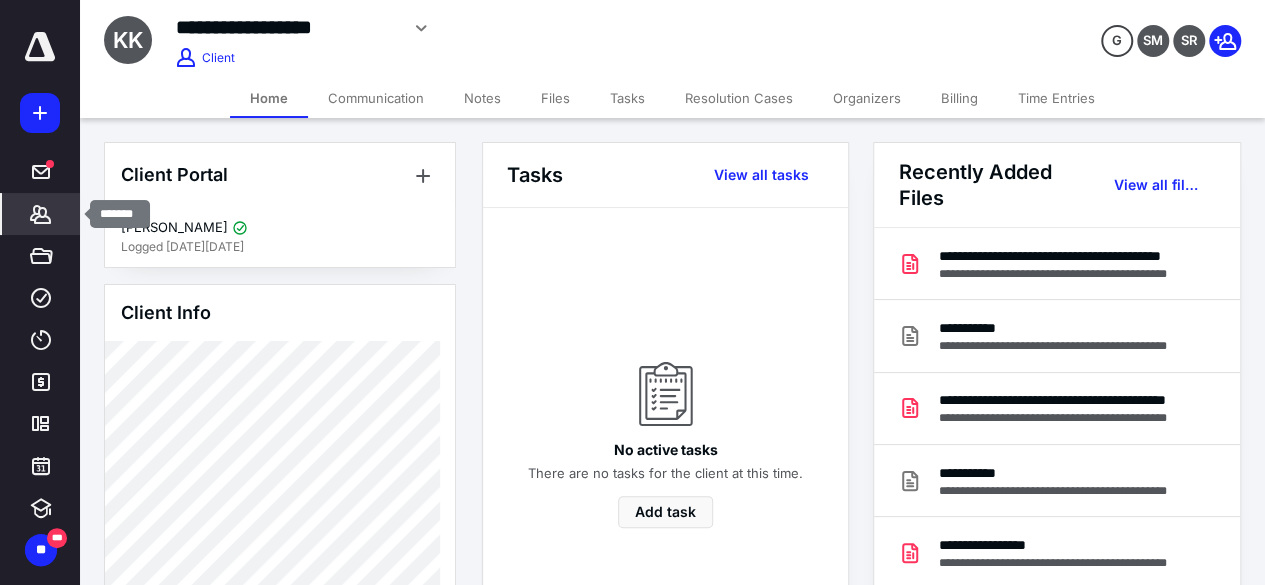 click 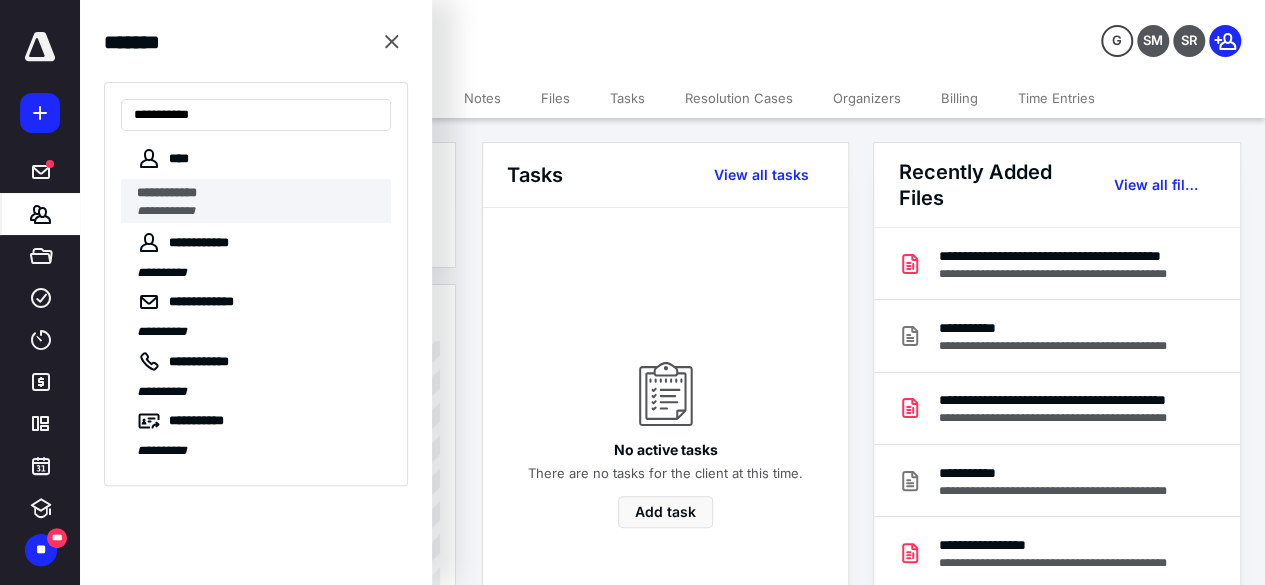 type on "**********" 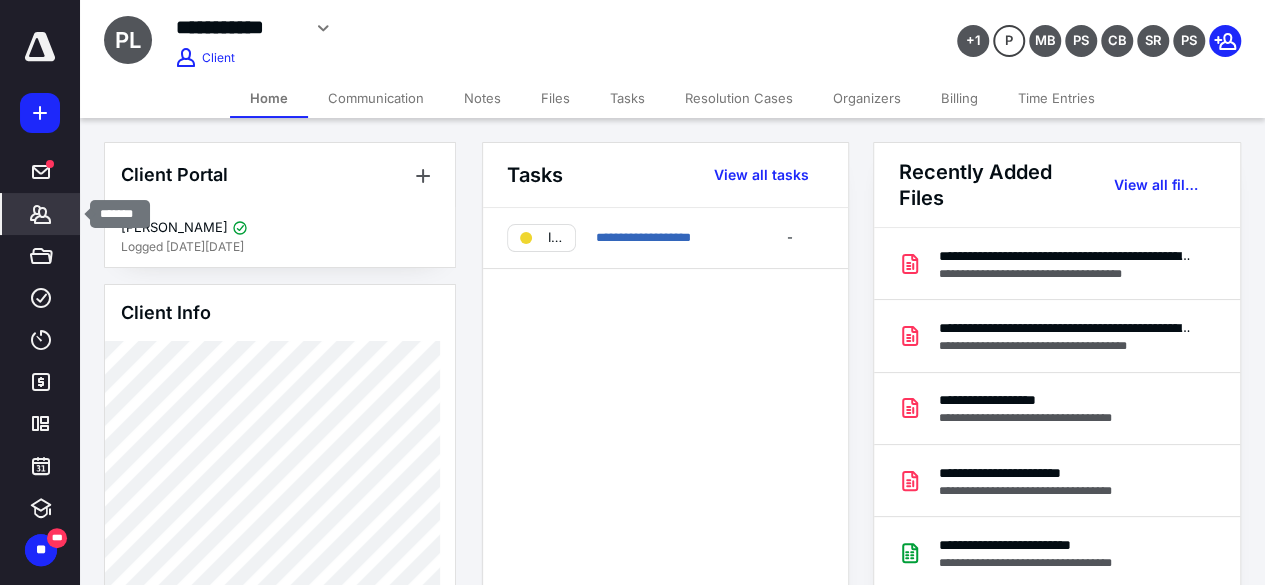 click 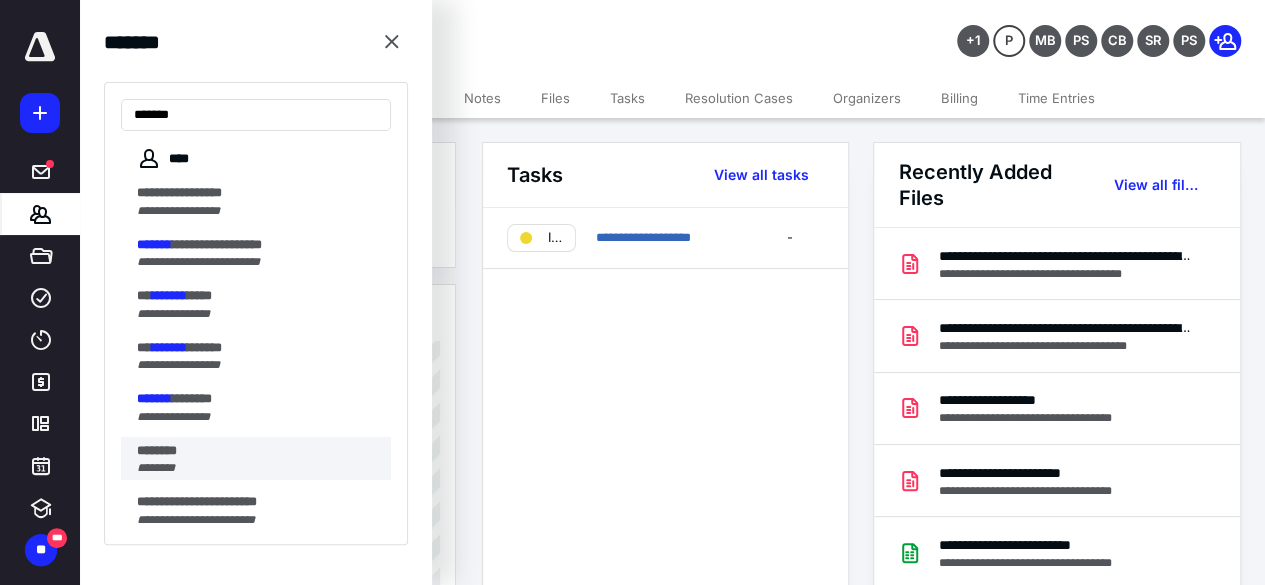 type on "*******" 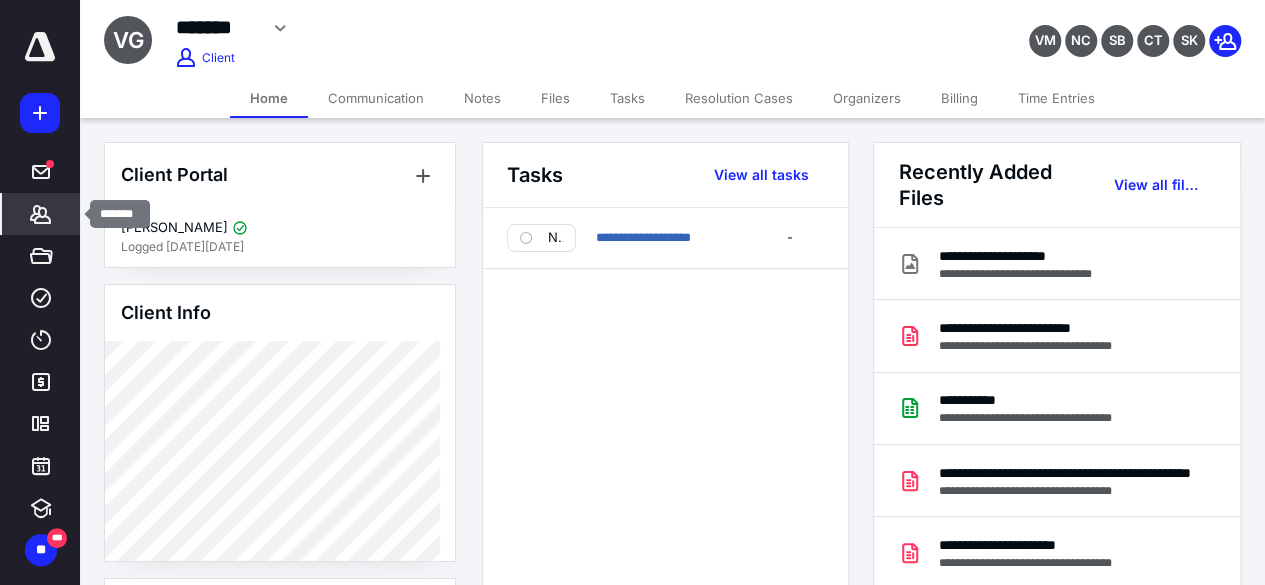 click 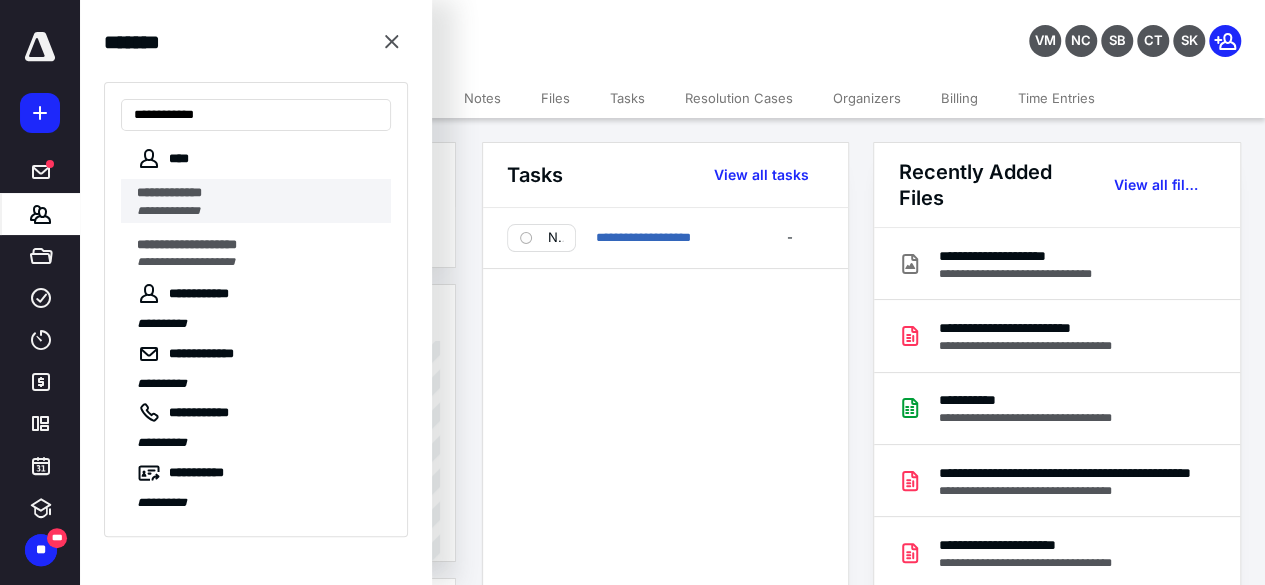 type on "**********" 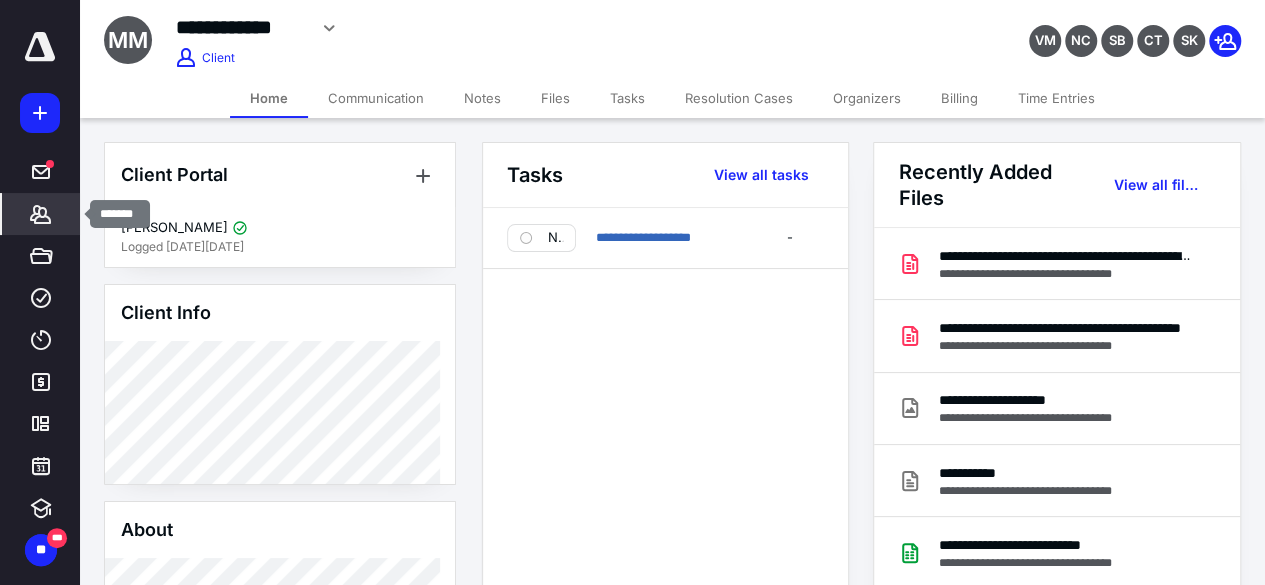 click 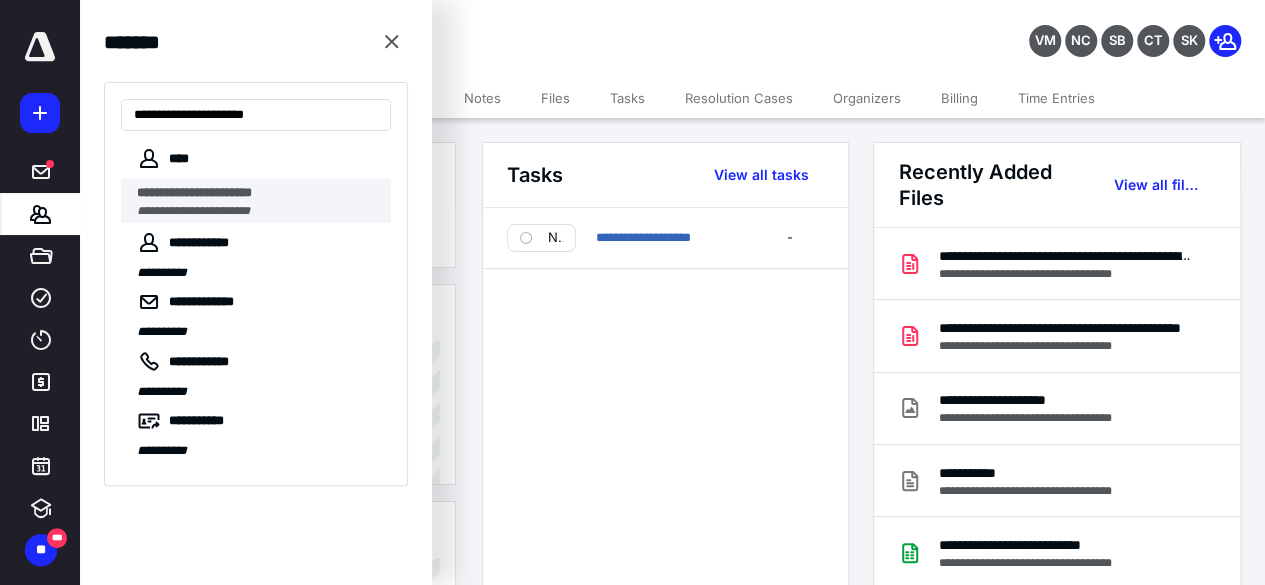 type on "**********" 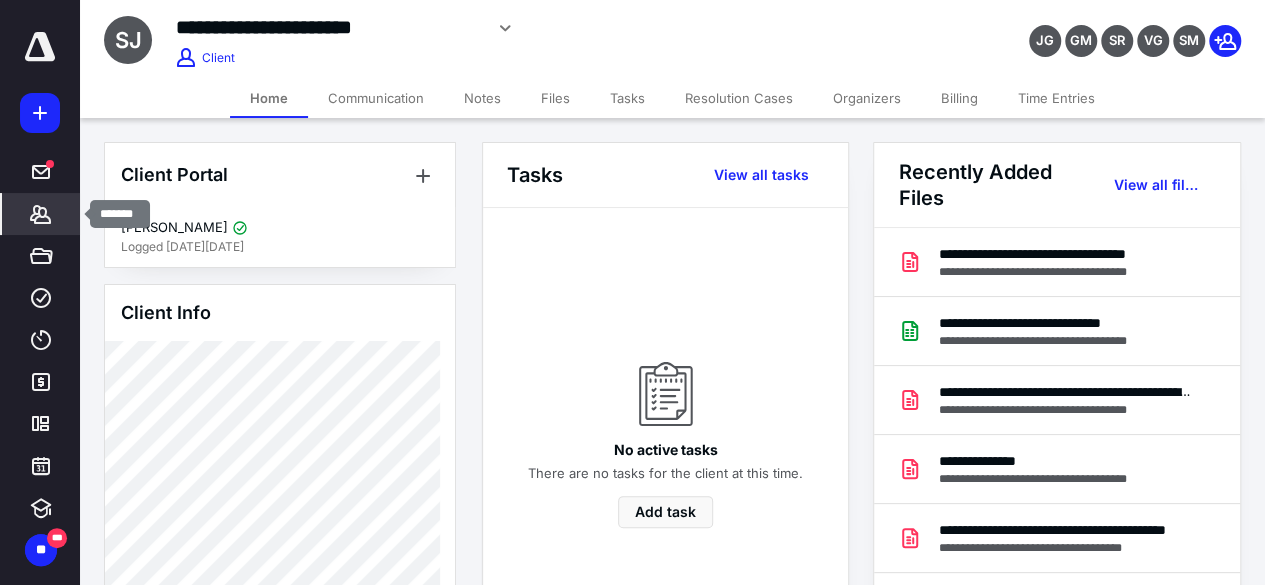 click 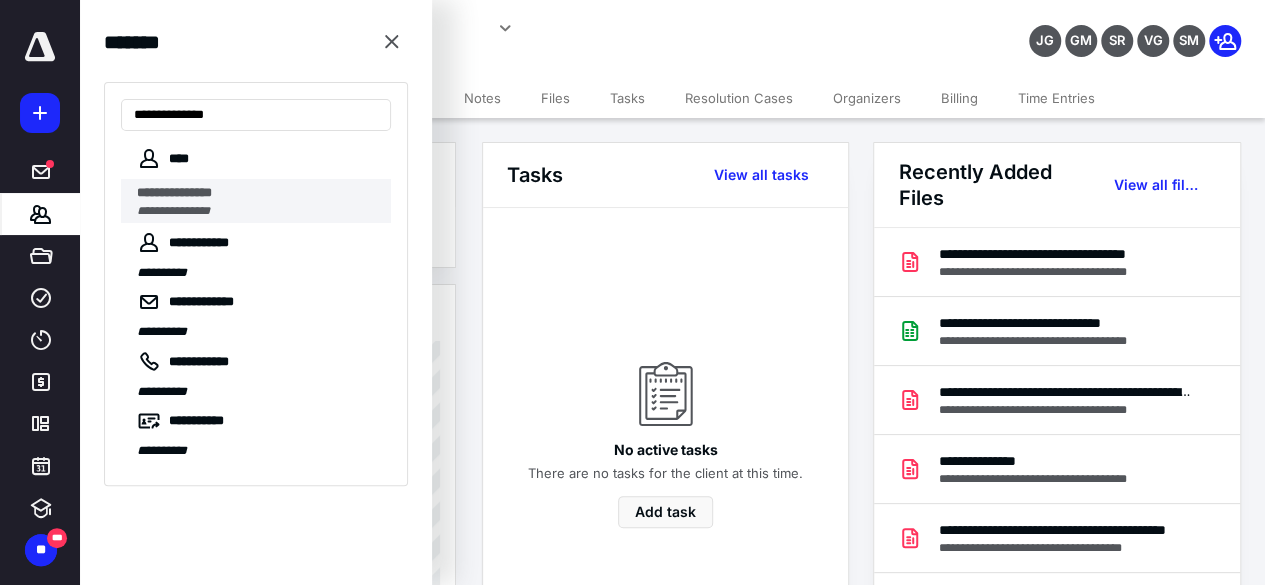type on "**********" 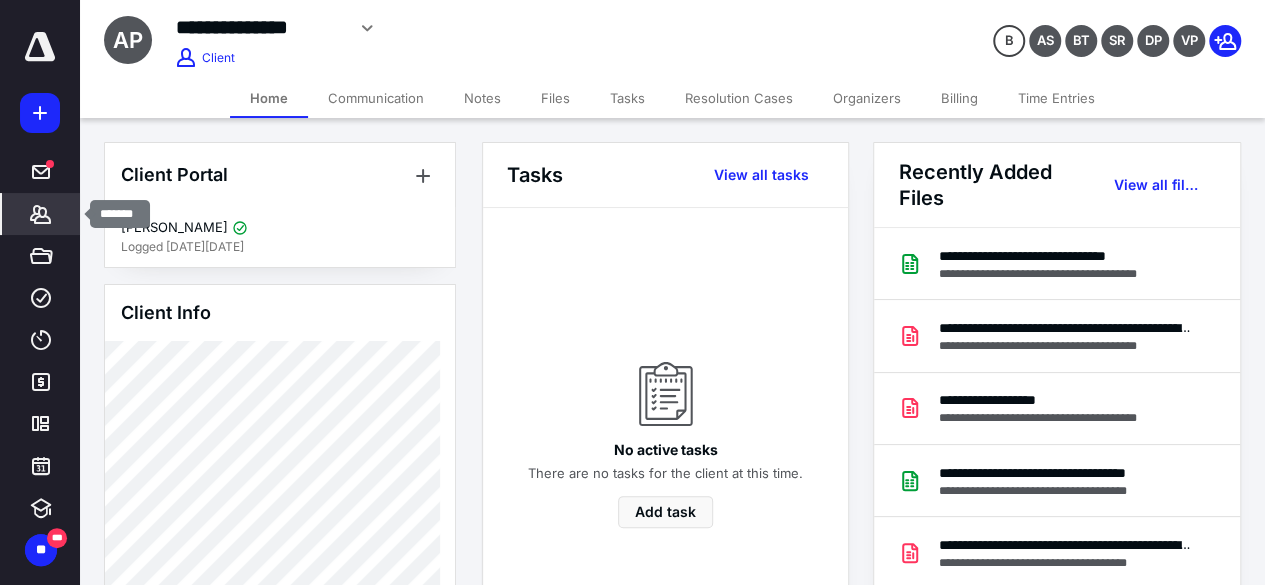 click 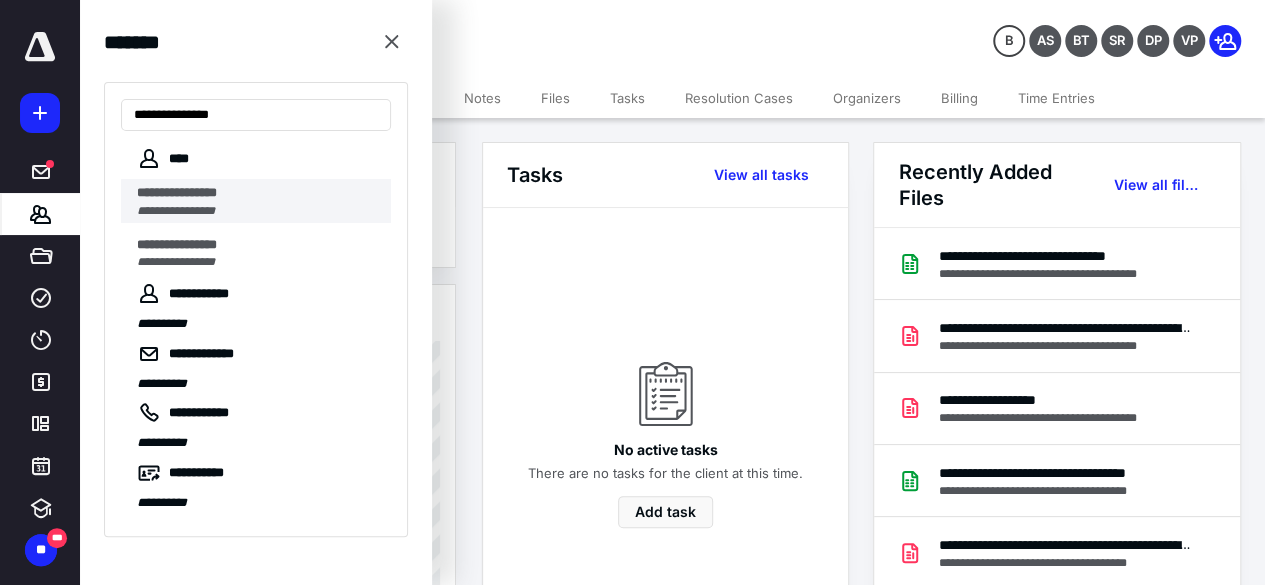 type on "**********" 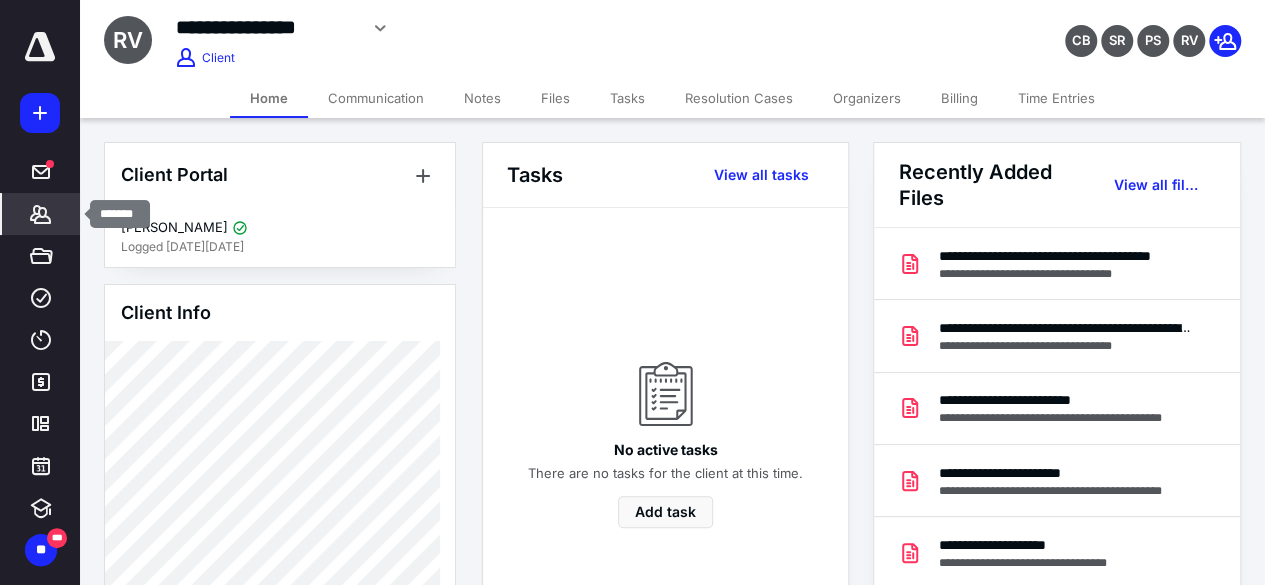 click on "*******" at bounding box center (41, 214) 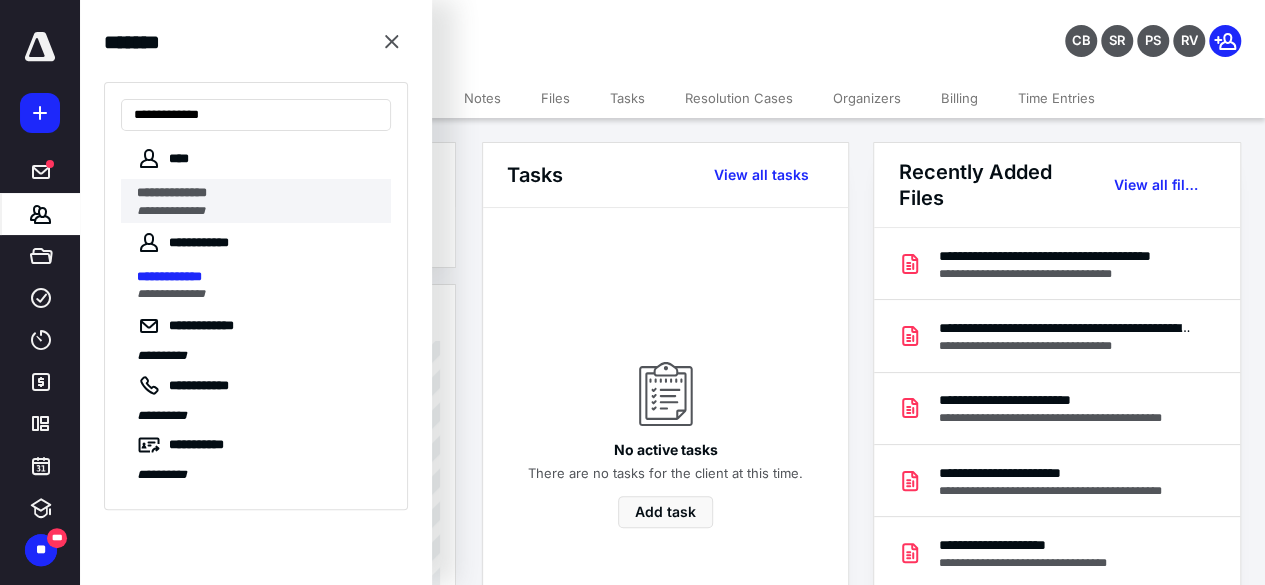 type on "**********" 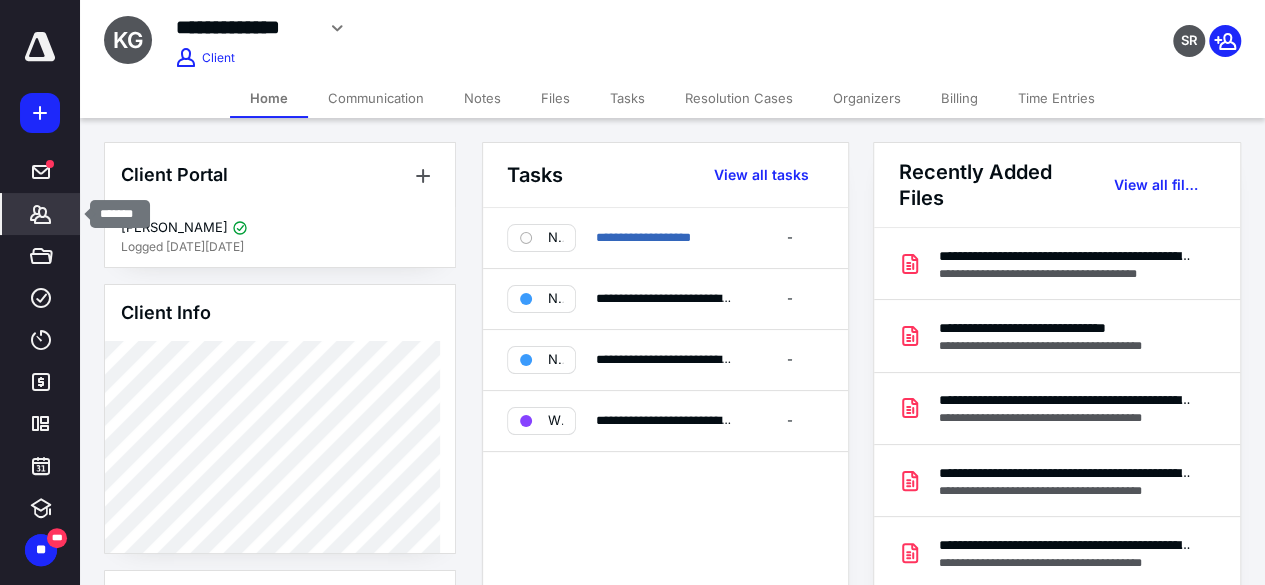 click on "*******" at bounding box center (41, 214) 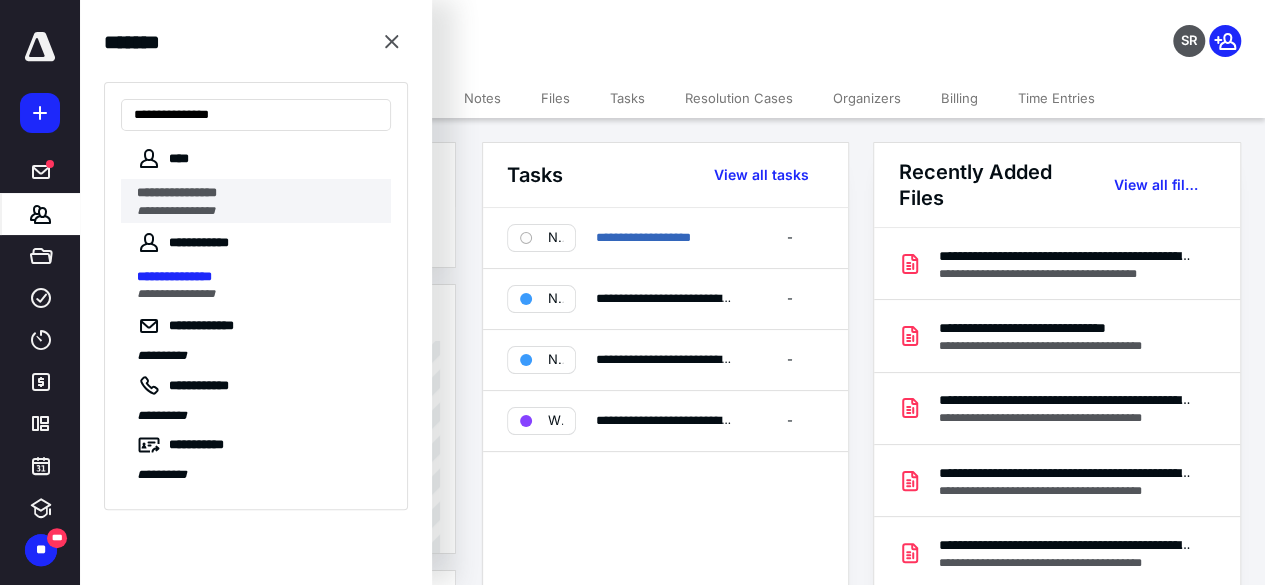 type on "**********" 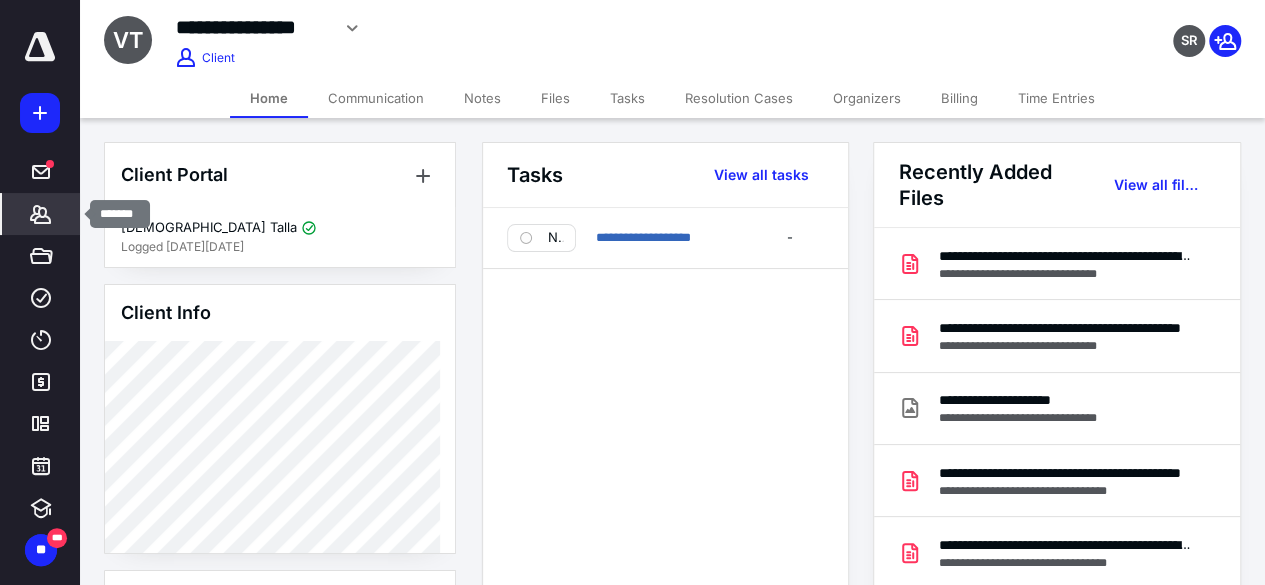 click 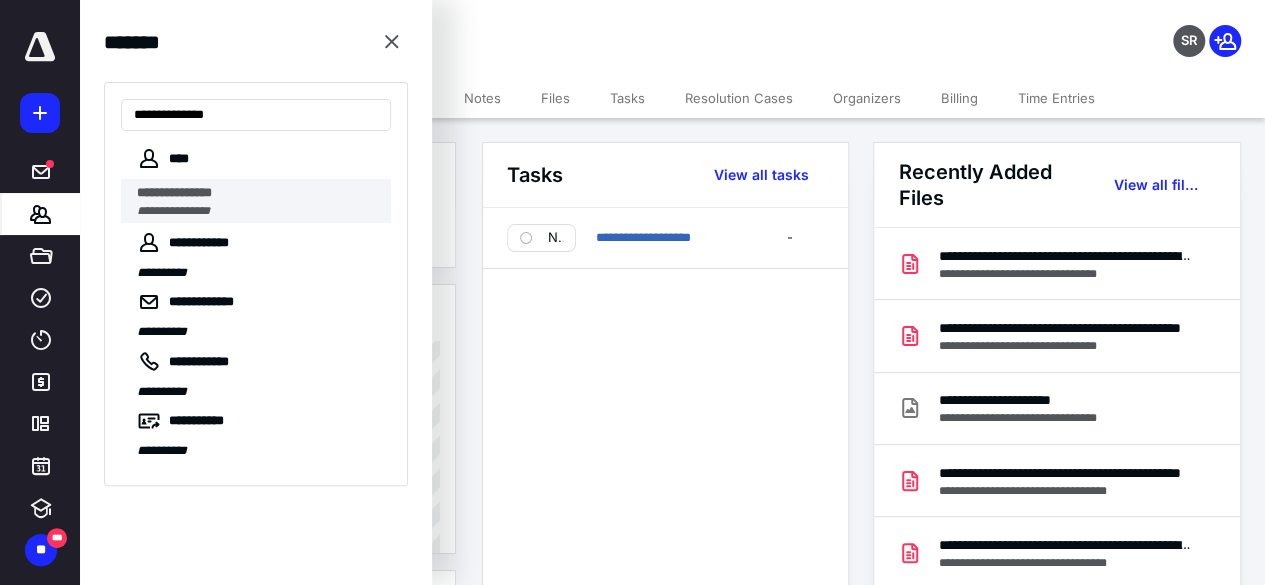 type on "**********" 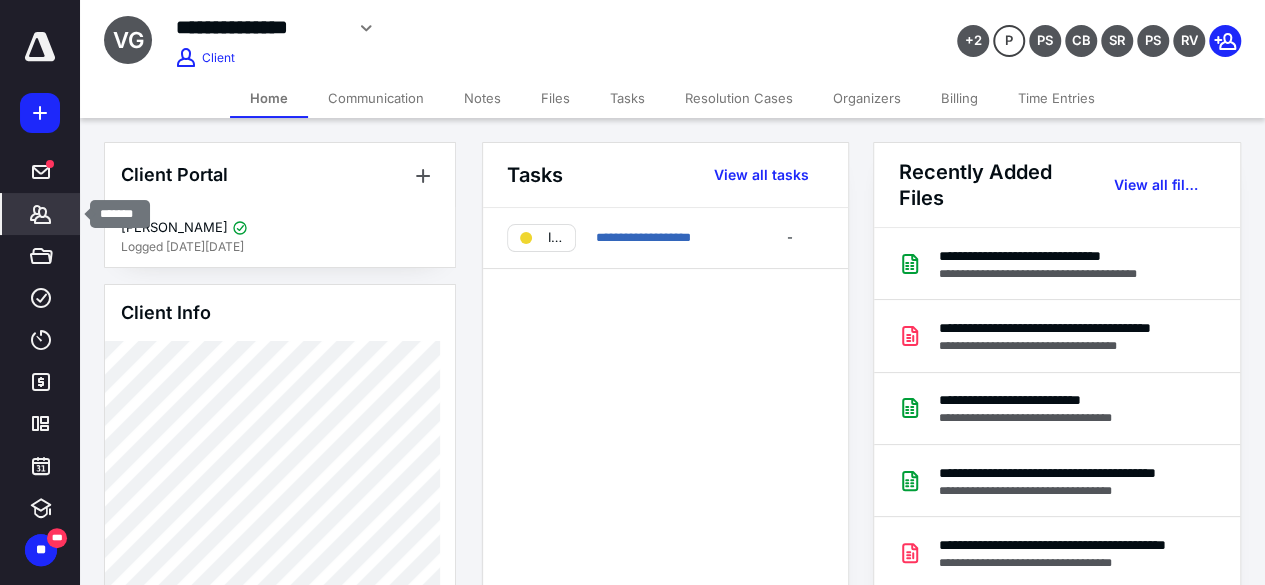 click 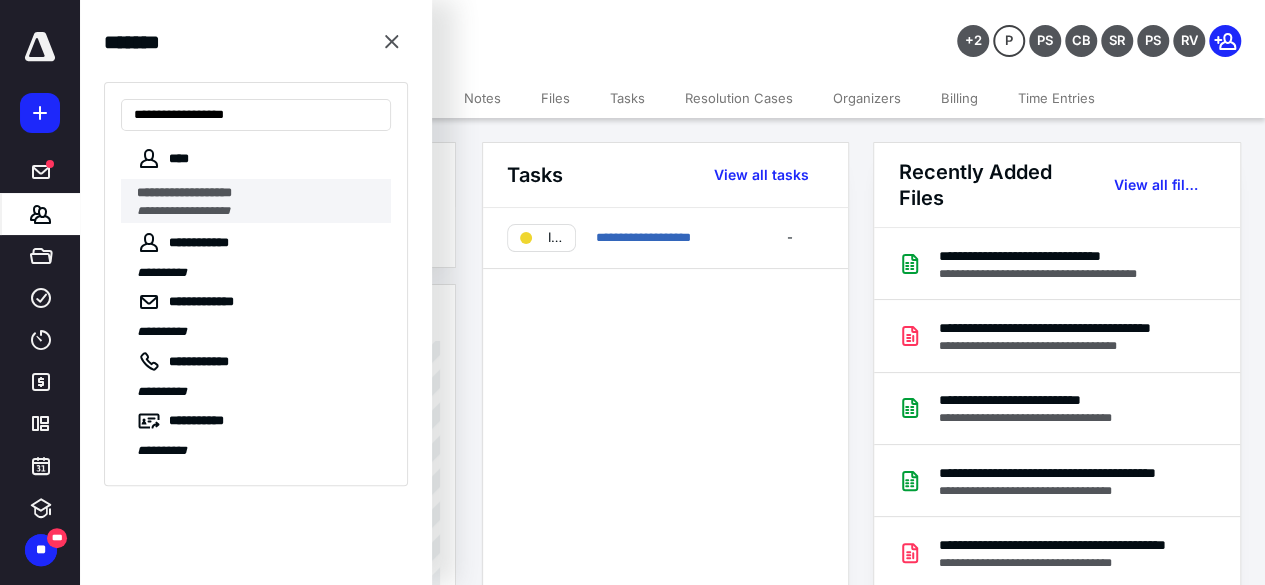 type on "**********" 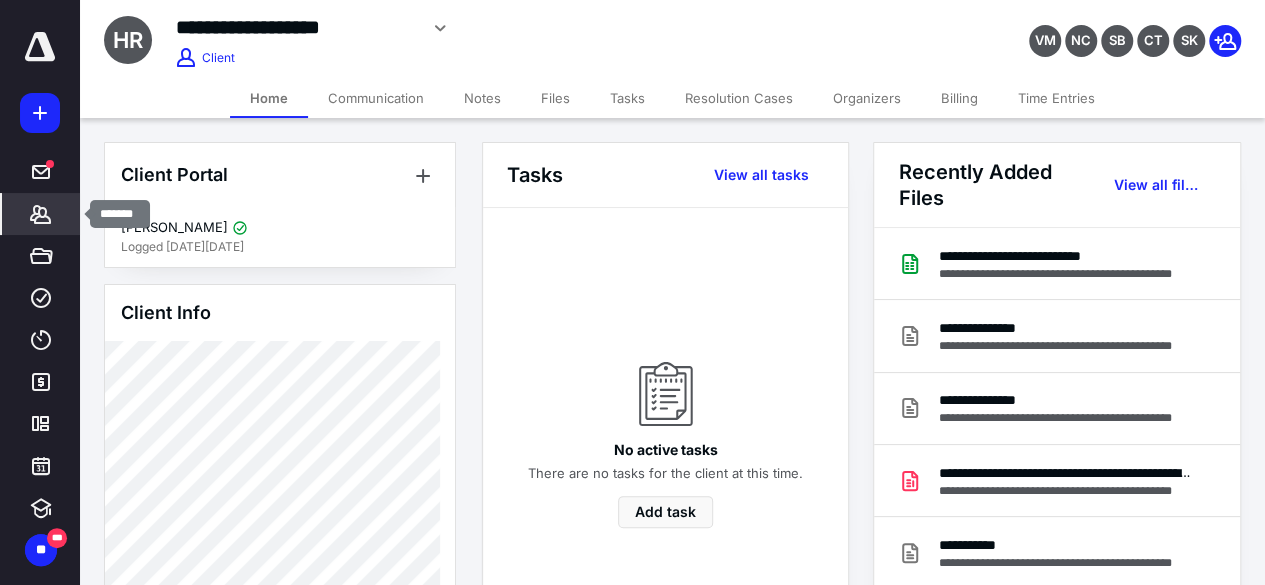 click 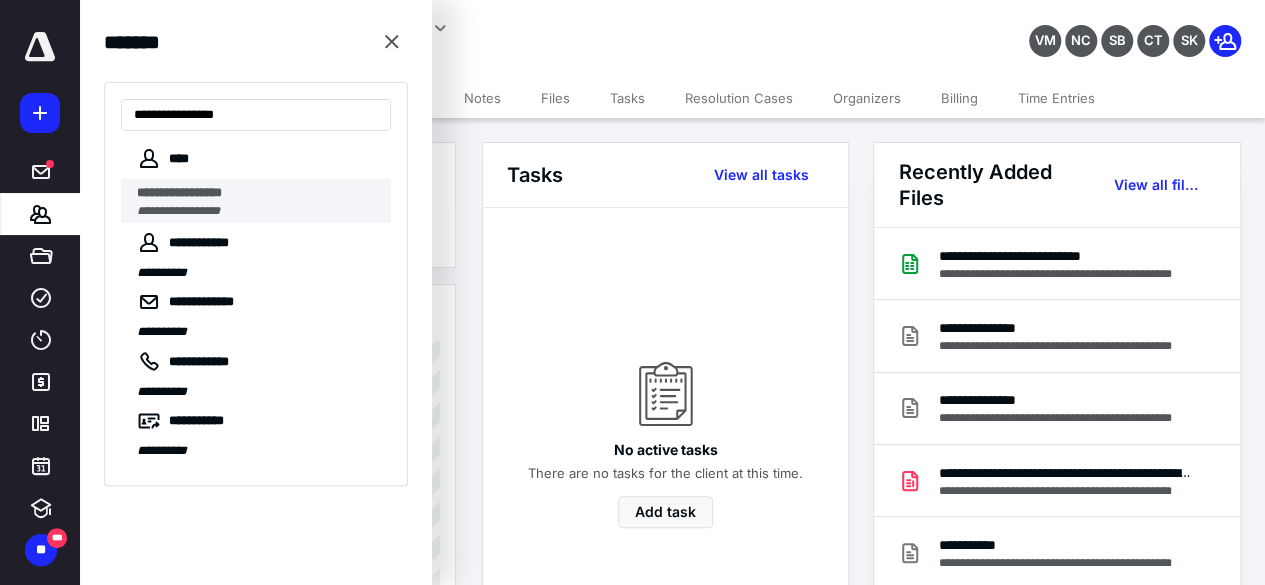 type on "**********" 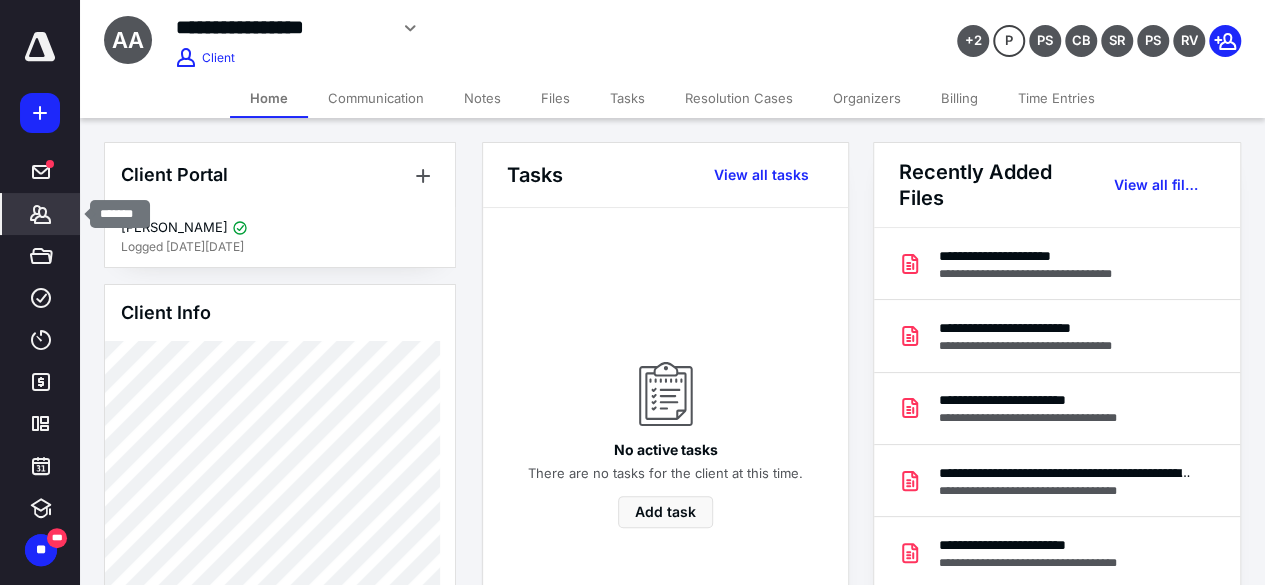 click 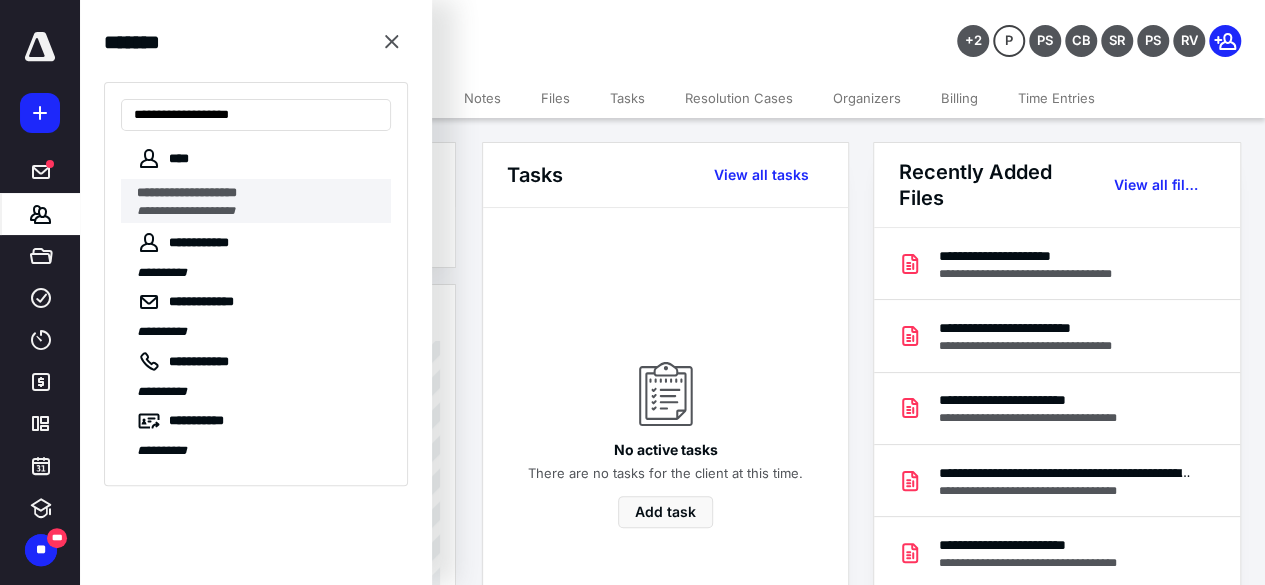 type on "**********" 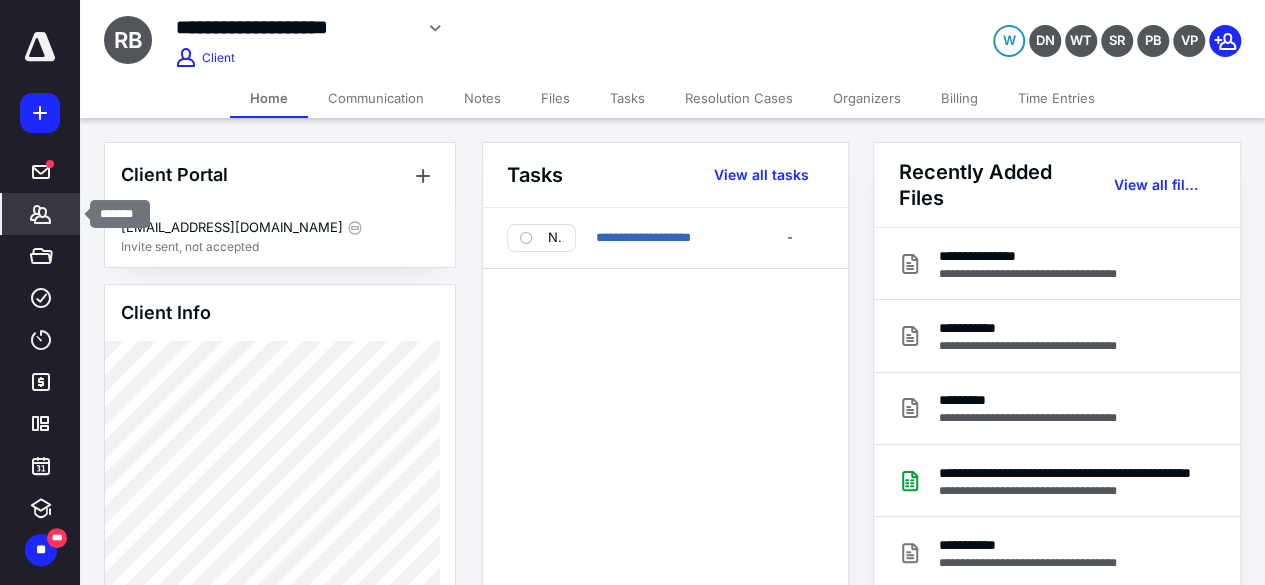 click 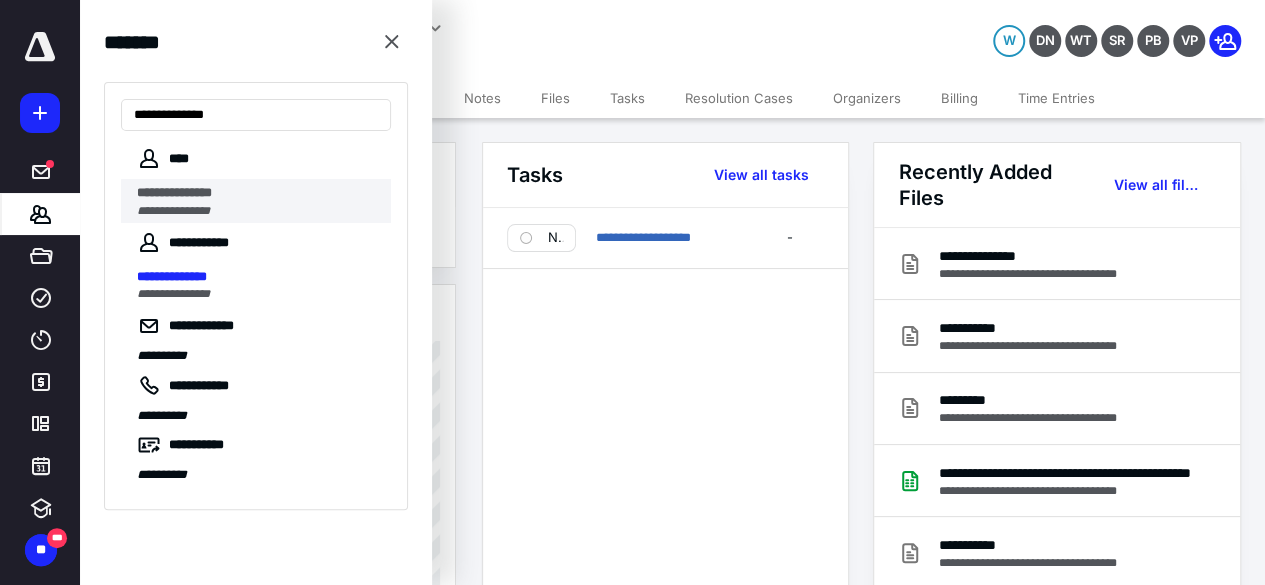type on "**********" 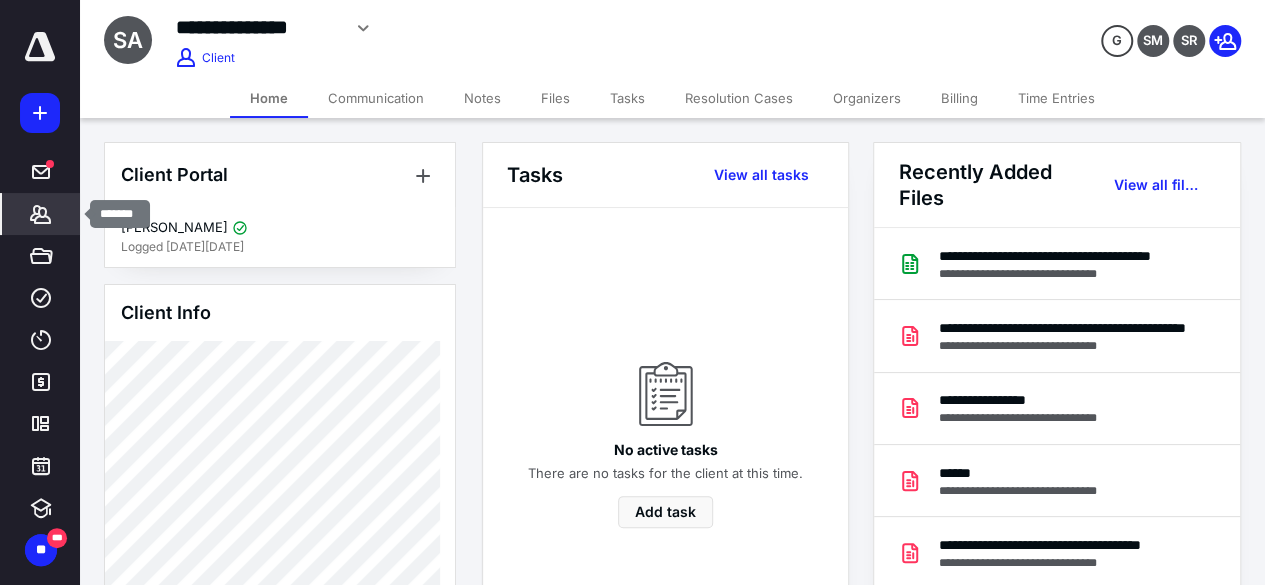 click on "*******" at bounding box center (41, 214) 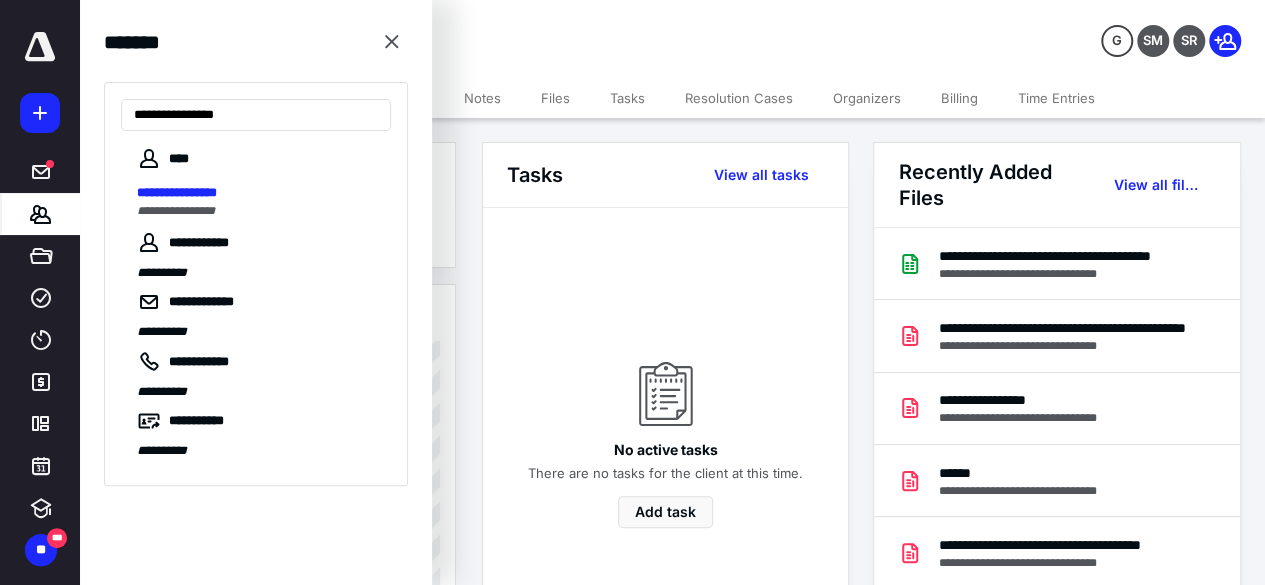 type on "**********" 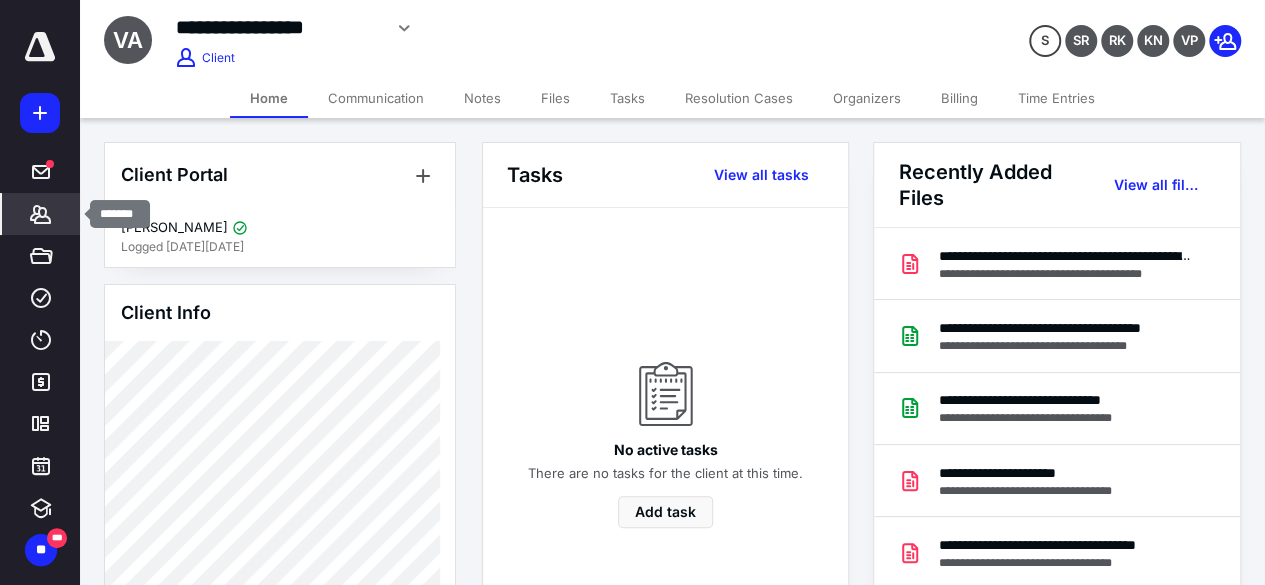 click 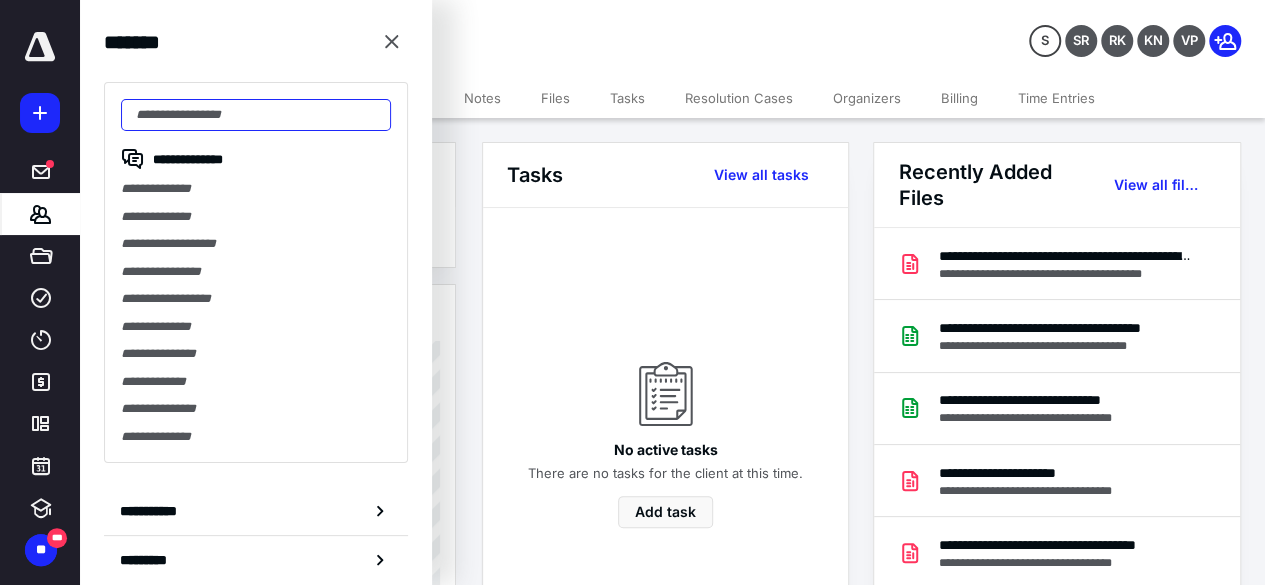 click at bounding box center [256, 115] 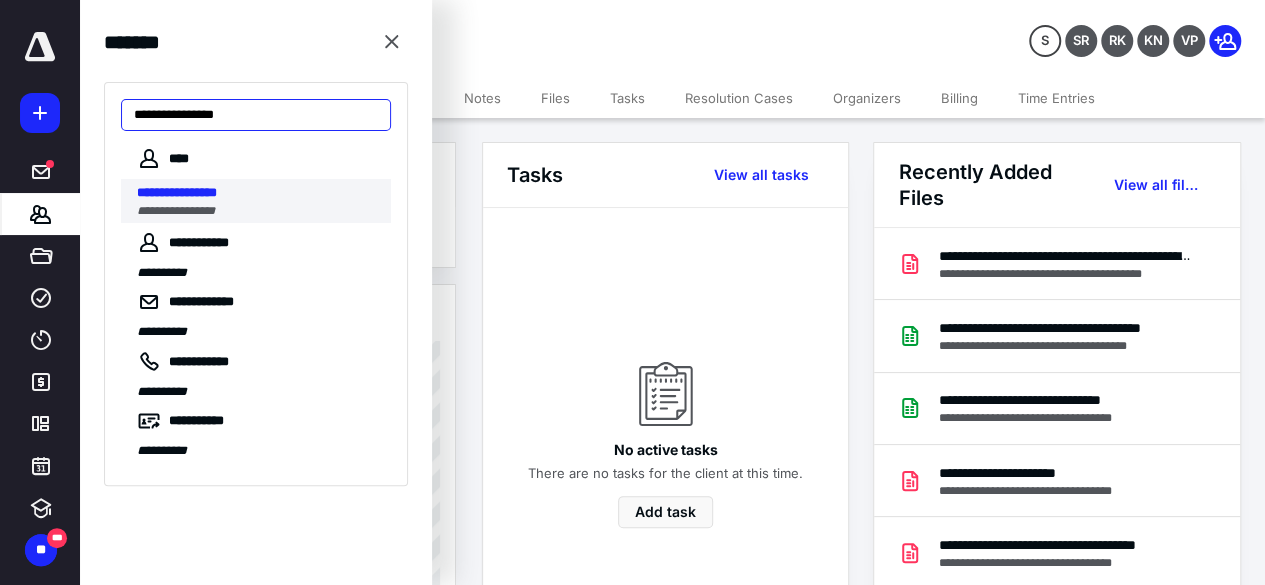 type on "**********" 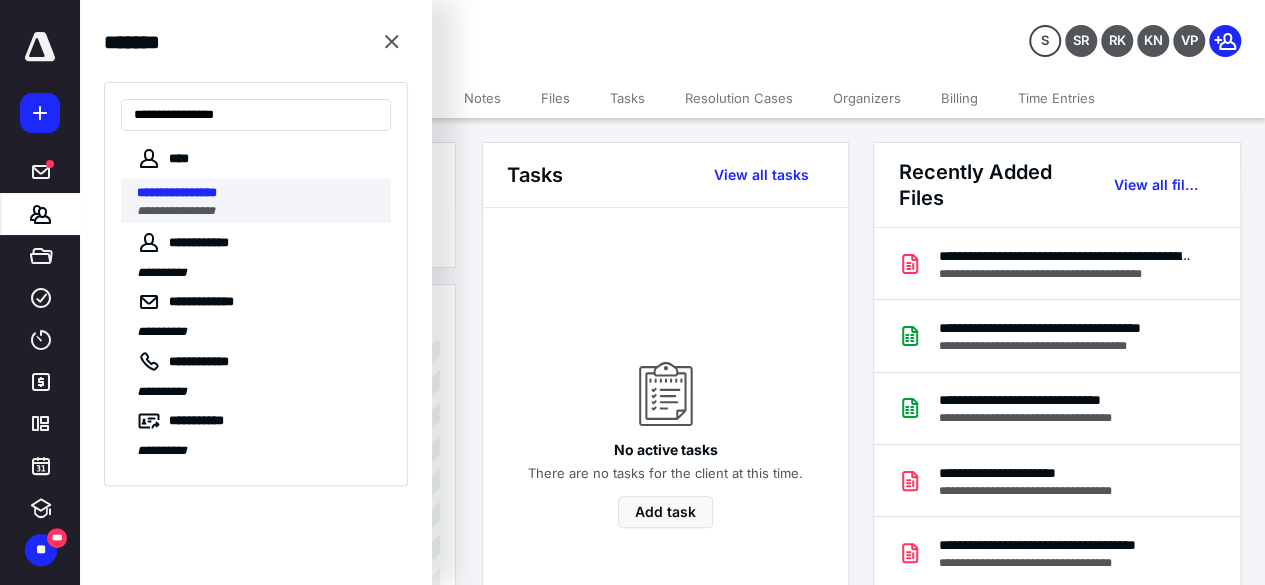 click on "**********" at bounding box center [177, 192] 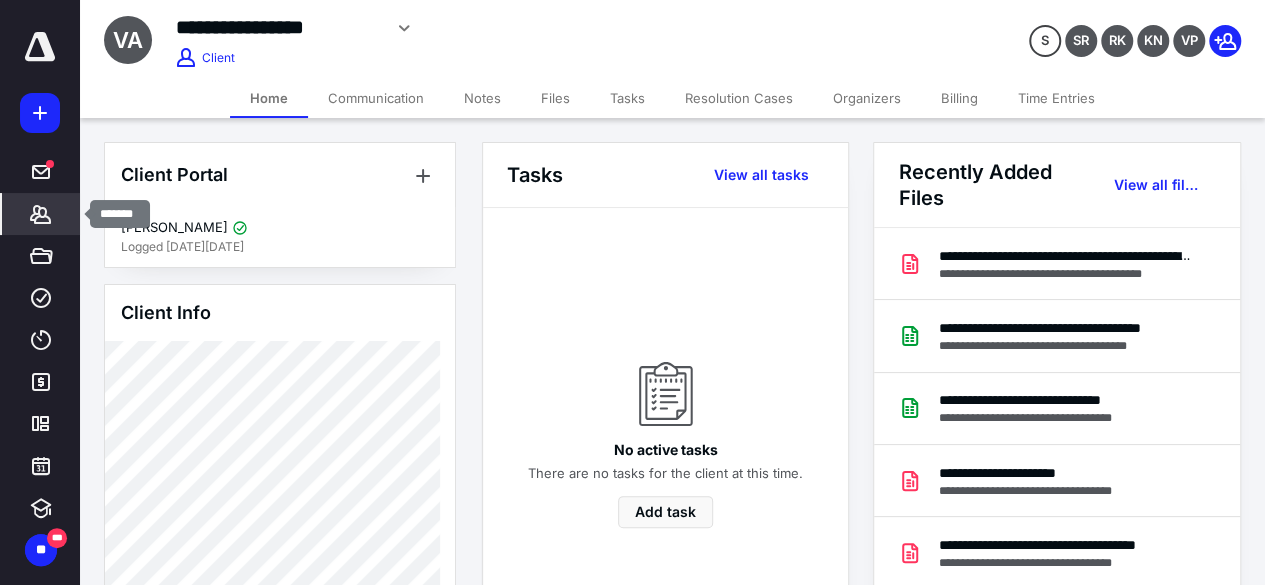 click 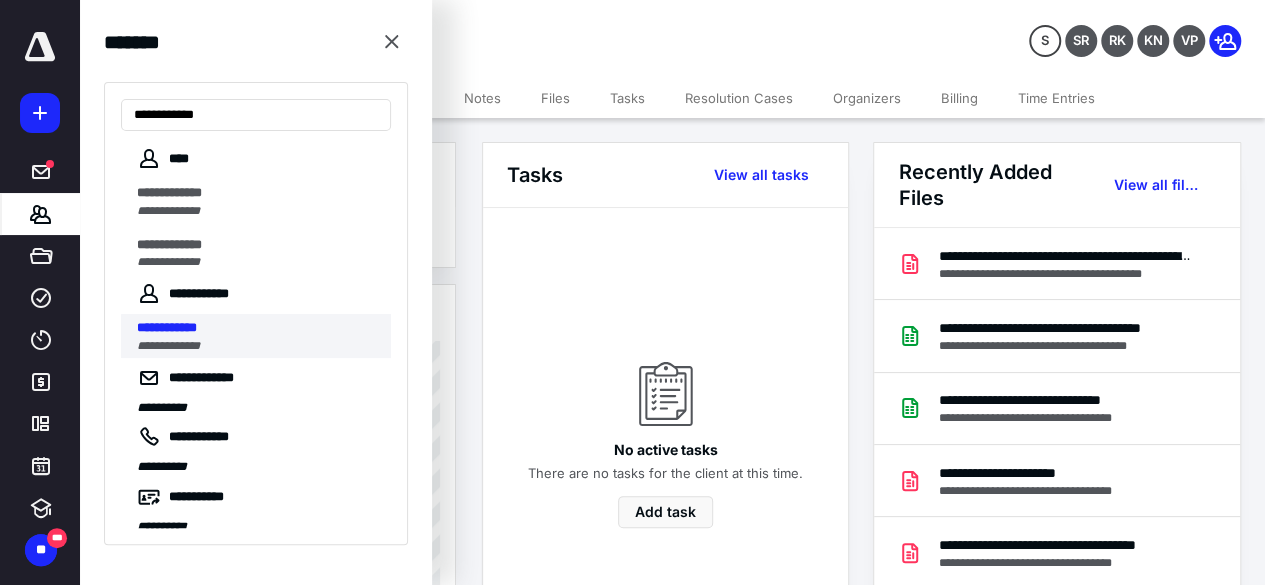 type on "**********" 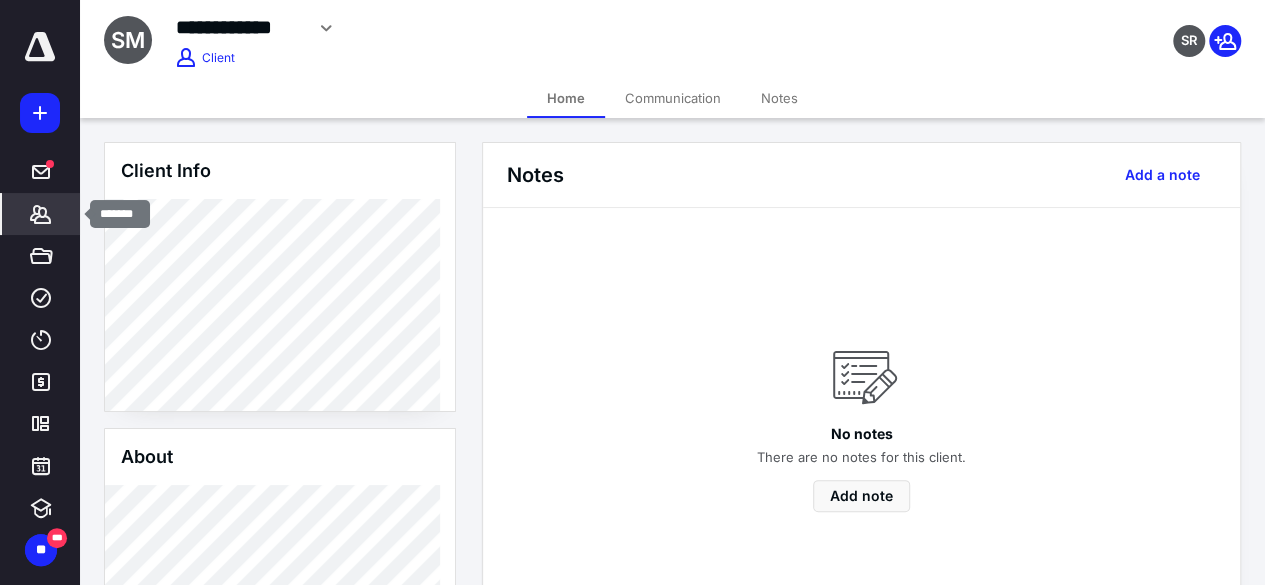 click 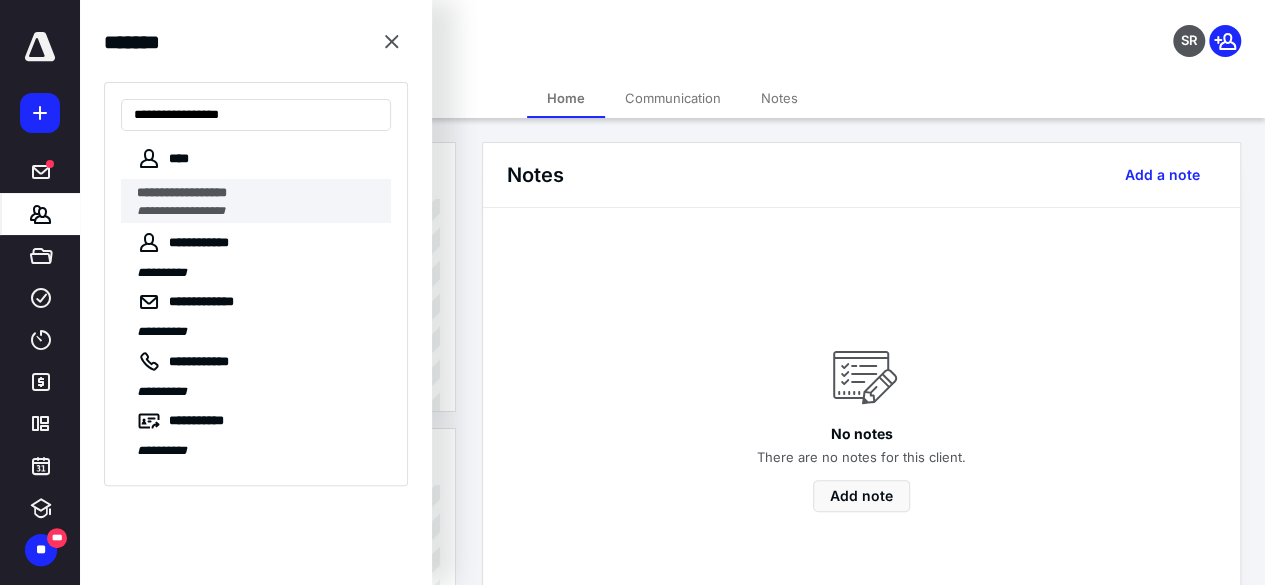 type on "**********" 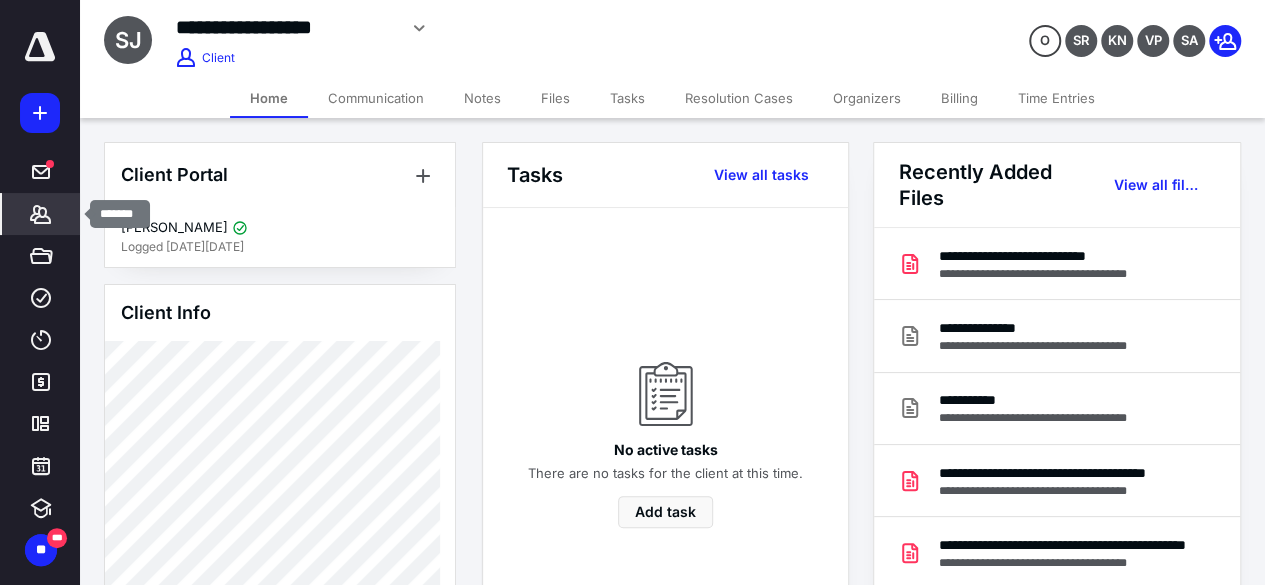 click on "*******" at bounding box center [41, 214] 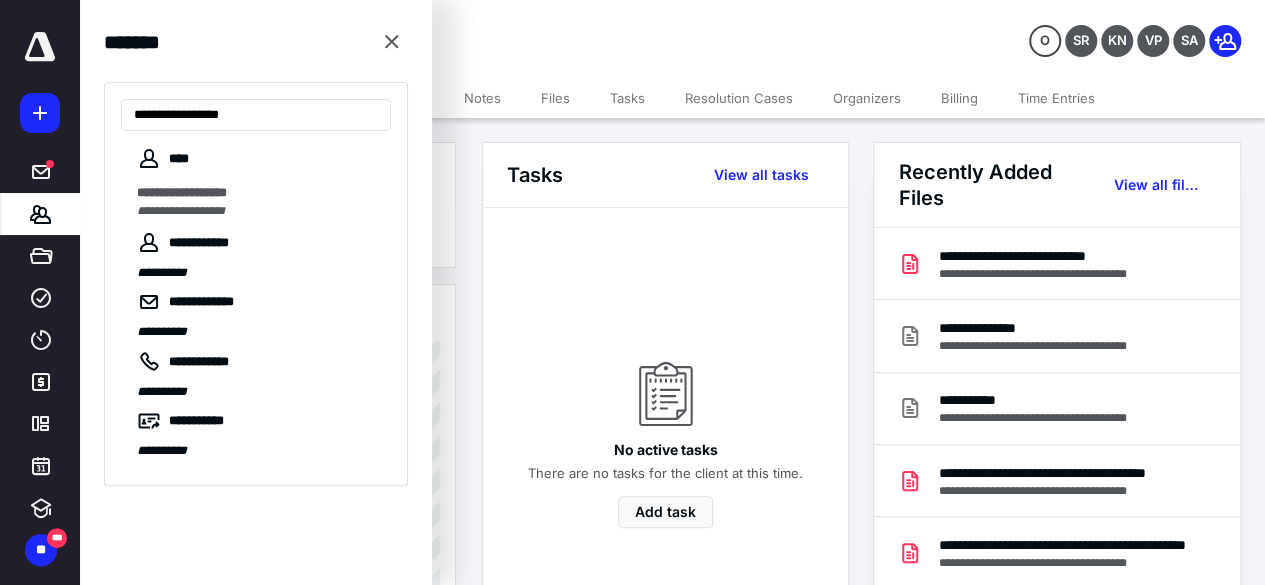 type on "**********" 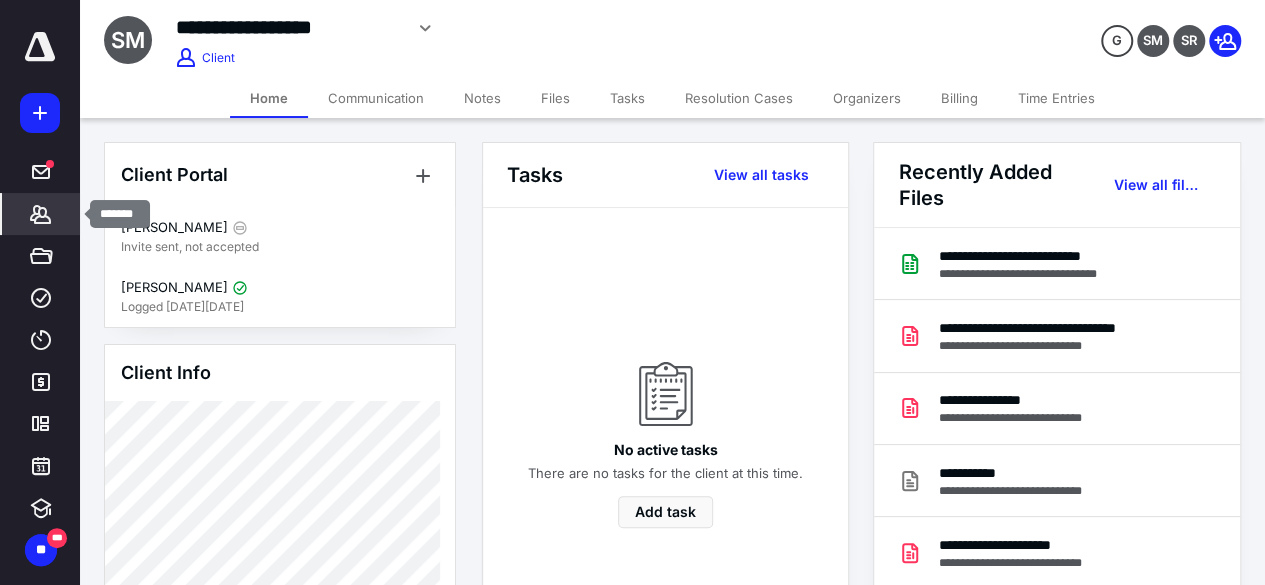 click 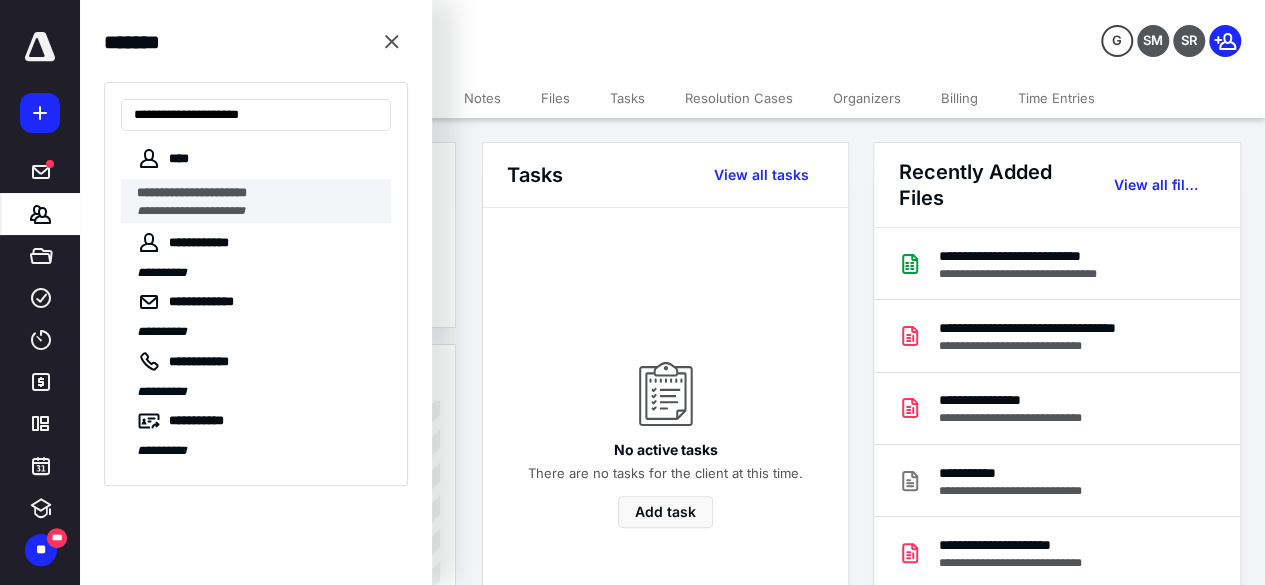 type on "**********" 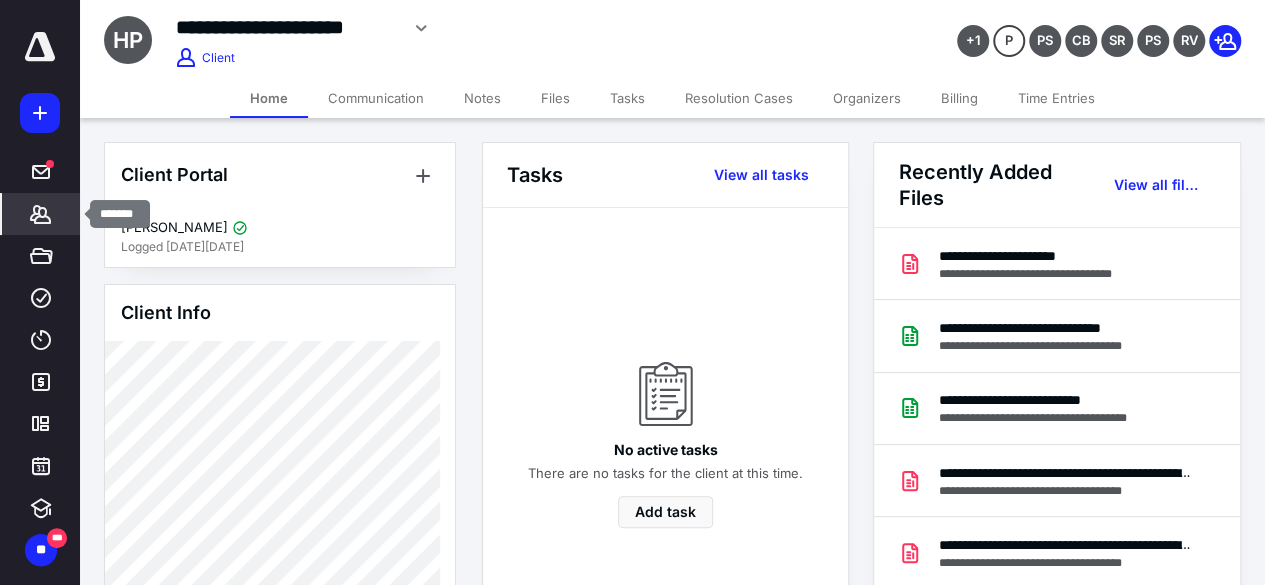 click 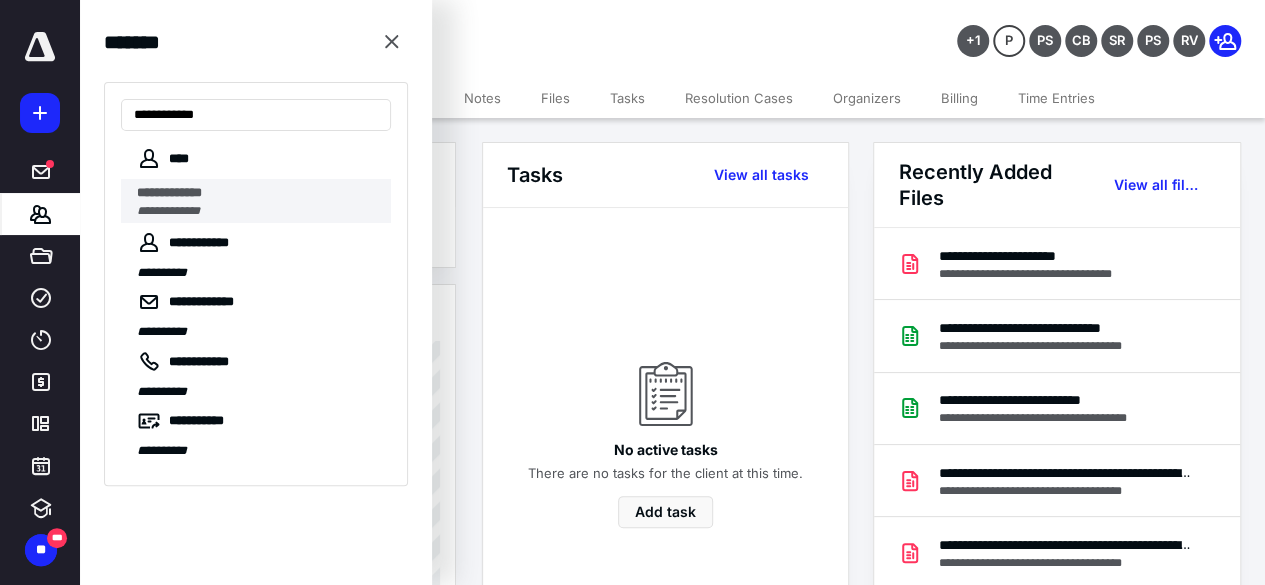 type on "**********" 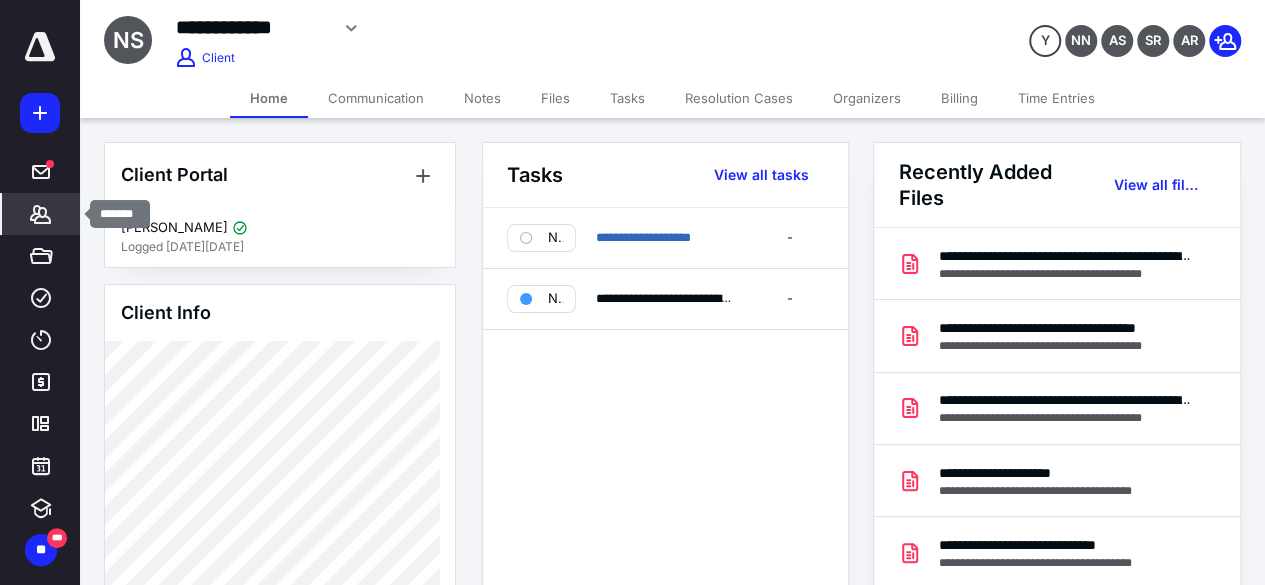 click on "*******" at bounding box center [41, 214] 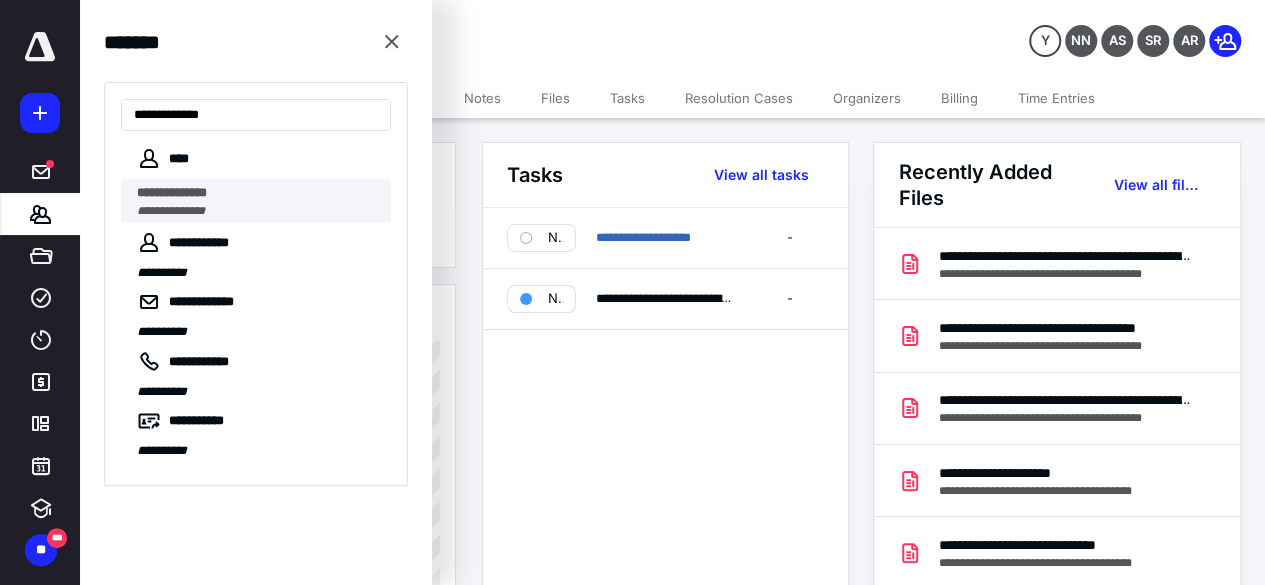 type on "**********" 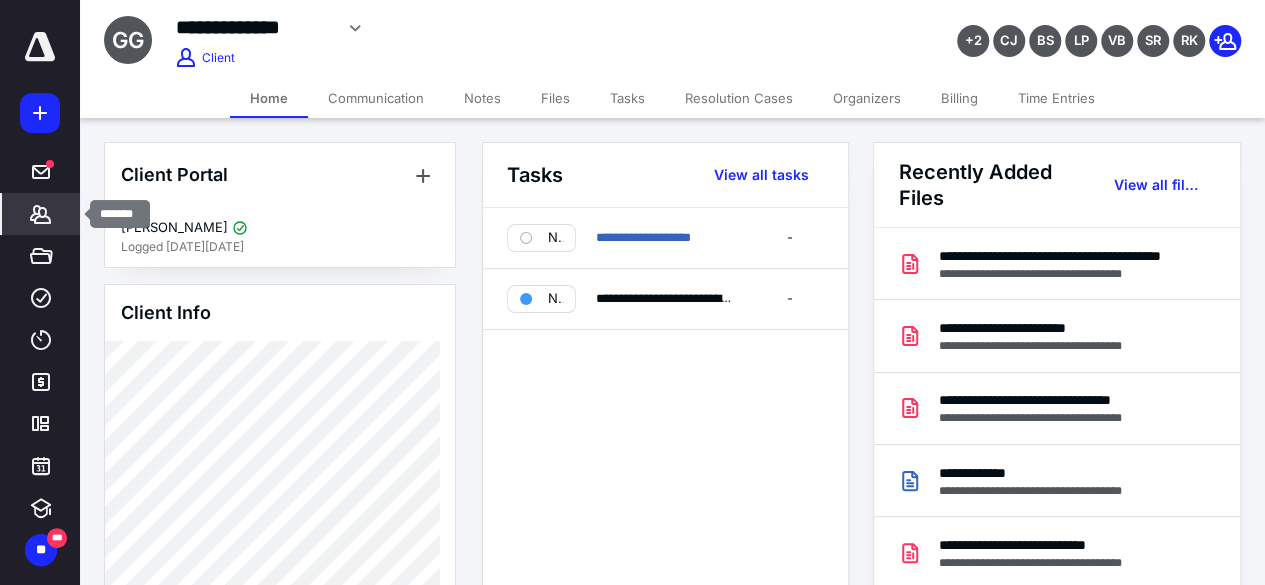 click 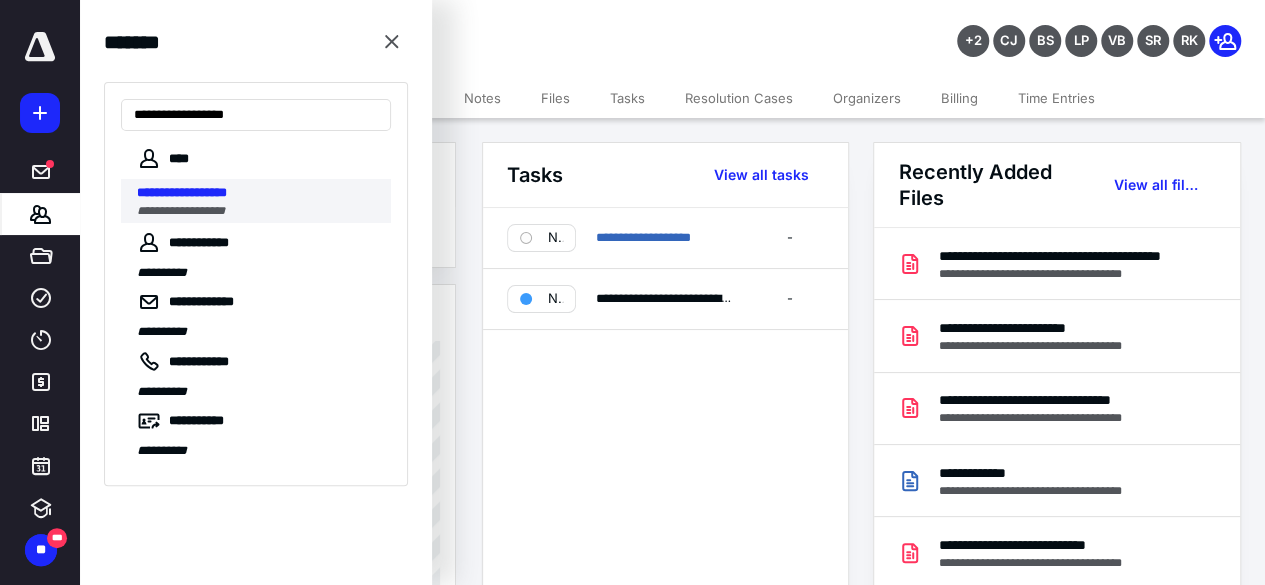 type on "**********" 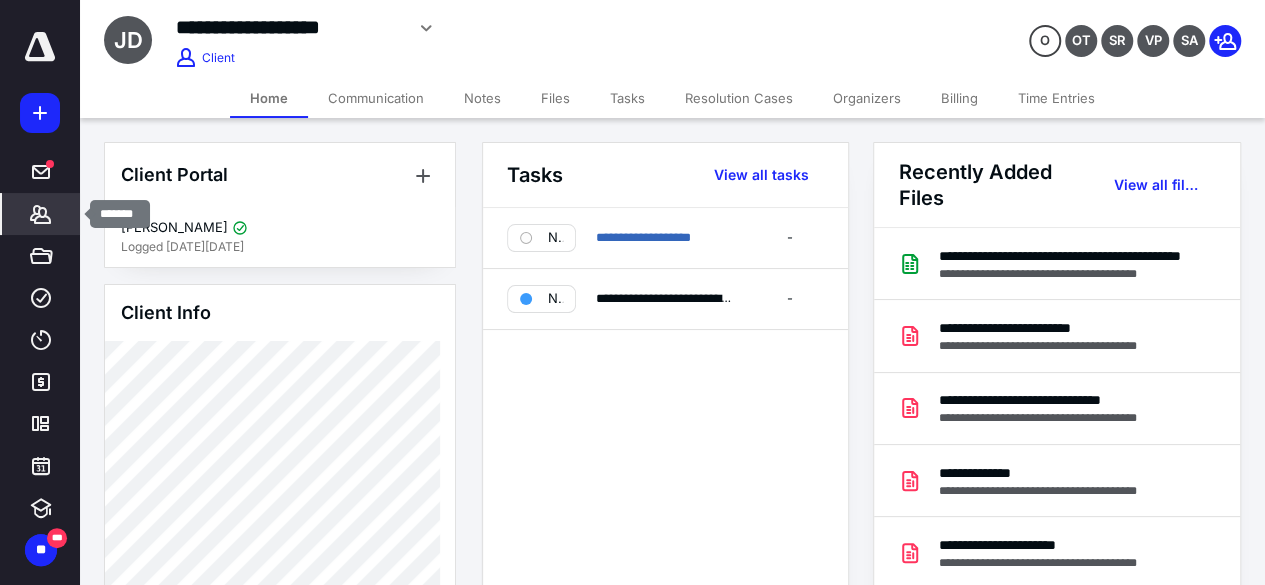 click on "*******" at bounding box center [41, 214] 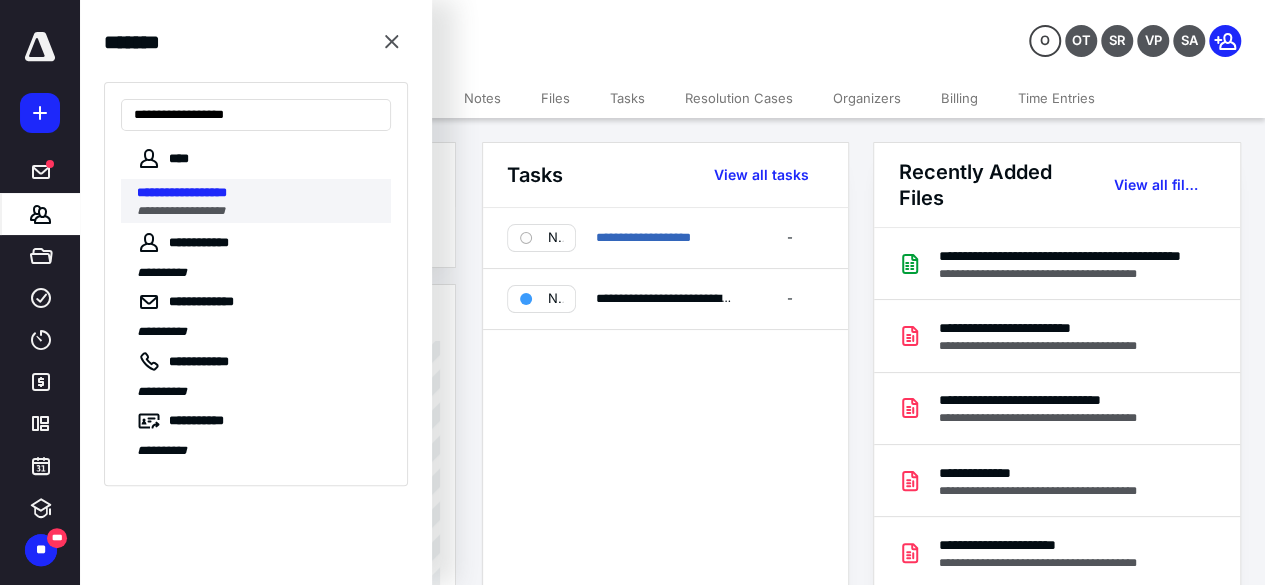 type on "**********" 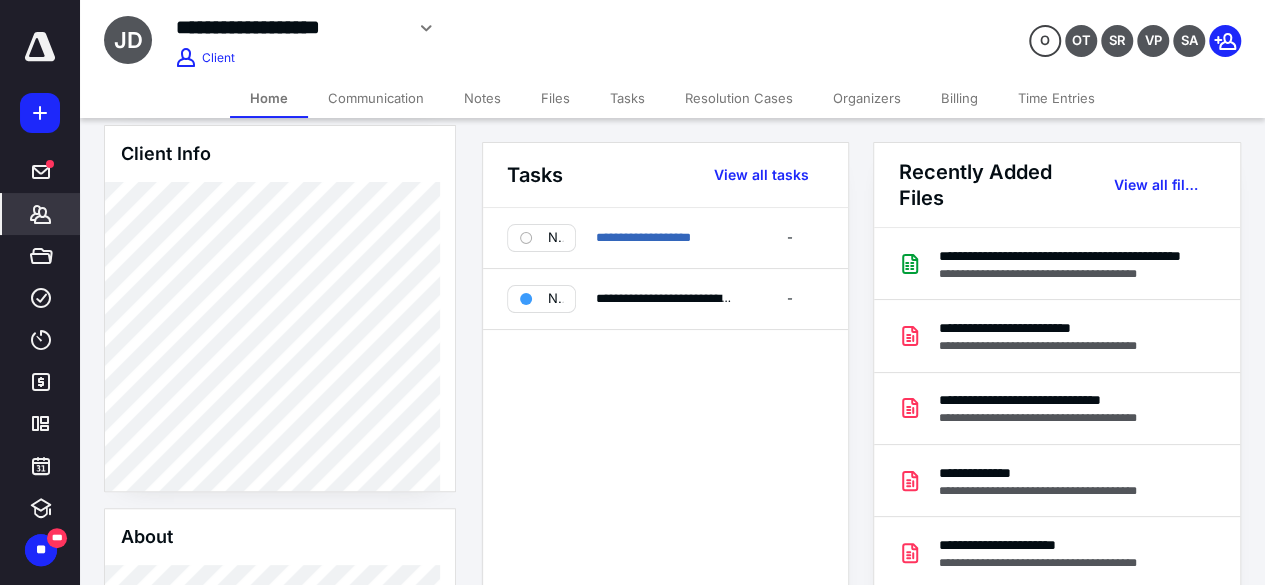 scroll, scrollTop: 27, scrollLeft: 0, axis: vertical 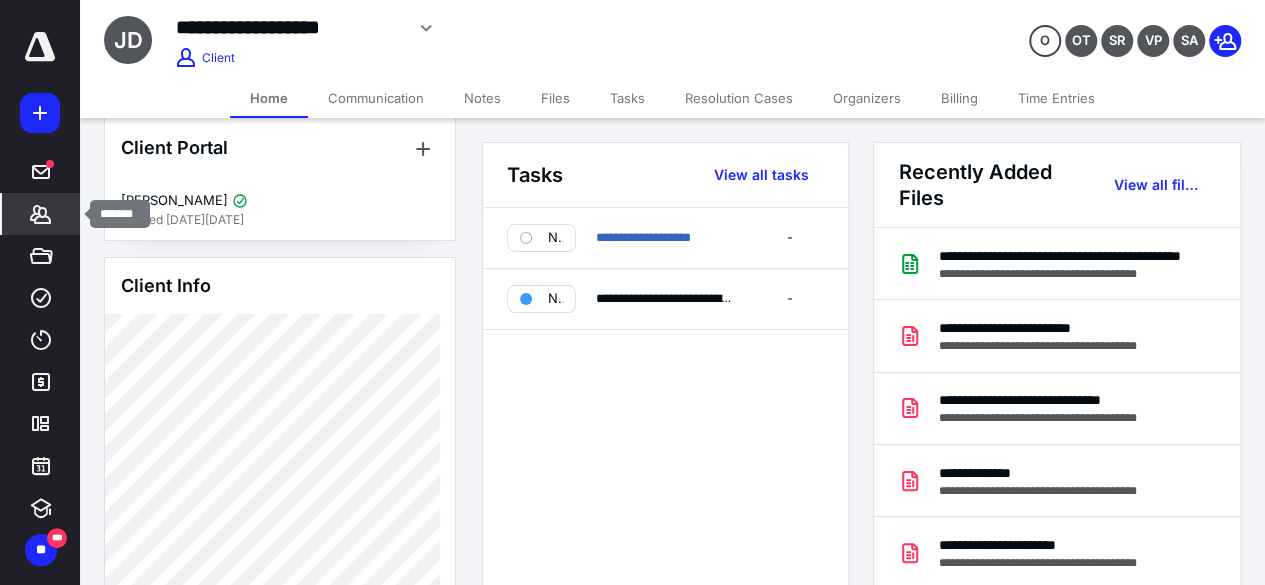 click 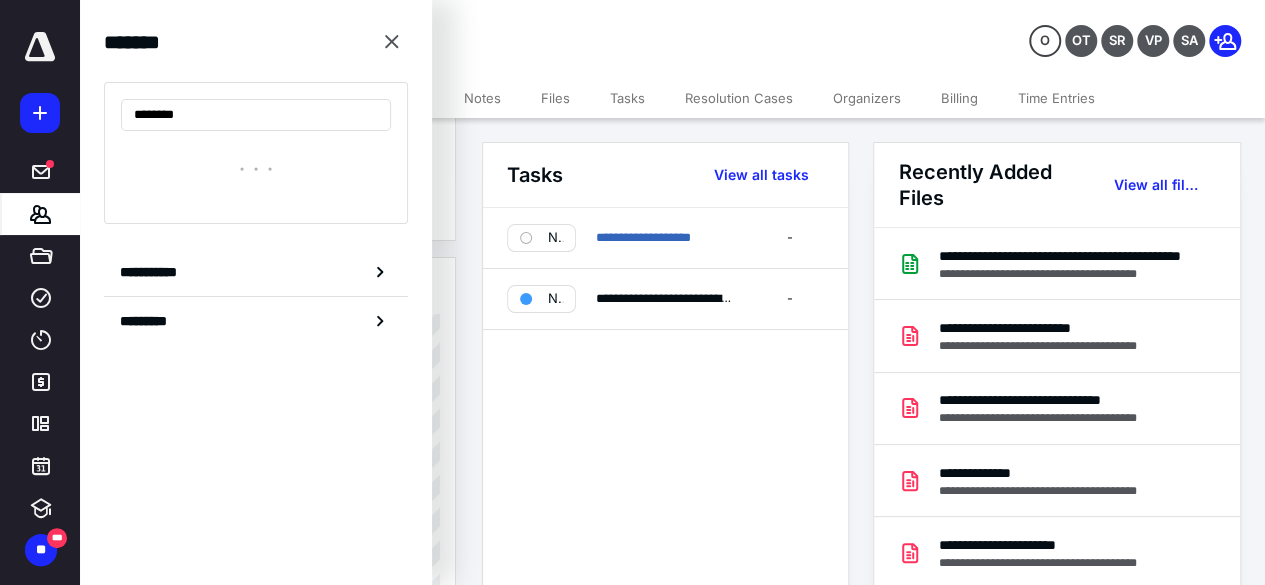 type on "********" 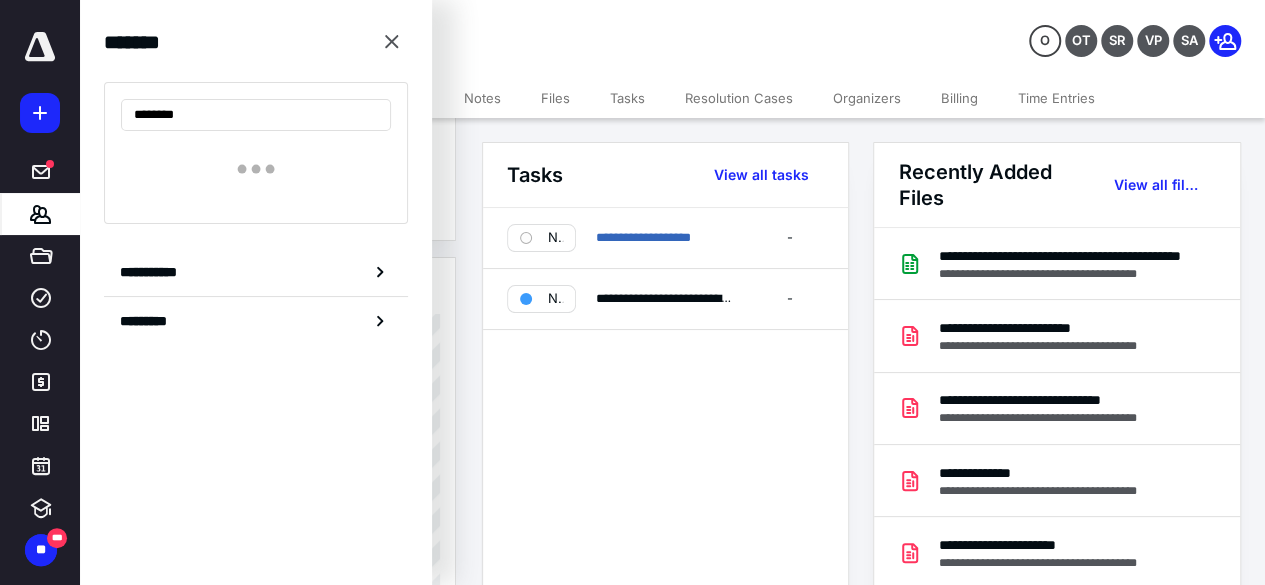 click on "Client Portal [PERSON_NAME] Logged [DATE][DATE] Client Info About Spouse Dependents Important clients Tags Manage all tags" at bounding box center [280, 963] 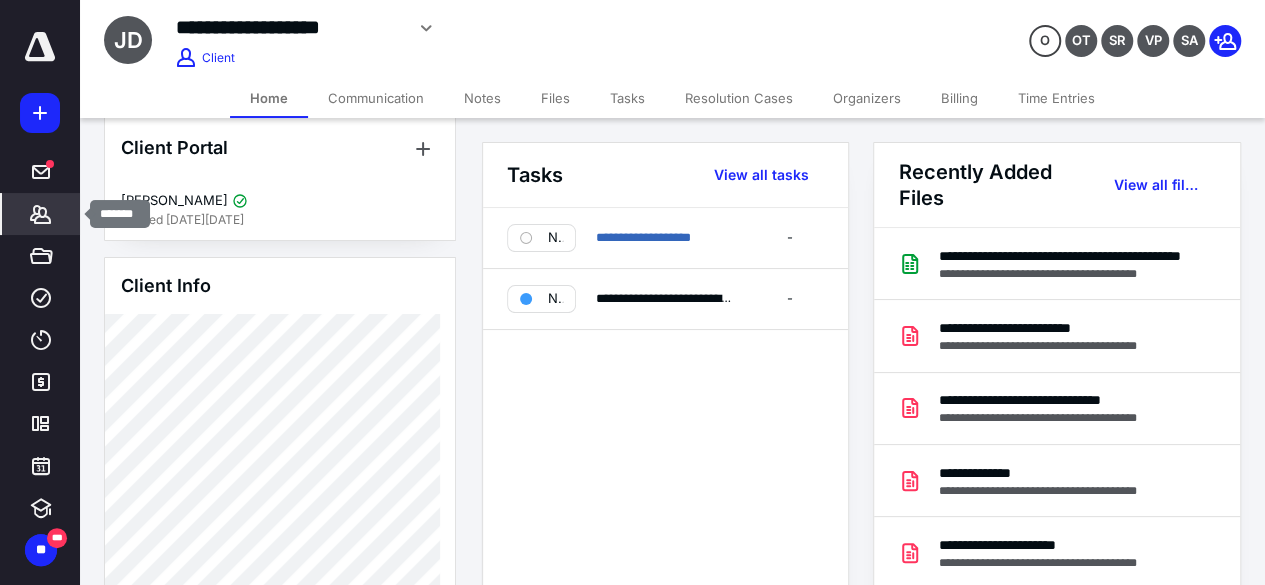 click 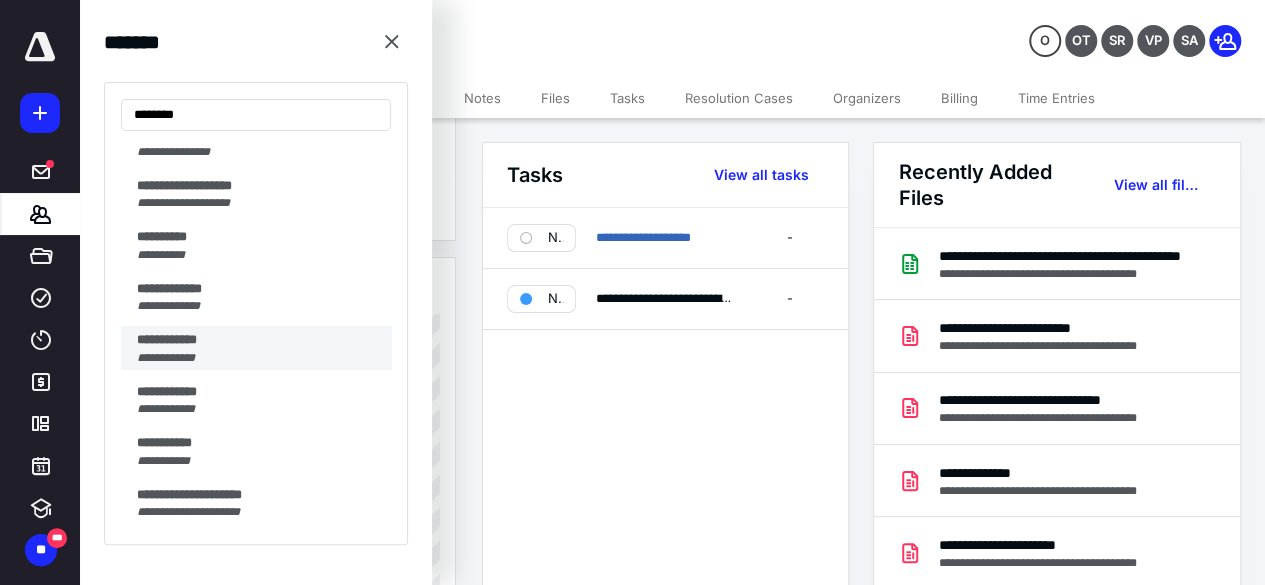 scroll, scrollTop: 61, scrollLeft: 0, axis: vertical 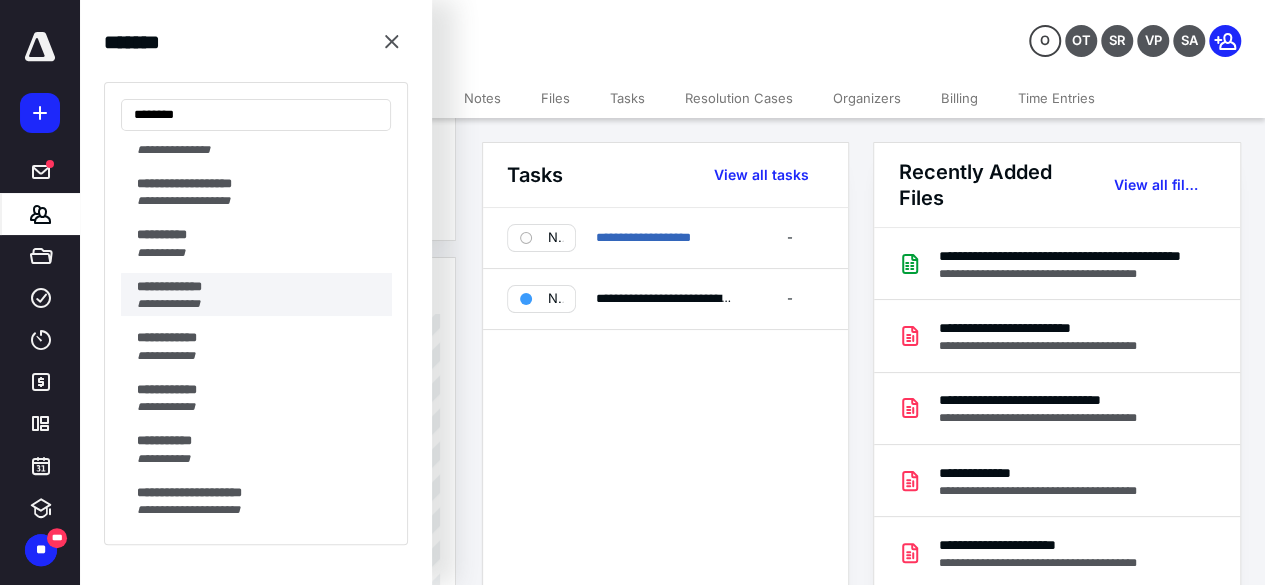 type on "********" 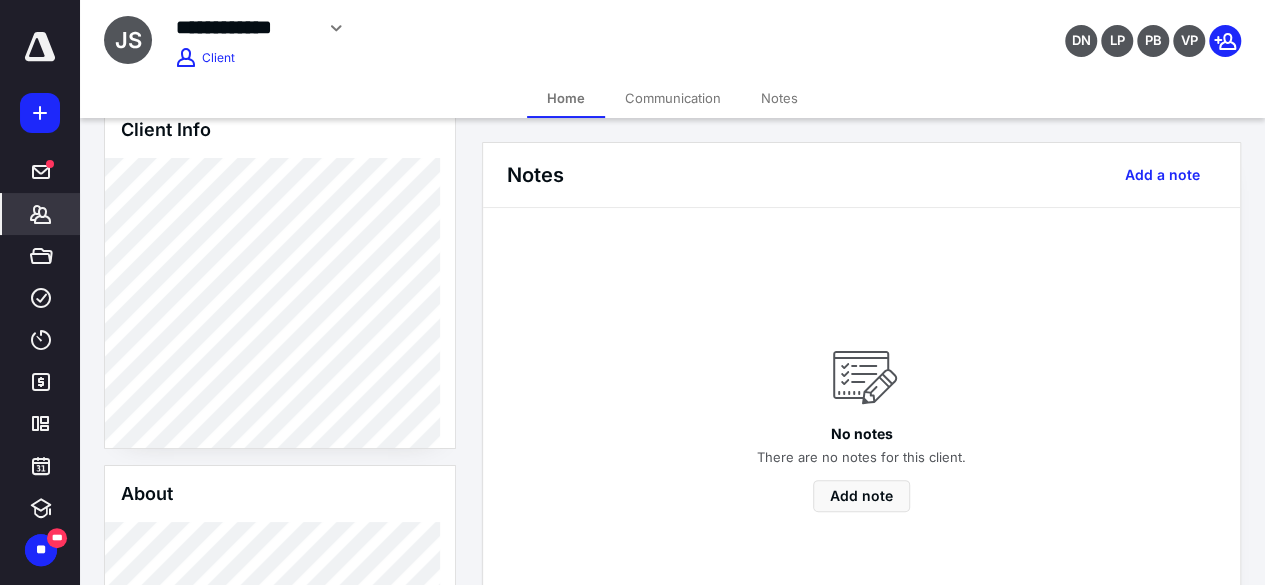 scroll, scrollTop: 19, scrollLeft: 0, axis: vertical 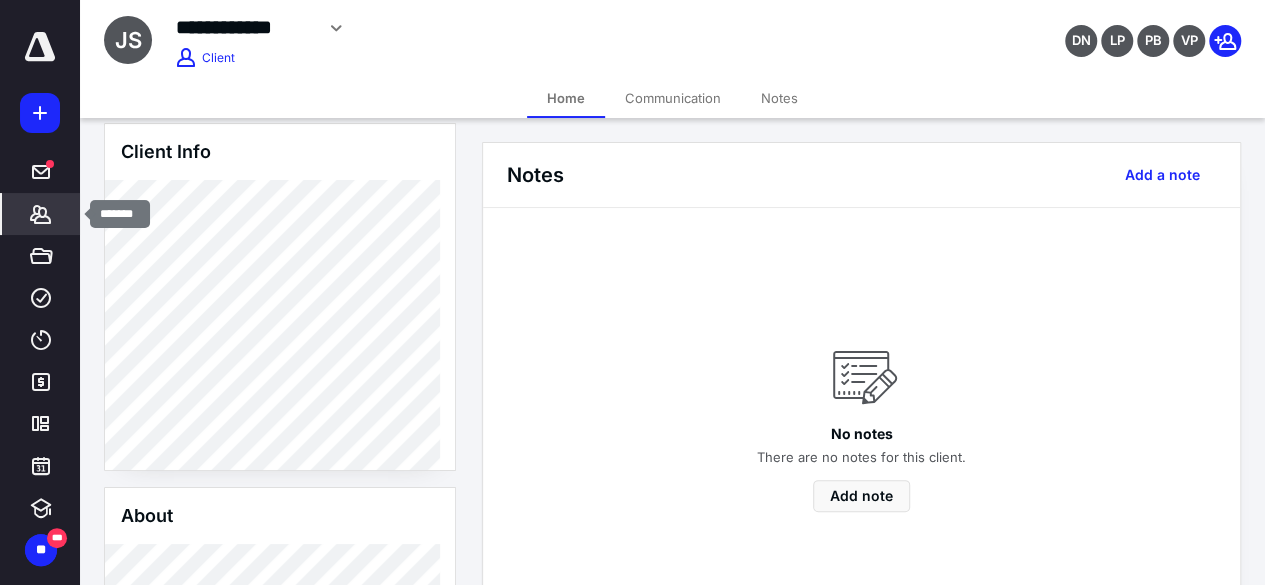 click 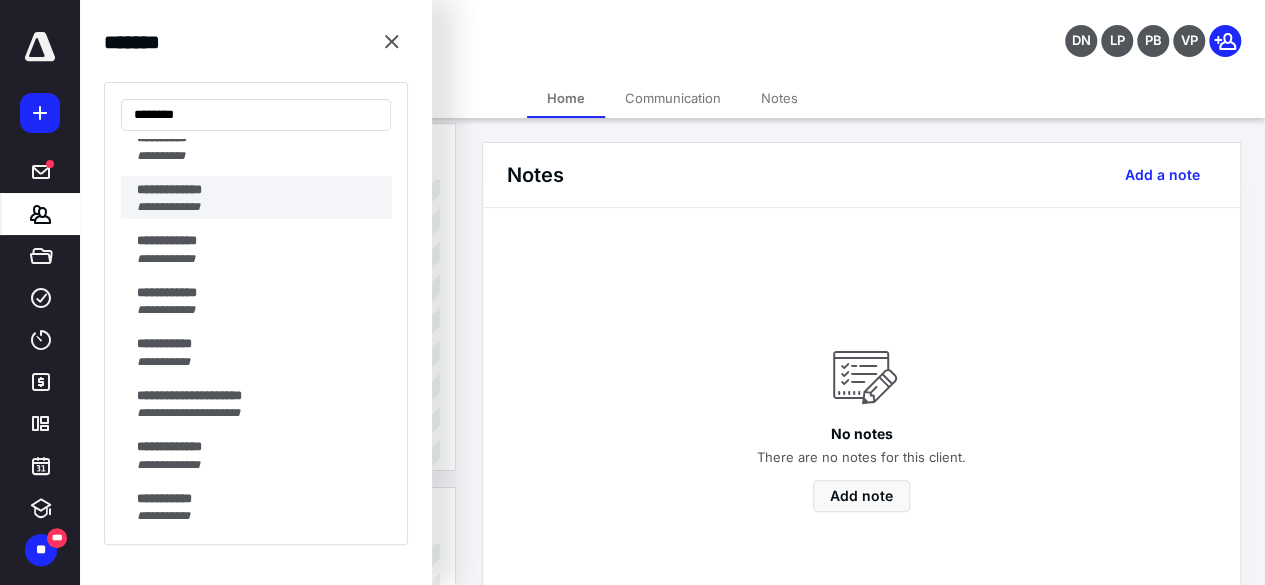 scroll, scrollTop: 160, scrollLeft: 0, axis: vertical 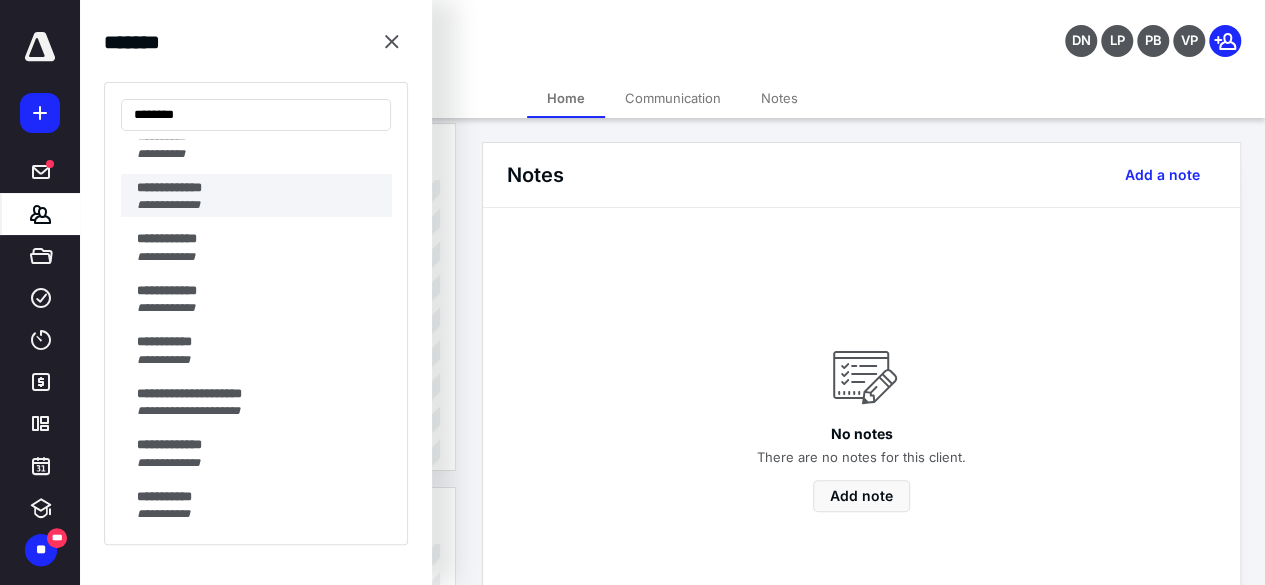 type on "********" 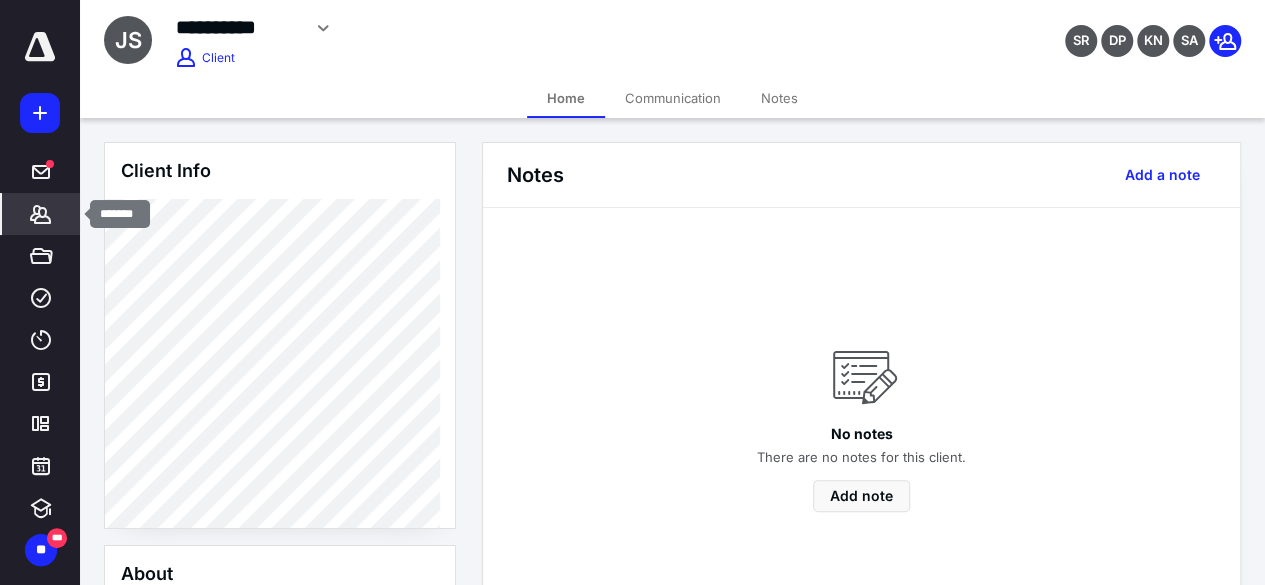 click 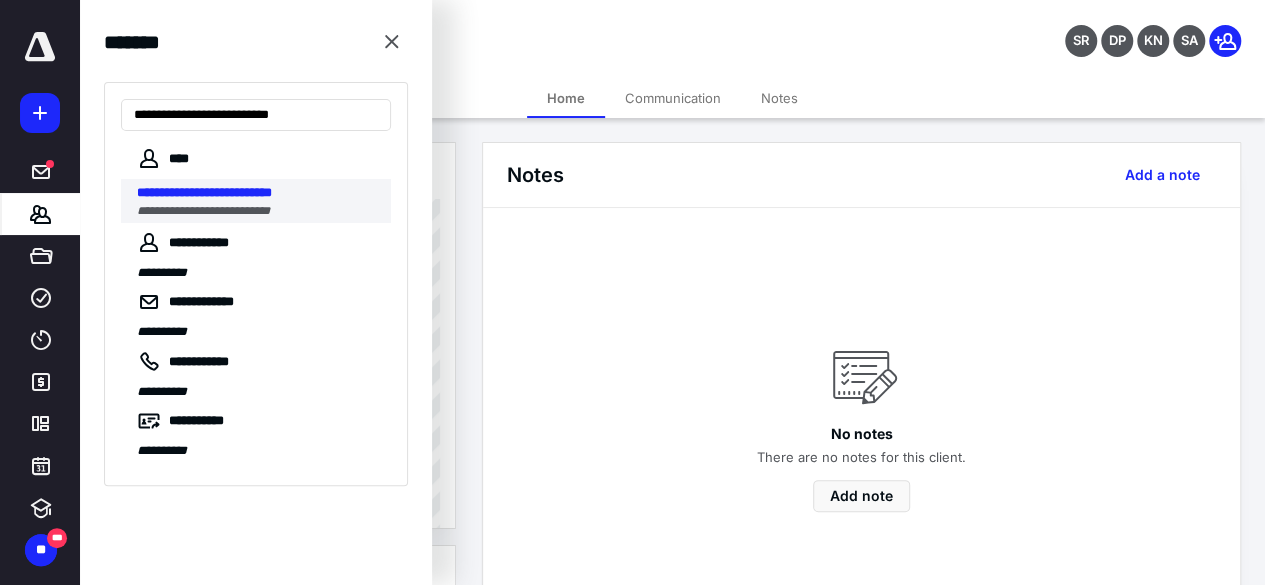 type on "**********" 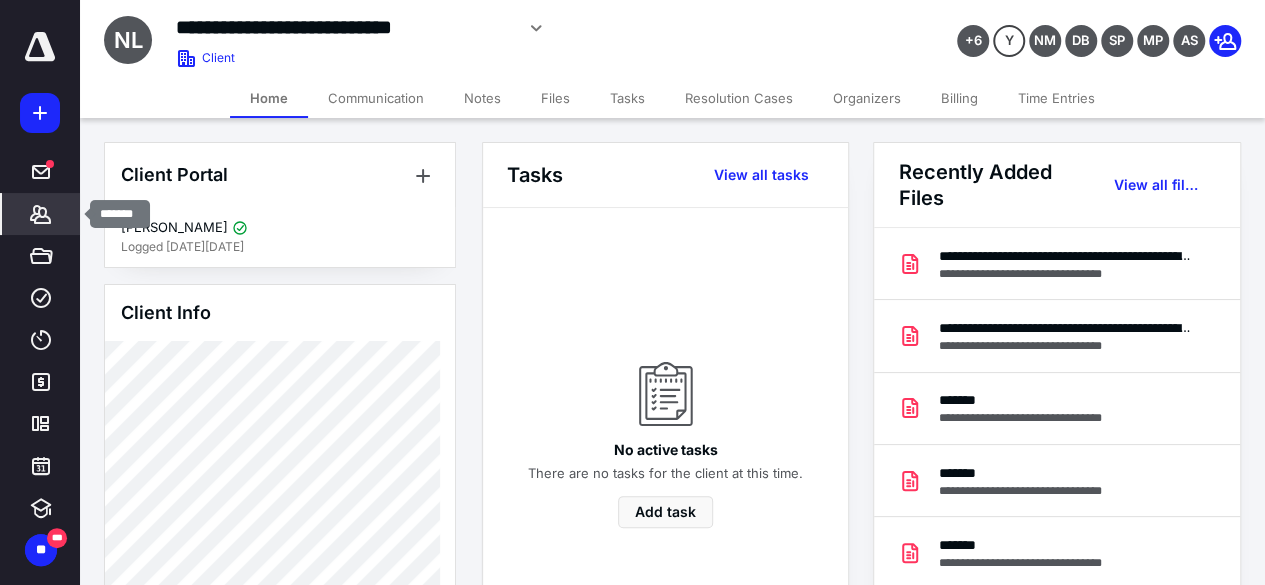 click on "*******" at bounding box center [41, 214] 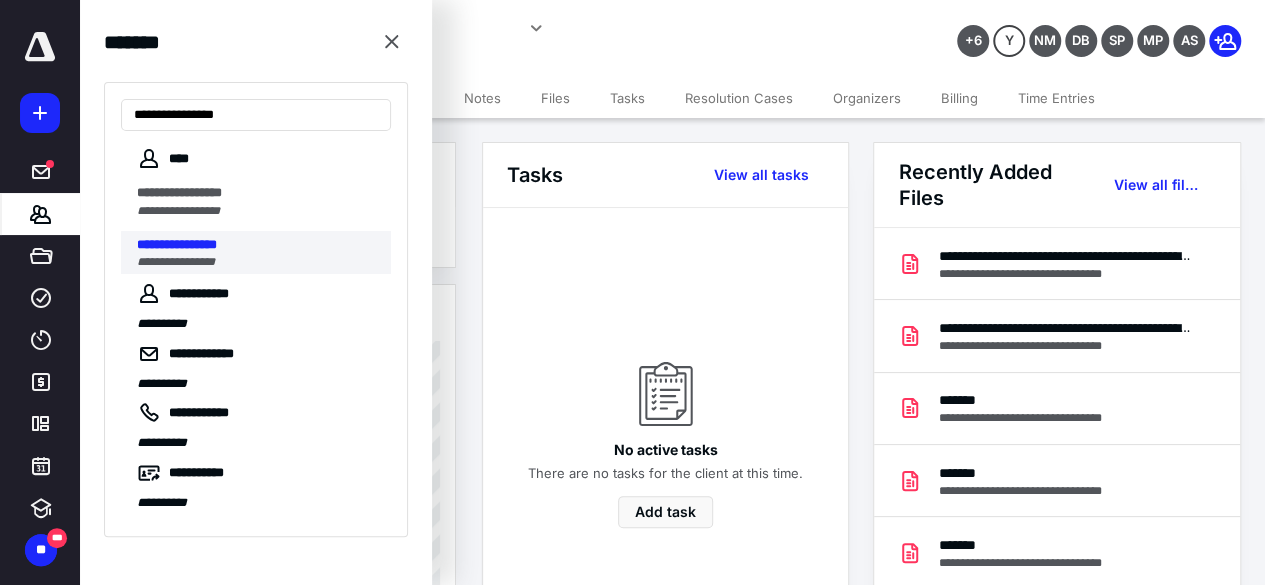 type on "**********" 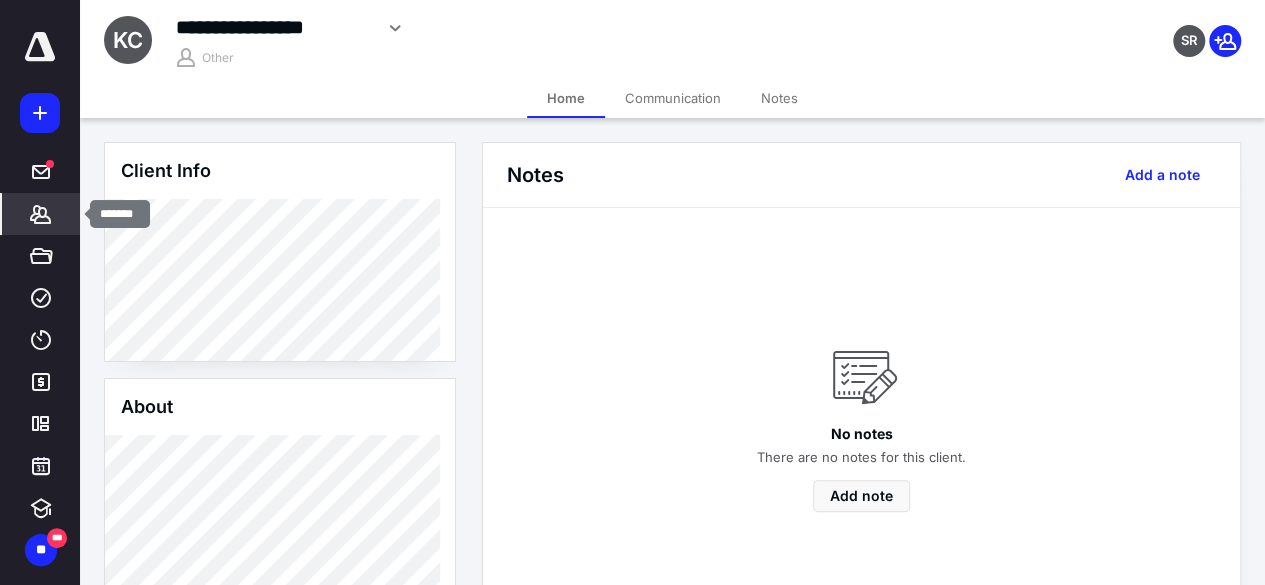 click 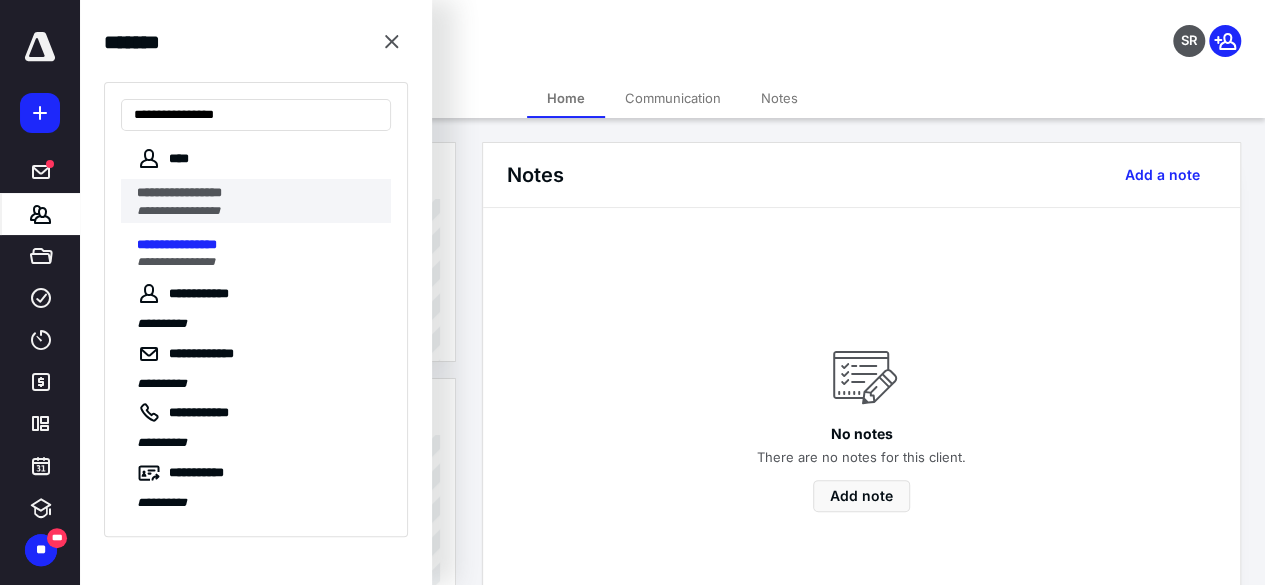 type on "**********" 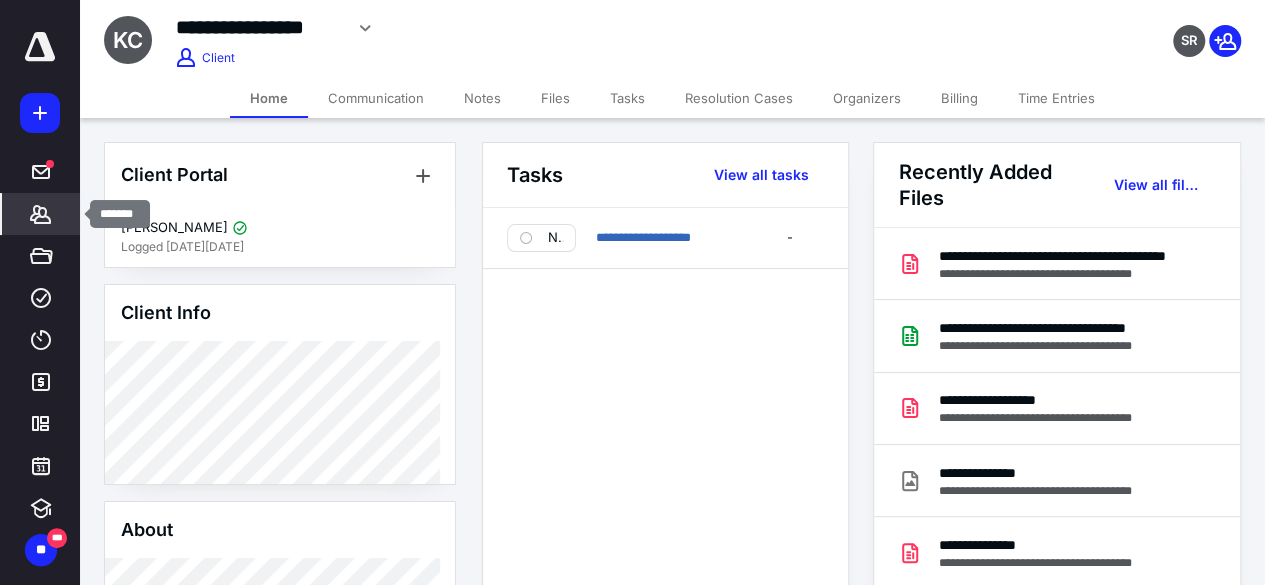 click 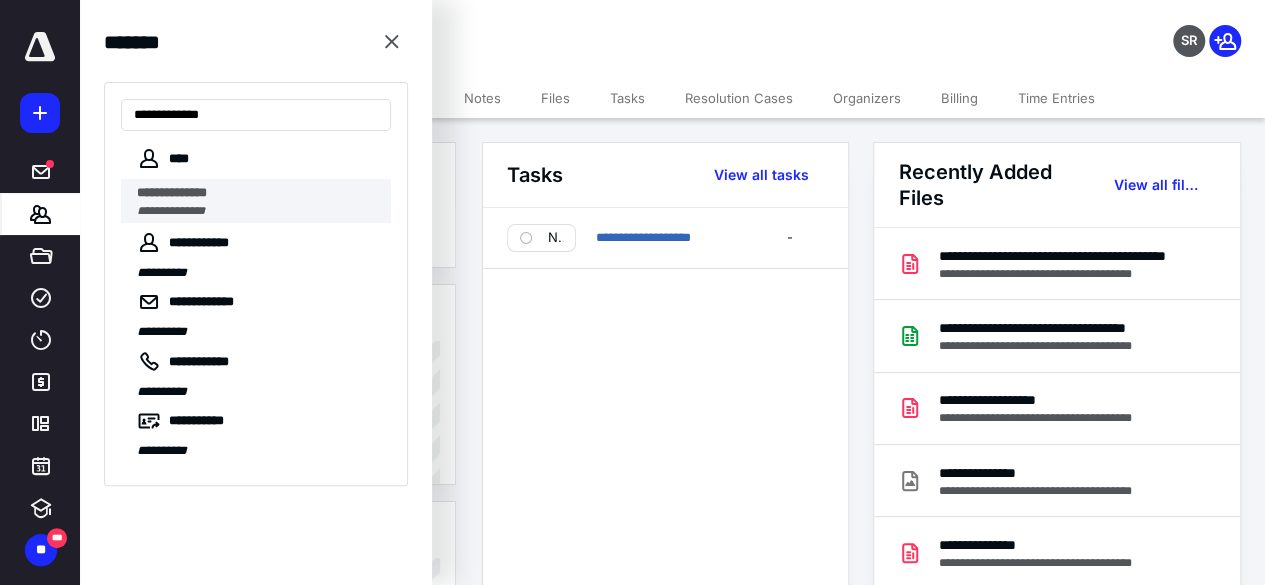 type on "**********" 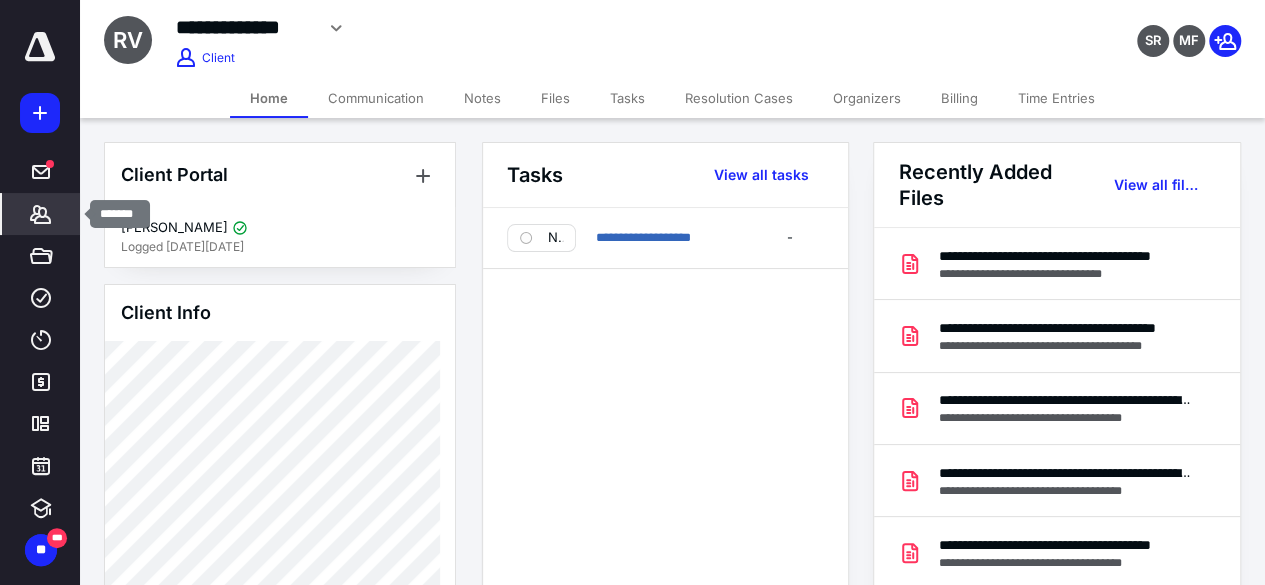 click 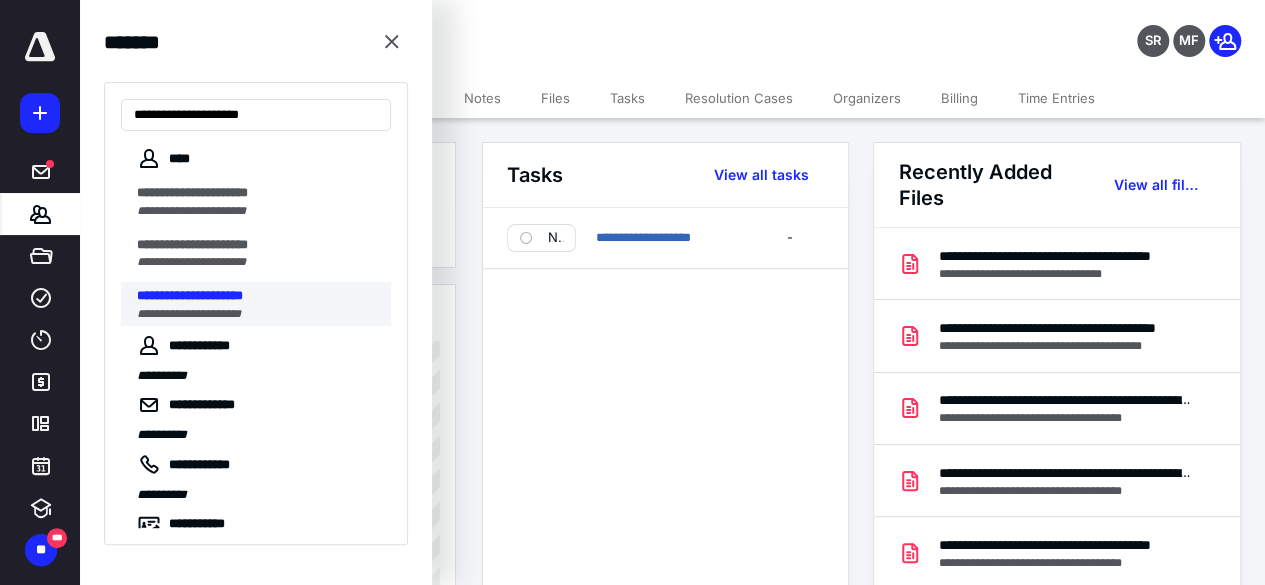 type on "**********" 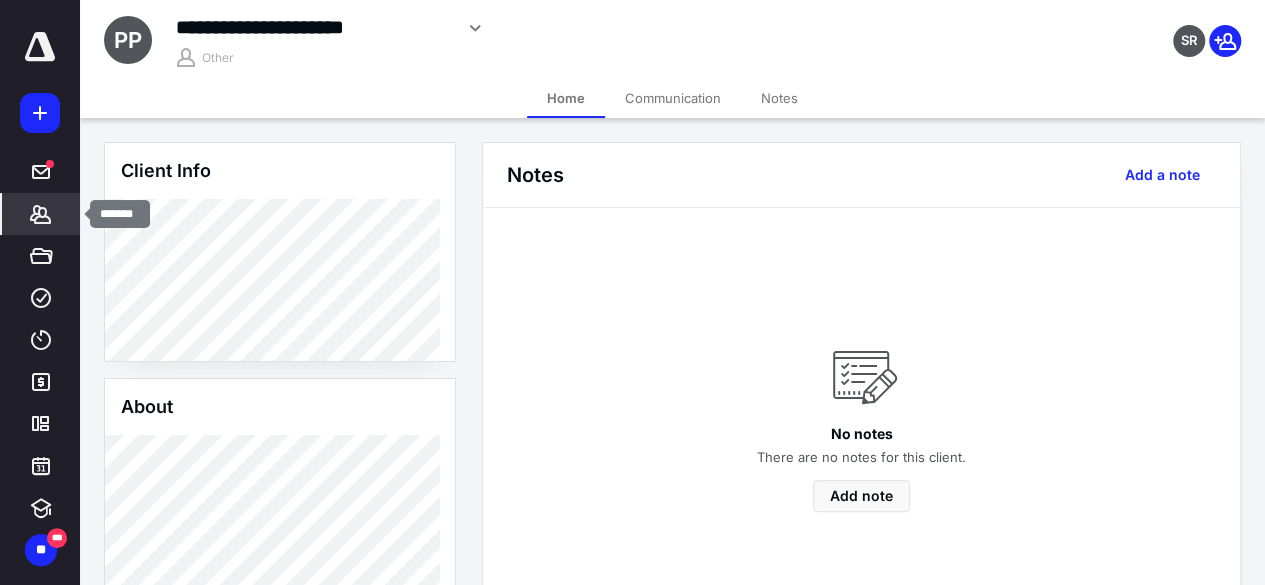 click 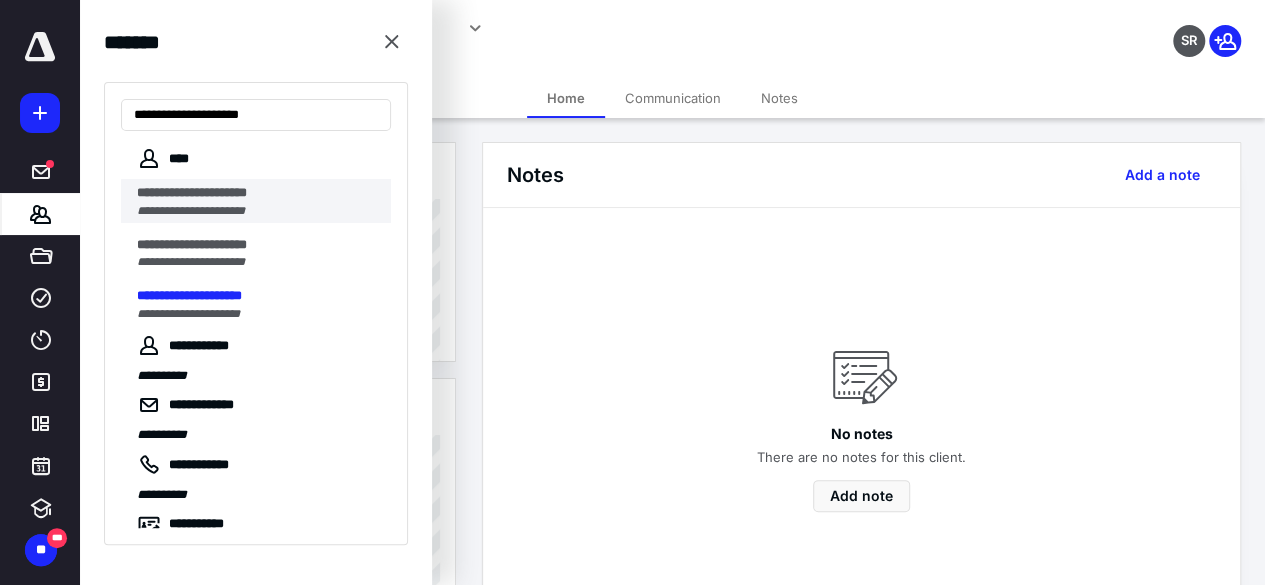 type on "**********" 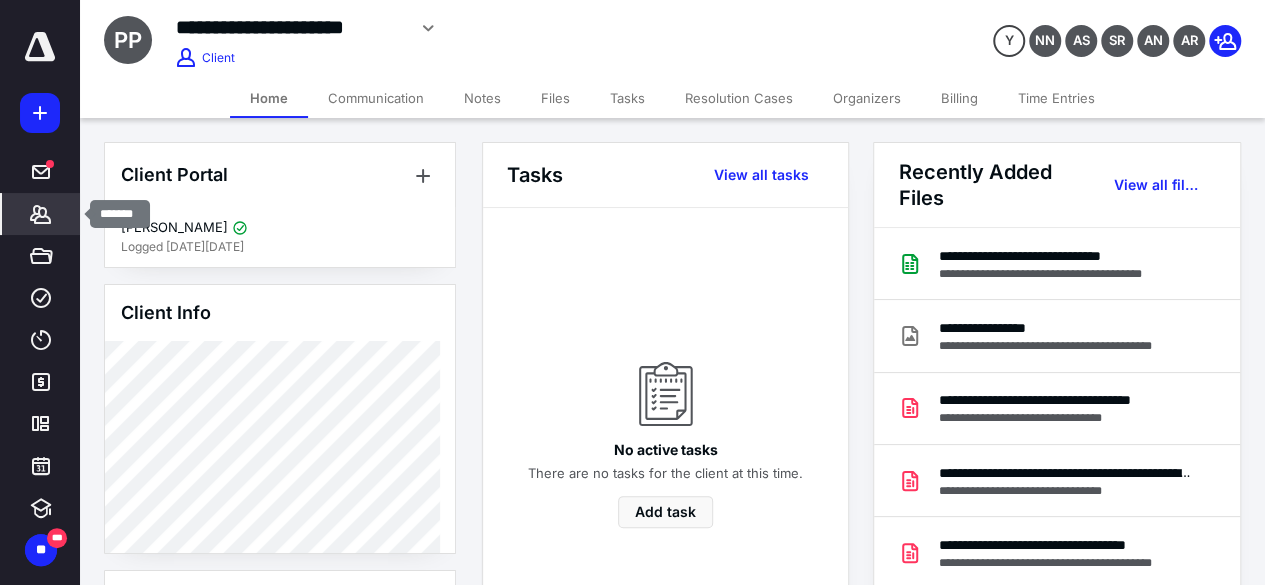 click on "*******" at bounding box center [41, 214] 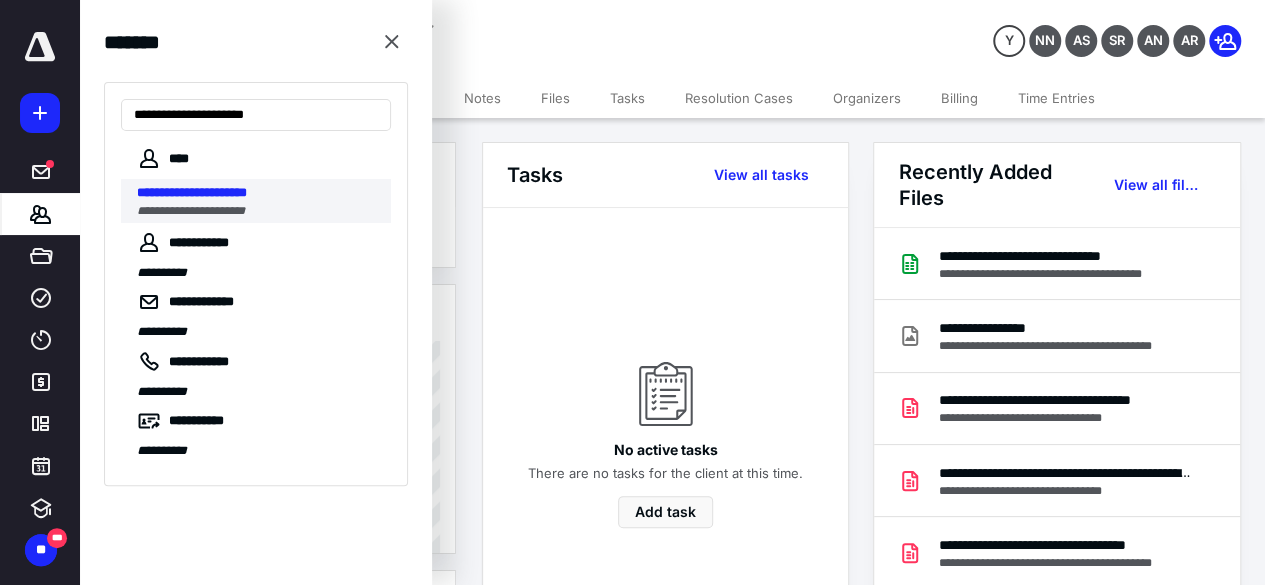 type on "**********" 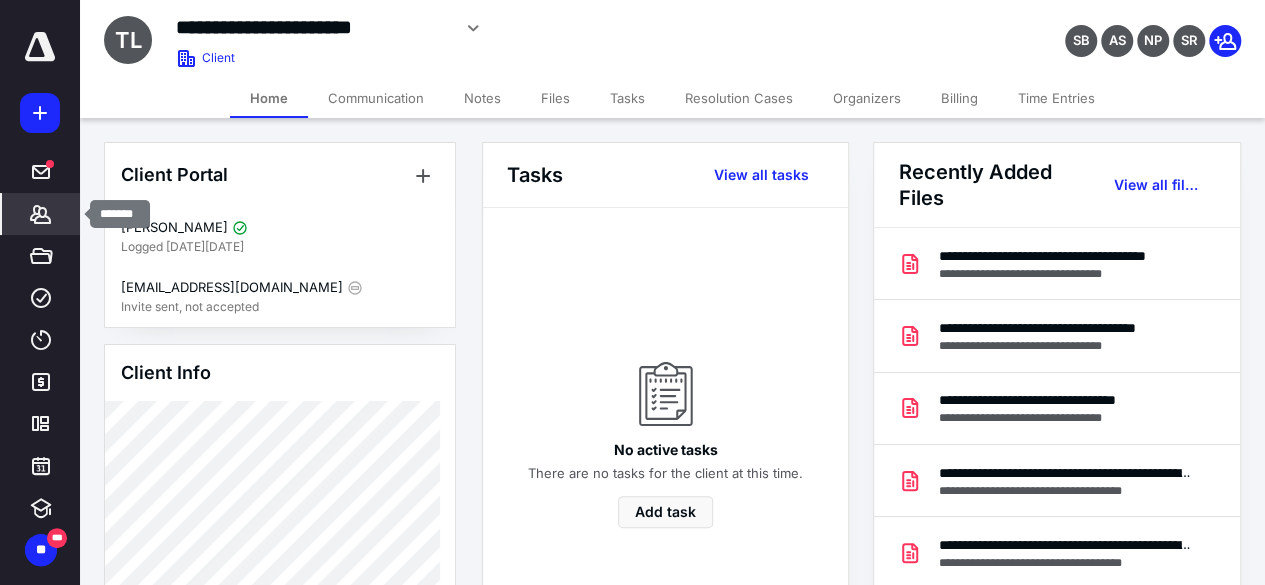 click 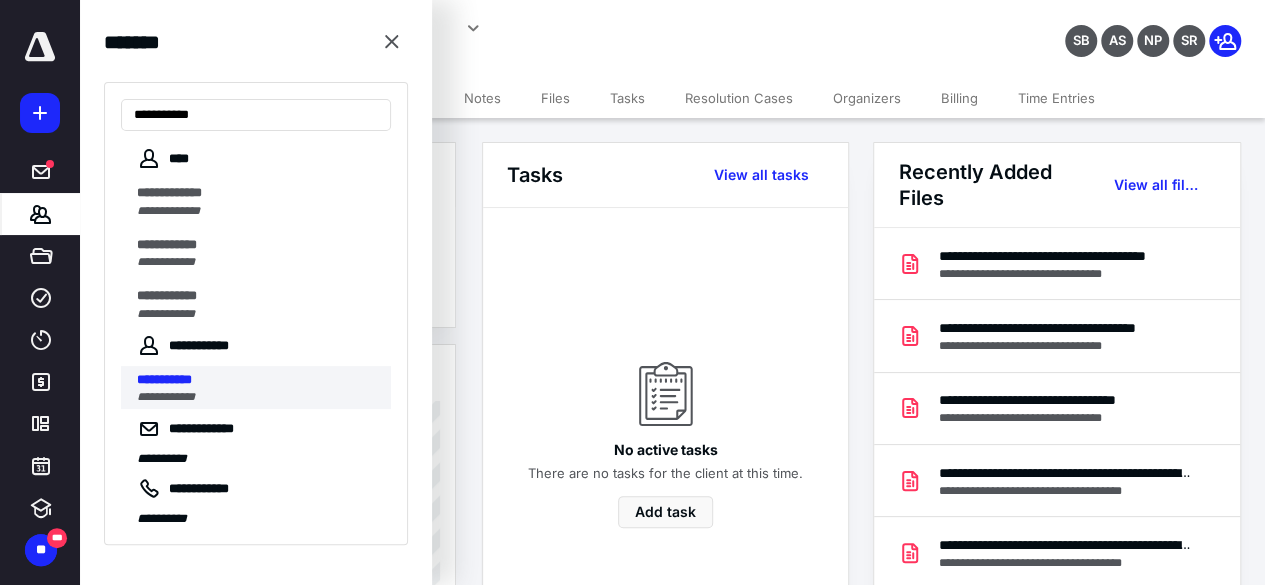 type on "**********" 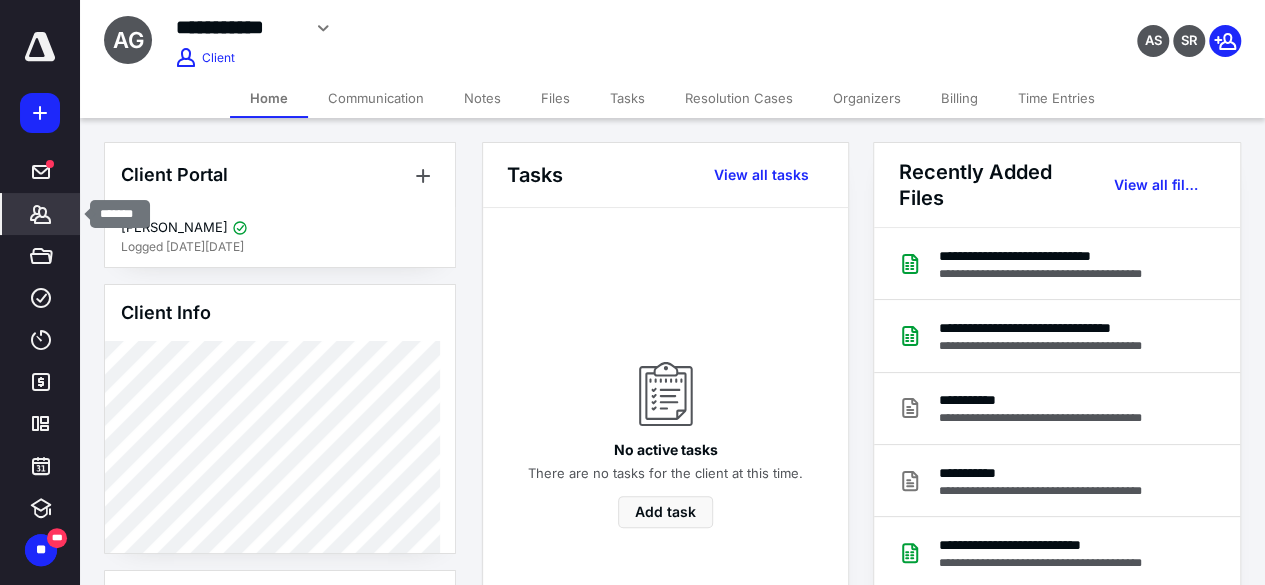 click 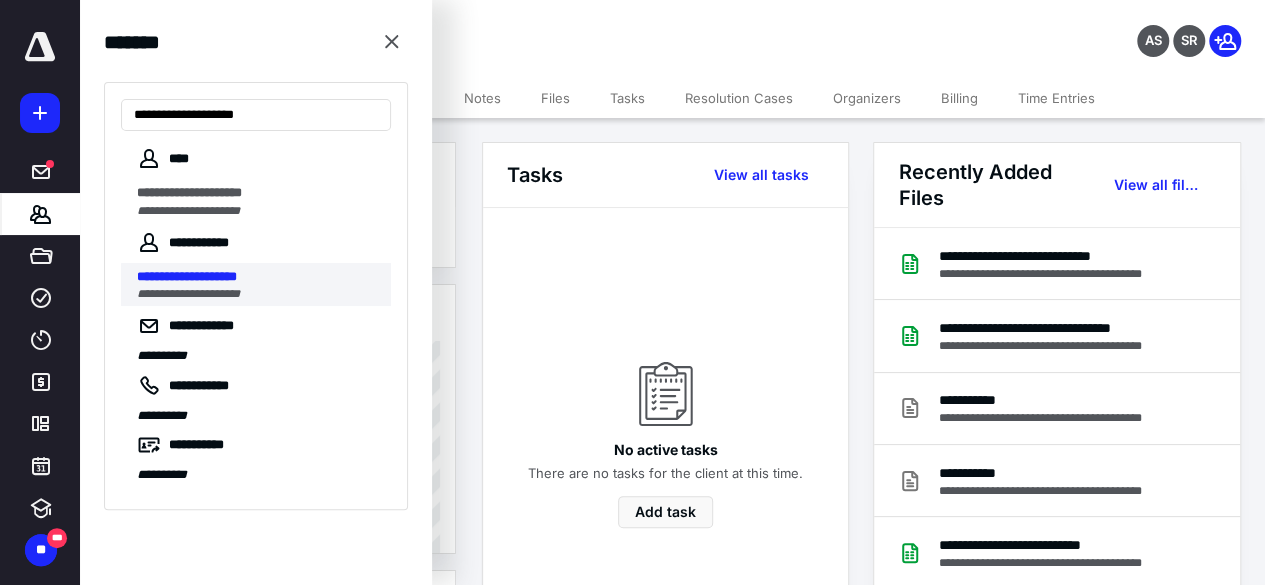 type on "**********" 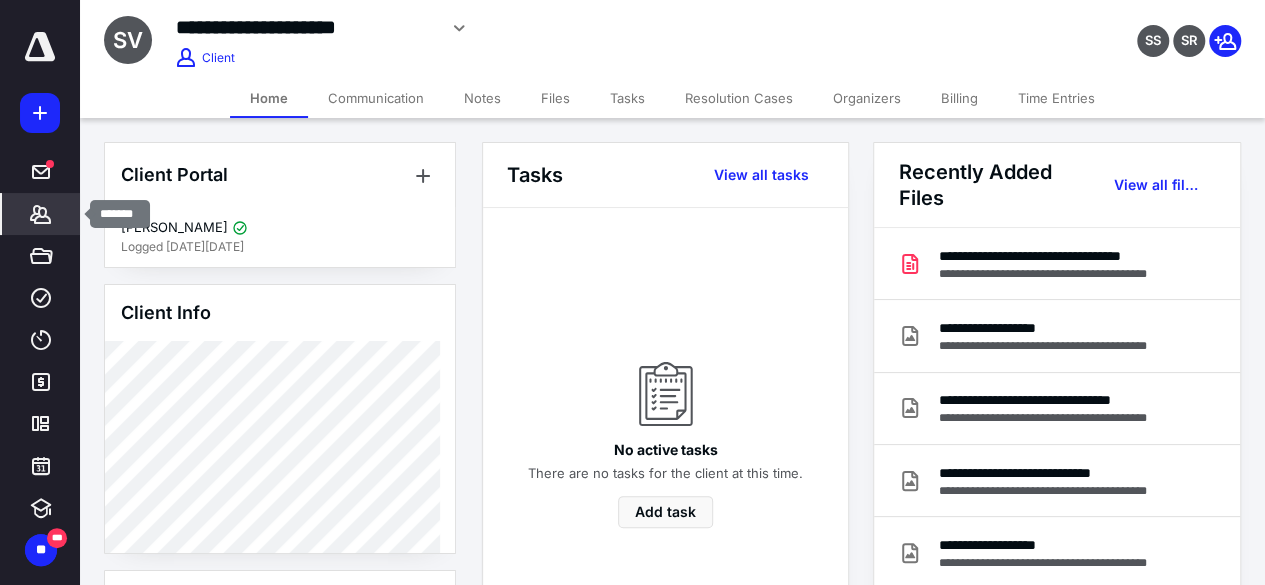 click 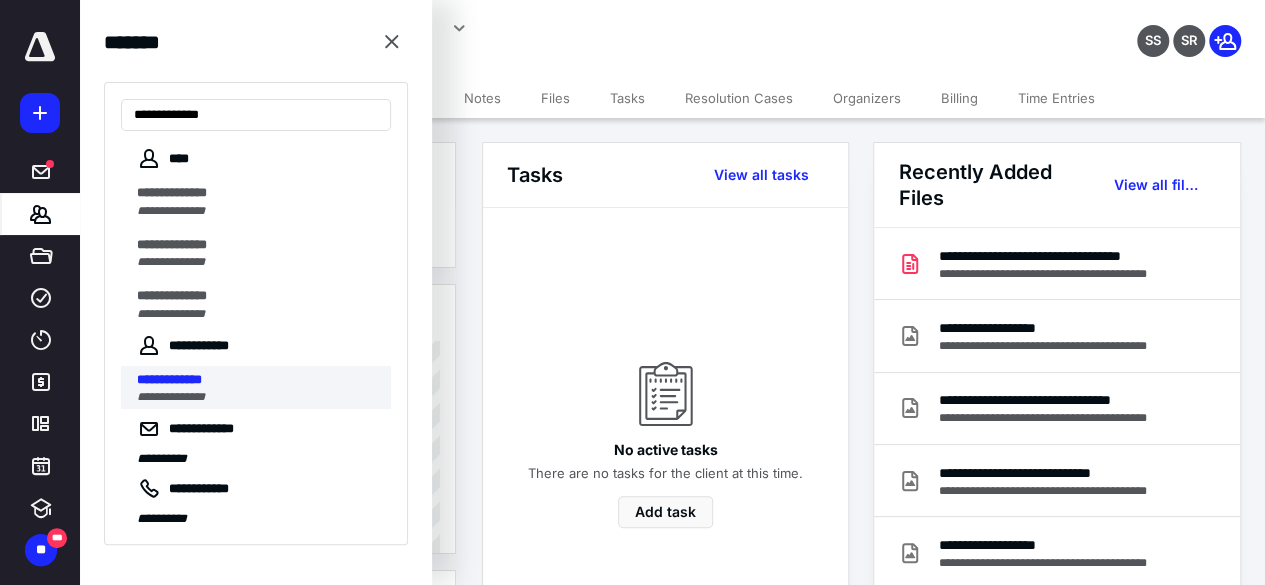 type on "**********" 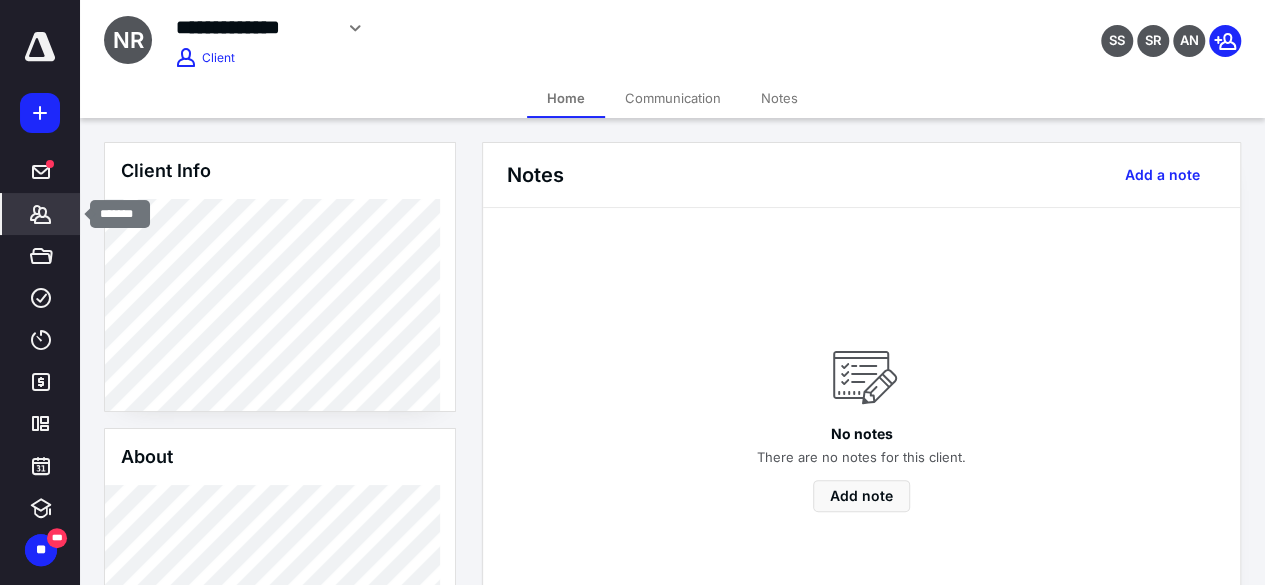 click 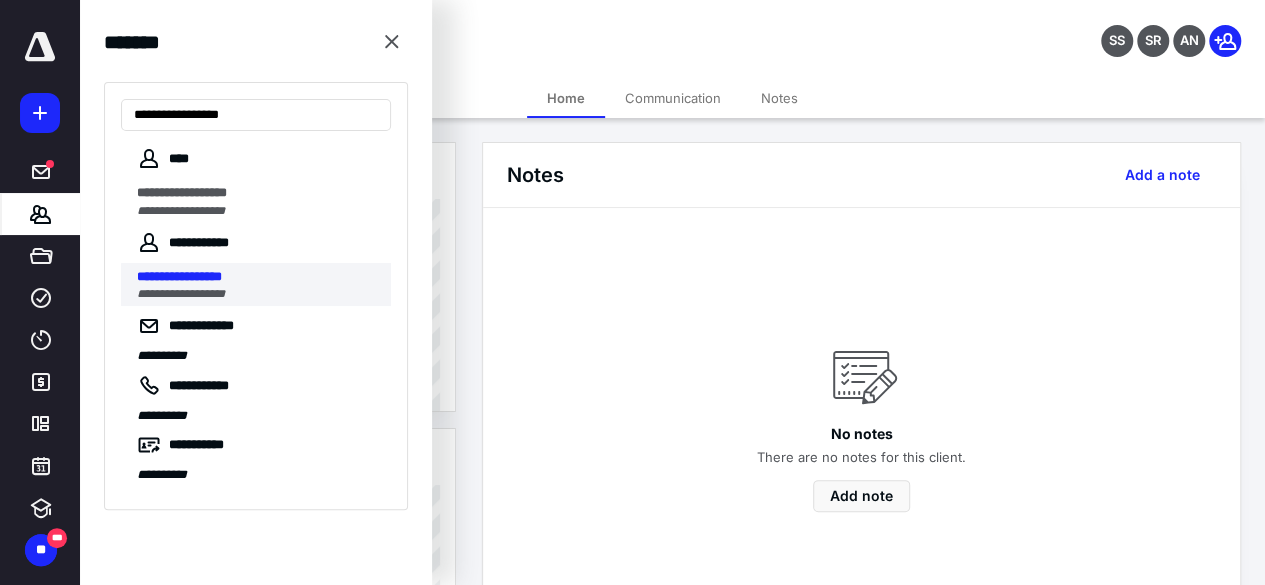 type on "**********" 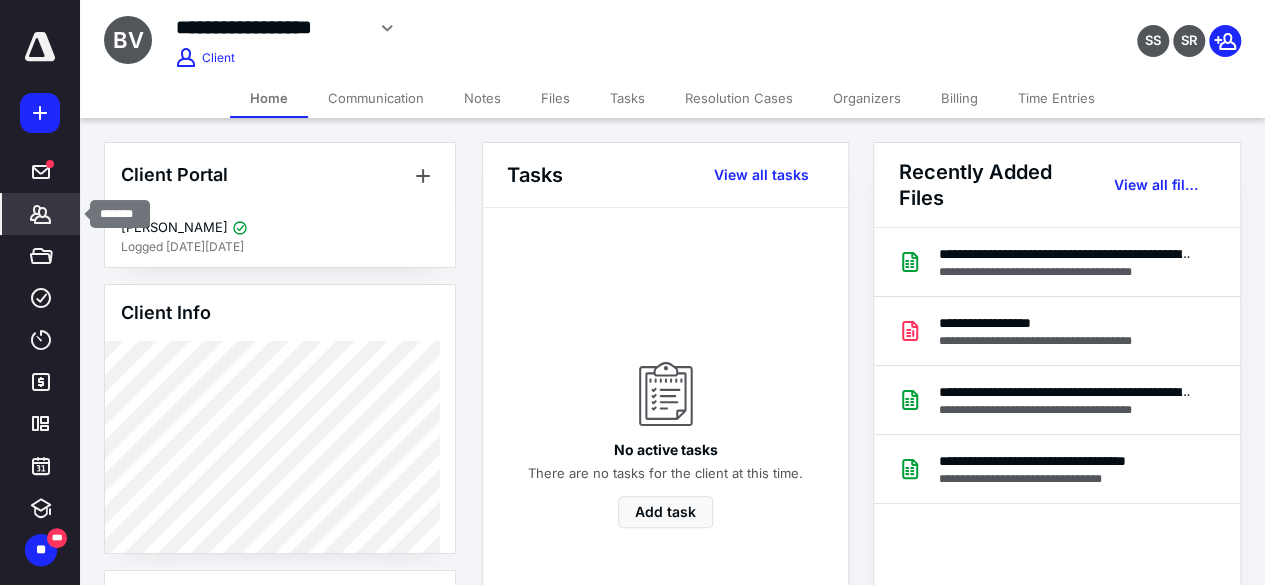 click 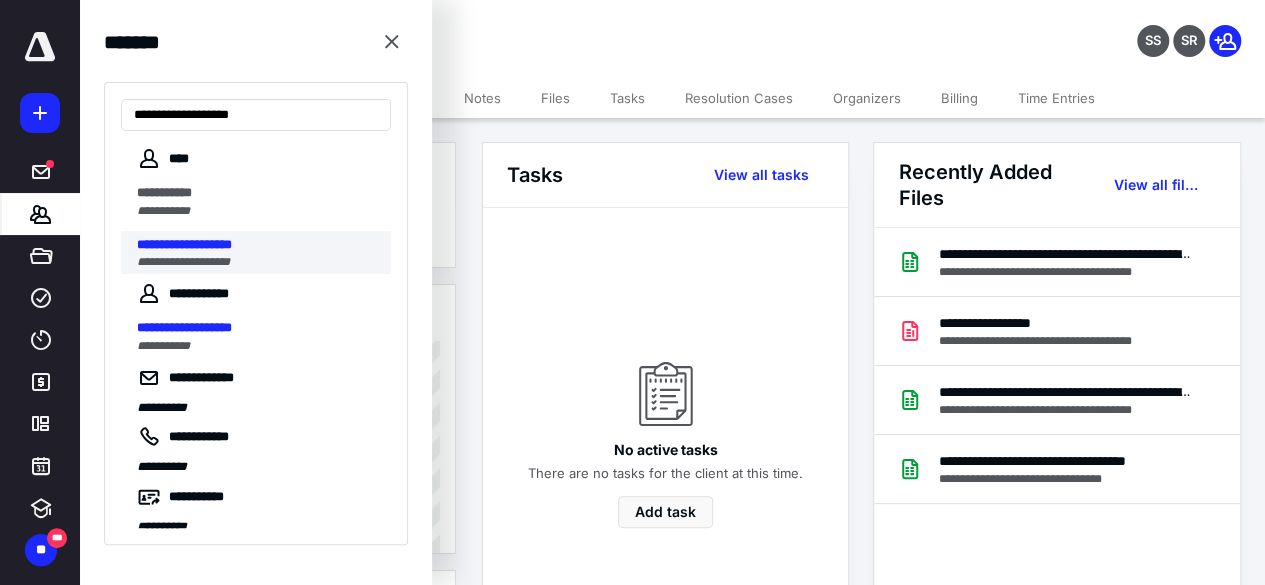 type on "**********" 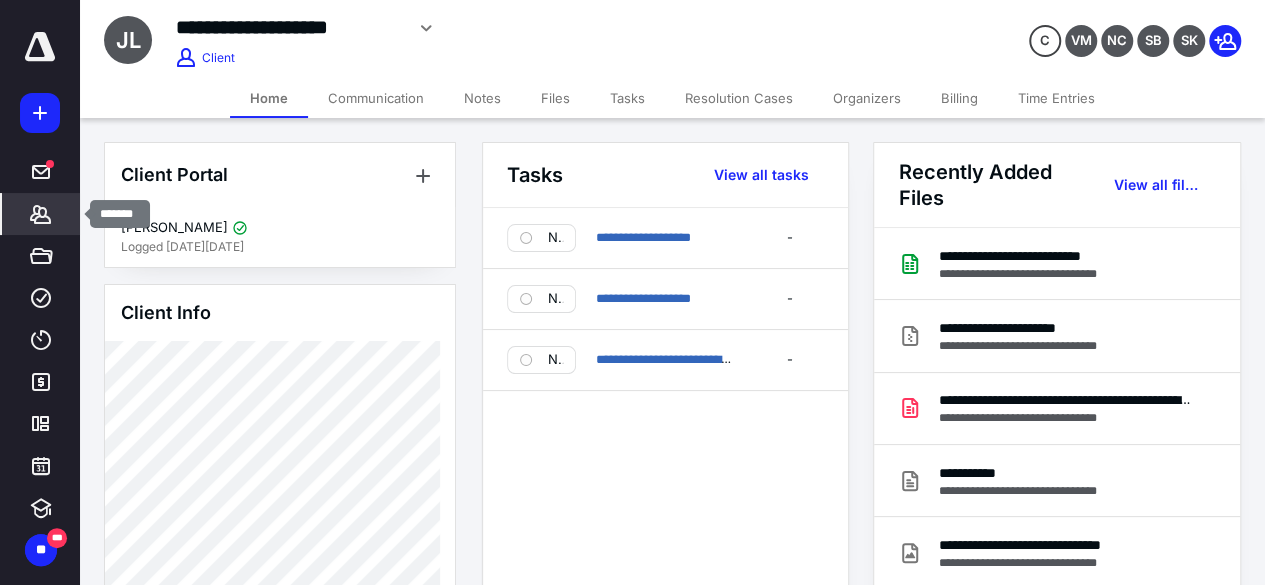 click on "*******" at bounding box center [41, 214] 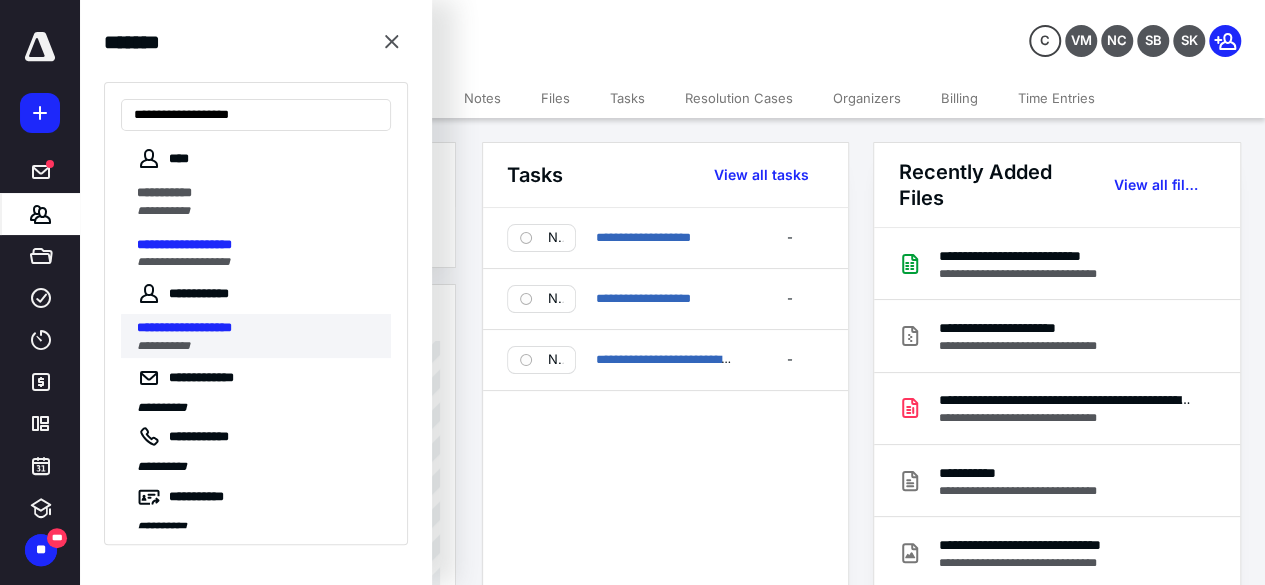 type on "**********" 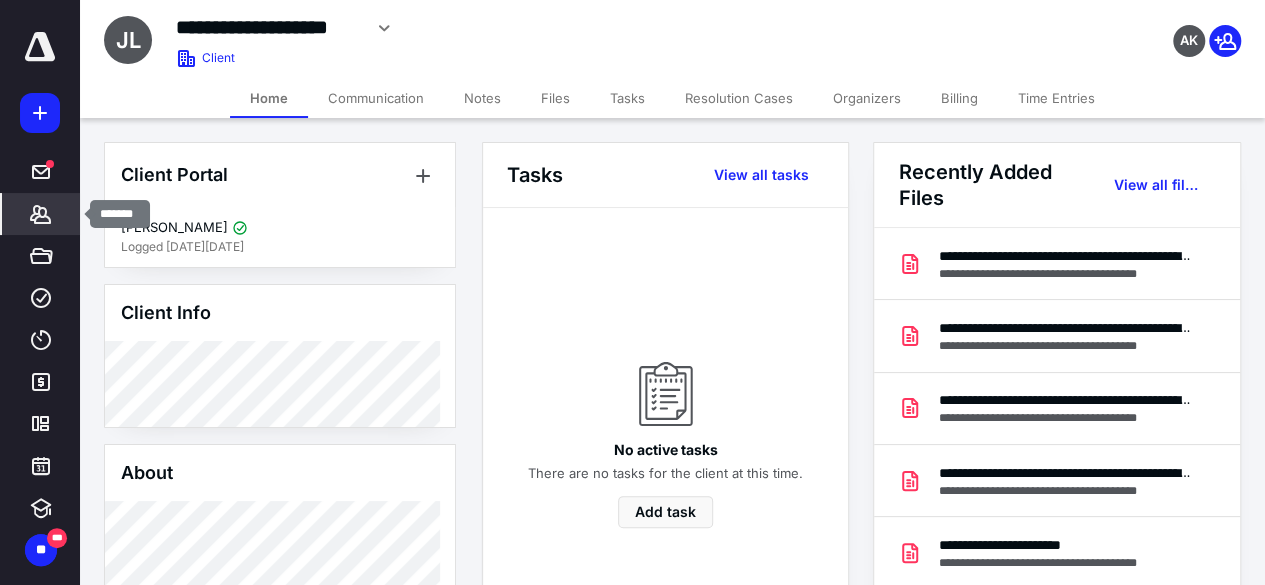 click 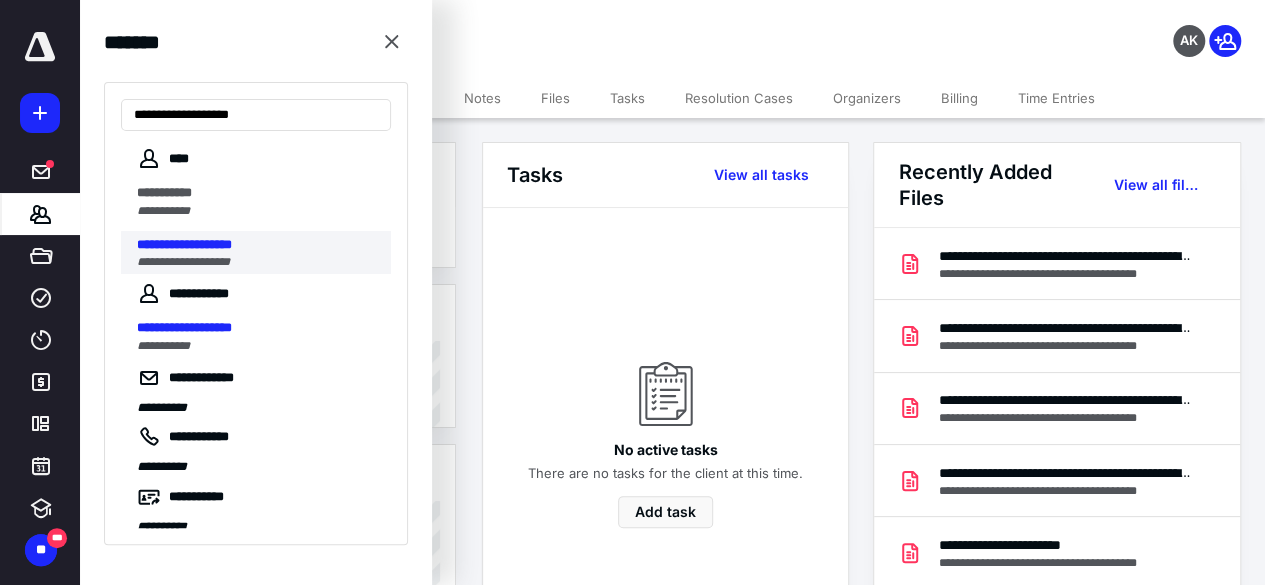 type on "**********" 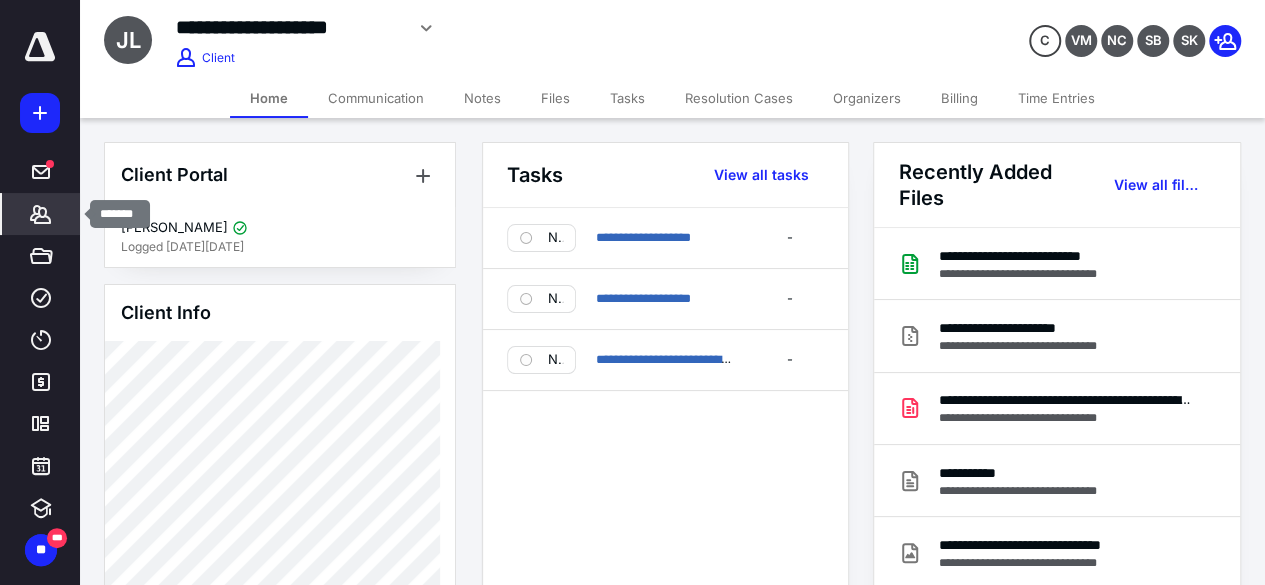 click 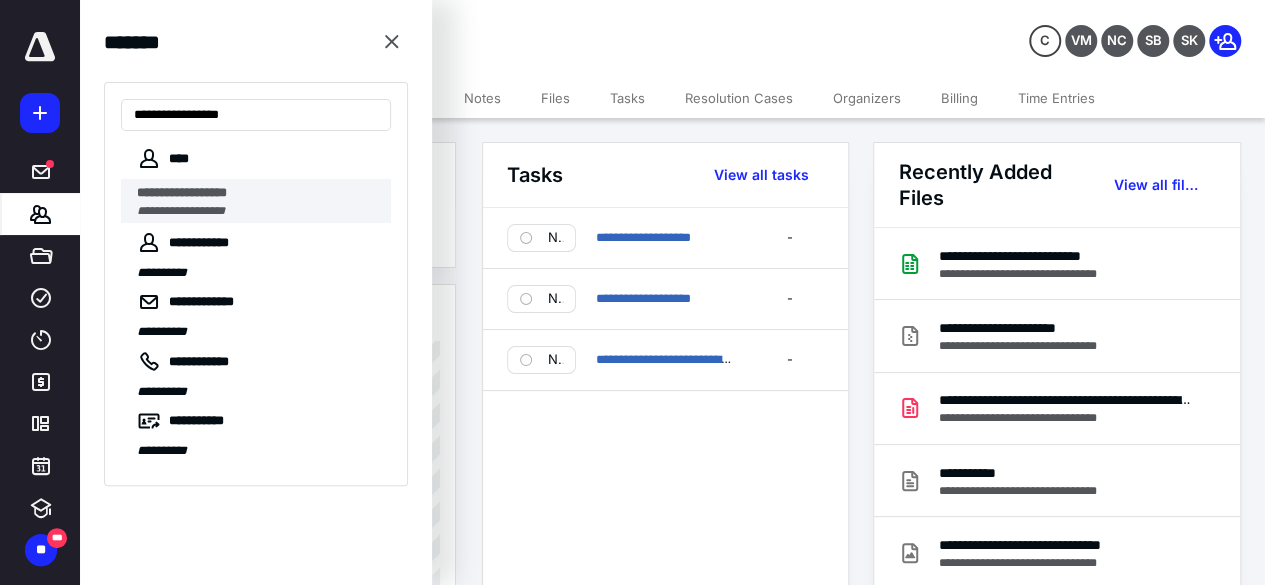 type on "**********" 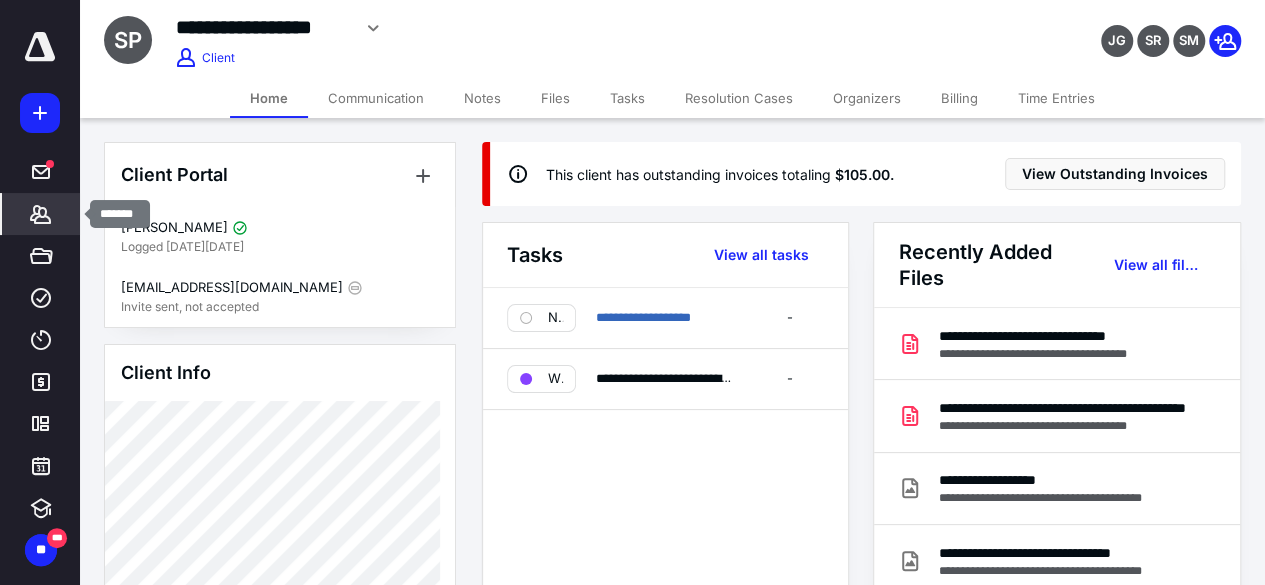 click 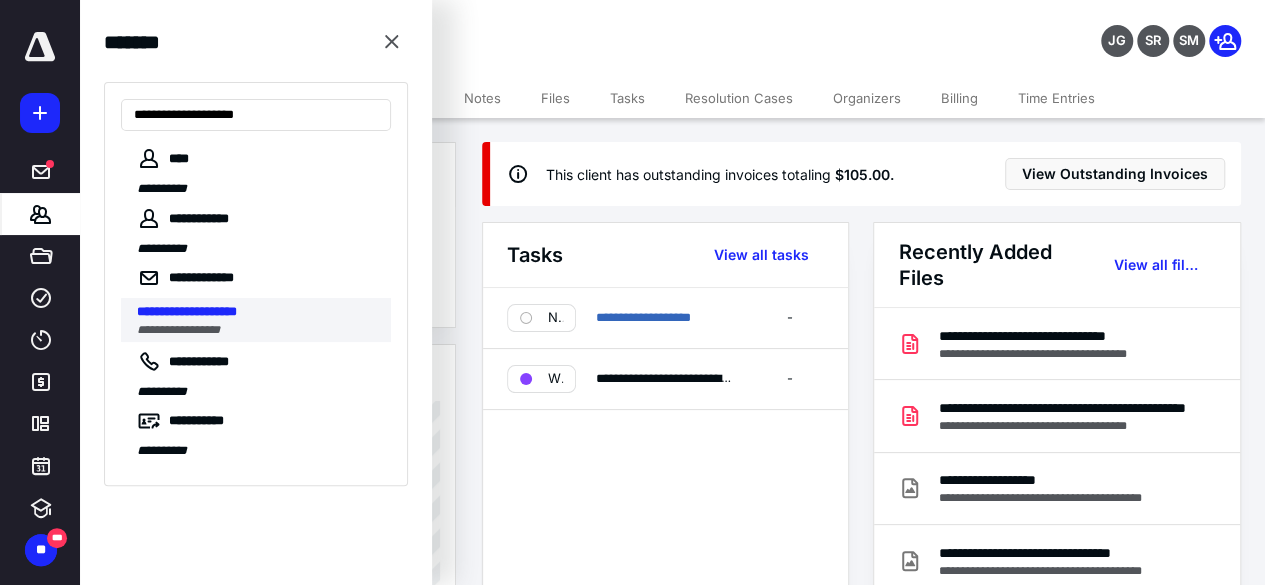 type on "**********" 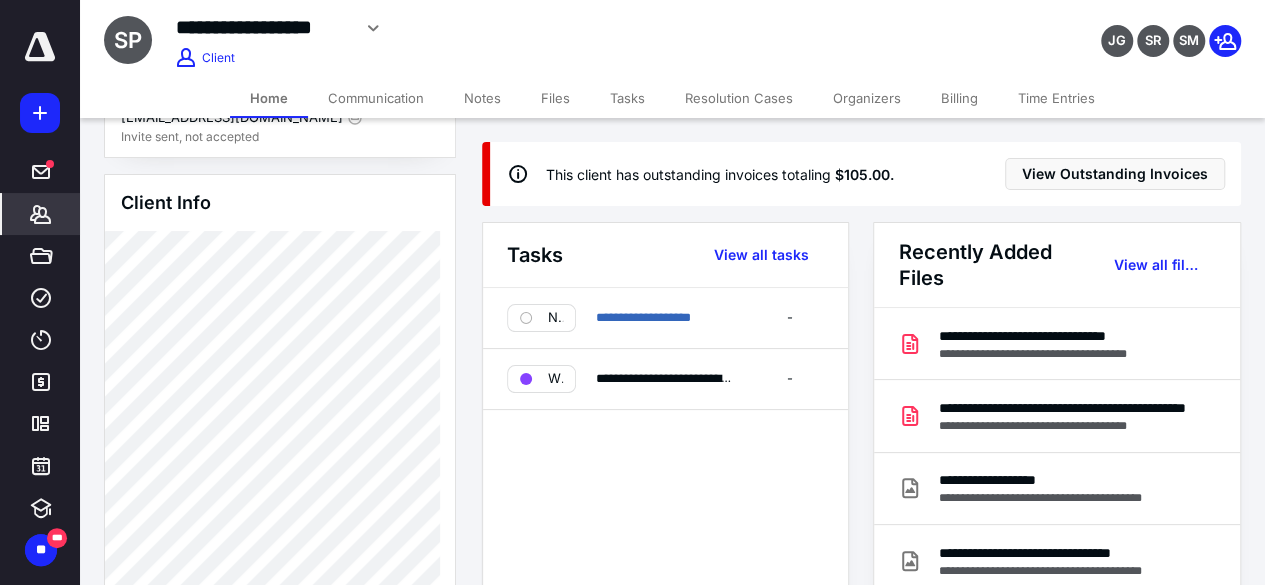 scroll, scrollTop: 0, scrollLeft: 0, axis: both 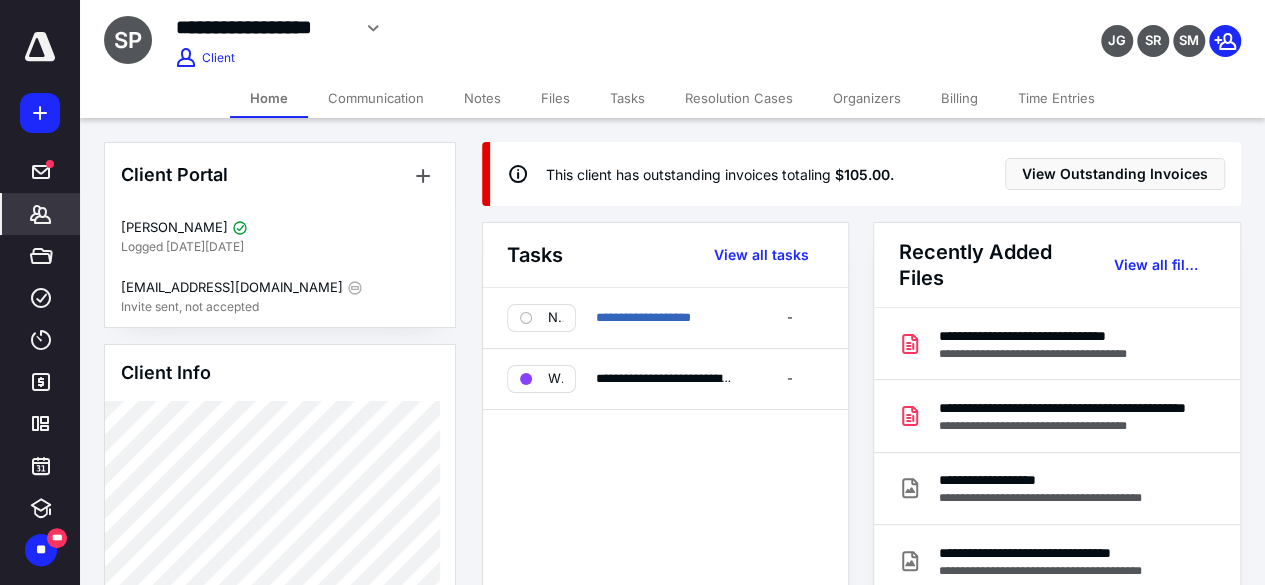 drag, startPoint x: 35, startPoint y: 235, endPoint x: 44, endPoint y: 223, distance: 15 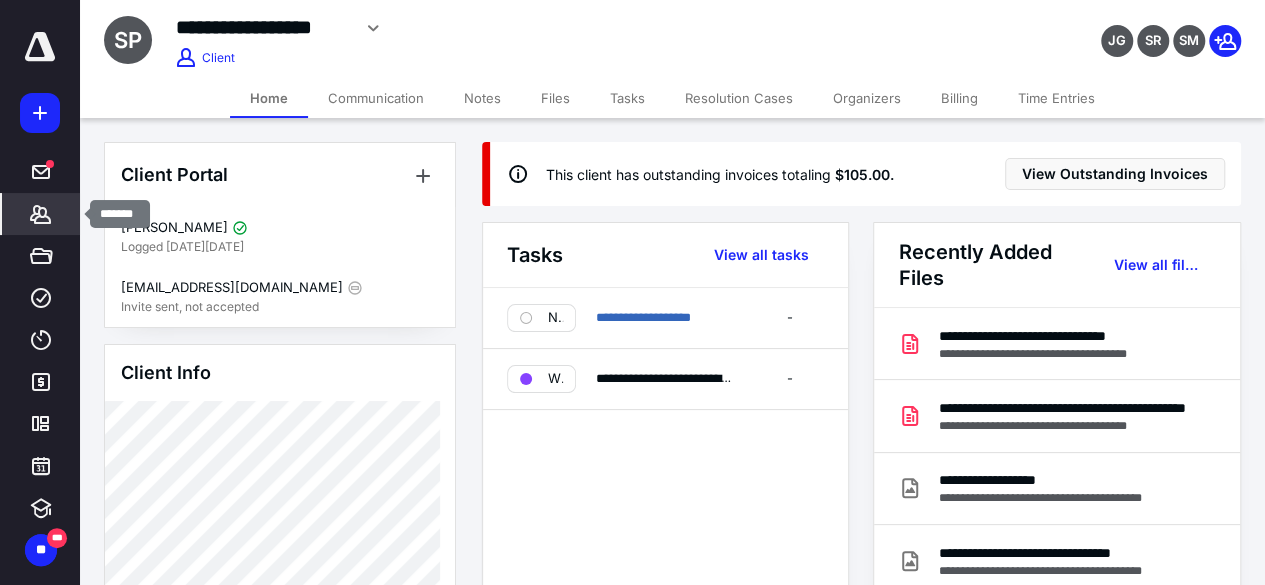 click 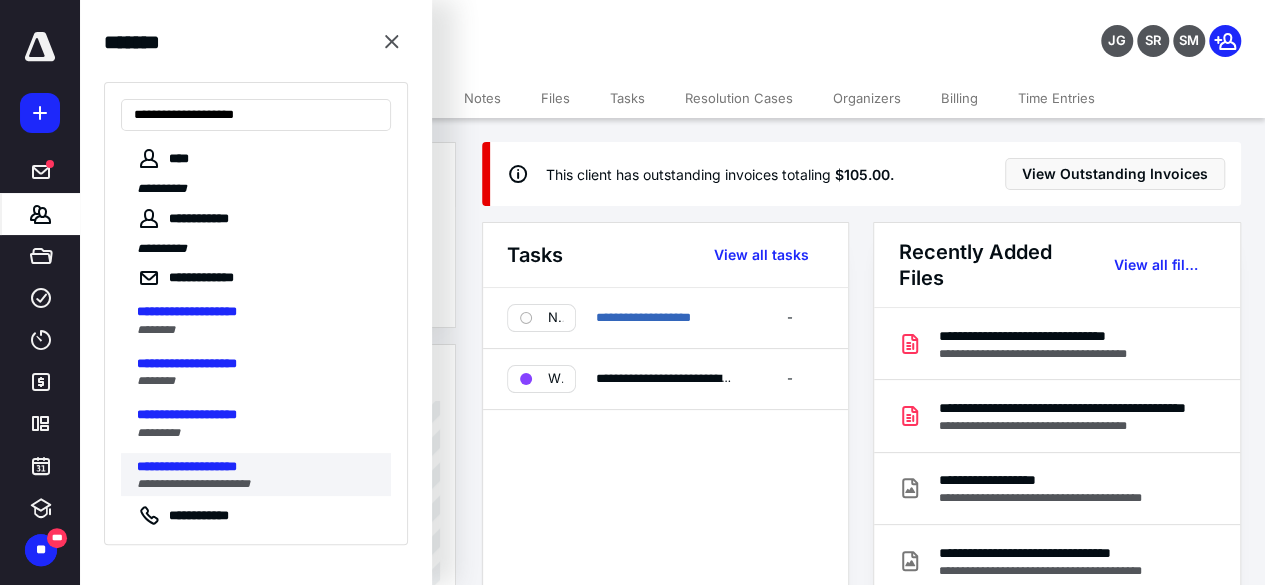 type on "**********" 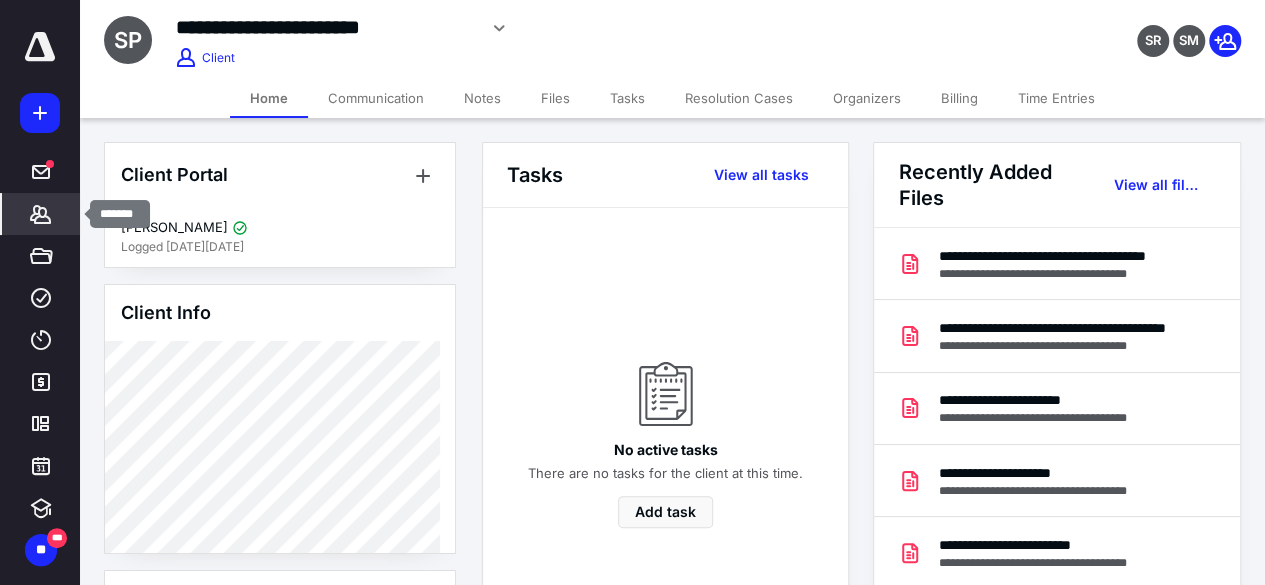 click on "*******" at bounding box center [41, 214] 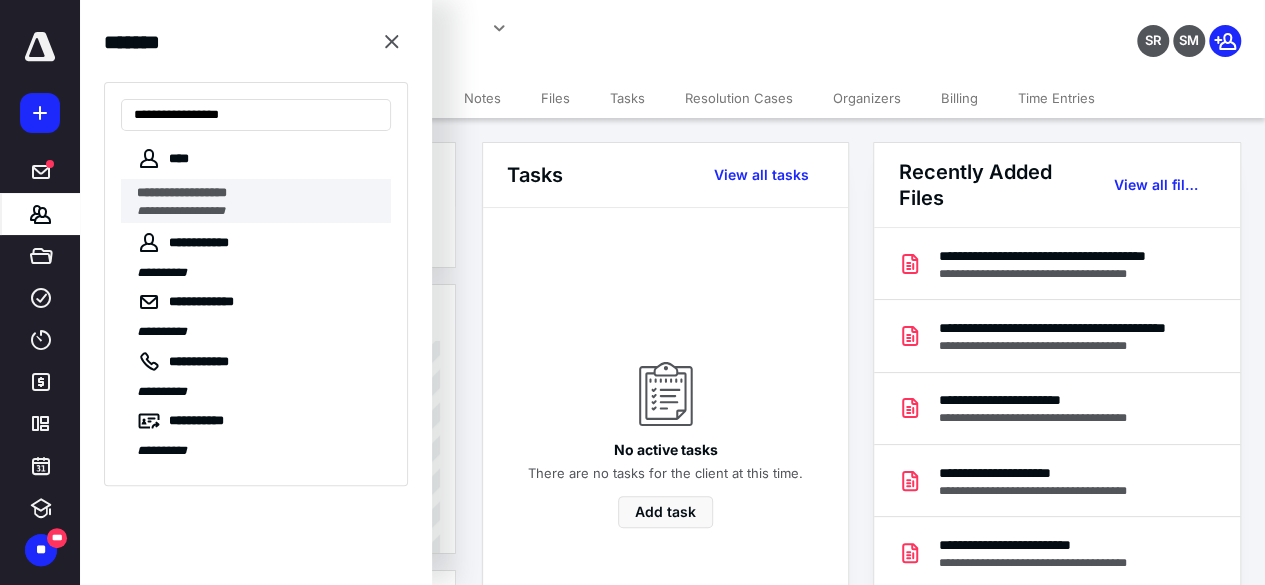 type on "**********" 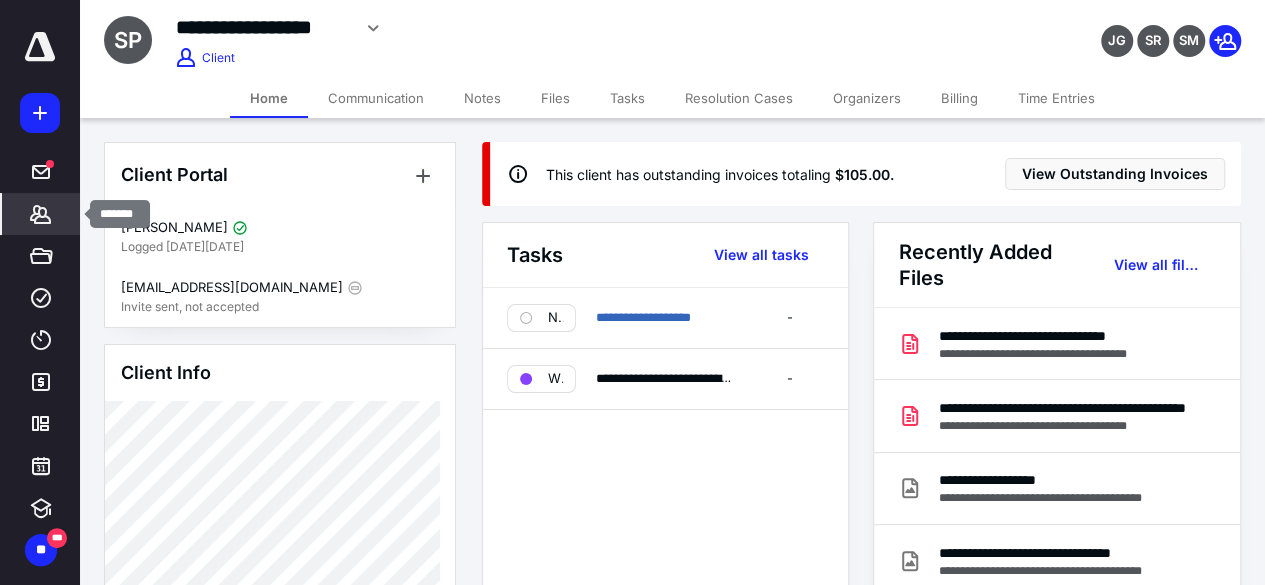 click 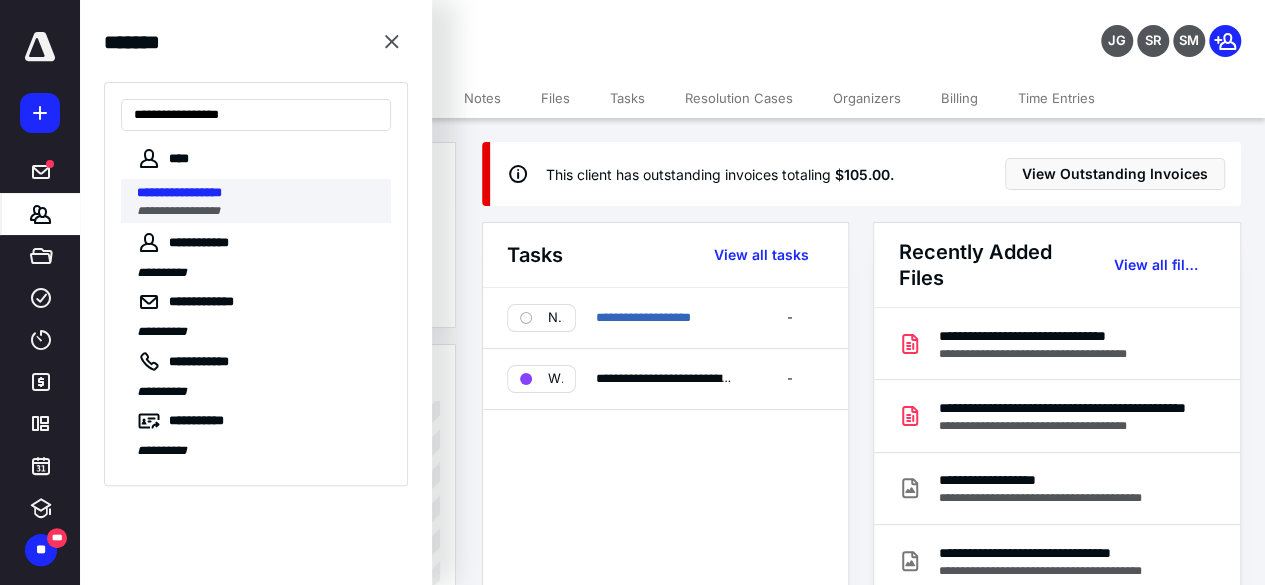 type on "**********" 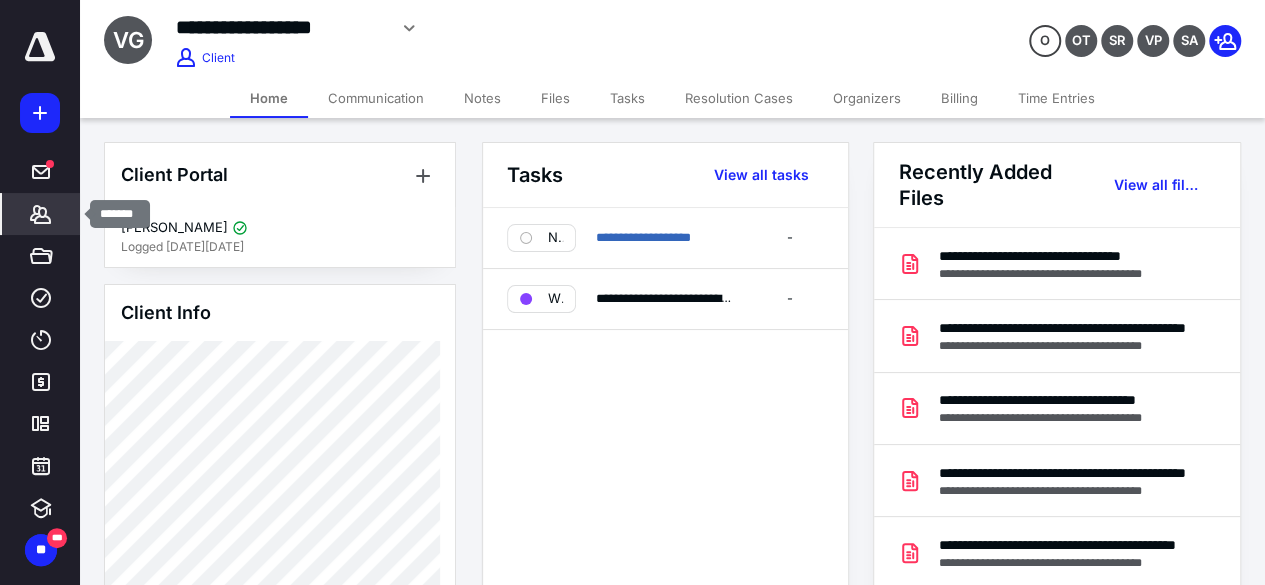 click 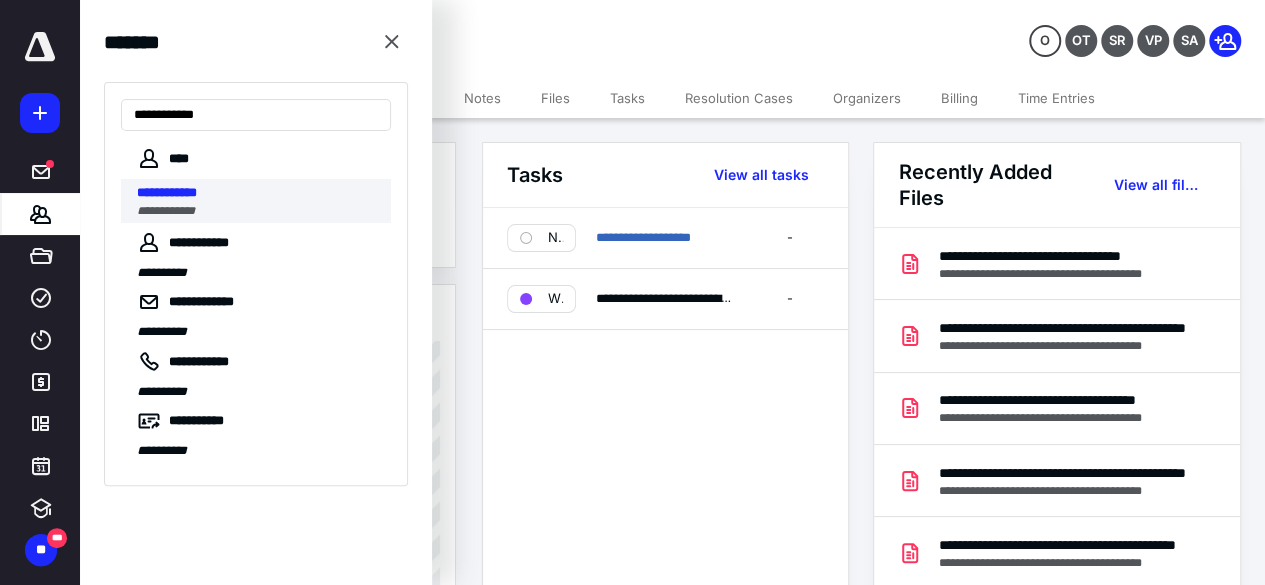 type on "**********" 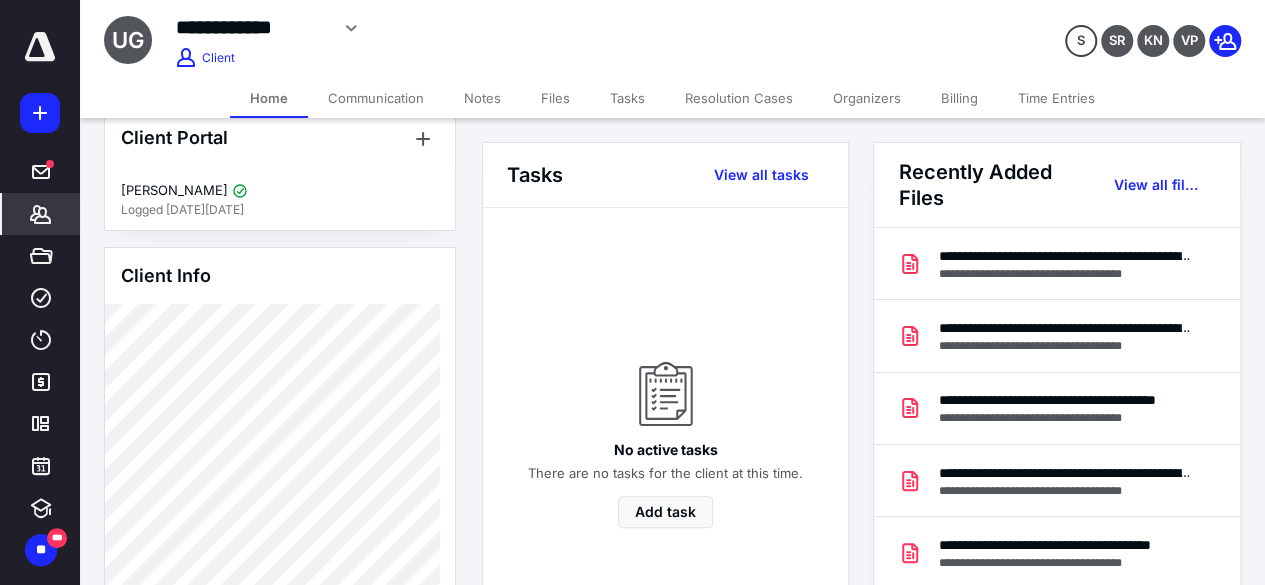 scroll, scrollTop: 0, scrollLeft: 0, axis: both 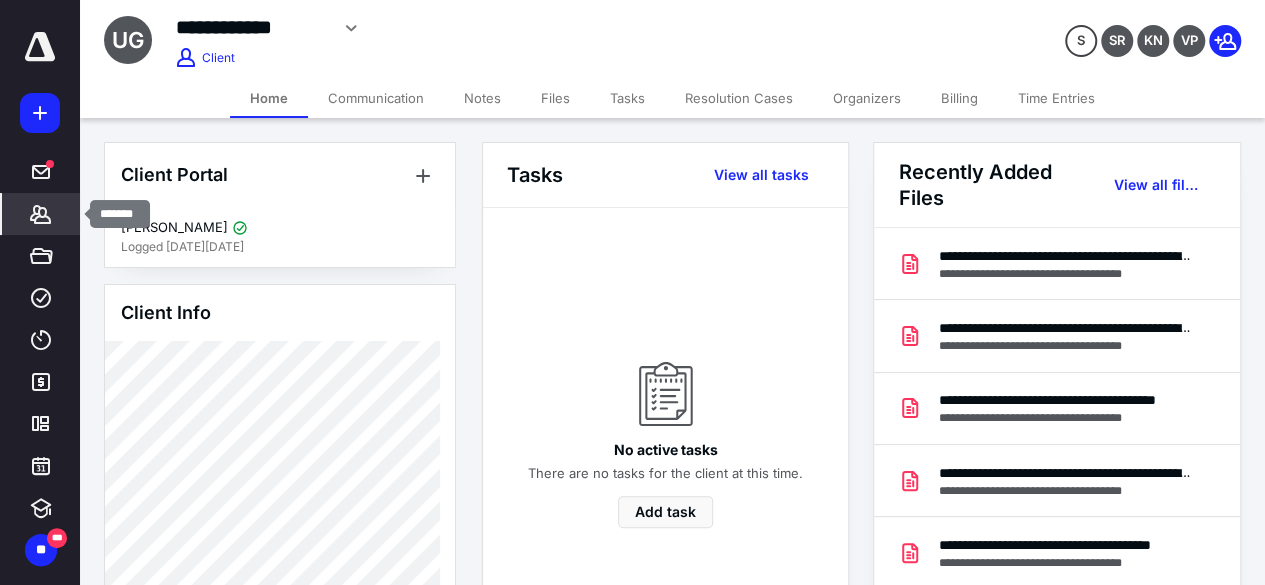 click 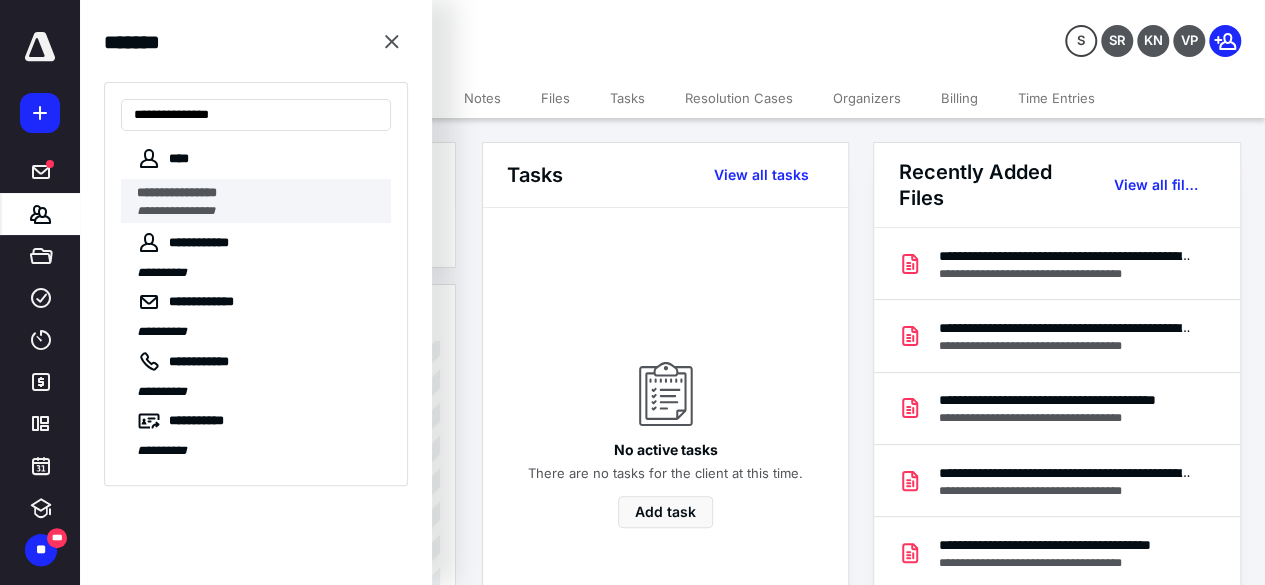 type on "**********" 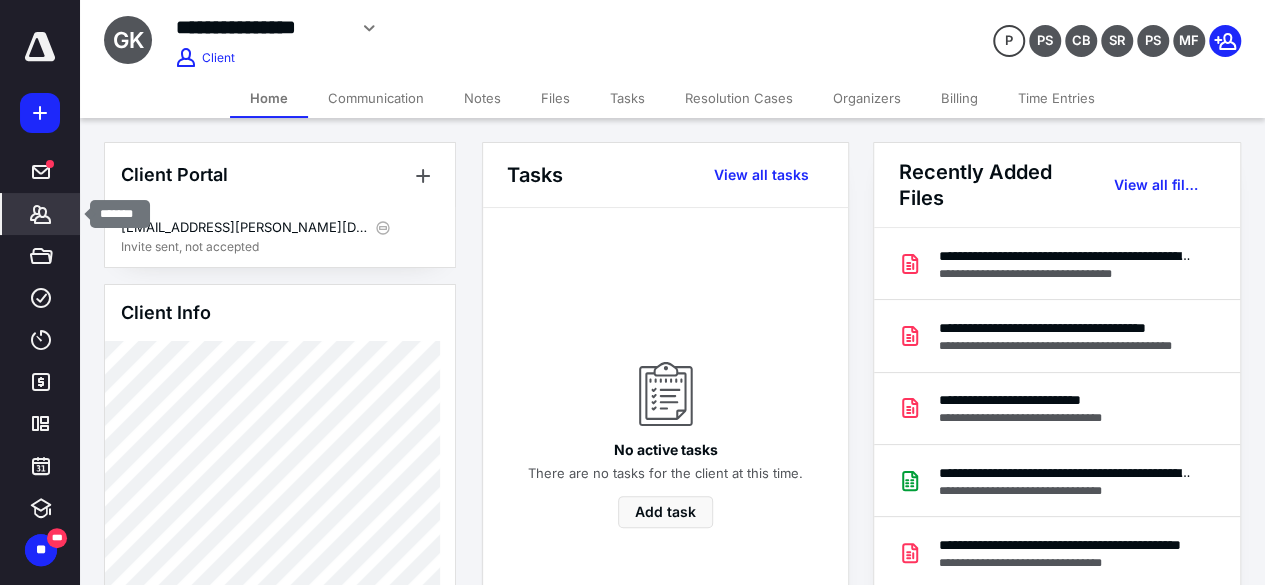 click 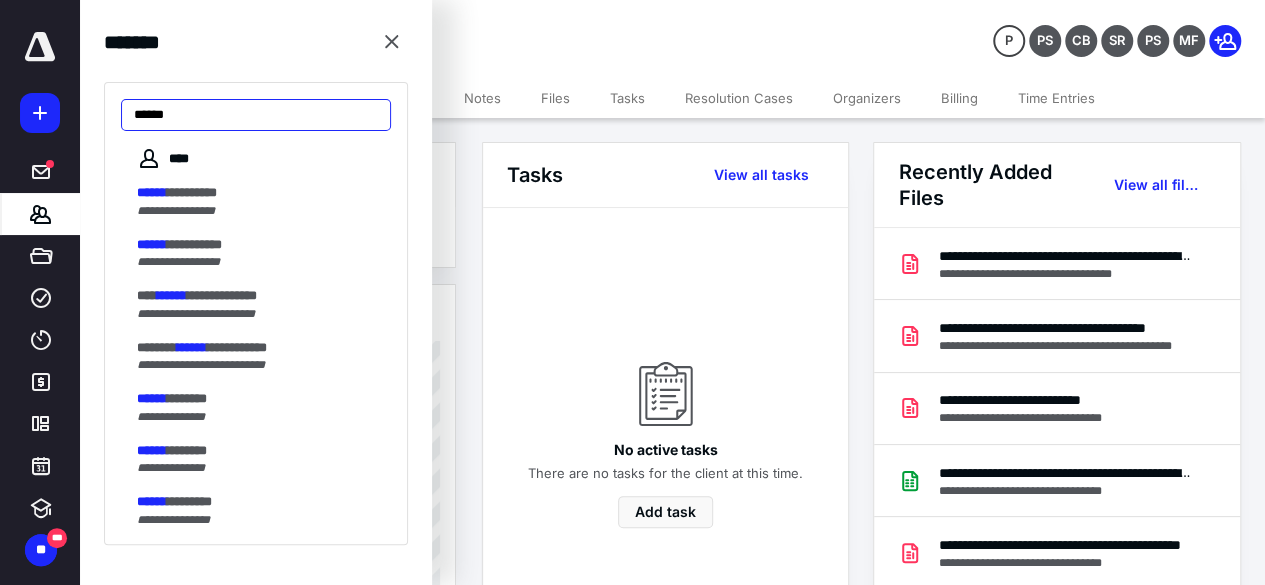 drag, startPoint x: 233, startPoint y: 114, endPoint x: 83, endPoint y: 140, distance: 152.23666 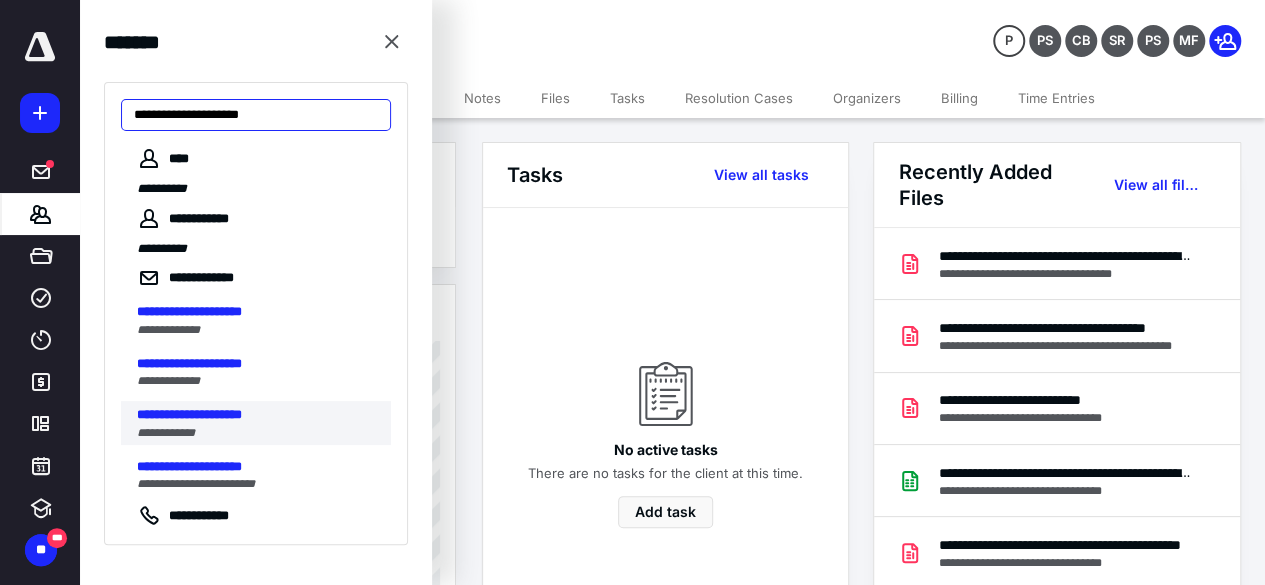 type on "**********" 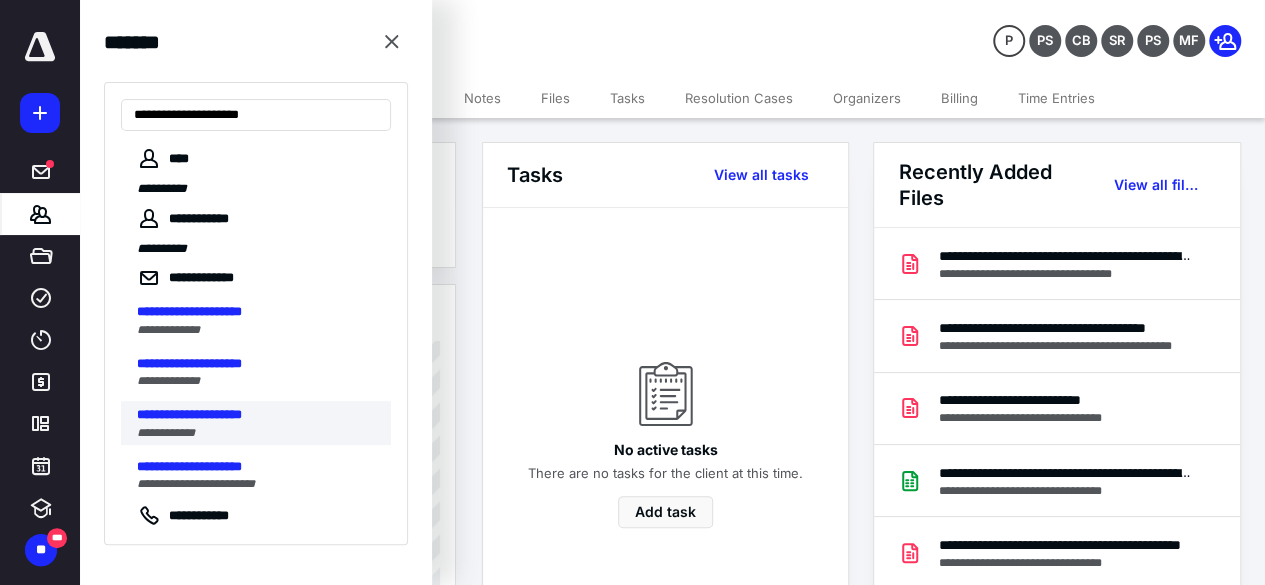 click on "**********" at bounding box center (189, 414) 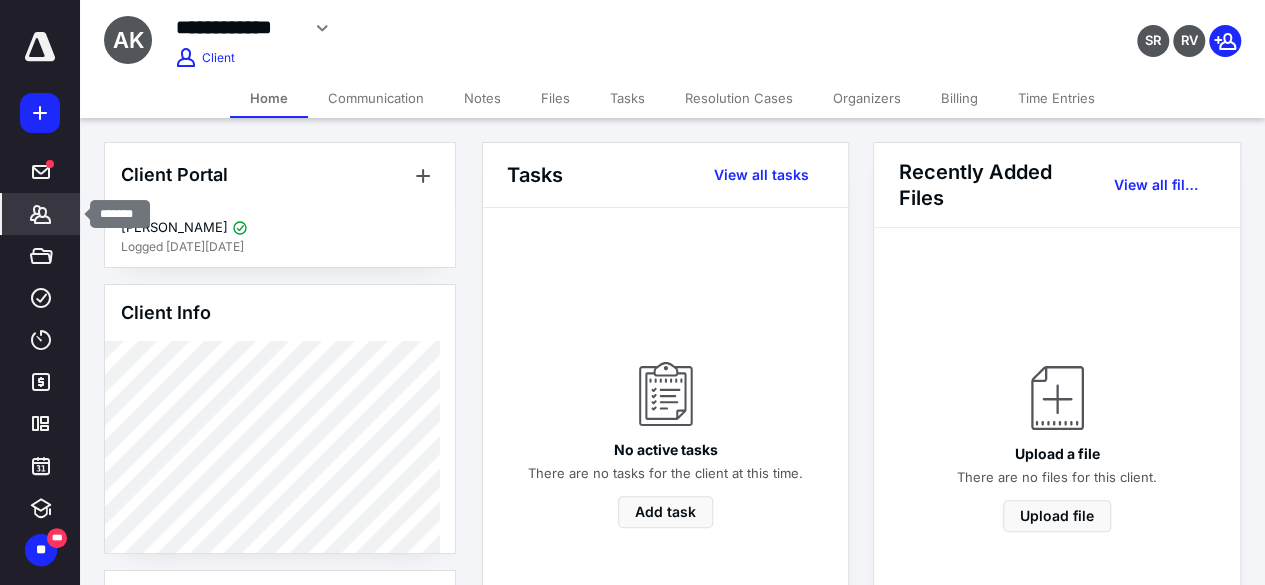 click 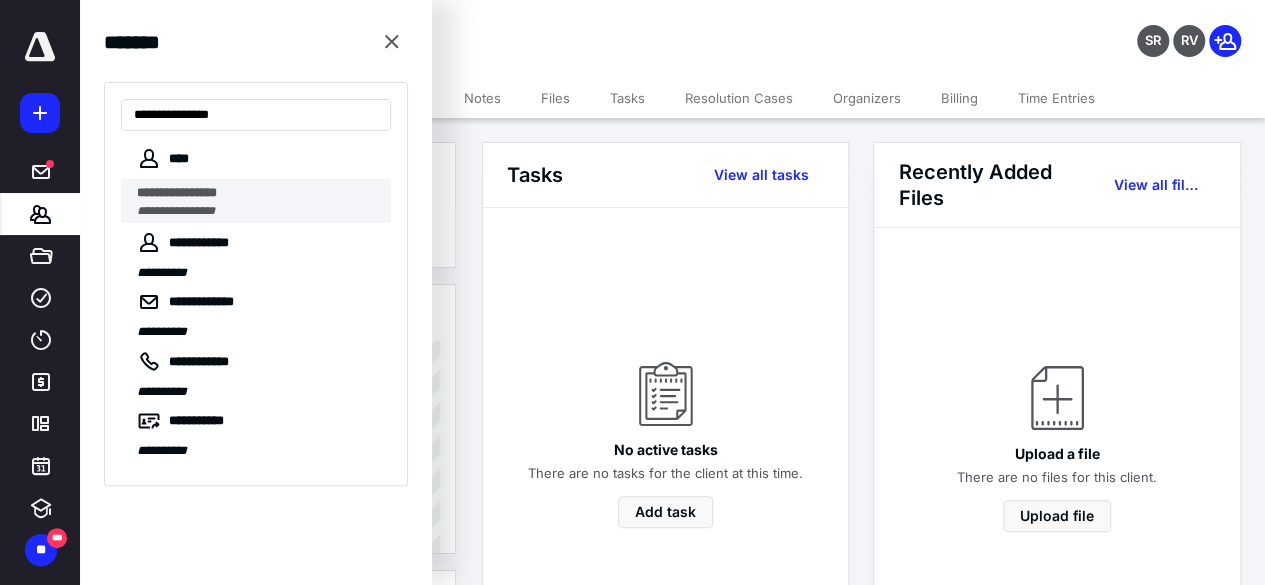 type on "**********" 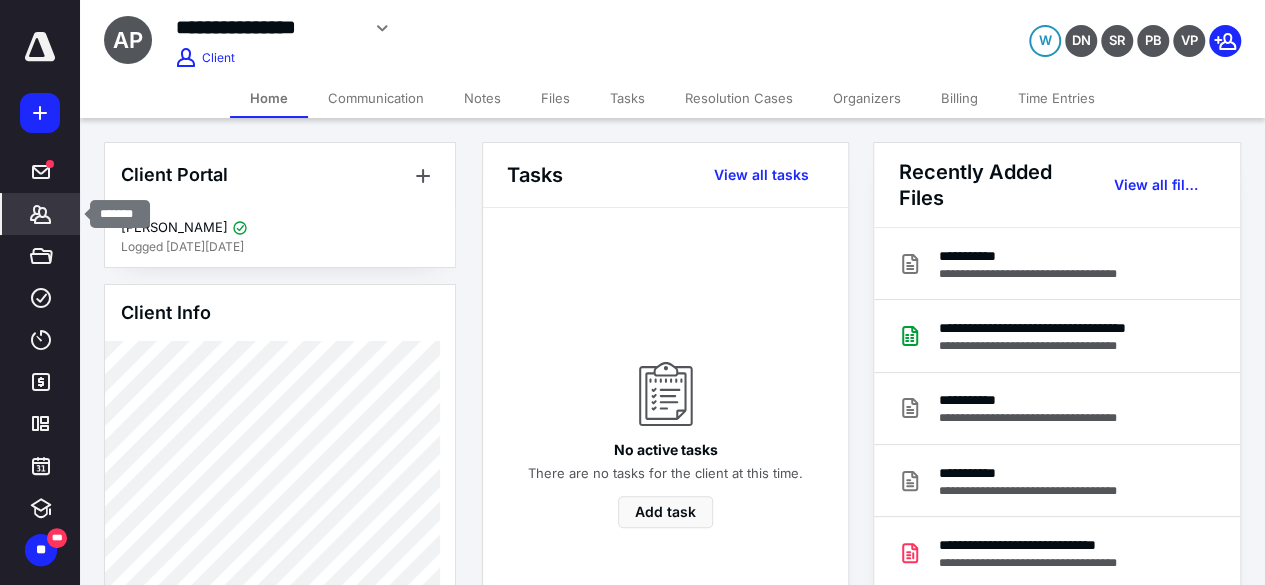 click 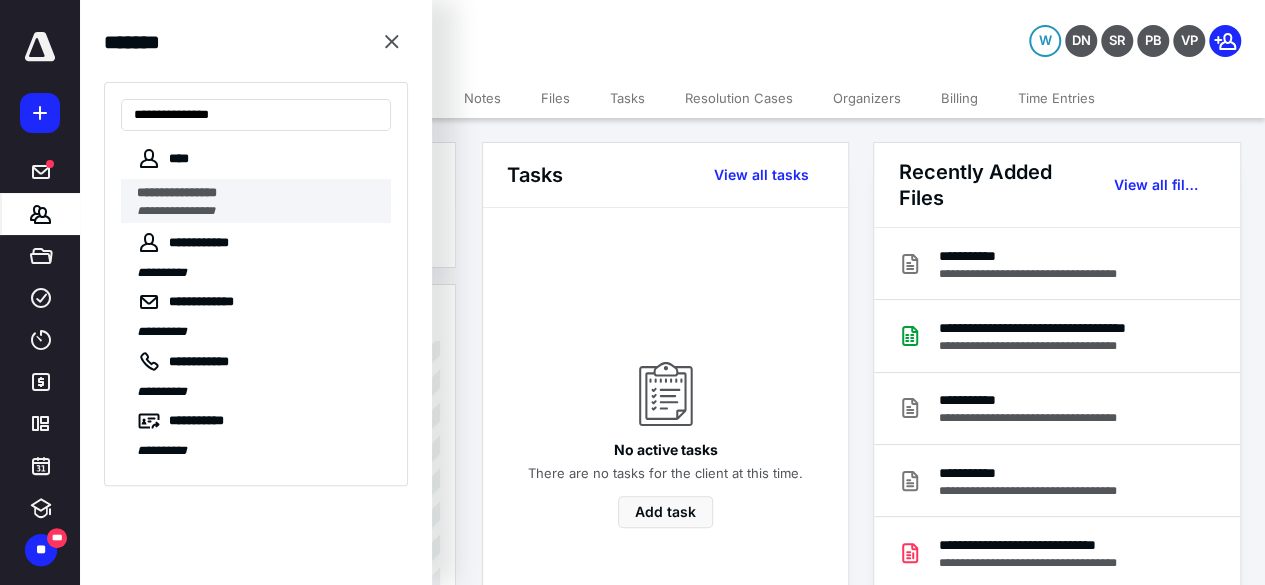 type on "**********" 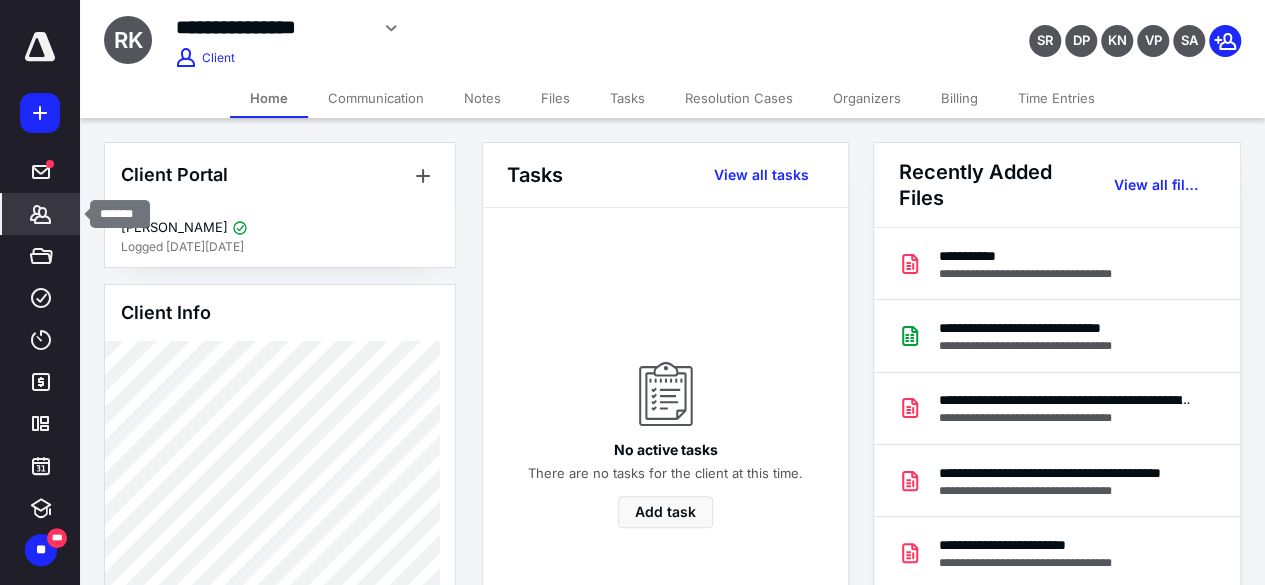click 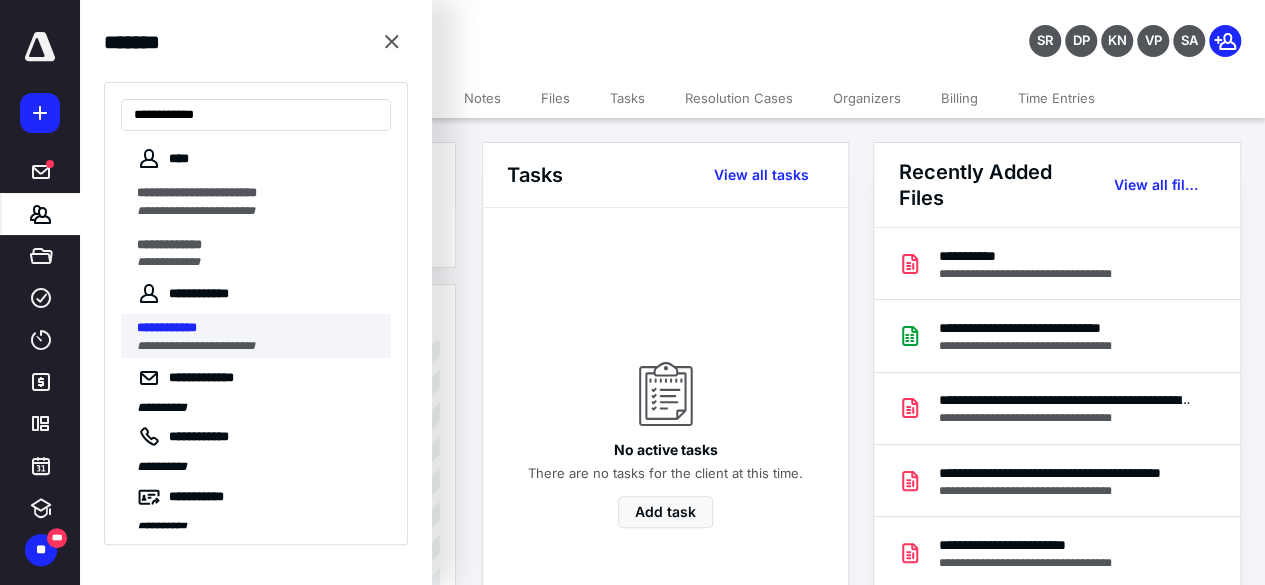 type on "**********" 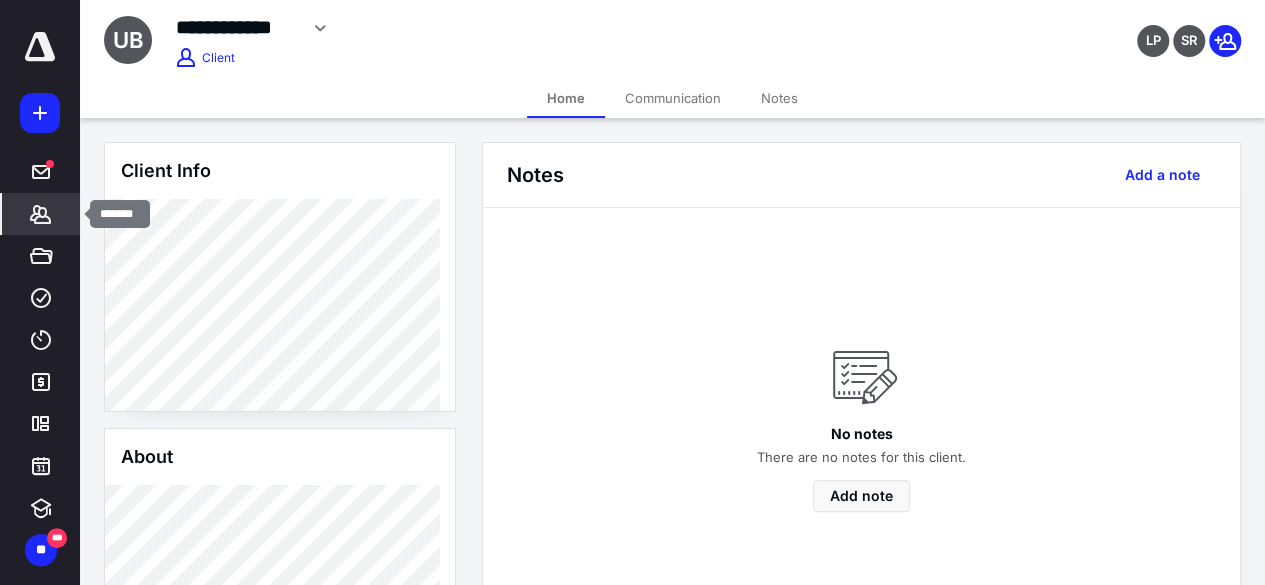 click on "*******" at bounding box center [41, 214] 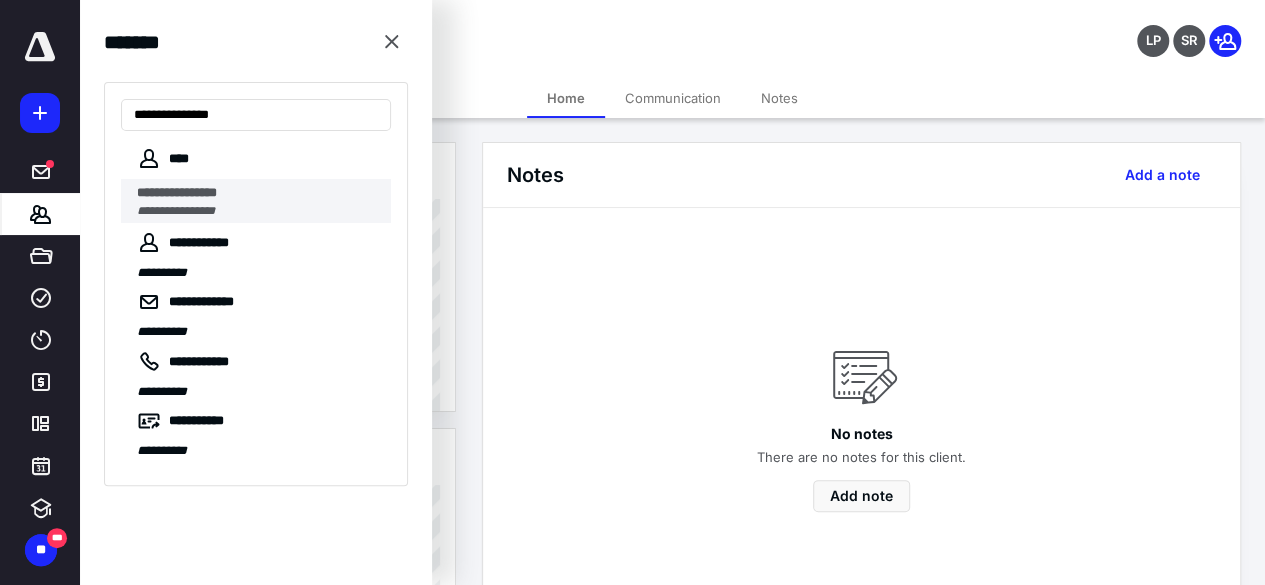 type on "**********" 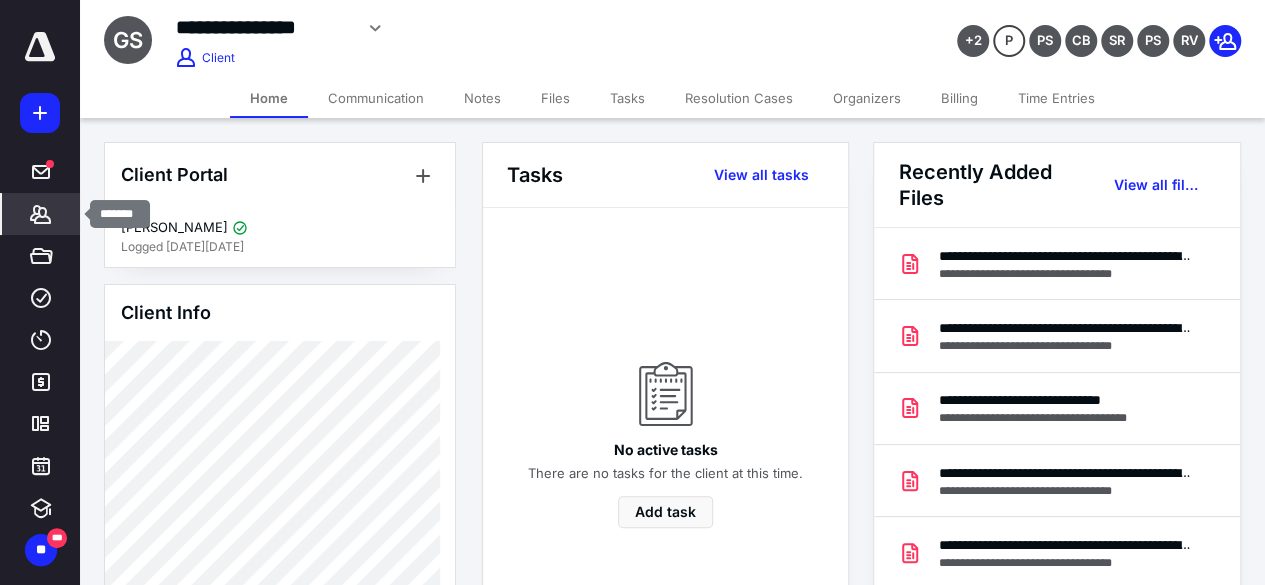 click 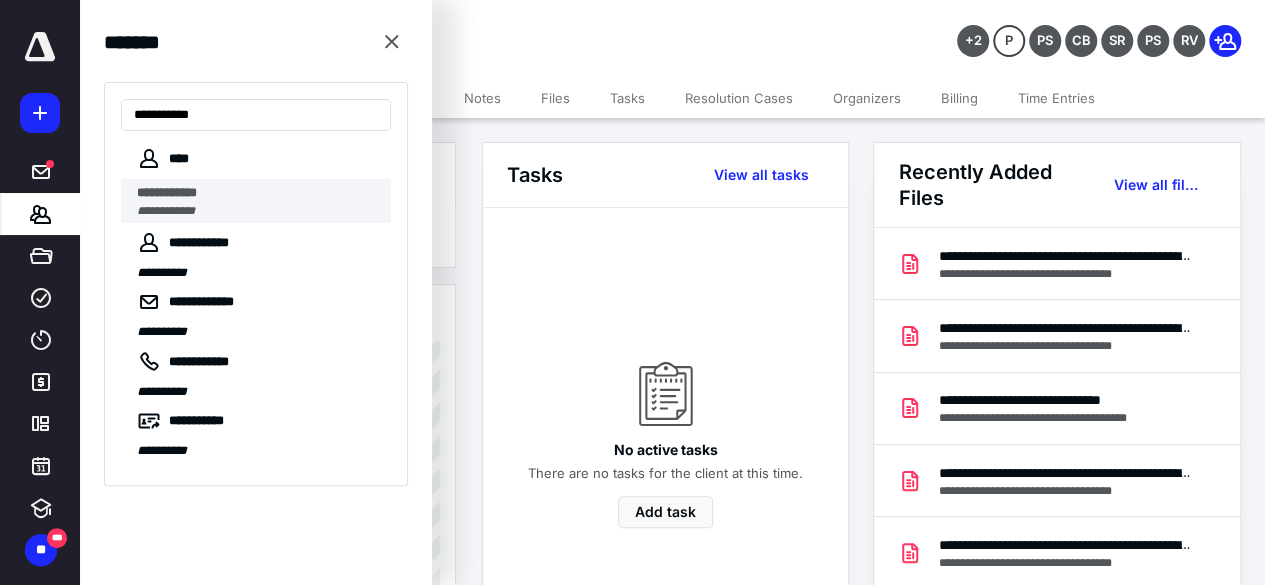 type on "**********" 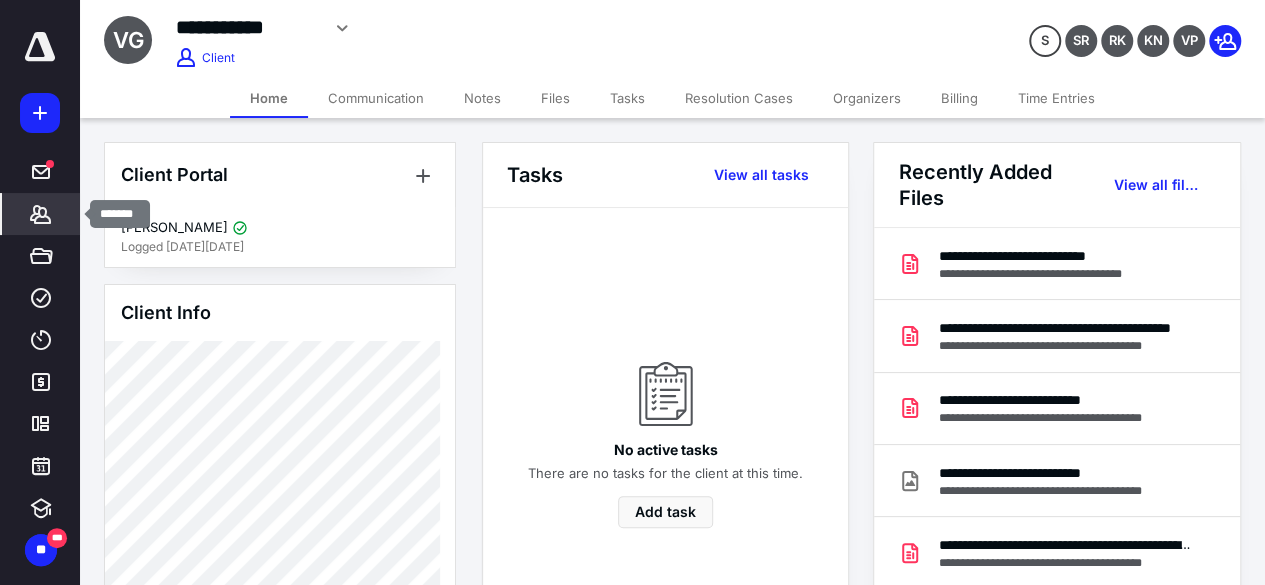 click 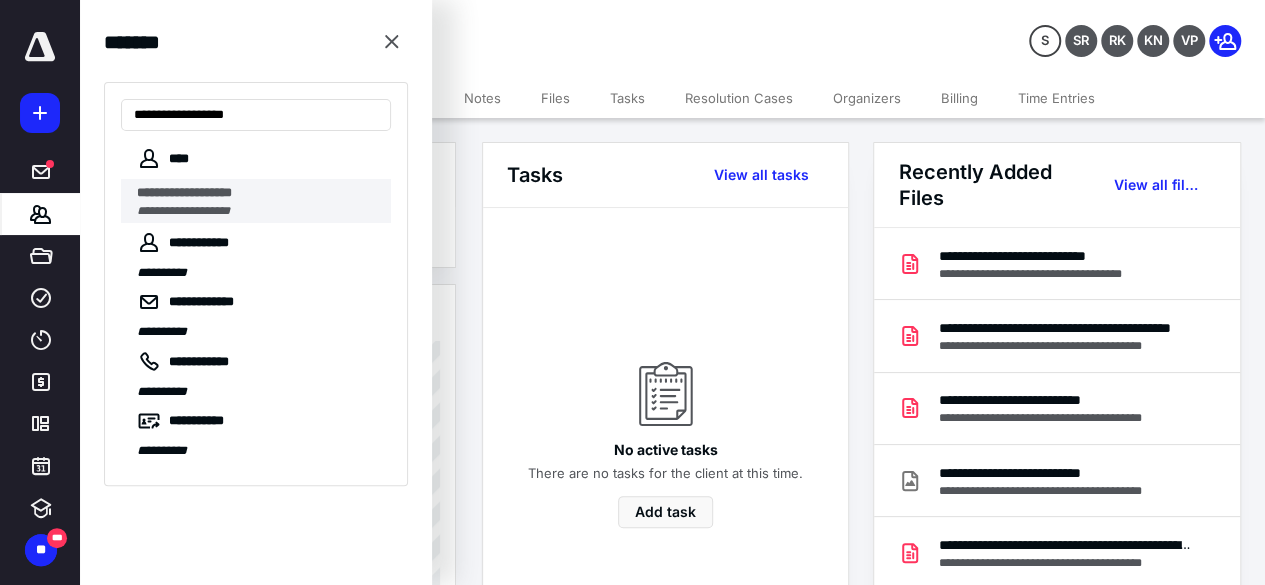 type on "**********" 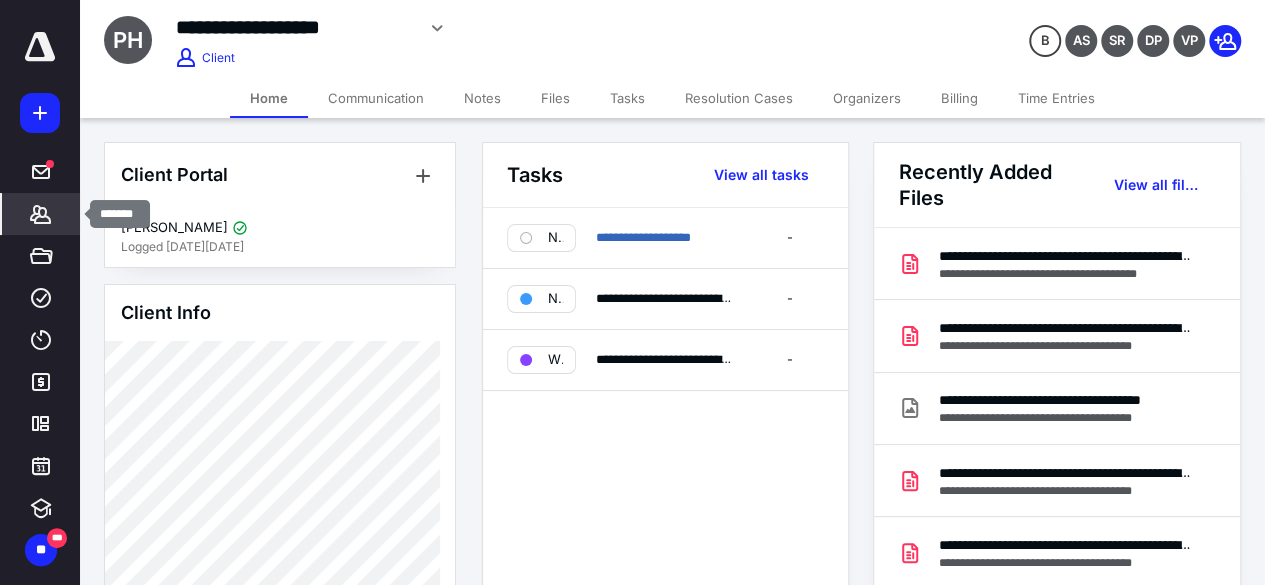 click on "*******" at bounding box center (41, 214) 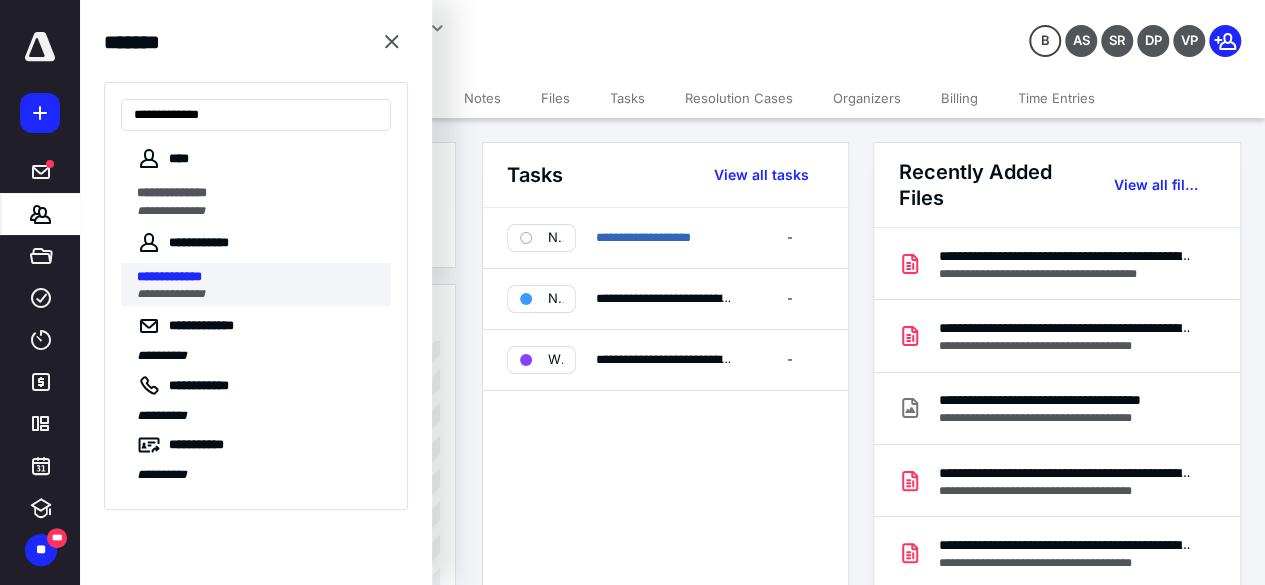 type on "**********" 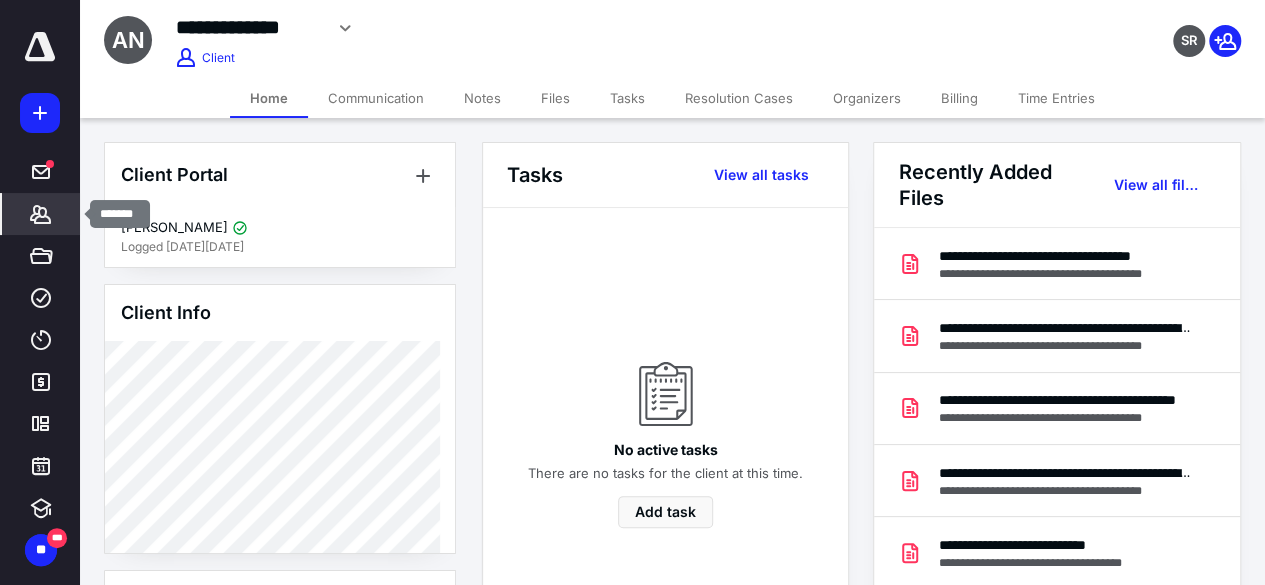 click 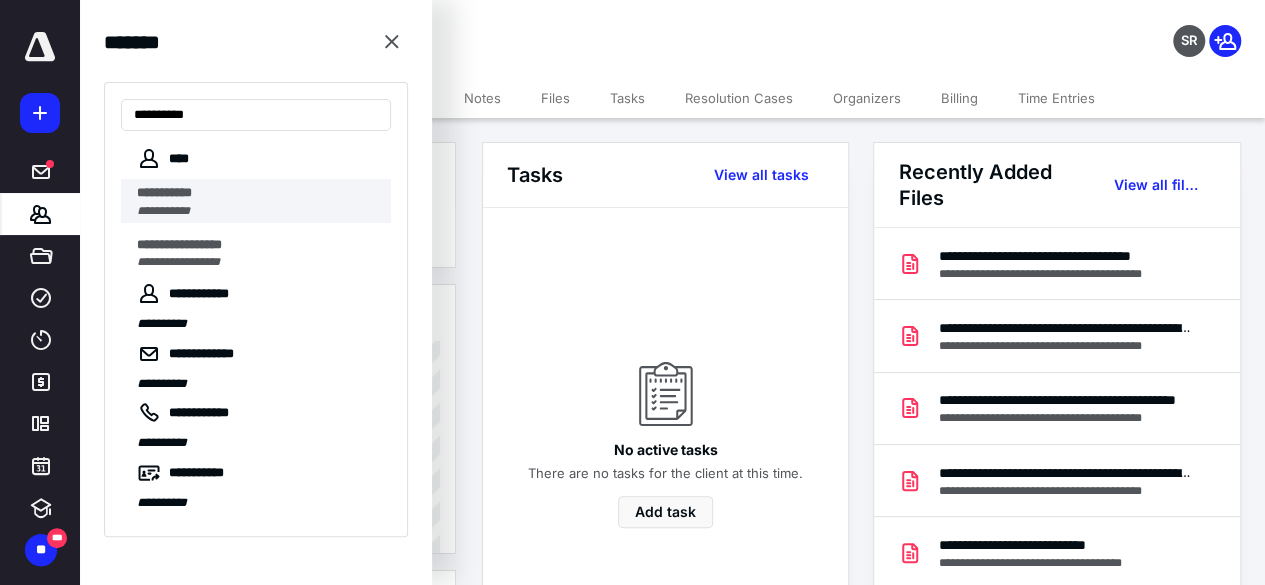type on "**********" 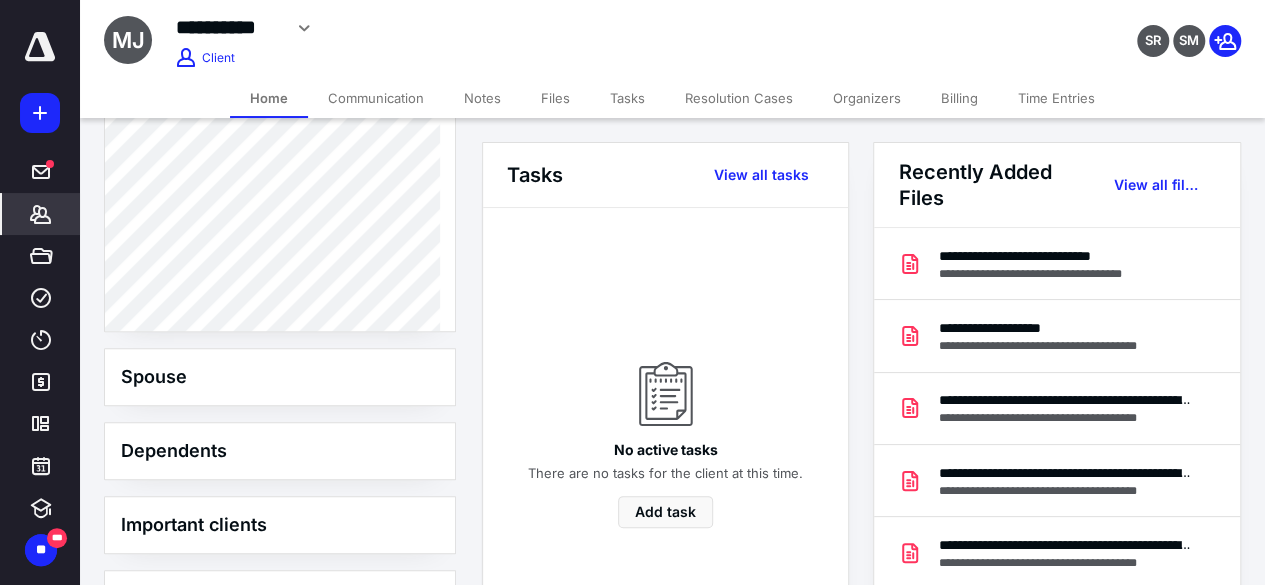 scroll, scrollTop: 0, scrollLeft: 0, axis: both 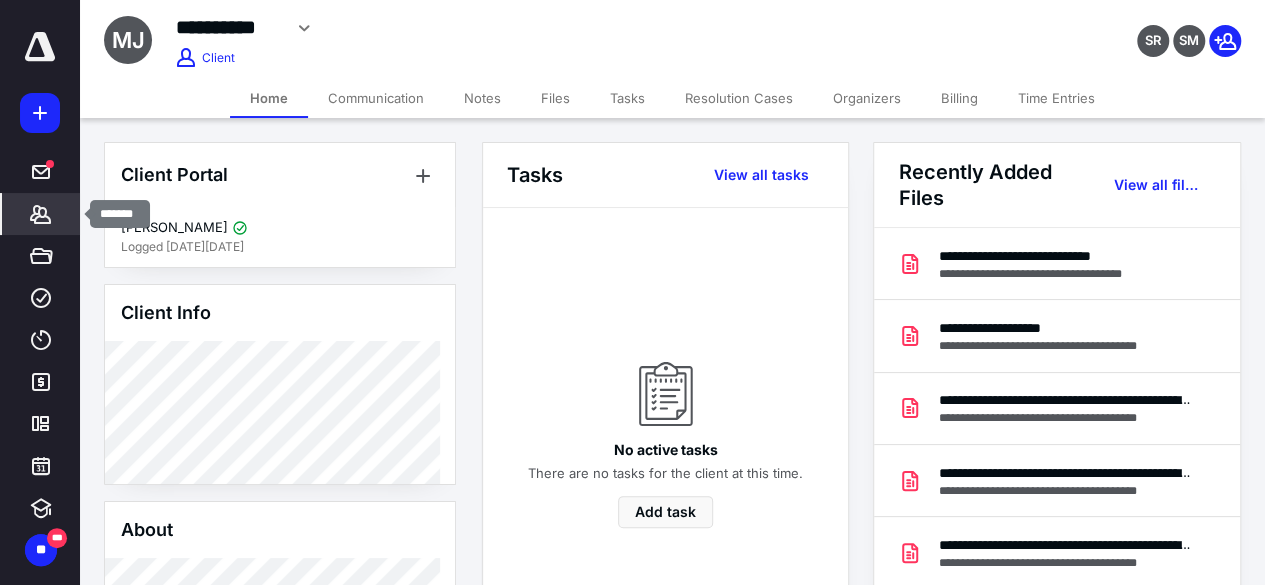 click on "*******" at bounding box center (41, 214) 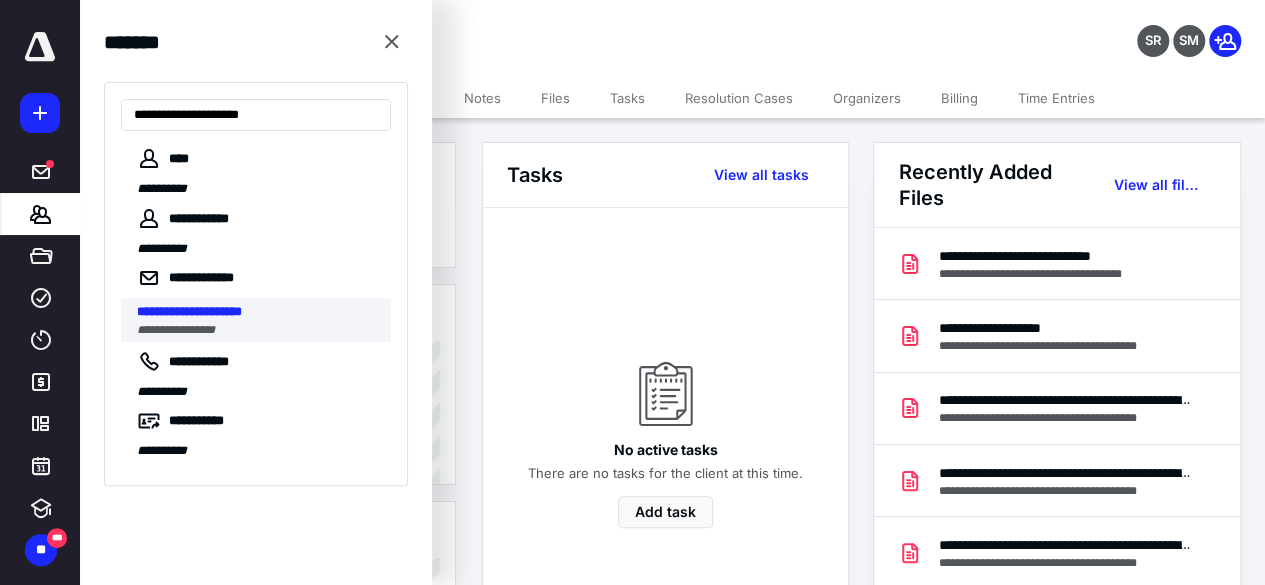 type on "**********" 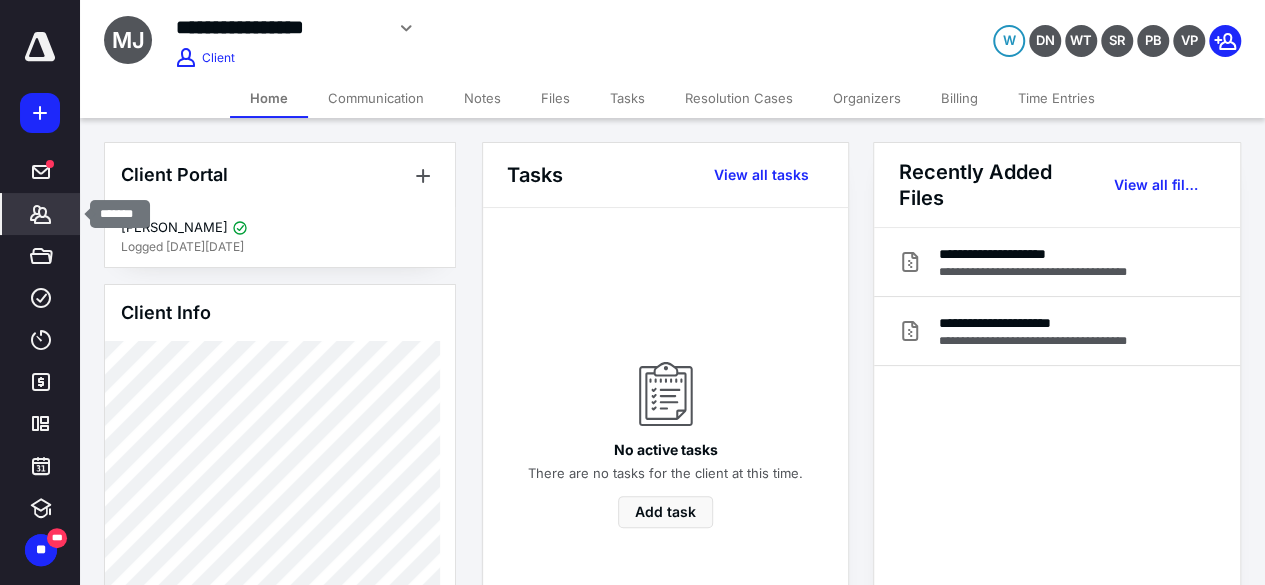 click 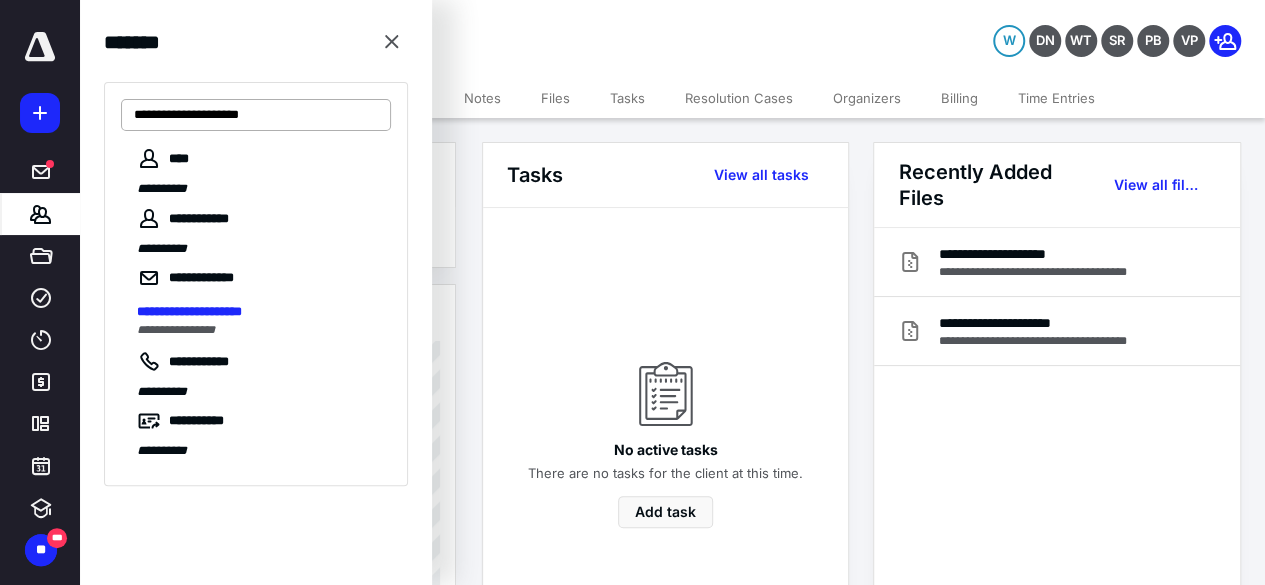 click on "**********" at bounding box center [256, 115] 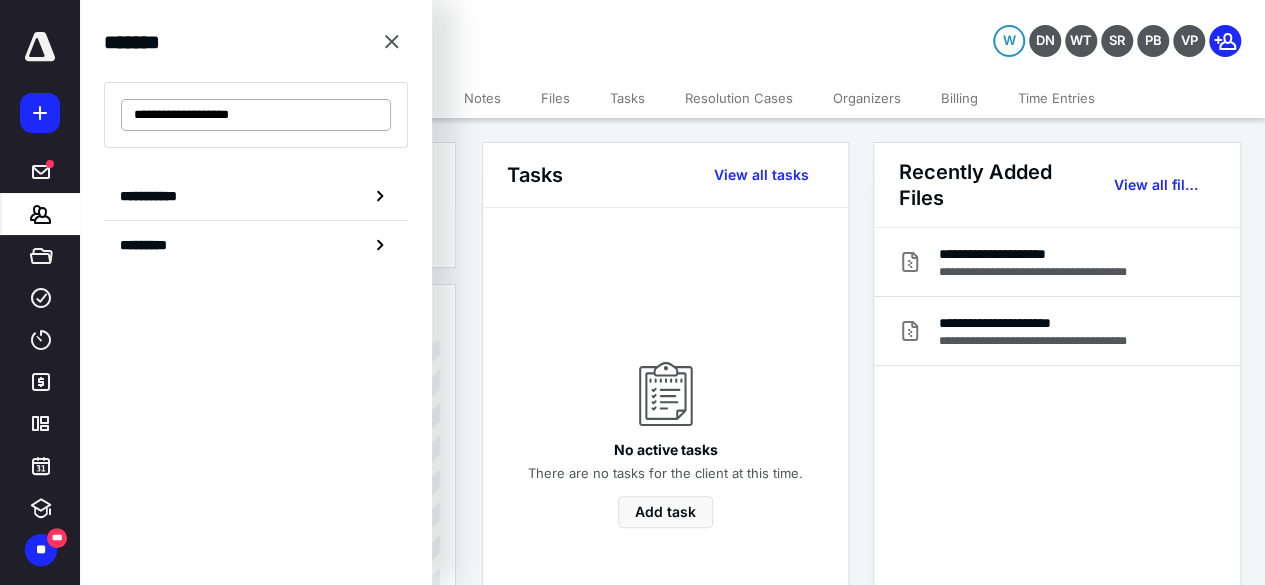 click on "**********" at bounding box center (256, 115) 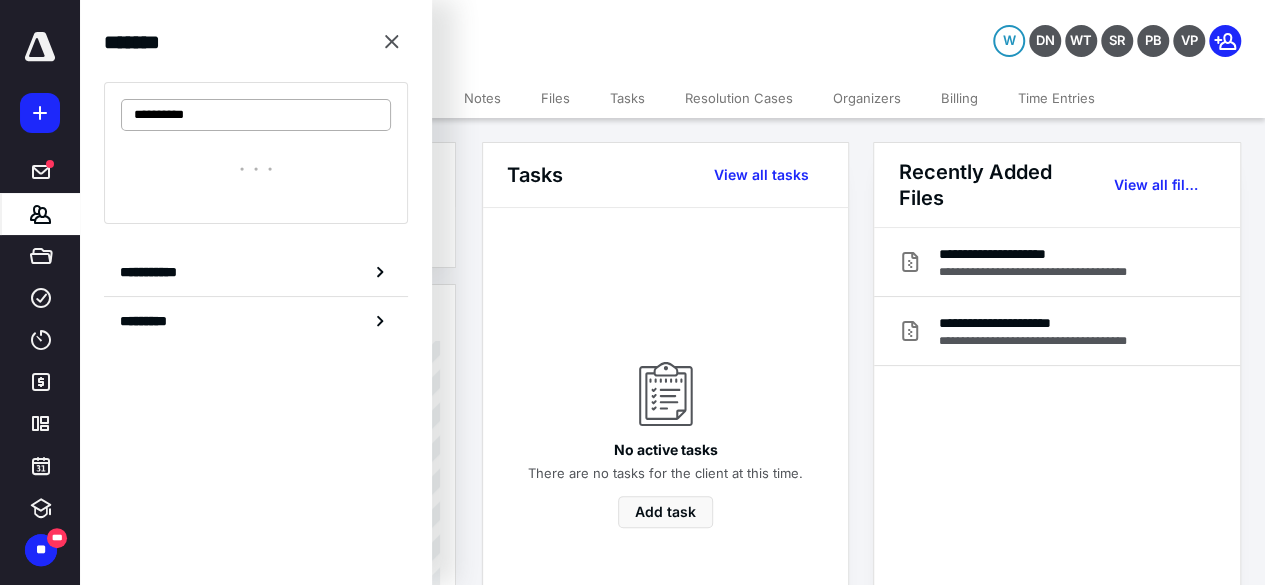 type on "*********" 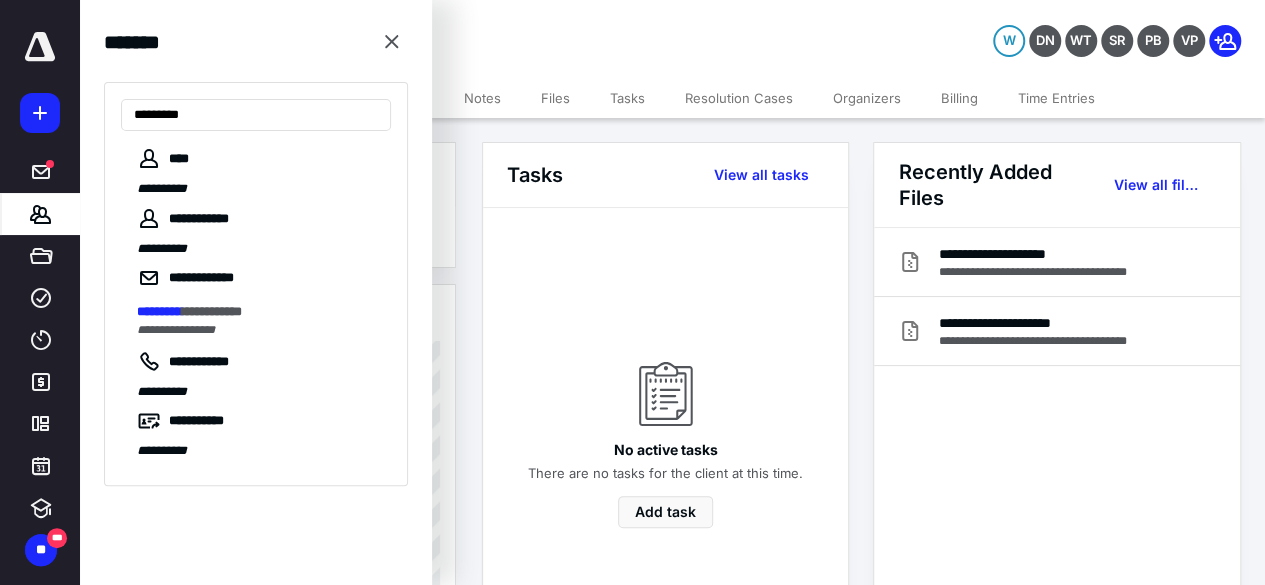 drag, startPoint x: 230, startPoint y: 115, endPoint x: 75, endPoint y: 131, distance: 155.82362 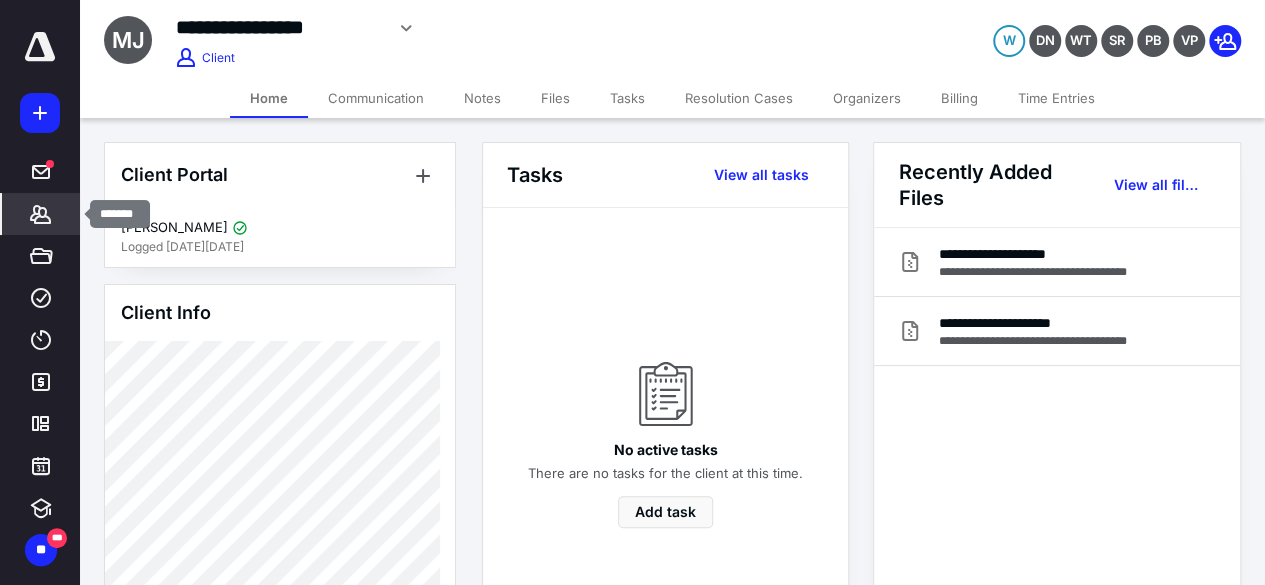 click on "*******" at bounding box center (41, 214) 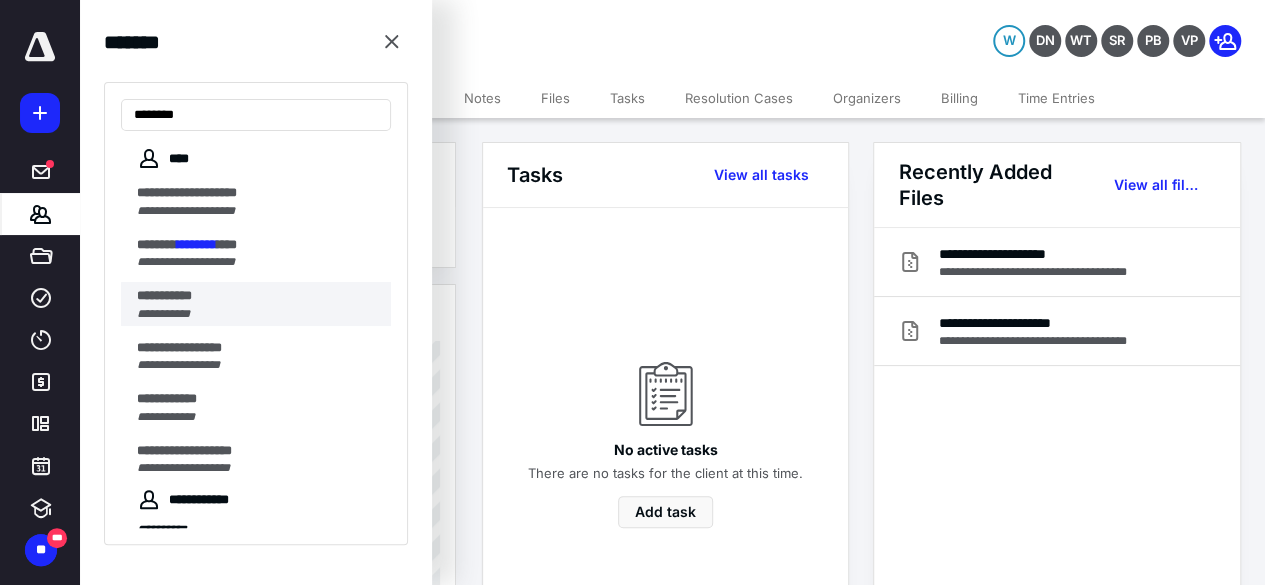 type on "********" 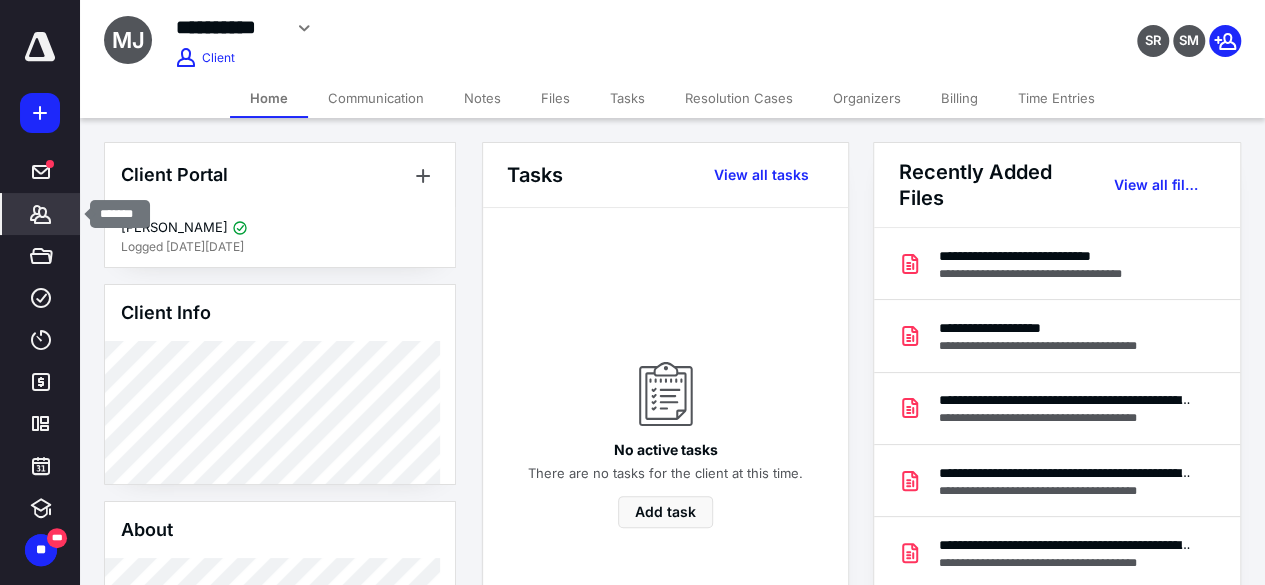 click 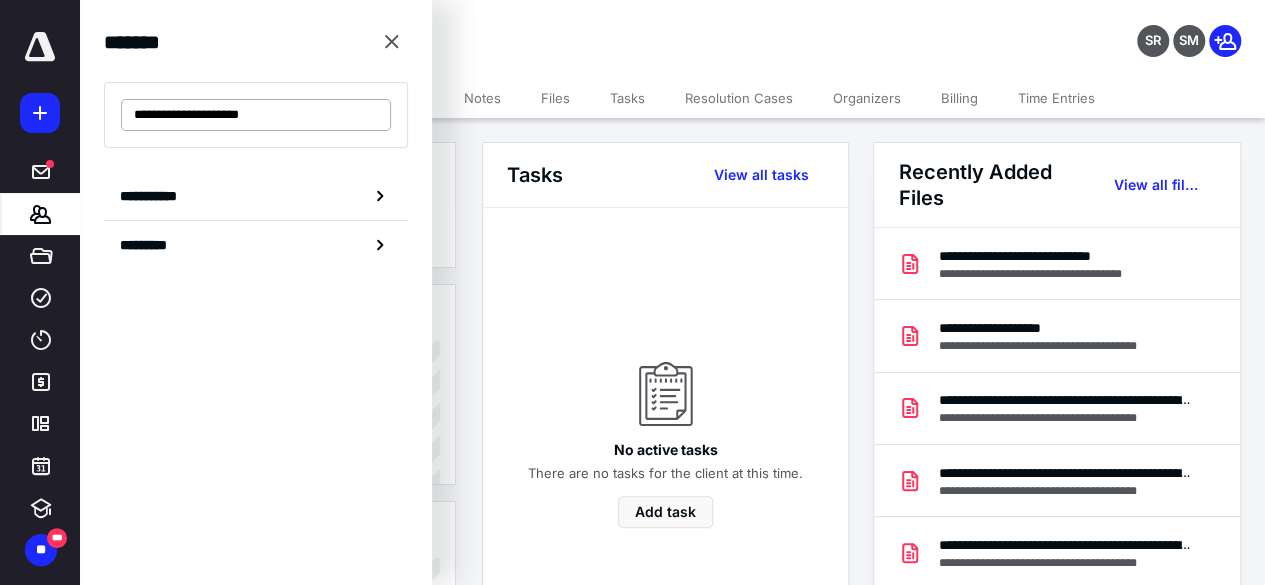 click on "**********" at bounding box center [256, 115] 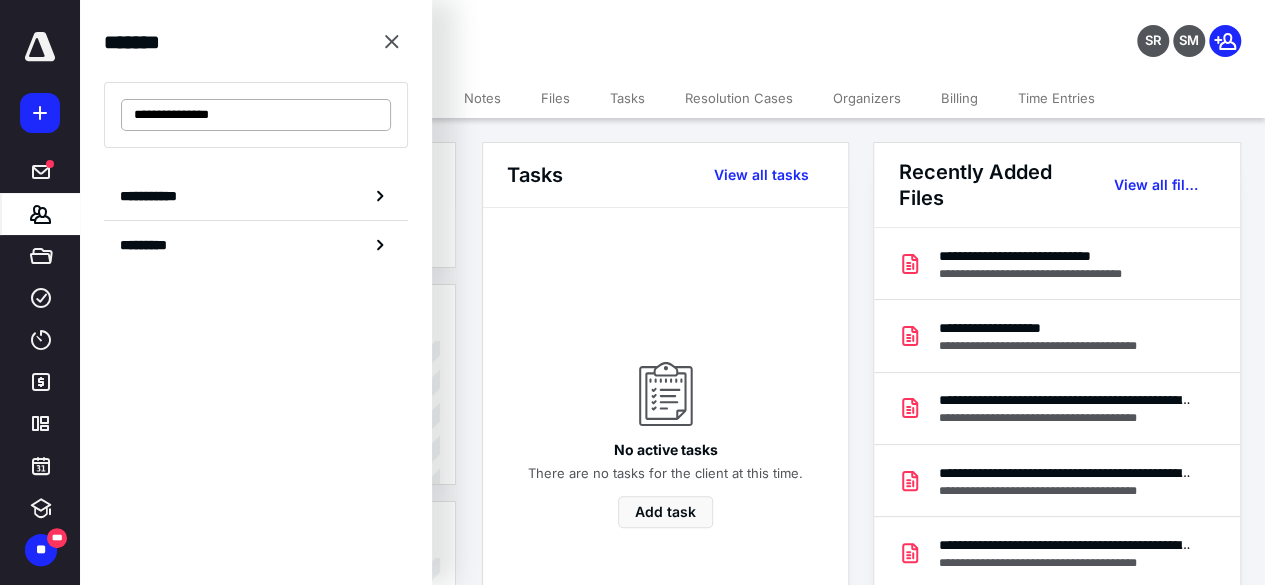 click on "**********" at bounding box center (256, 115) 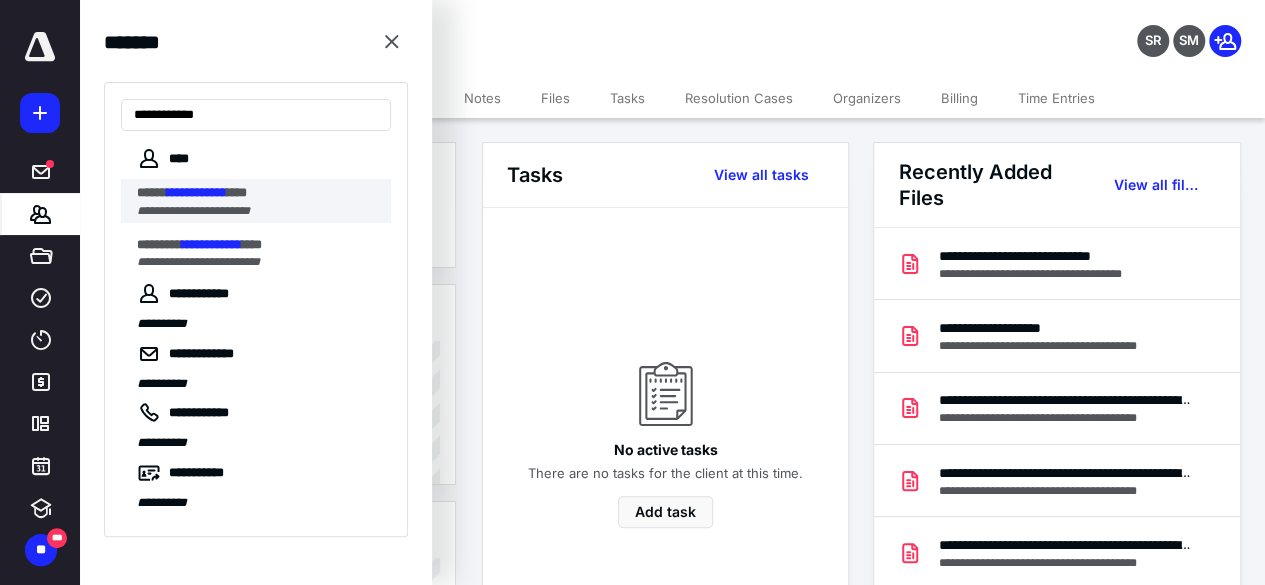 type on "**********" 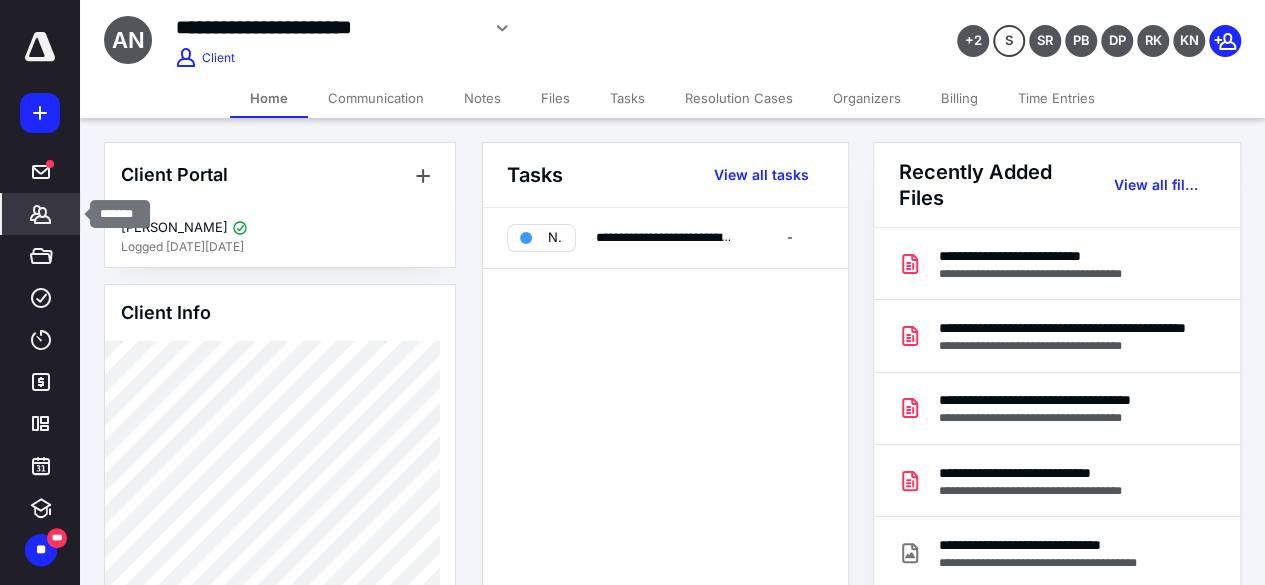 click on "*******" at bounding box center [41, 214] 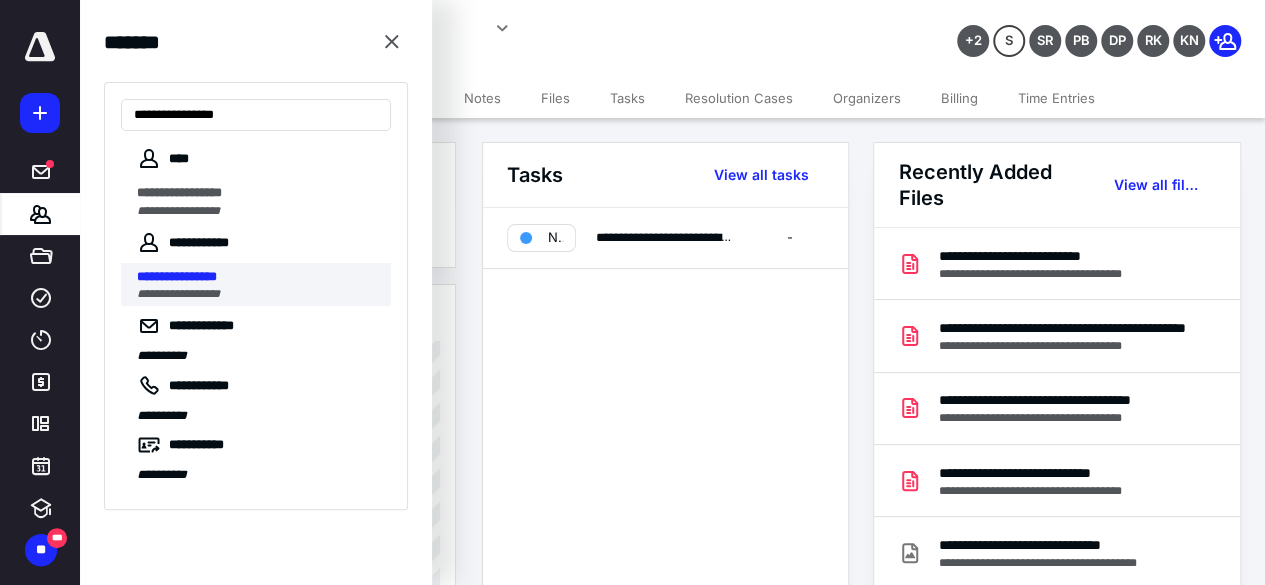 type on "**********" 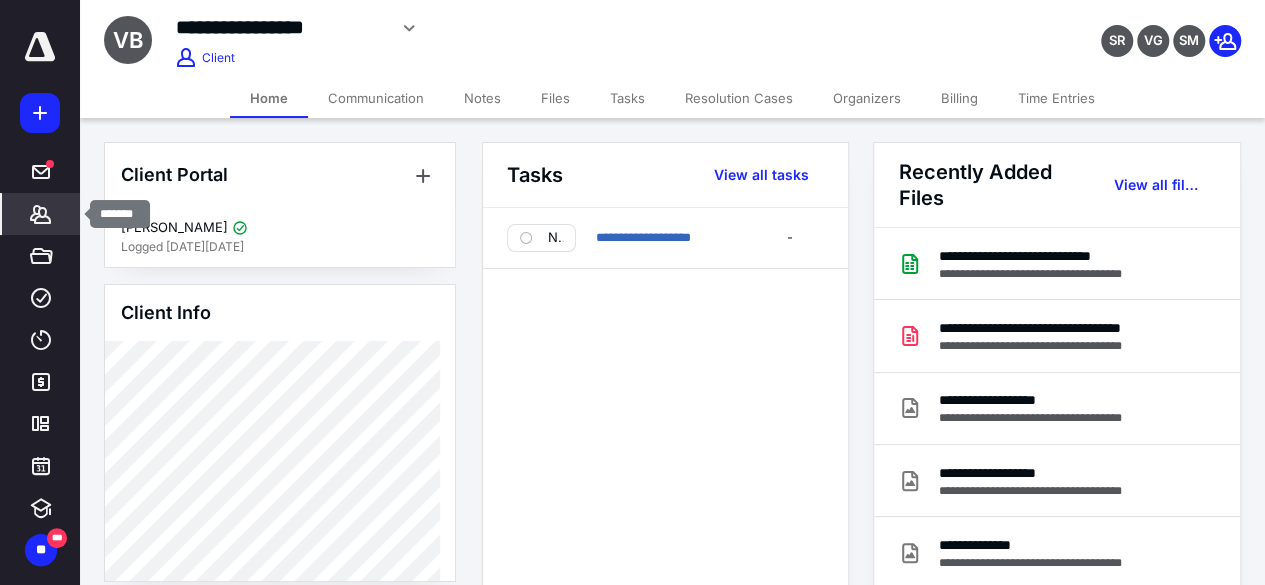click on "*******" at bounding box center (41, 214) 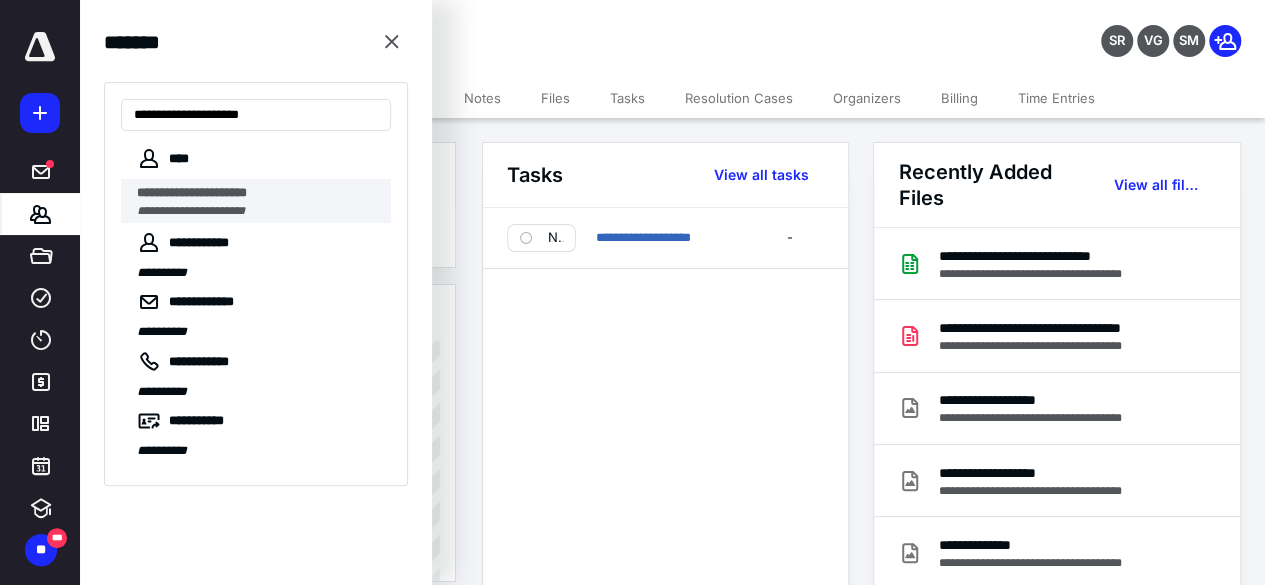 type on "**********" 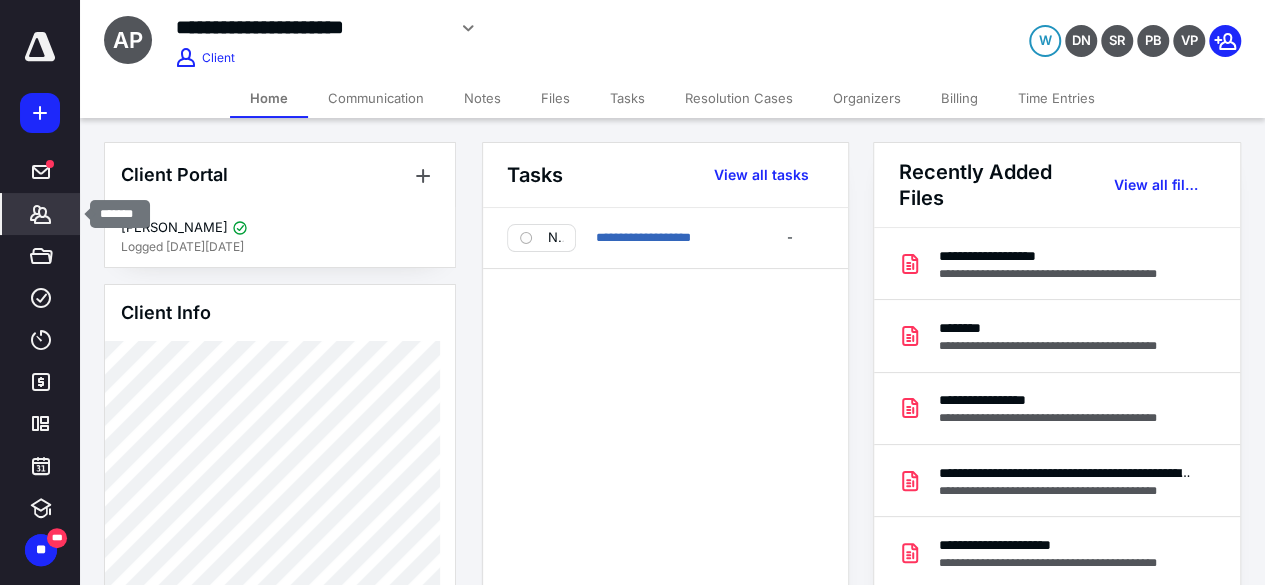 click 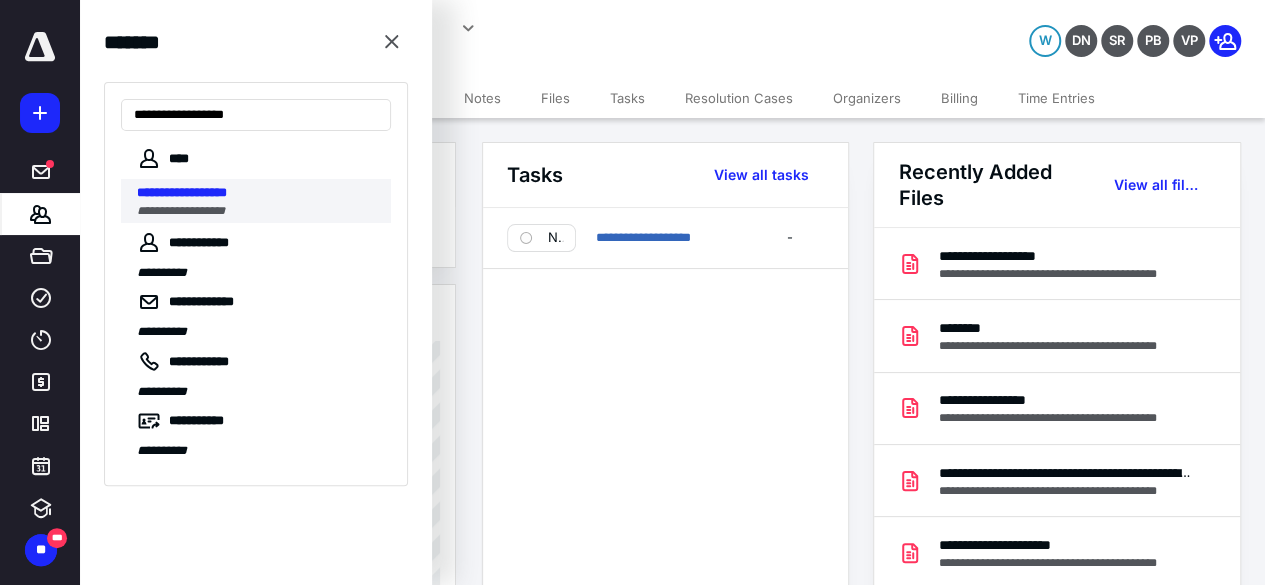 type on "**********" 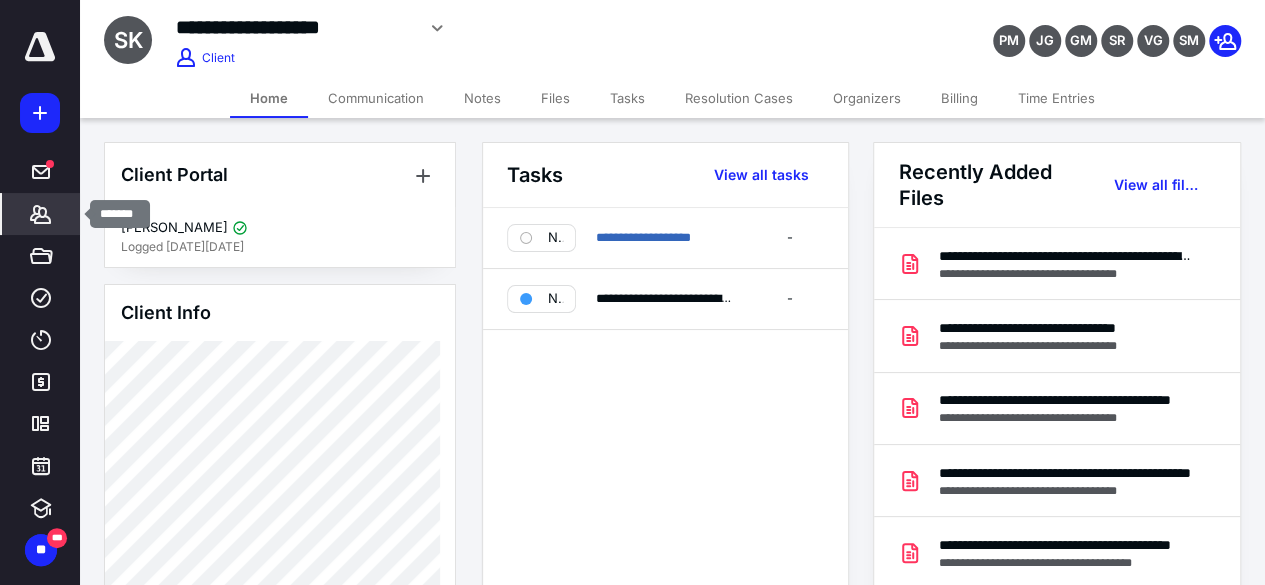 click on "*******" at bounding box center (41, 214) 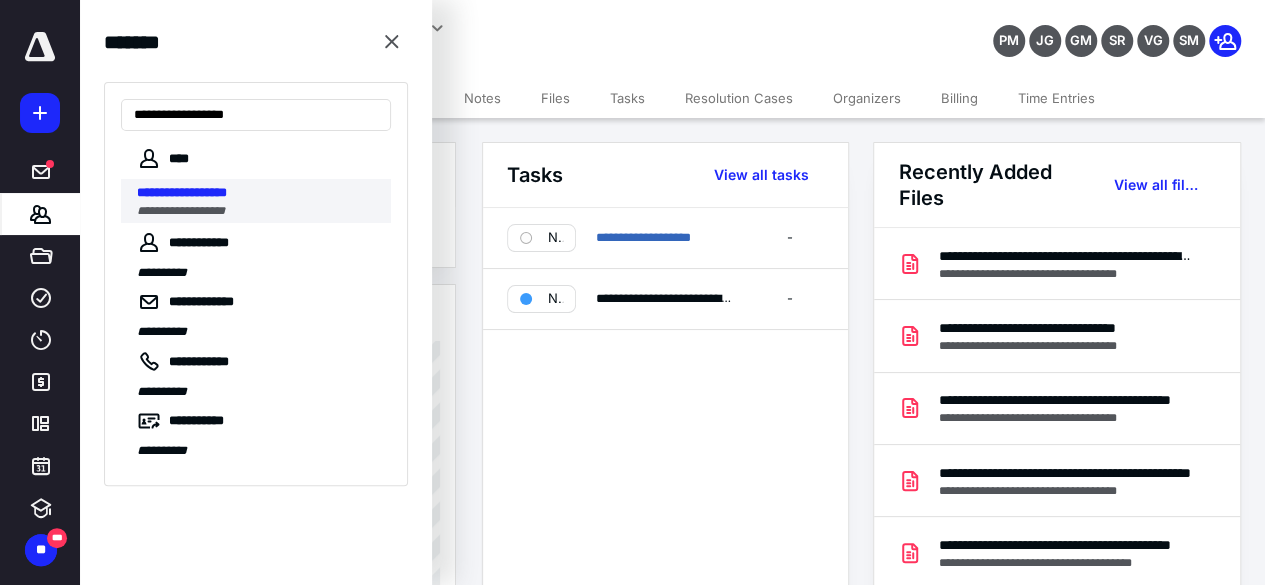 type on "**********" 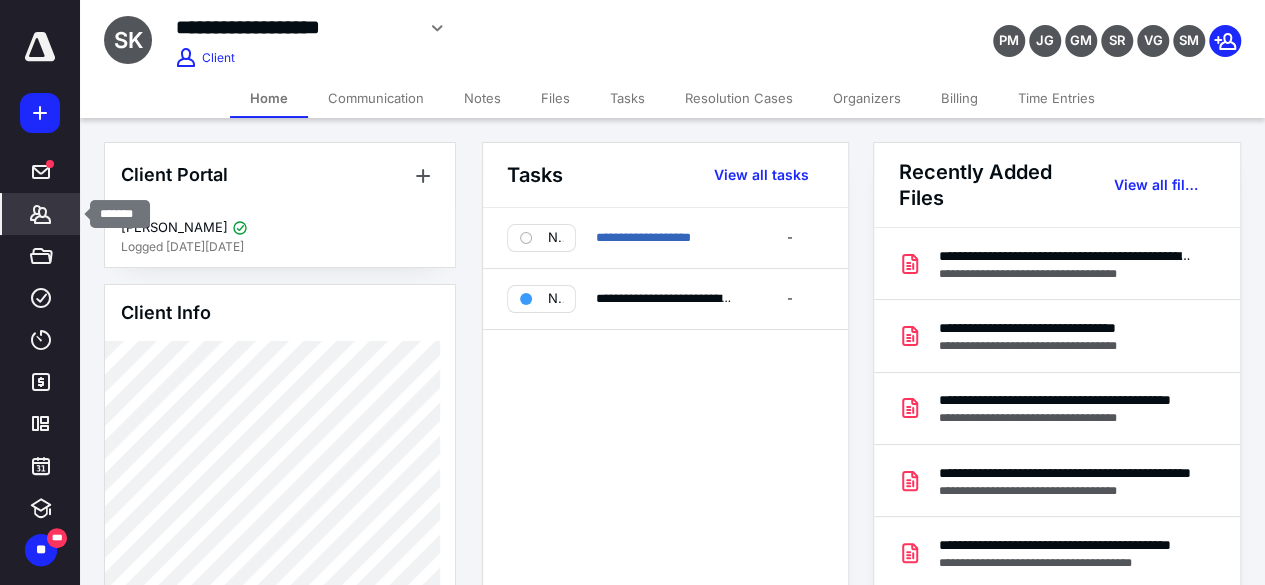 click 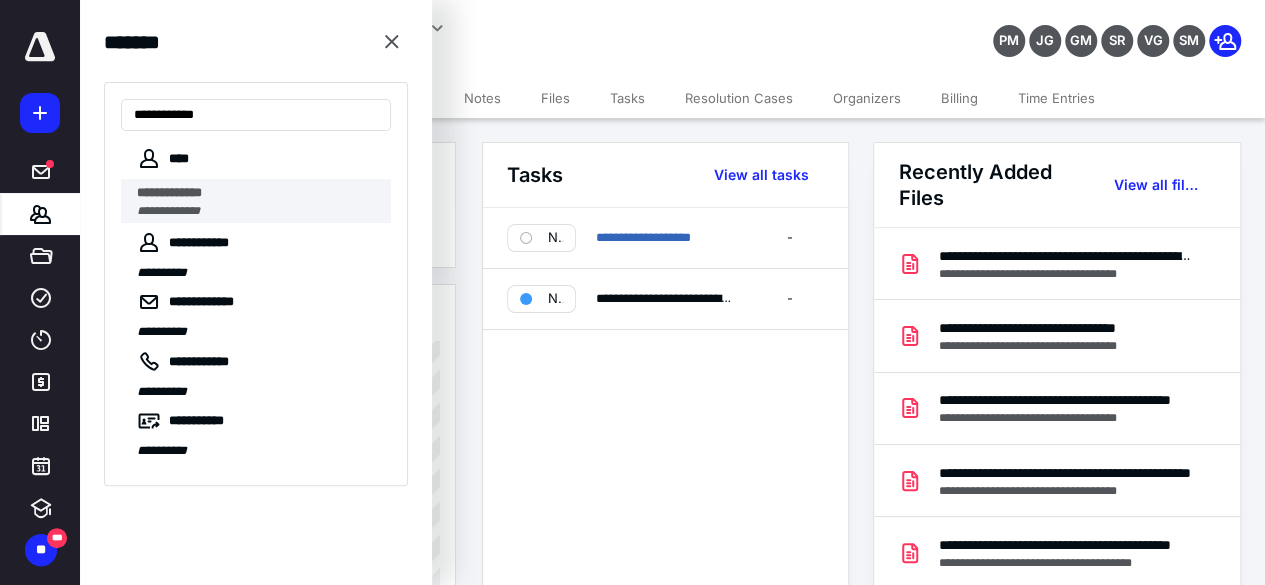 type on "**********" 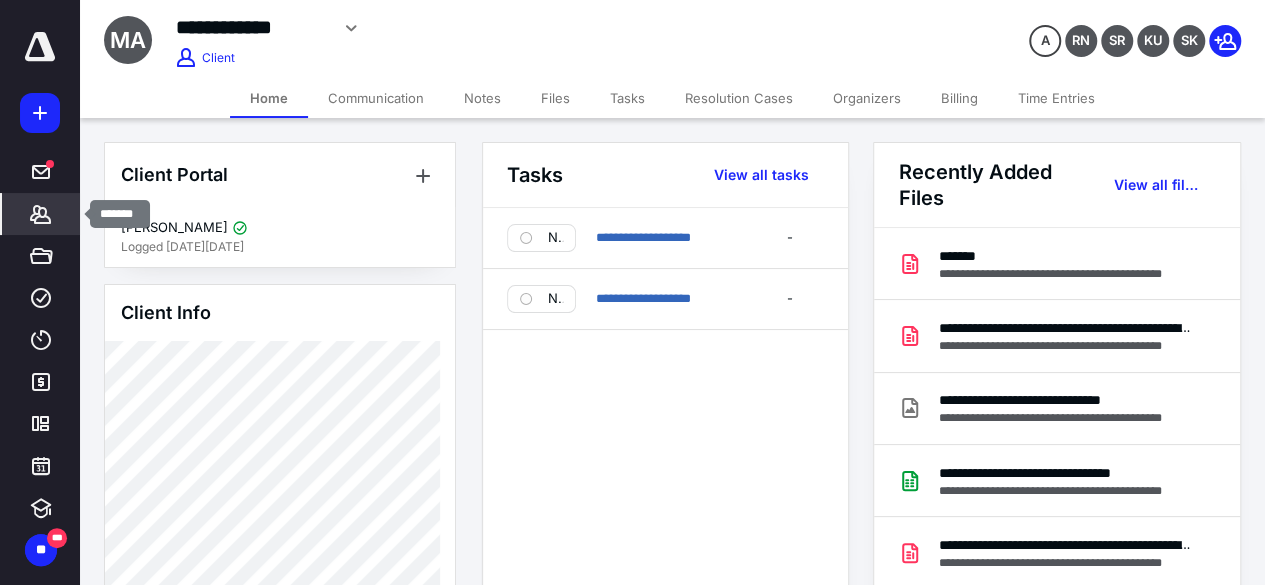 click 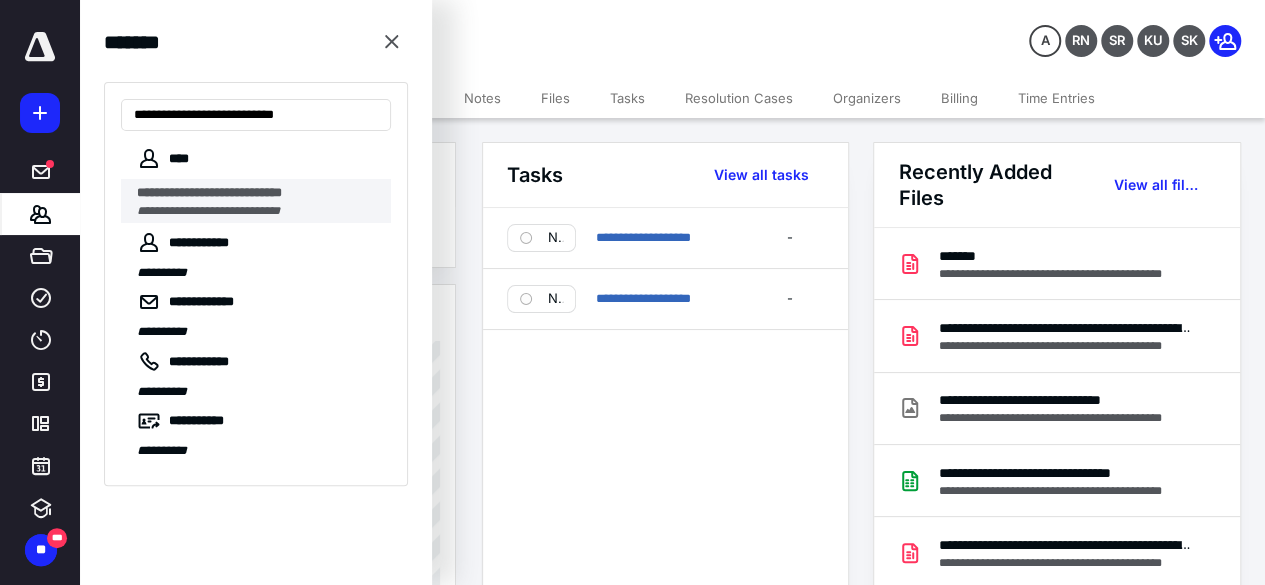 type on "**********" 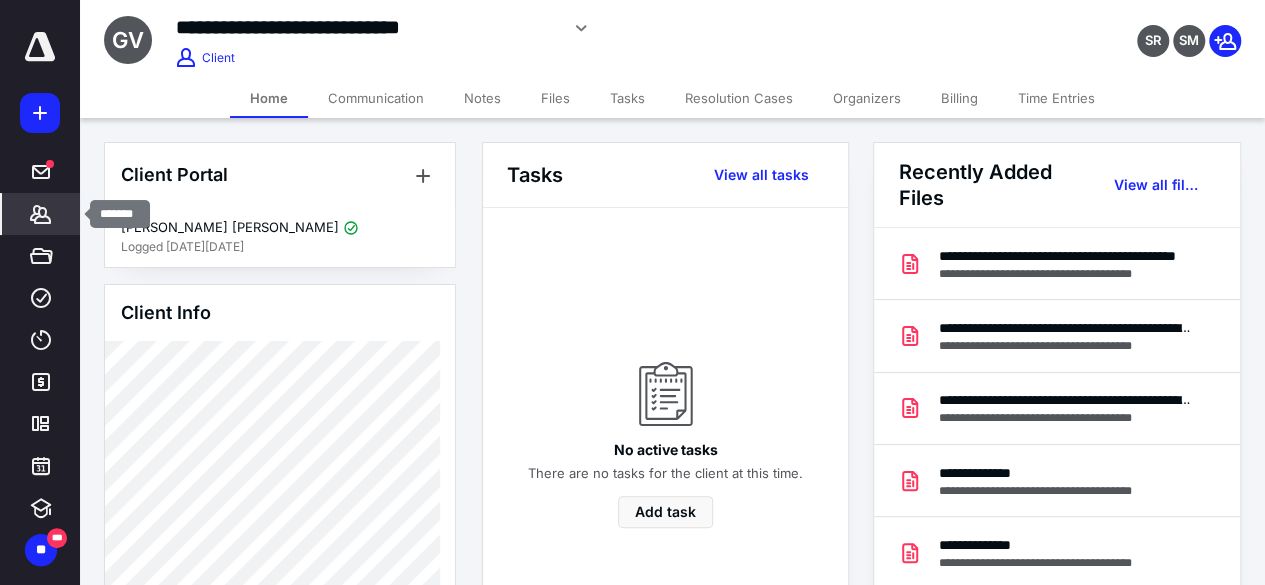 click 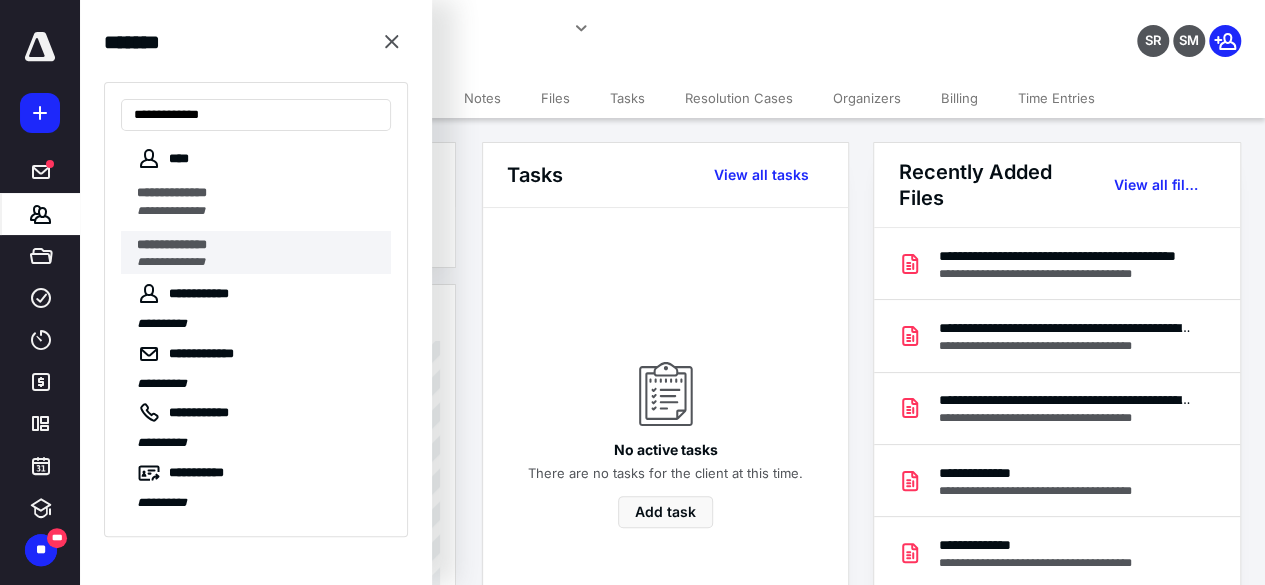 type on "**********" 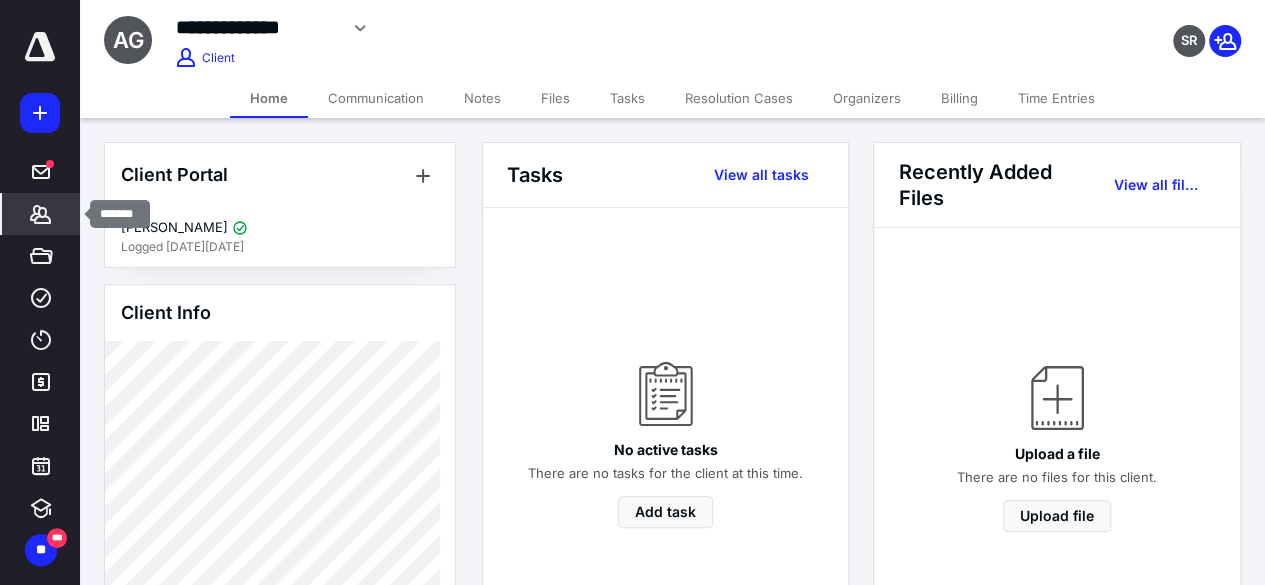 click 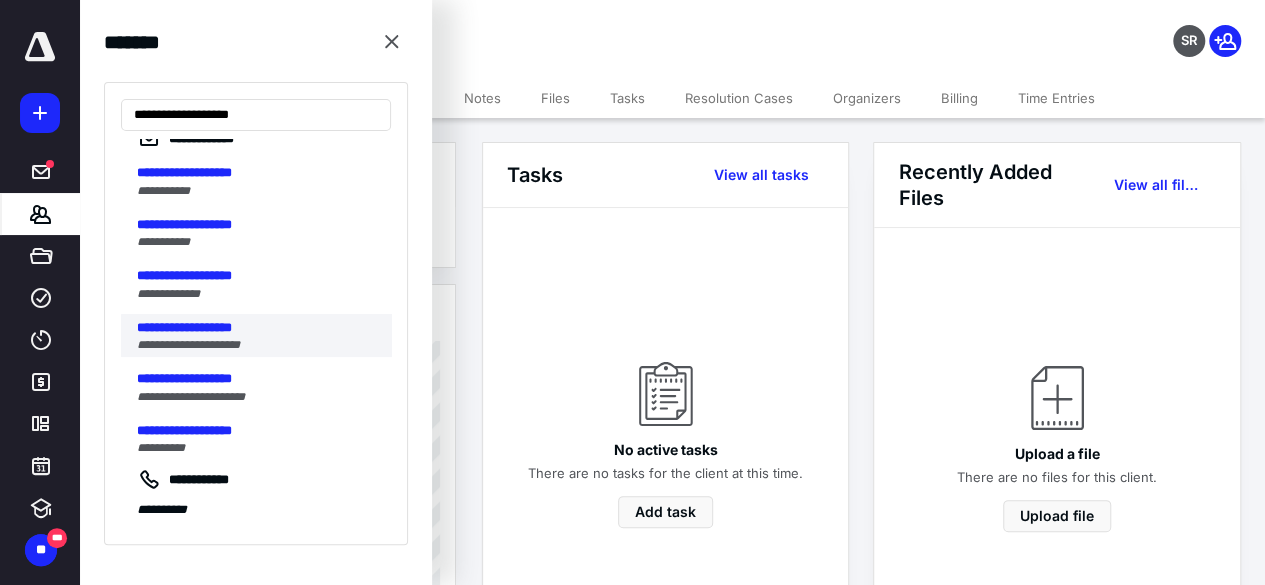 scroll, scrollTop: 140, scrollLeft: 0, axis: vertical 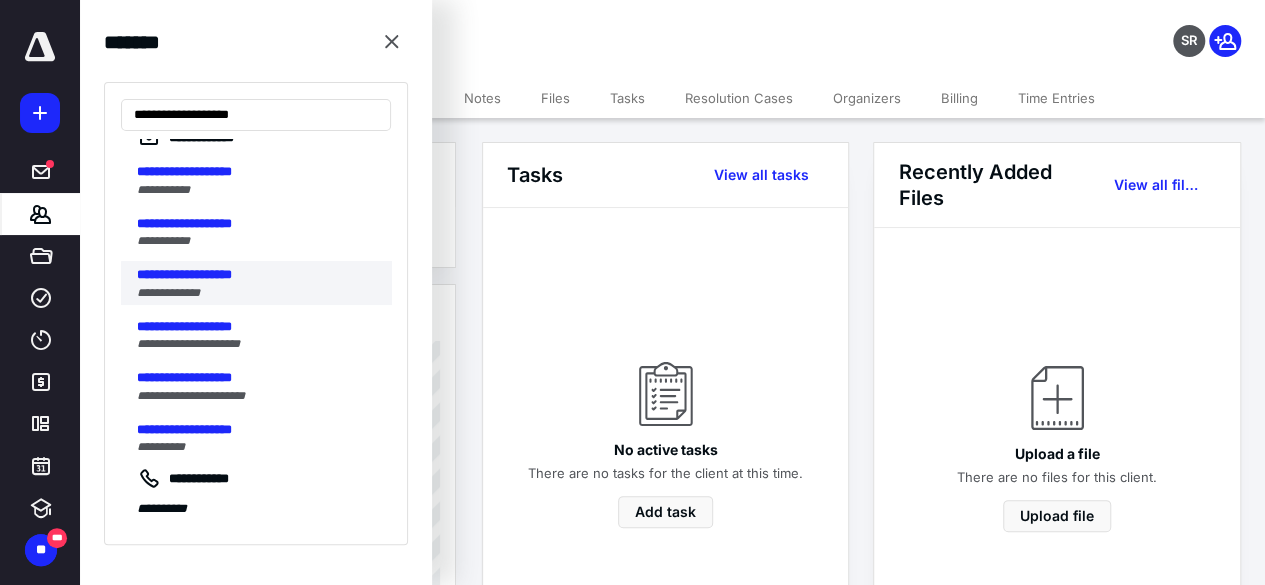 type on "**********" 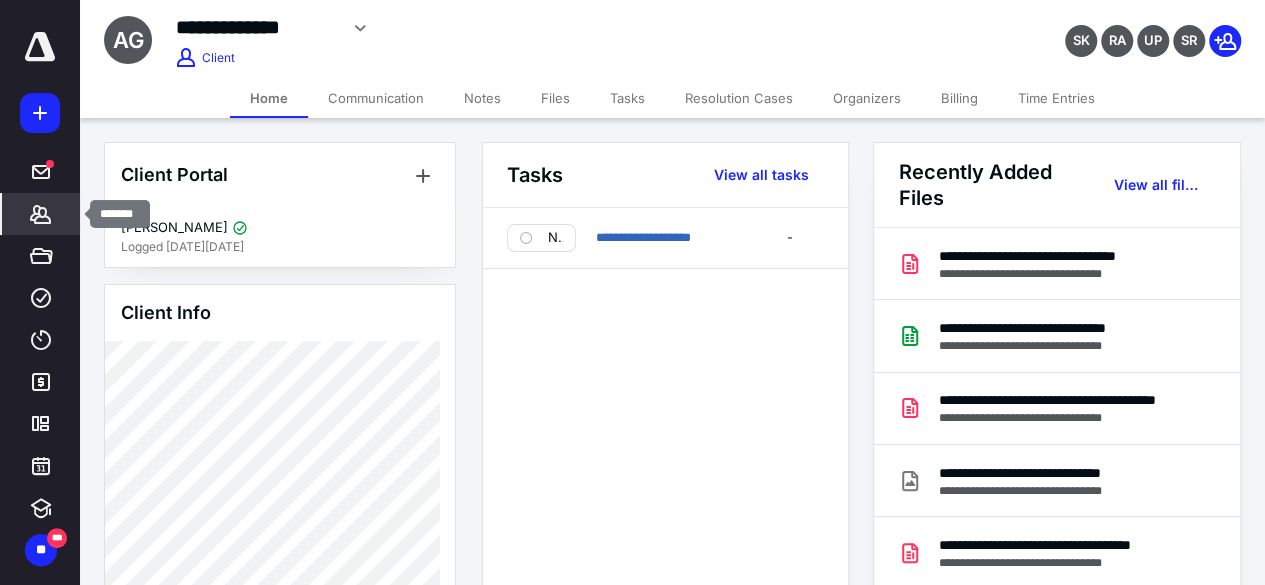 click 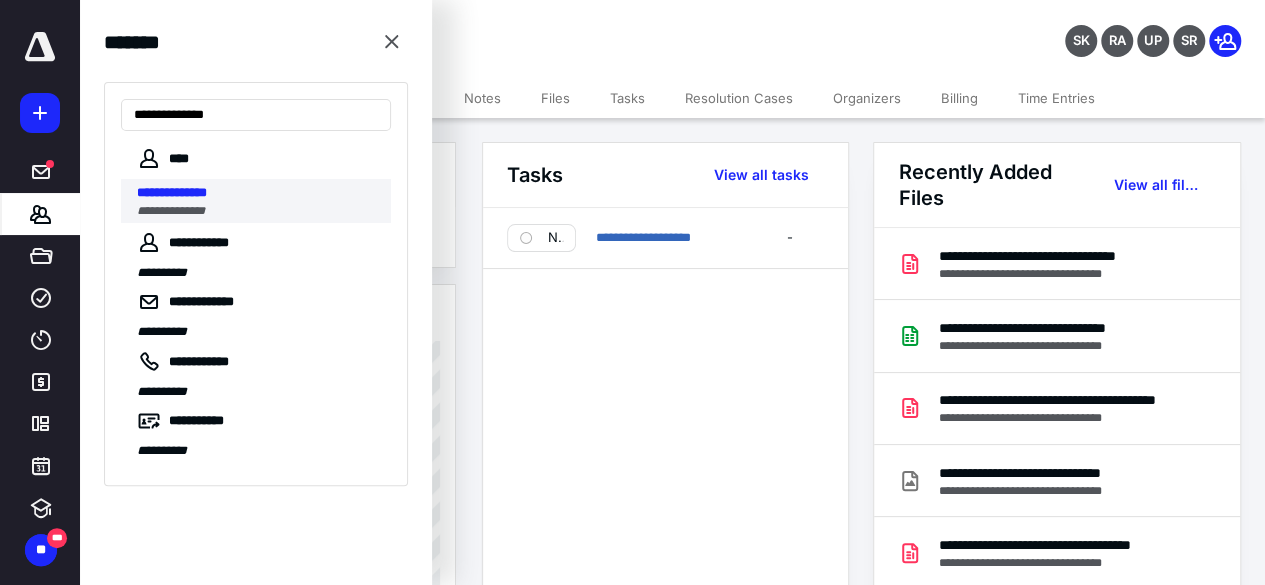 type on "**********" 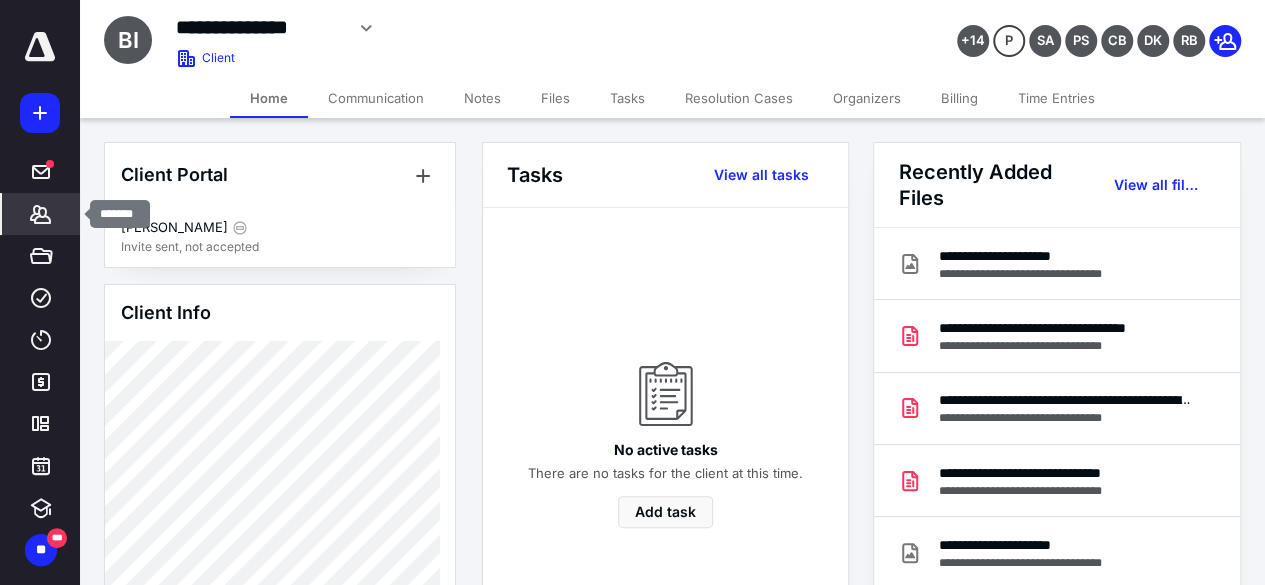 click on "*******" at bounding box center [41, 214] 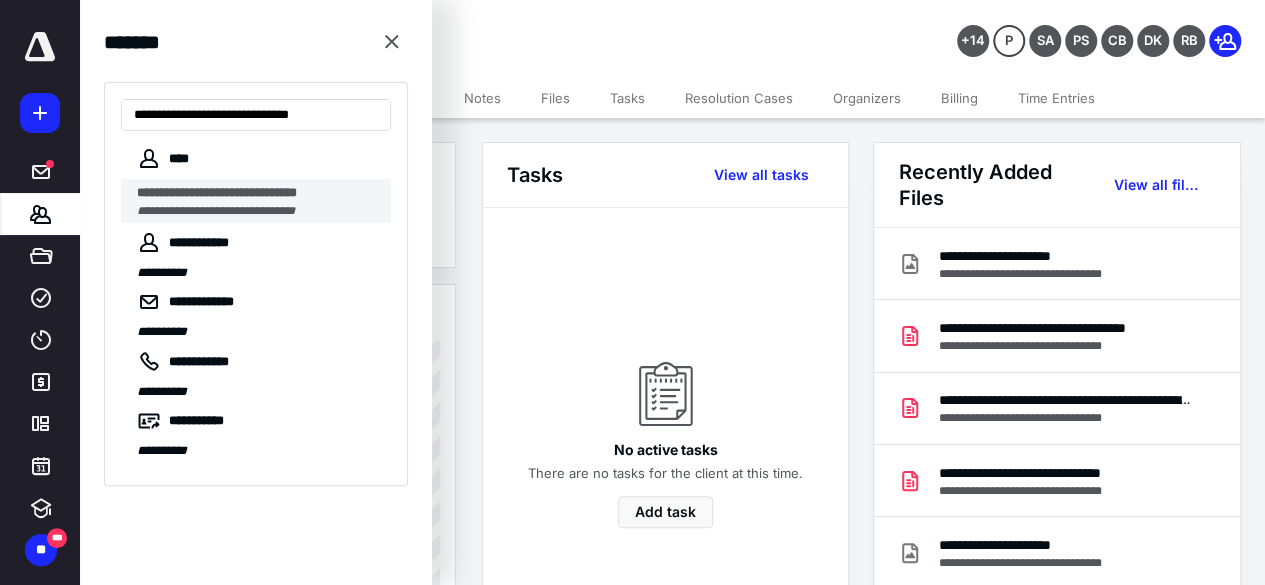 type on "**********" 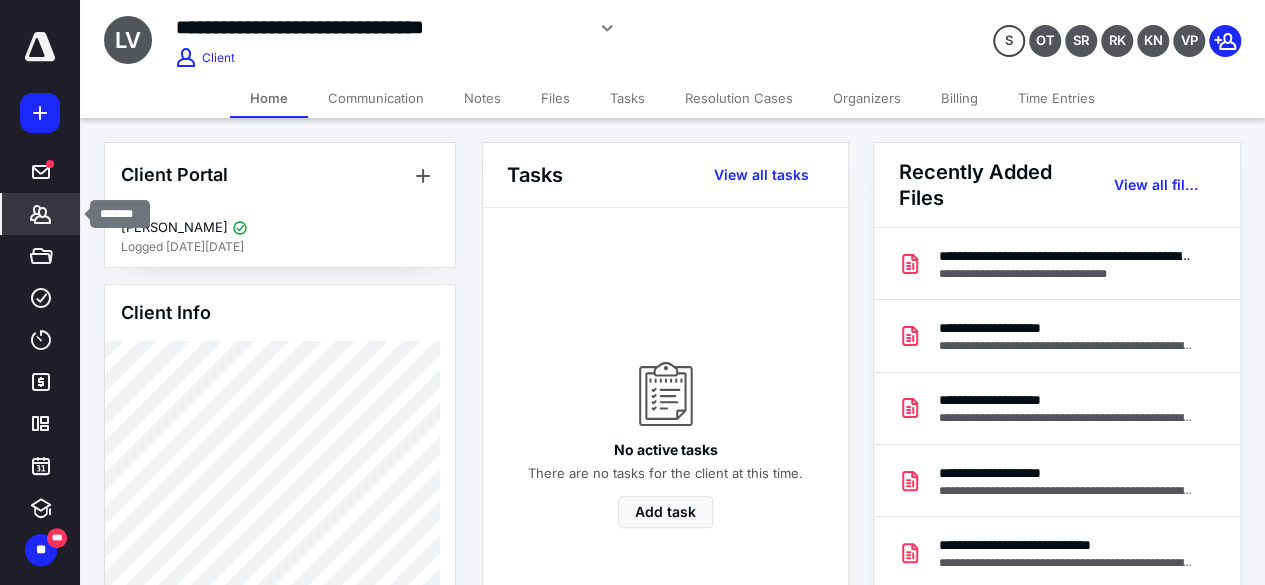 click 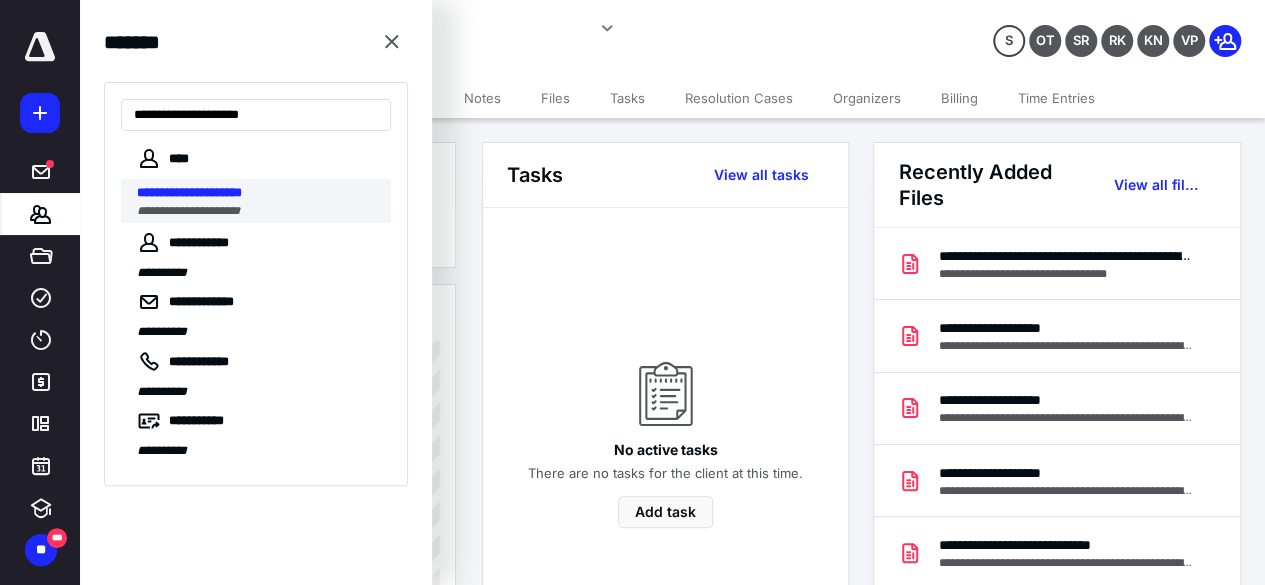 type on "**********" 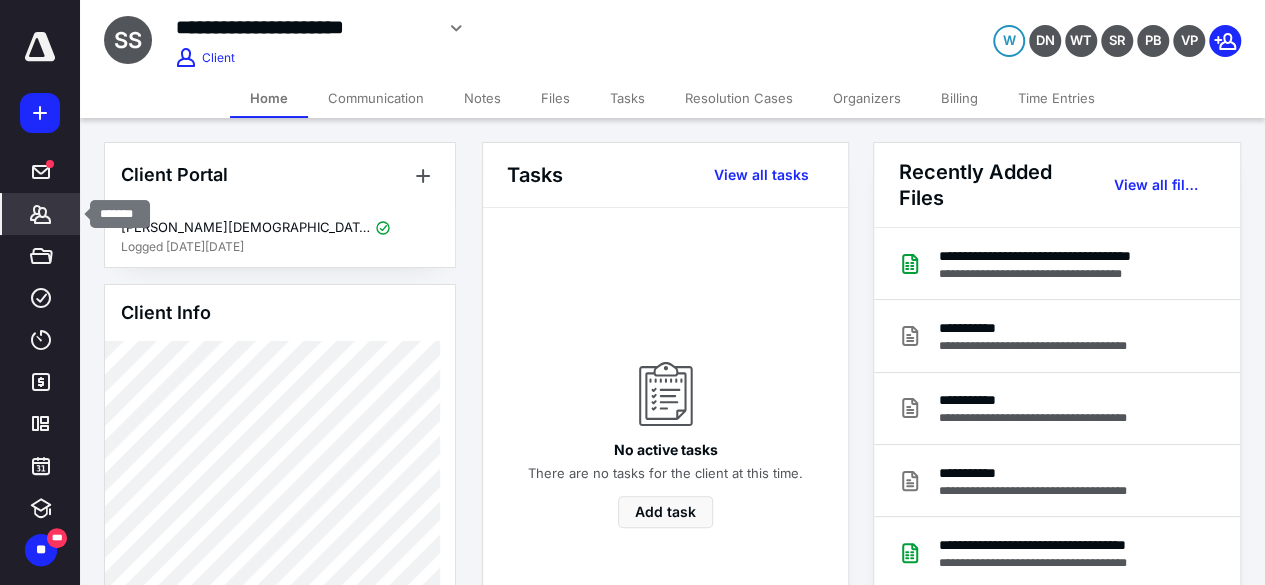 click 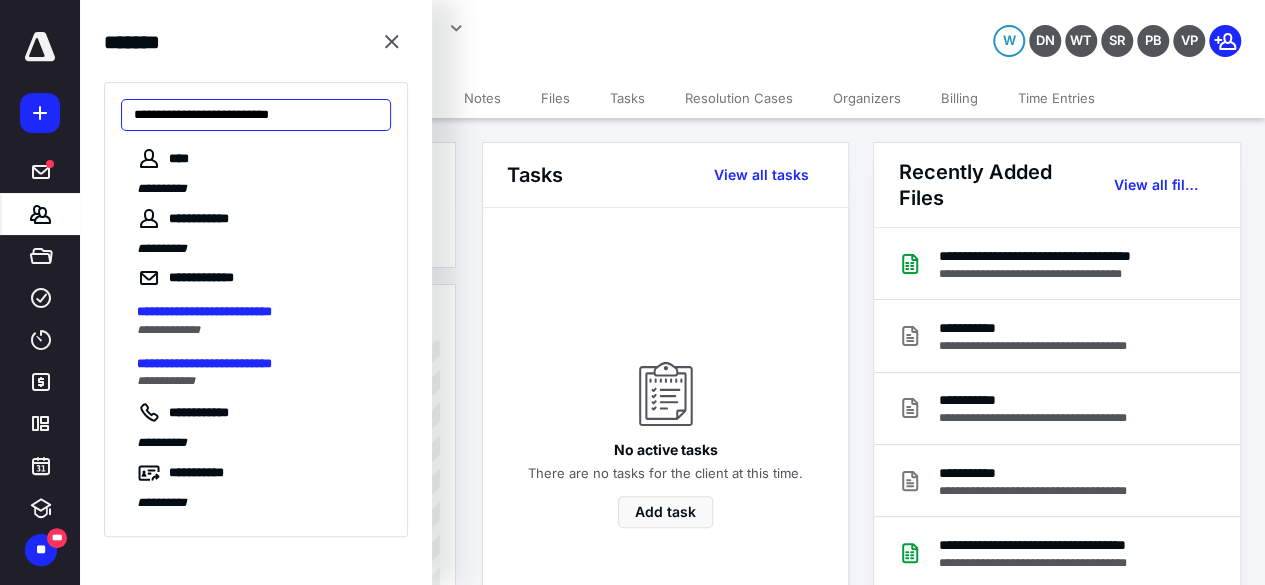 drag, startPoint x: 318, startPoint y: 114, endPoint x: 119, endPoint y: 139, distance: 200.56421 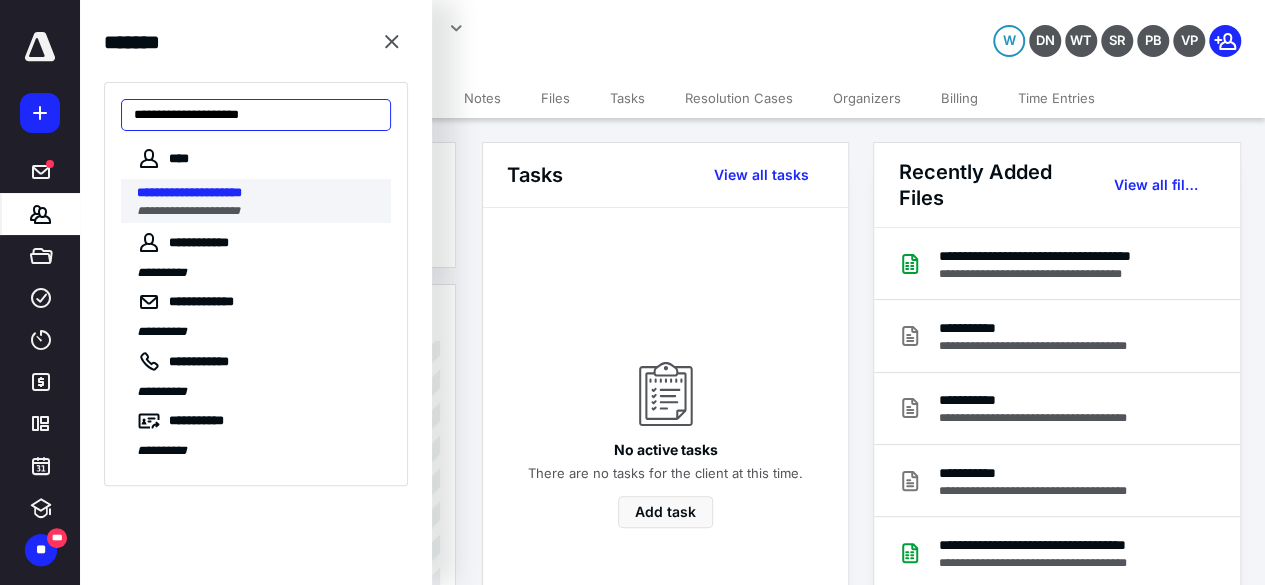 type on "**********" 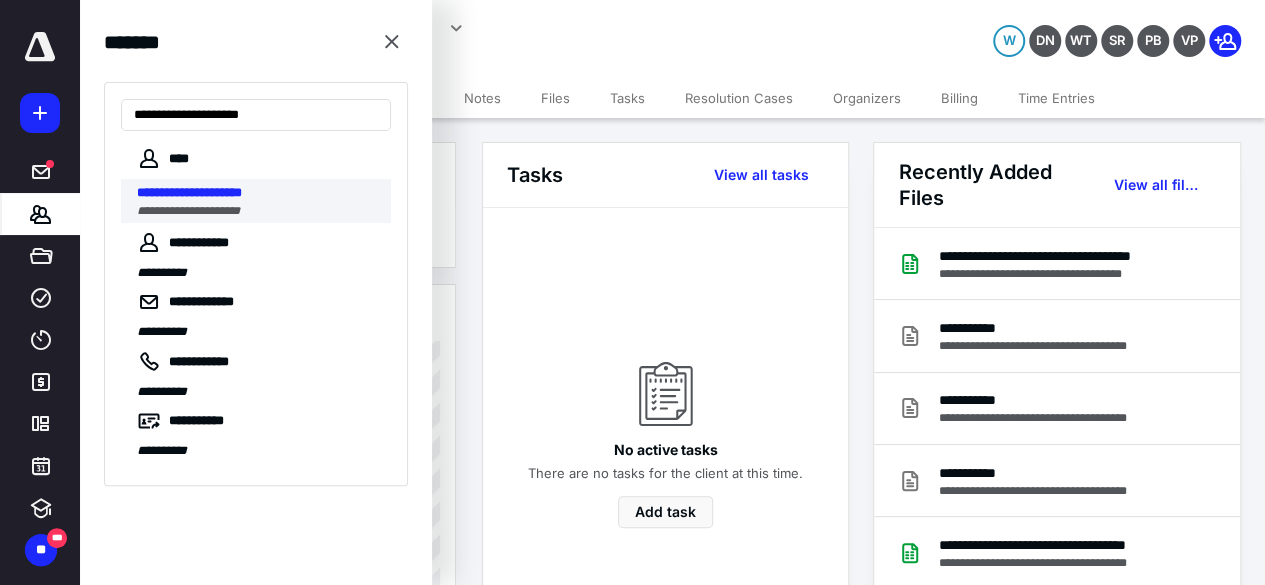 click on "**********" at bounding box center (189, 192) 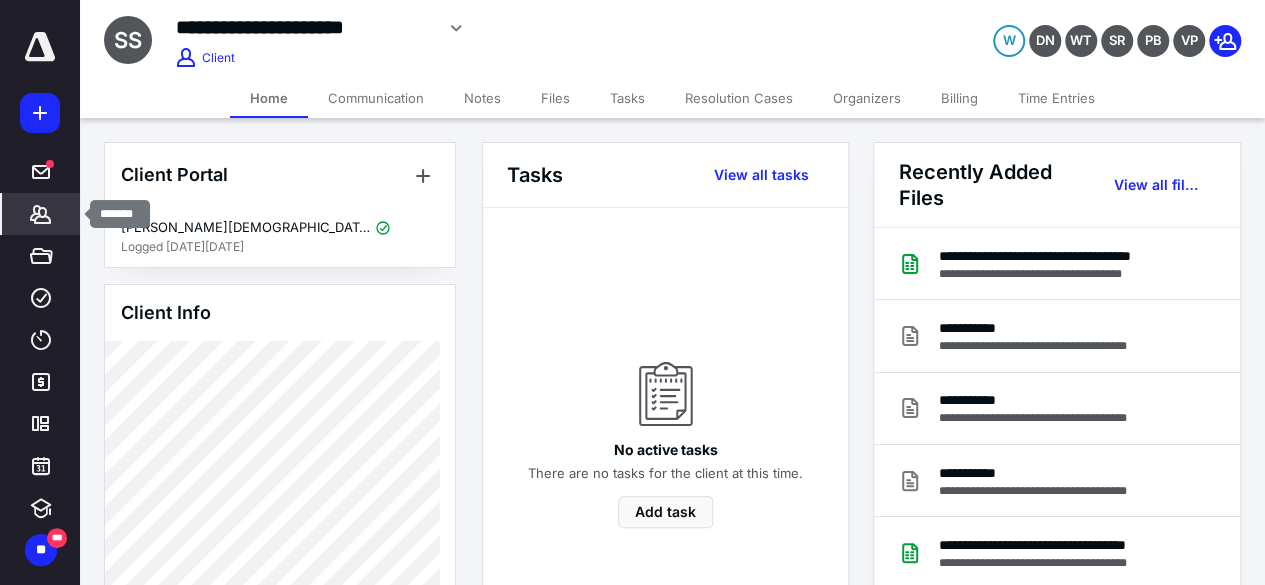 click 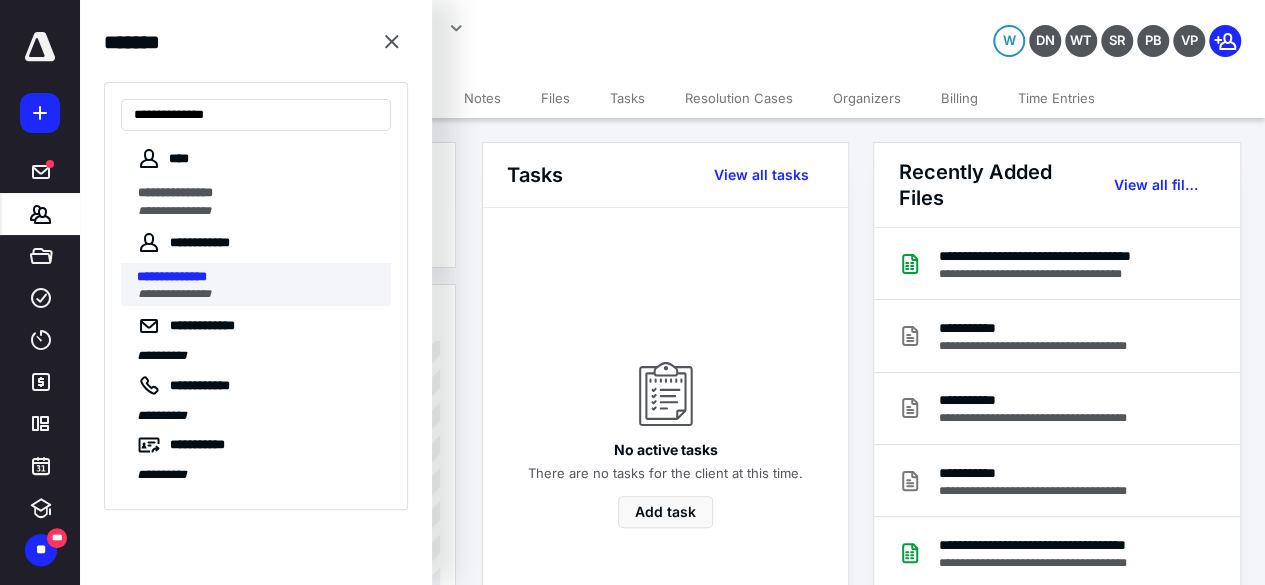 type on "**********" 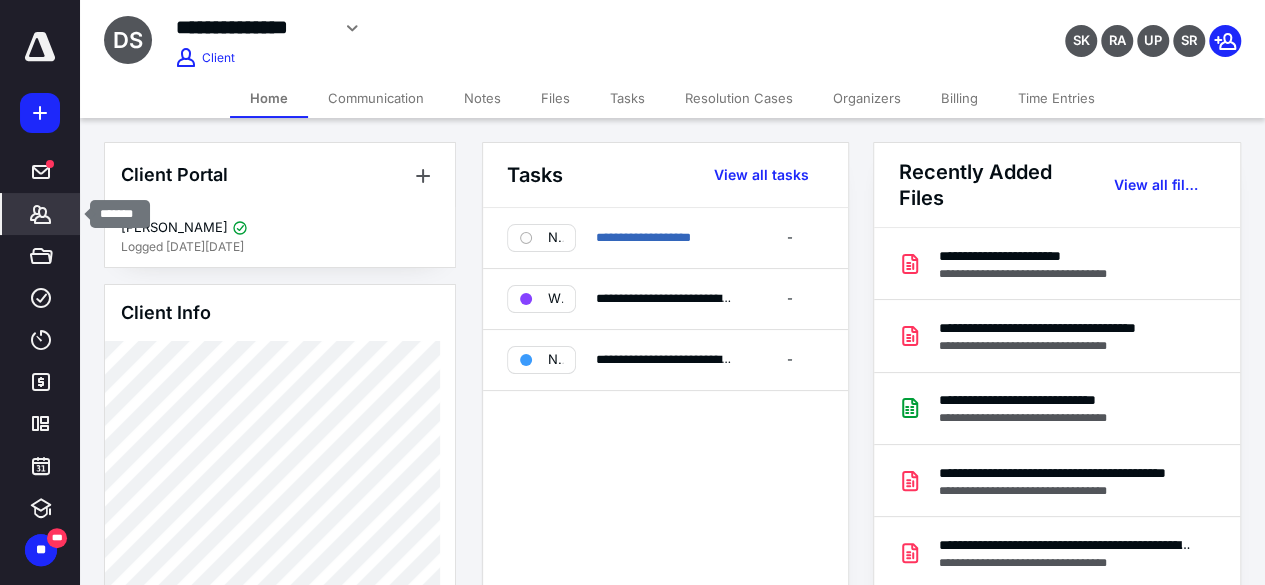 click 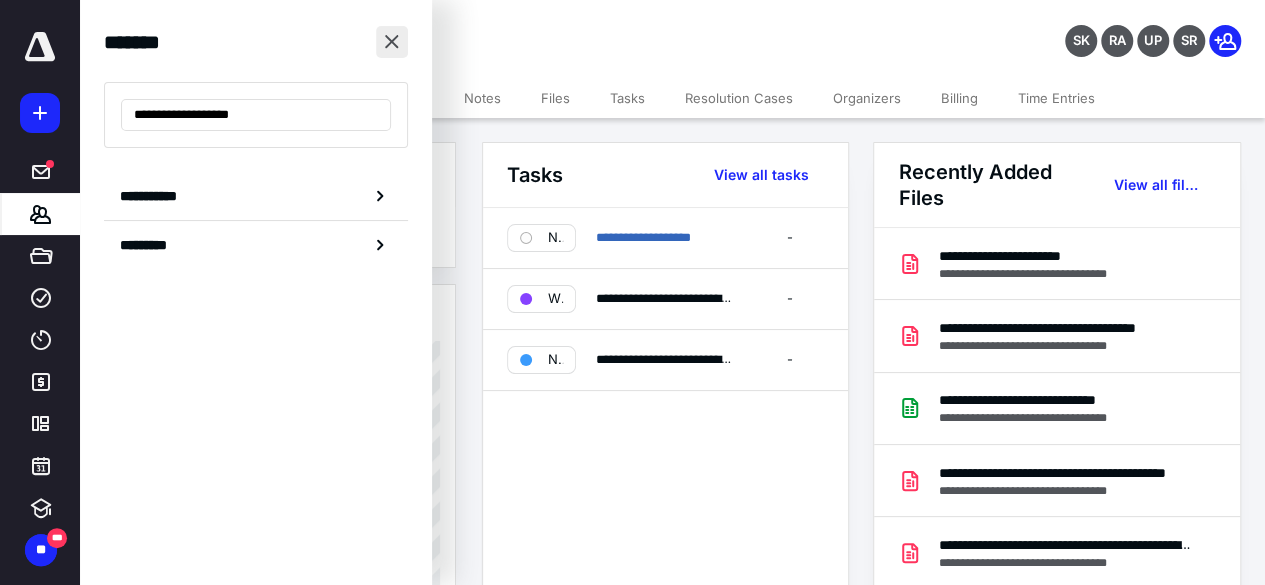 type on "**********" 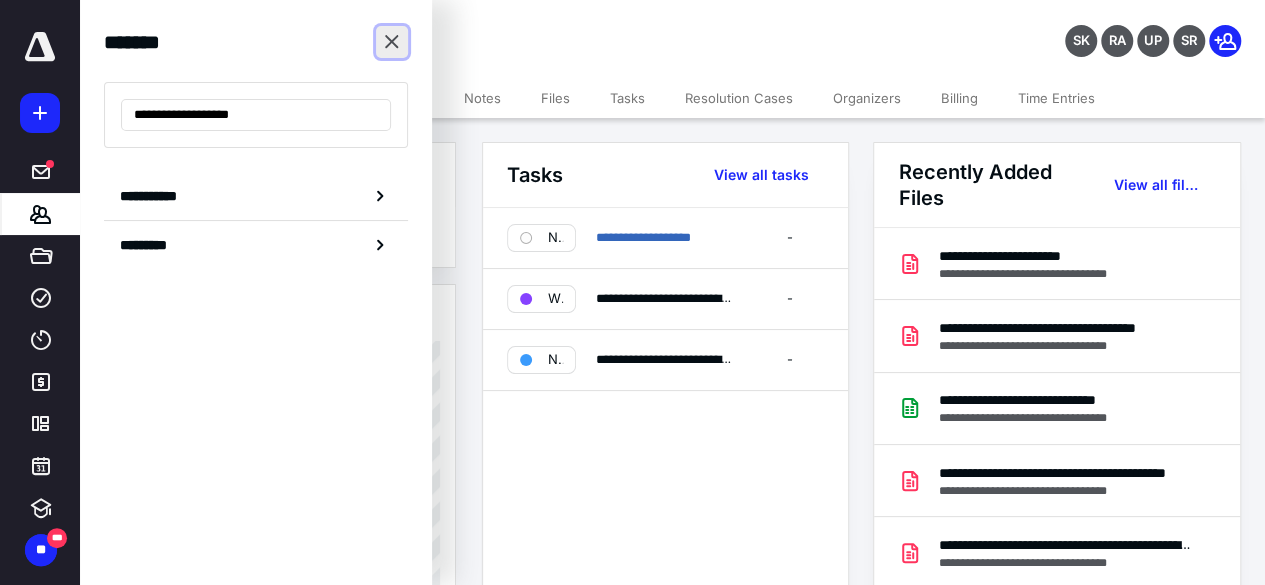 click at bounding box center [392, 42] 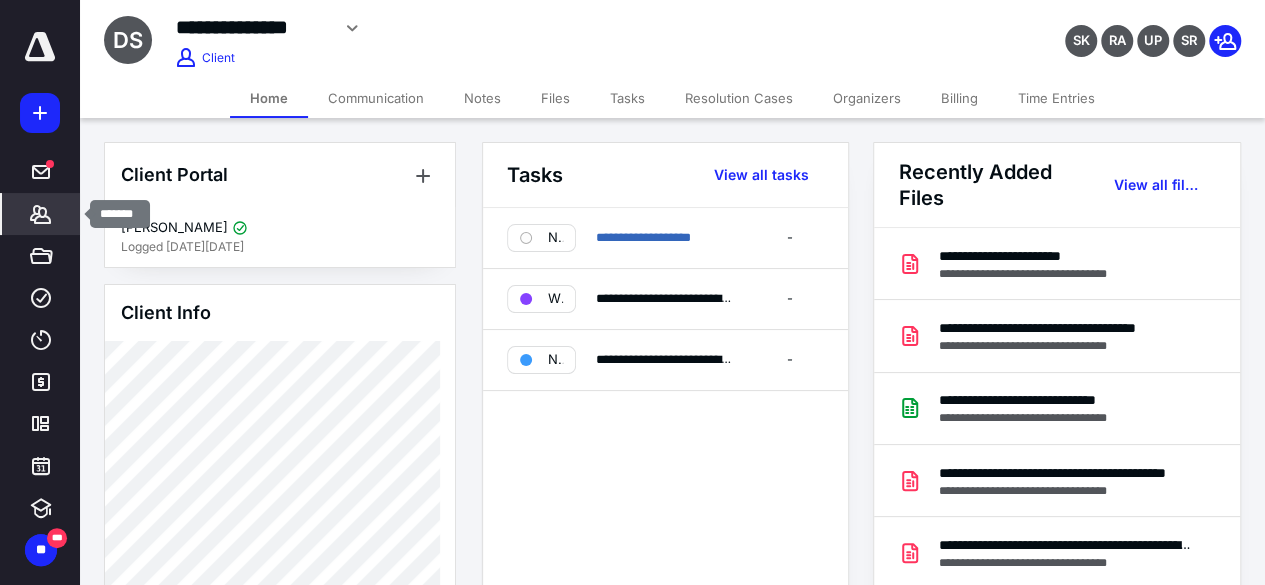 click 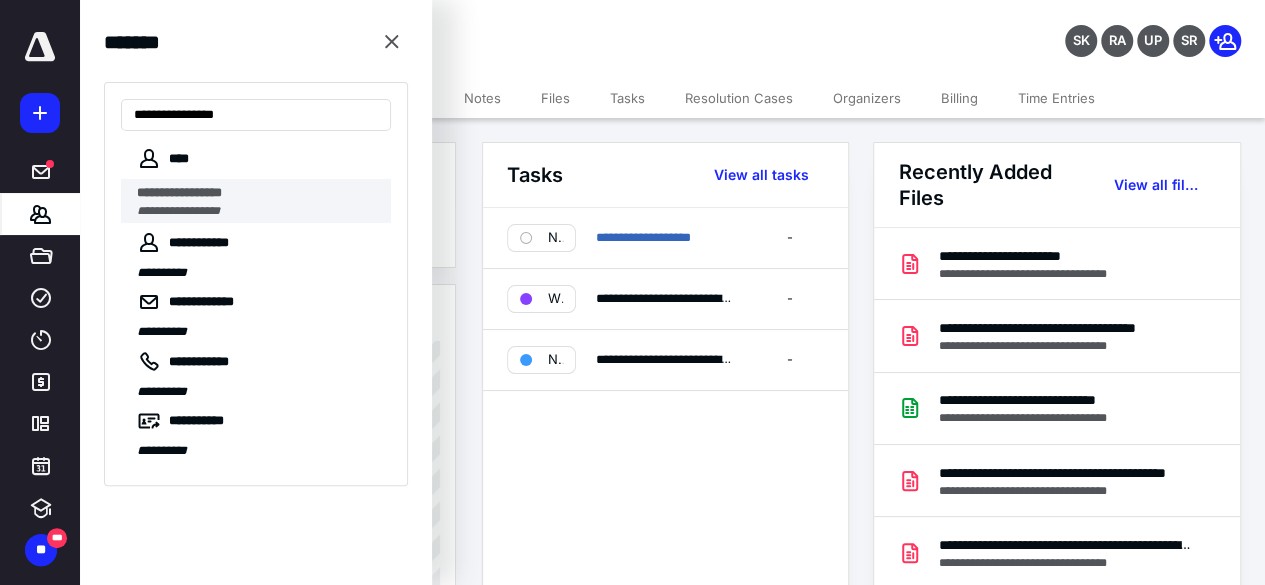 type on "**********" 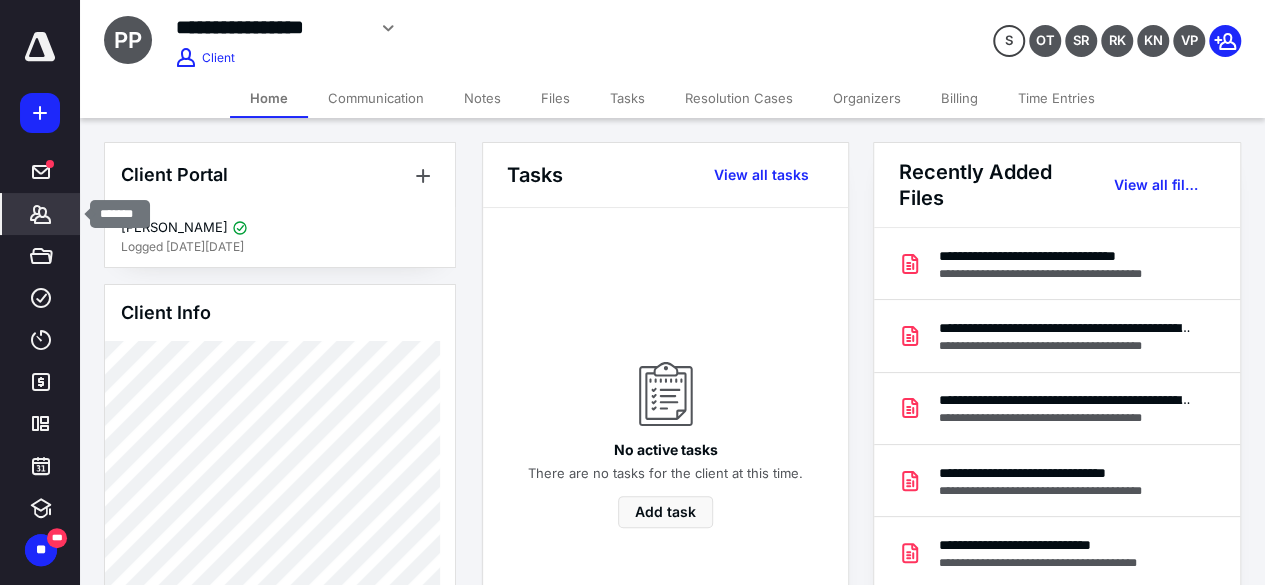 click on "*******" at bounding box center (41, 214) 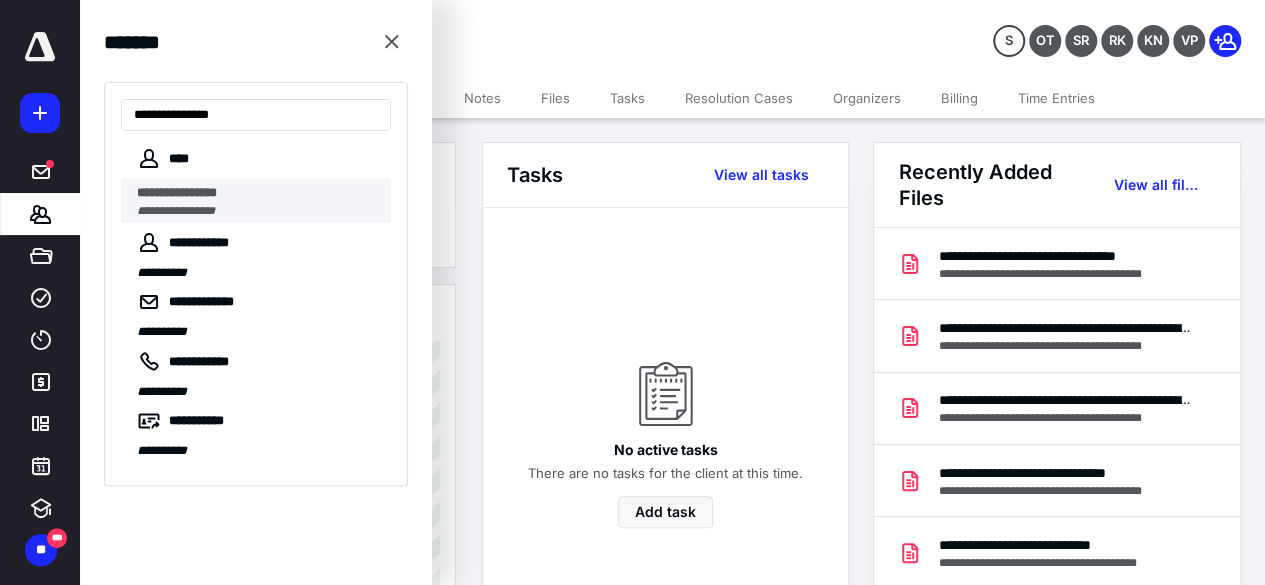 type on "**********" 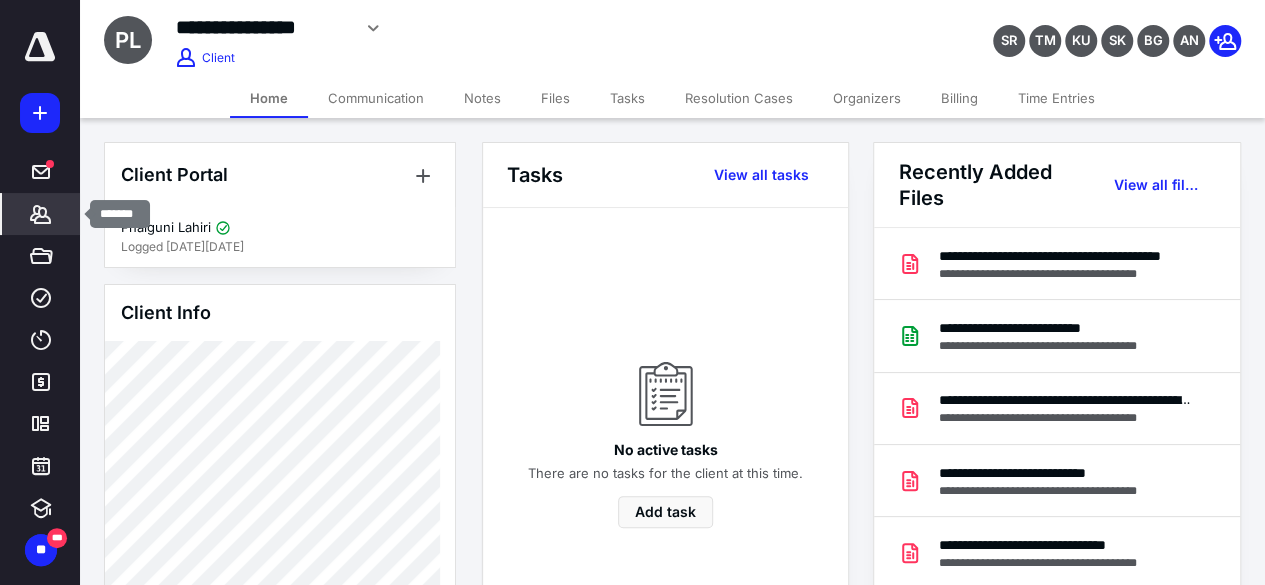 click 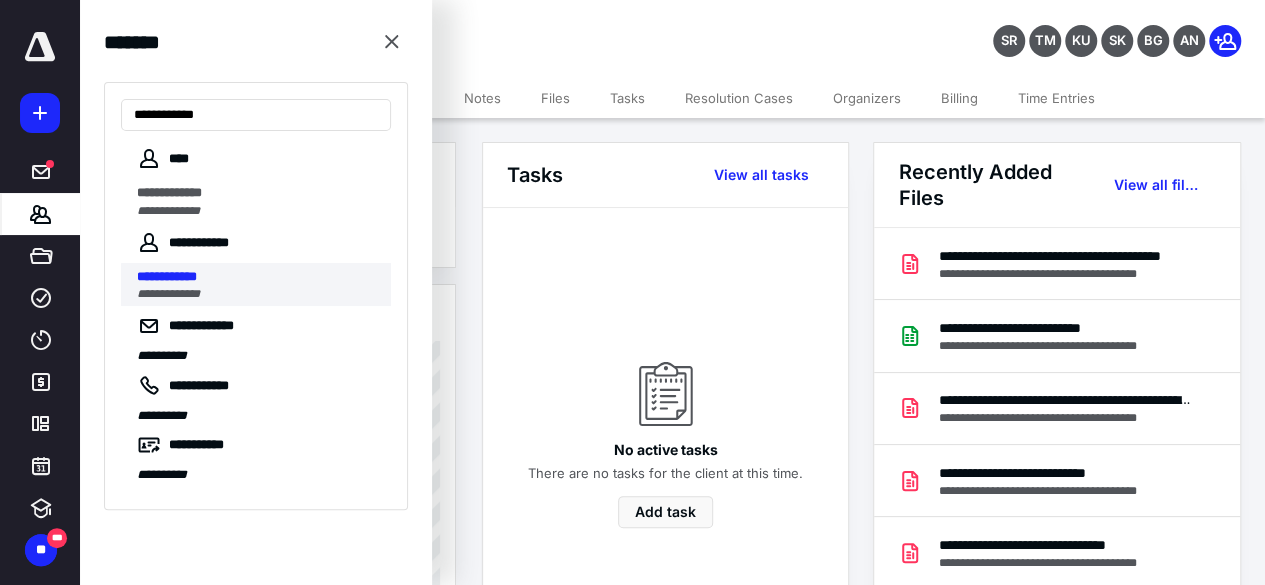 type on "**********" 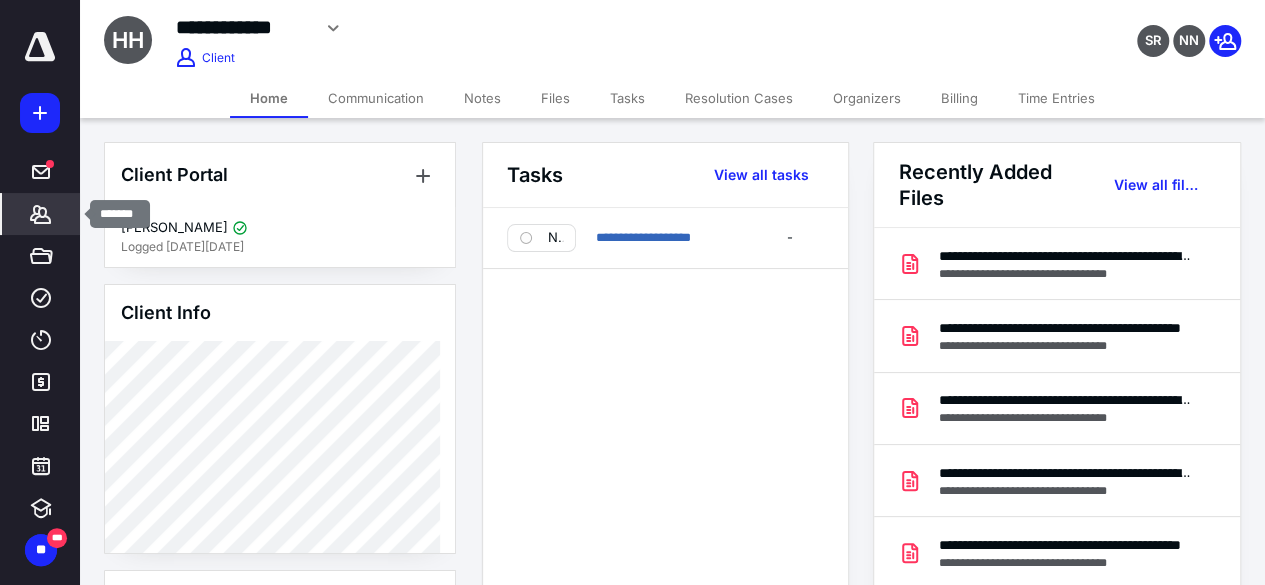 click on "*******" at bounding box center (41, 214) 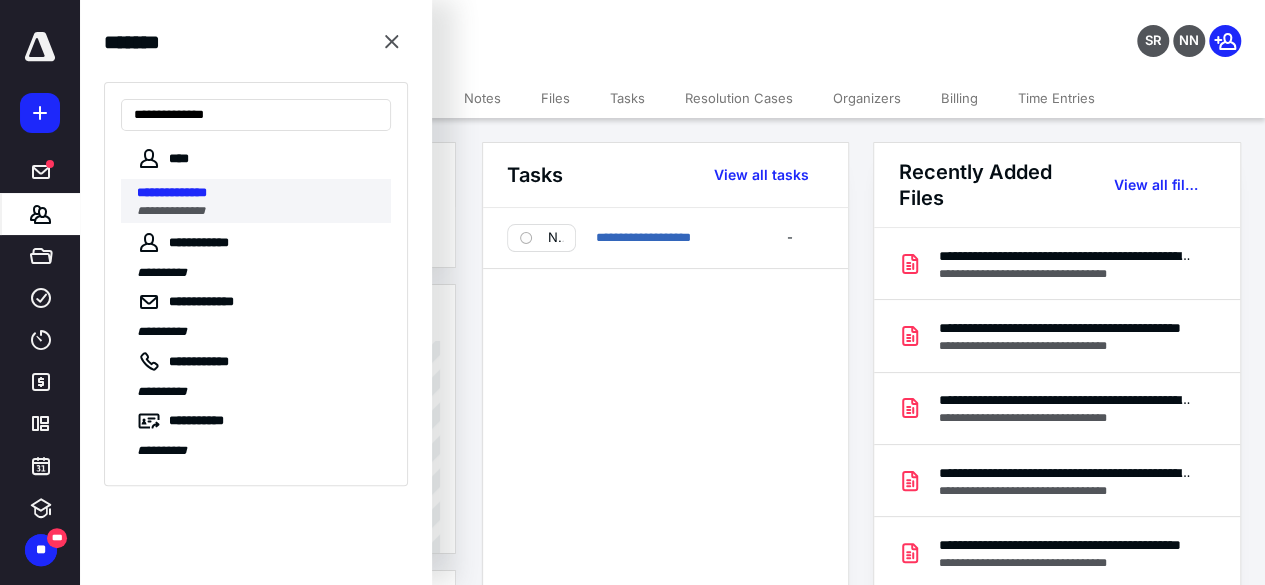 type on "**********" 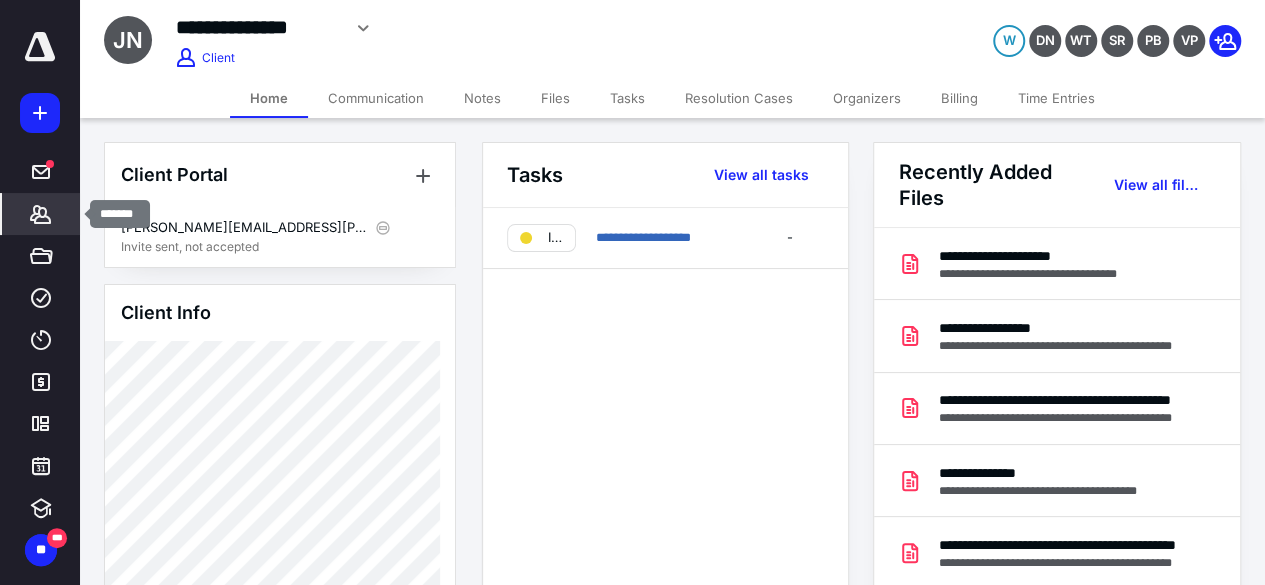 click on "*******" at bounding box center [41, 214] 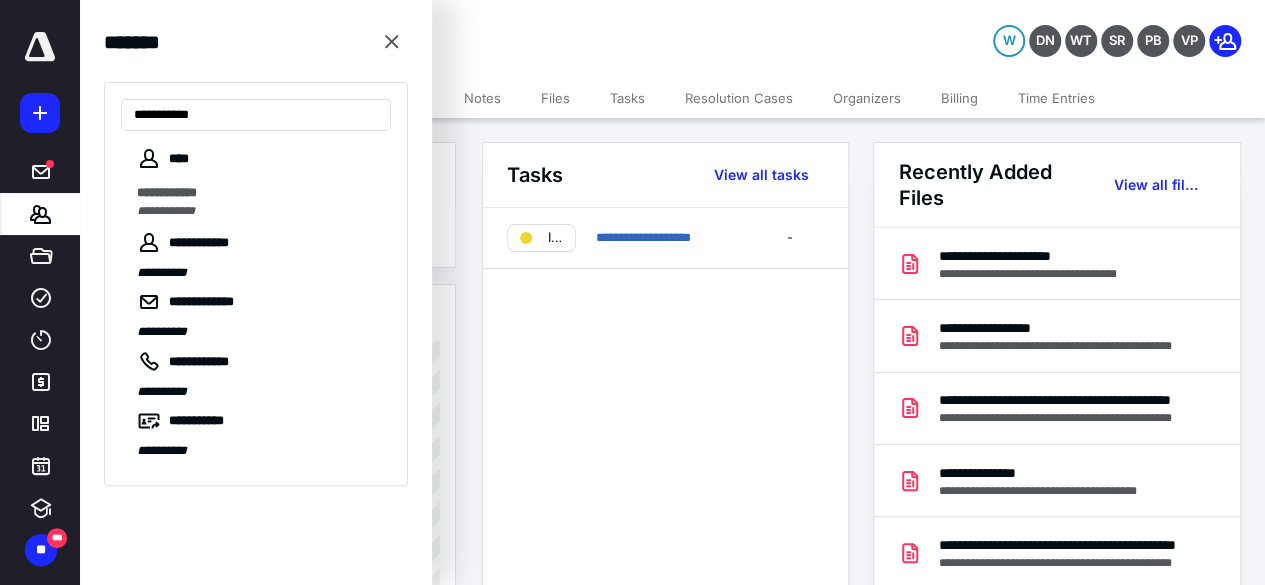 type on "**********" 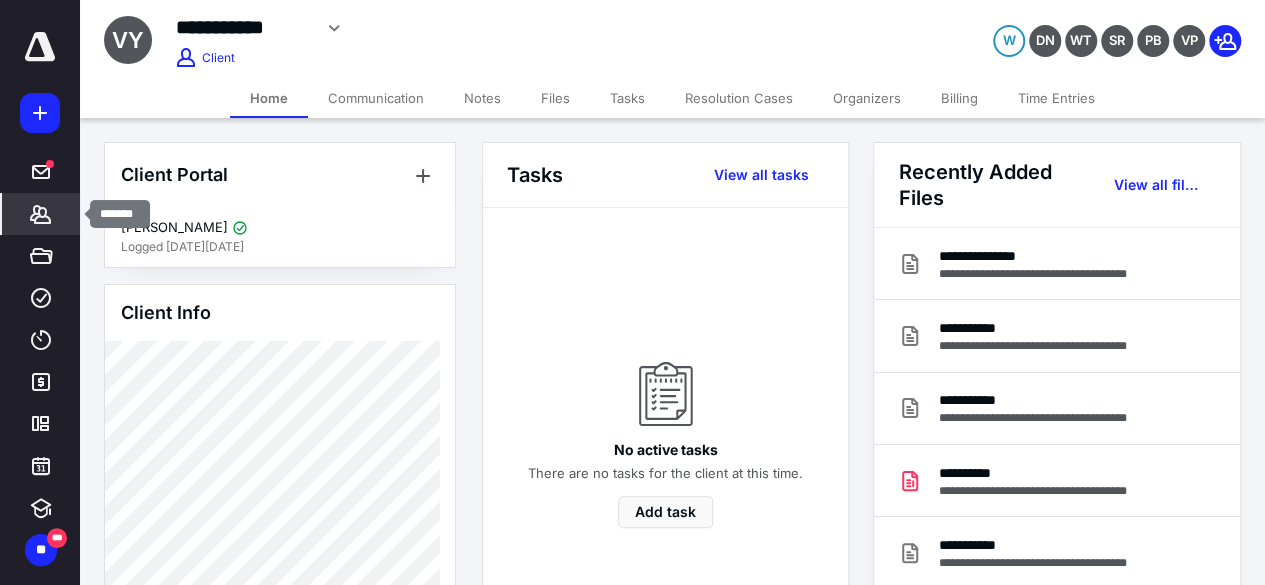 click 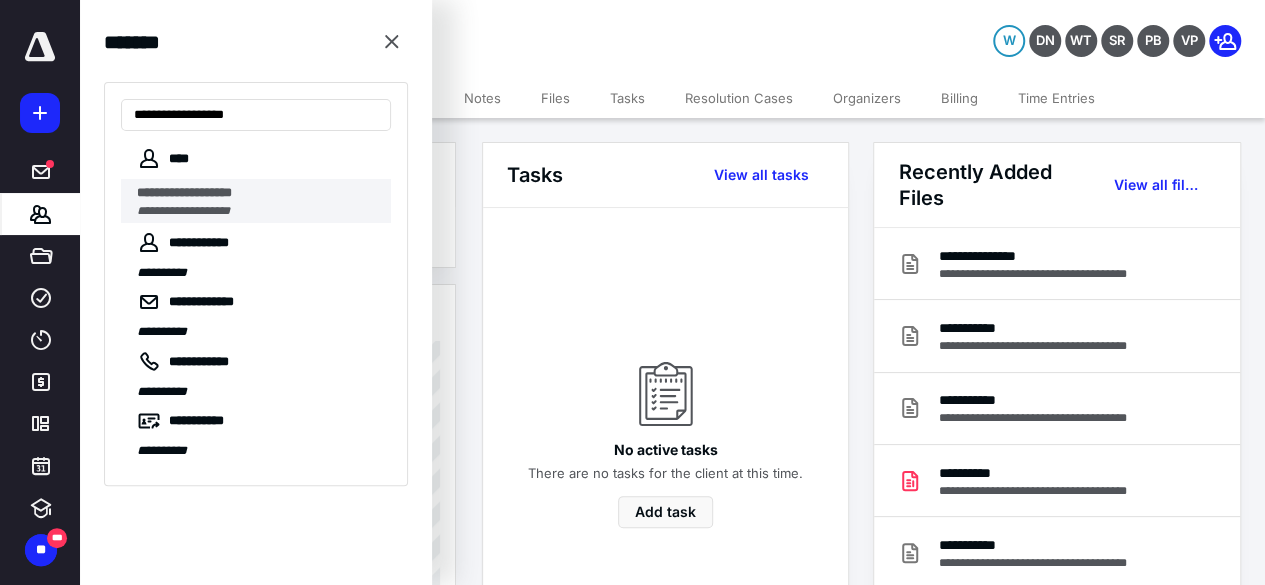 type on "**********" 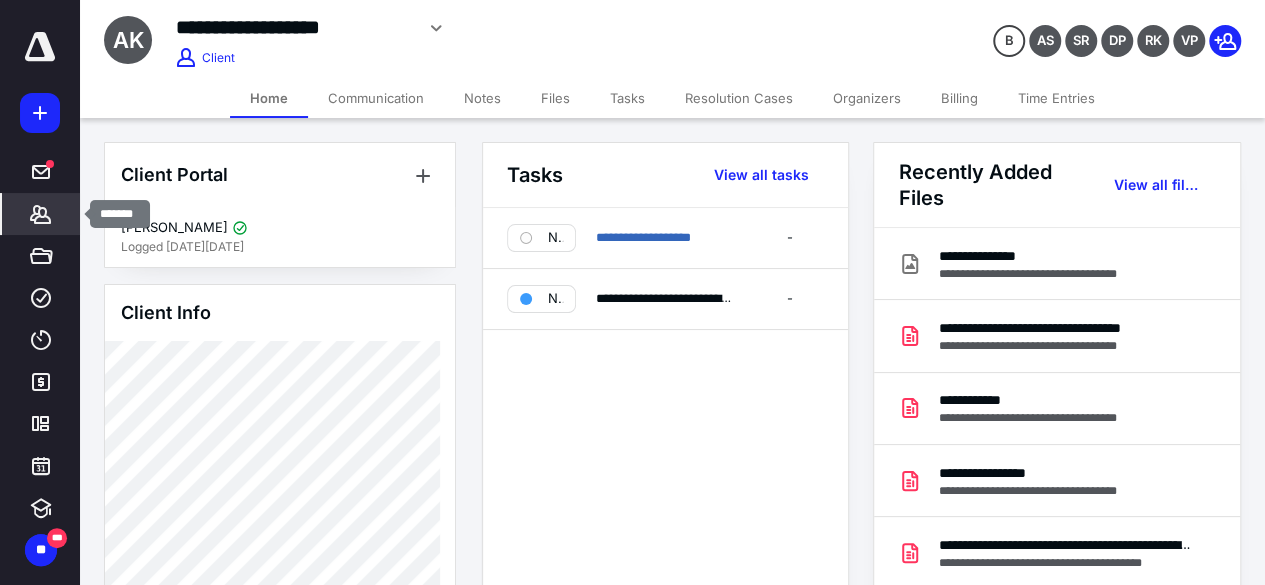 click on "*******" at bounding box center [41, 214] 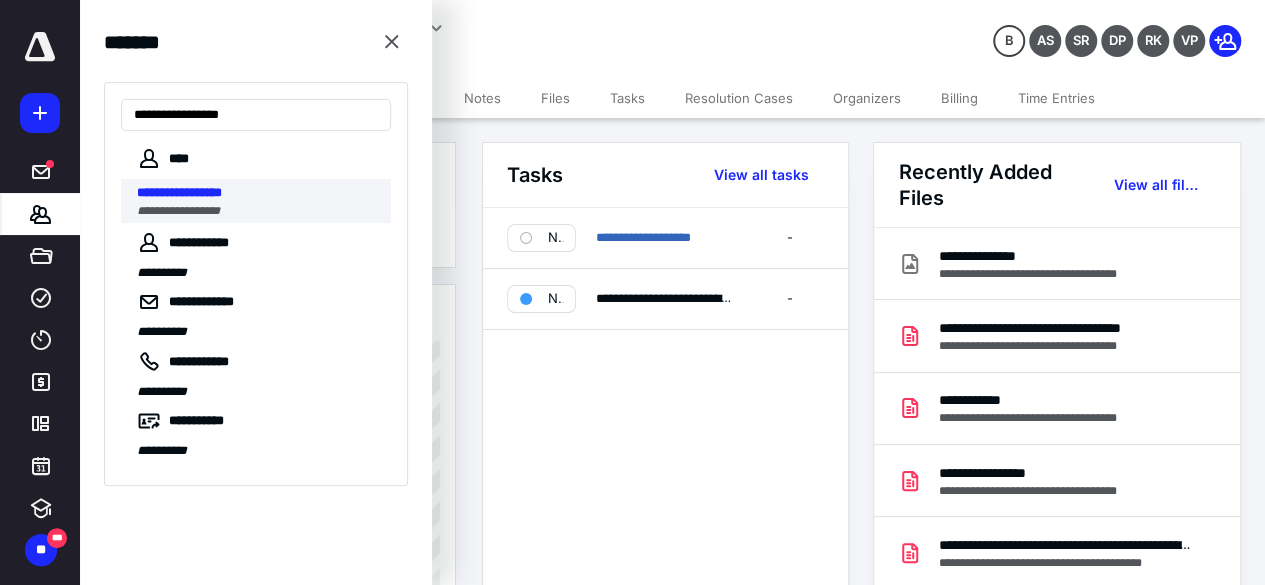 type on "**********" 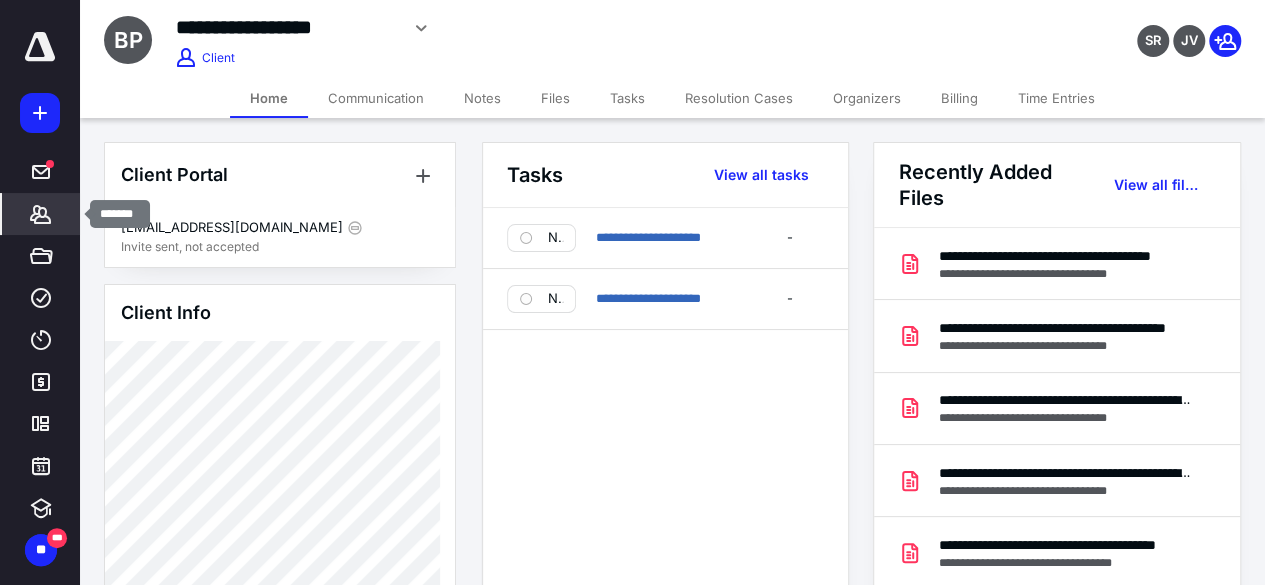 click 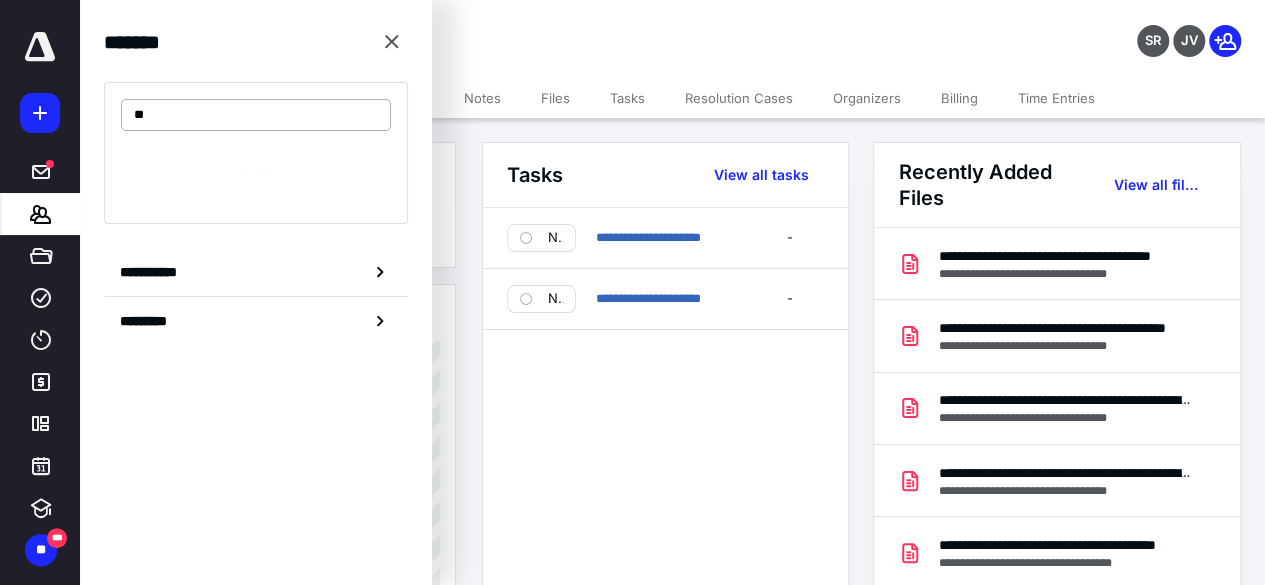 type on "*" 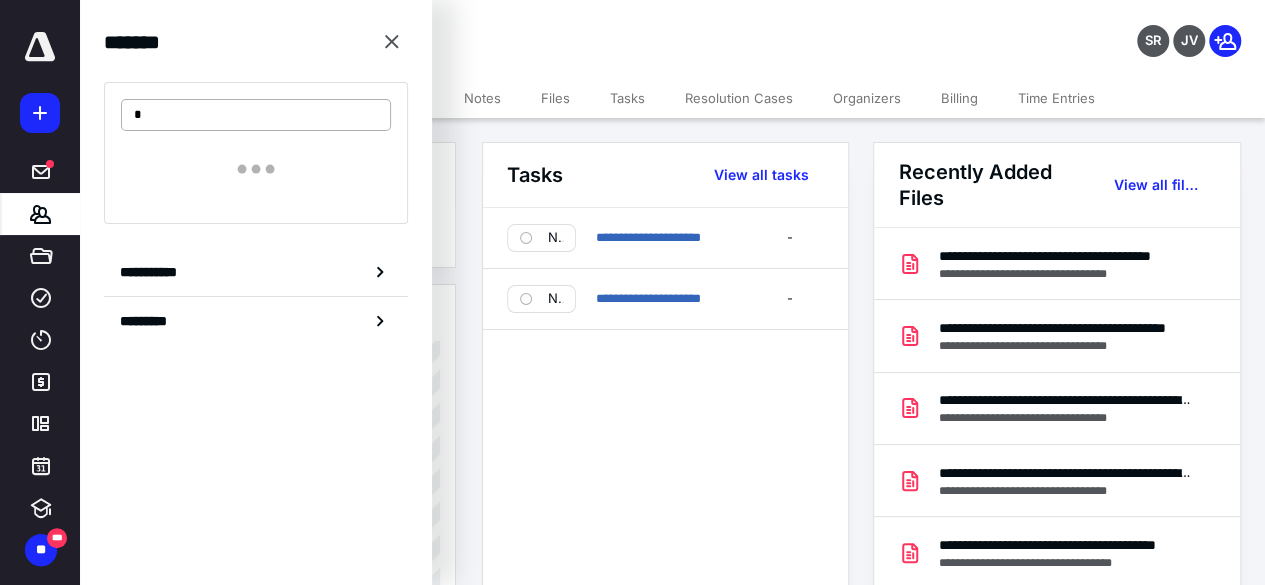 type 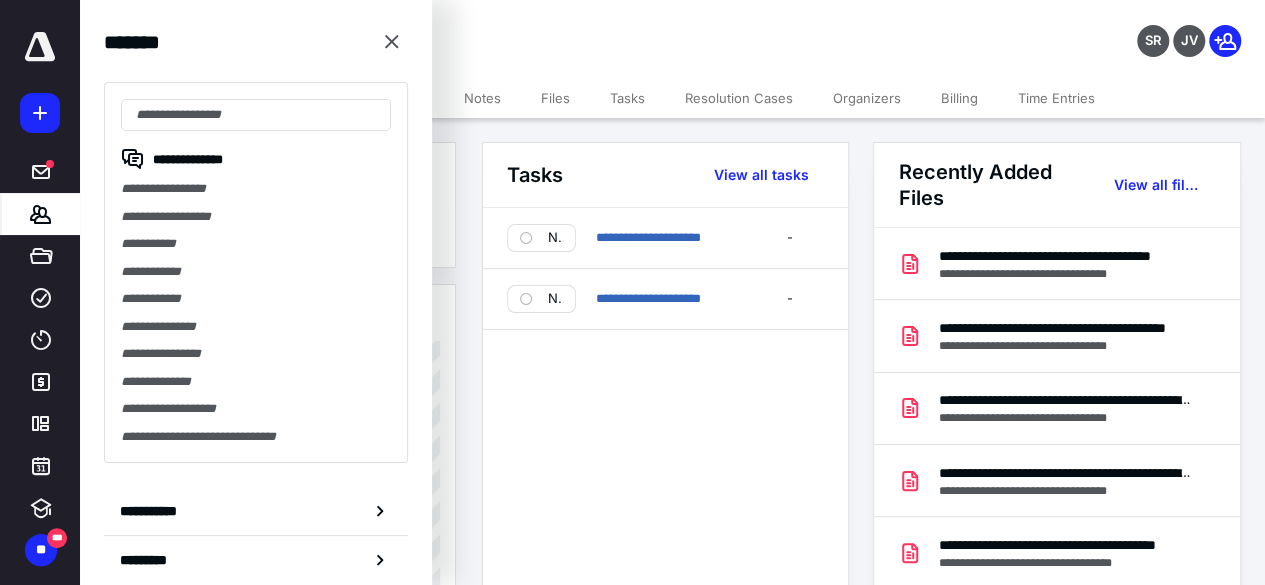 click on "**********" at bounding box center [665, 424] 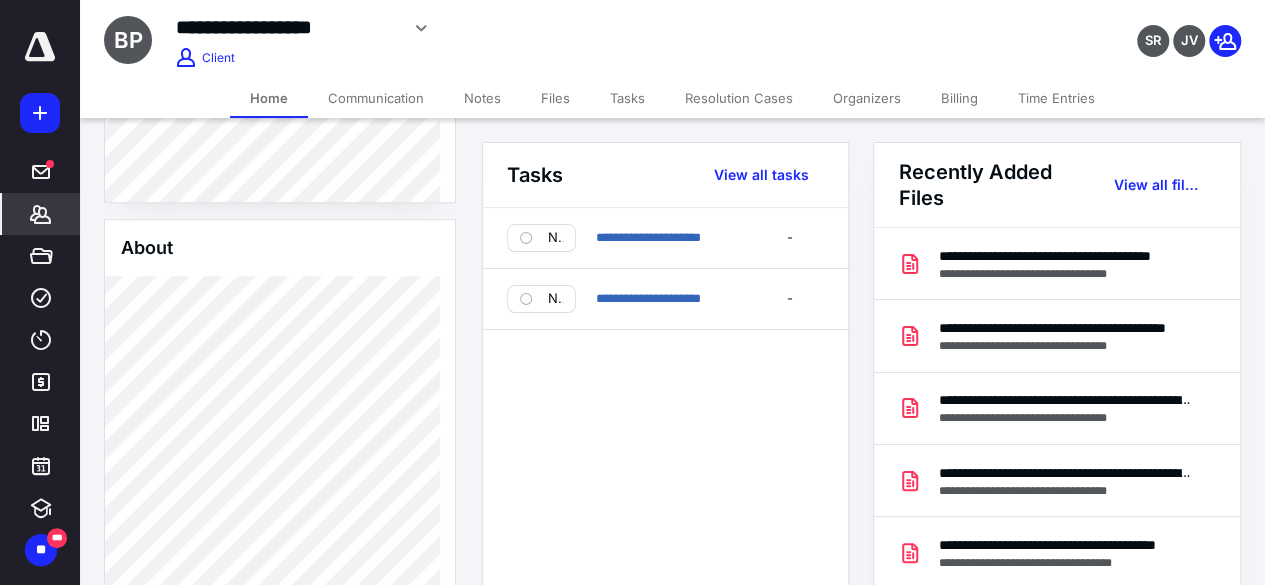 scroll, scrollTop: 0, scrollLeft: 0, axis: both 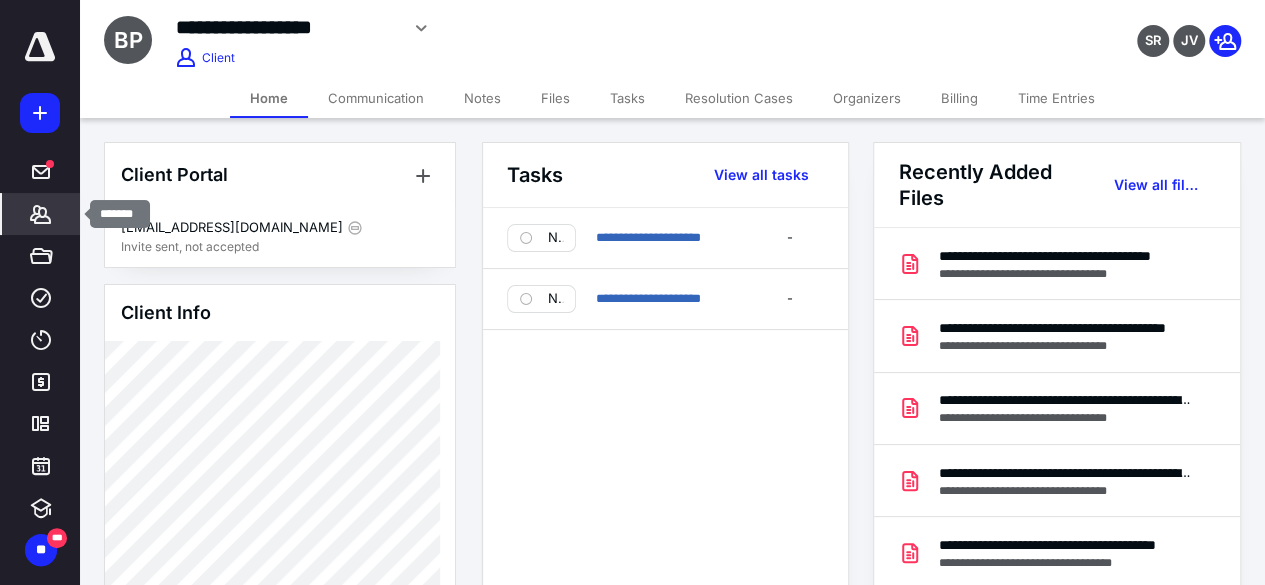 click 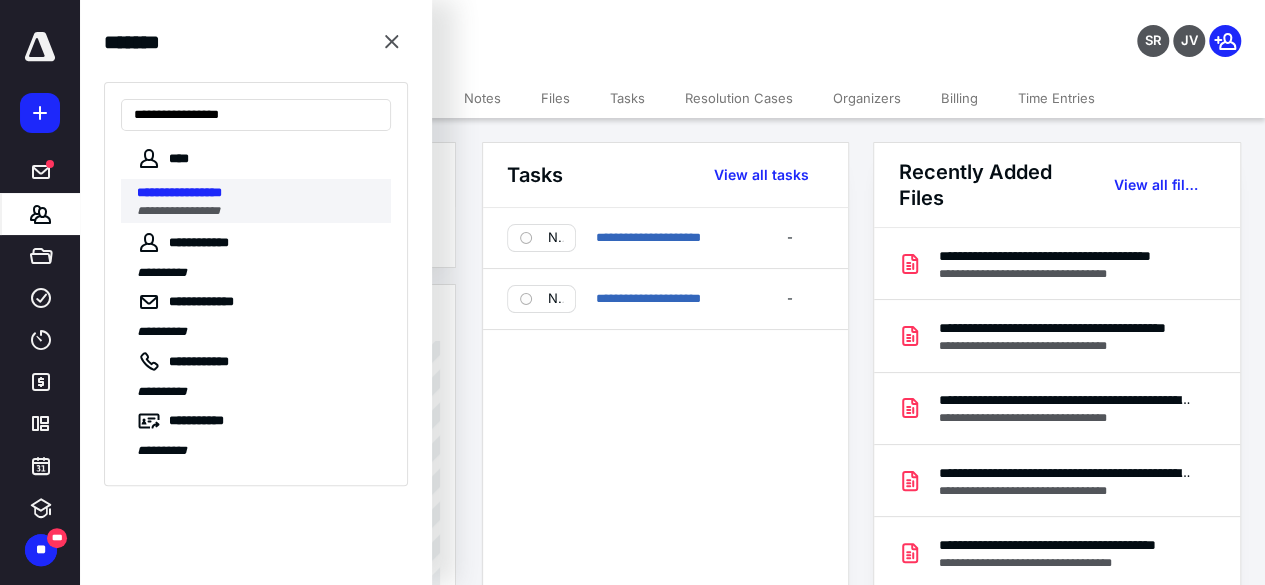 type on "**********" 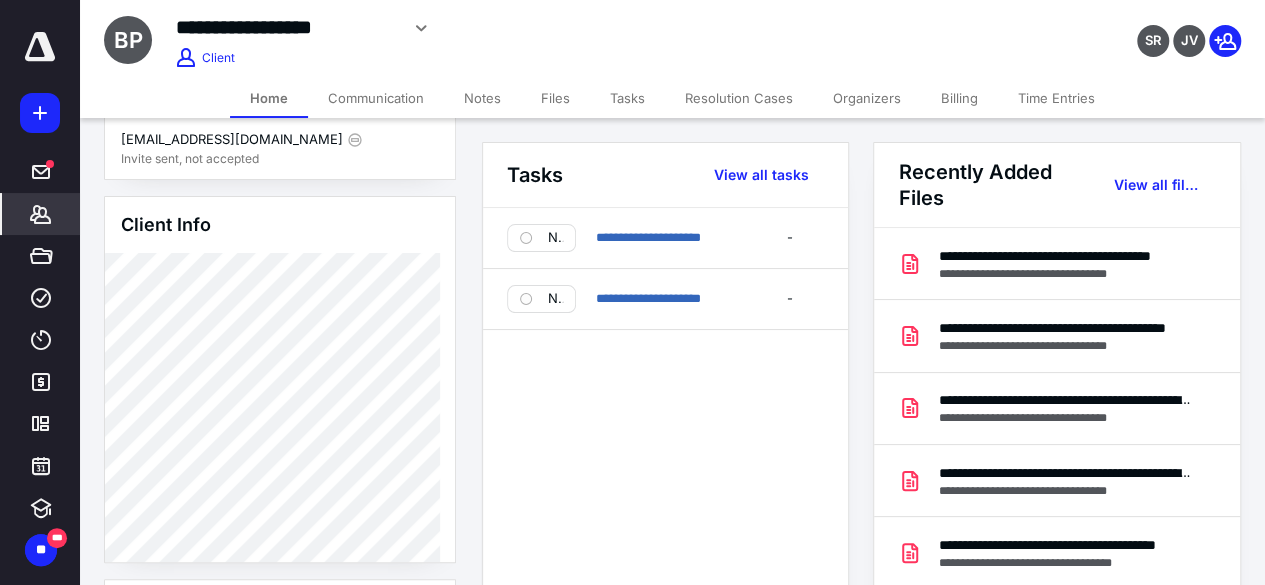 scroll, scrollTop: 0, scrollLeft: 0, axis: both 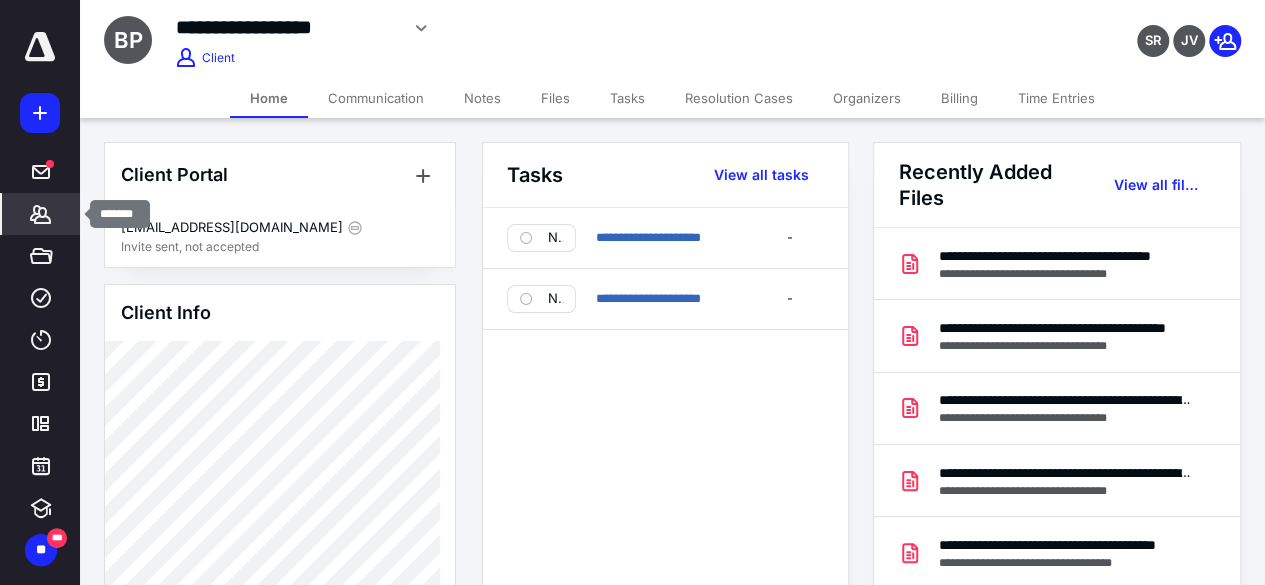 click 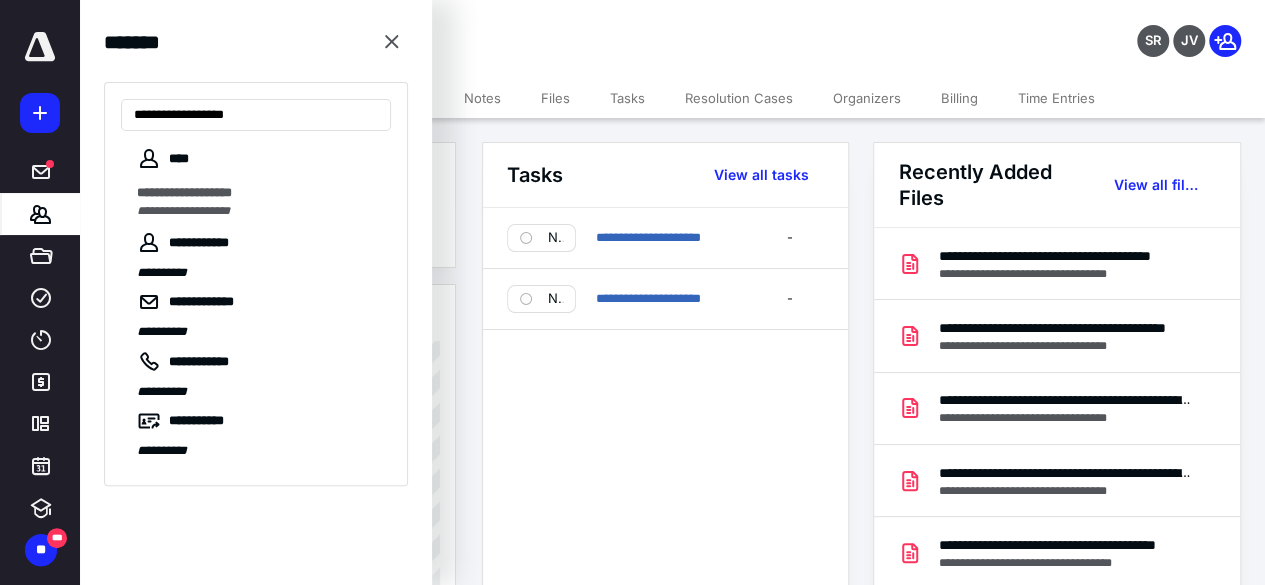 type on "**********" 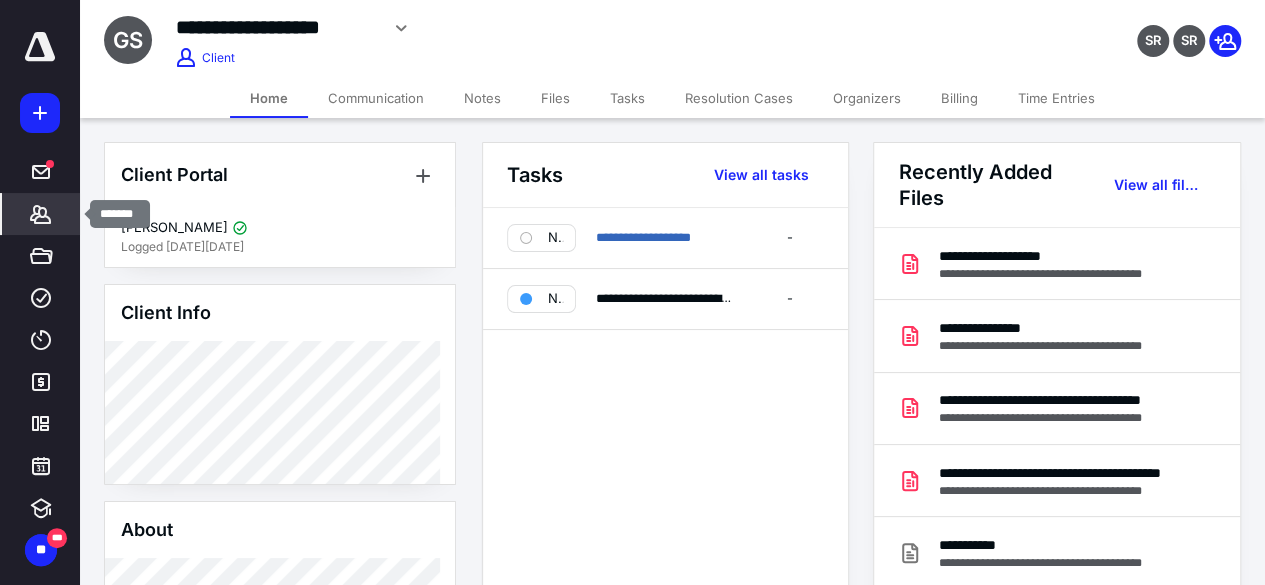 click on "*******" at bounding box center (41, 214) 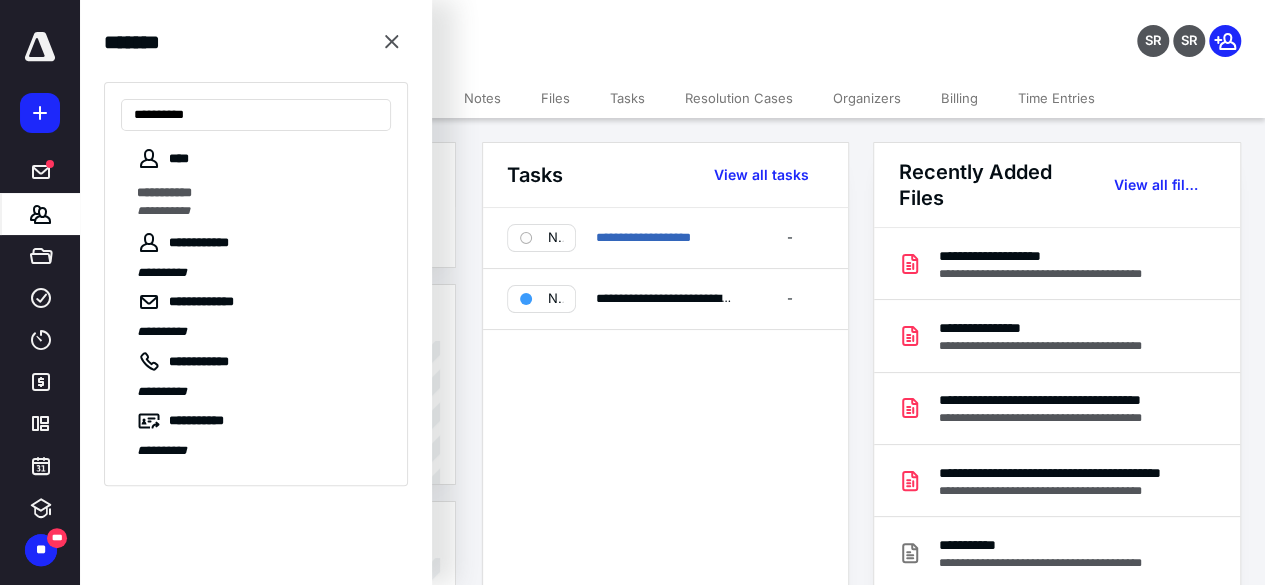 type on "**********" 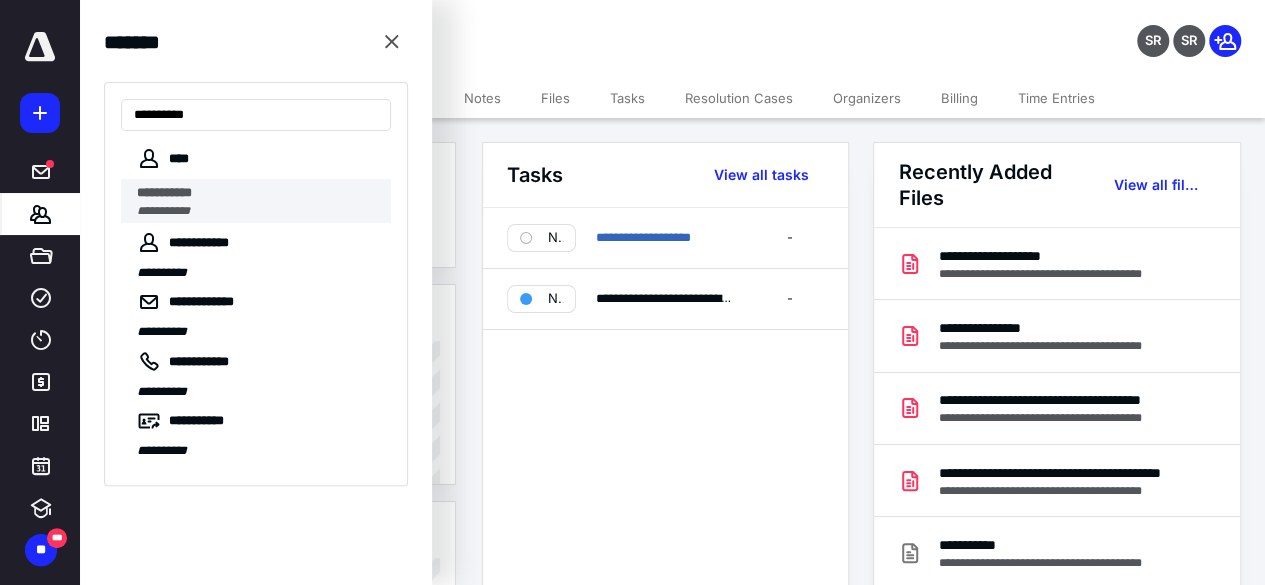 click on "**********" at bounding box center (163, 211) 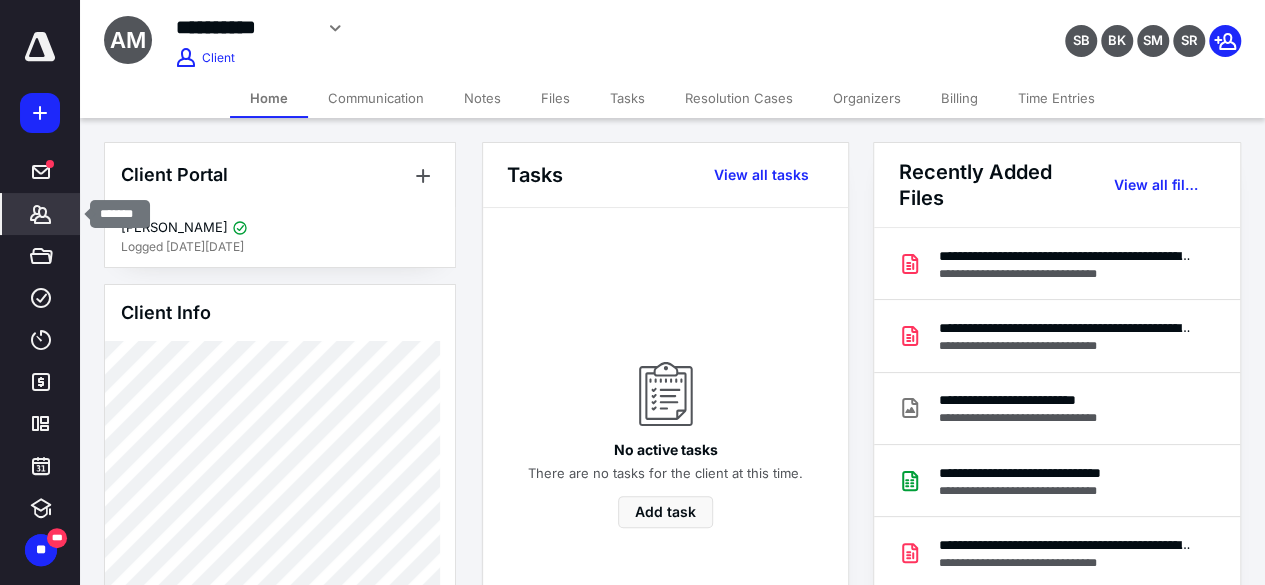 click 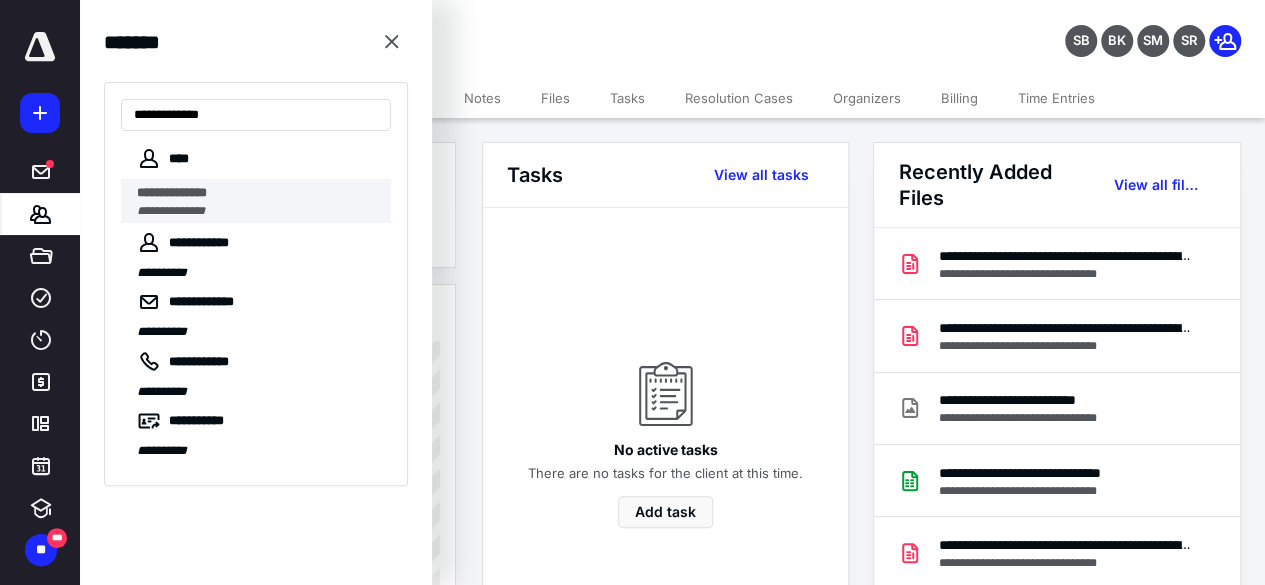 type on "**********" 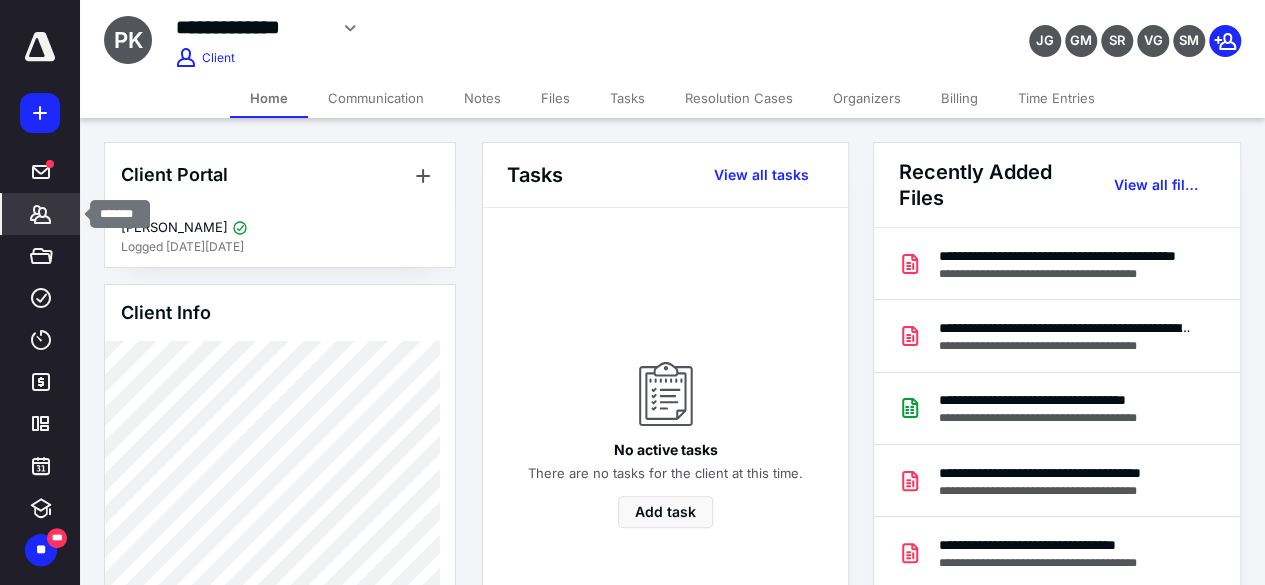 click on "*******" at bounding box center [41, 214] 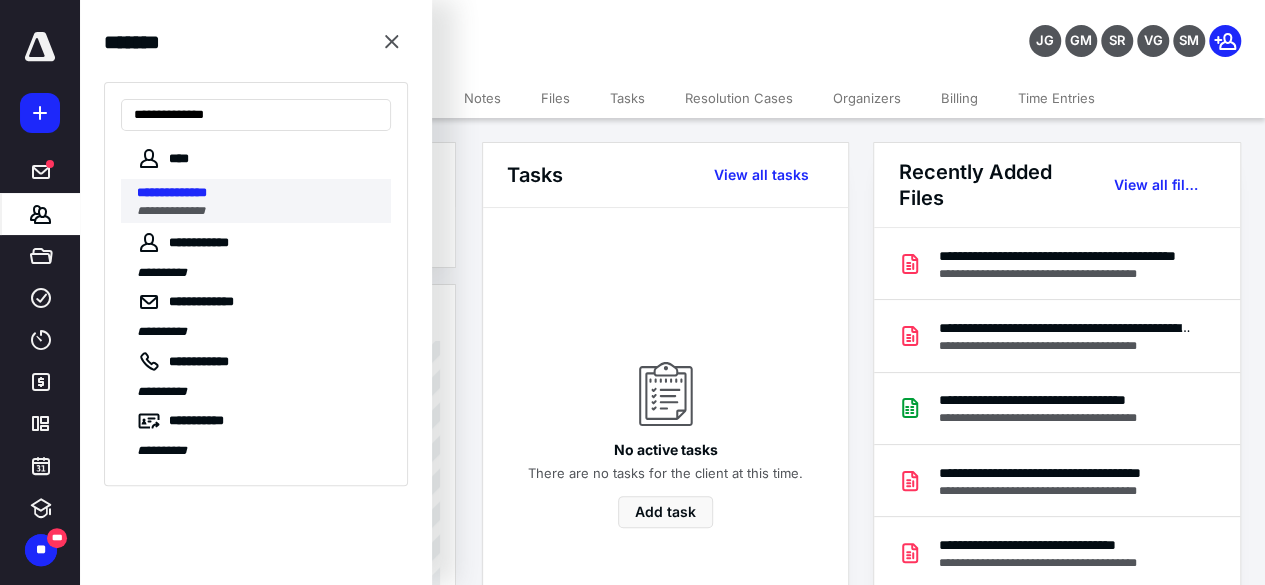 type on "**********" 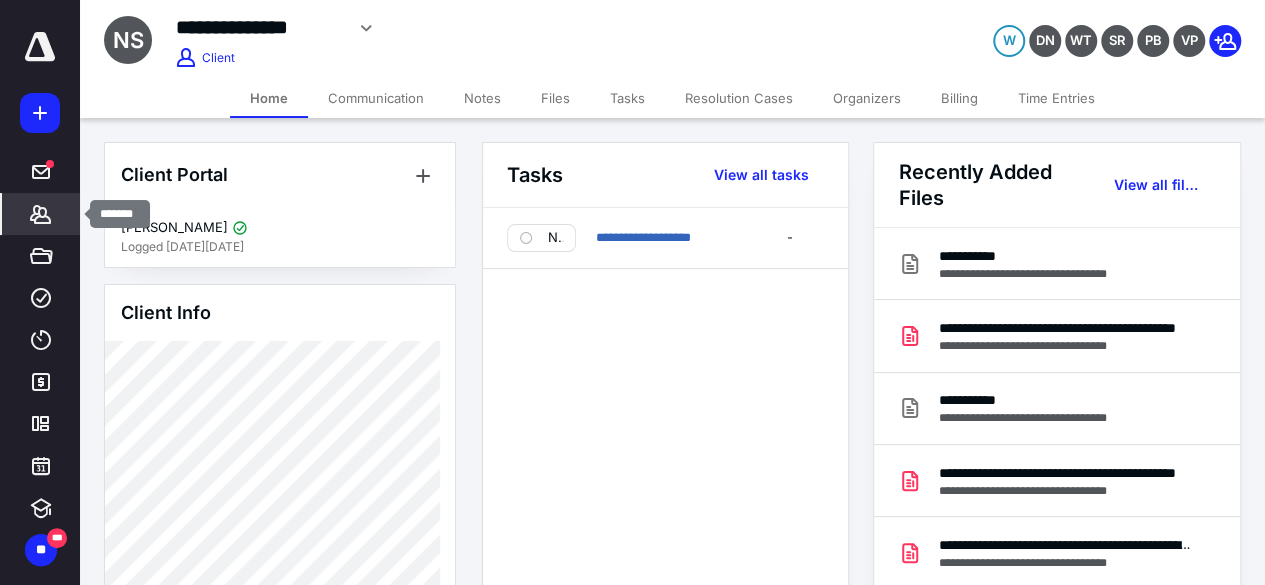 click 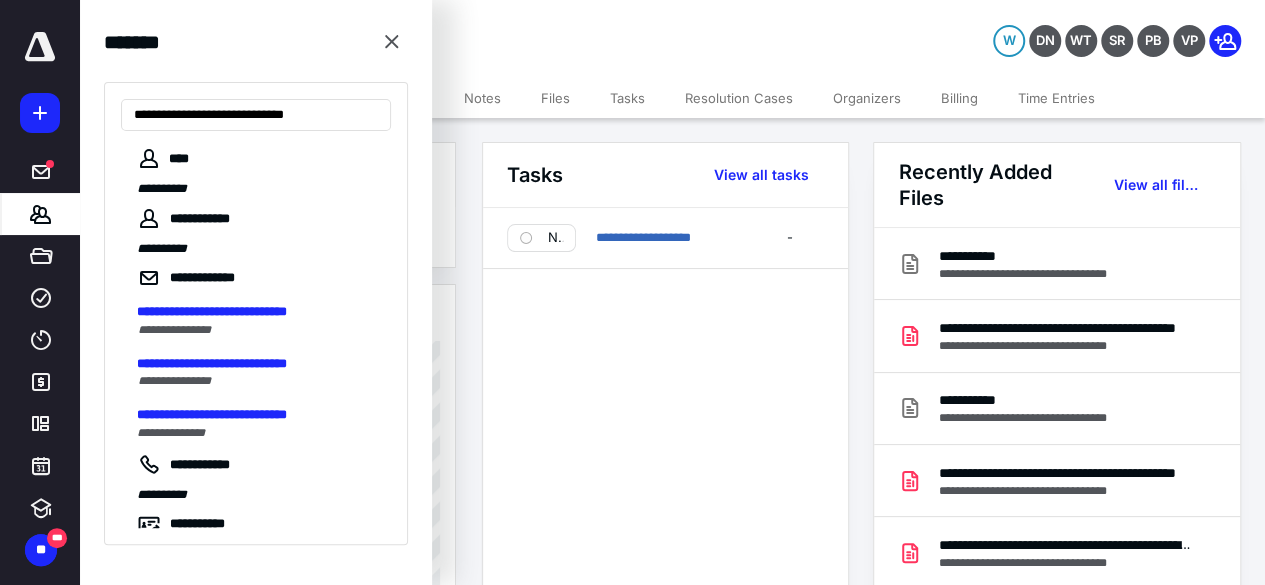 type on "**********" 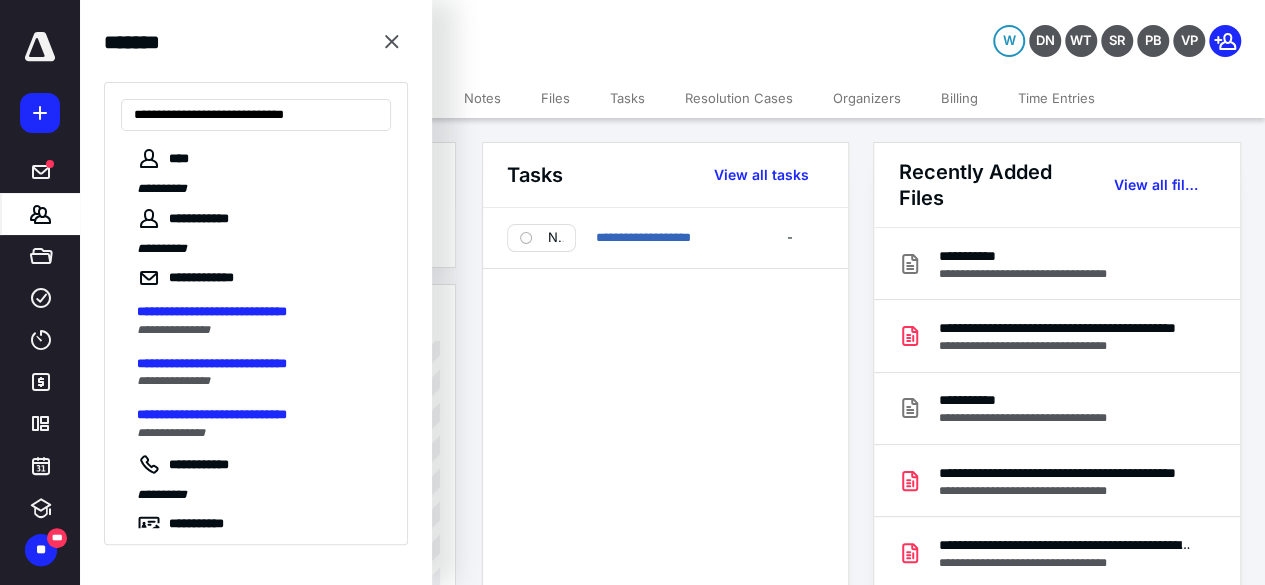 scroll, scrollTop: 43, scrollLeft: 0, axis: vertical 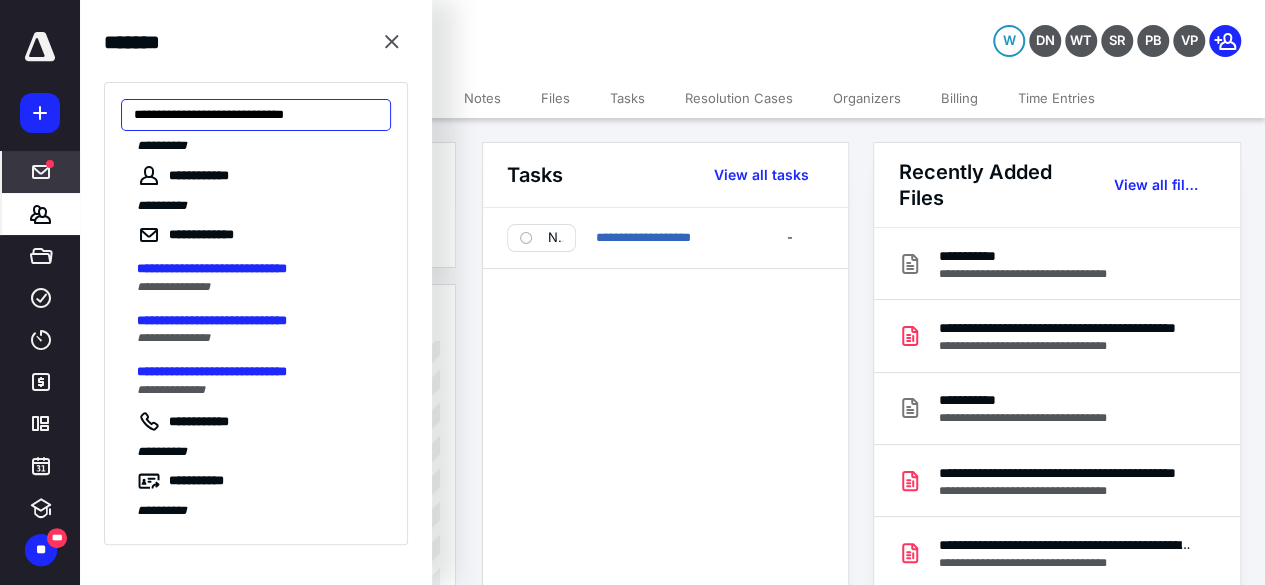 drag, startPoint x: 358, startPoint y: 118, endPoint x: 21, endPoint y: 178, distance: 342.2996 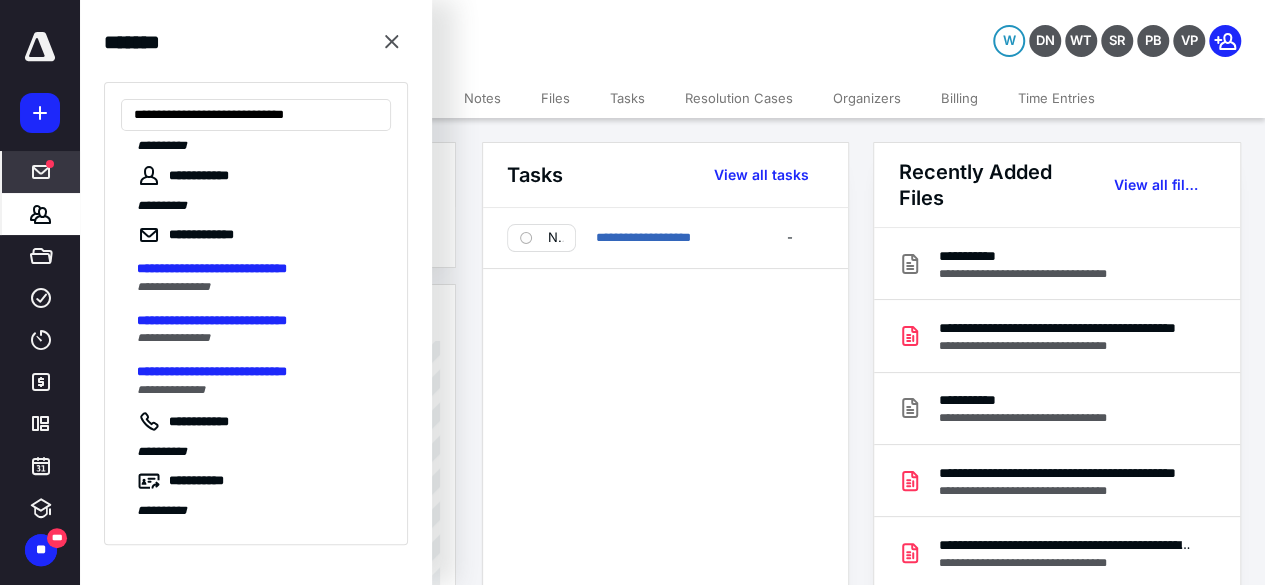 click on "**********" at bounding box center (632, 1650) 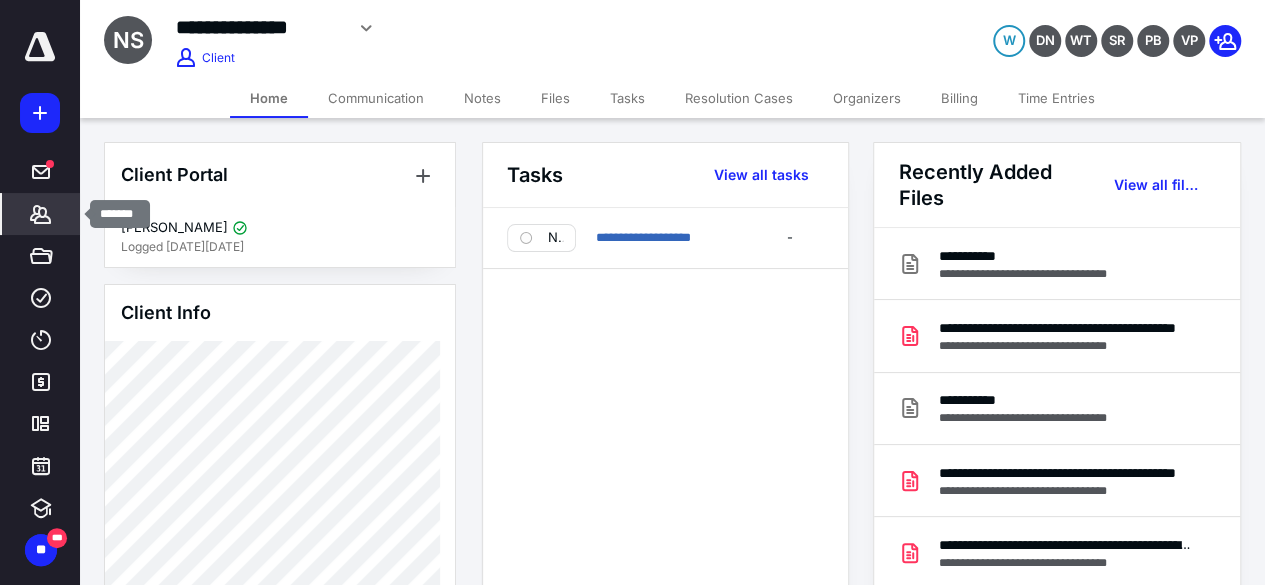 click 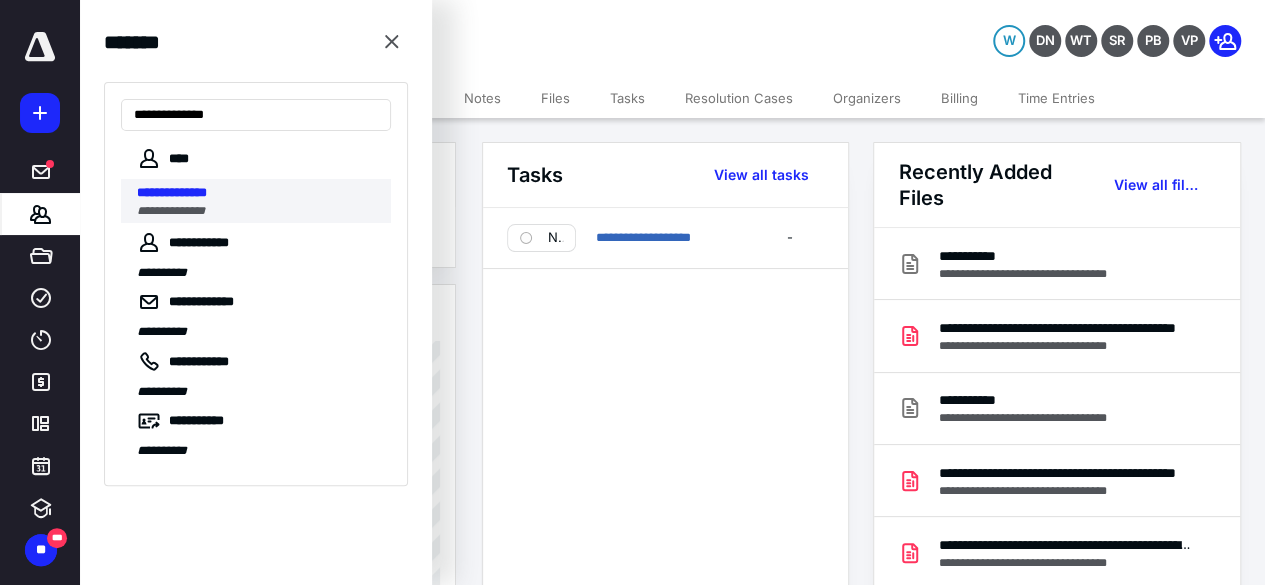 type on "**********" 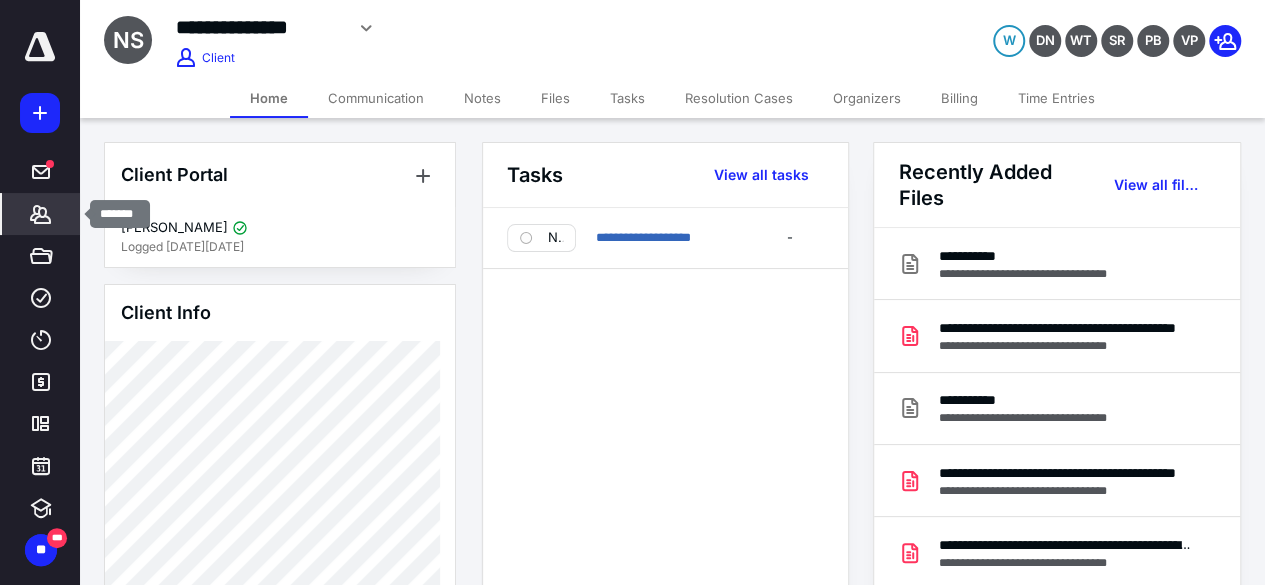 click 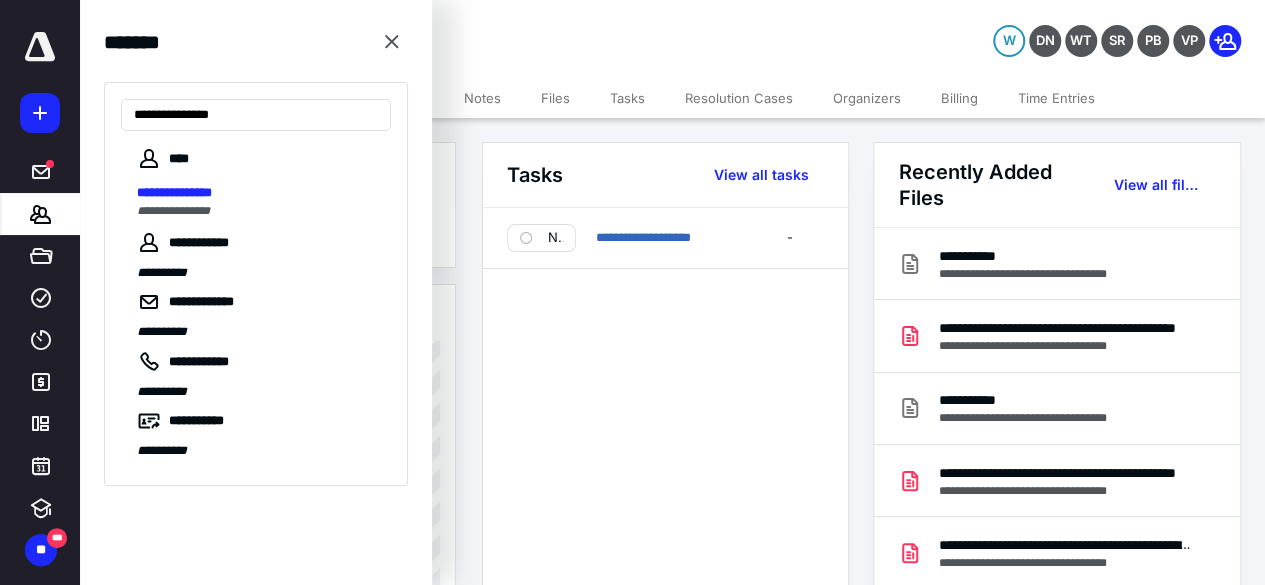 type on "**********" 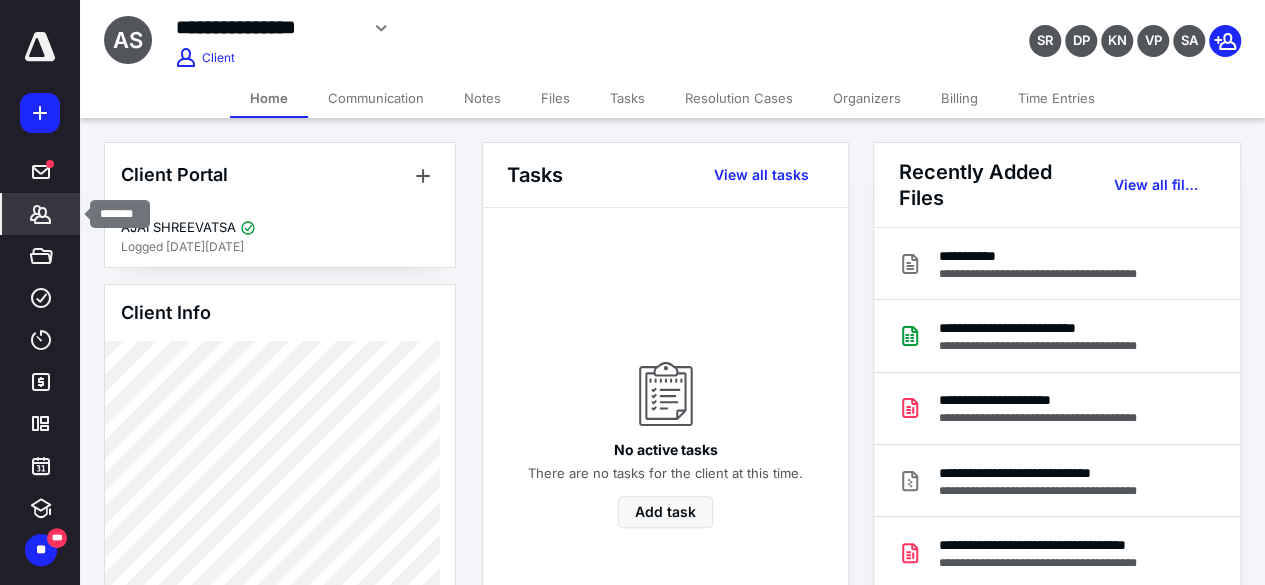 click 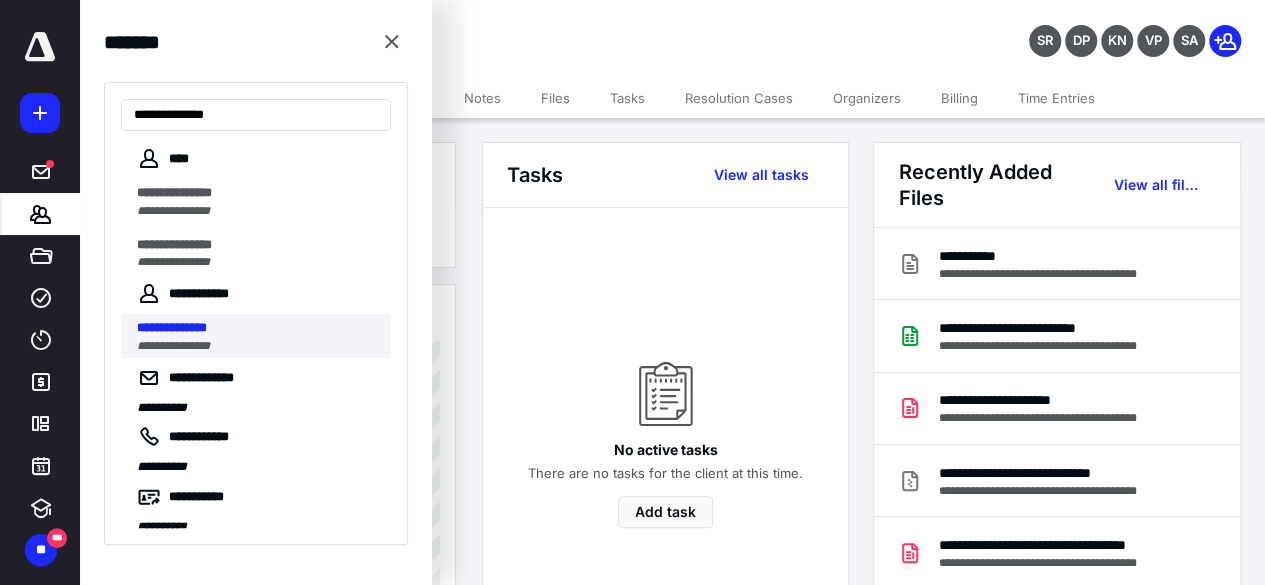 type on "**********" 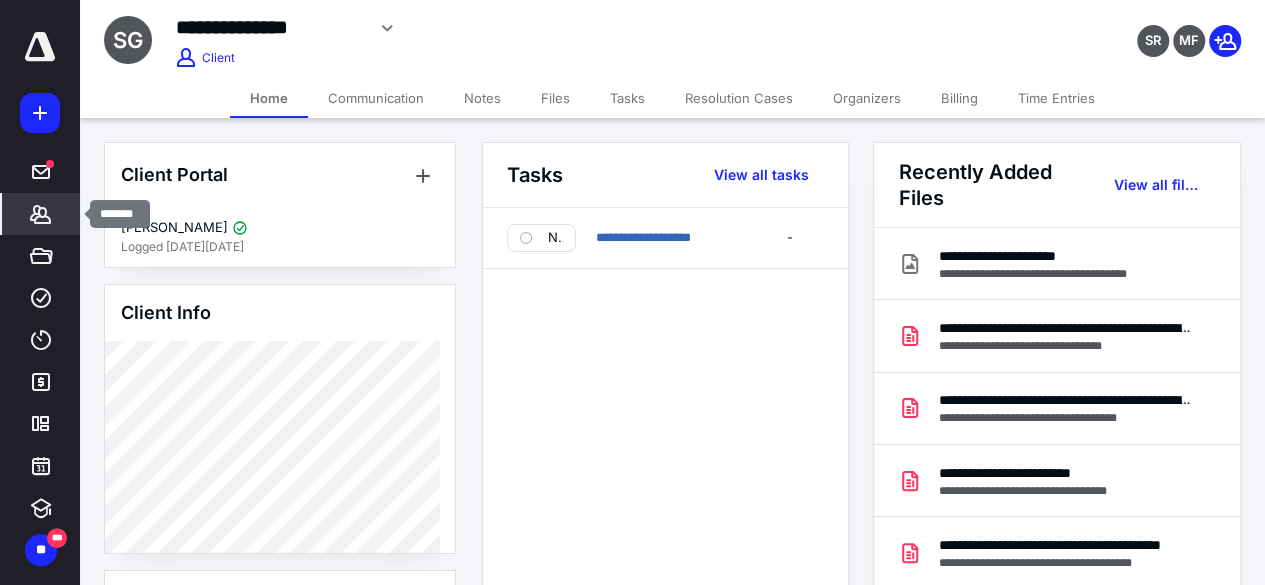 click 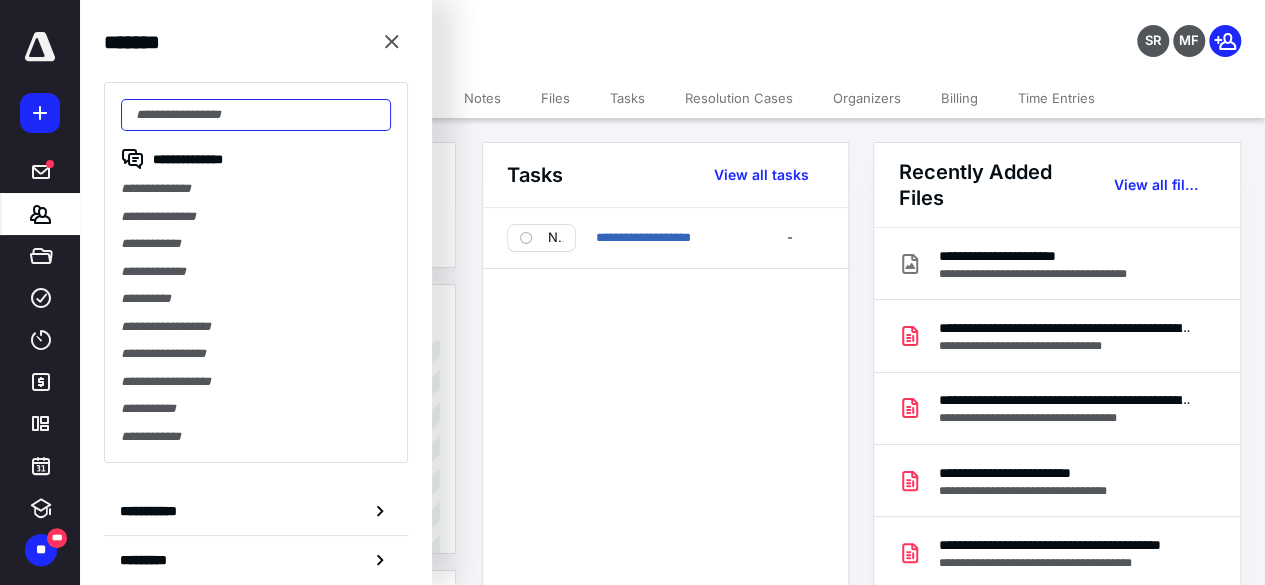 click at bounding box center [256, 115] 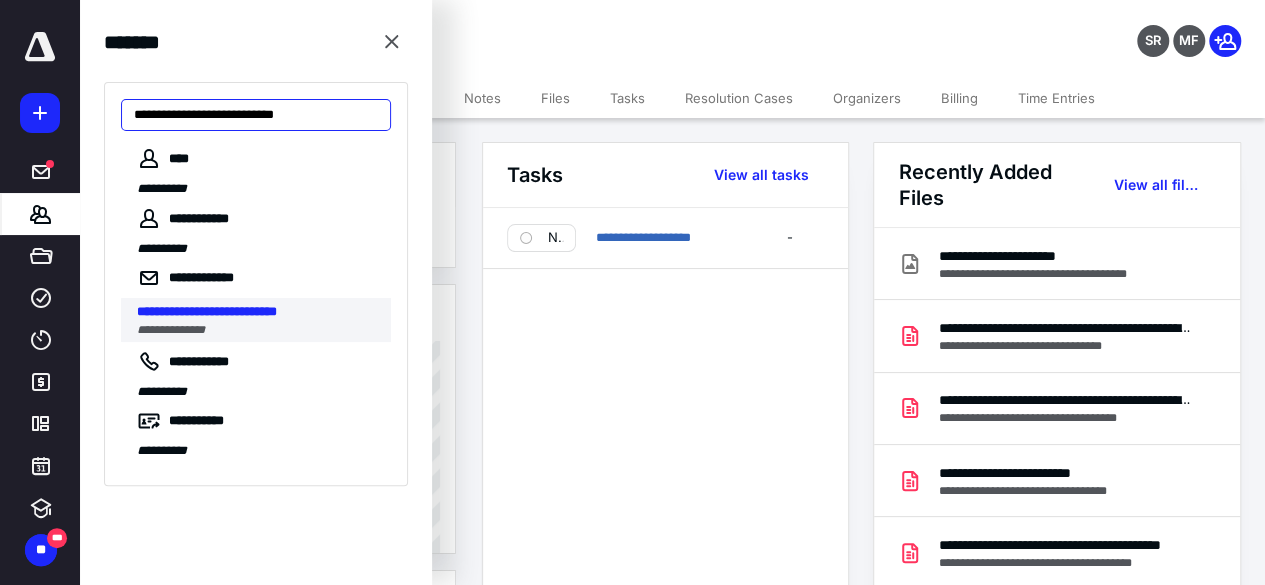 type on "**********" 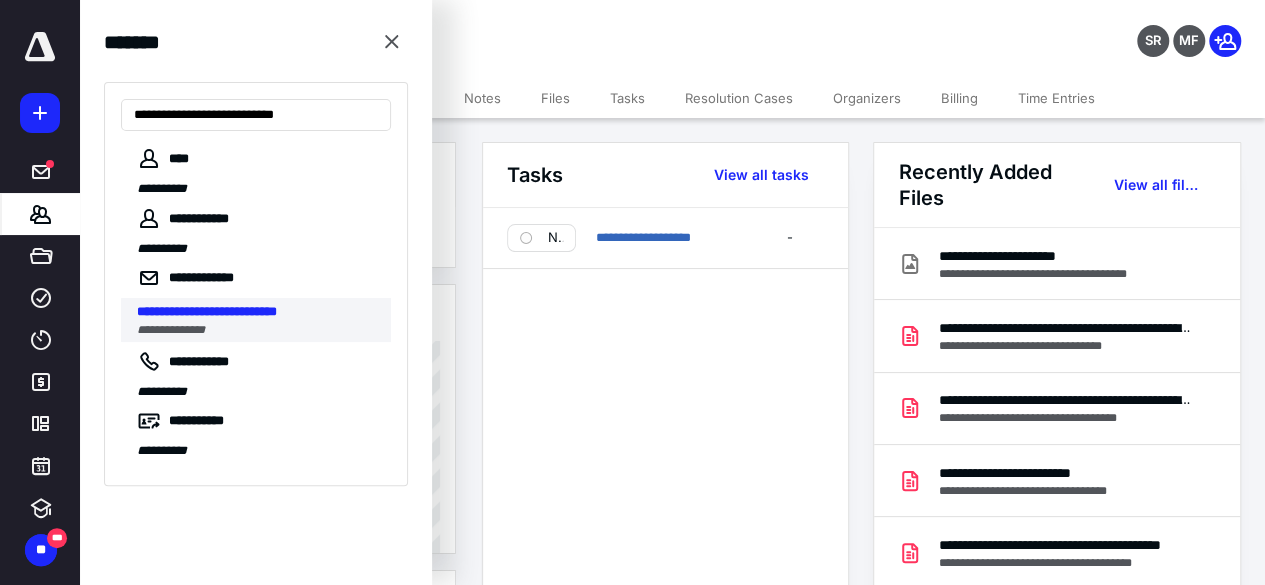 click on "**********" at bounding box center [207, 311] 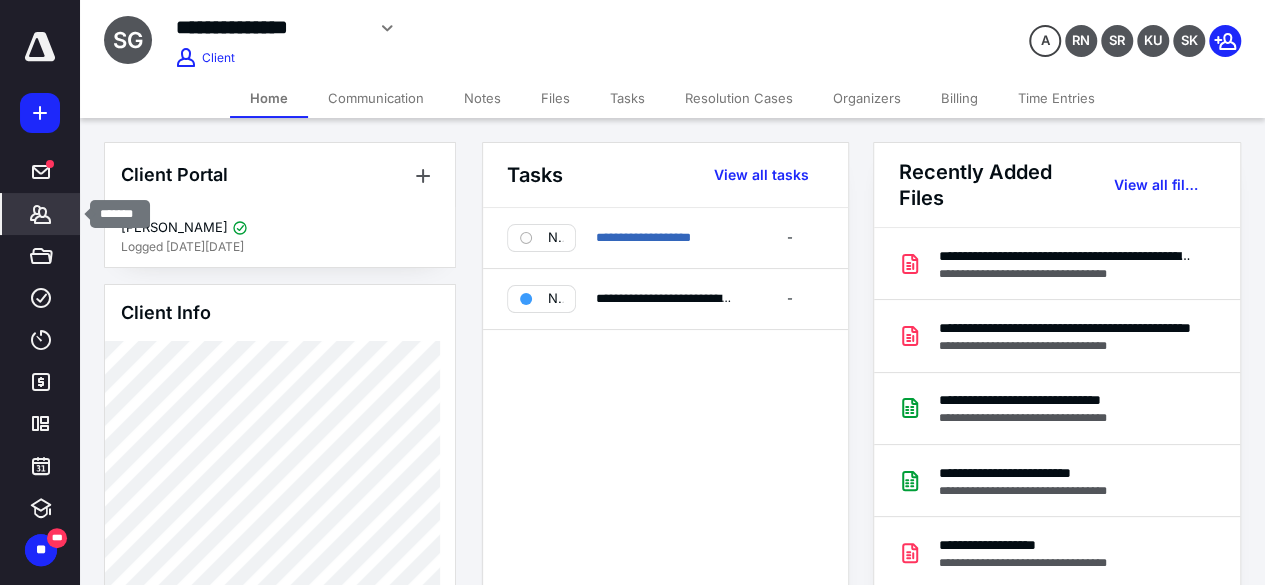 click on "*******" at bounding box center [41, 214] 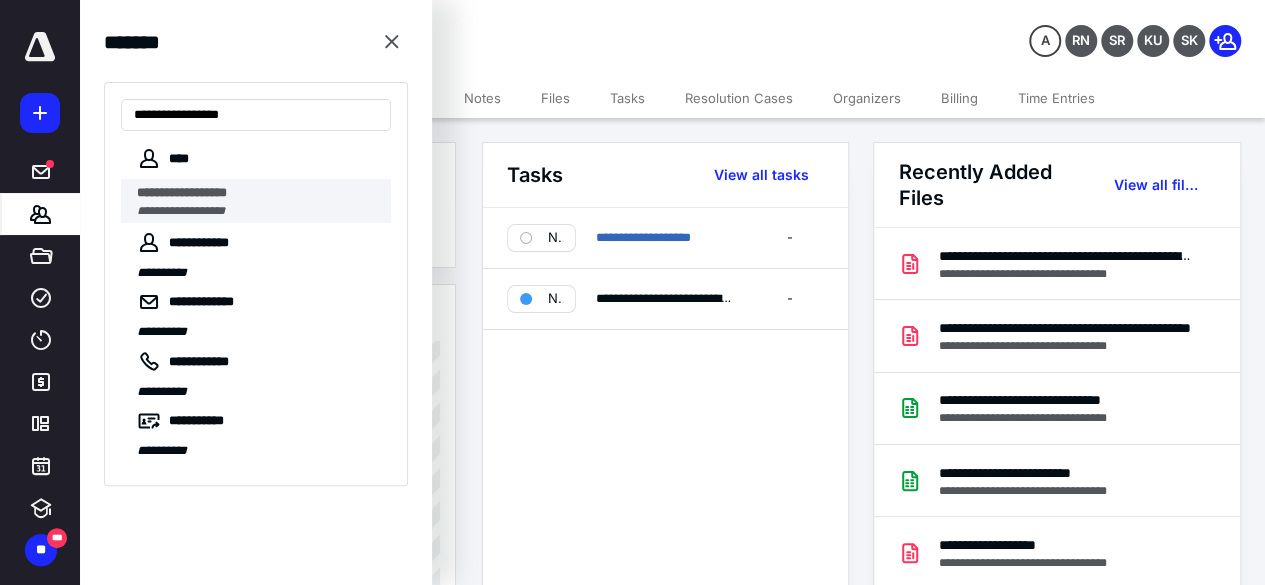 type on "**********" 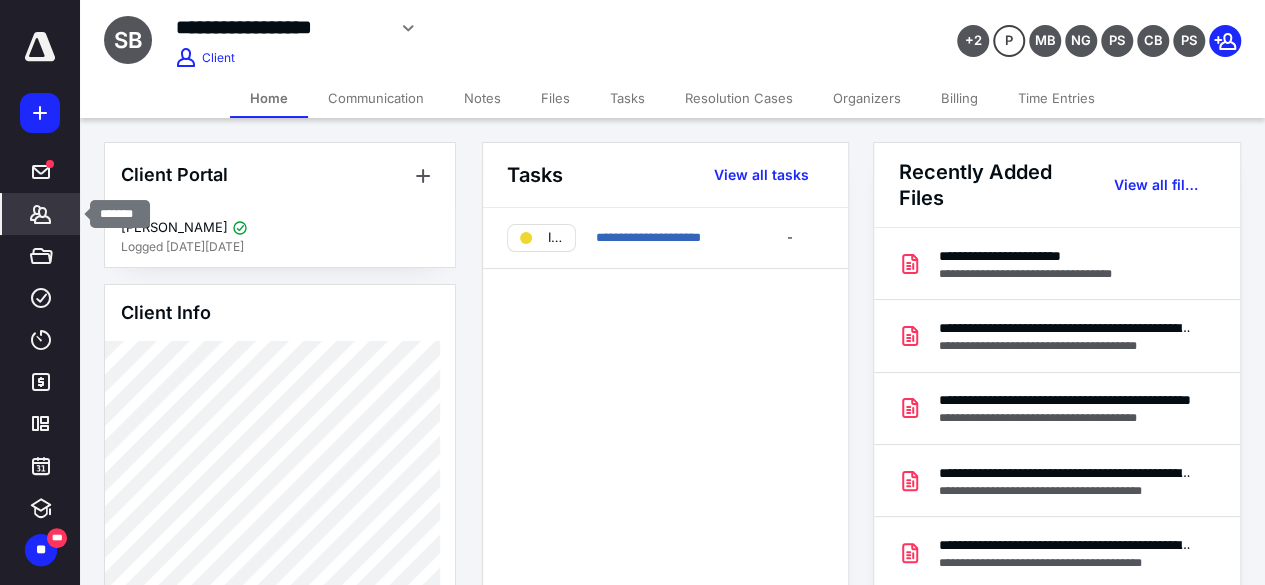 click 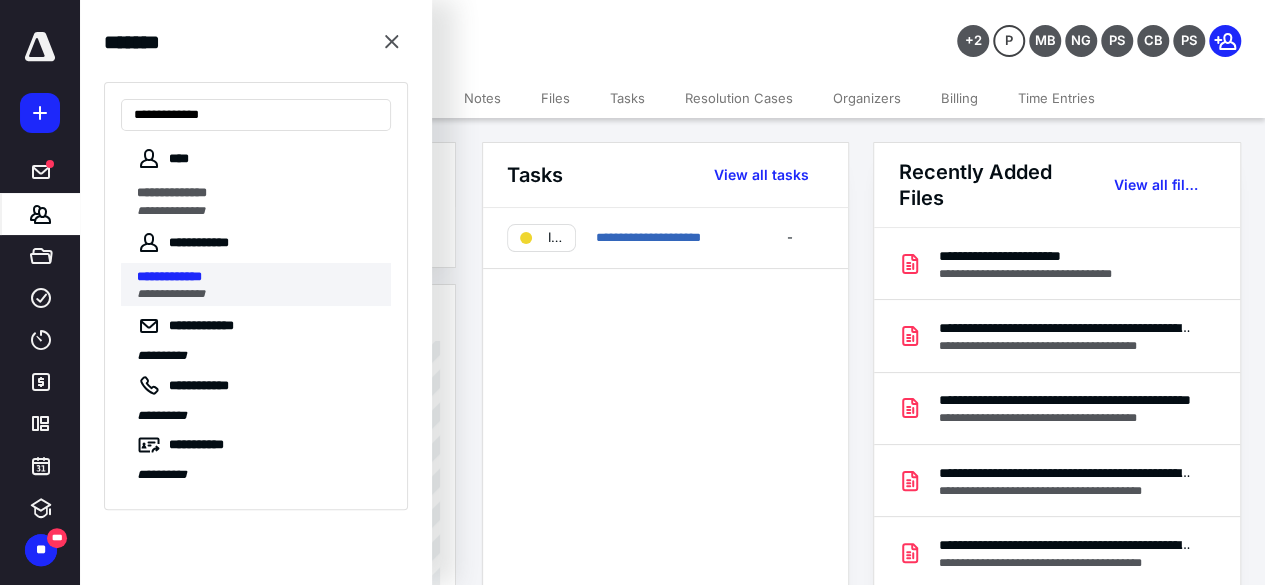 type on "**********" 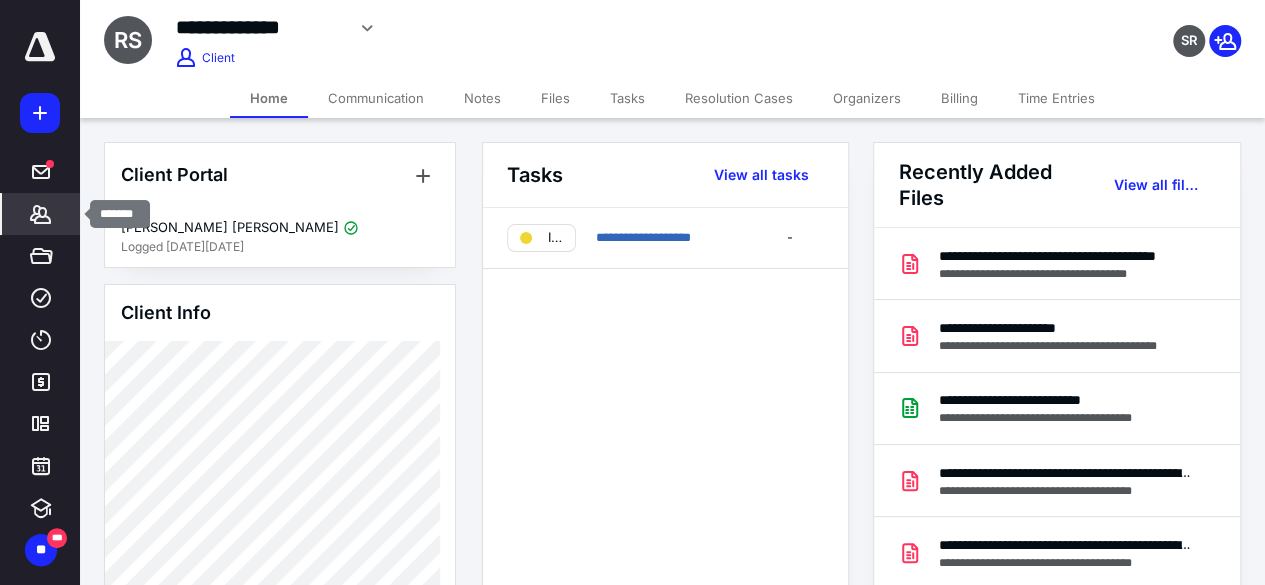 click 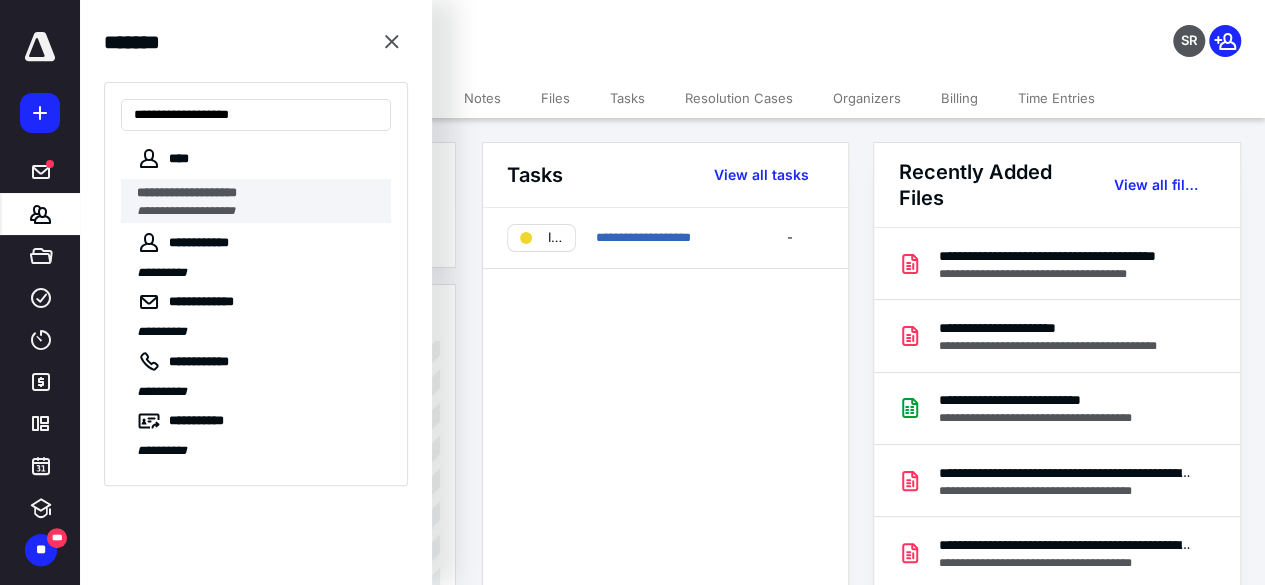 type on "**********" 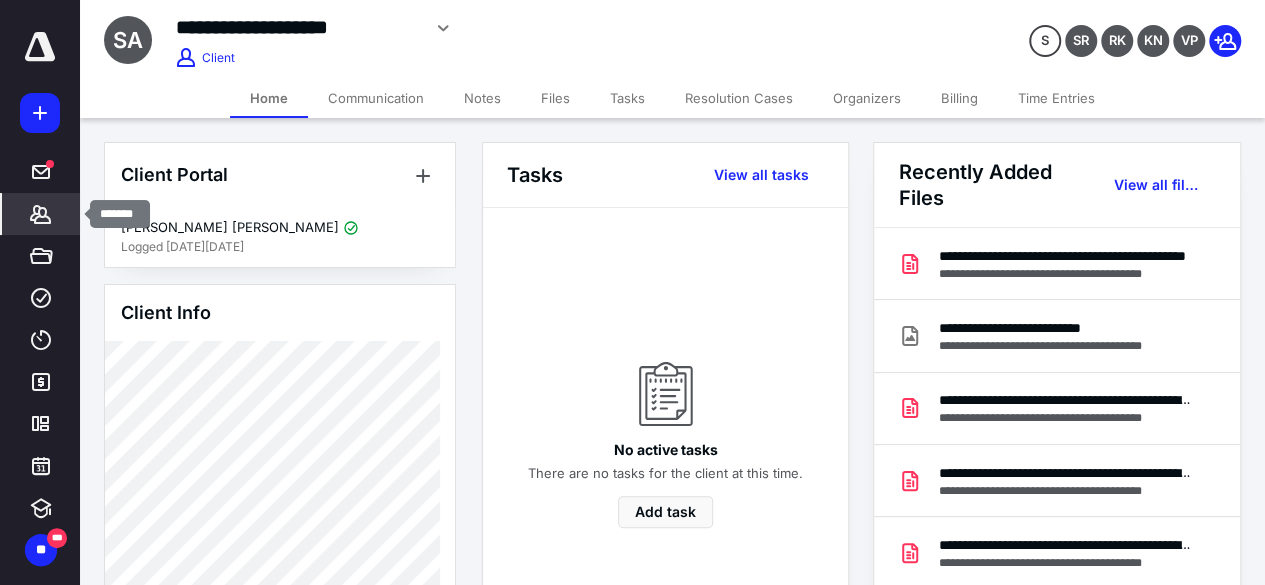 click 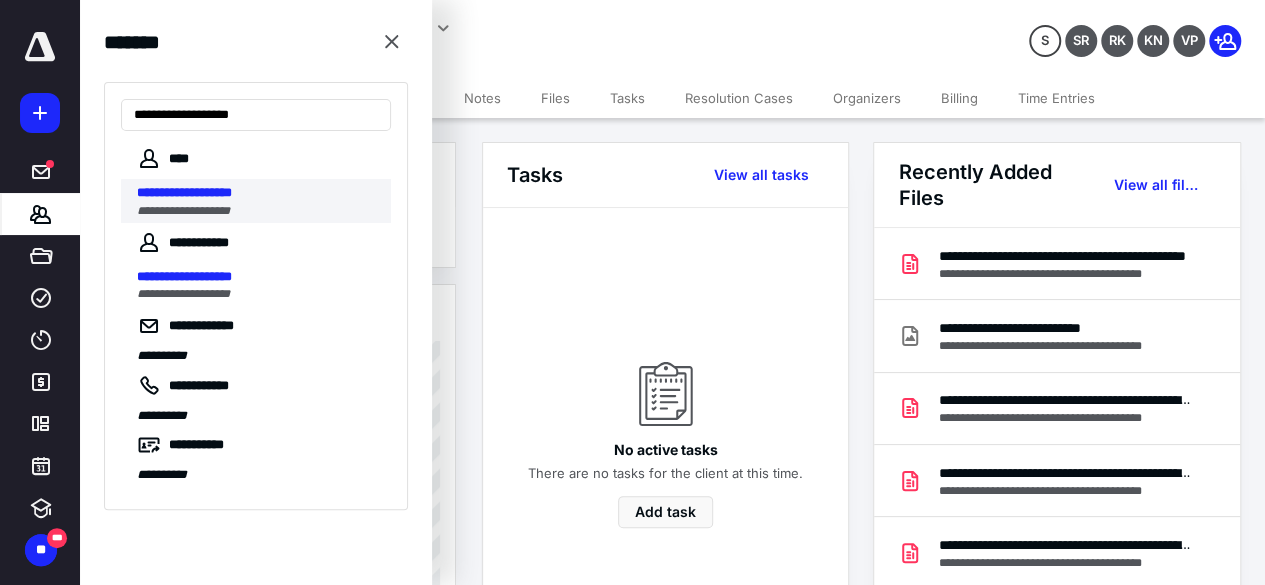 type on "**********" 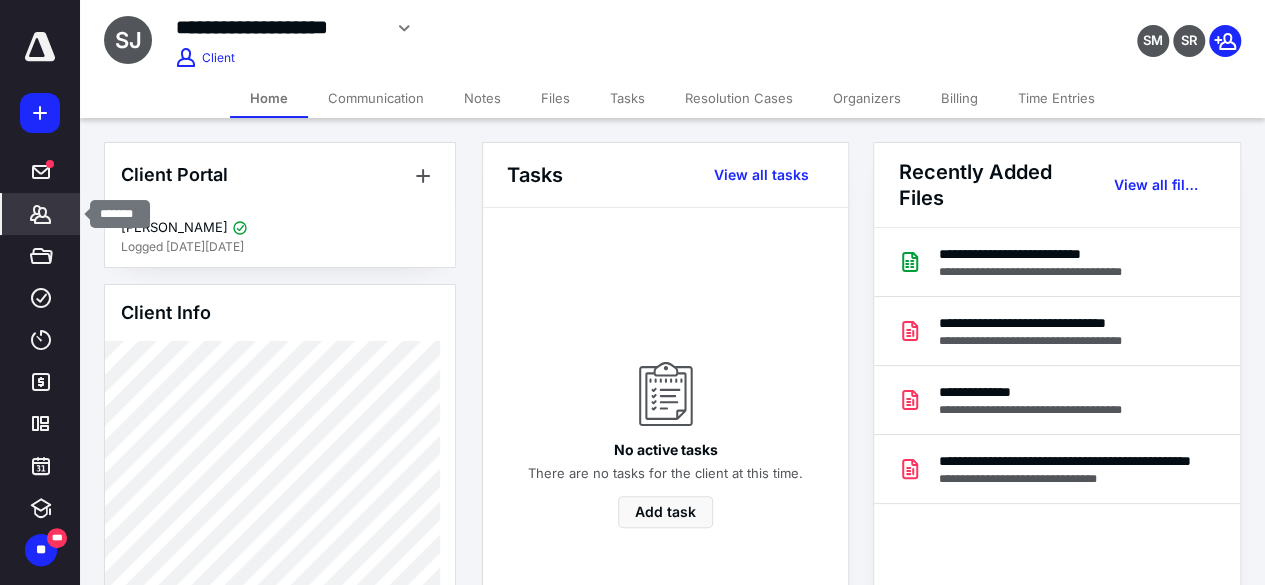 click on "*******" at bounding box center (41, 214) 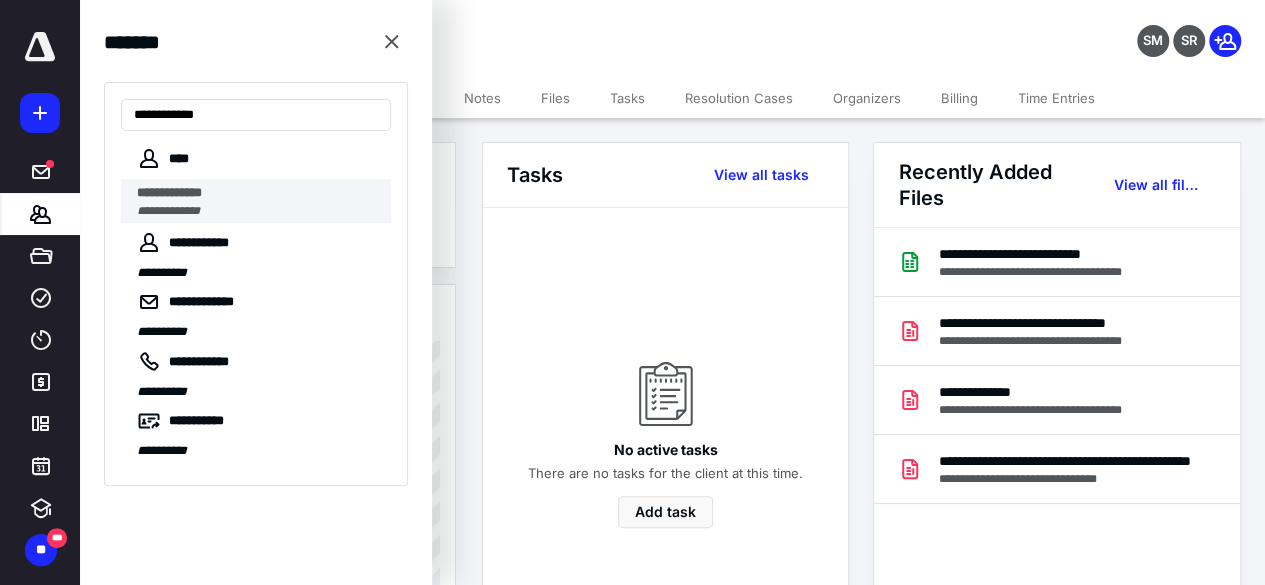 type on "**********" 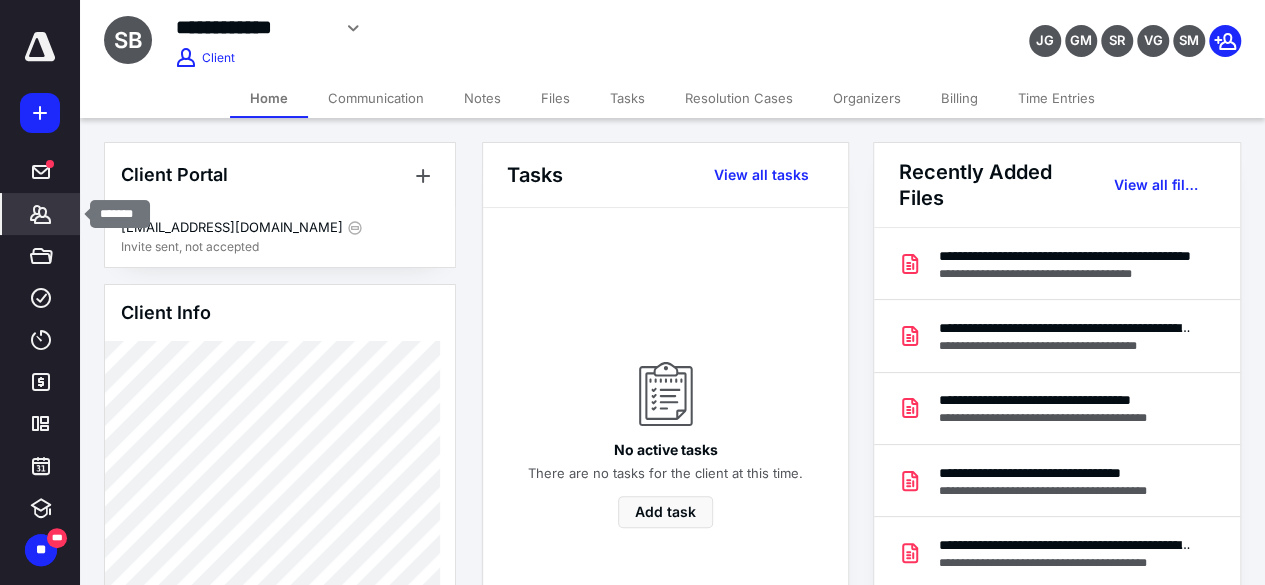 click 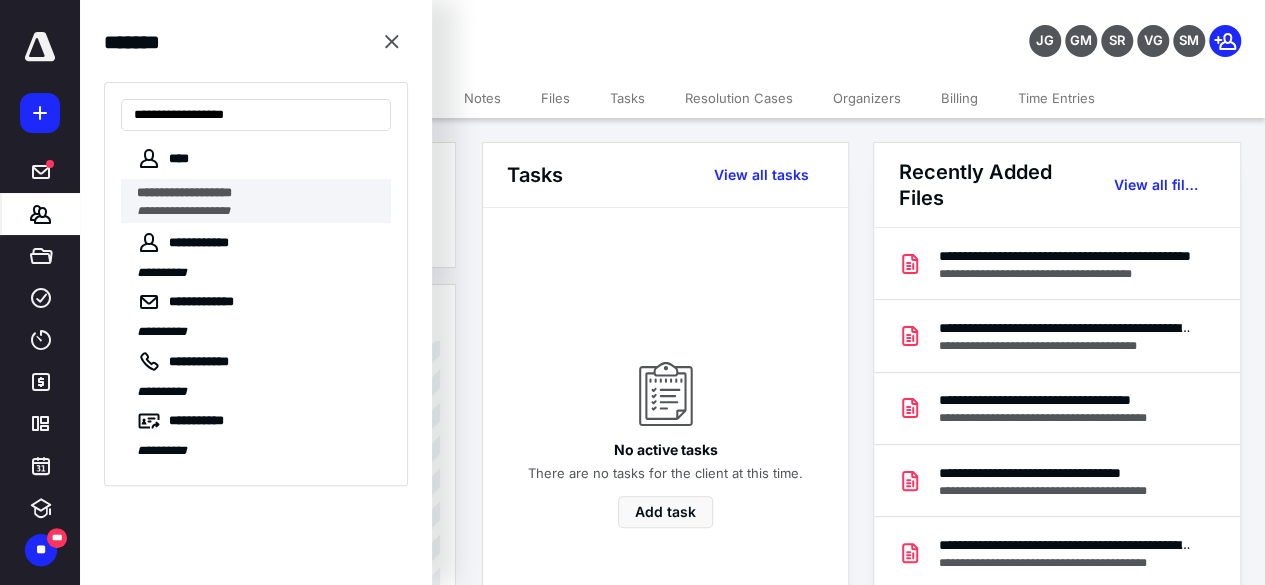 type on "**********" 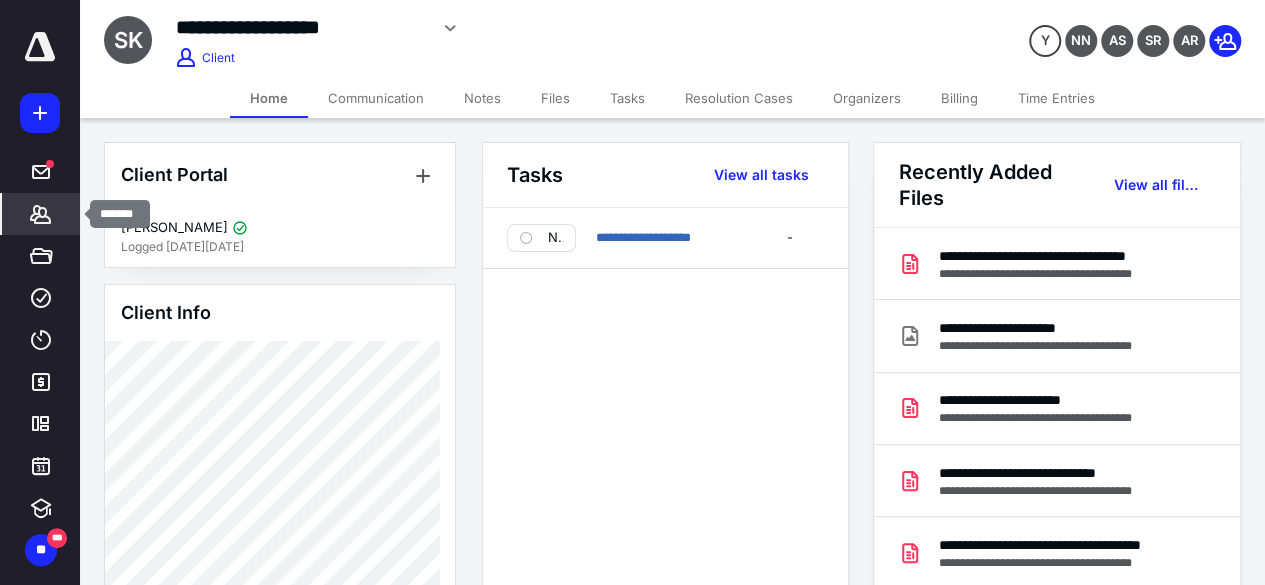 click 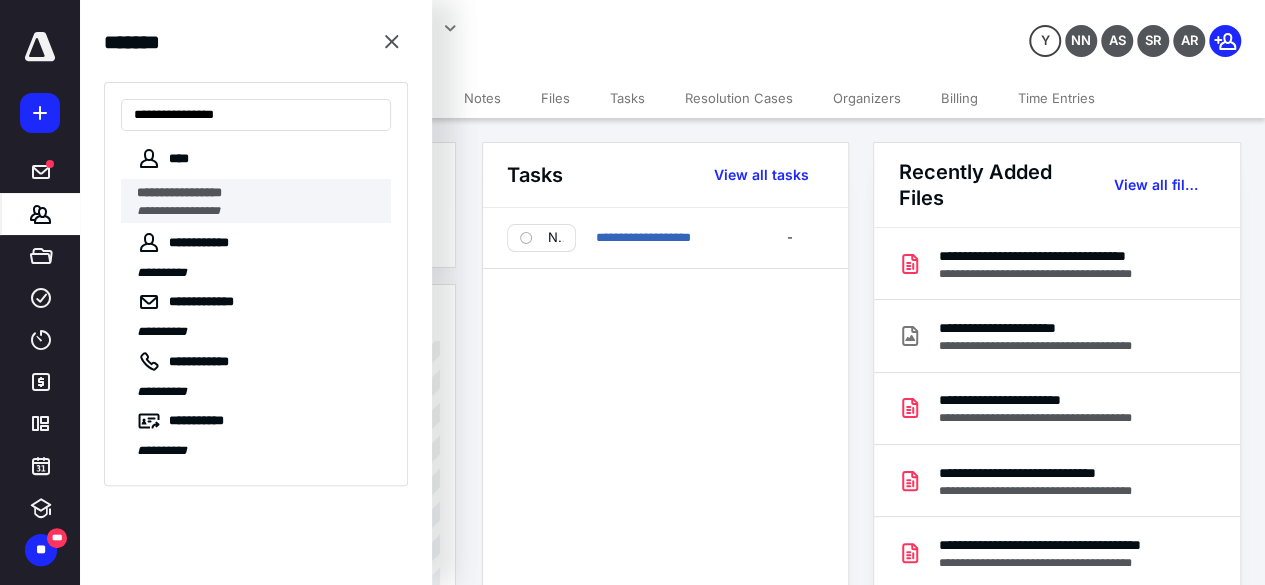 type on "**********" 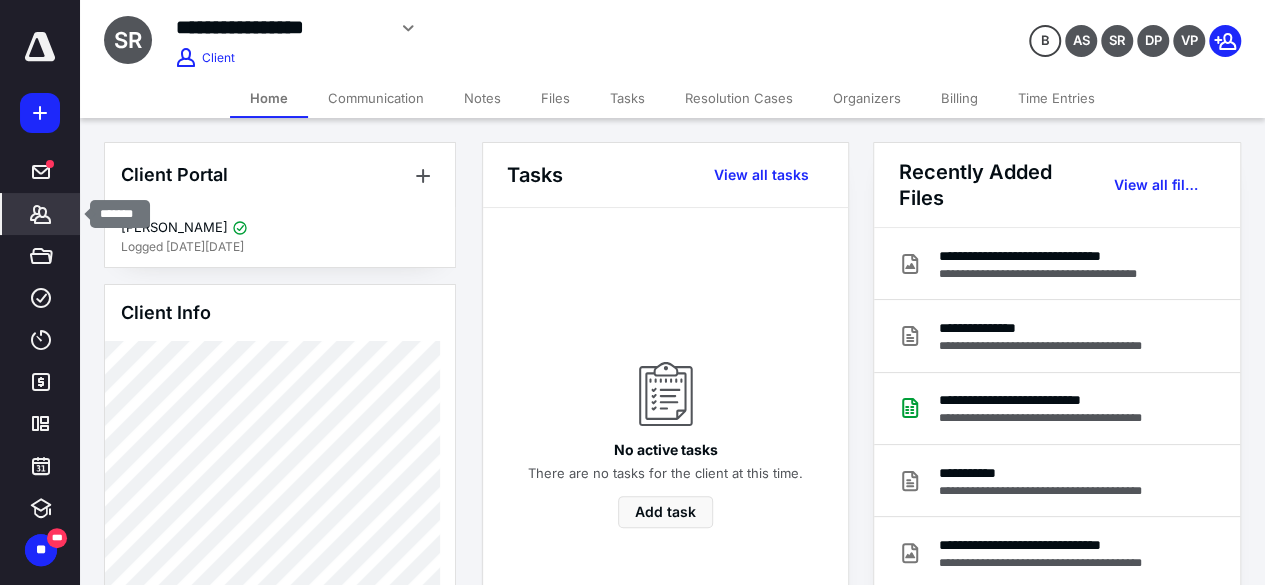 click on "*******" at bounding box center [41, 214] 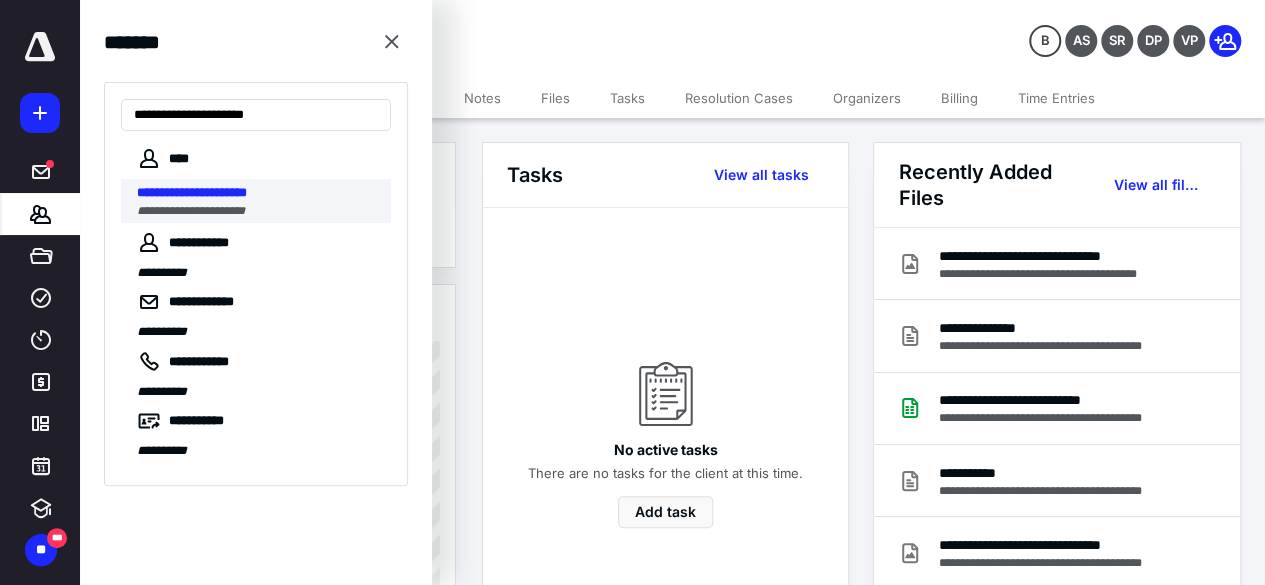 type on "**********" 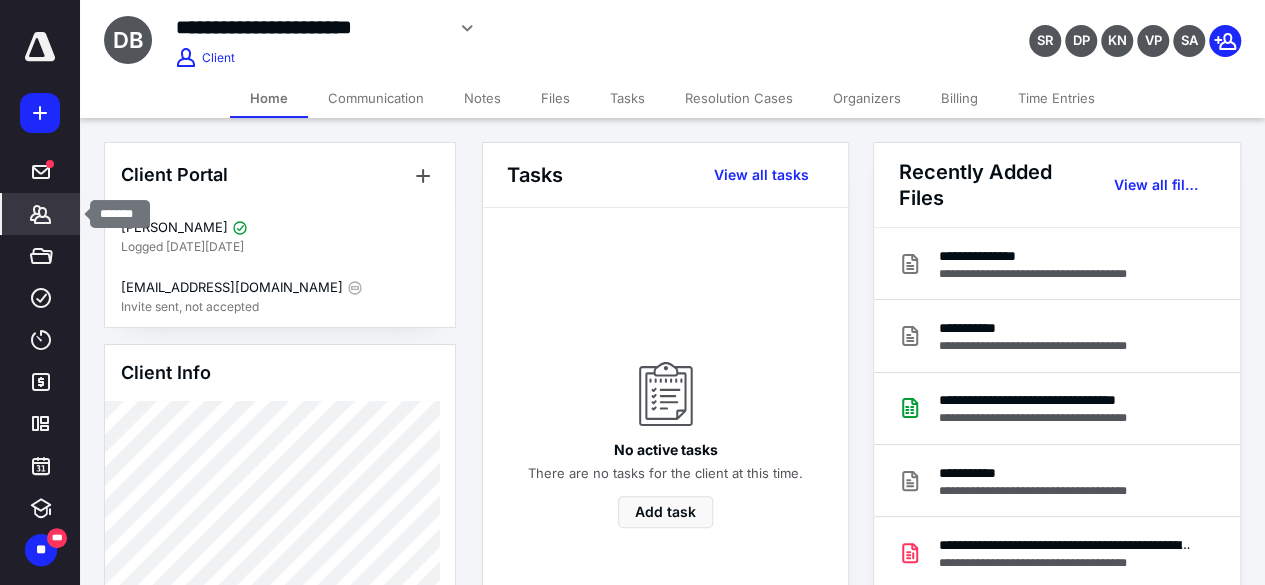 click on "*******" at bounding box center (41, 214) 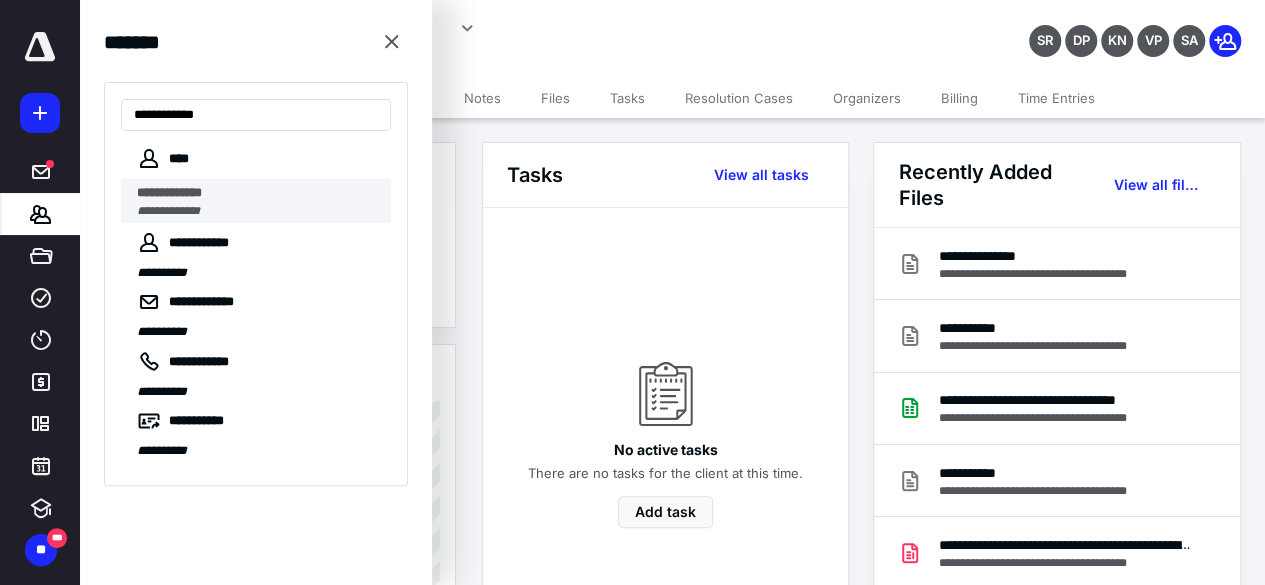 type on "**********" 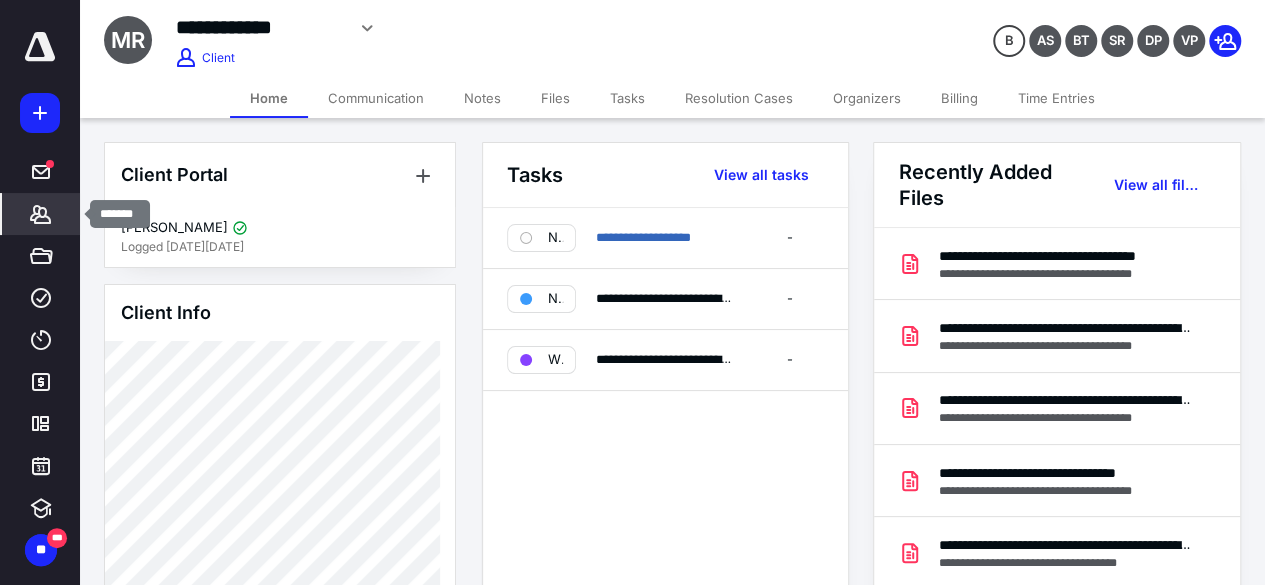 click on "*******" at bounding box center (41, 214) 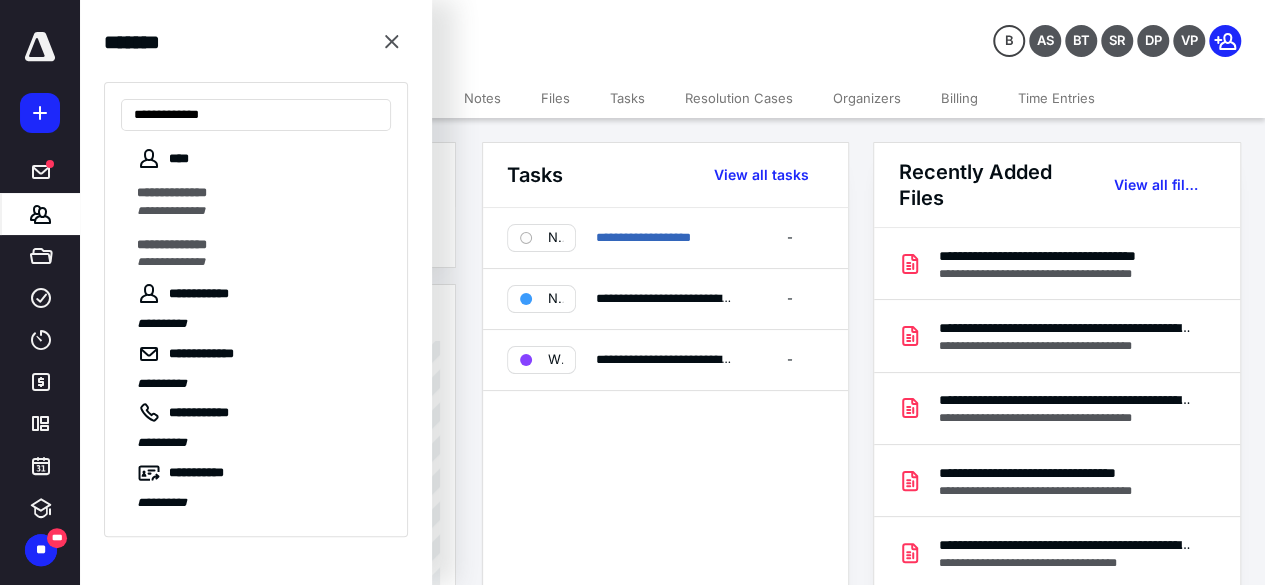 type on "**********" 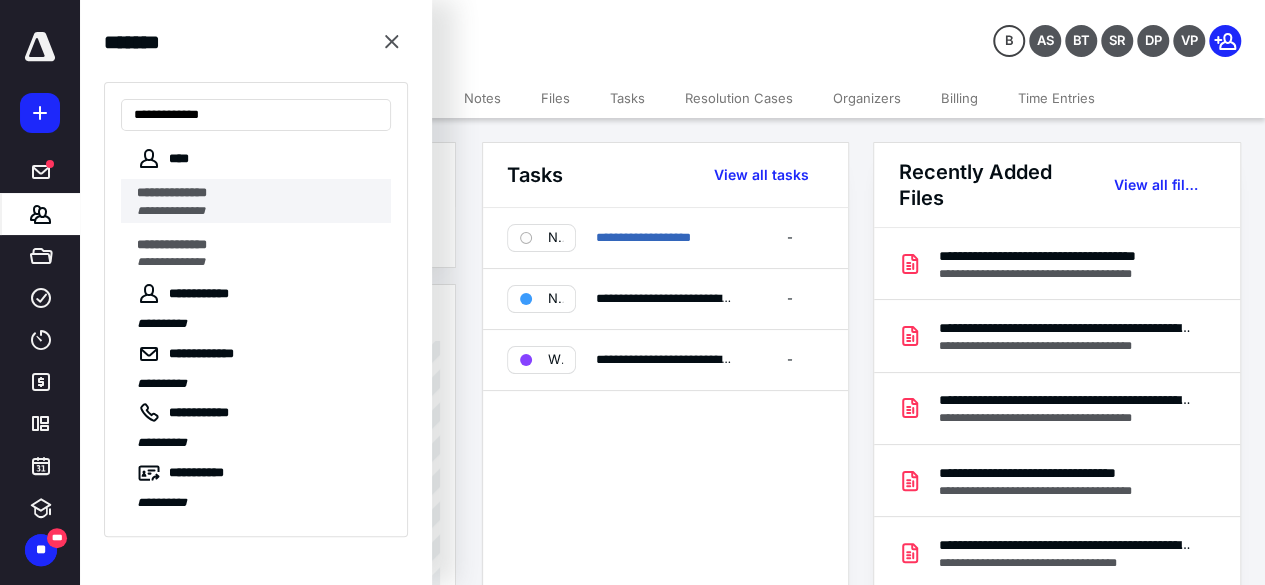 click on "**********" at bounding box center [258, 211] 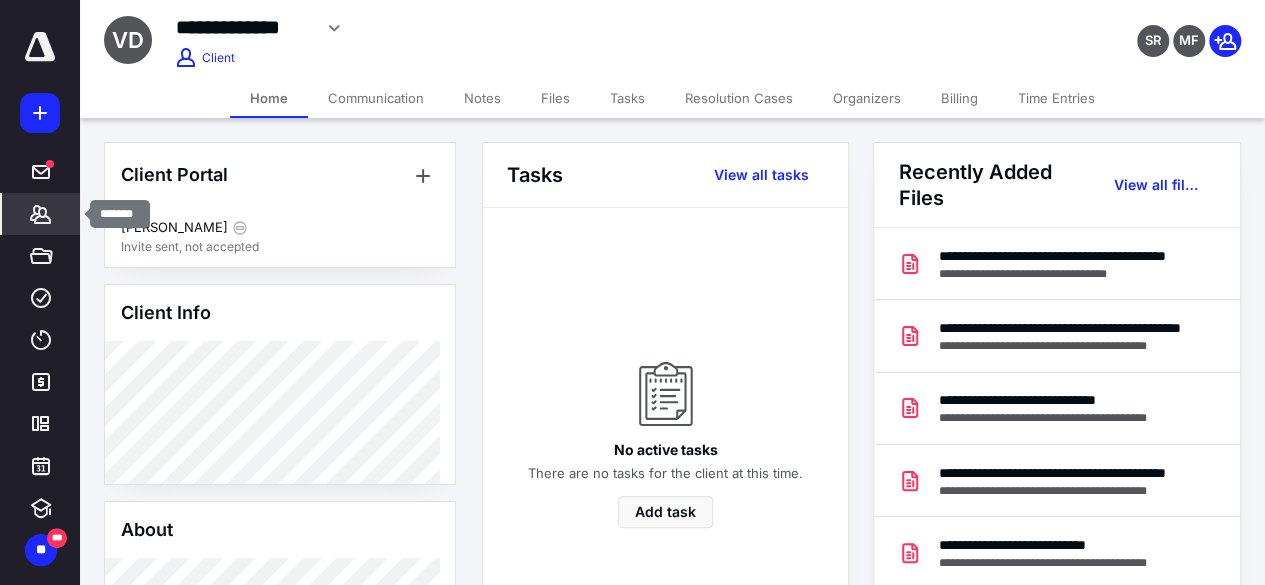 click on "*******" at bounding box center (41, 214) 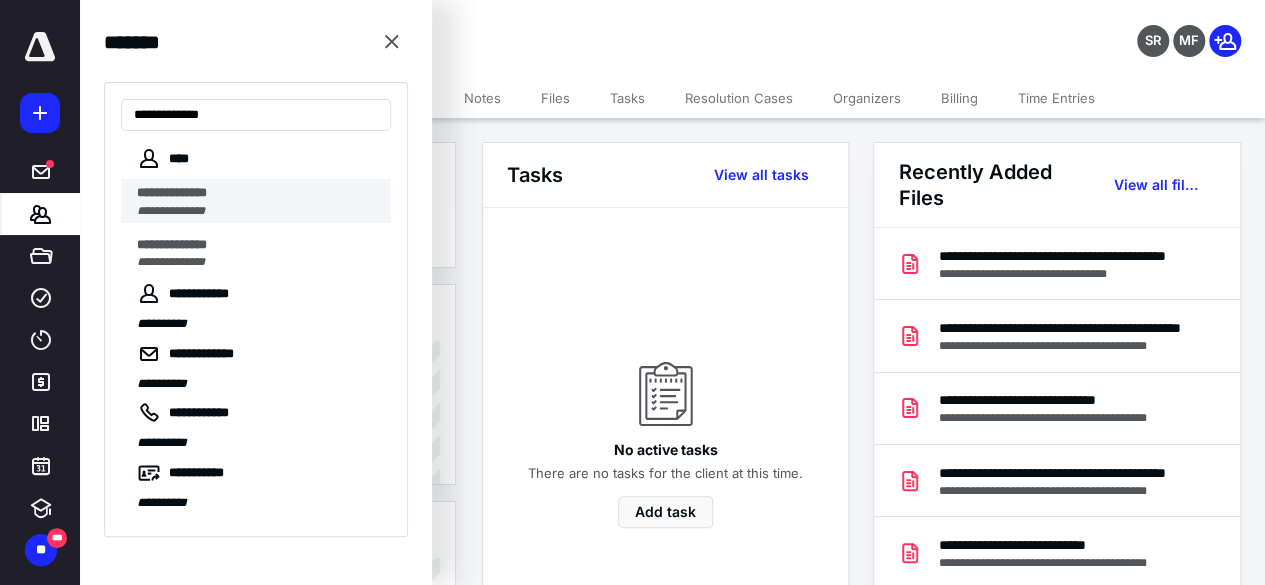 type on "**********" 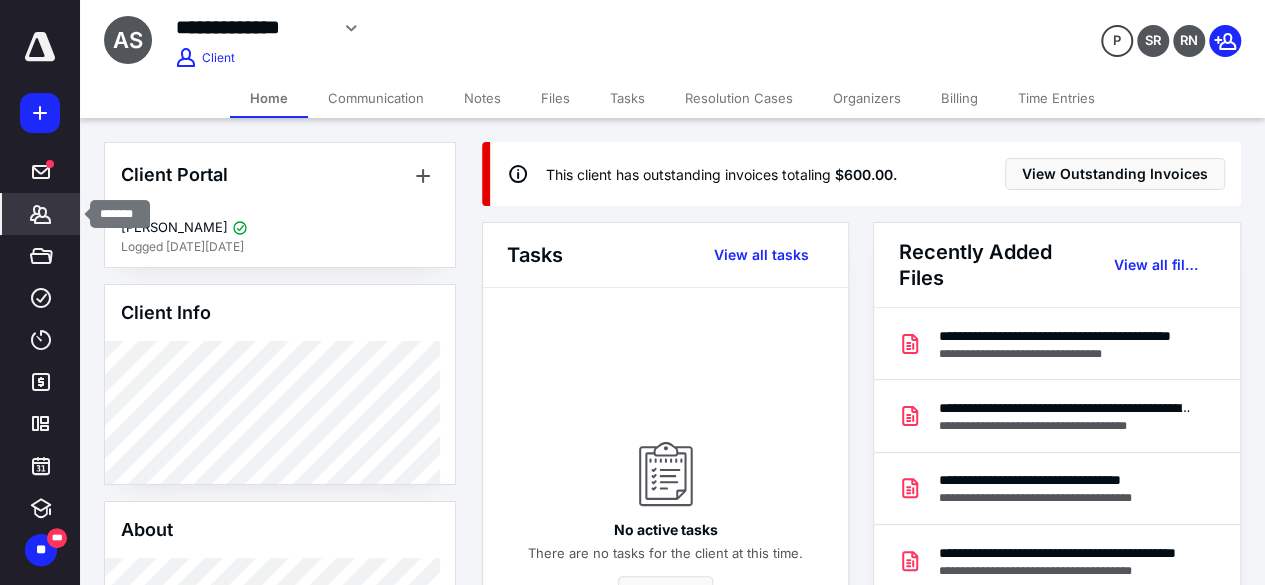 click 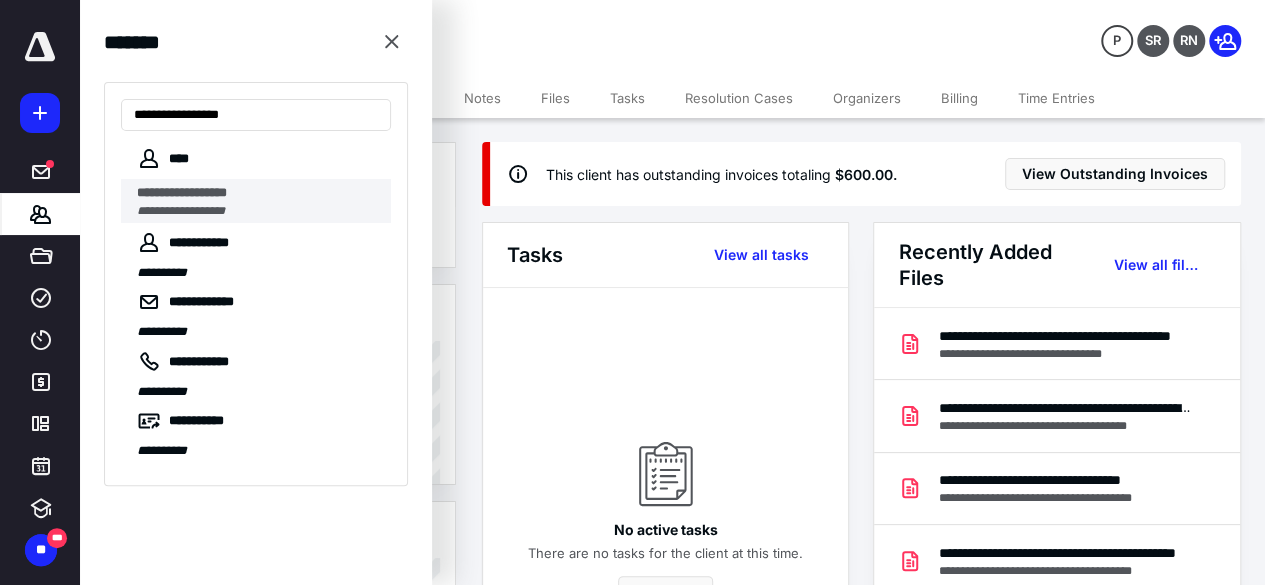 type on "**********" 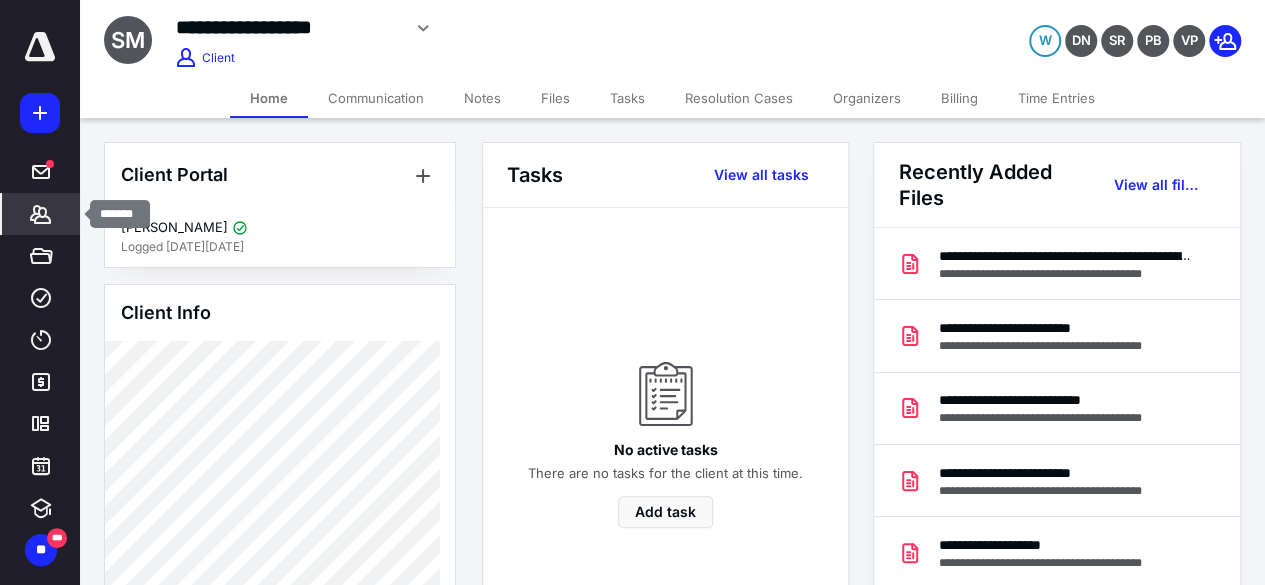 click 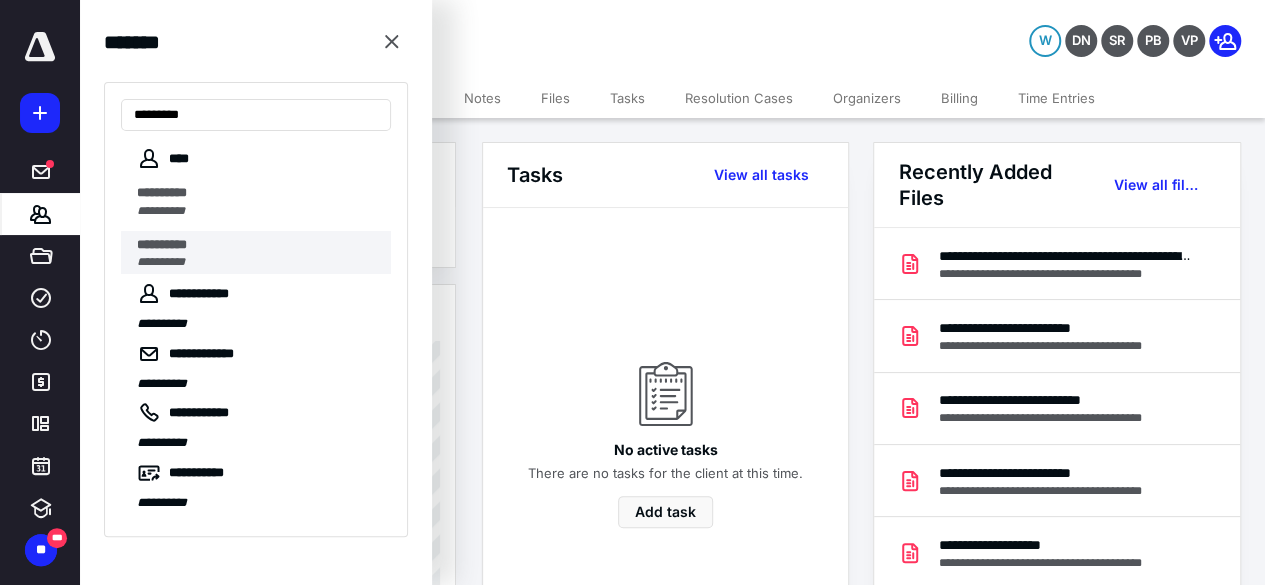 type on "*********" 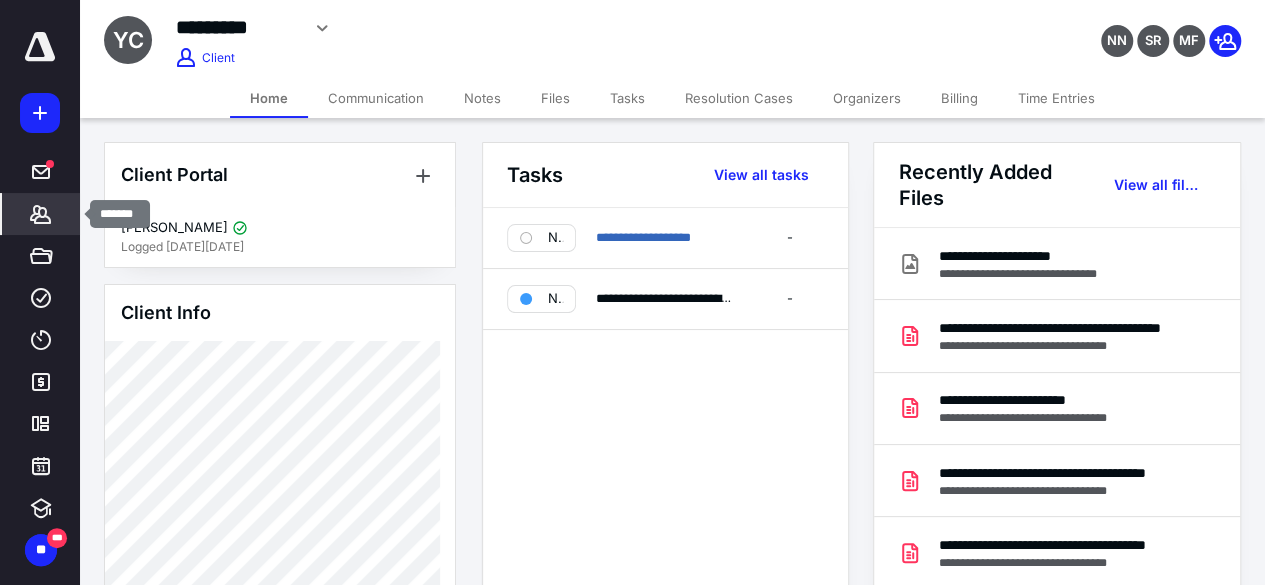click 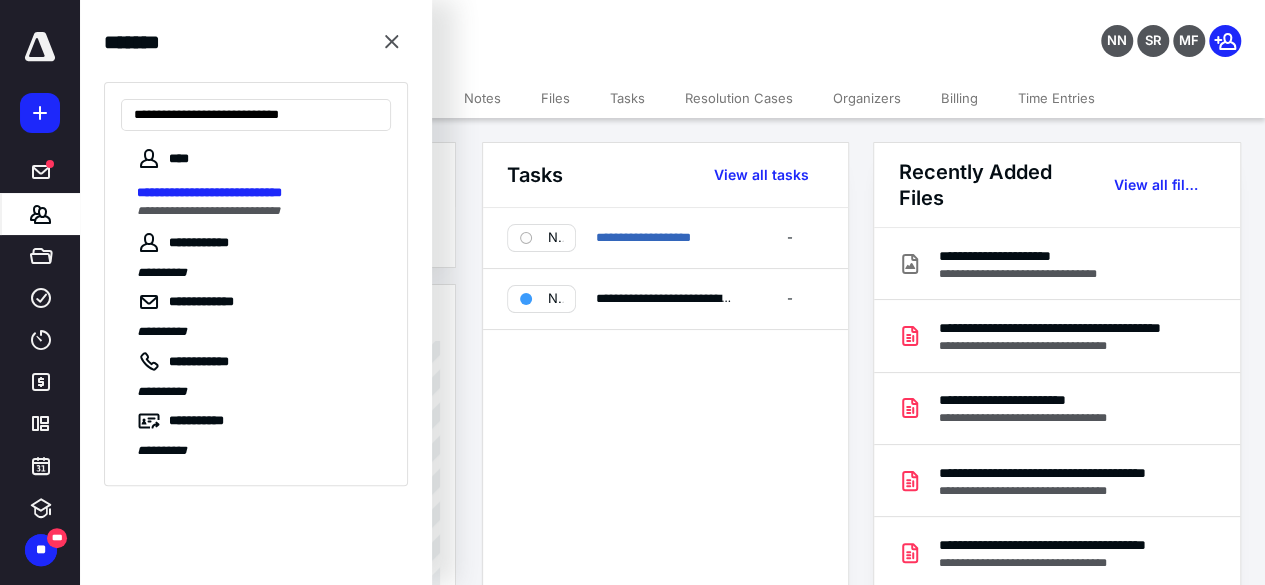 type on "**********" 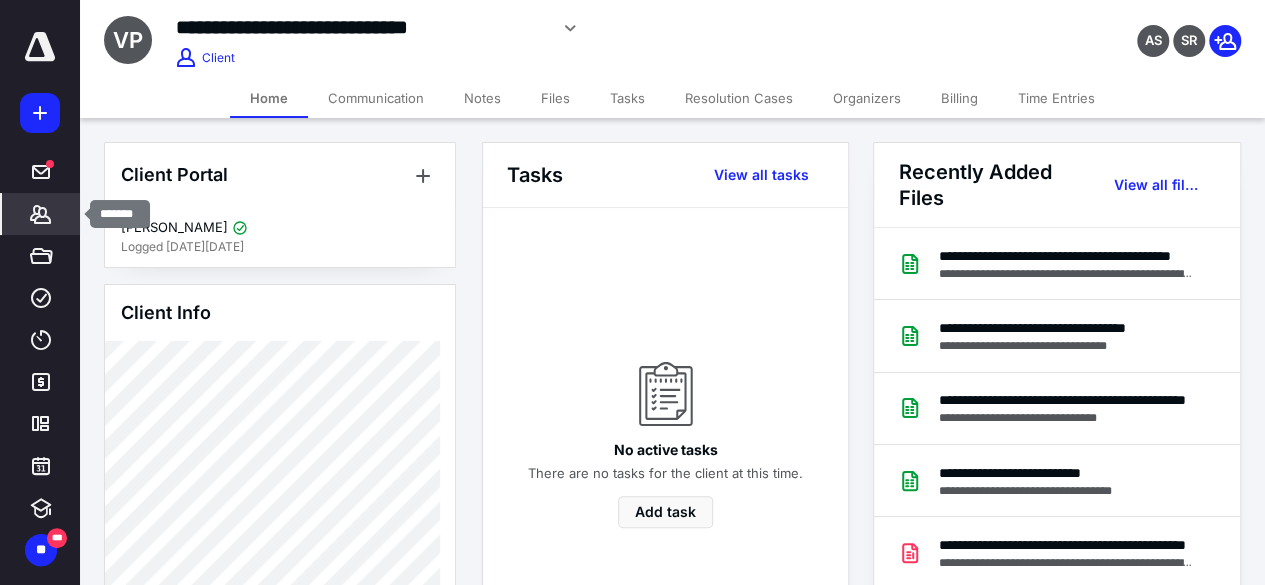 click on "*******" at bounding box center [41, 214] 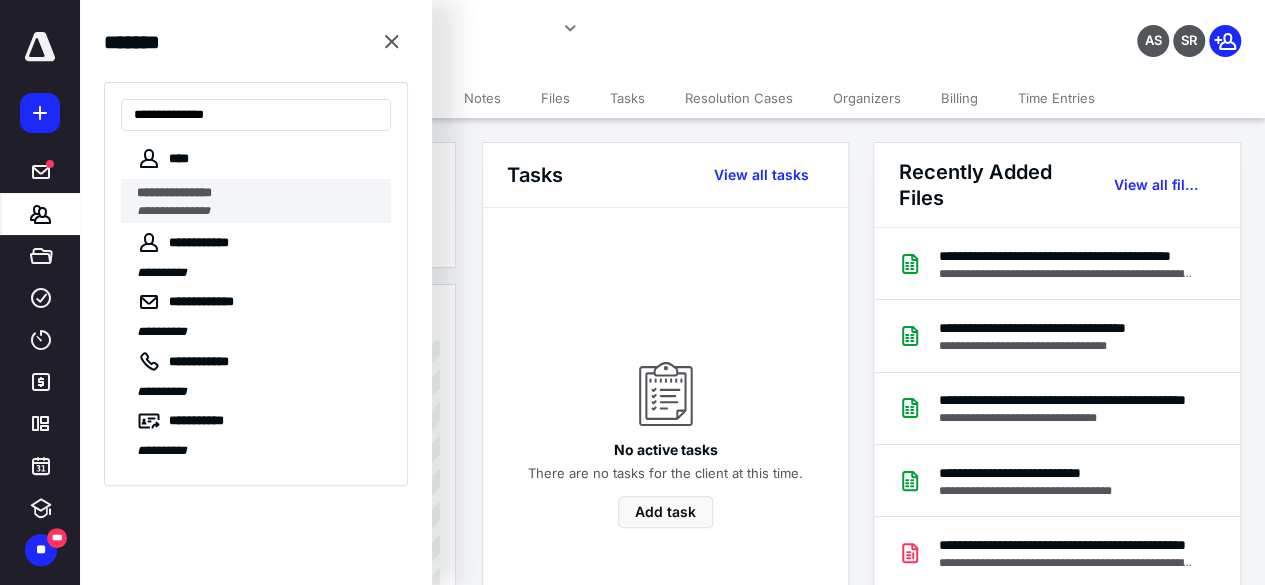 type on "**********" 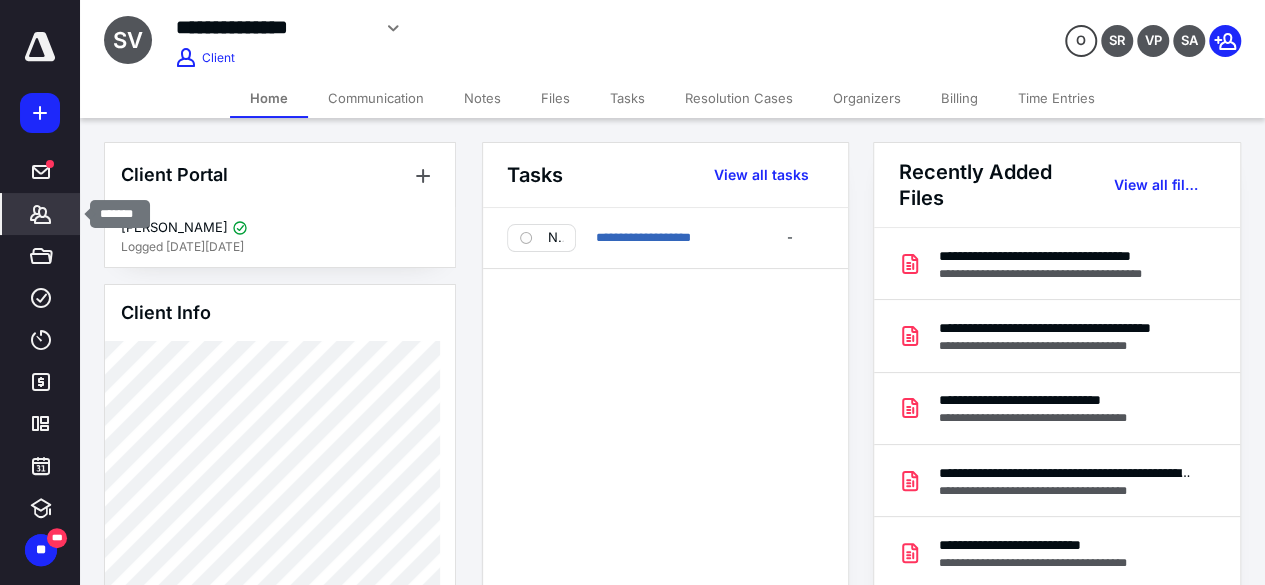 click on "*******" at bounding box center [41, 214] 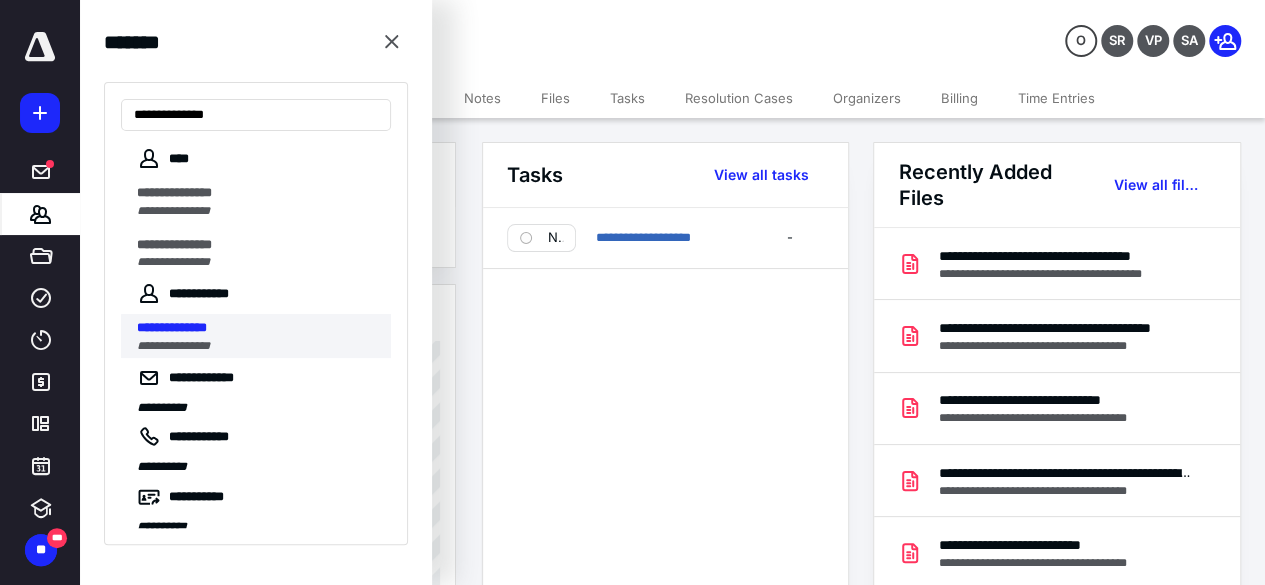 type on "**********" 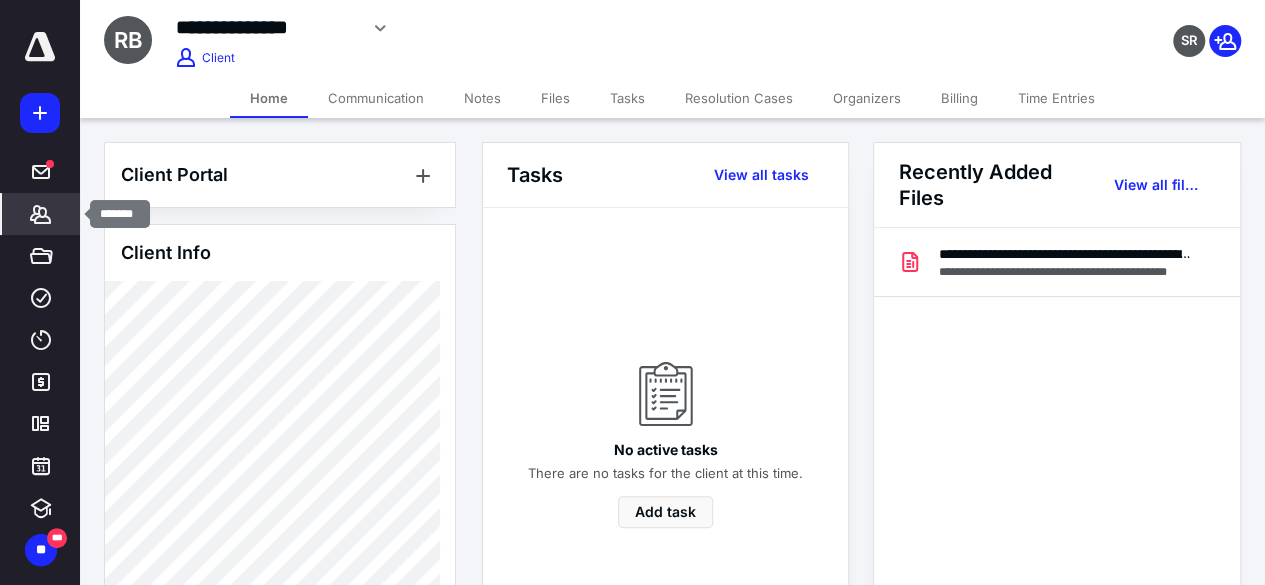 click 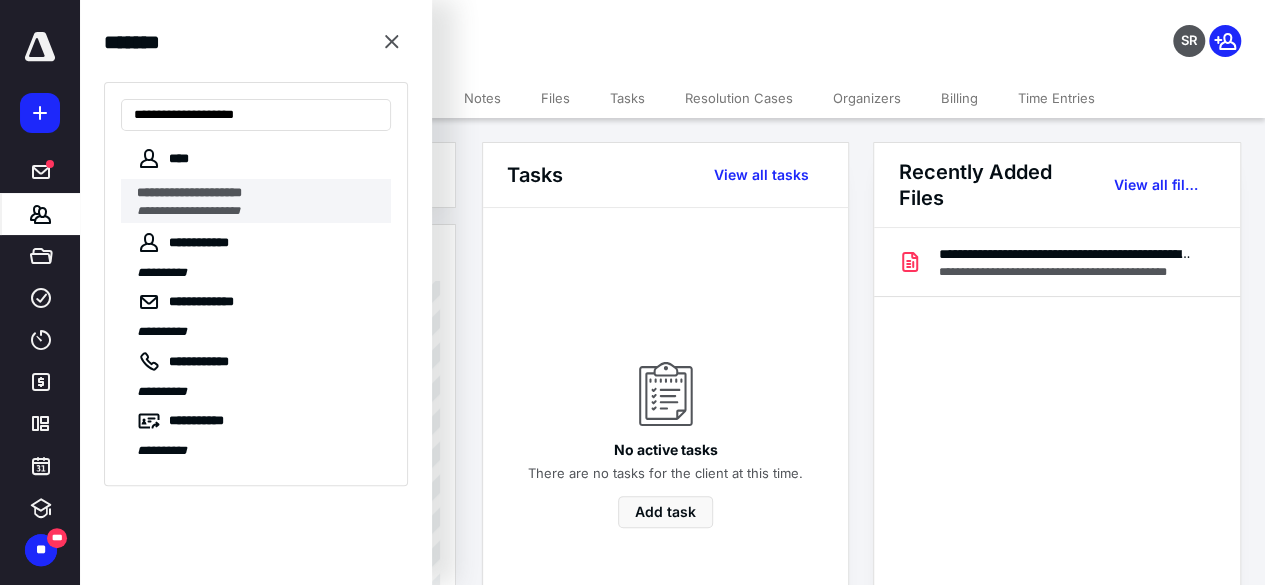 type on "**********" 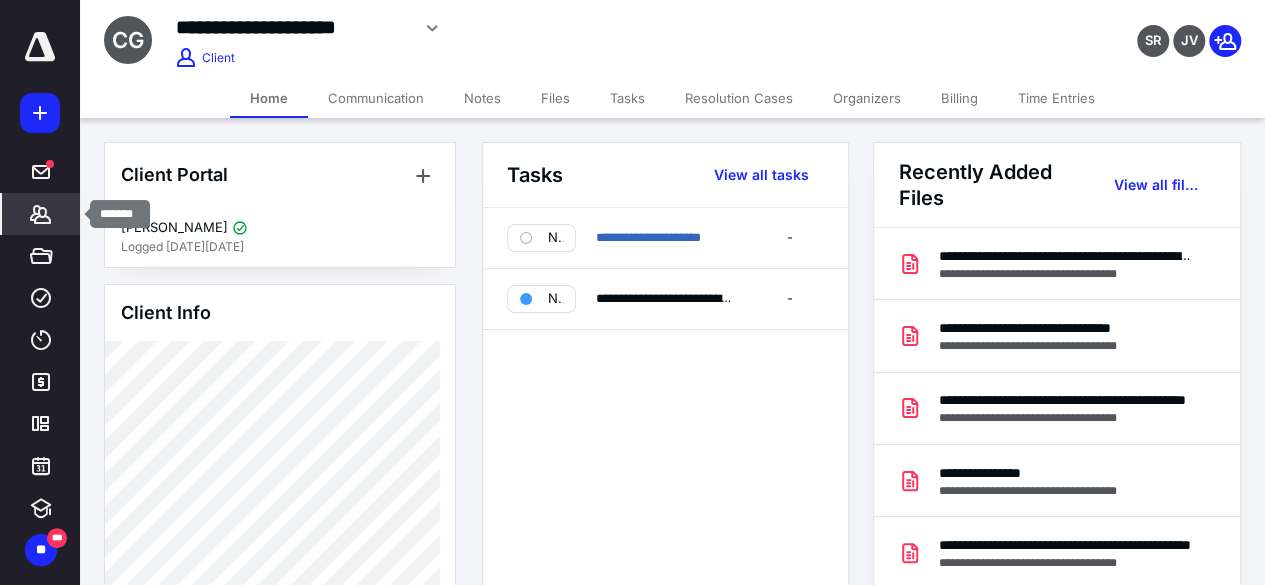 click 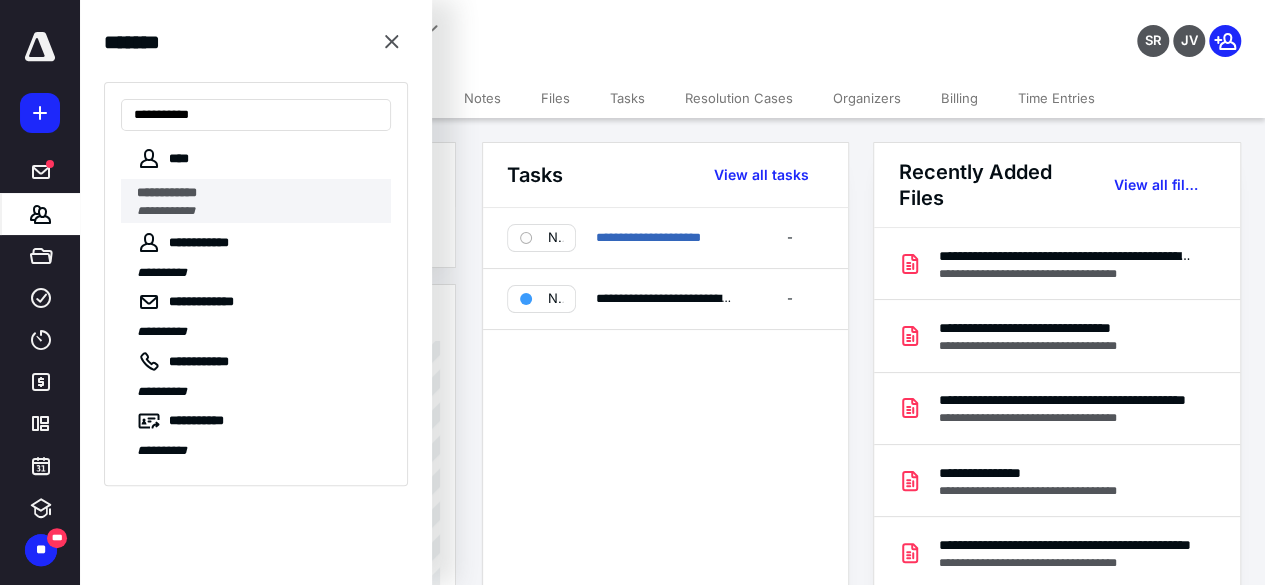 type on "**********" 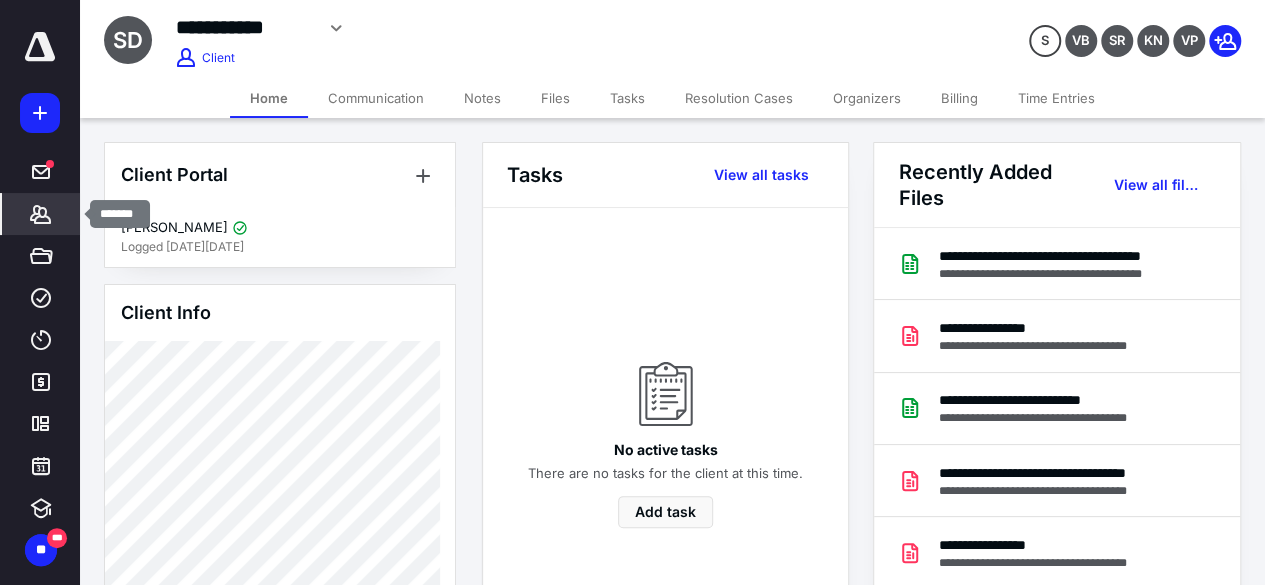 click on "*******" at bounding box center (41, 214) 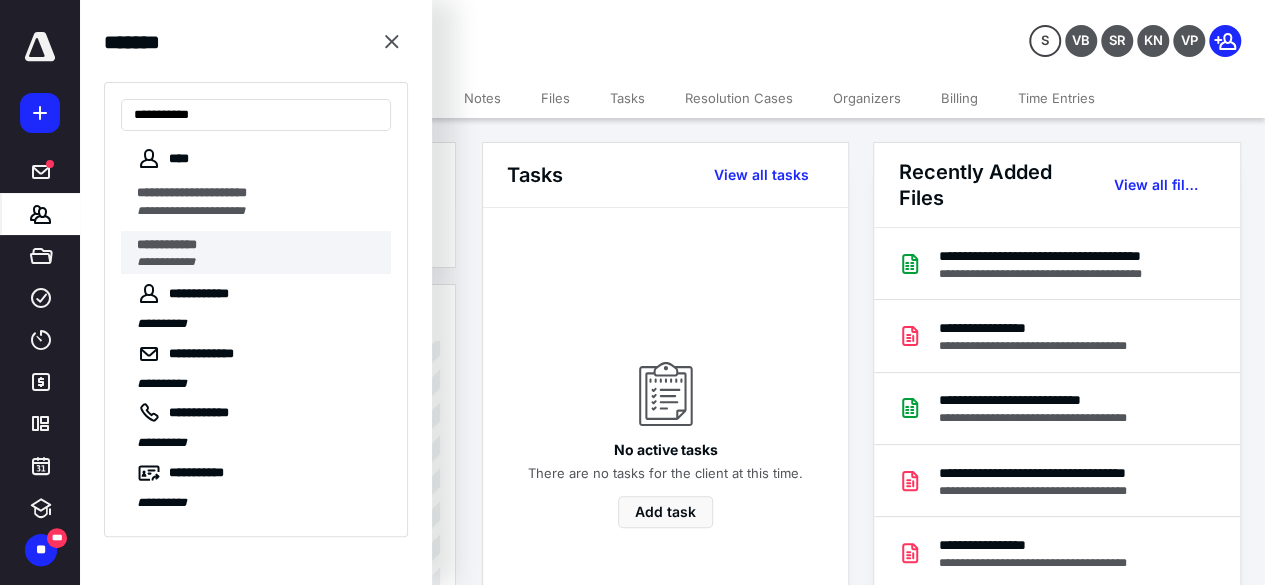 type on "**********" 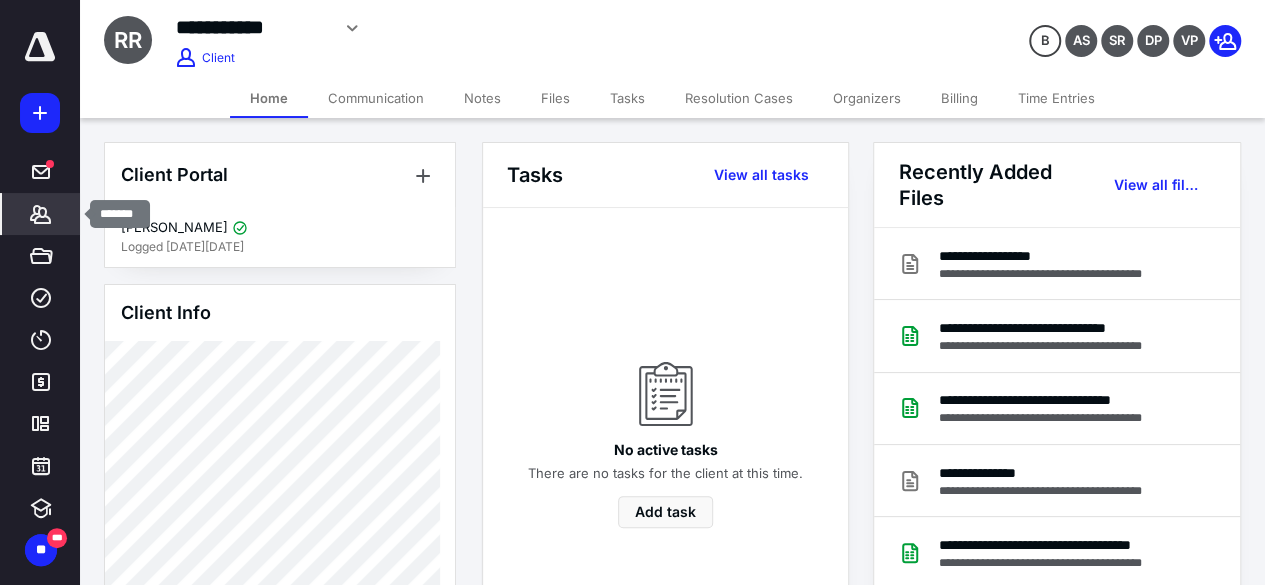 click 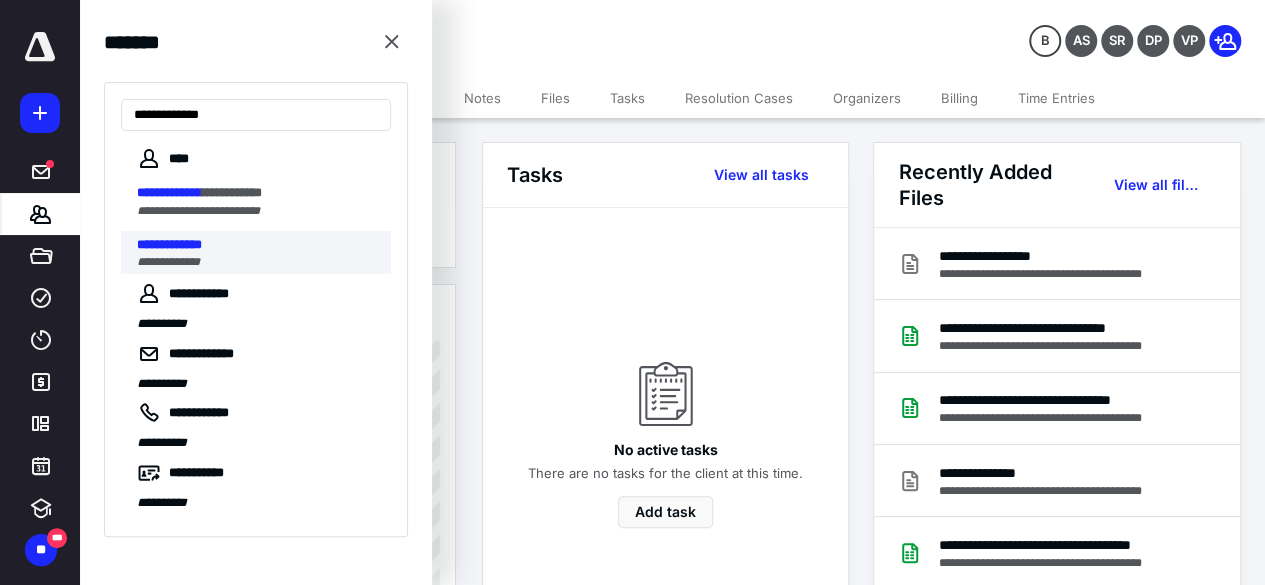 type on "**********" 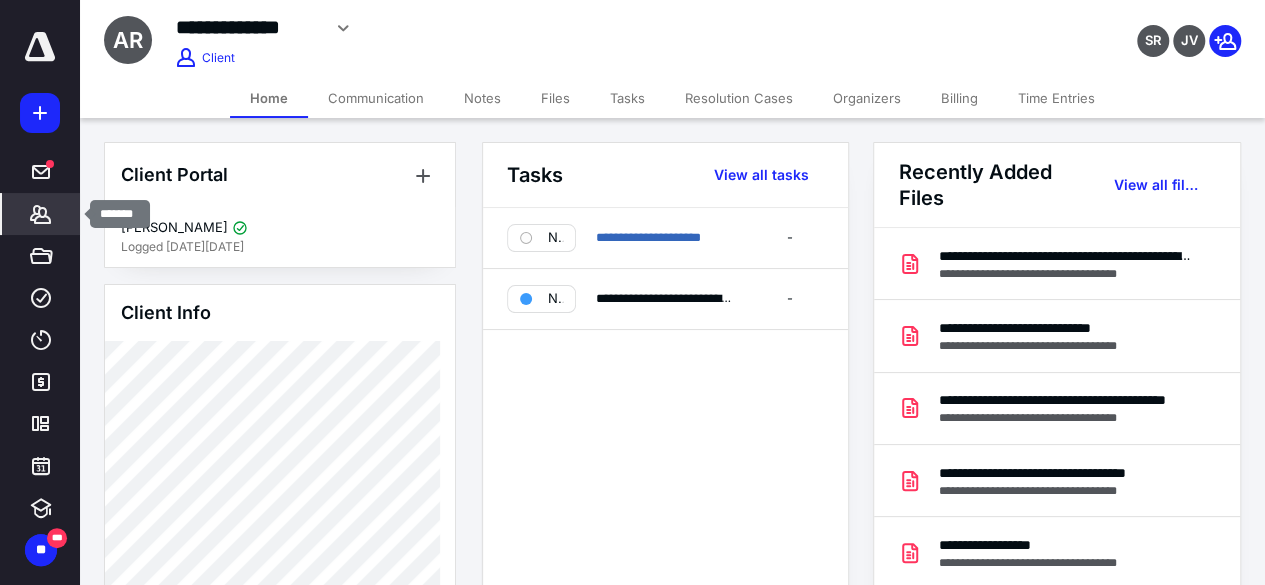 click on "*******" at bounding box center (41, 214) 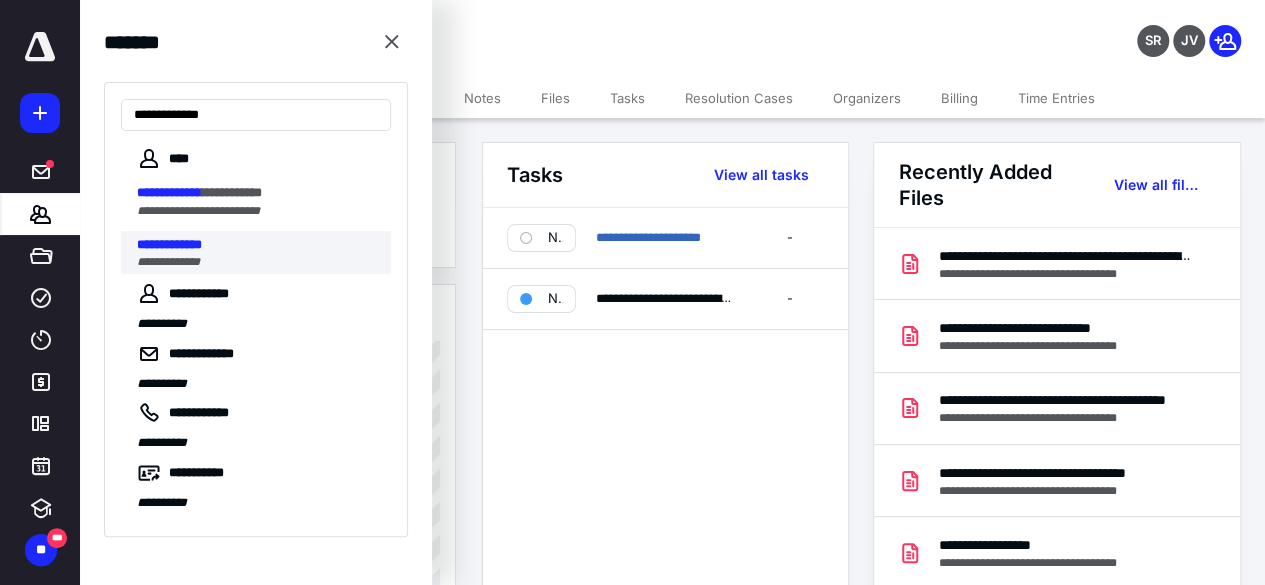 type on "**********" 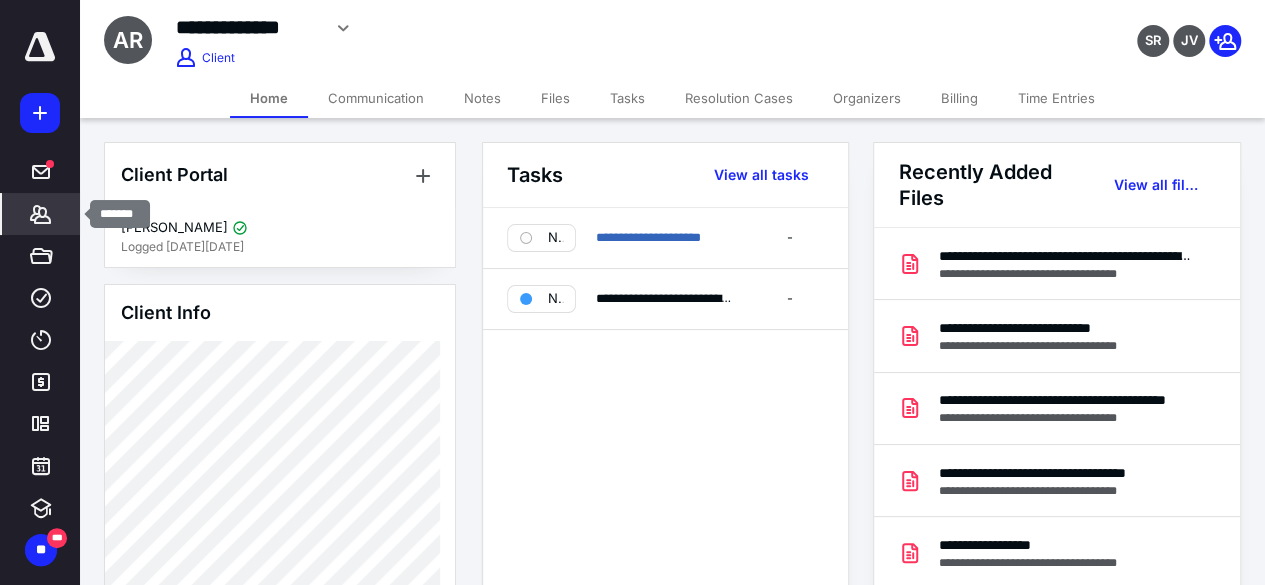 click 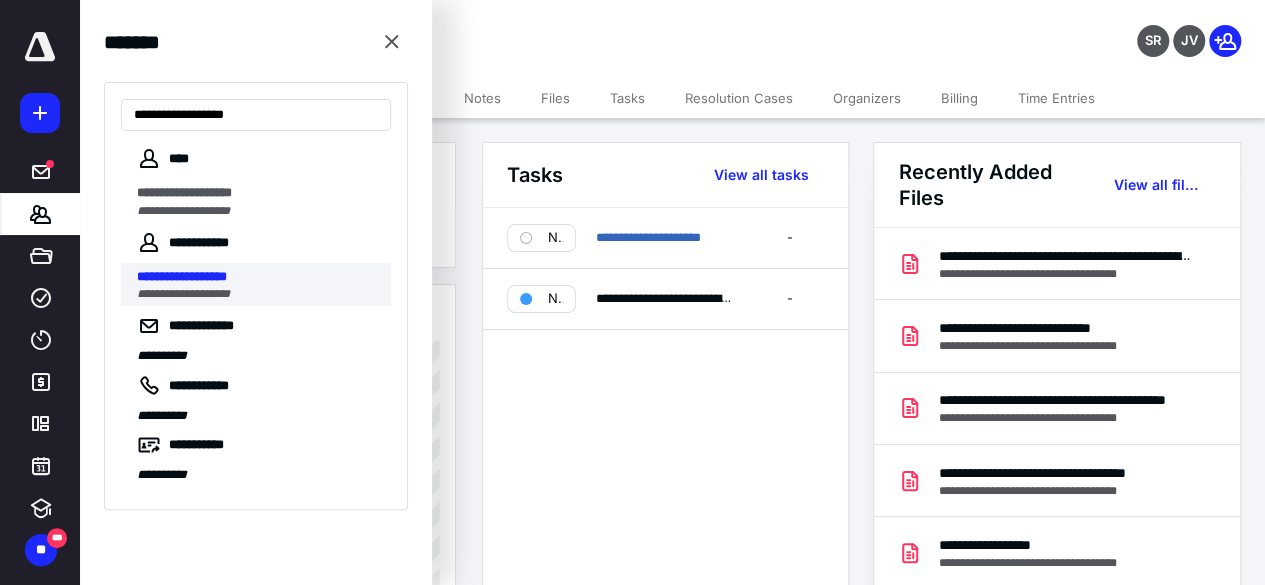 type on "**********" 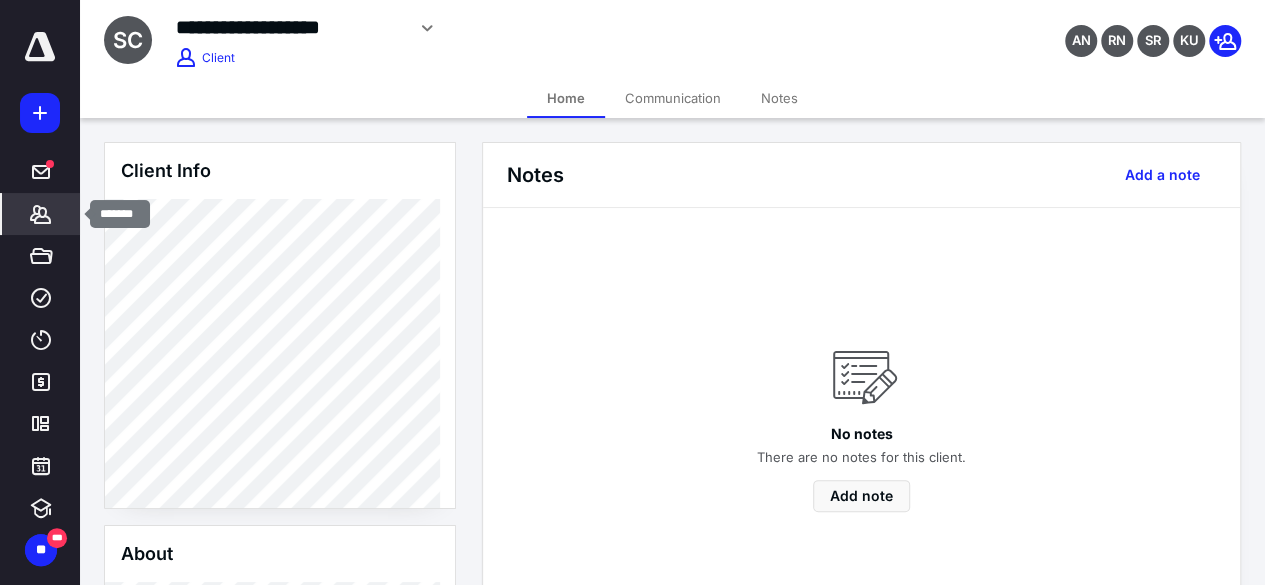 click on "*******" at bounding box center (41, 214) 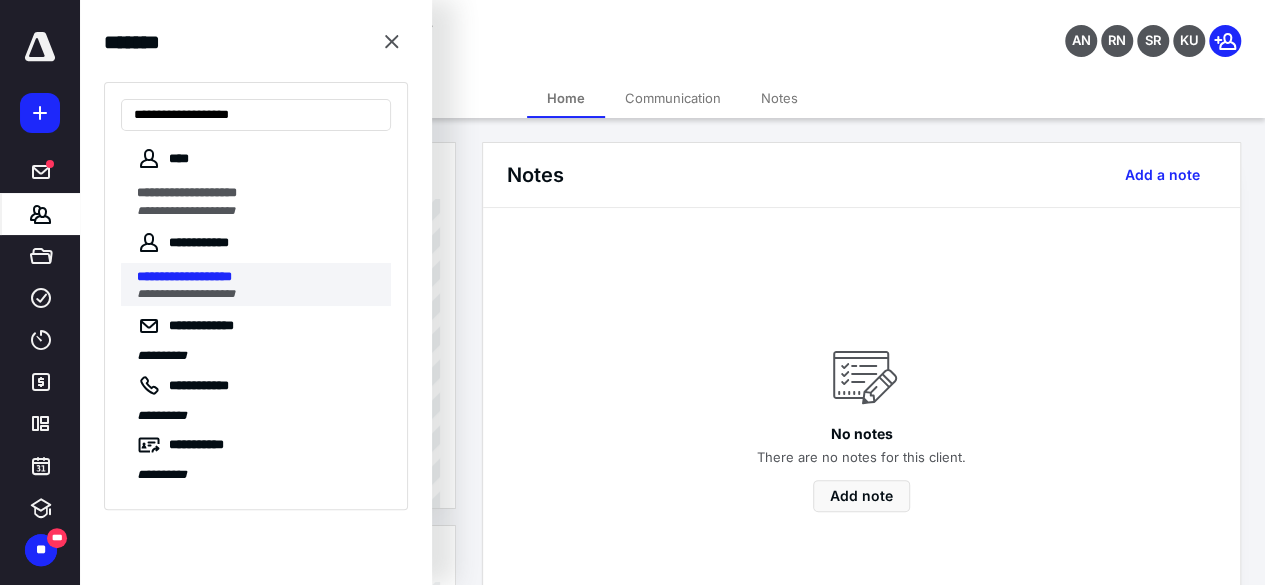 type on "**********" 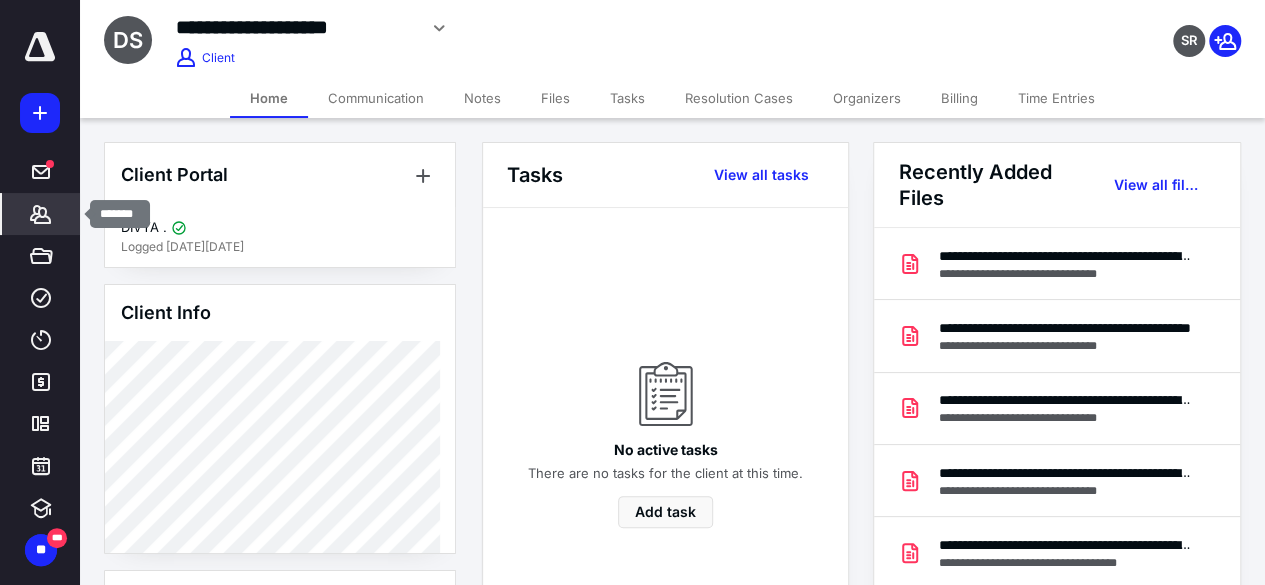 click on "*******" at bounding box center [41, 214] 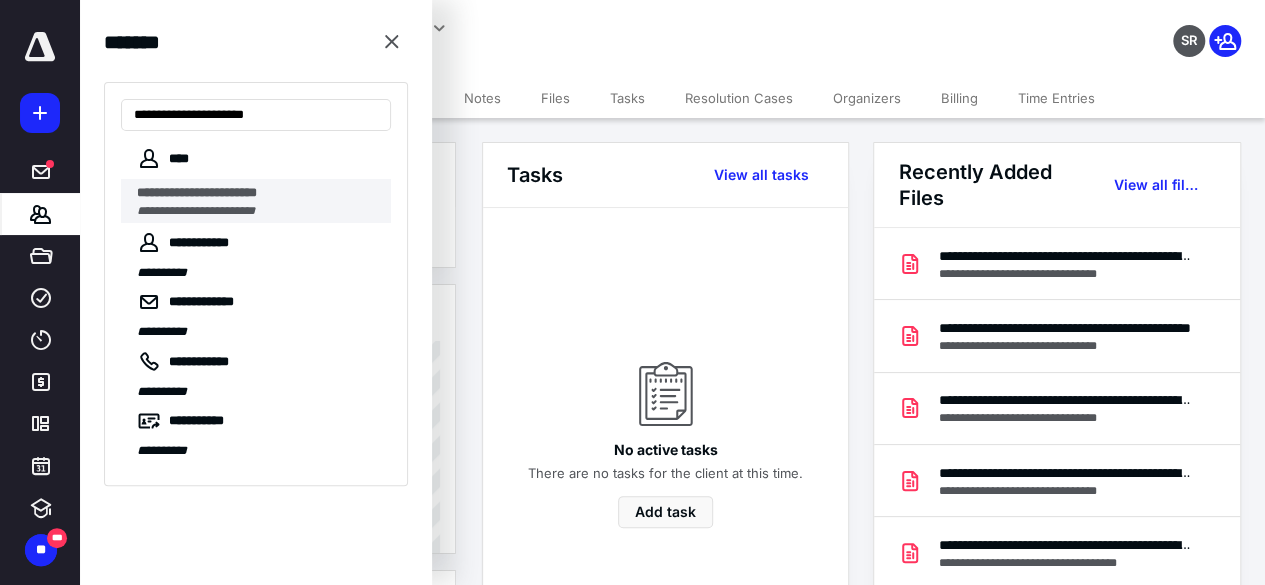 type on "**********" 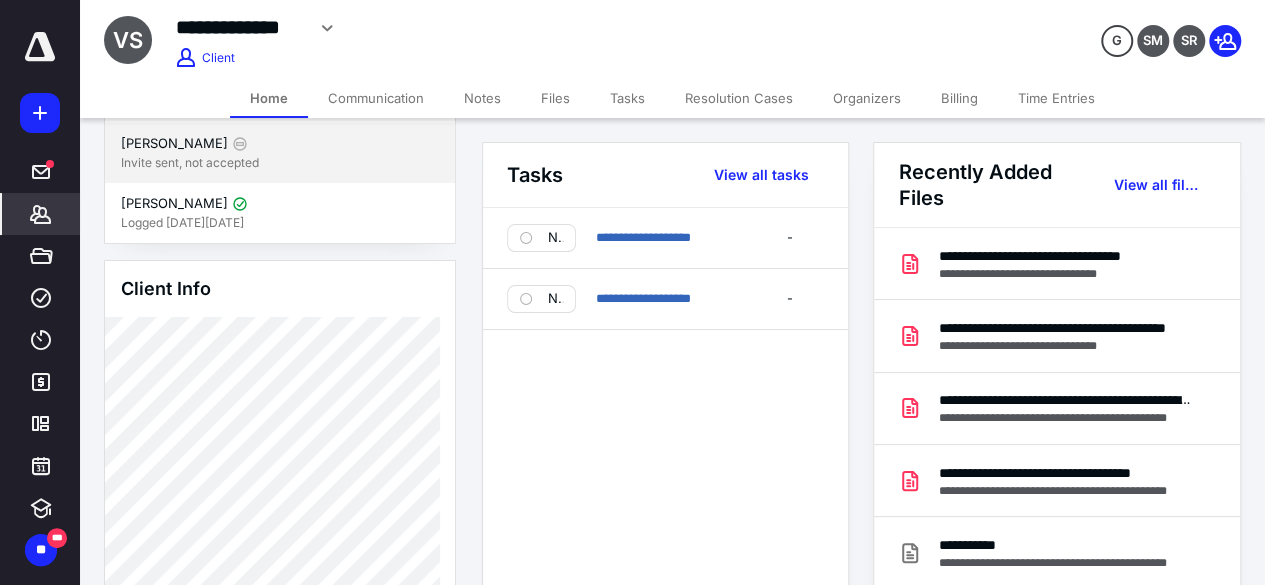 scroll, scrollTop: 86, scrollLeft: 0, axis: vertical 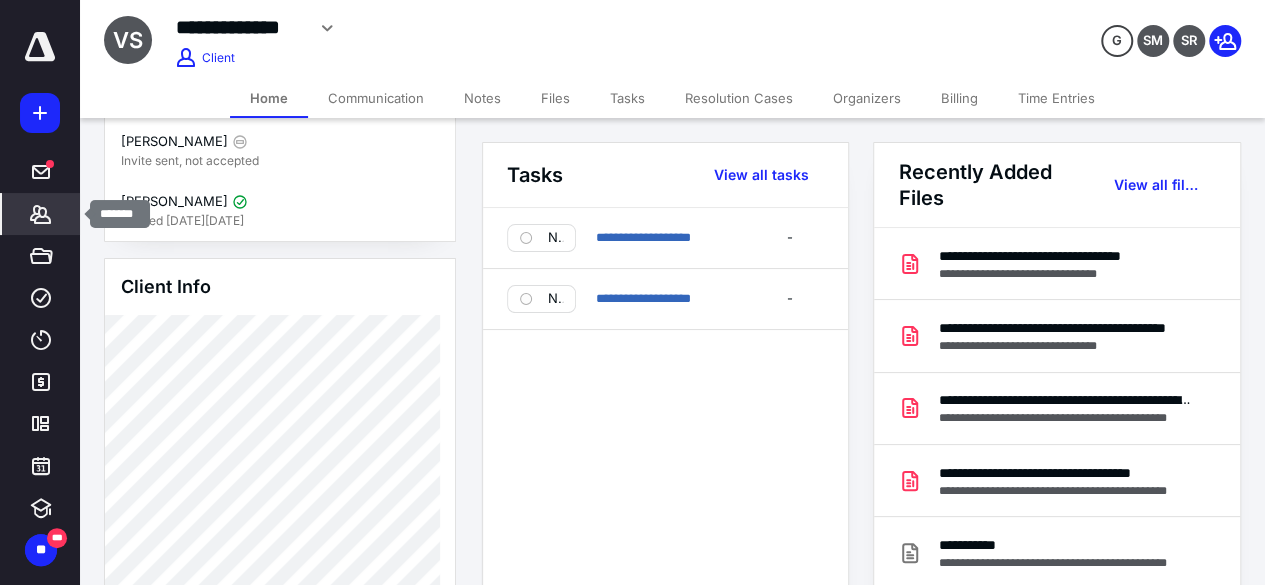 click on "*******" at bounding box center [41, 214] 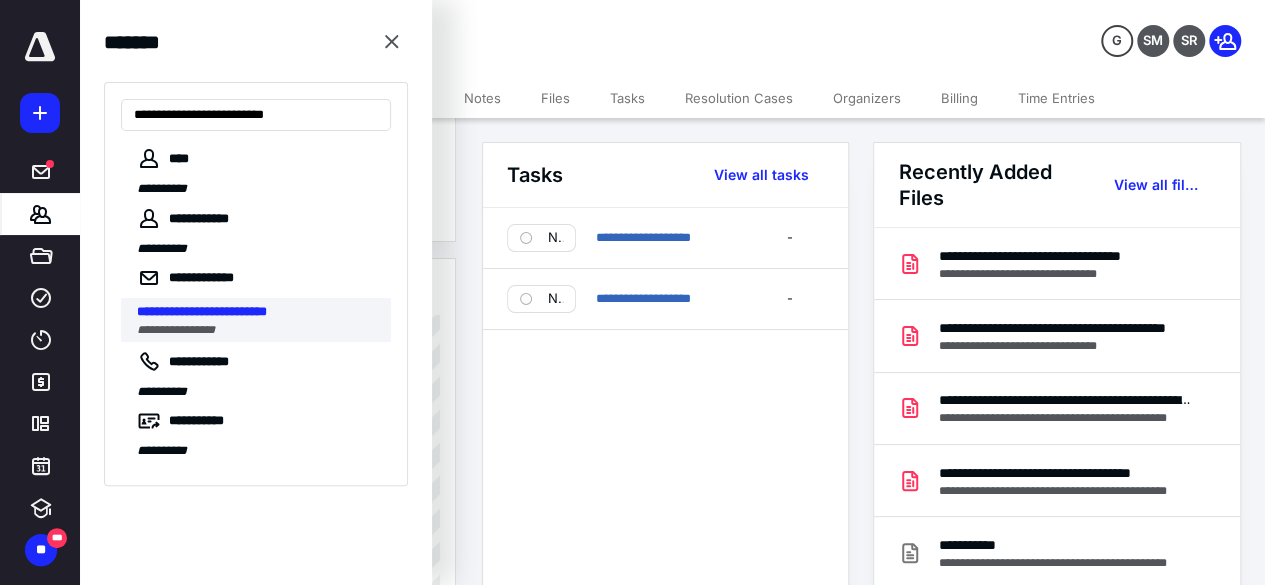 type on "**********" 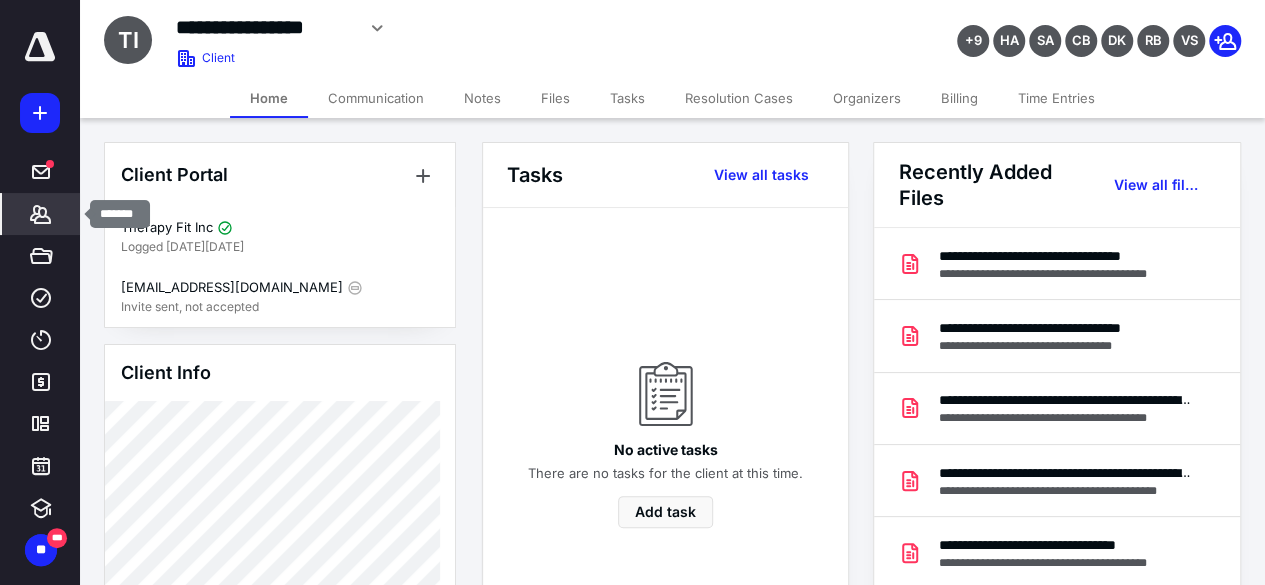 click 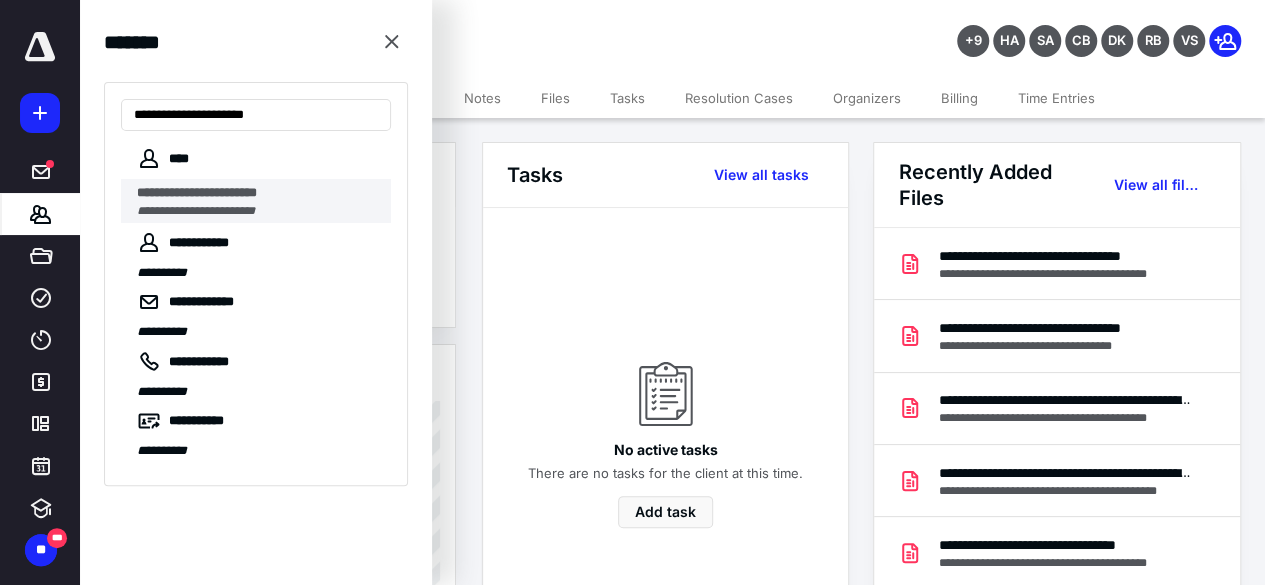 type on "**********" 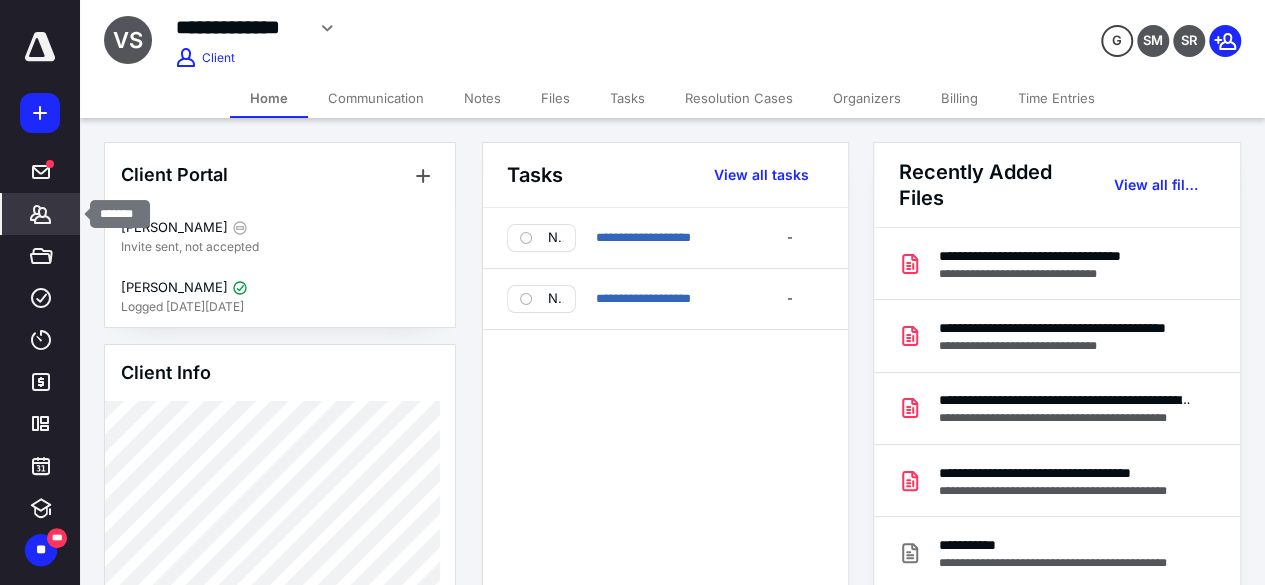 click 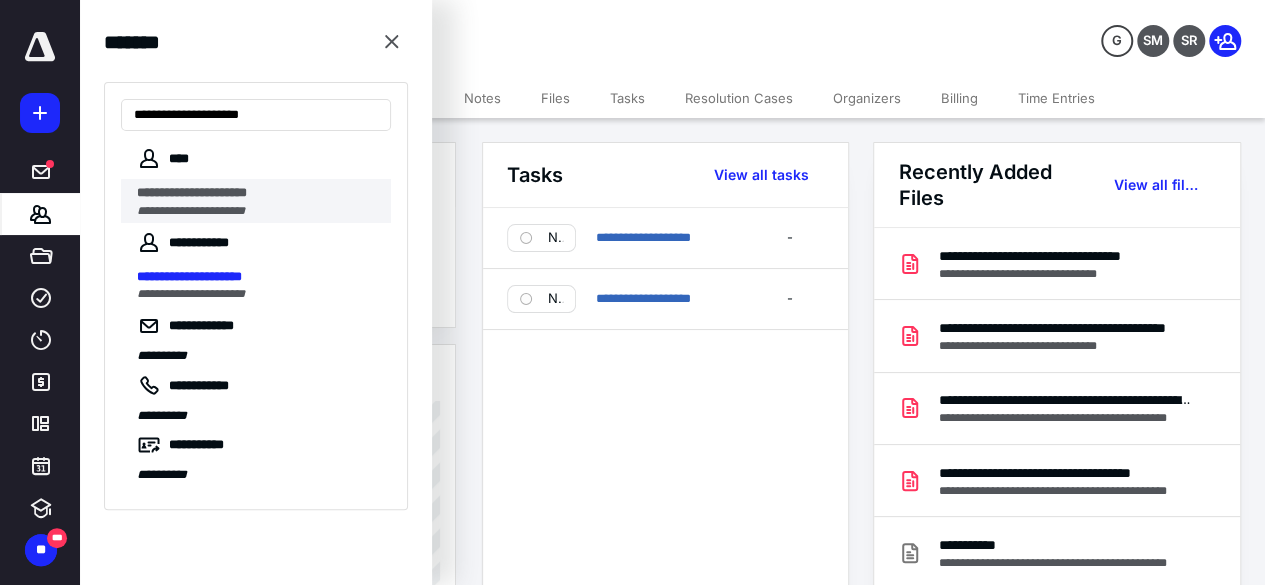 type on "**********" 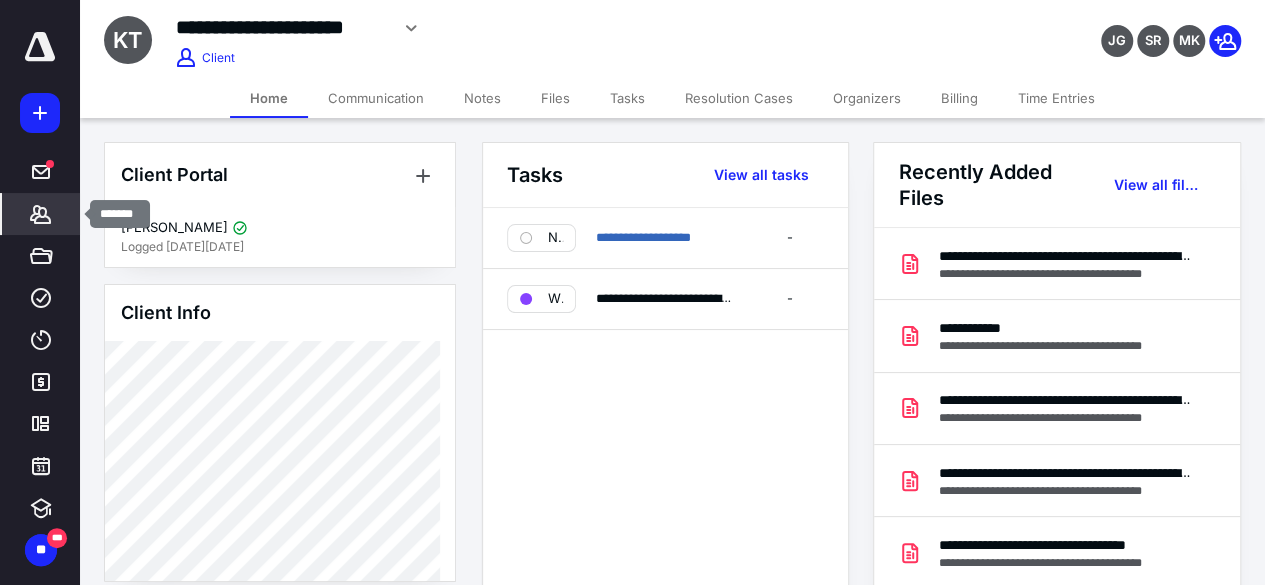 click 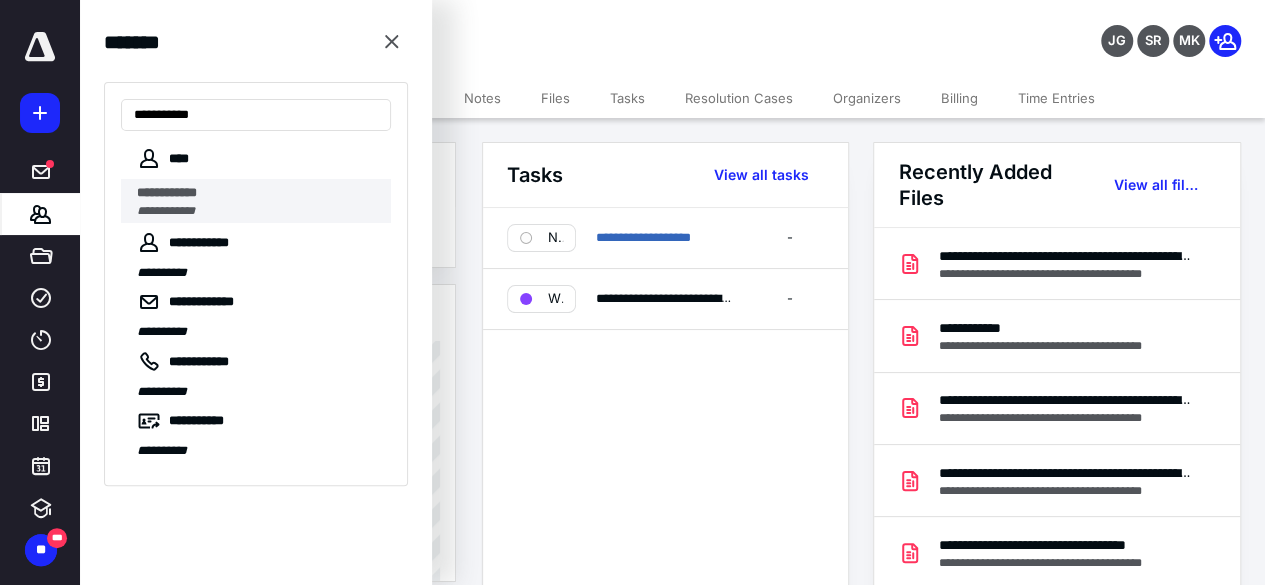 type on "**********" 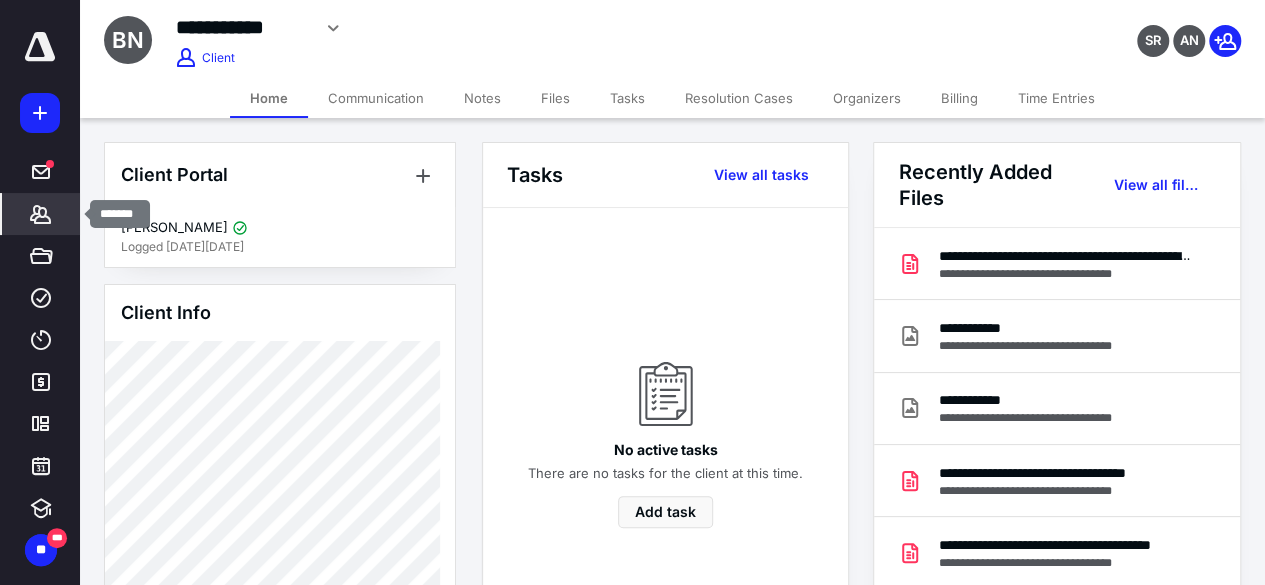 click 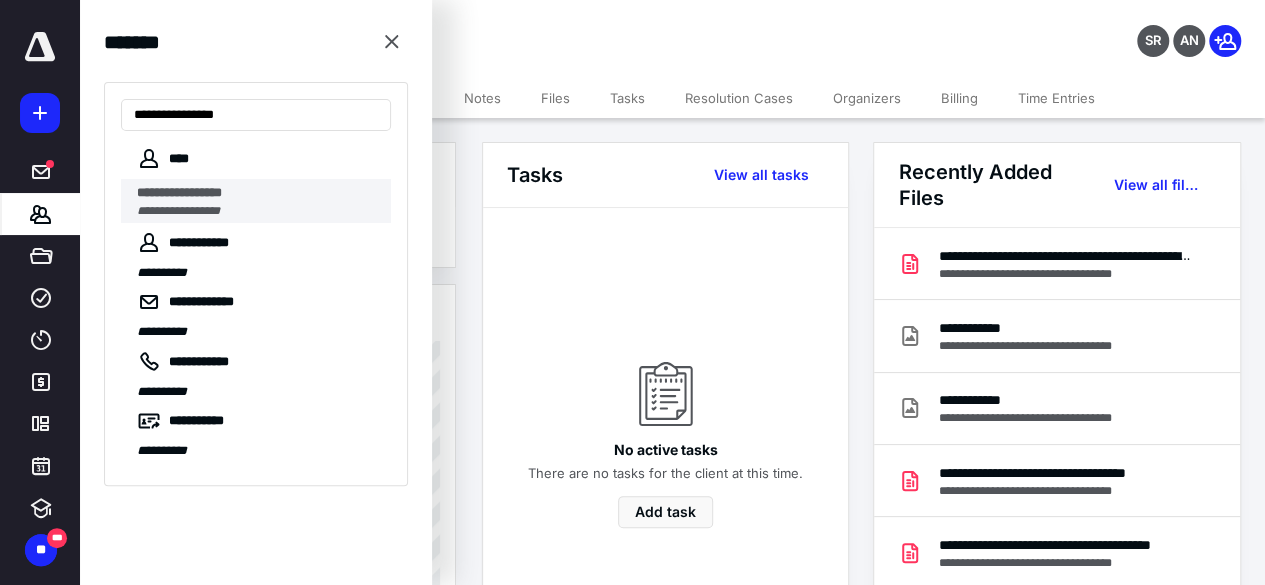 type on "**********" 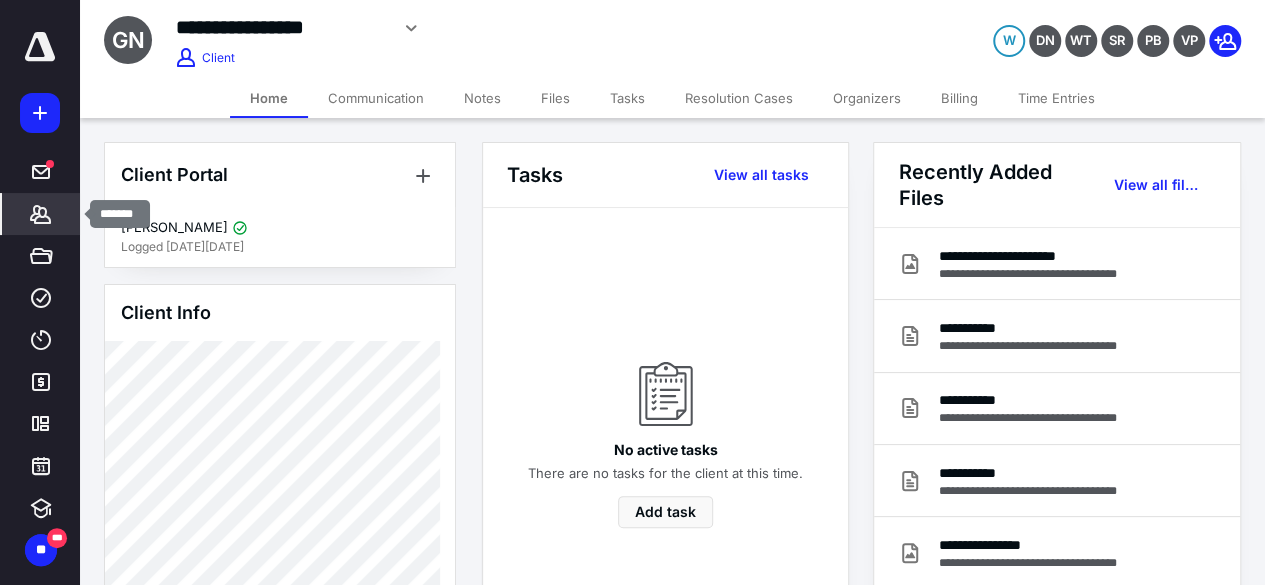 click on "*******" at bounding box center [41, 214] 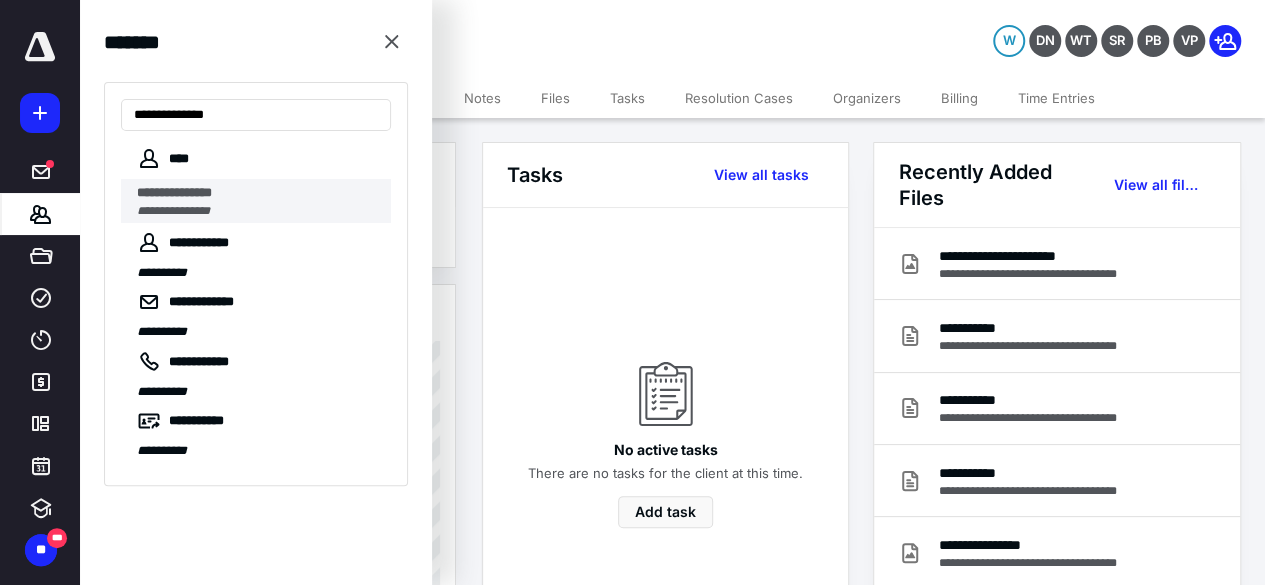 type on "**********" 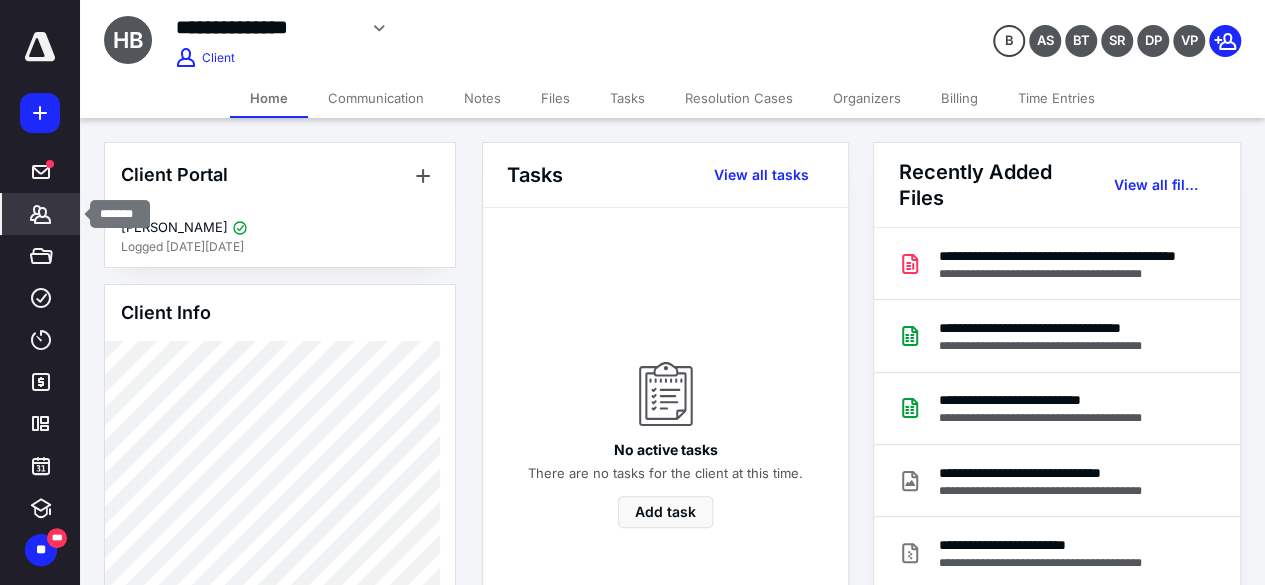 click on "*******" at bounding box center (41, 214) 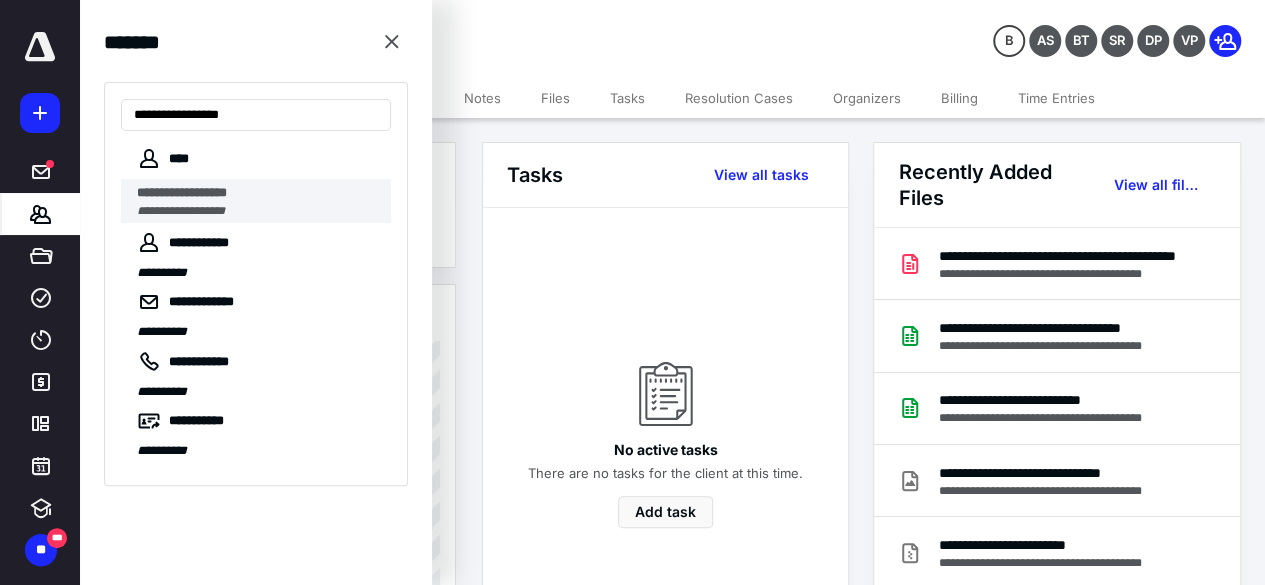 type on "**********" 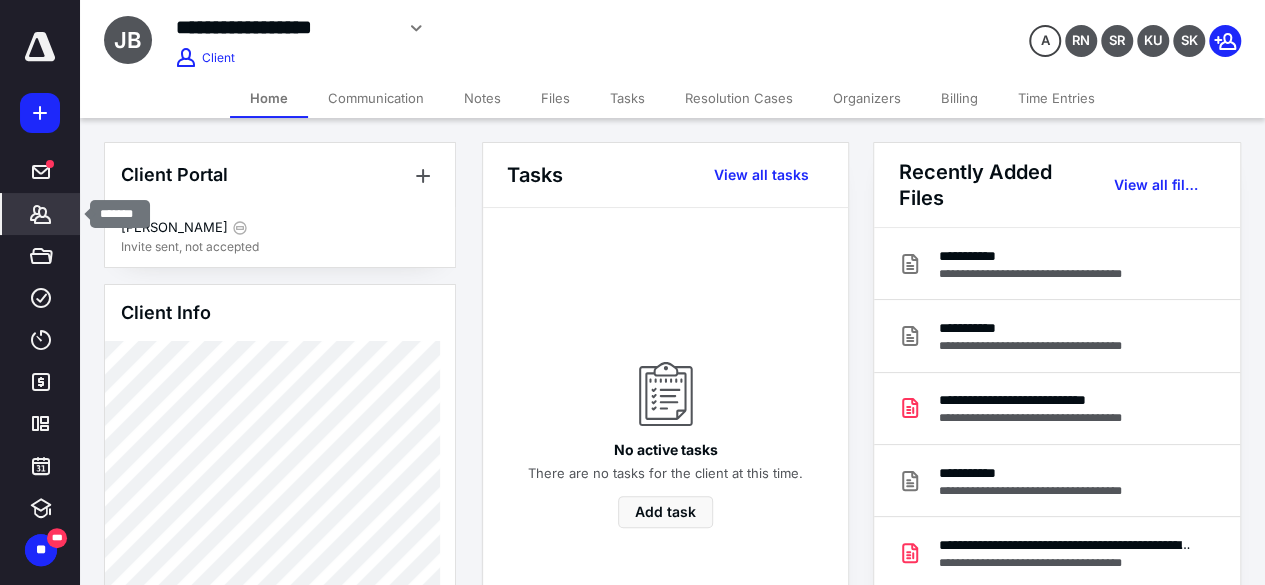 click on "*******" at bounding box center [41, 214] 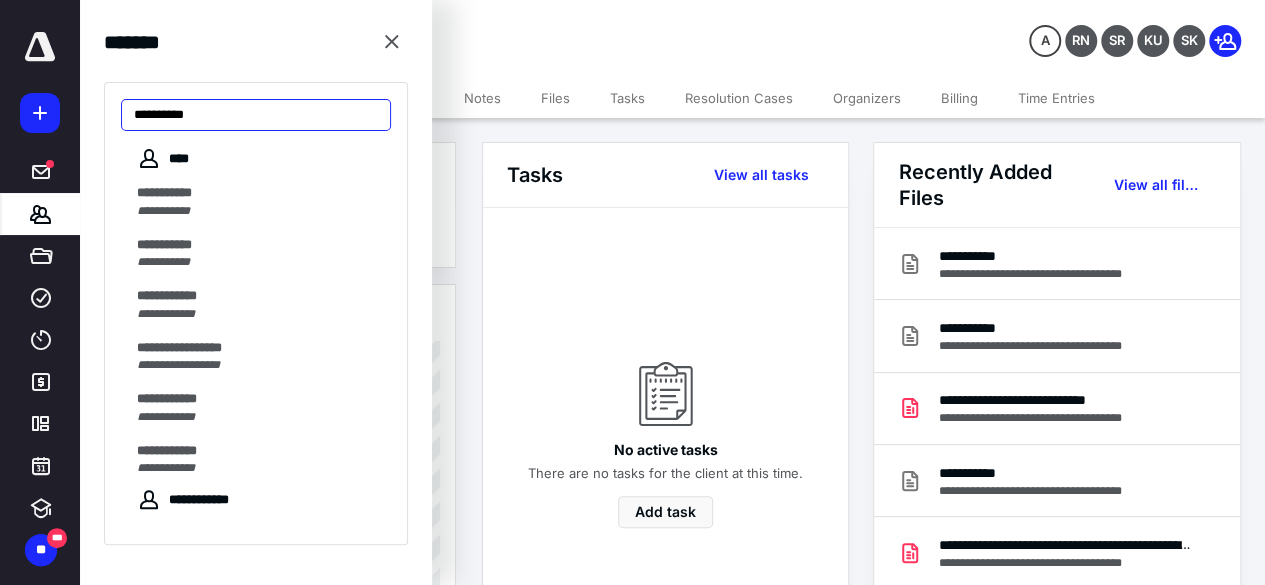 drag, startPoint x: 202, startPoint y: 111, endPoint x: 81, endPoint y: 141, distance: 124.66354 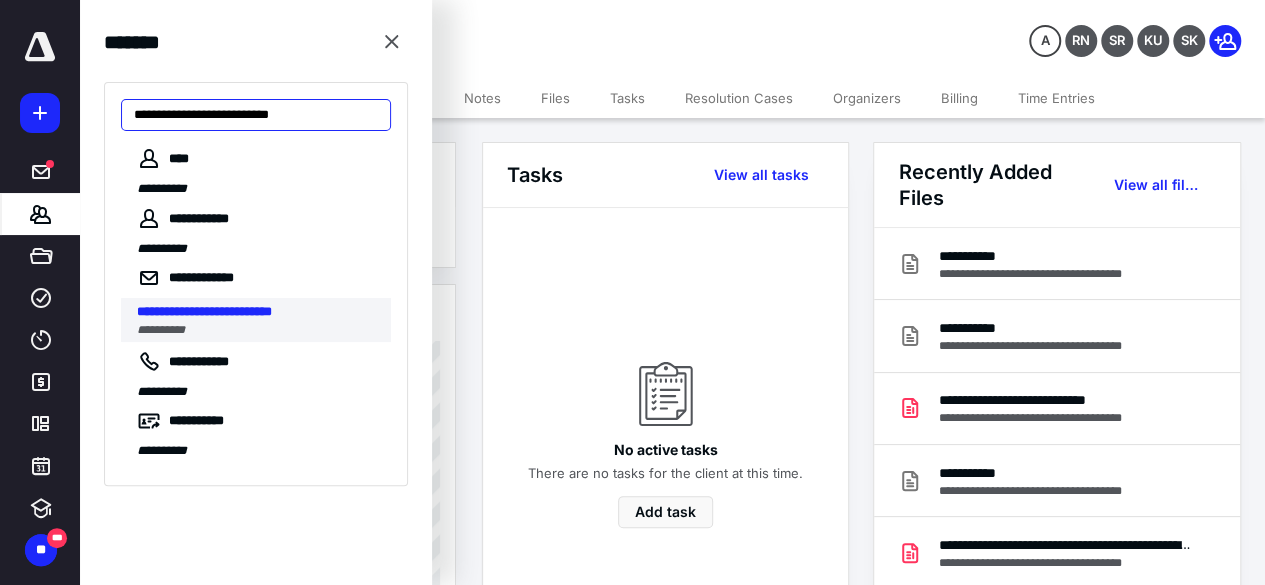type on "**********" 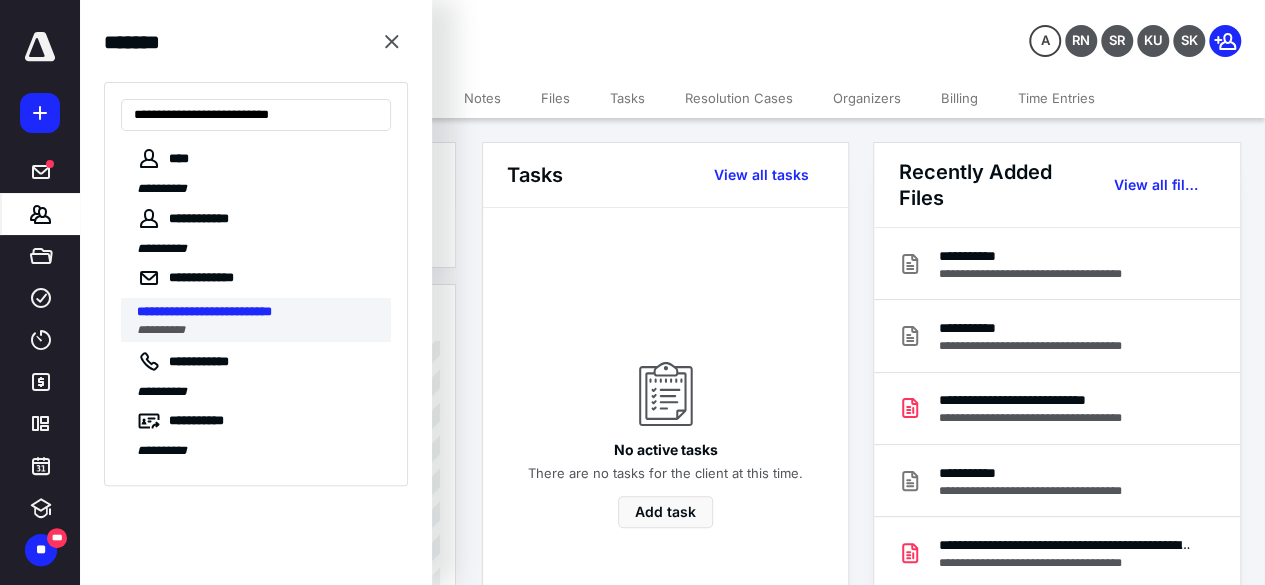 click on "**********" at bounding box center (204, 311) 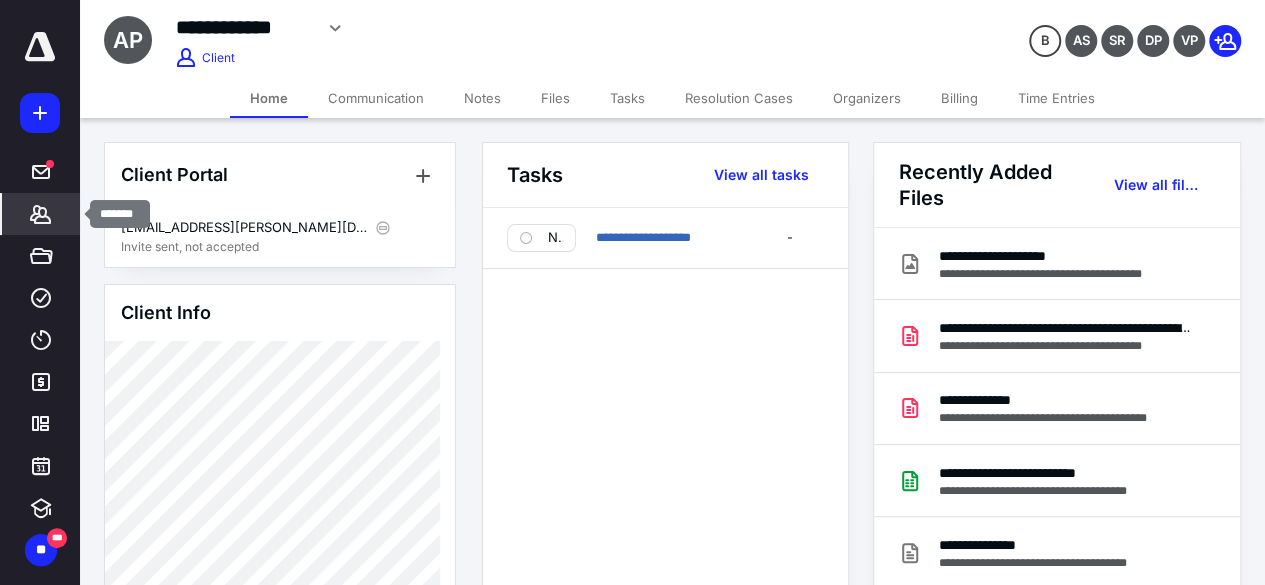 click on "*******" at bounding box center (41, 214) 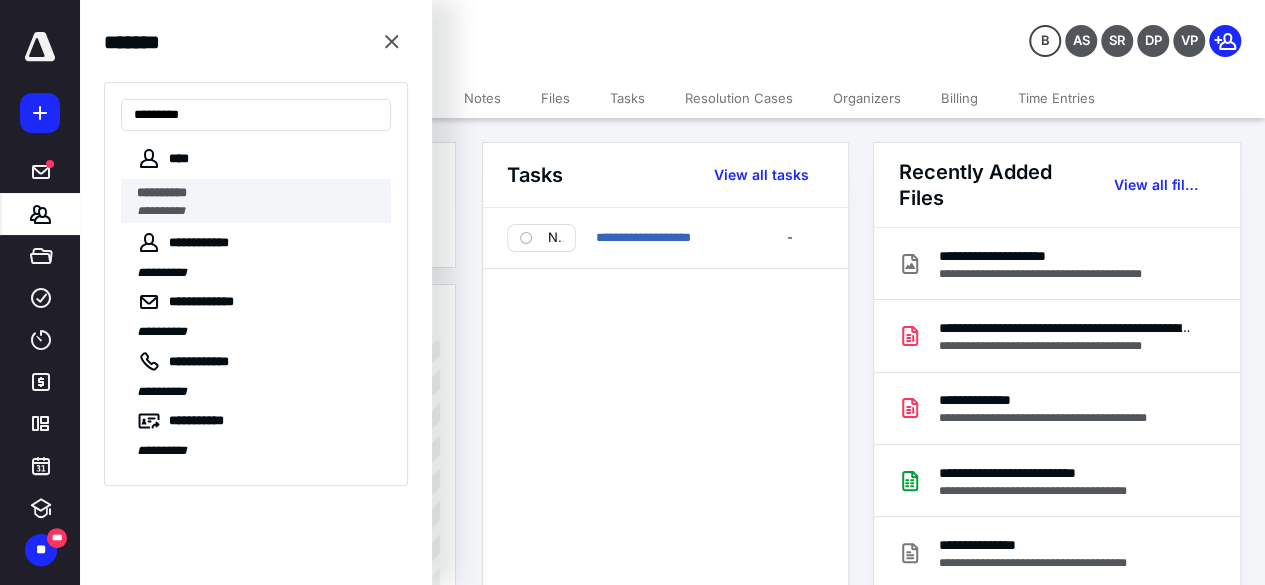 type on "*********" 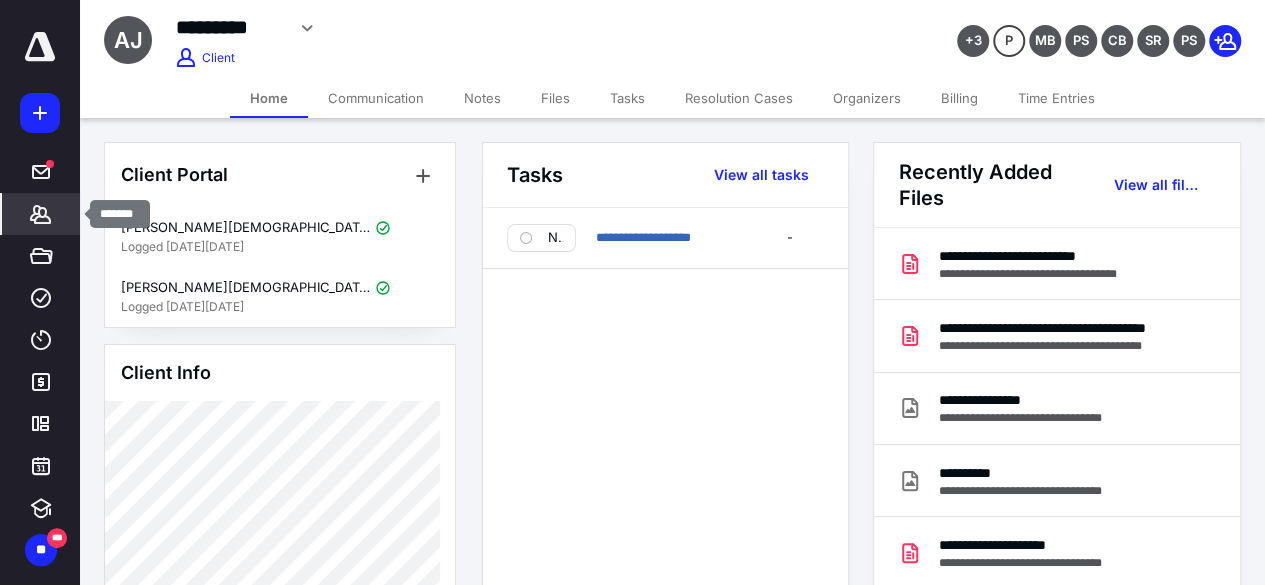 click on "*******" at bounding box center [41, 214] 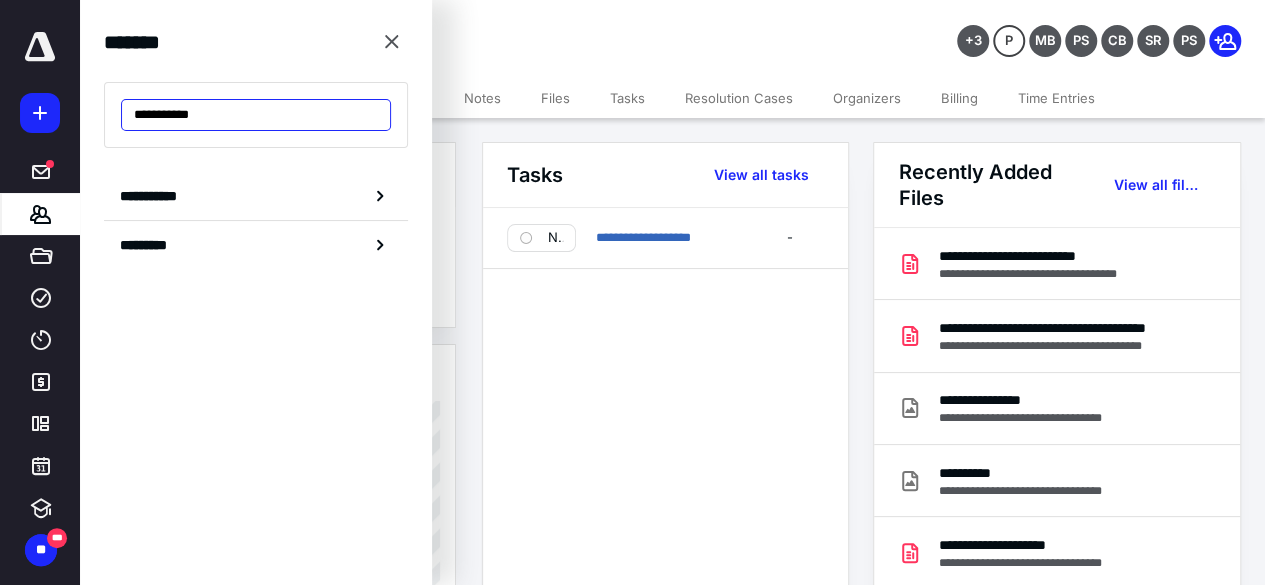 drag, startPoint x: 242, startPoint y: 119, endPoint x: 81, endPoint y: 153, distance: 164.5509 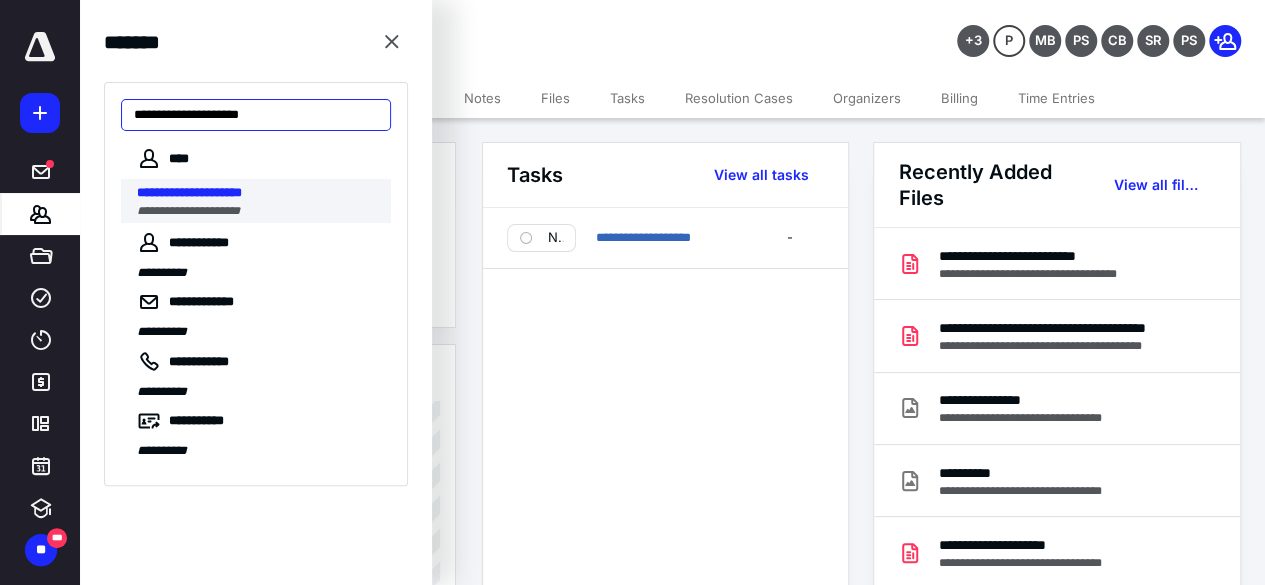 type on "**********" 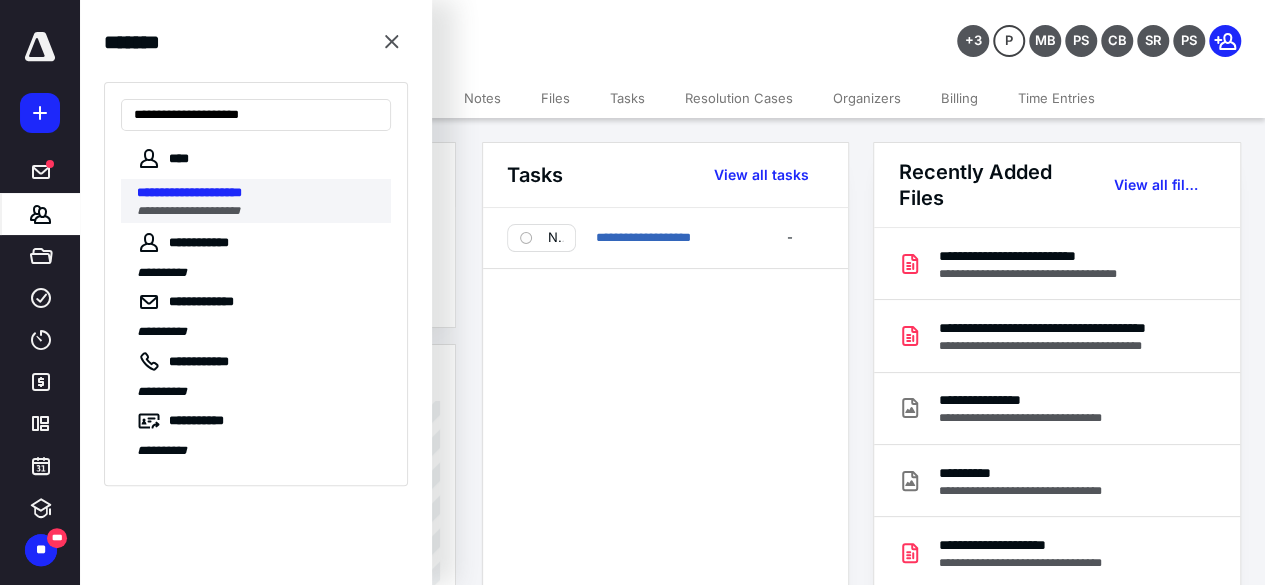 click on "**********" at bounding box center (258, 211) 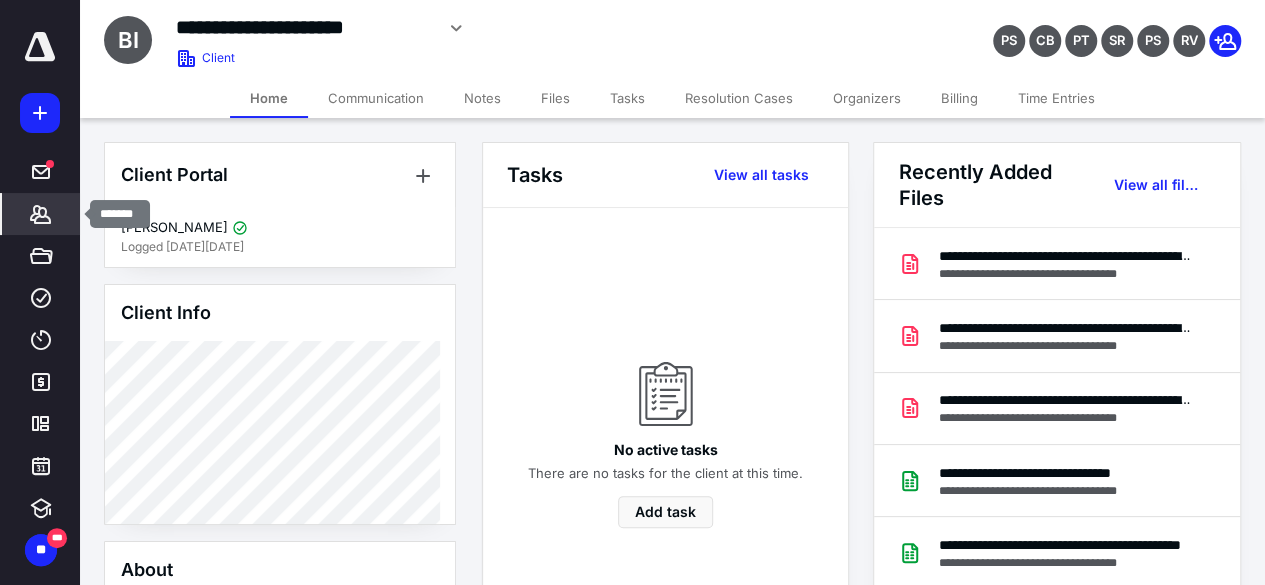 click 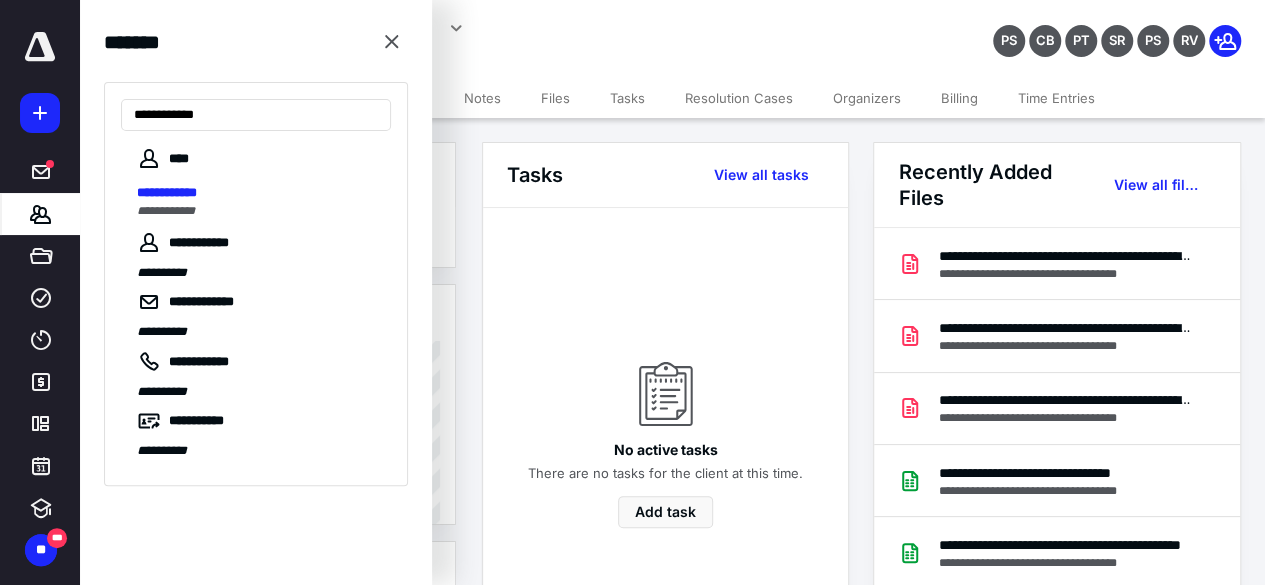 type on "**********" 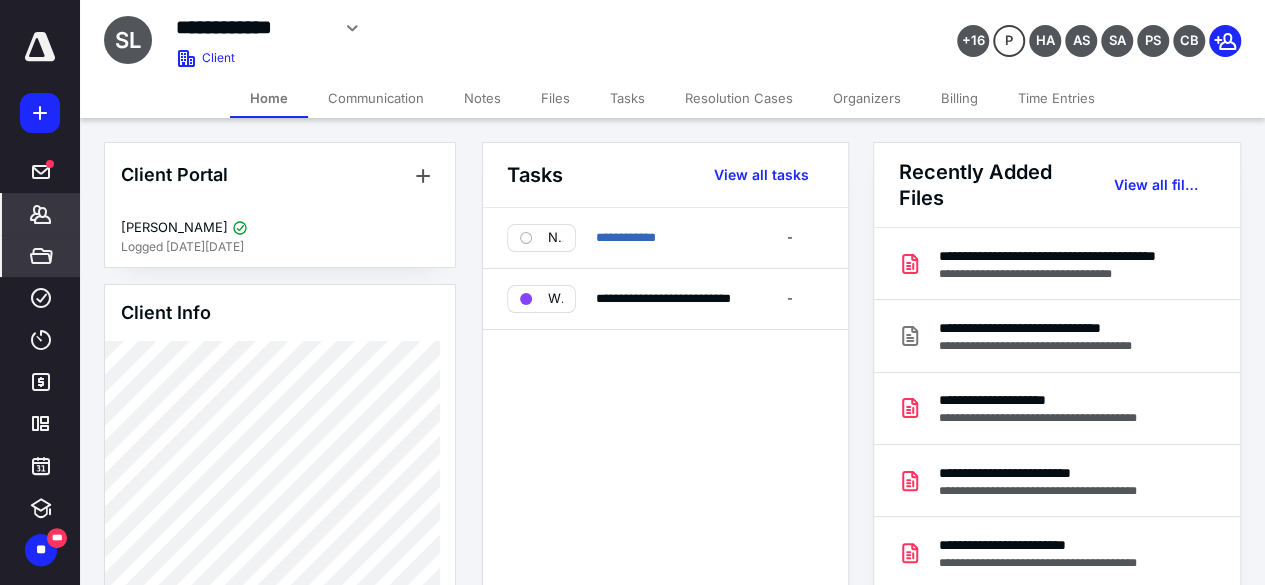 click on "*****" at bounding box center (40, 256) 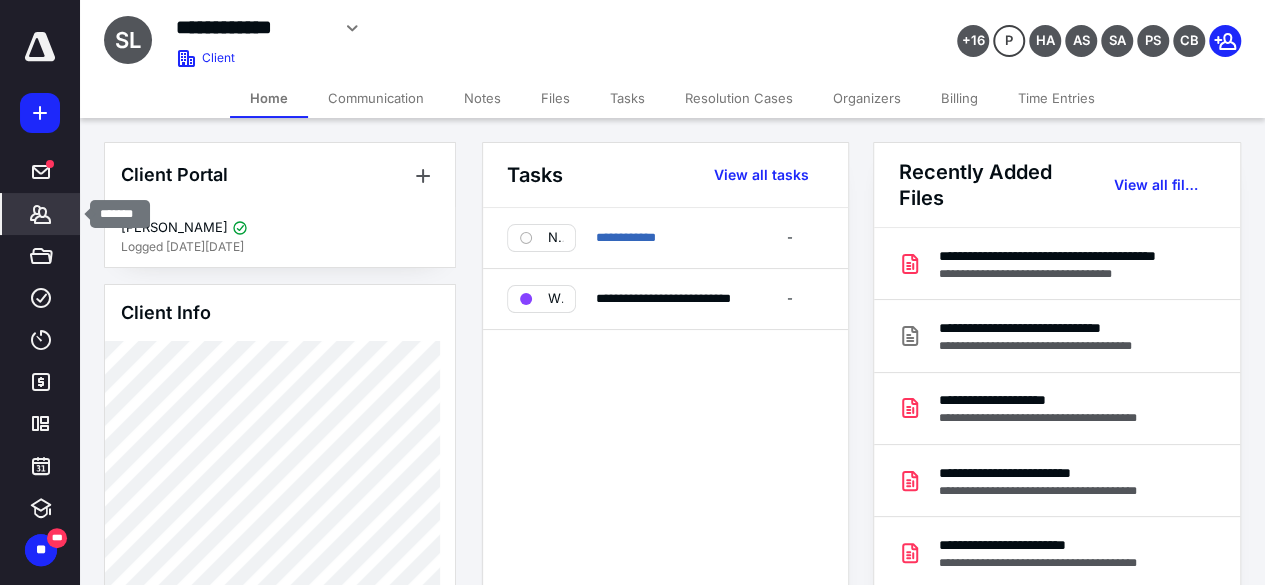 click on "*******" at bounding box center [41, 214] 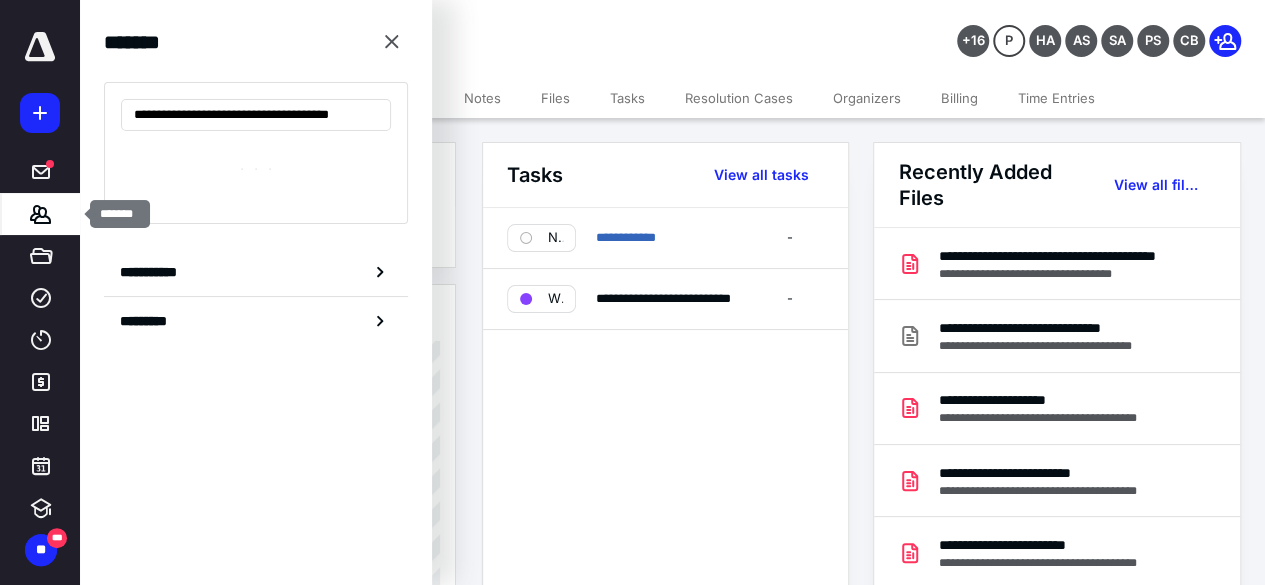 scroll, scrollTop: 0, scrollLeft: 66, axis: horizontal 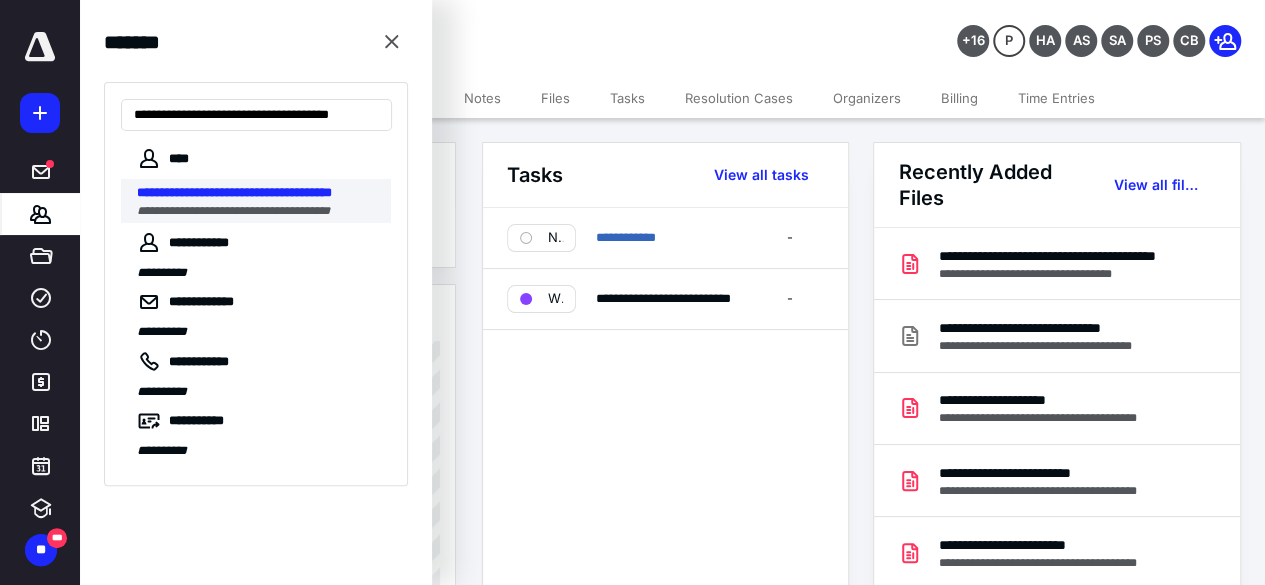 type on "**********" 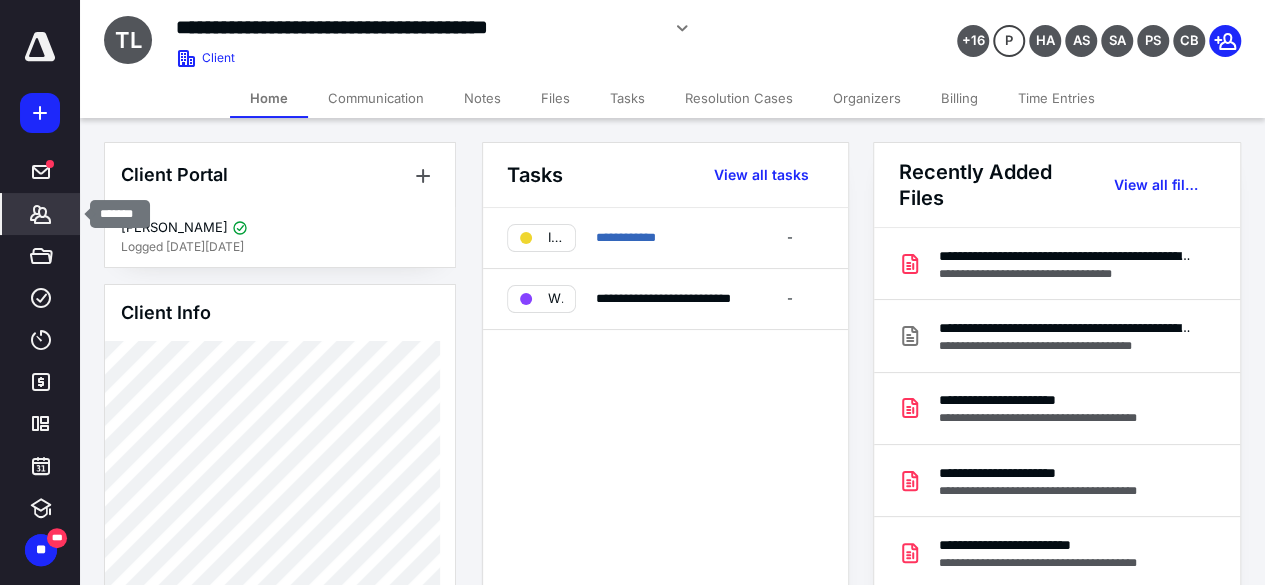 click 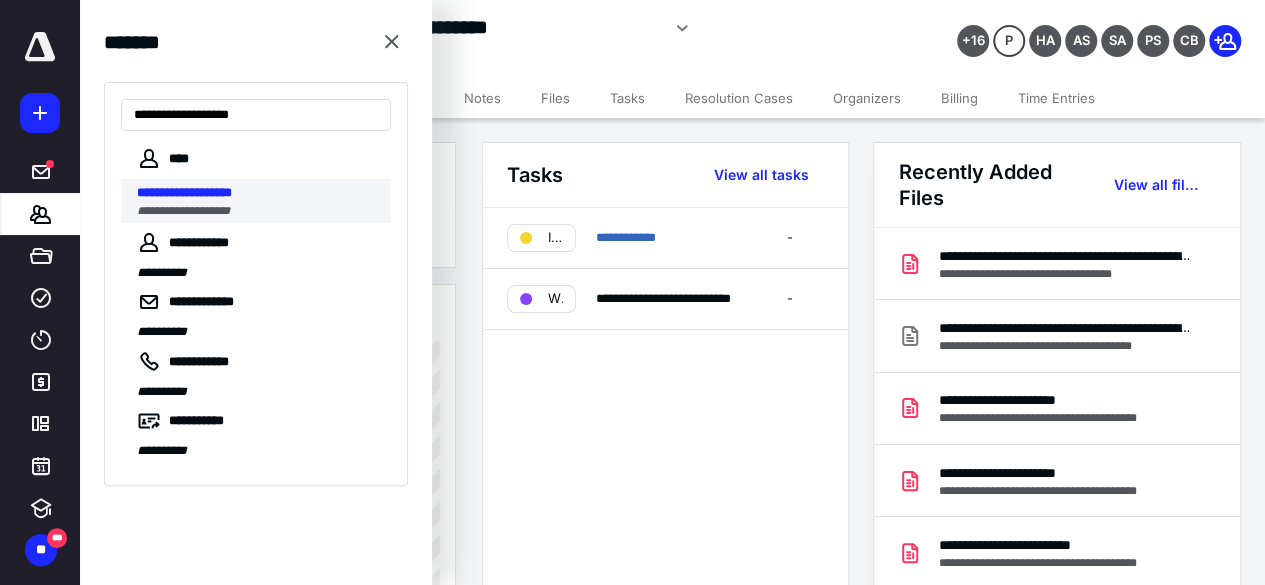 type on "**********" 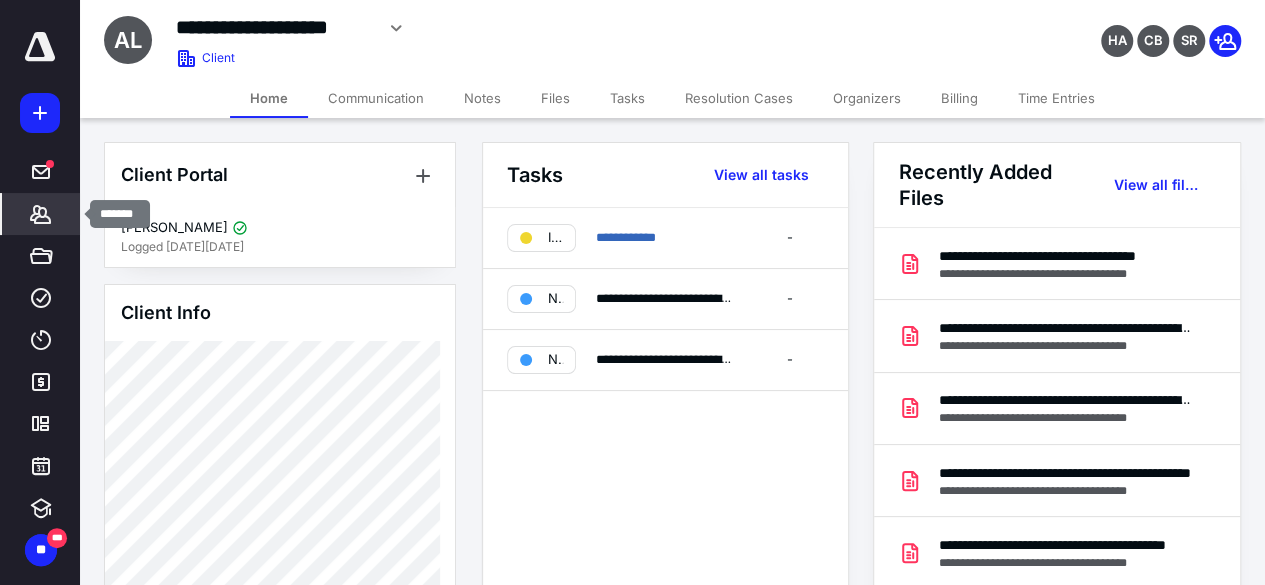 click 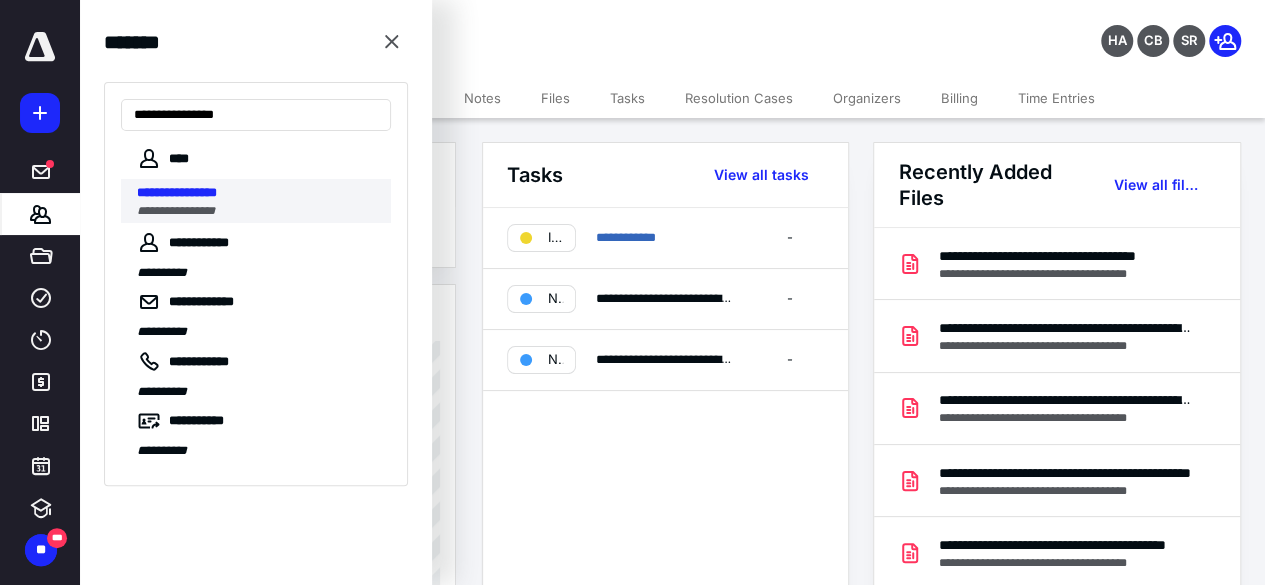 type on "**********" 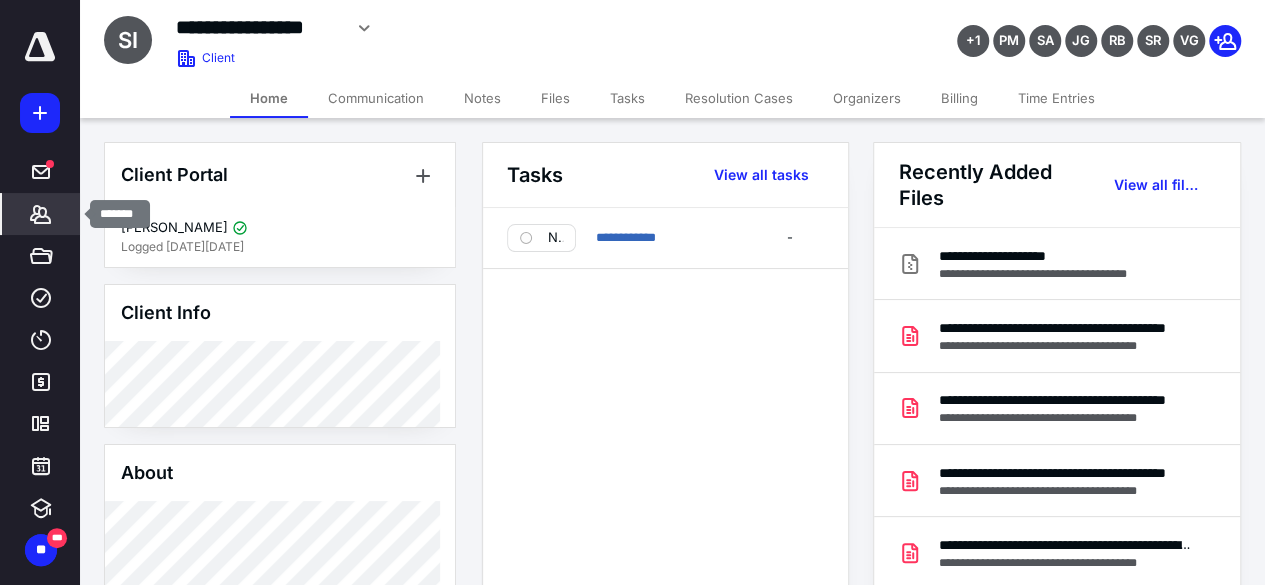 click on "*******" at bounding box center (41, 214) 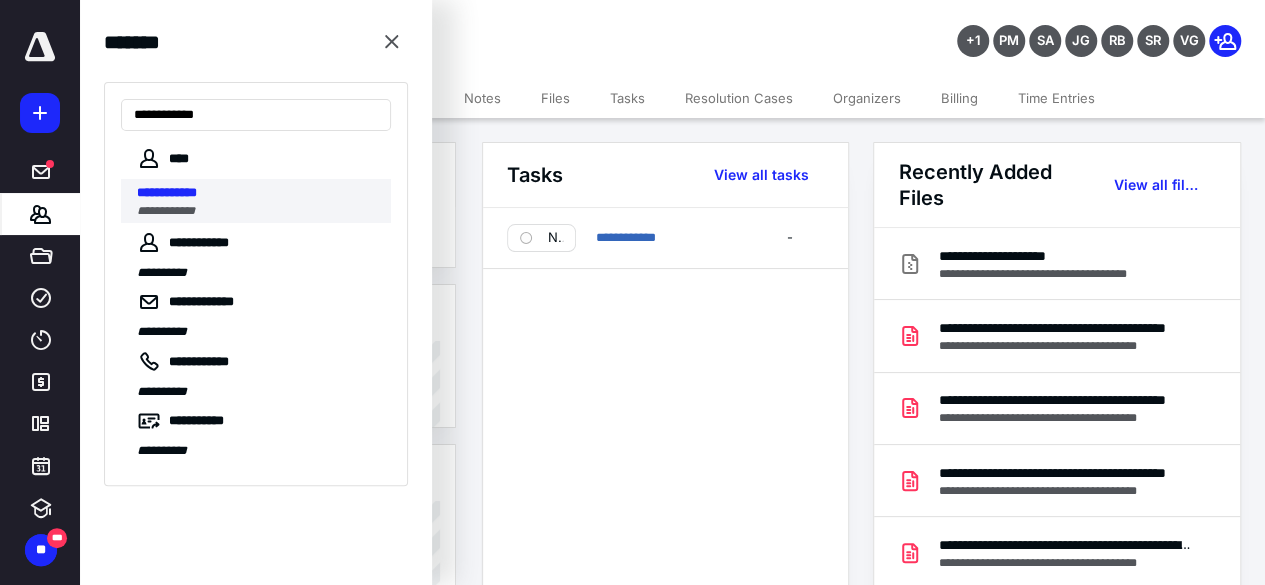 type on "**********" 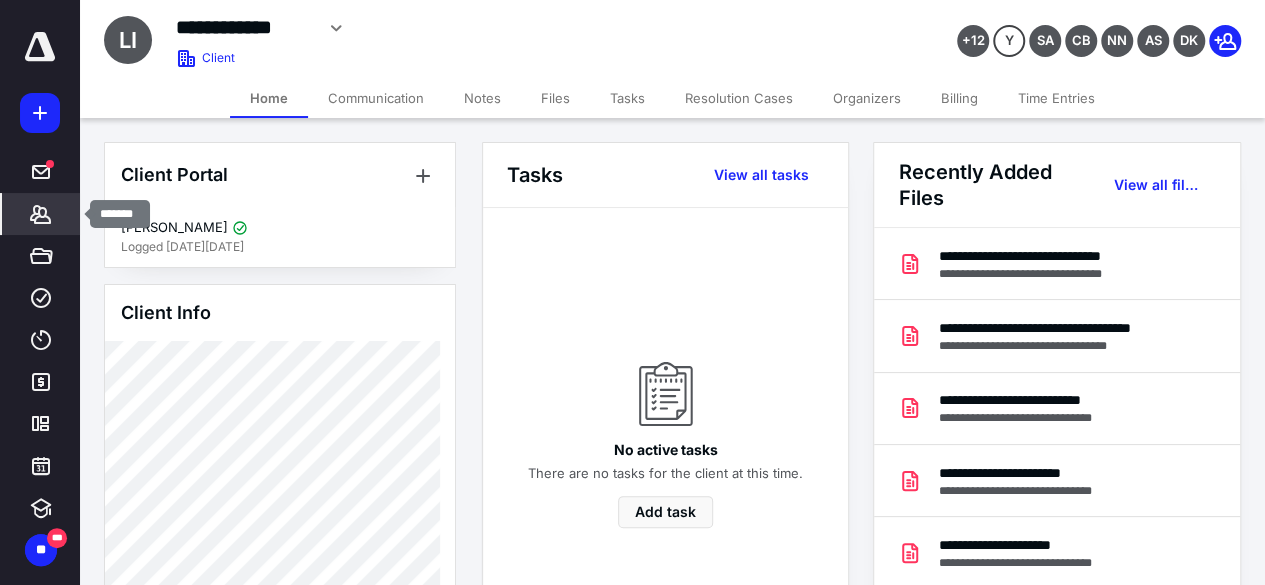 click on "*******" at bounding box center [41, 214] 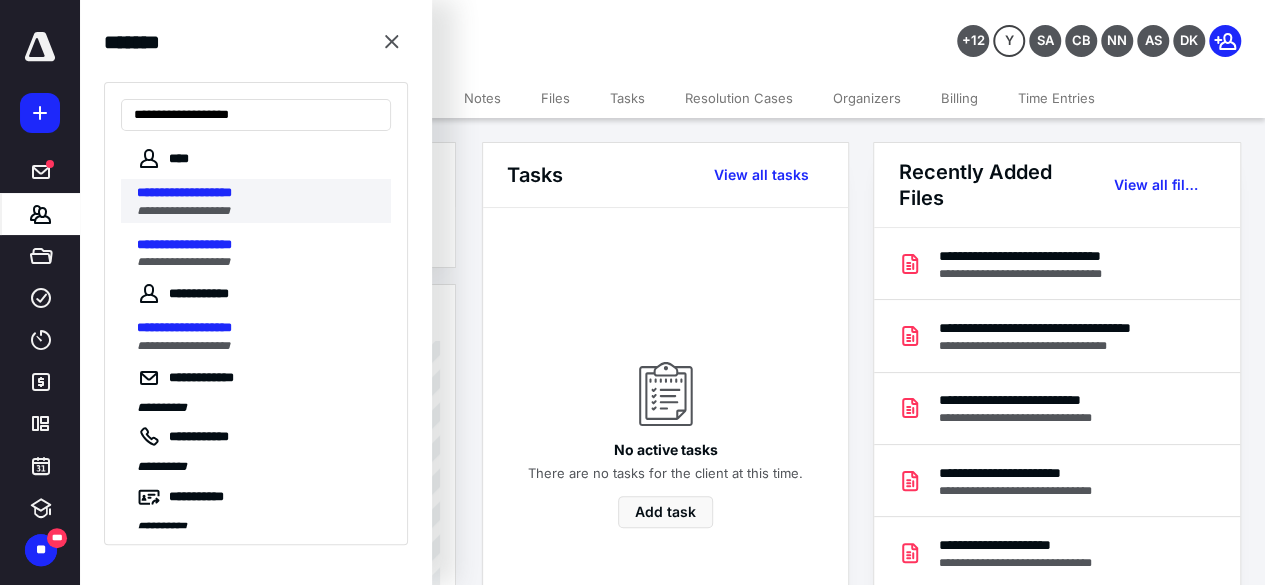 type on "**********" 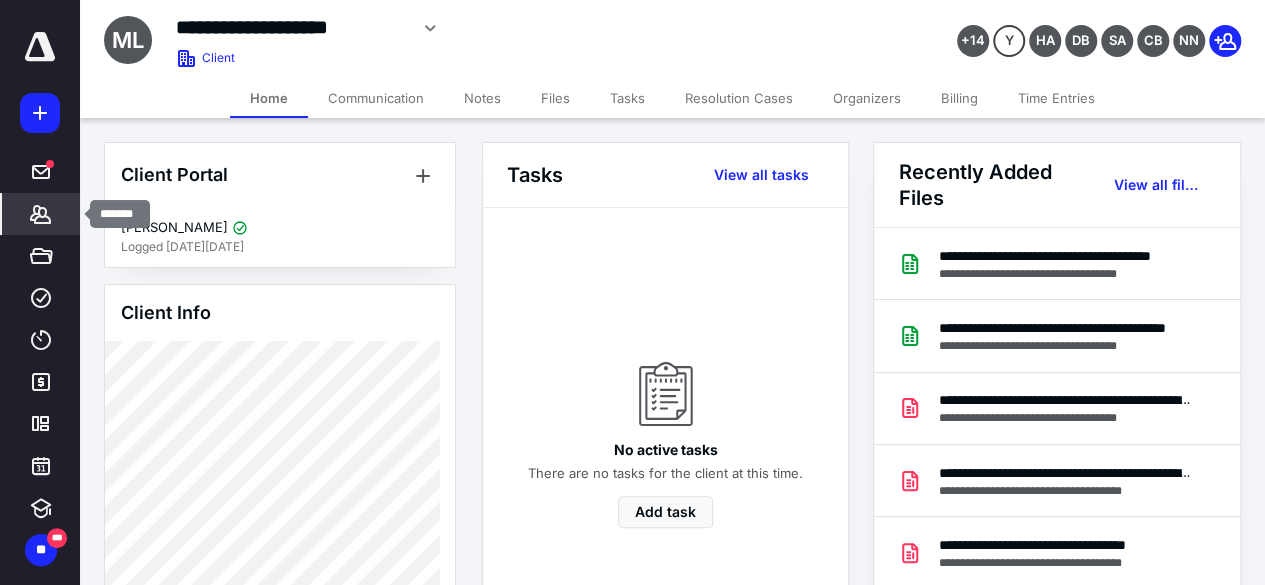 click on "*******" at bounding box center [41, 214] 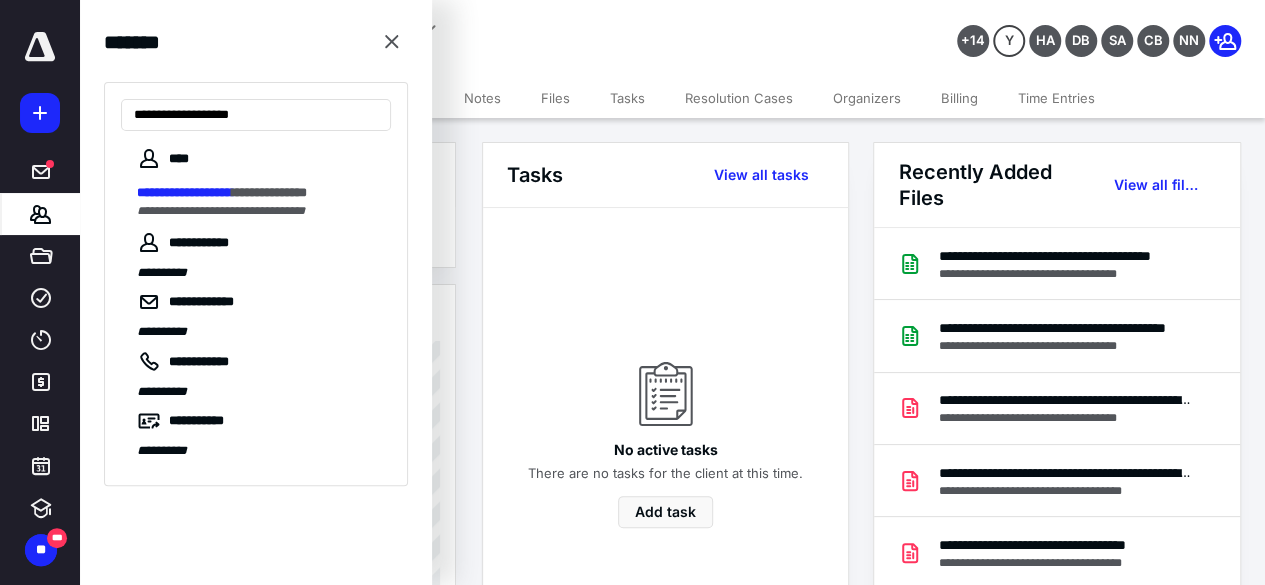 type on "**********" 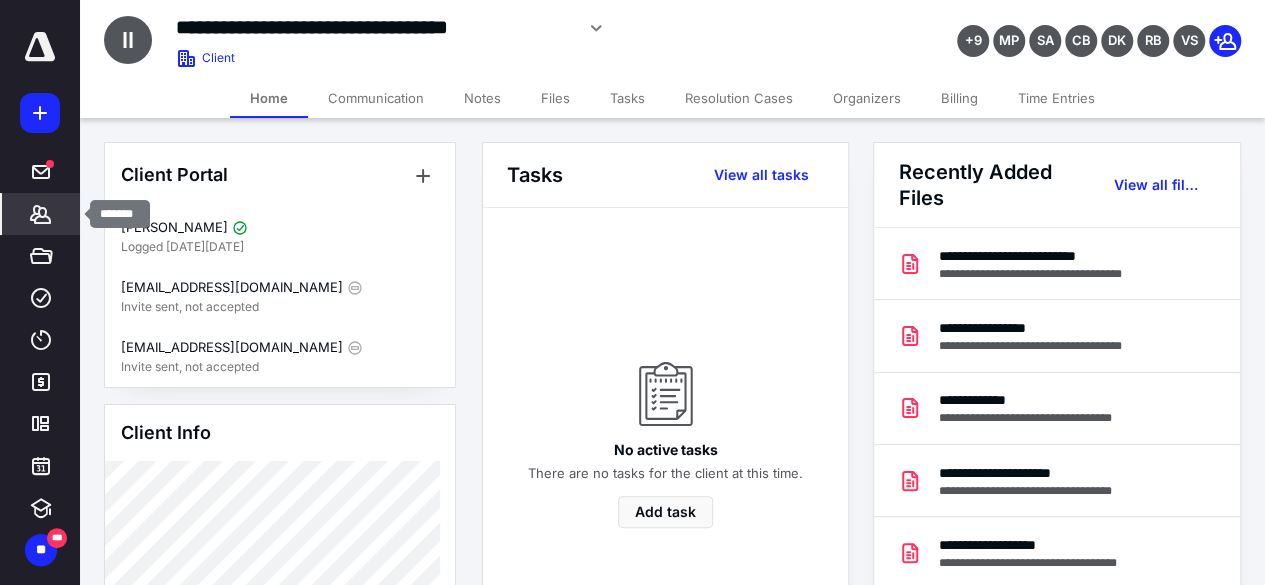 click 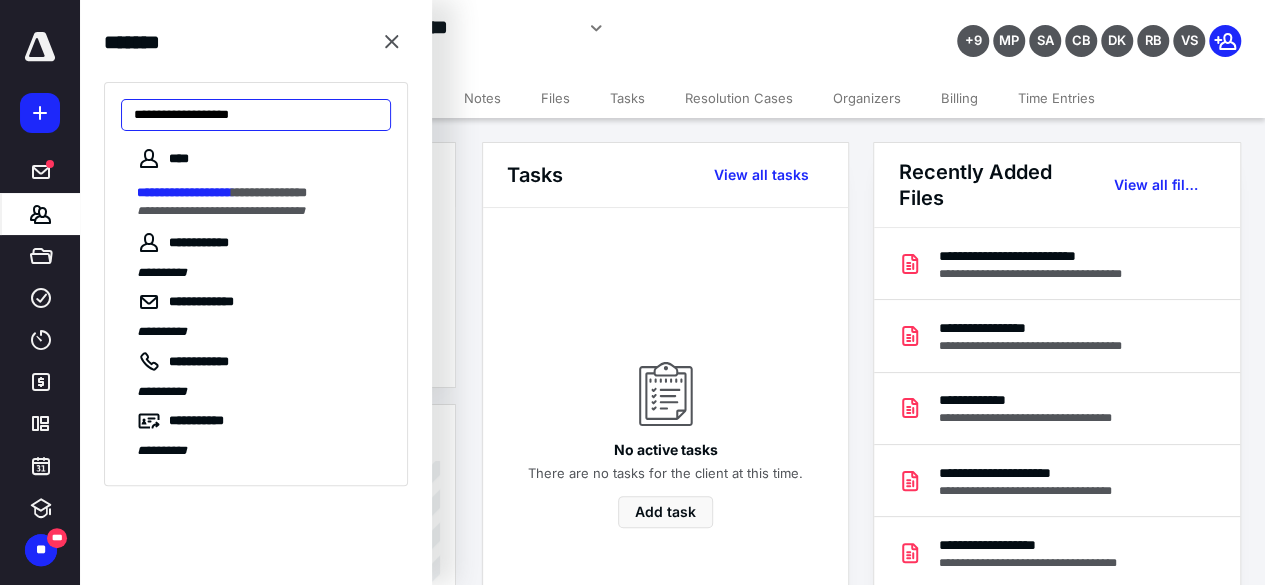 drag, startPoint x: 299, startPoint y: 119, endPoint x: 116, endPoint y: 148, distance: 185.28357 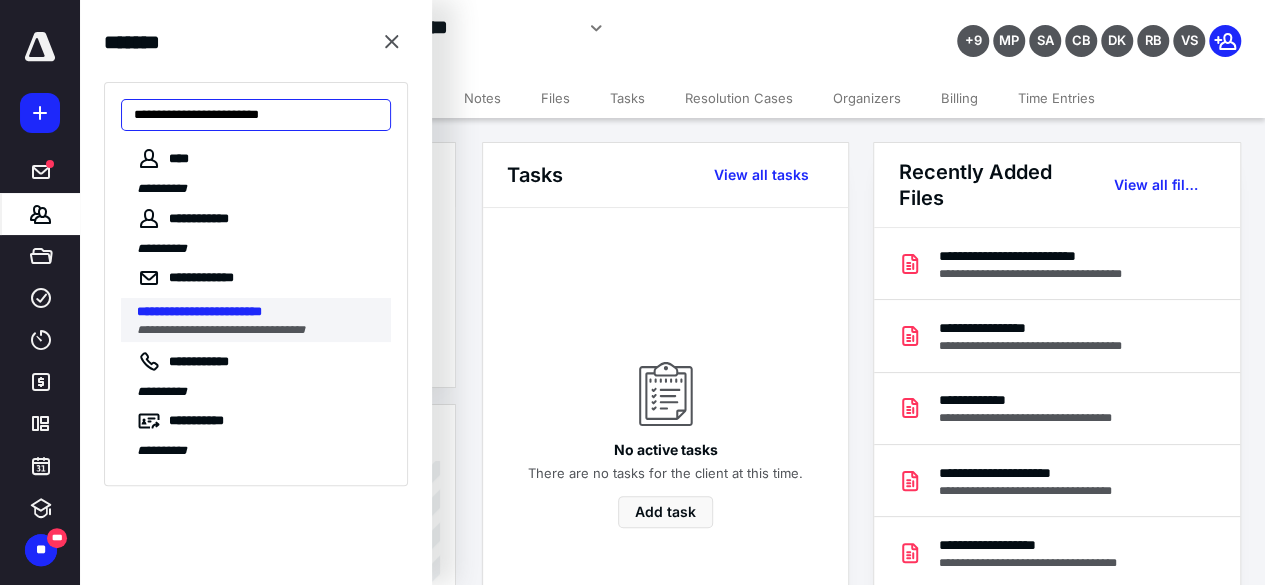 type on "**********" 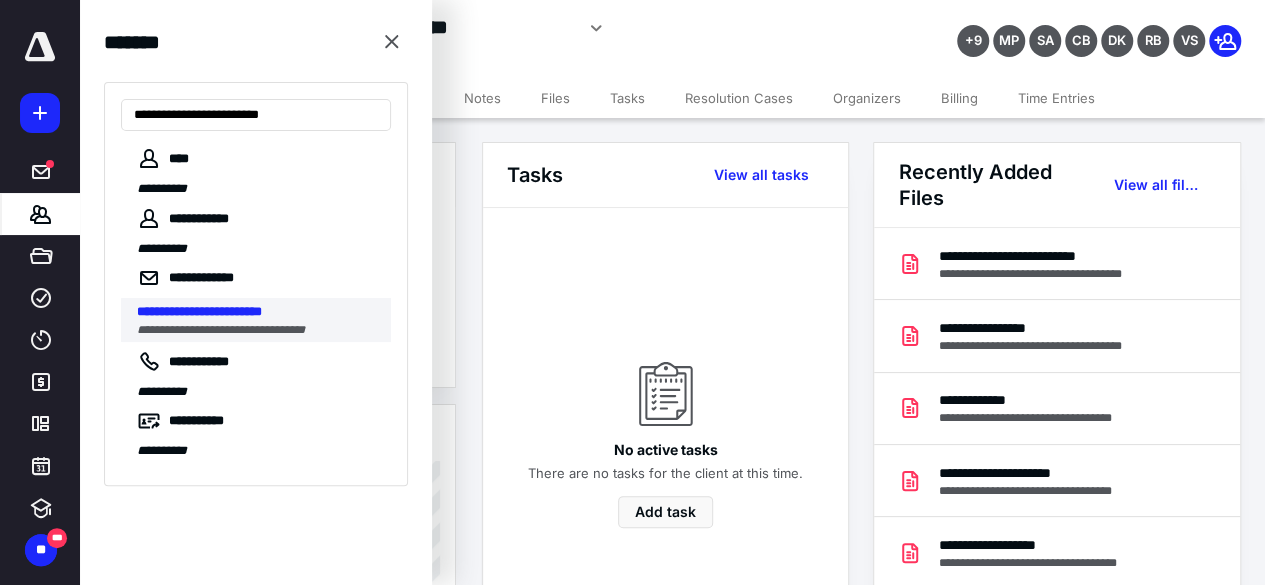 click on "**********" at bounding box center [221, 330] 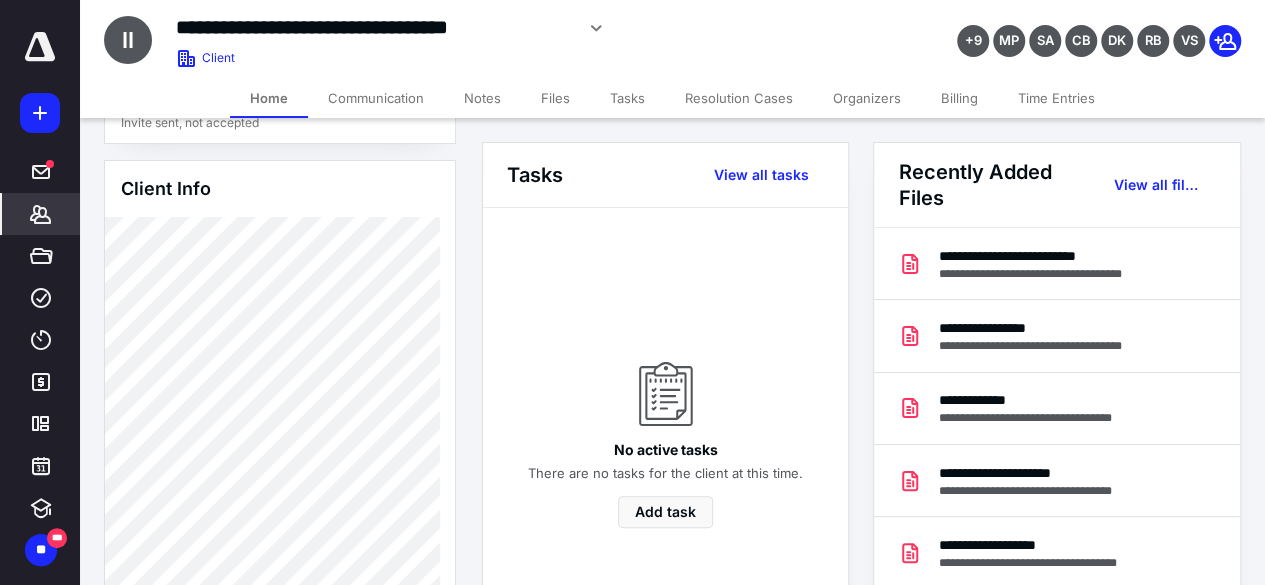 scroll, scrollTop: 0, scrollLeft: 0, axis: both 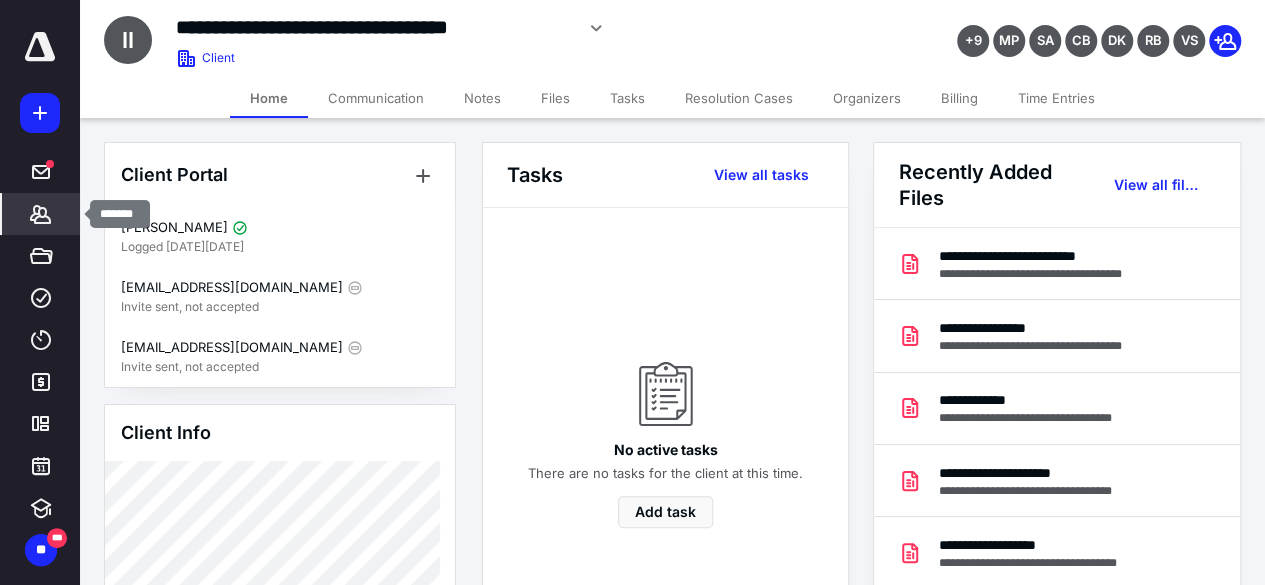 click on "*******" at bounding box center [41, 214] 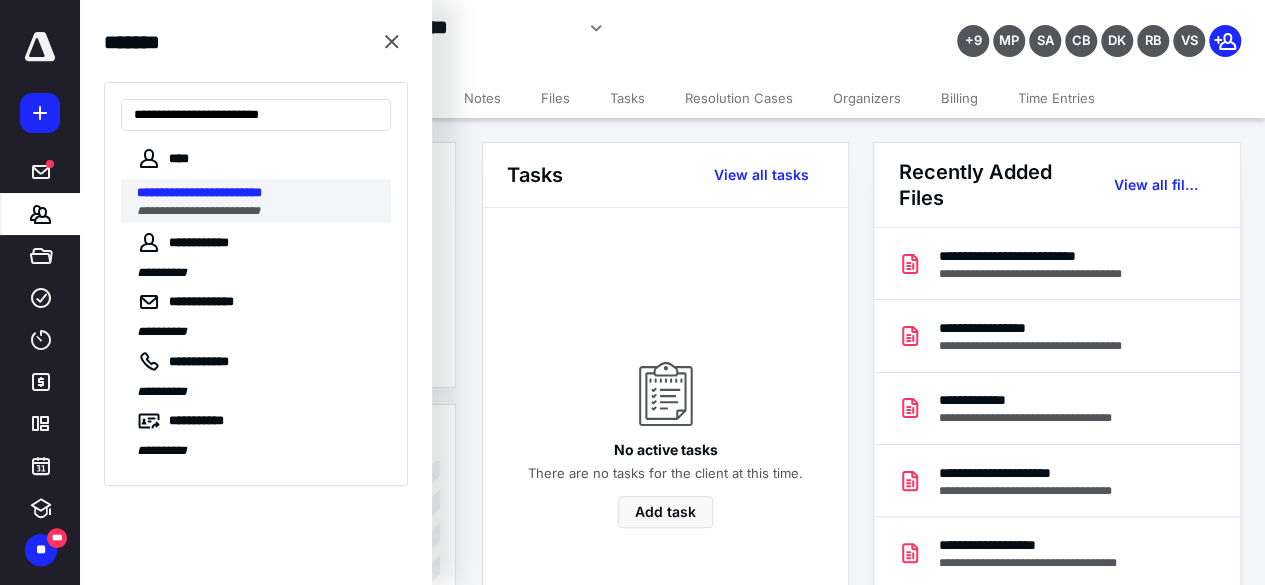 type on "**********" 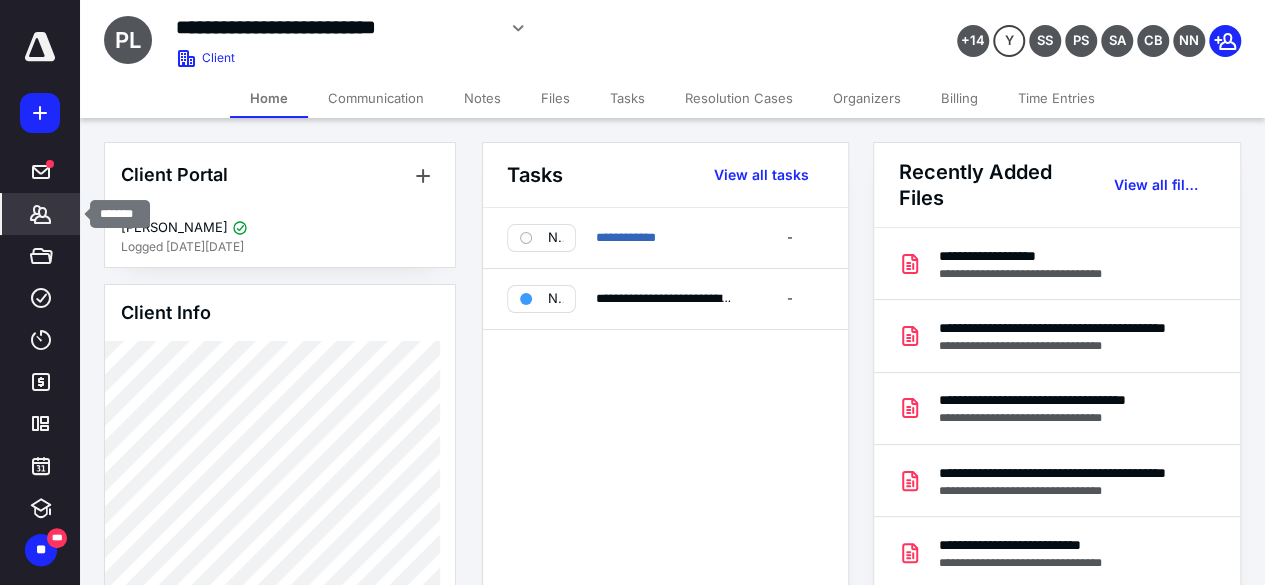 click on "*******" at bounding box center (41, 214) 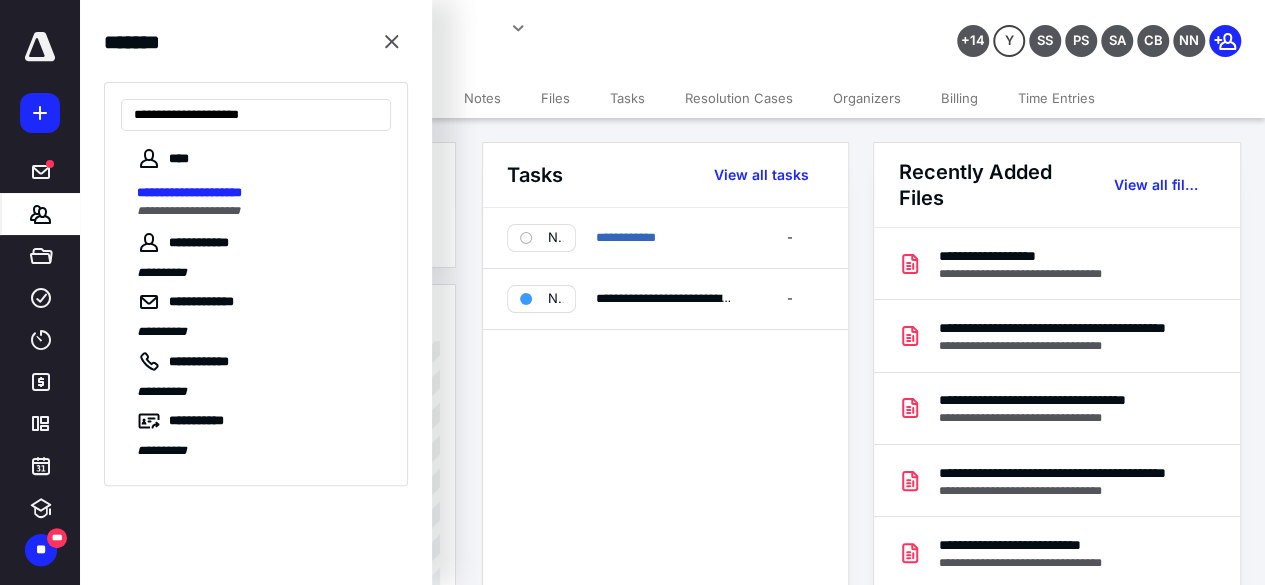 type on "**********" 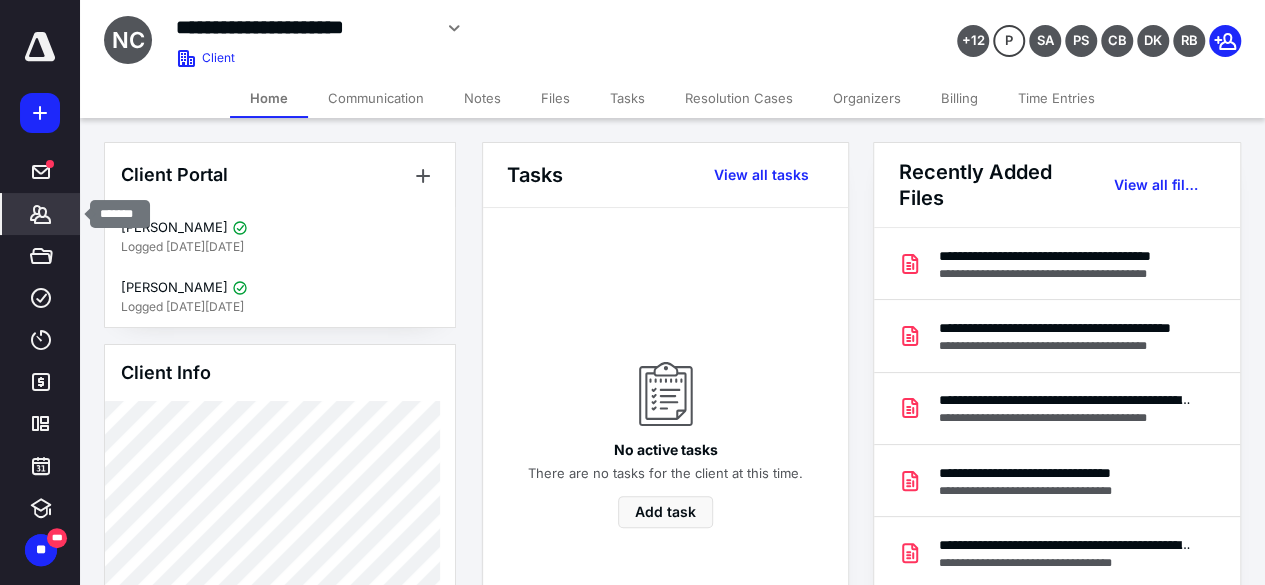 click 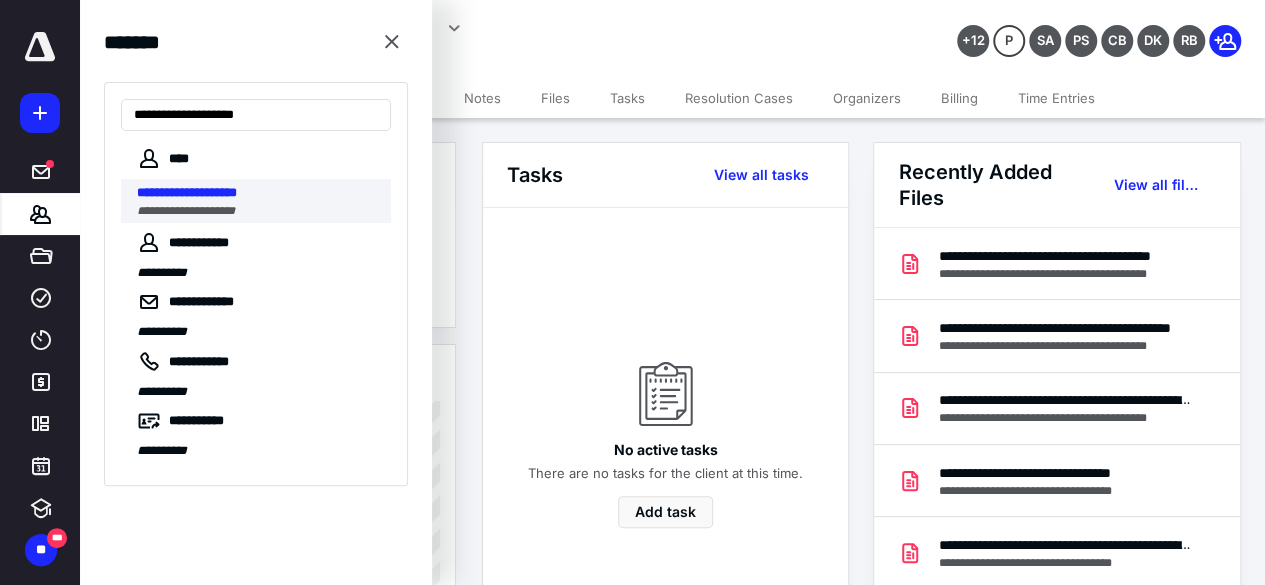 type on "**********" 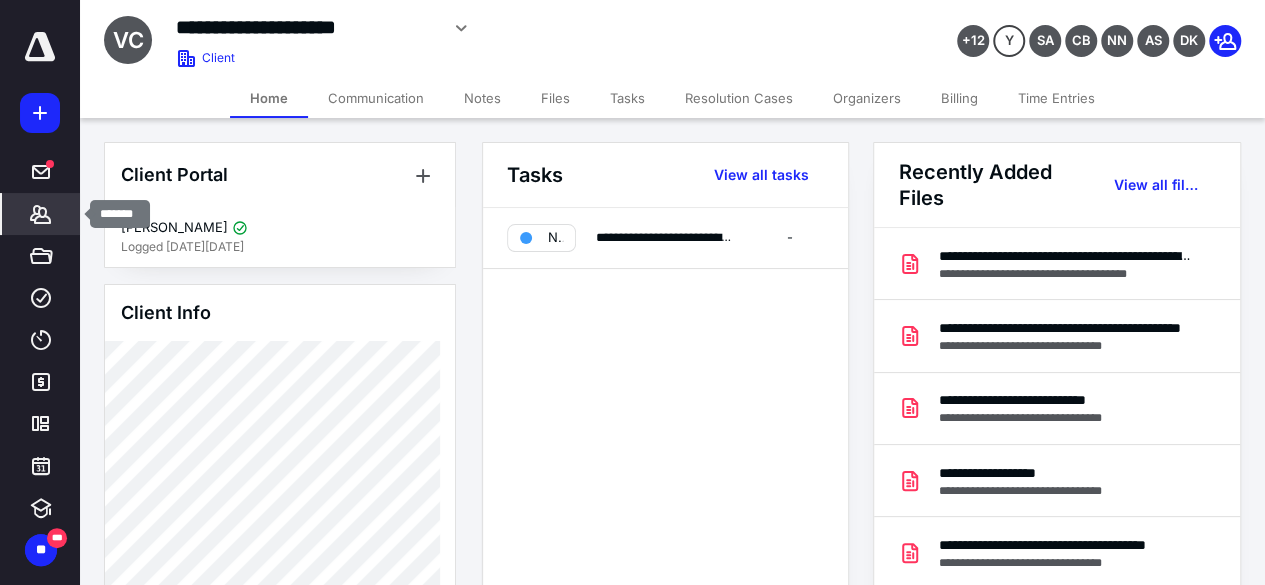 click 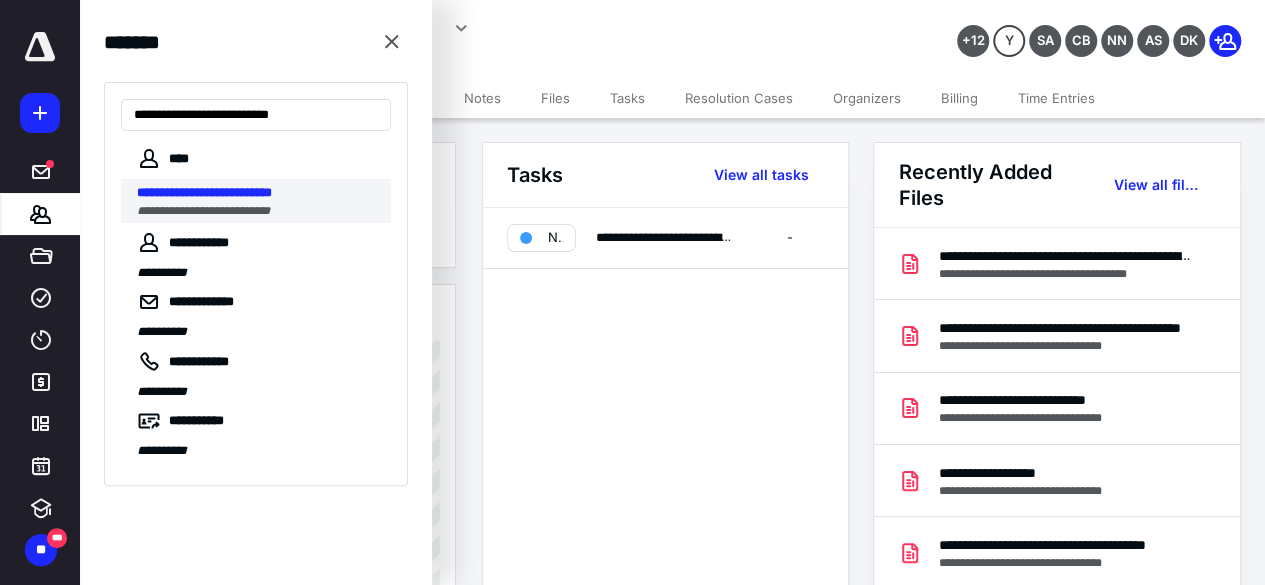 type on "**********" 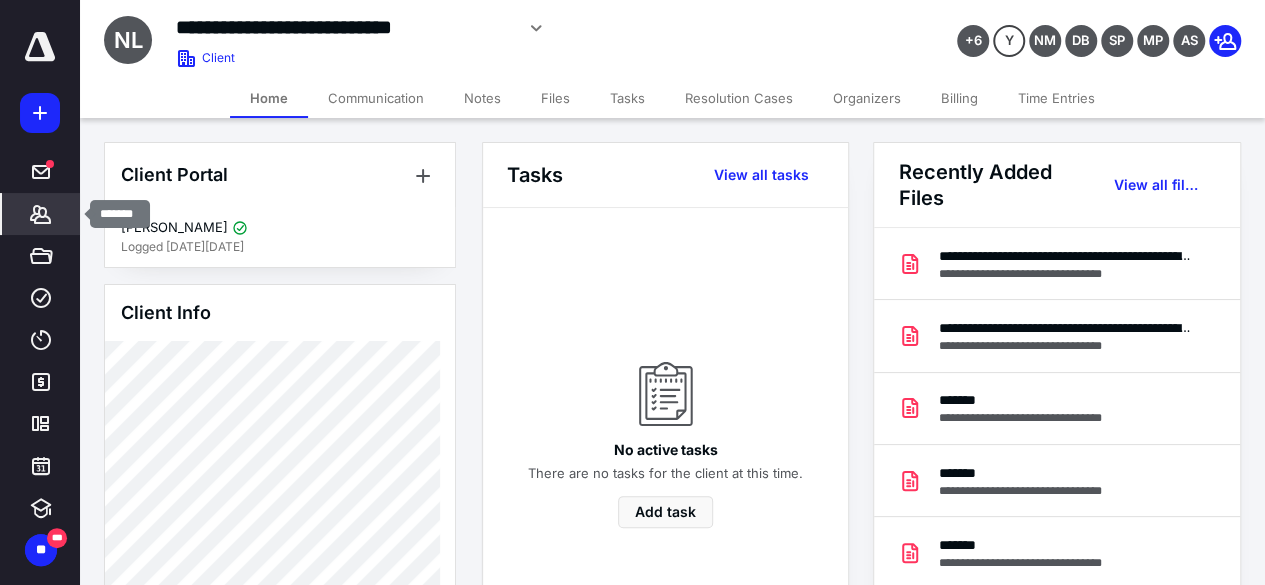 click 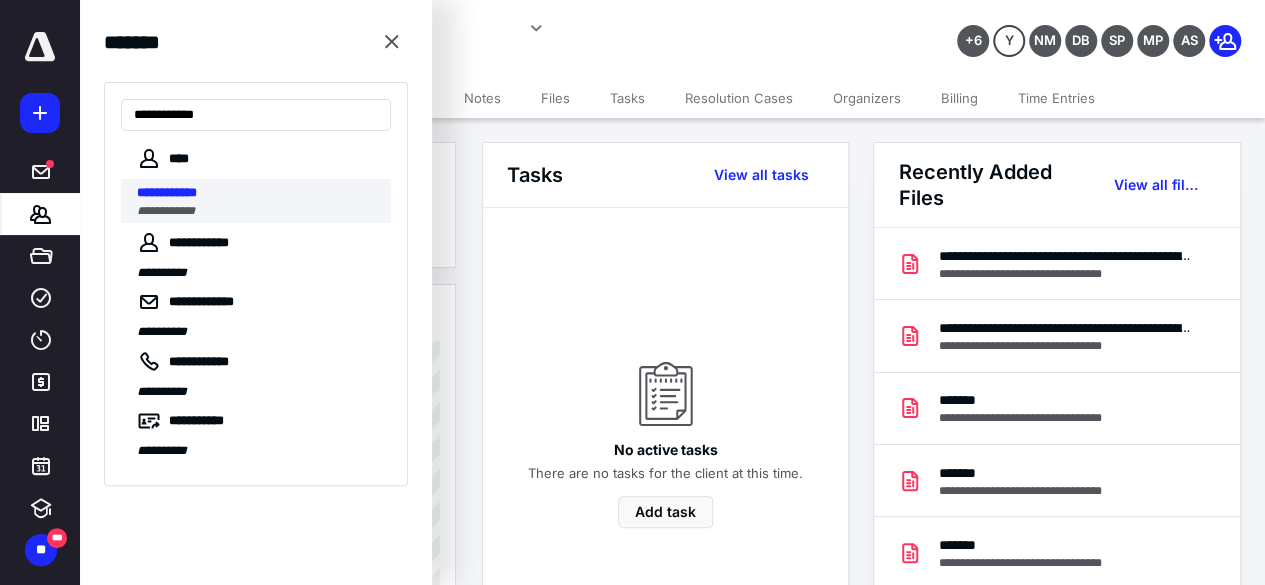 type on "**********" 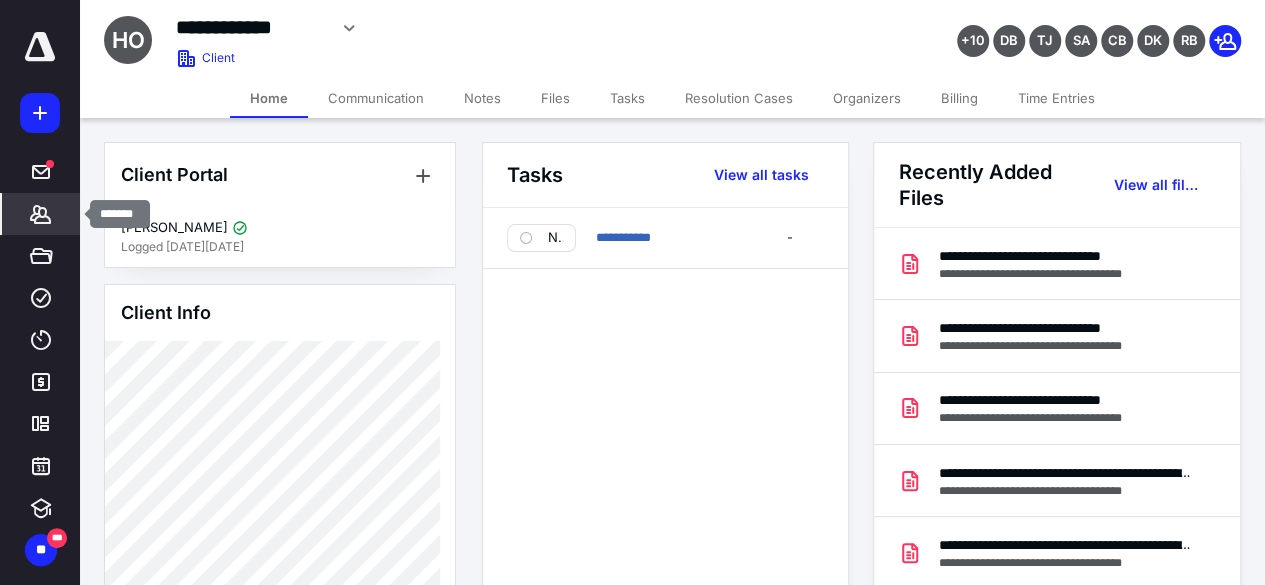click 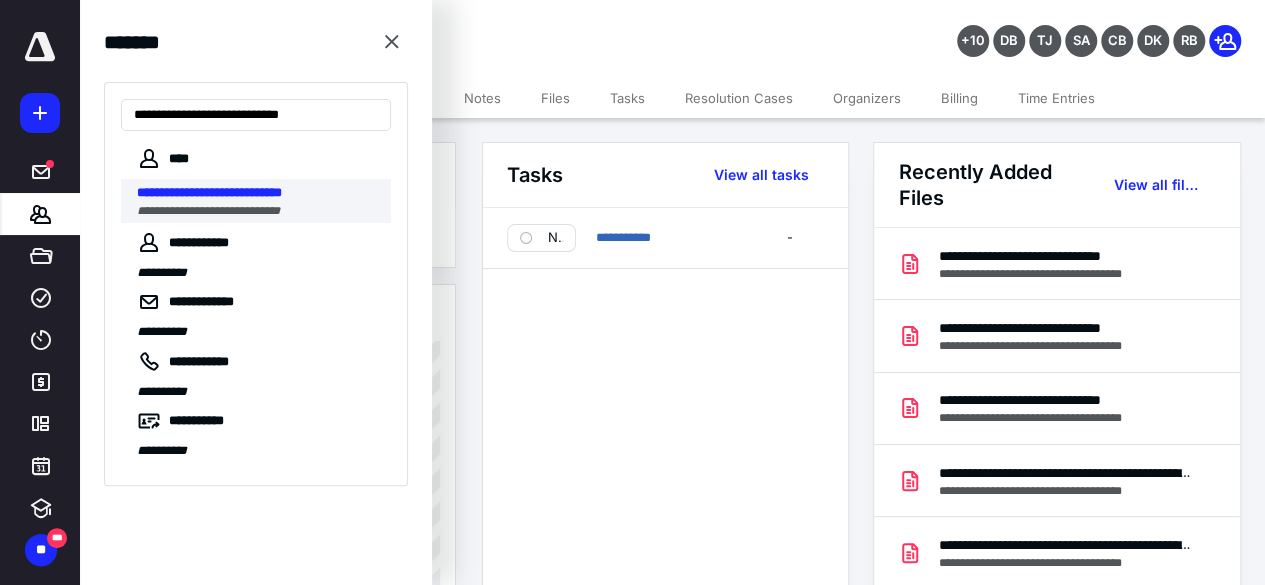 type on "**********" 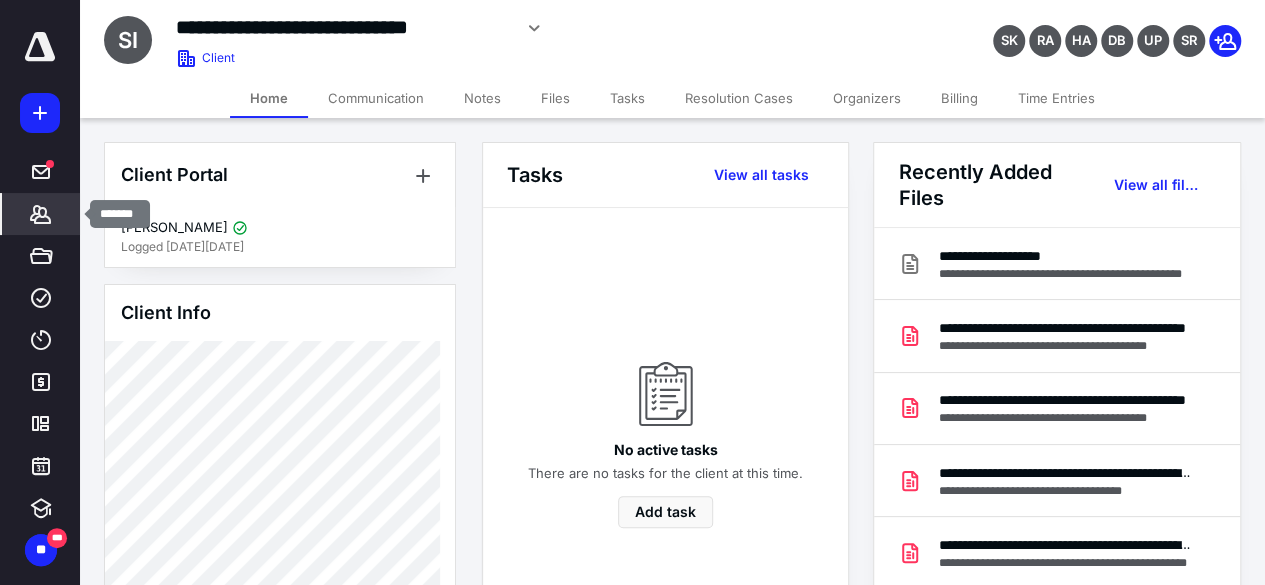click 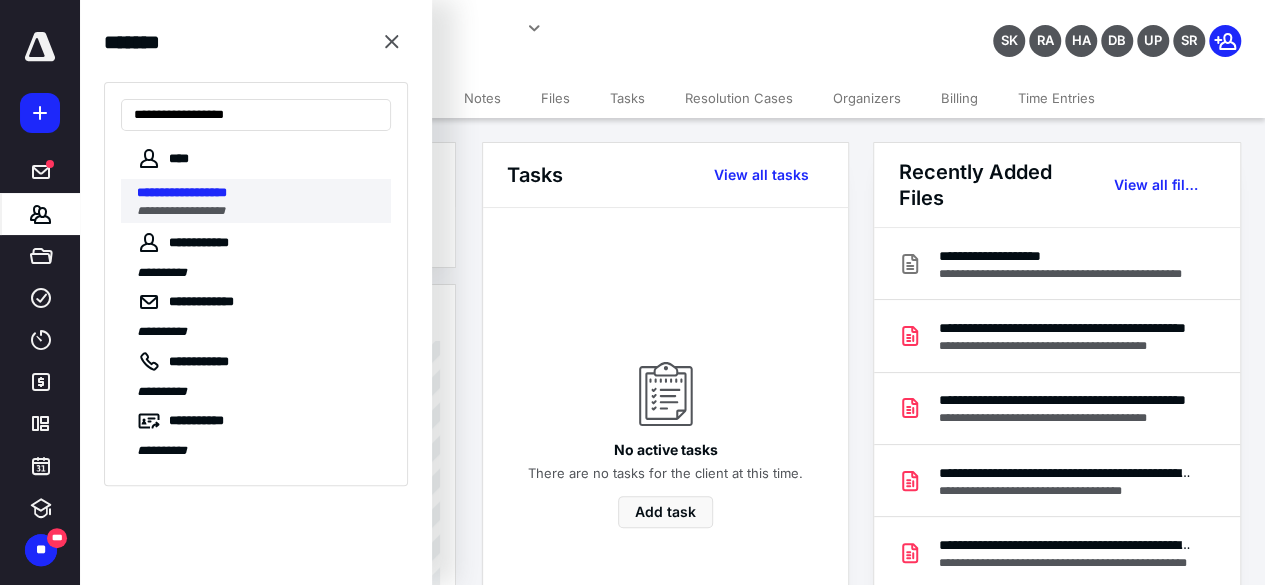 type on "**********" 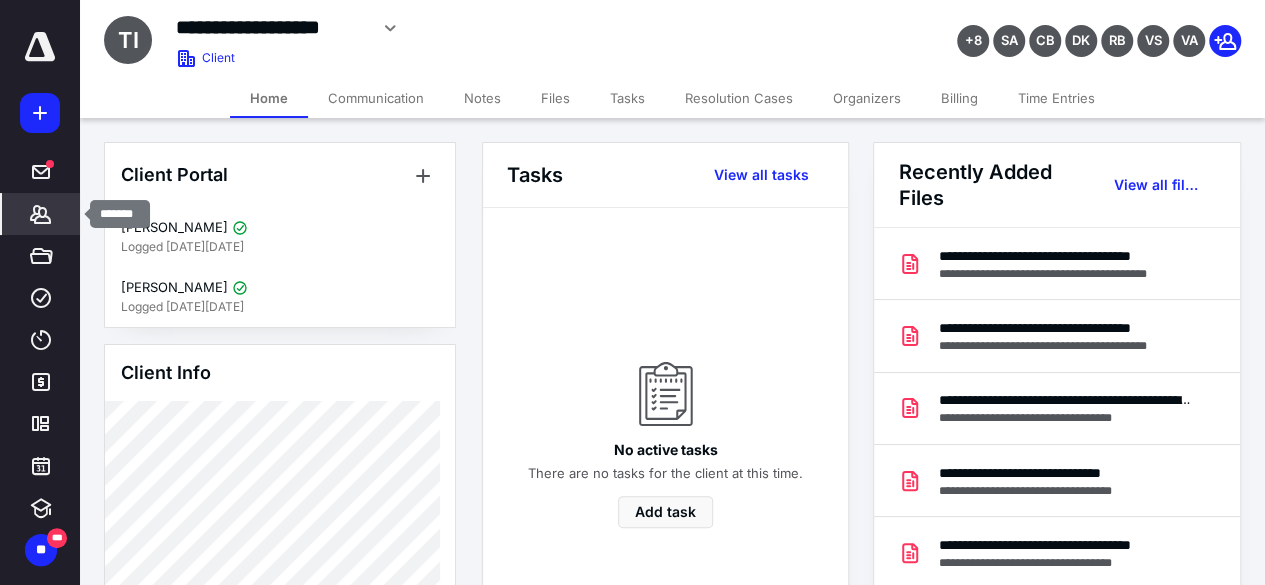 click 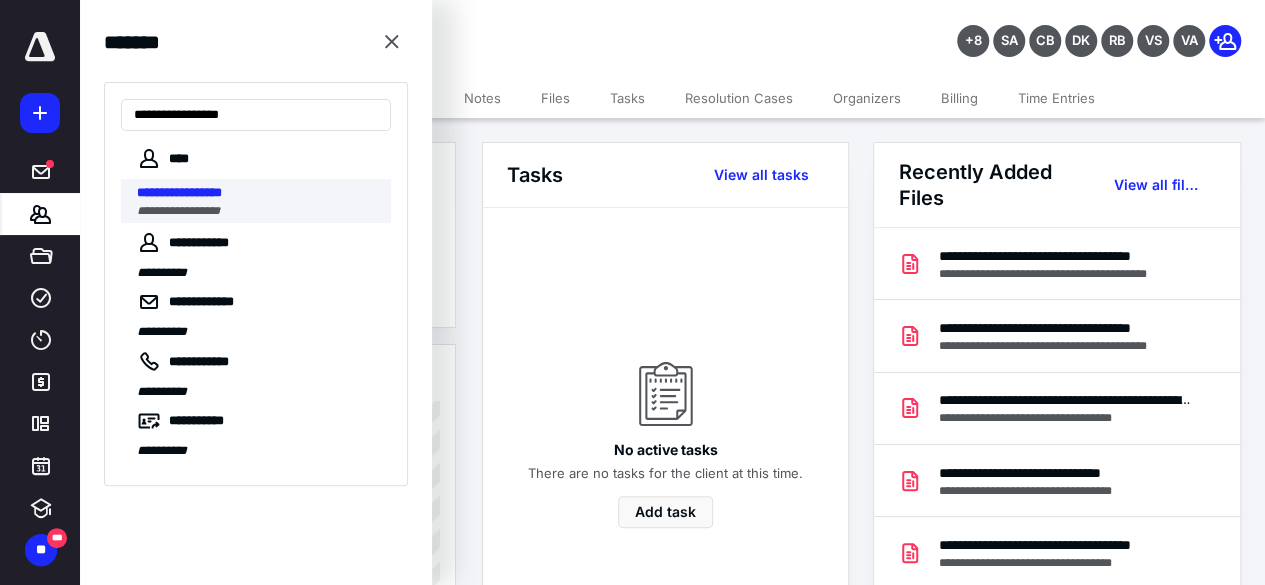 type on "**********" 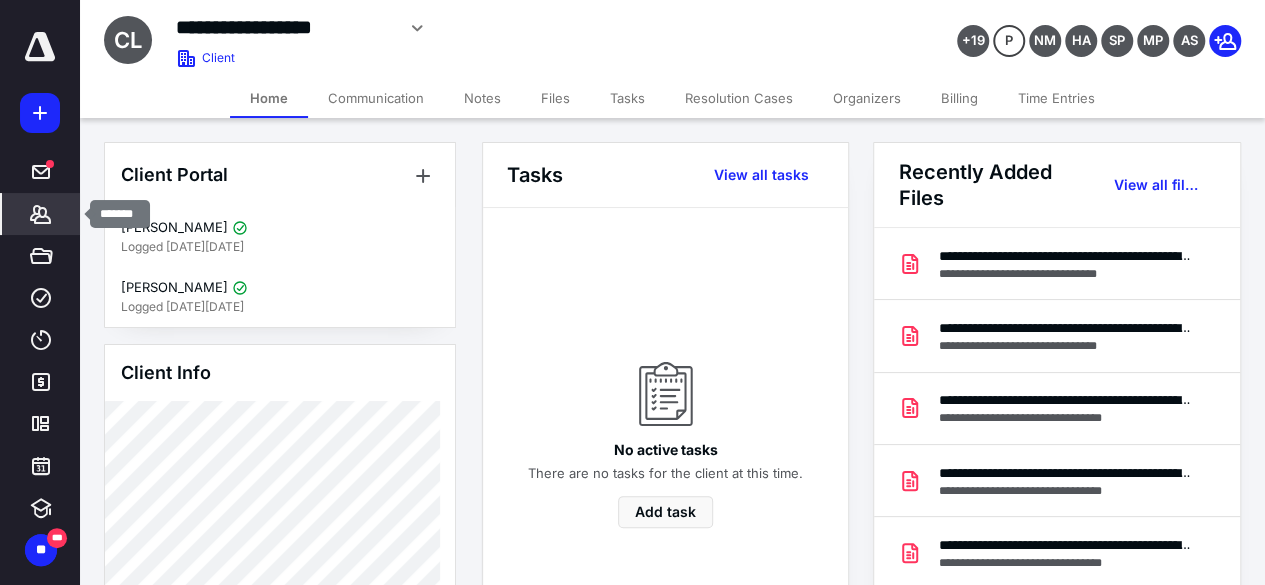 click 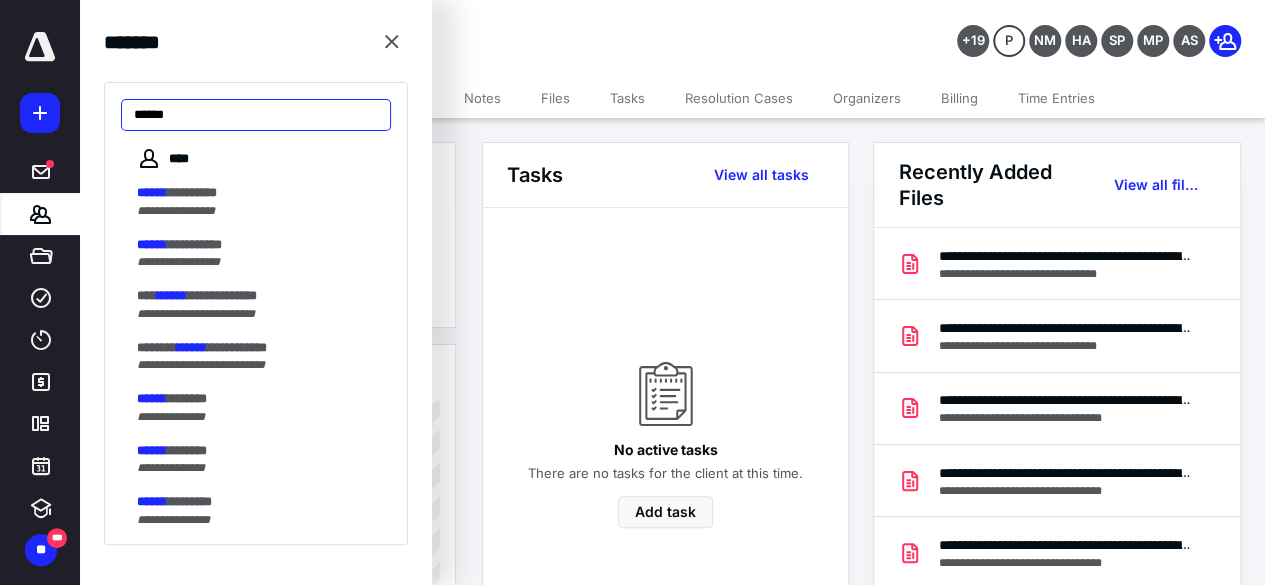 drag, startPoint x: 311, startPoint y: 103, endPoint x: 101, endPoint y: 151, distance: 215.41588 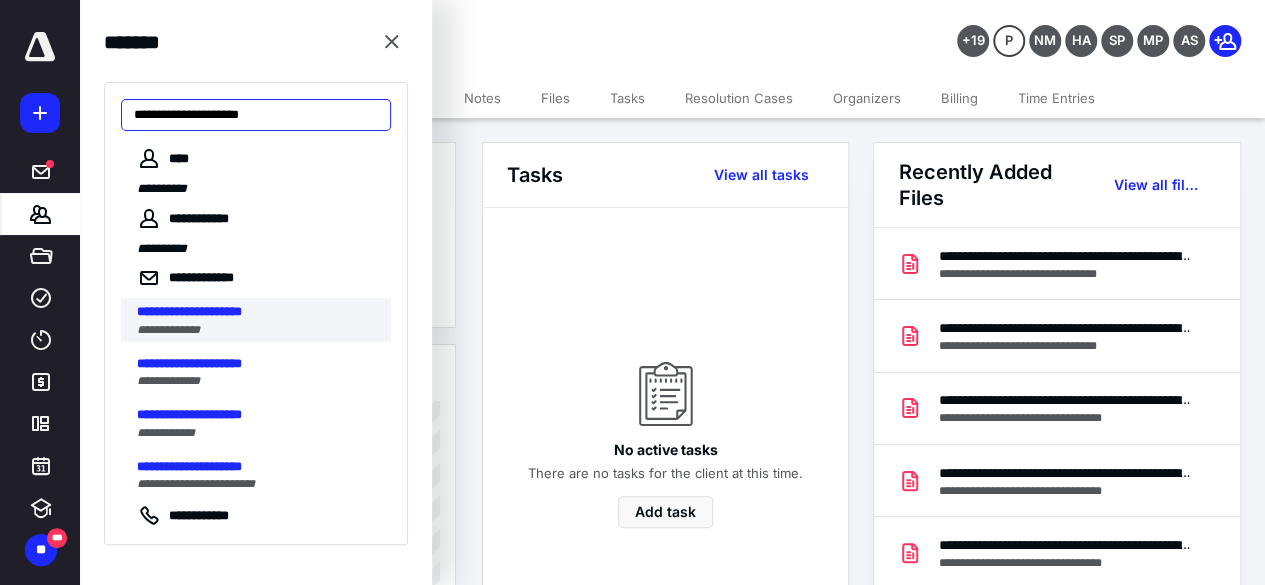 type on "**********" 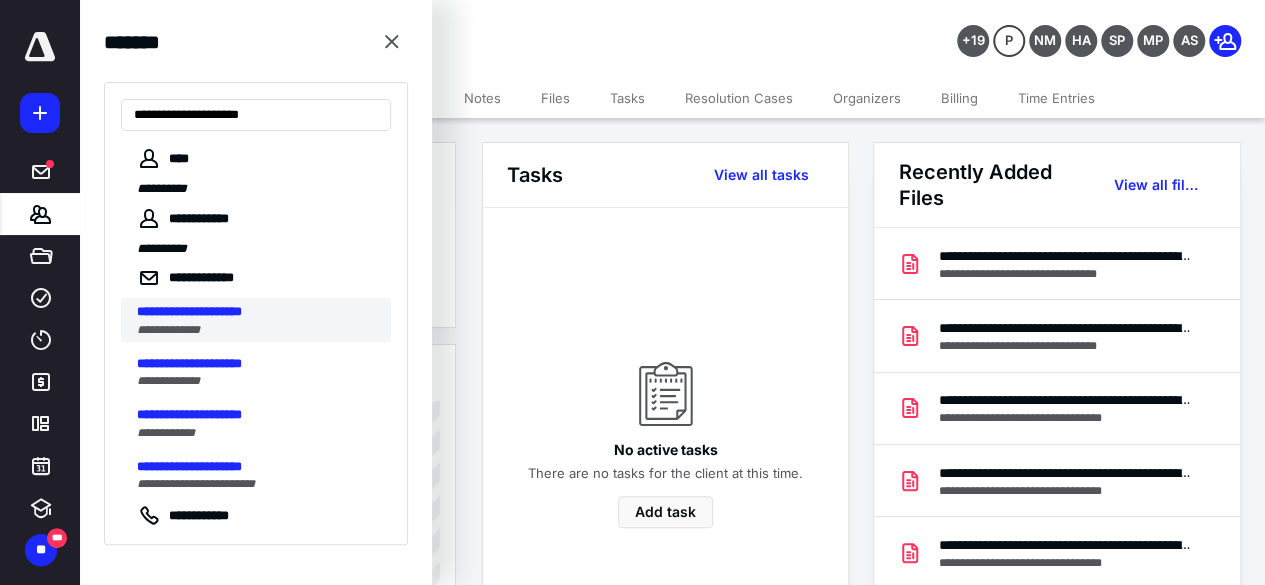 click on "**********" at bounding box center [189, 311] 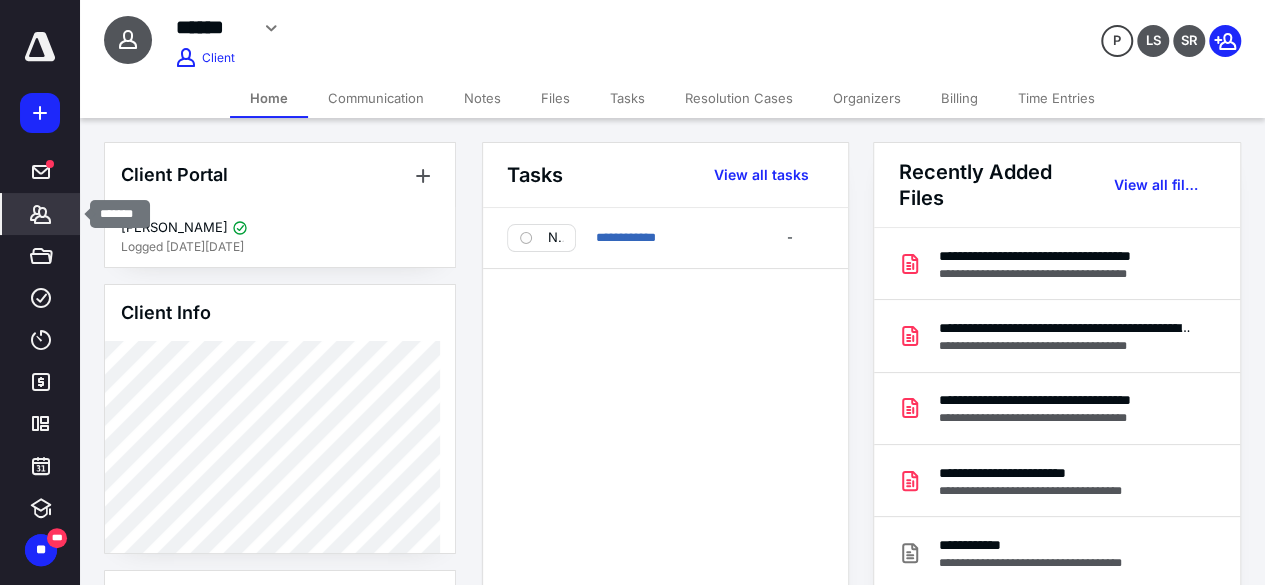 click on "*******" at bounding box center [41, 214] 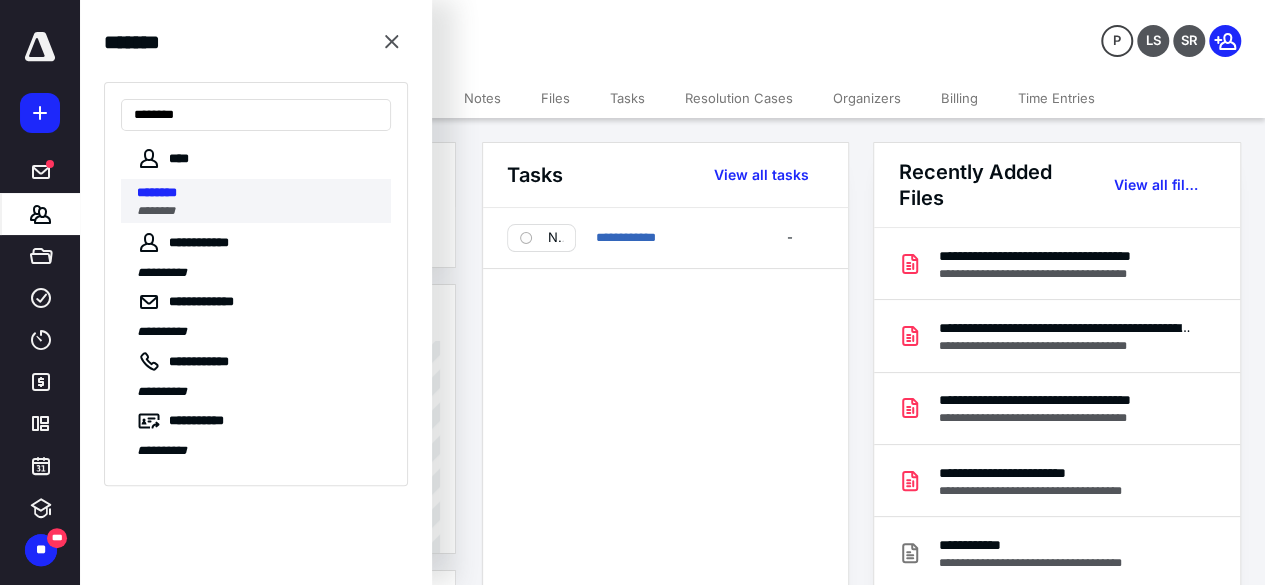 type on "********" 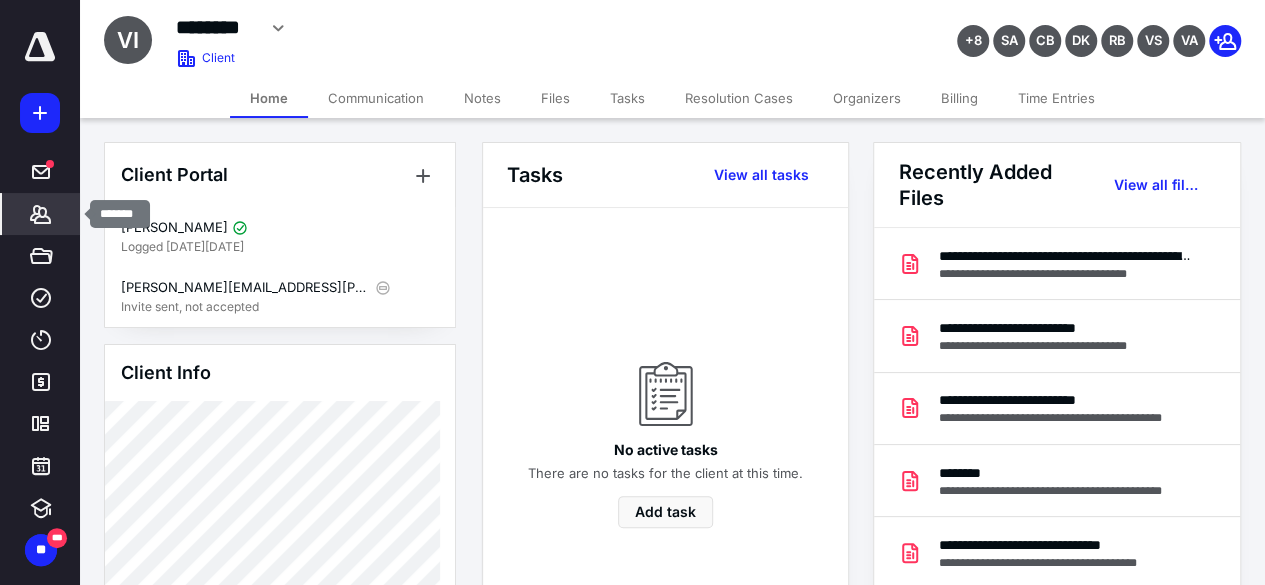 click 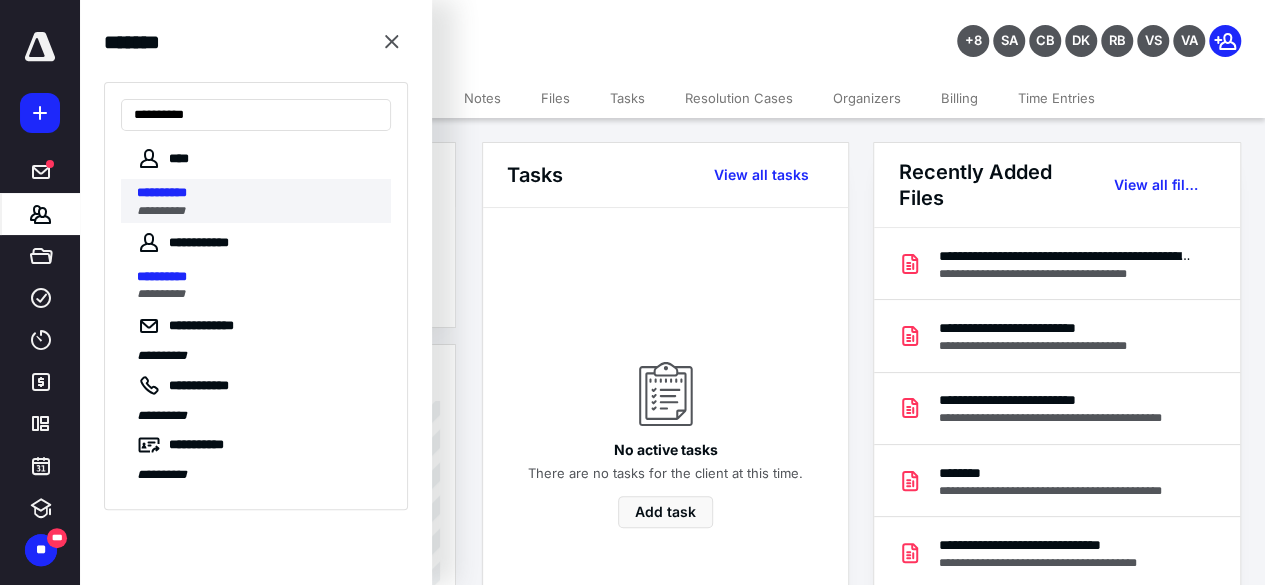 type on "**********" 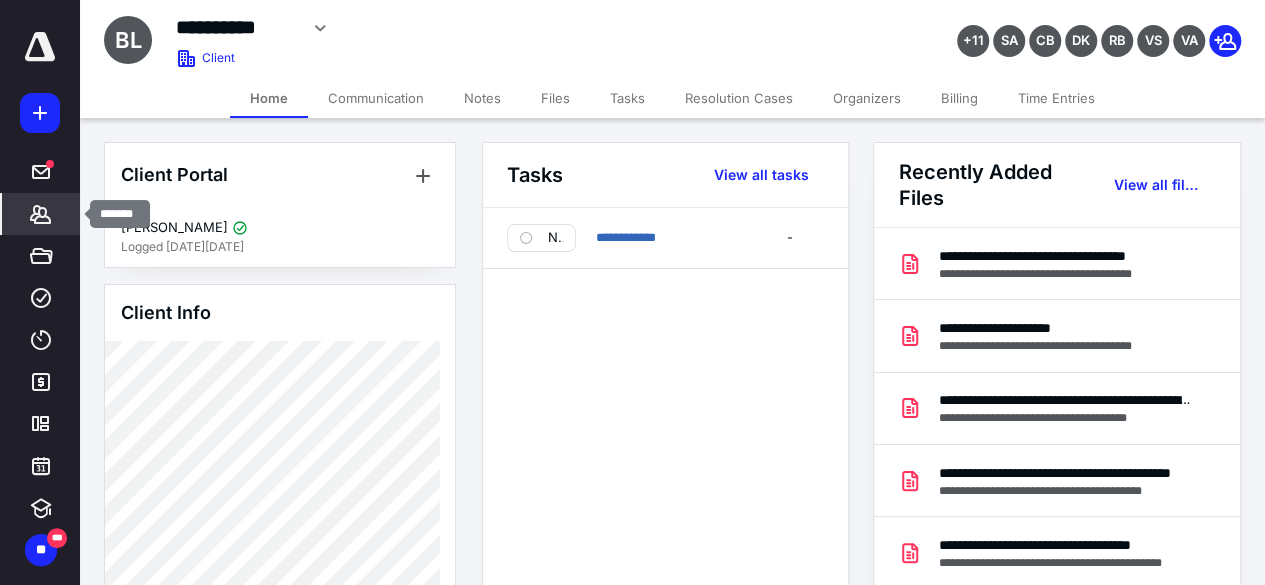 click on "*******" at bounding box center [41, 214] 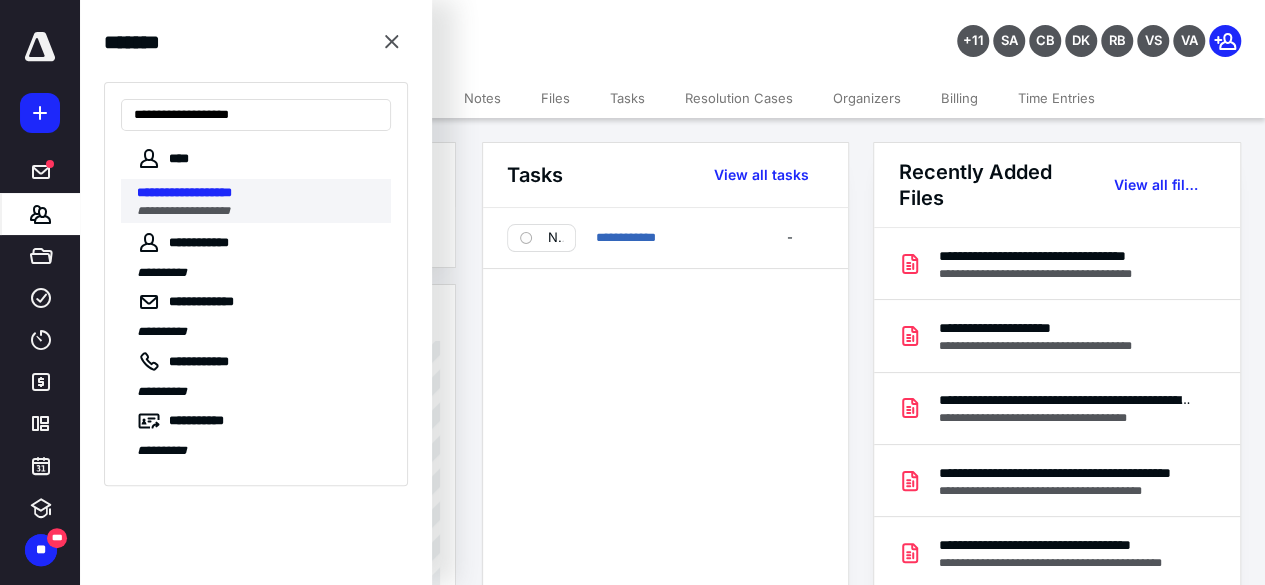 type on "**********" 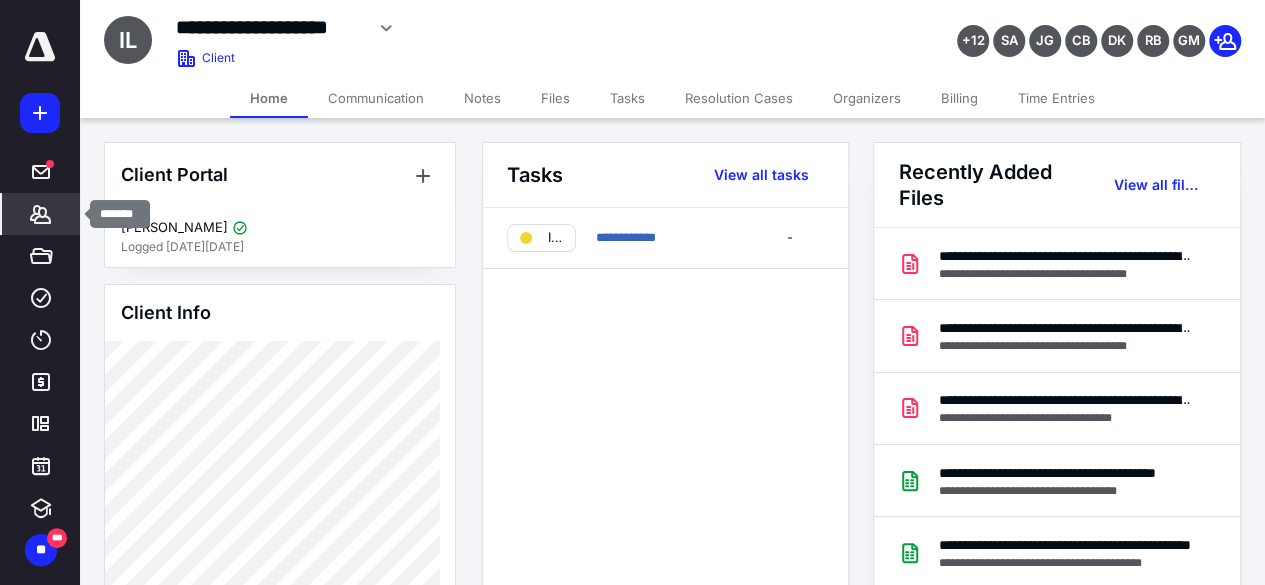click 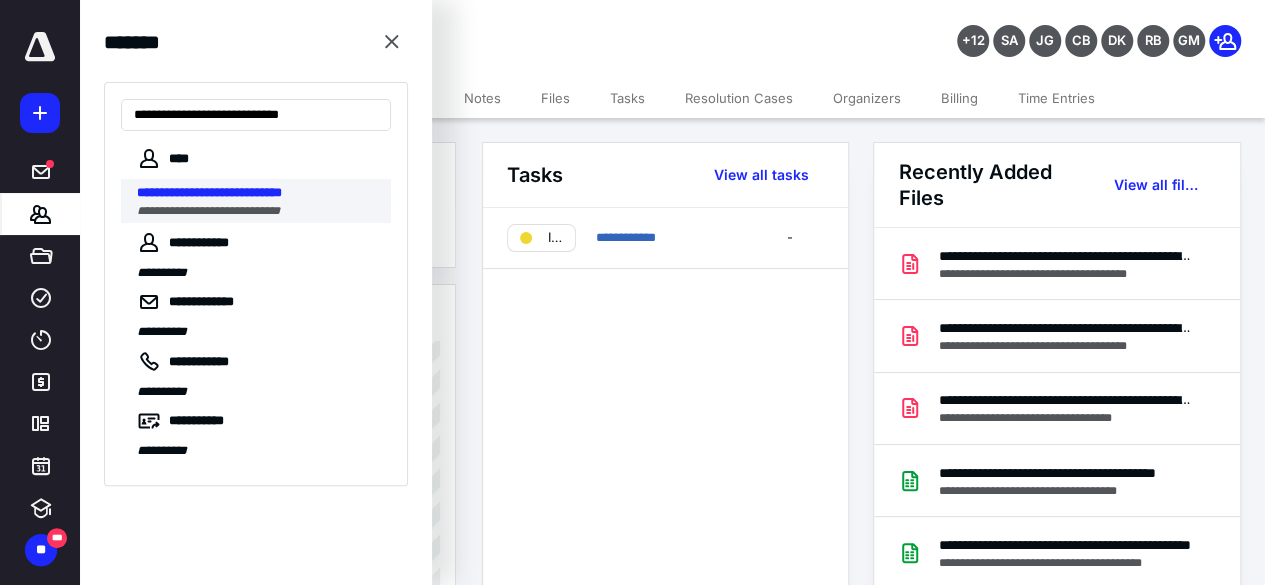 type on "**********" 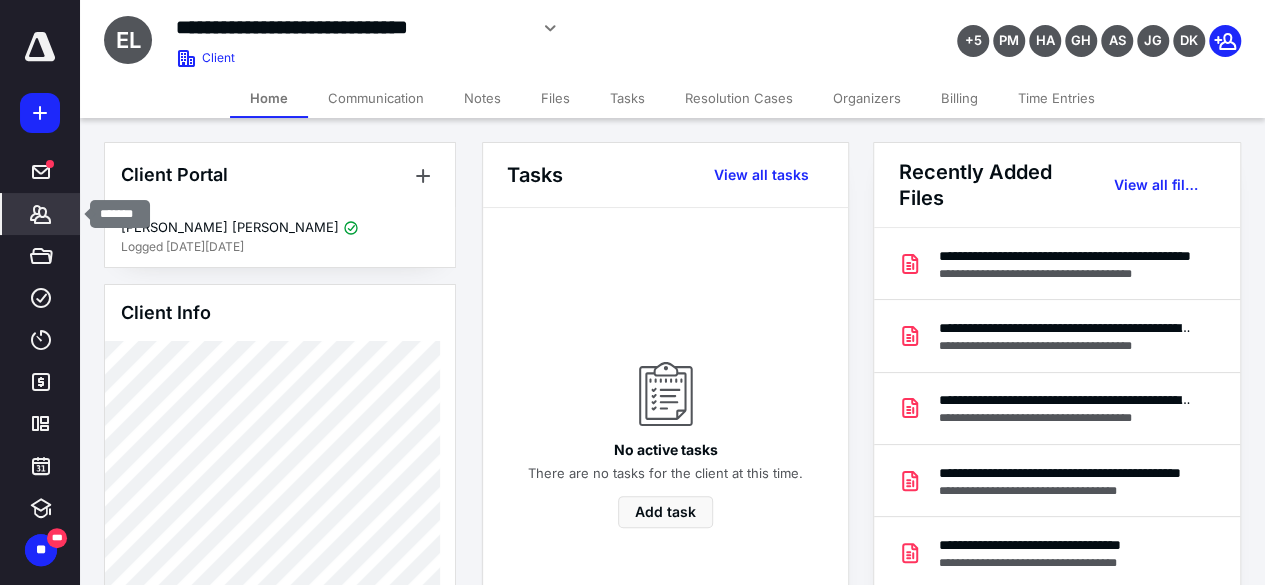 click 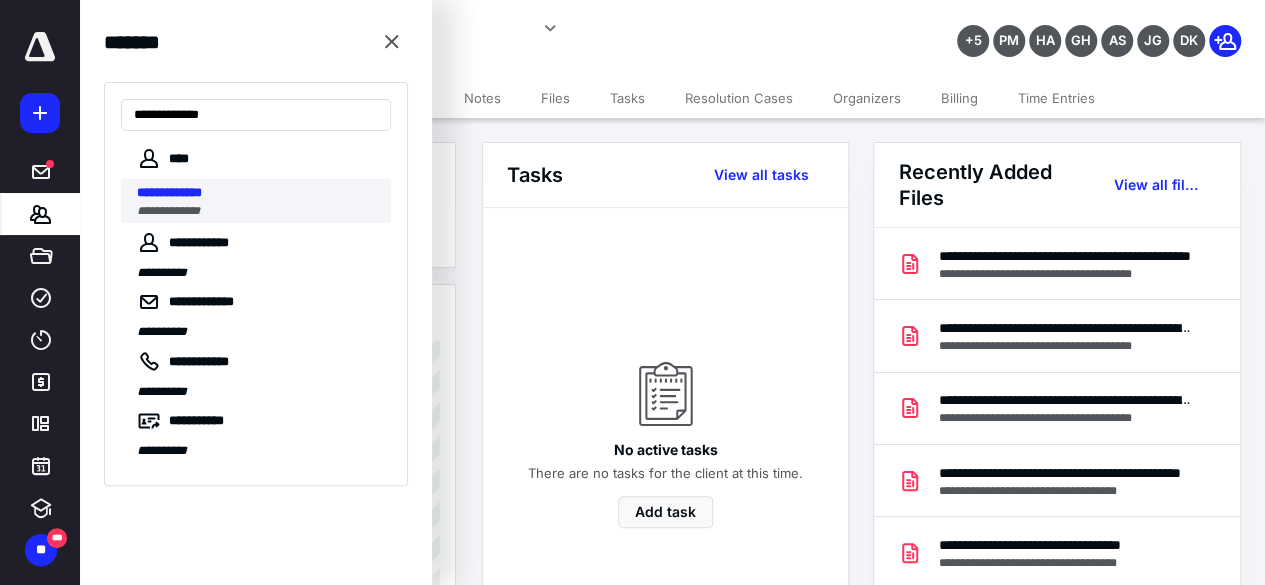type on "**********" 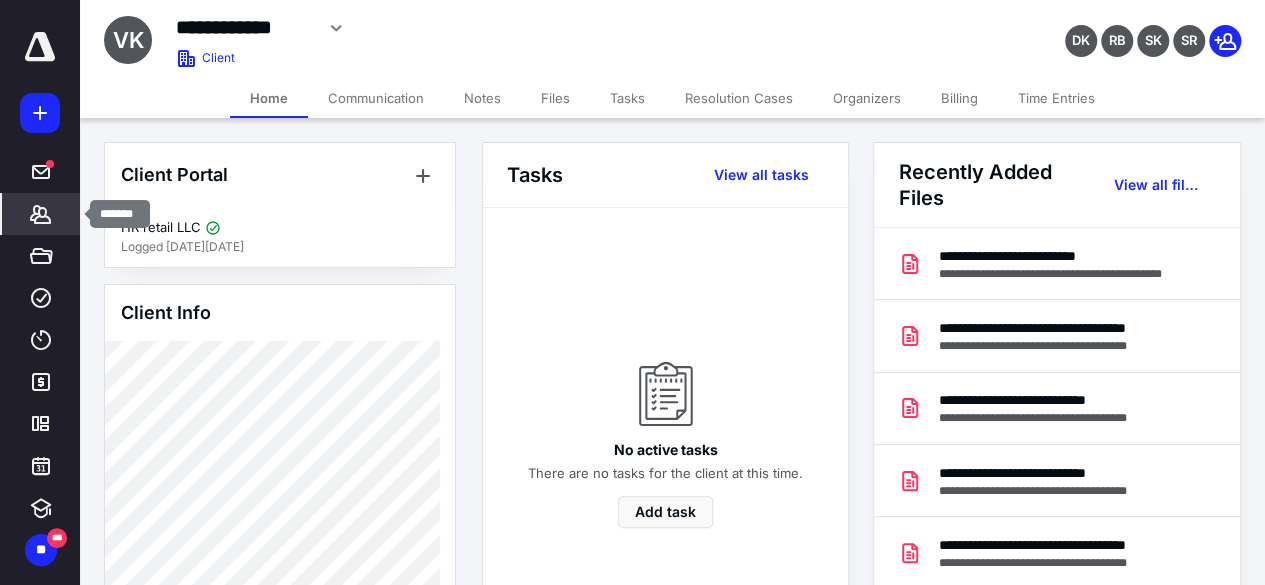 click 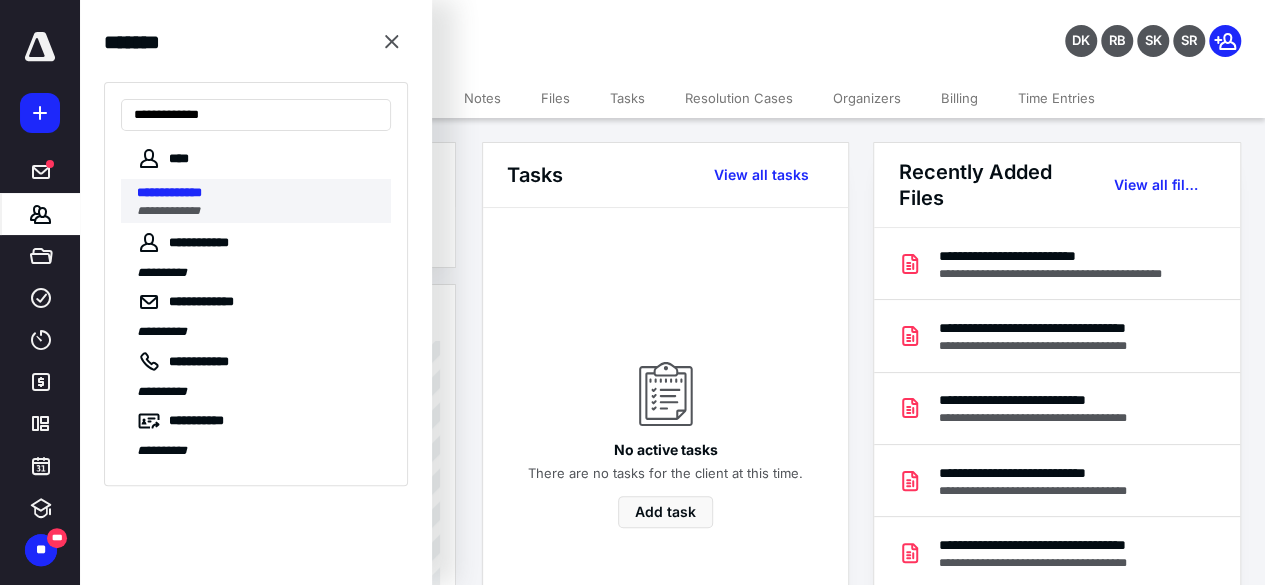 type on "**********" 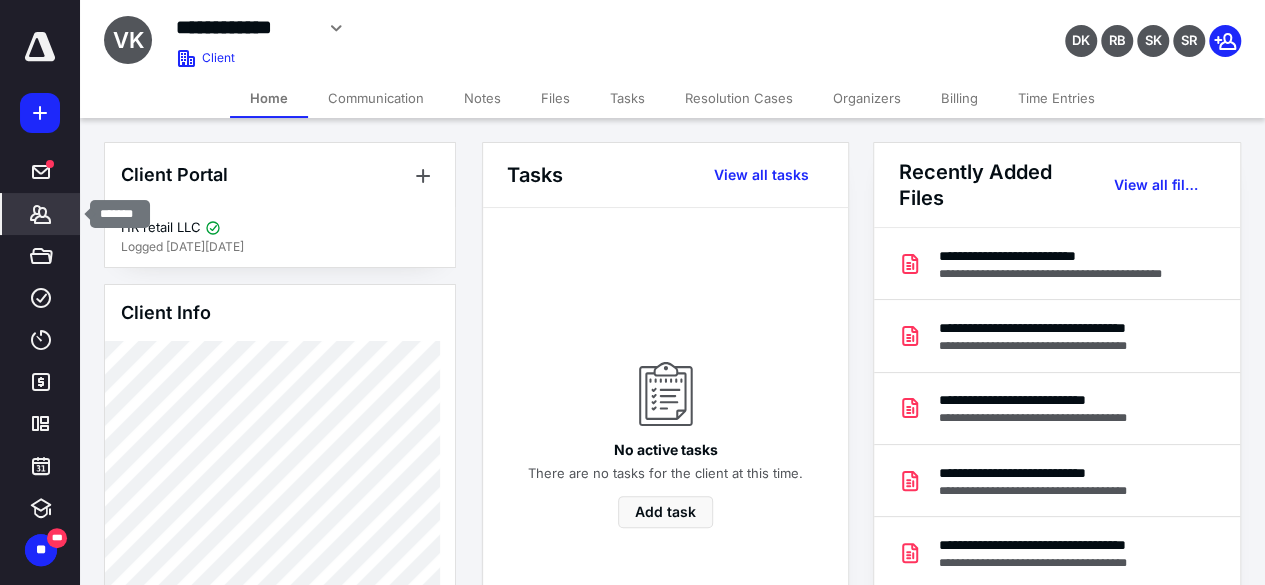 click 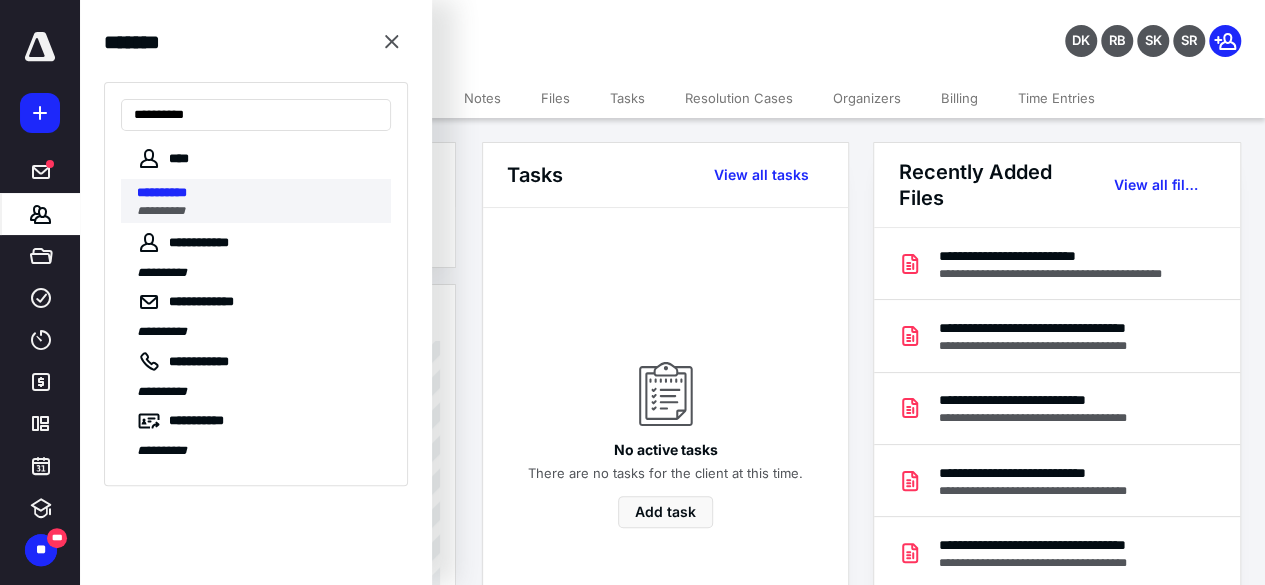 type on "**********" 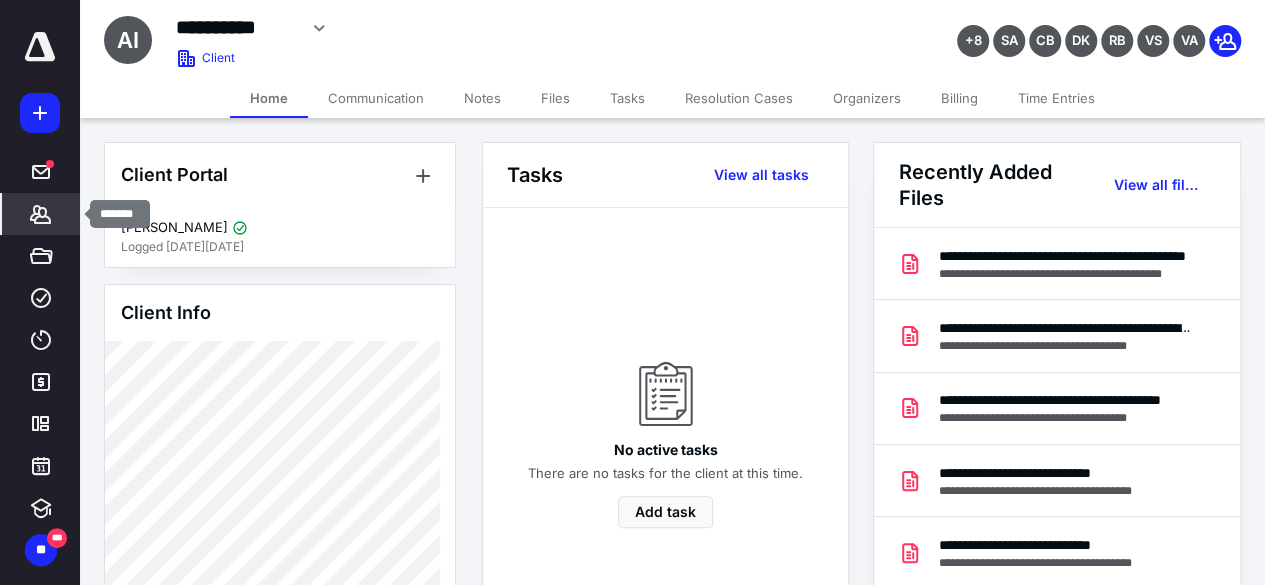 click 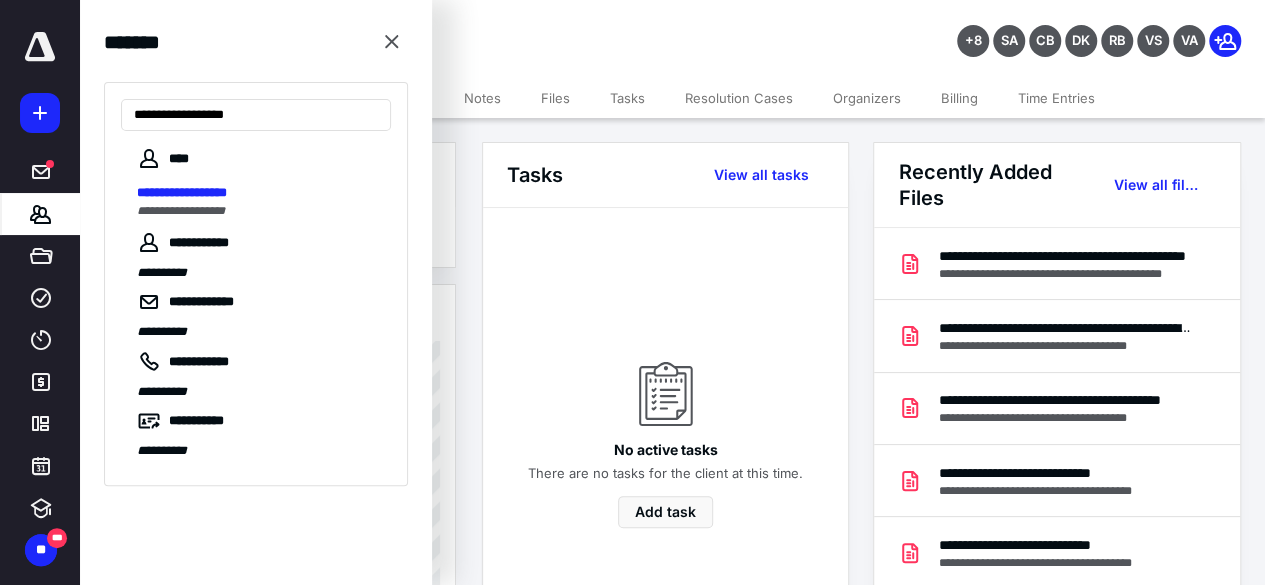 type on "**********" 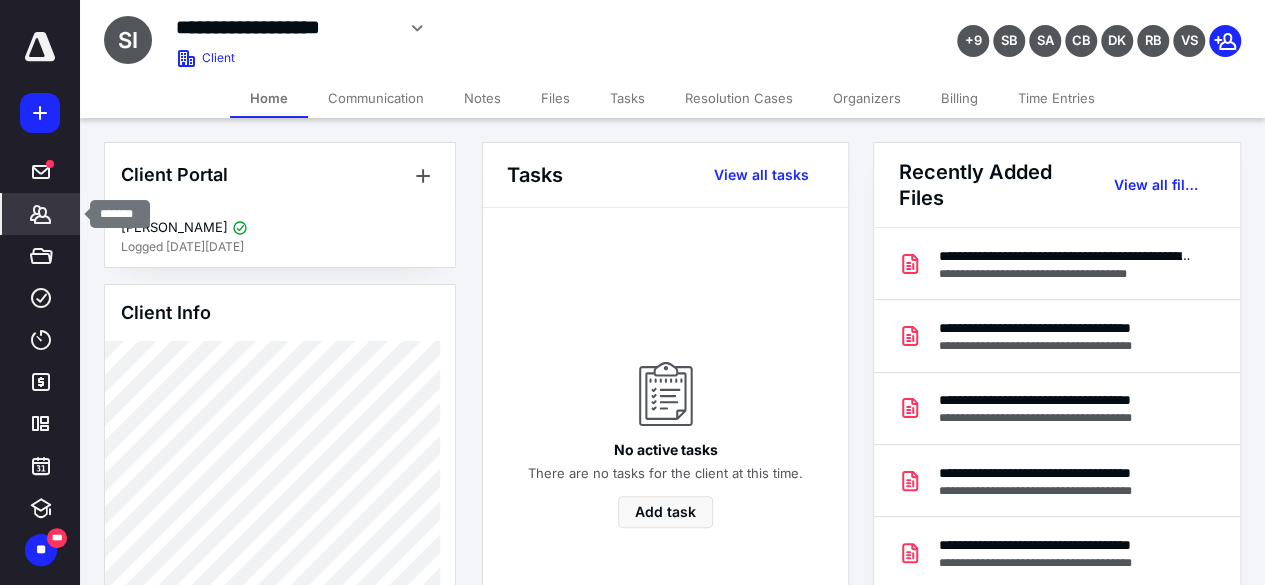 click 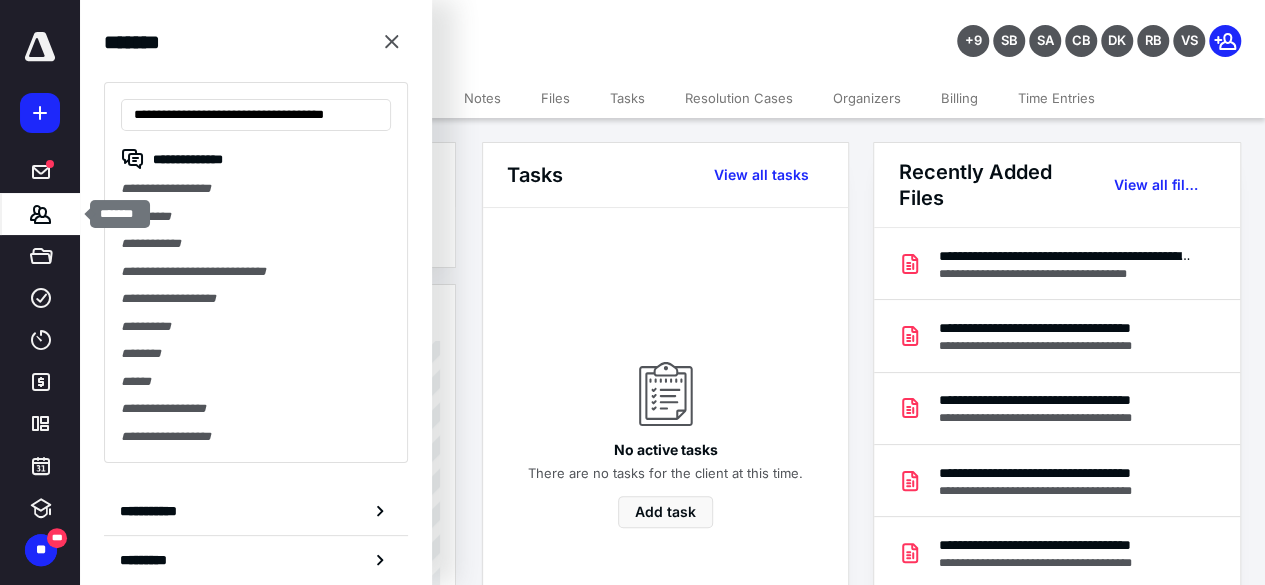 scroll, scrollTop: 0, scrollLeft: 7, axis: horizontal 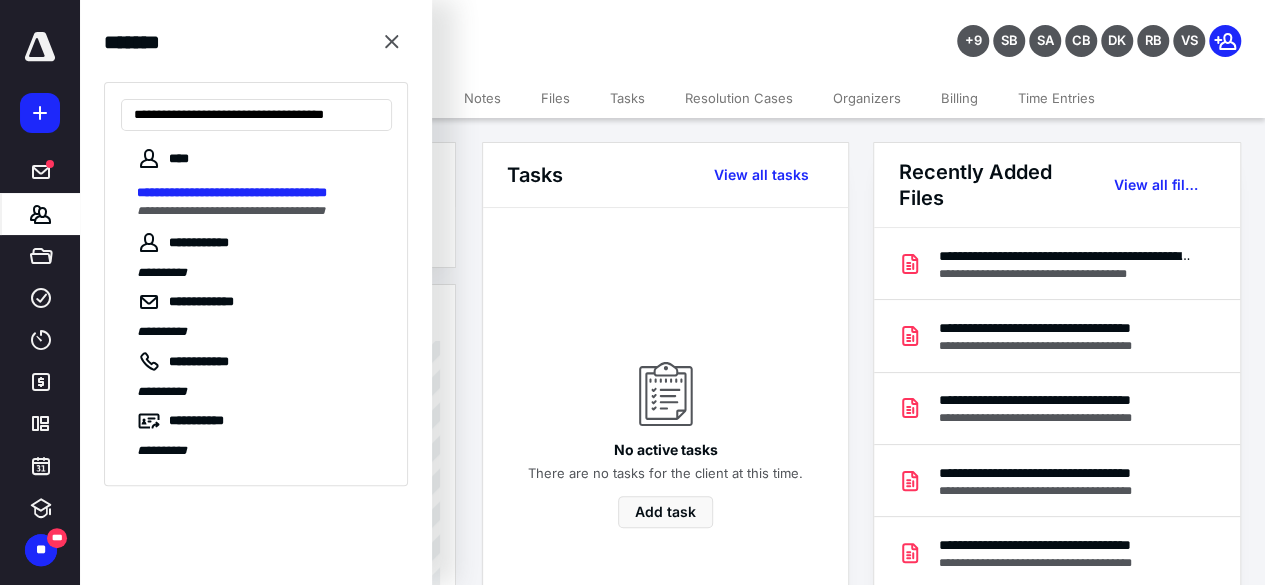 type on "**********" 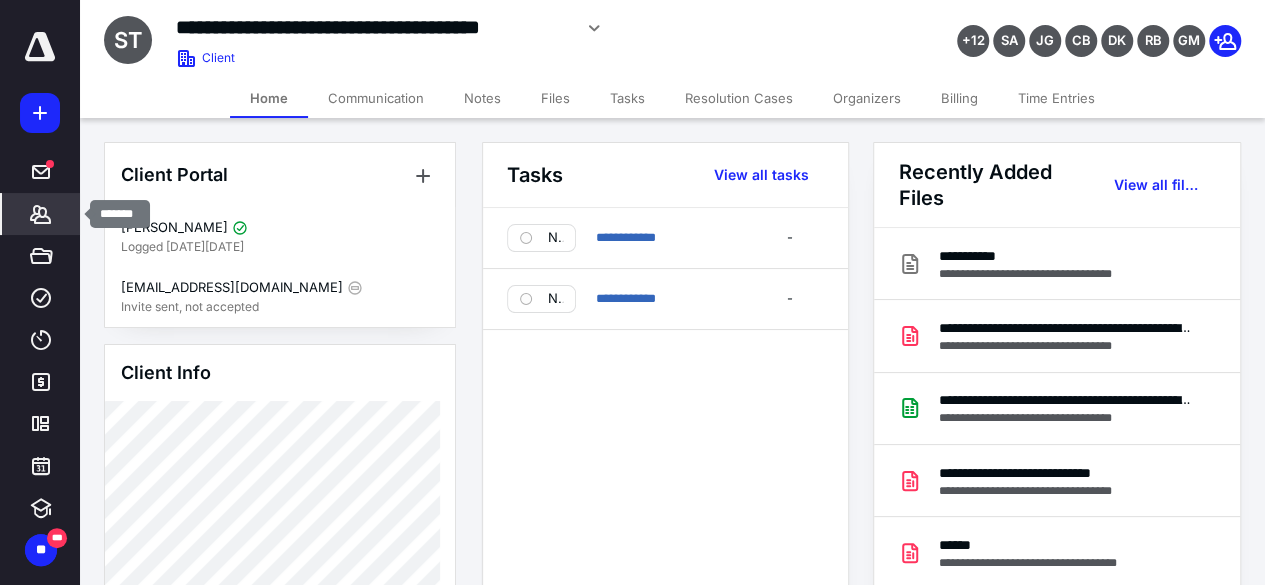 click on "*******" at bounding box center [41, 214] 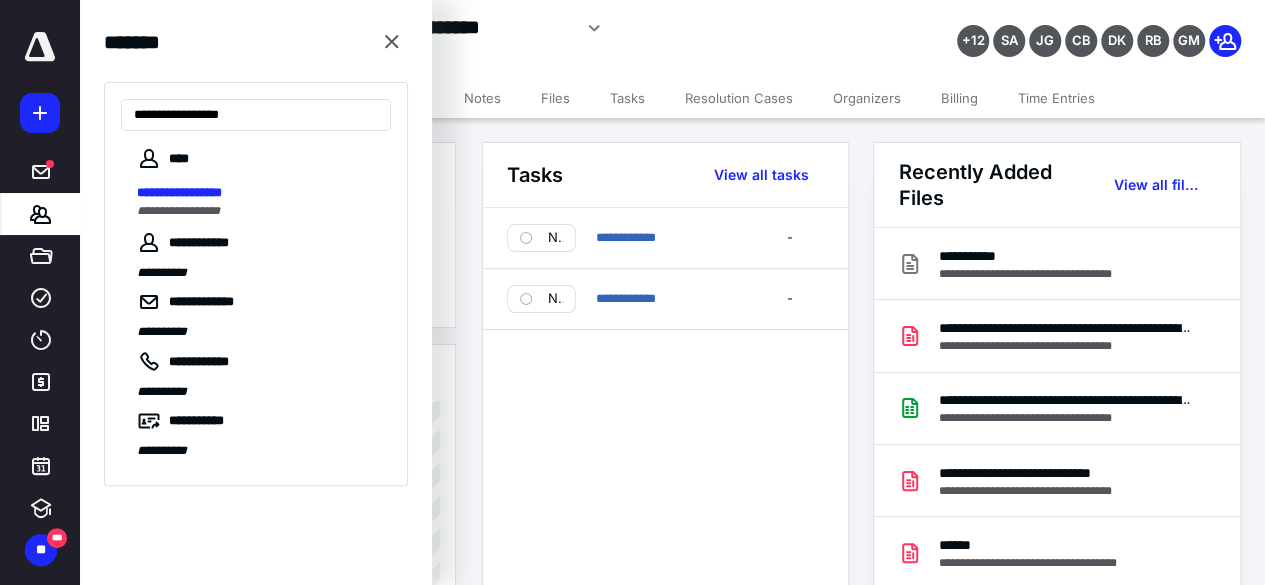 type on "**********" 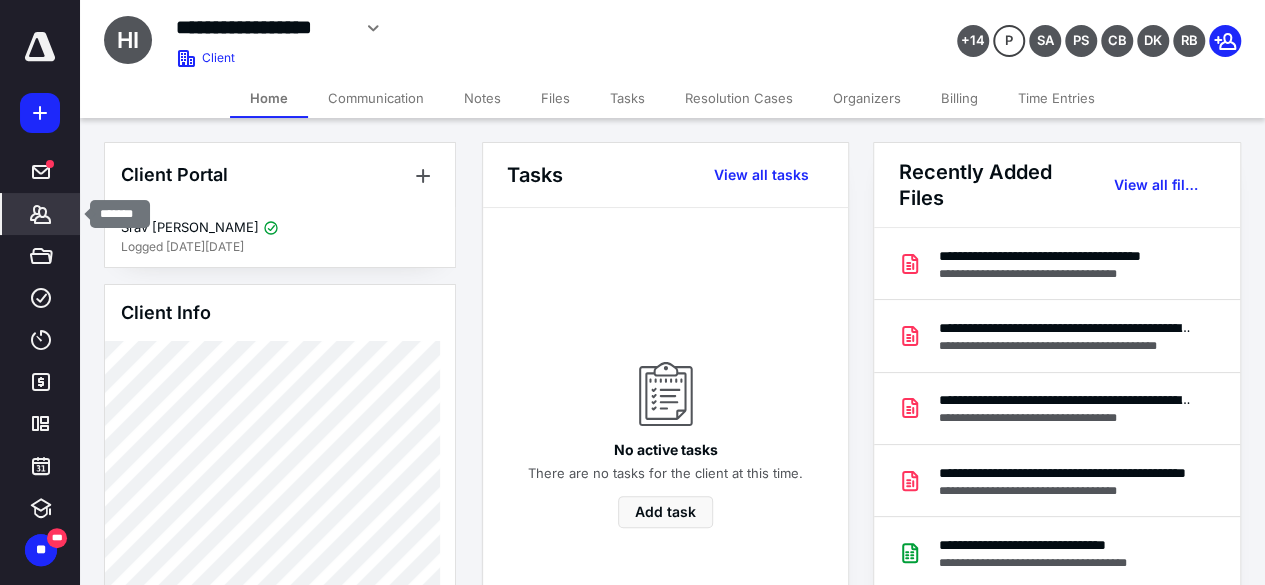 click 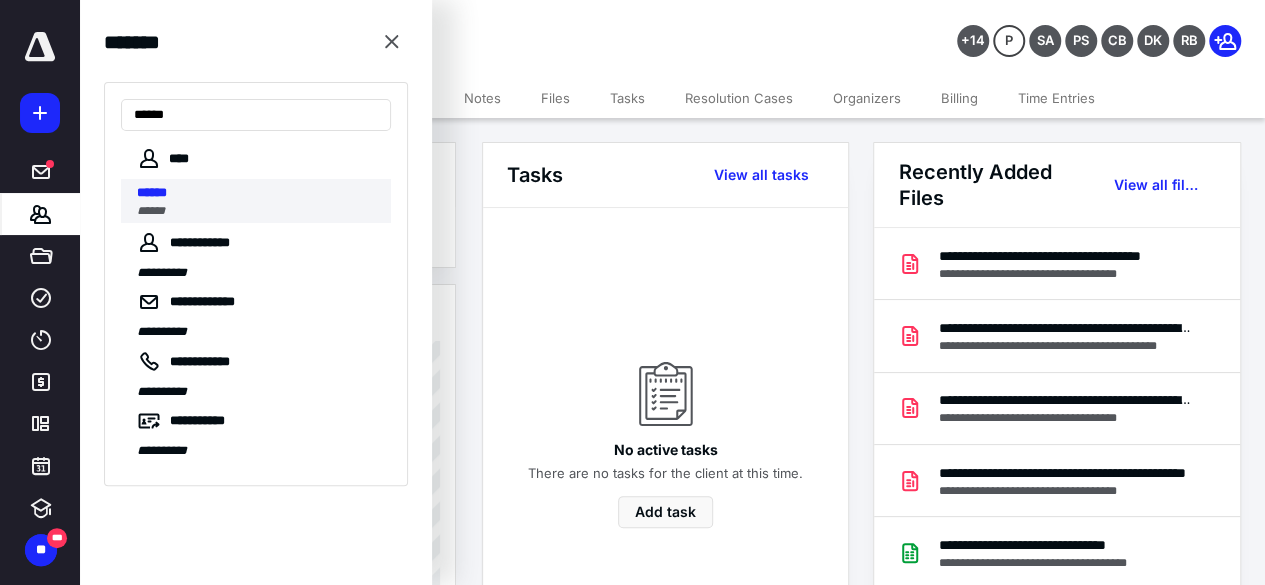 type on "******" 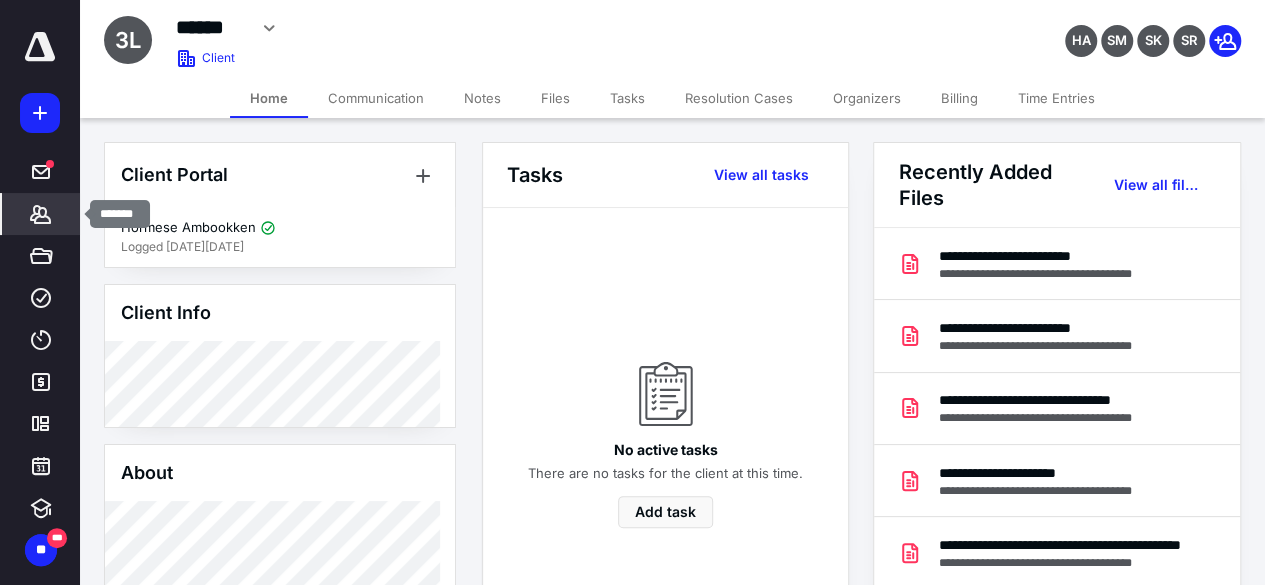 click on "*******" at bounding box center (41, 214) 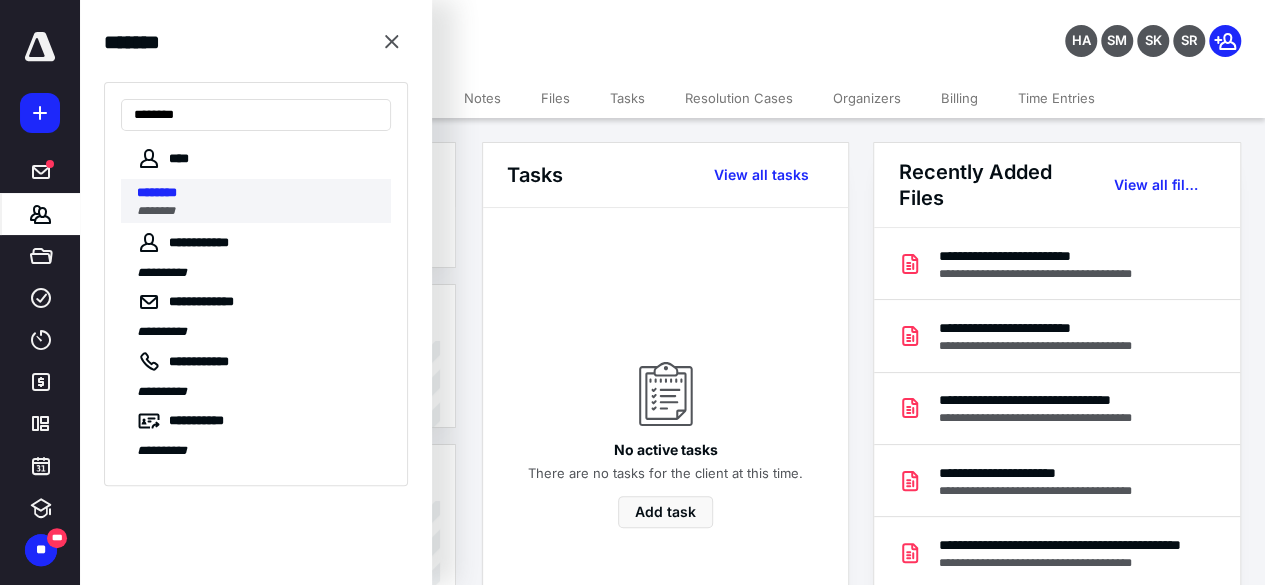 type on "********" 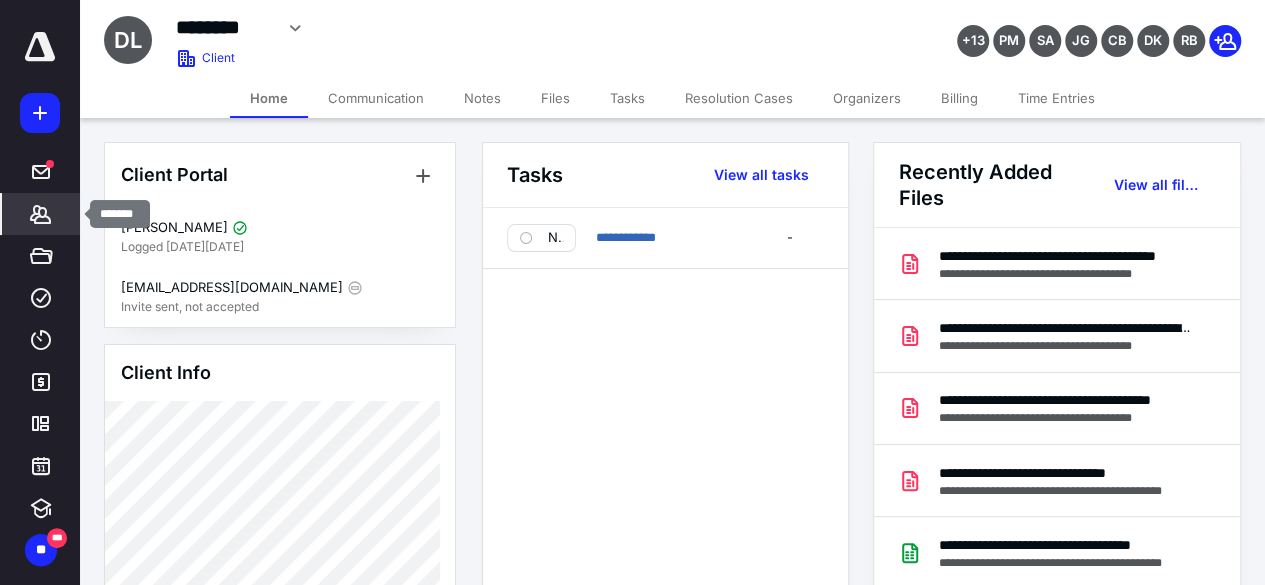 click 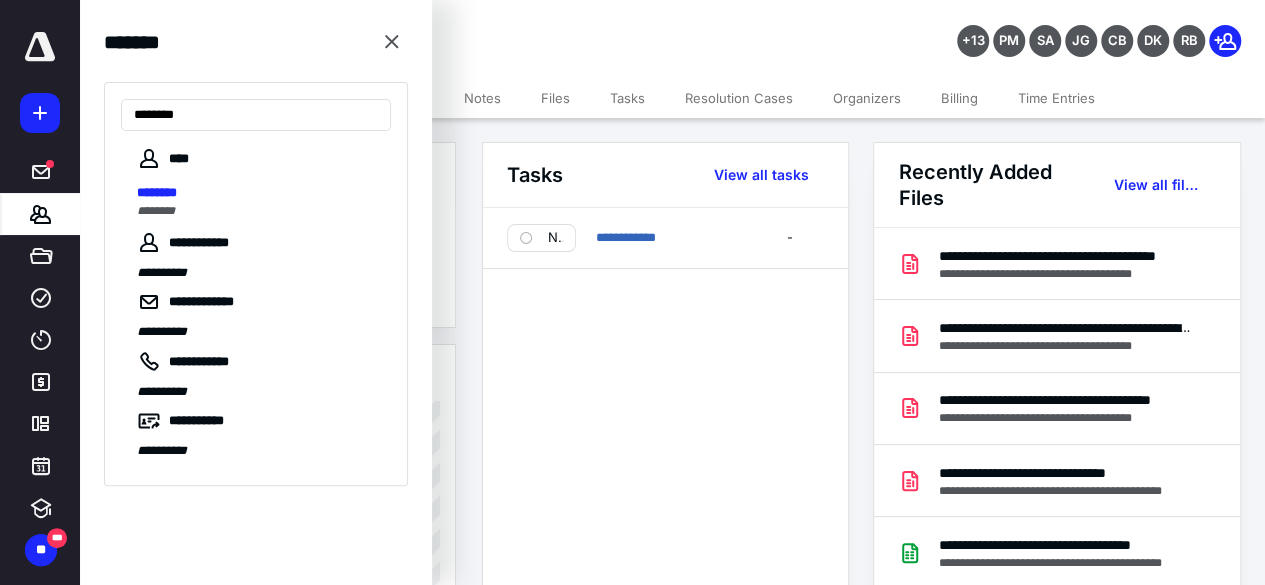 type on "********" 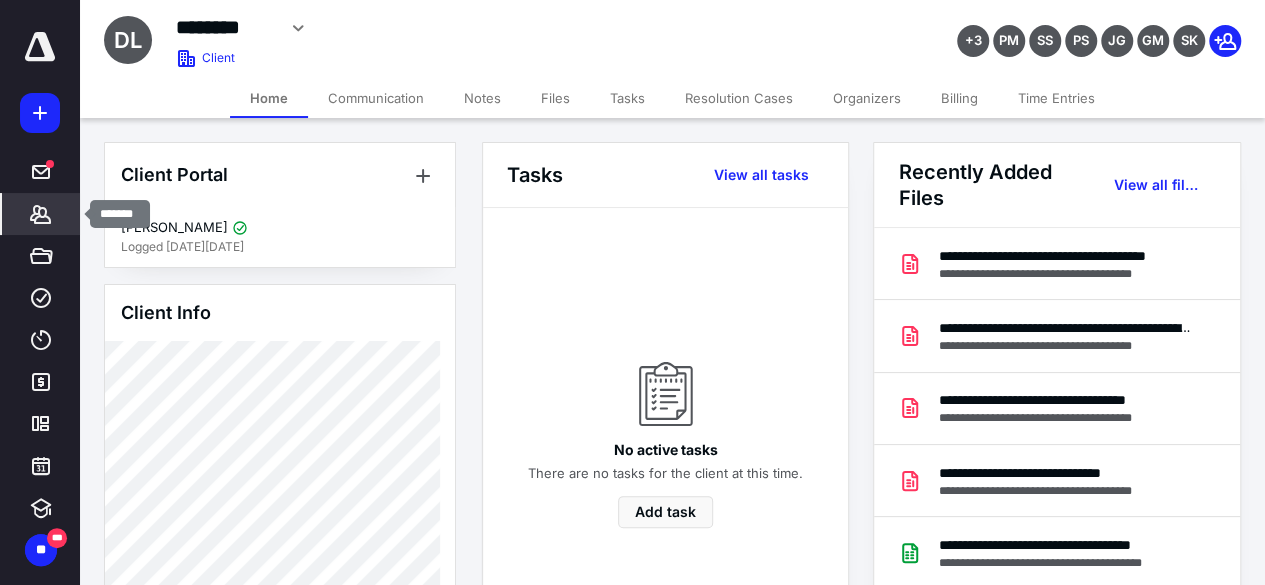 click 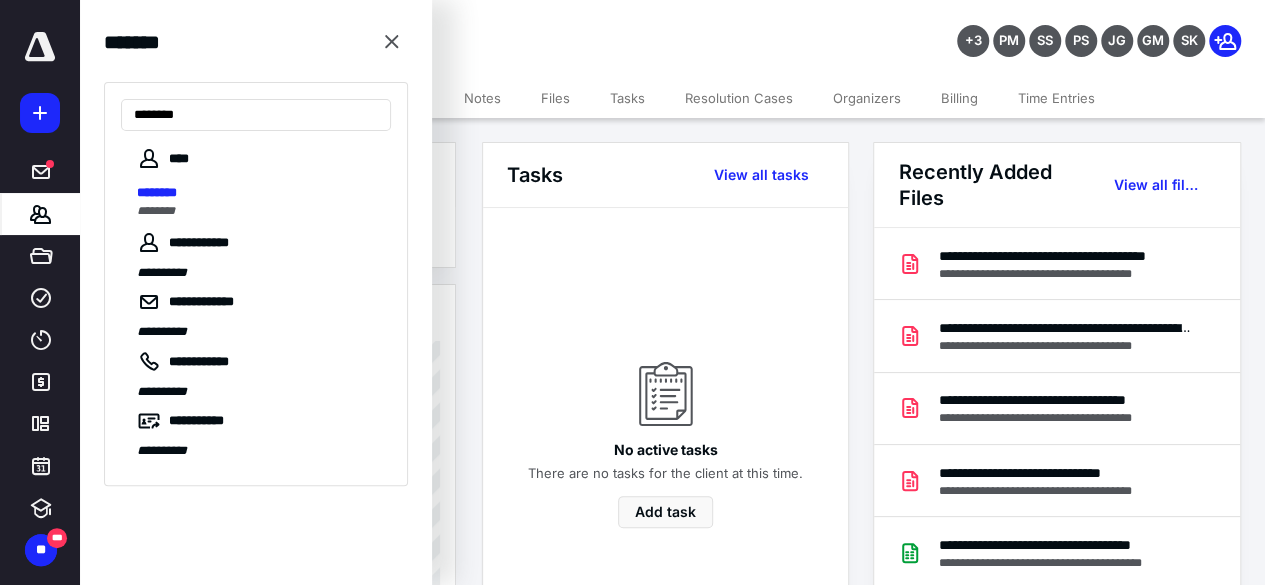 type on "********" 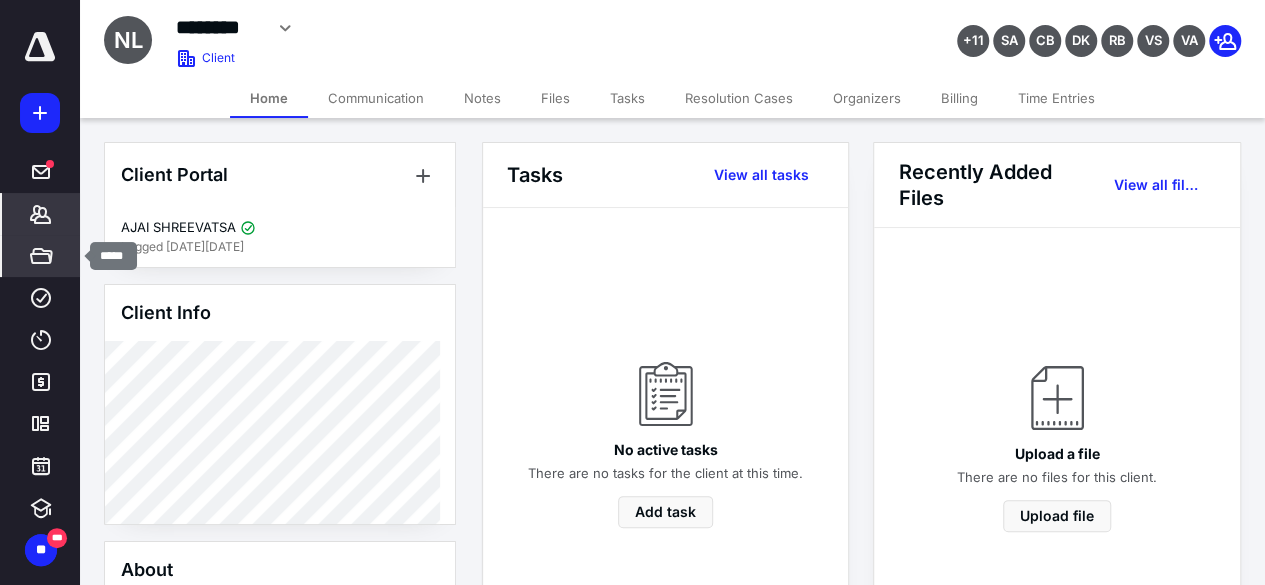 click on "*****" at bounding box center [41, 256] 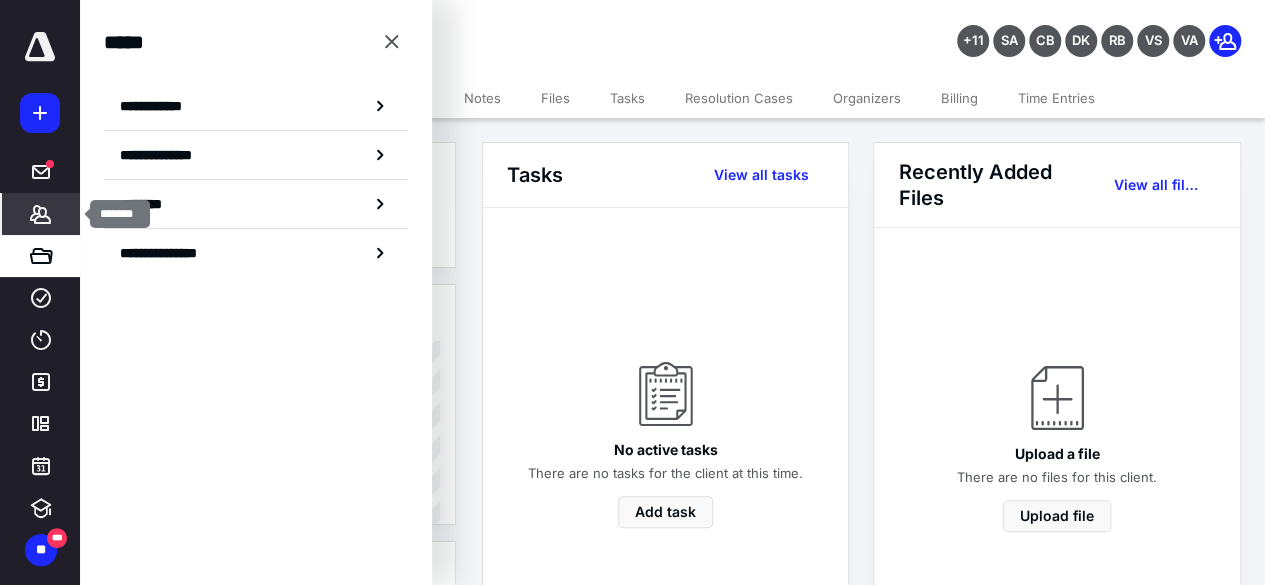 click 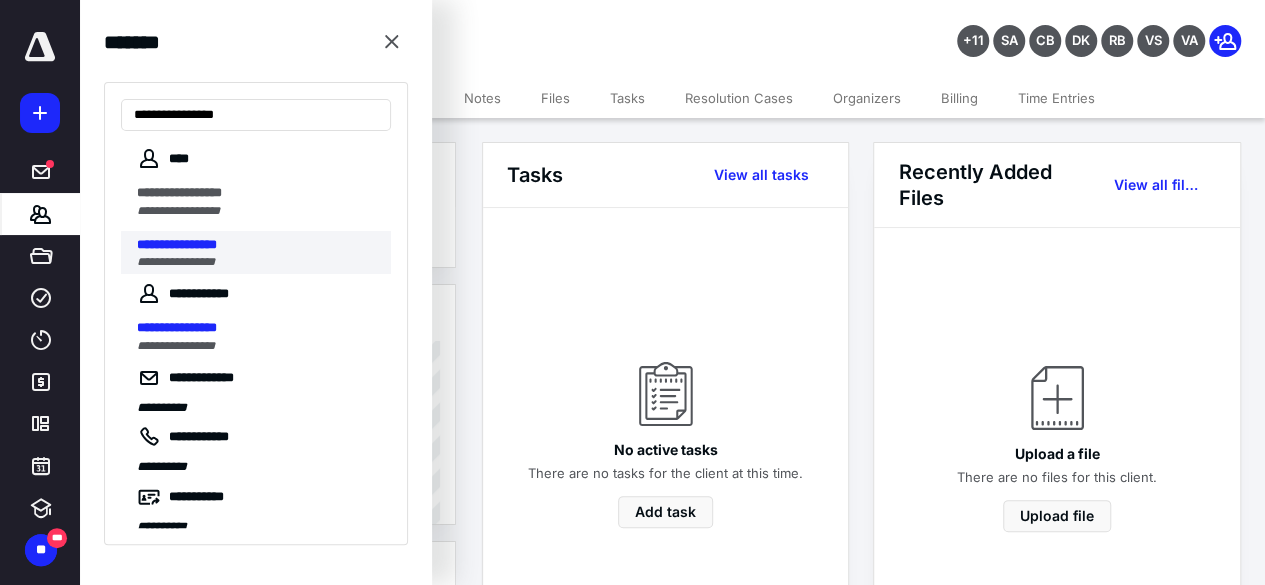 type on "**********" 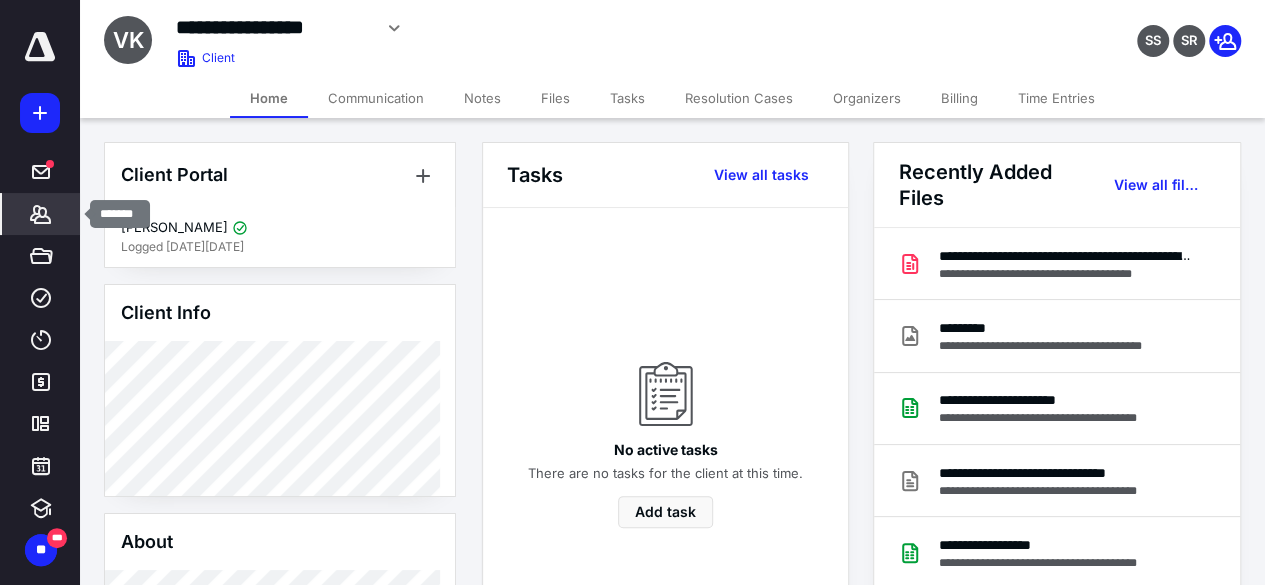 click on "*******" at bounding box center (41, 214) 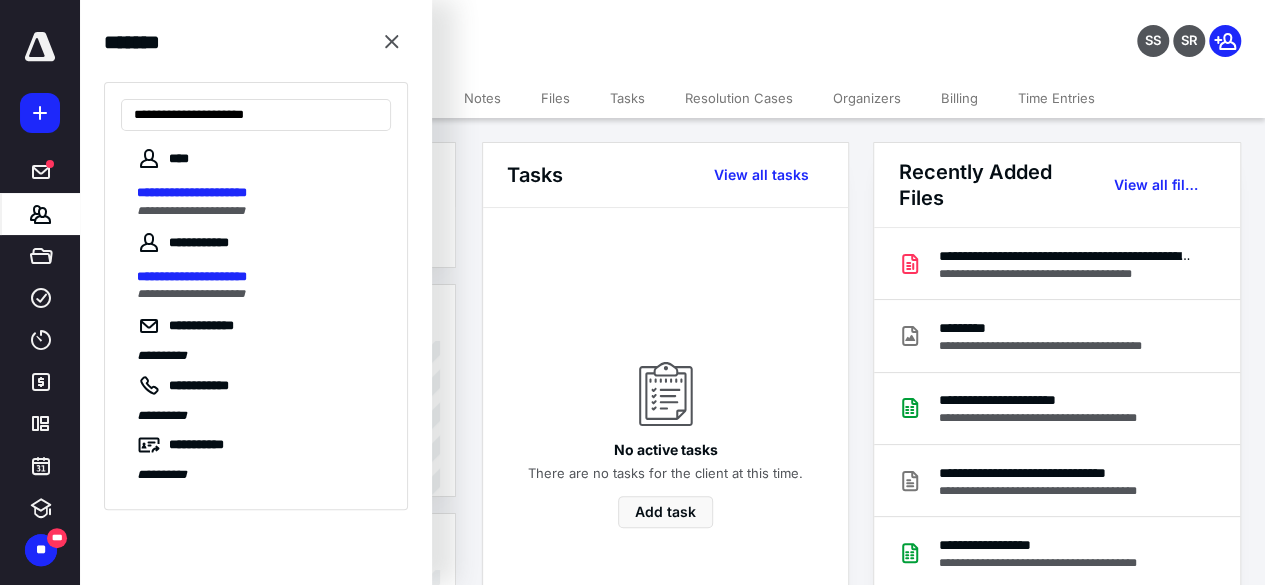 type on "**********" 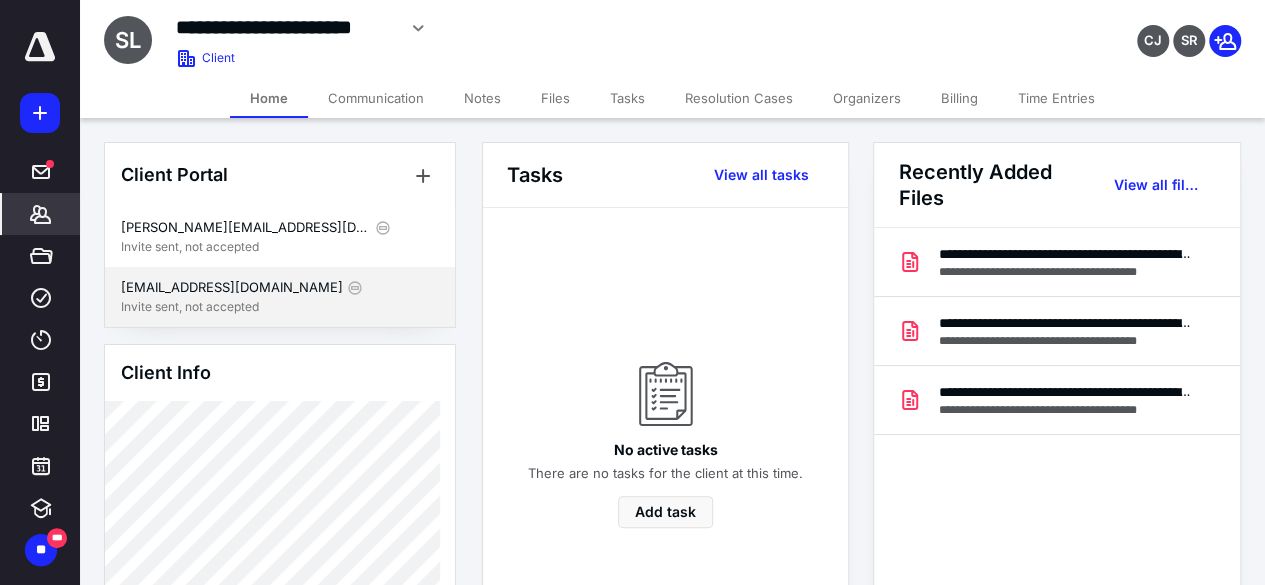 scroll, scrollTop: 0, scrollLeft: 0, axis: both 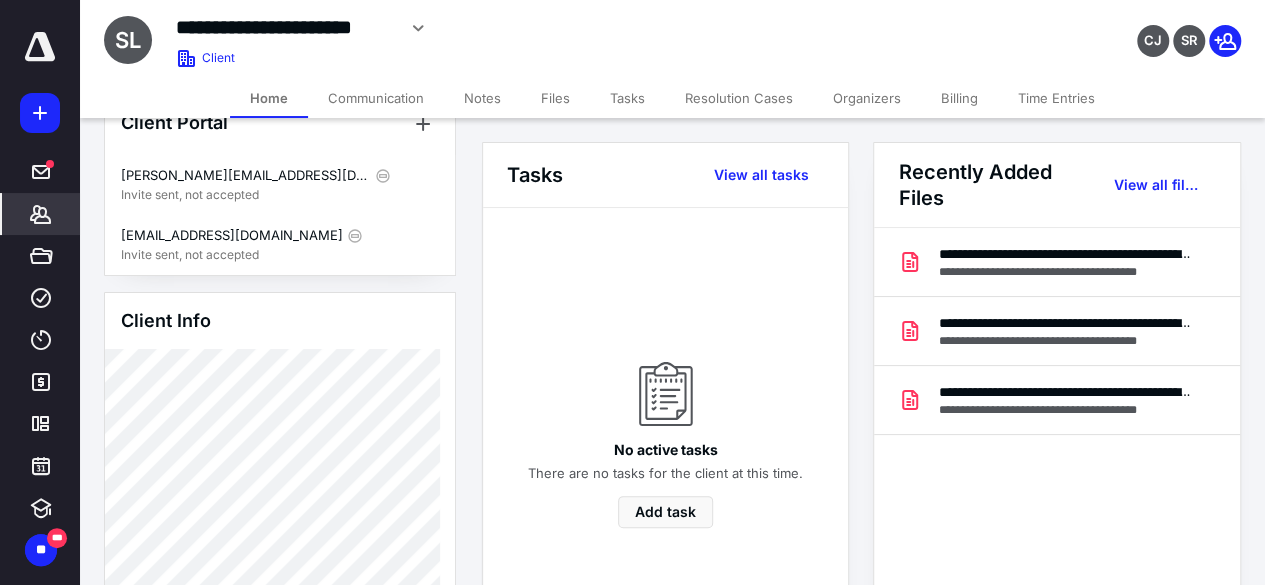 click on "**********" at bounding box center (632, 292) 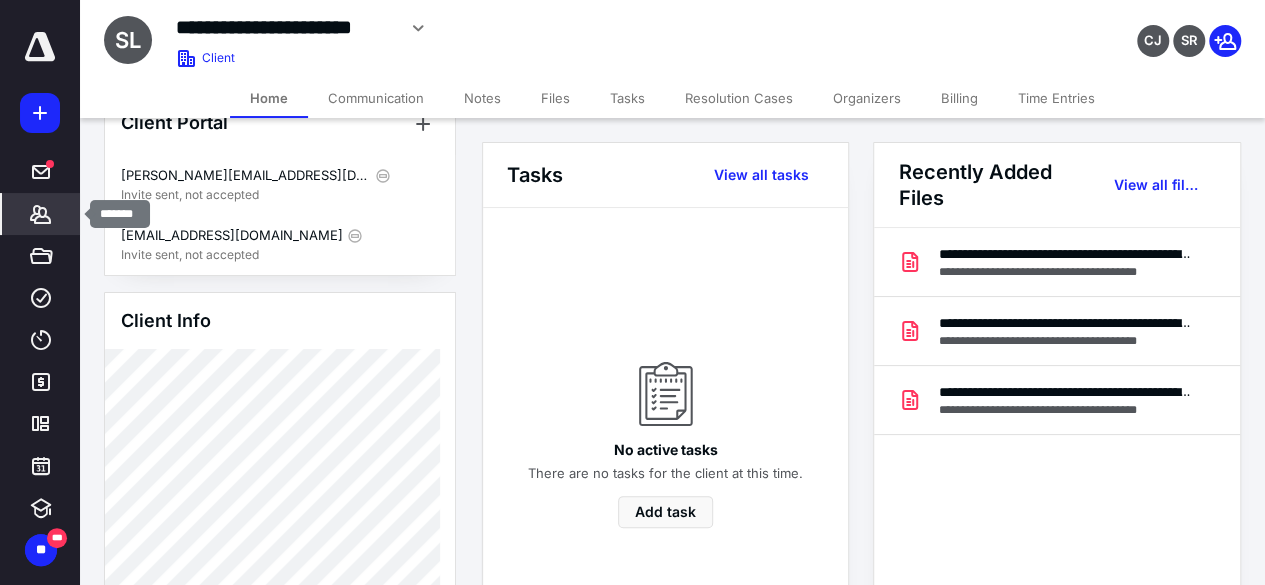 click 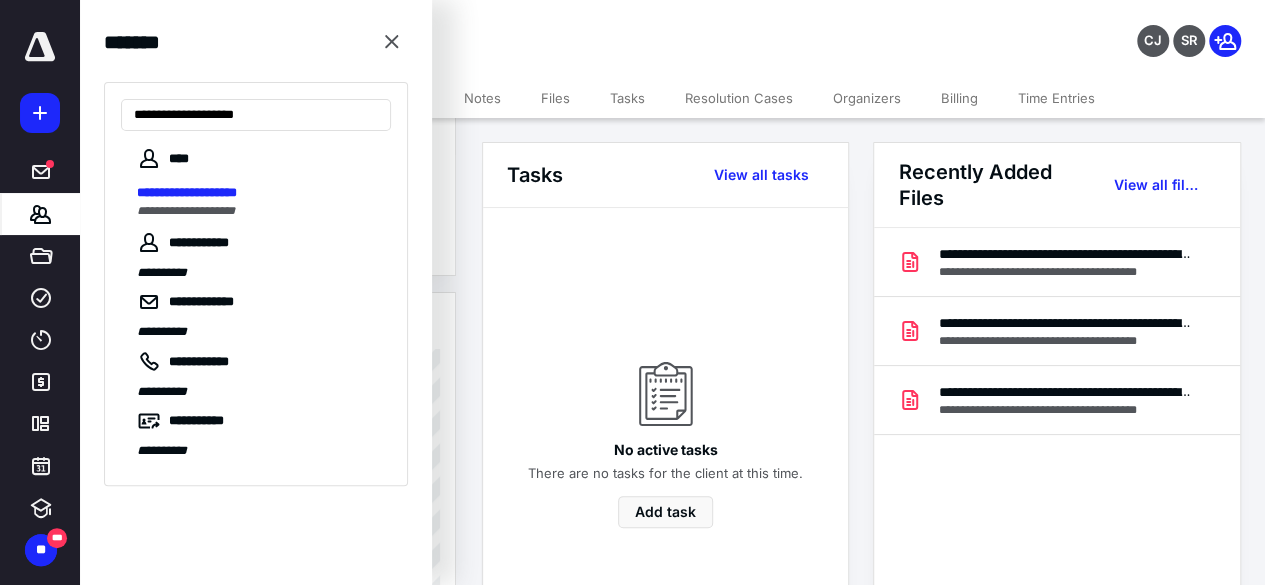 type on "**********" 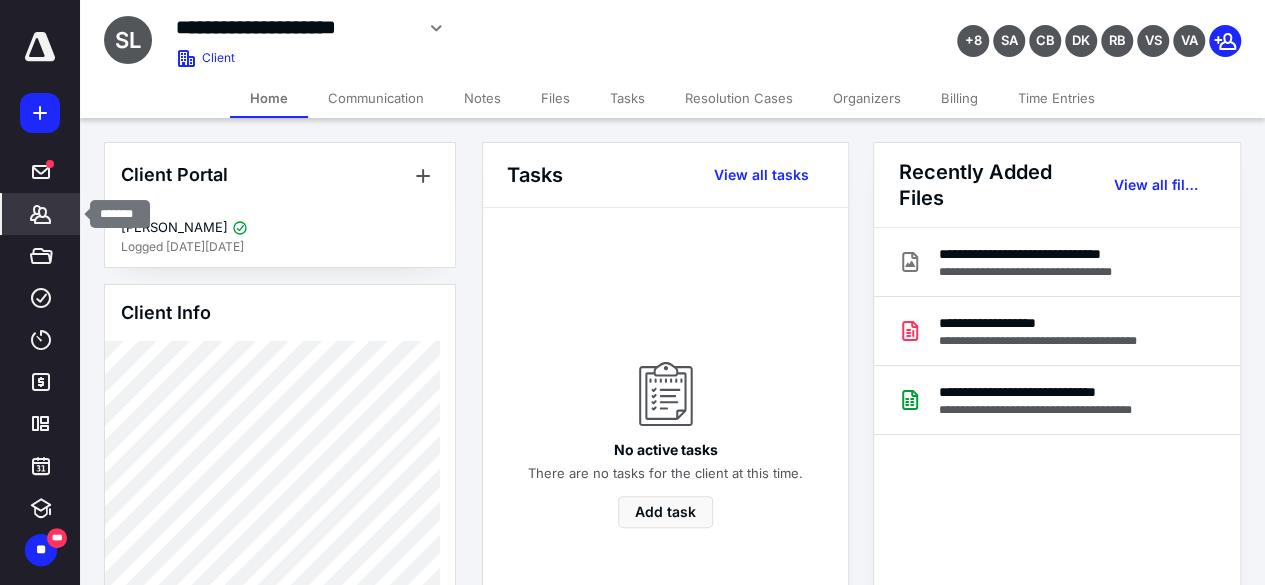 click 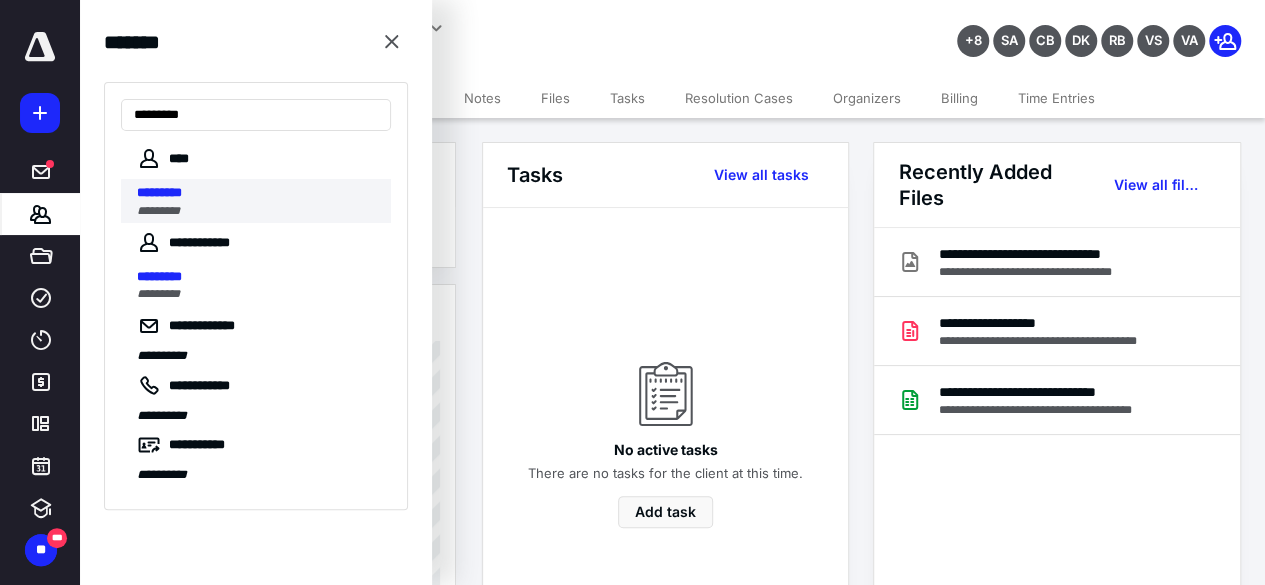 type on "*********" 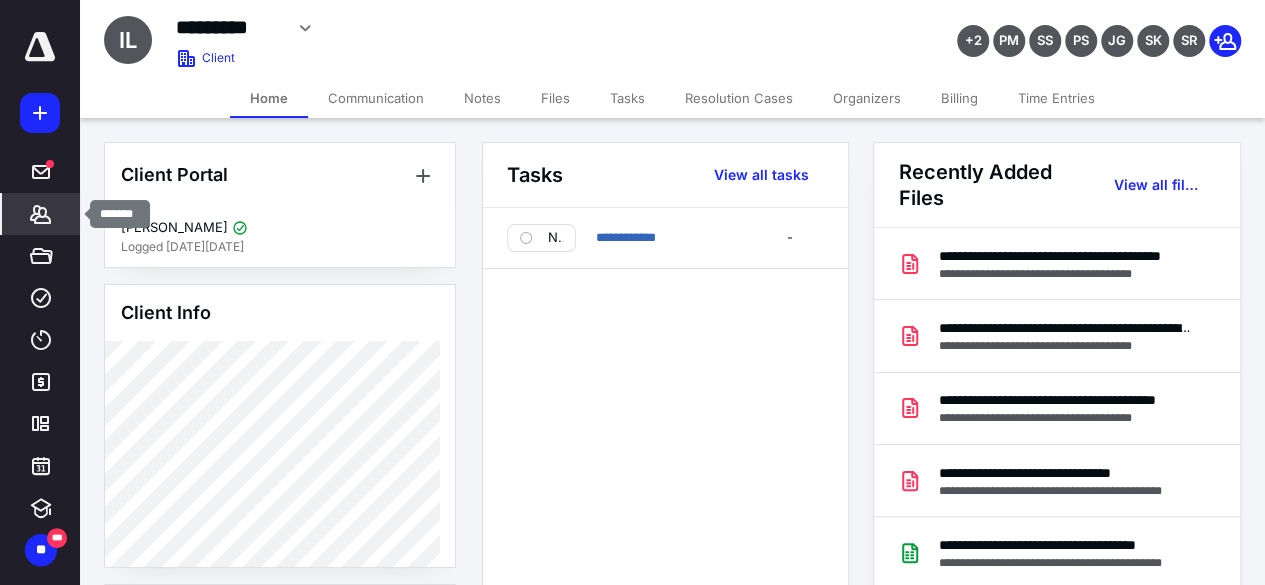 click 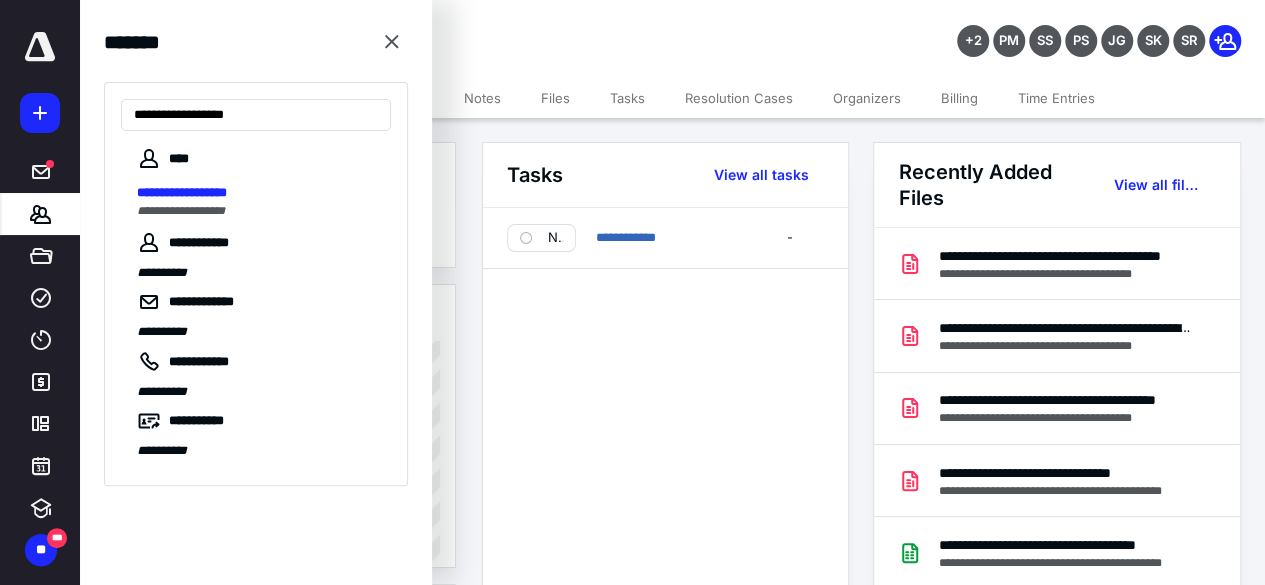 type on "**********" 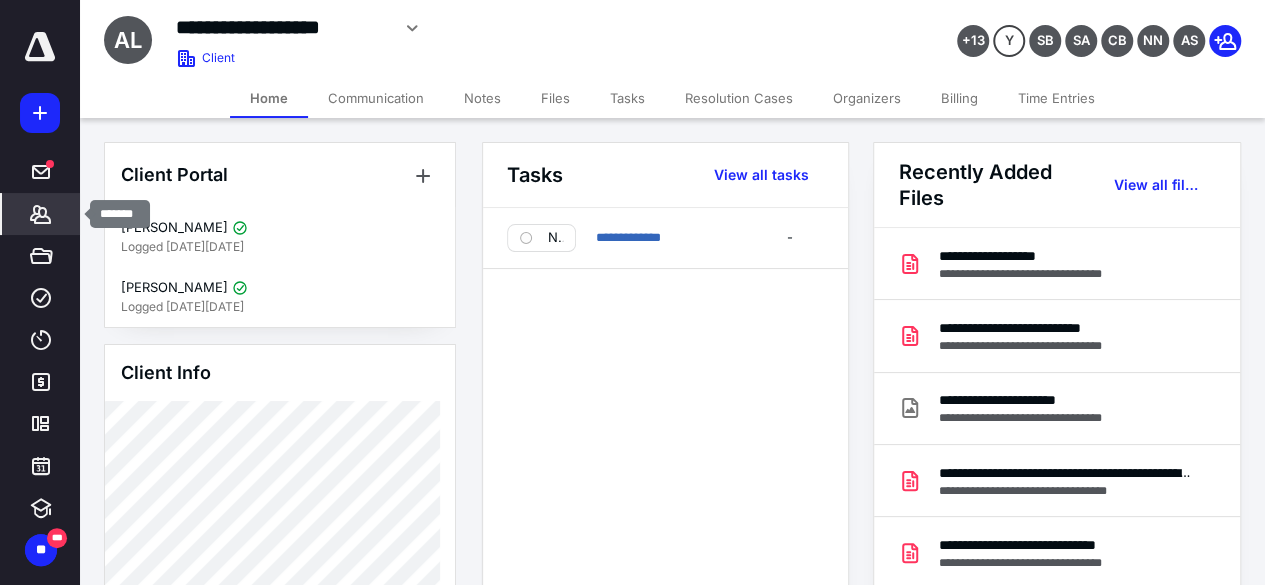 click on "*******" at bounding box center [41, 214] 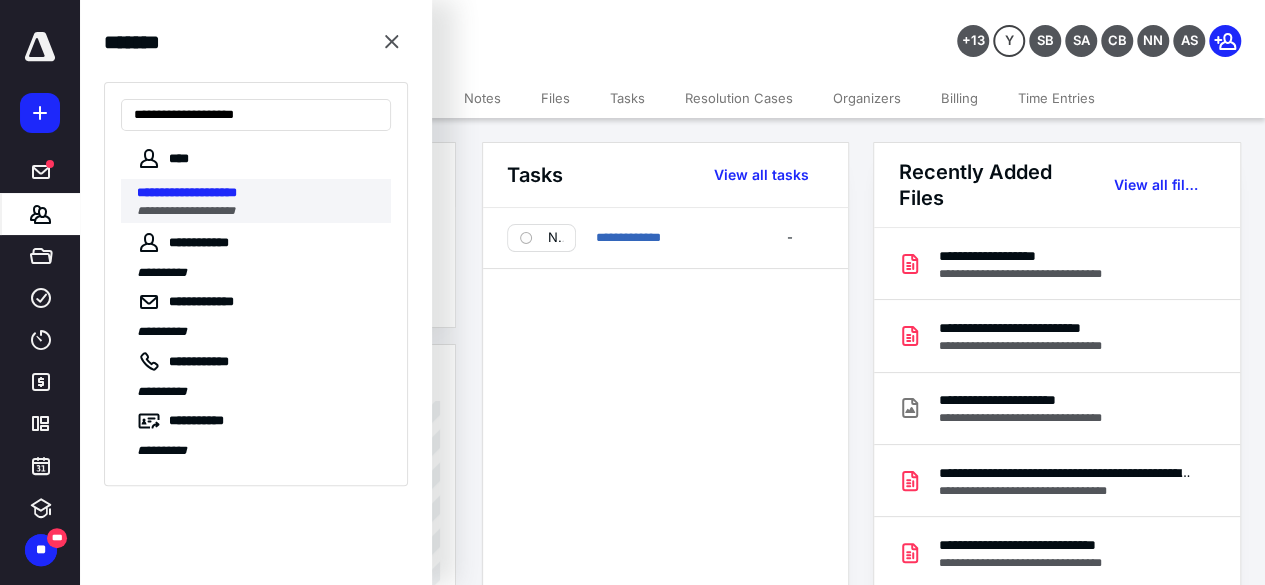 type on "**********" 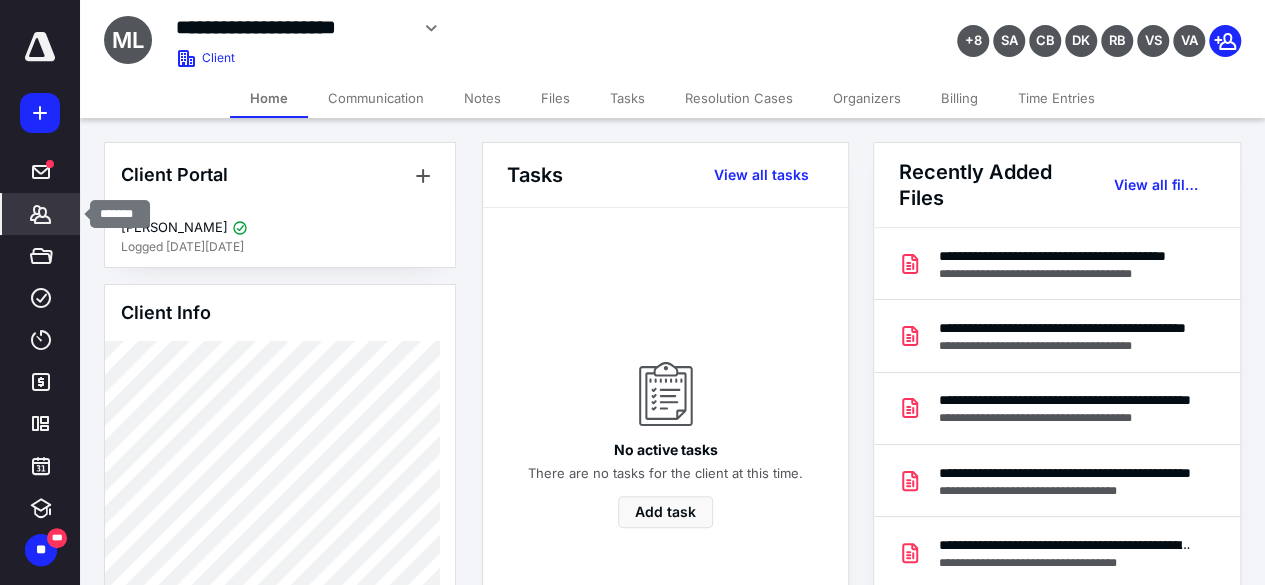 click 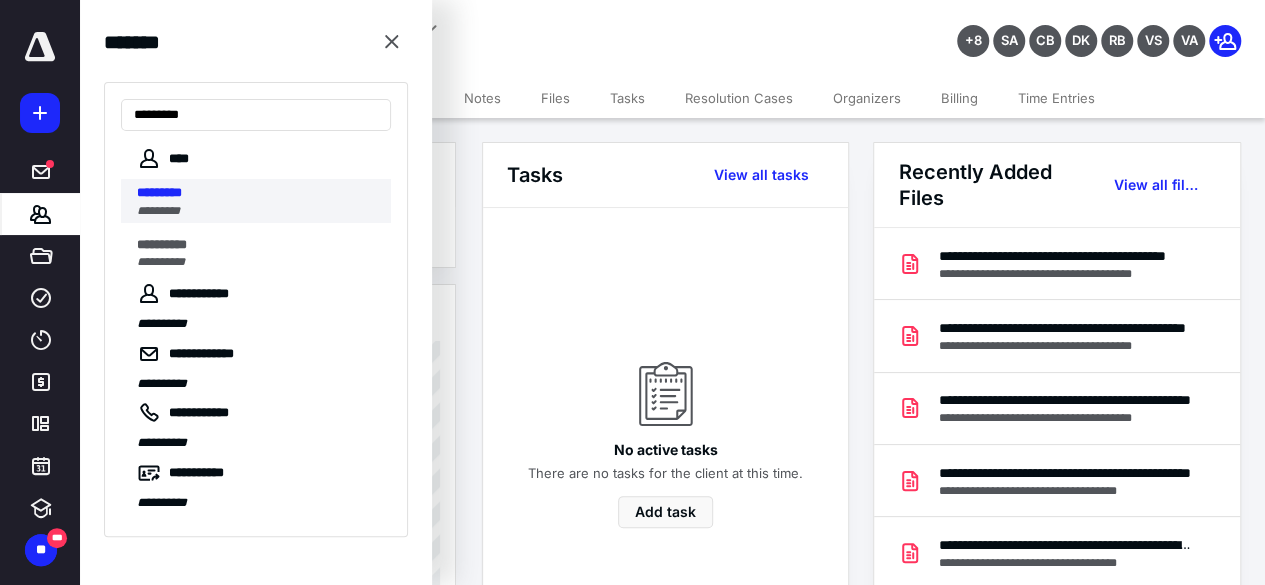 type on "*********" 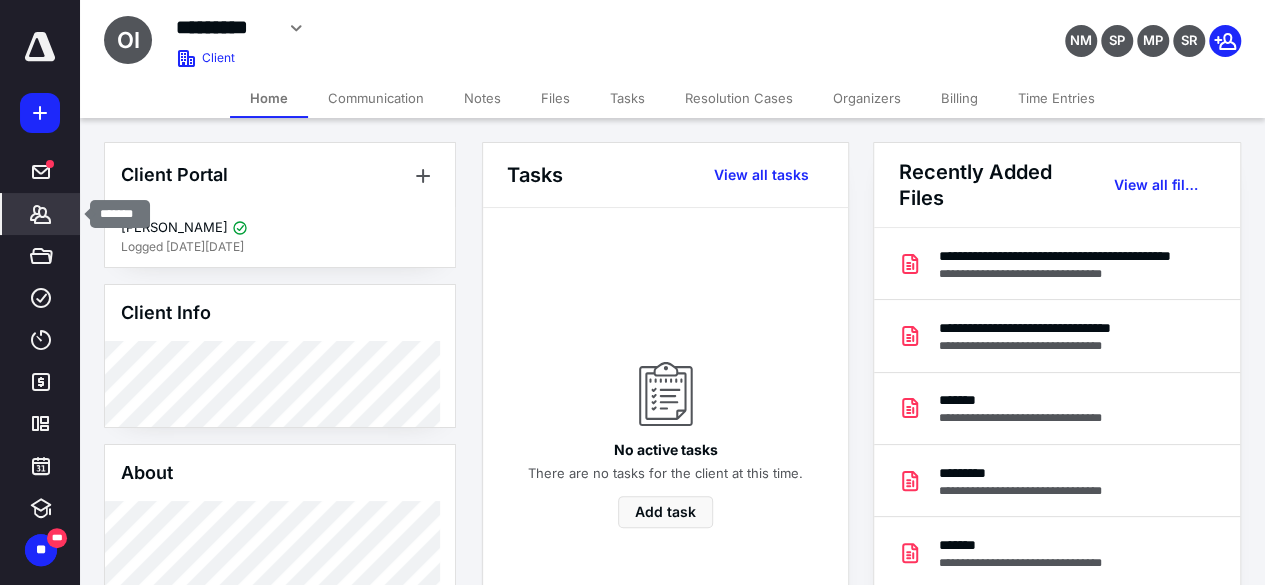click on "*******" at bounding box center [41, 214] 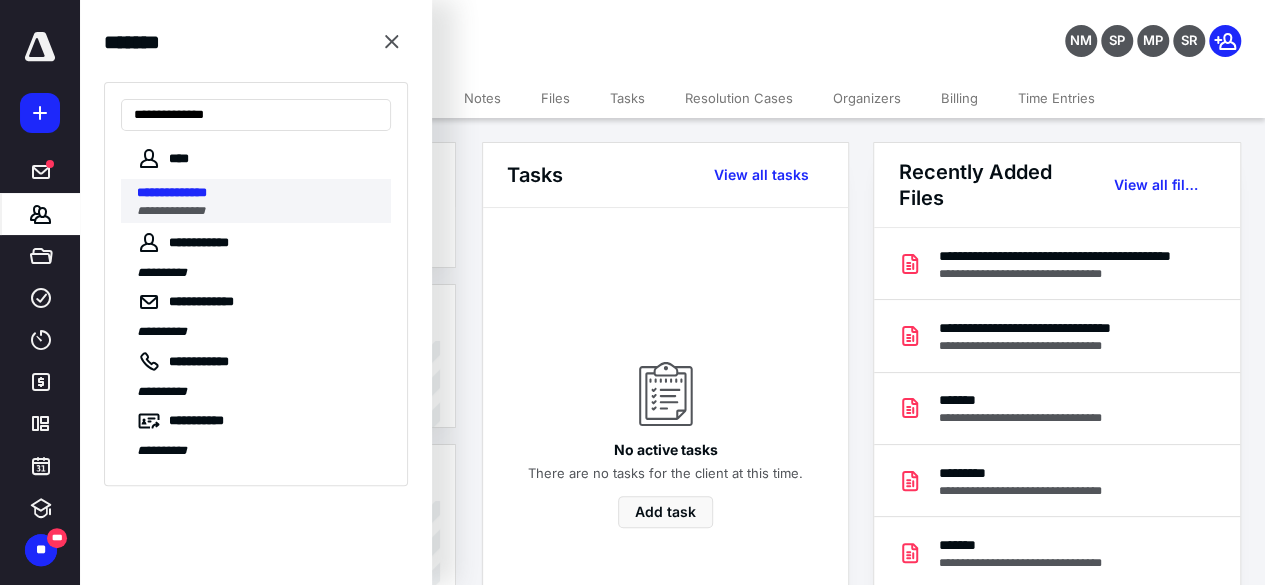 type on "**********" 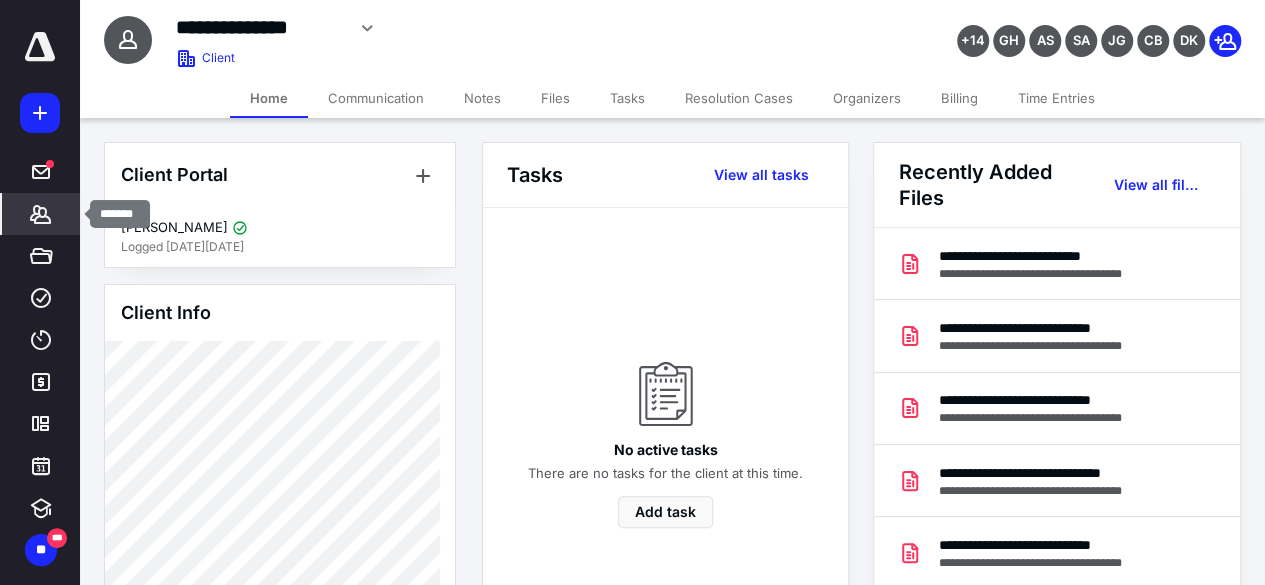 click on "*******" at bounding box center [41, 214] 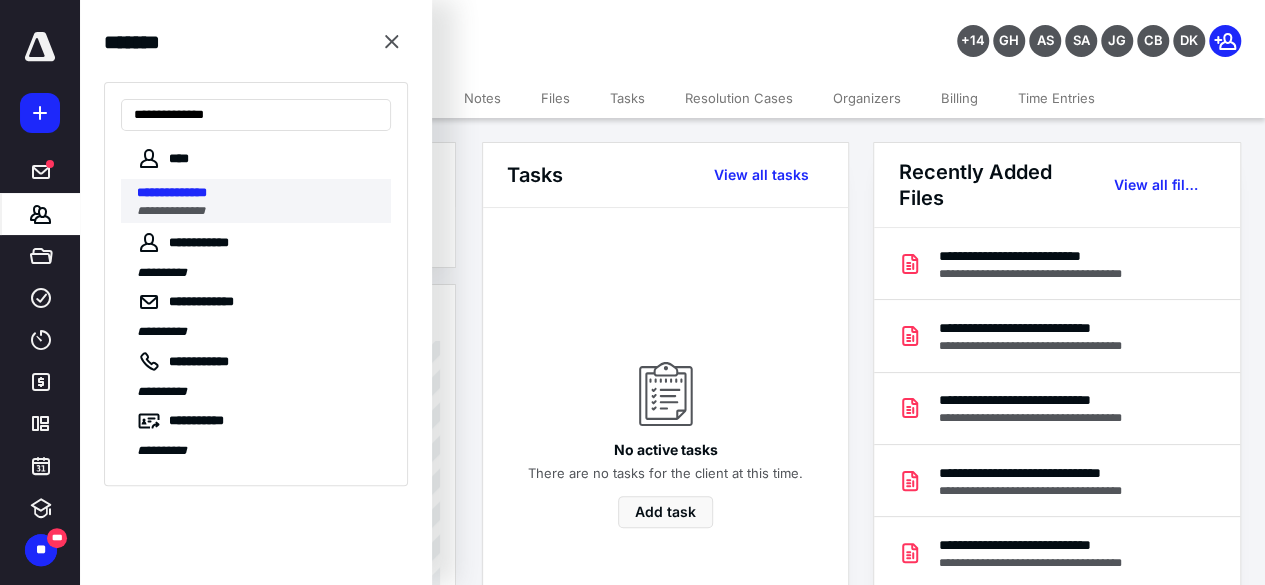type on "**********" 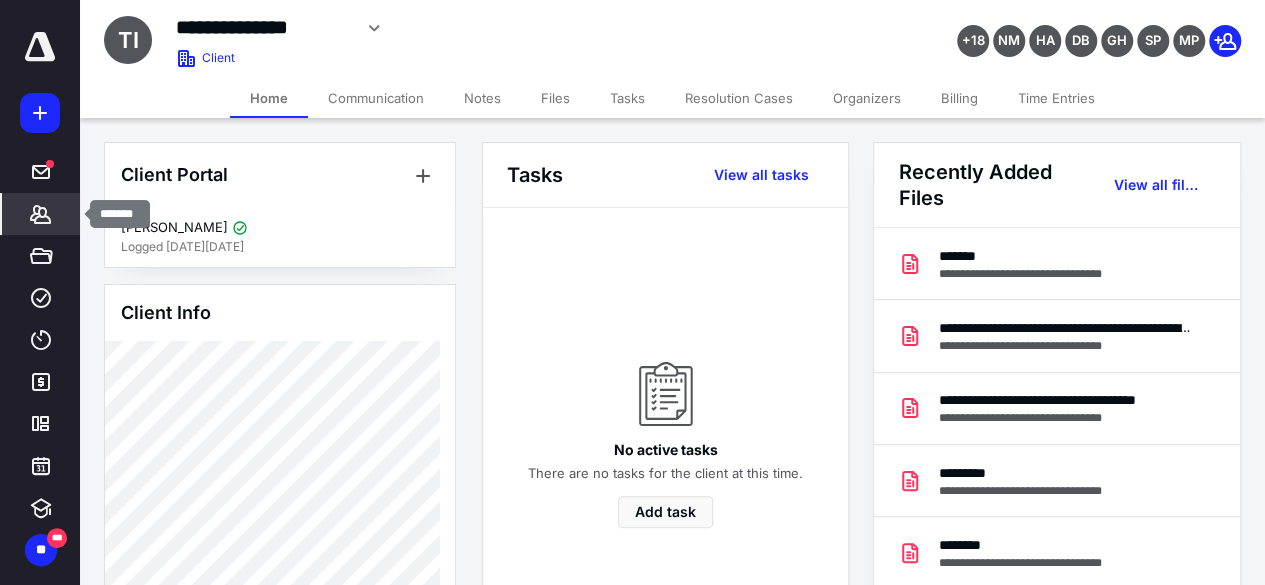 click 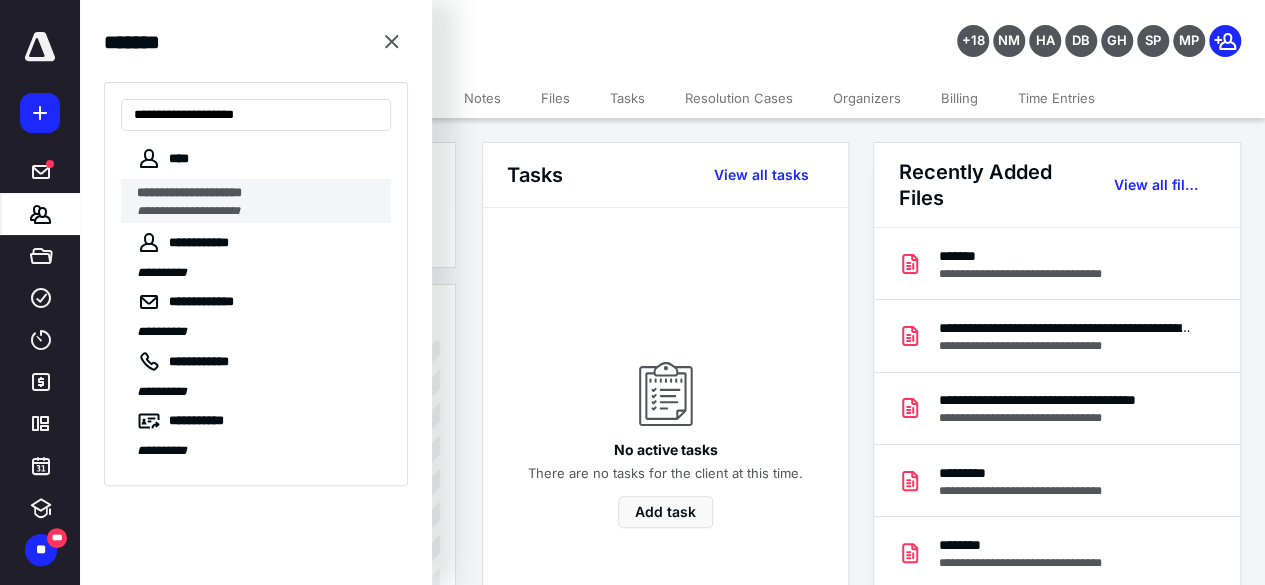 type on "**********" 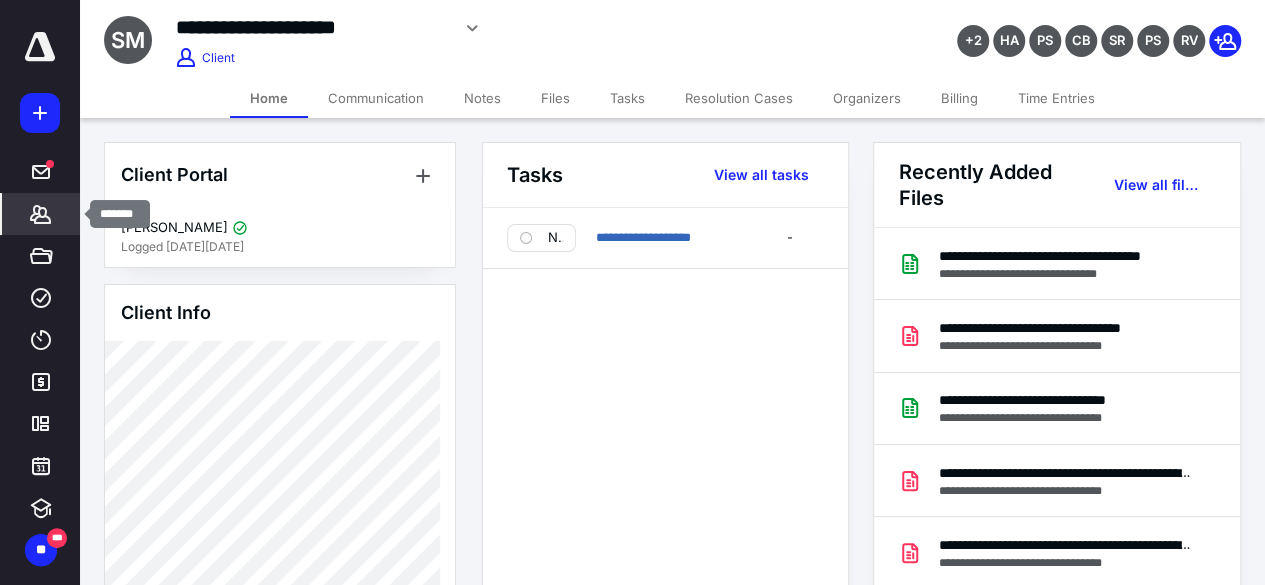 click 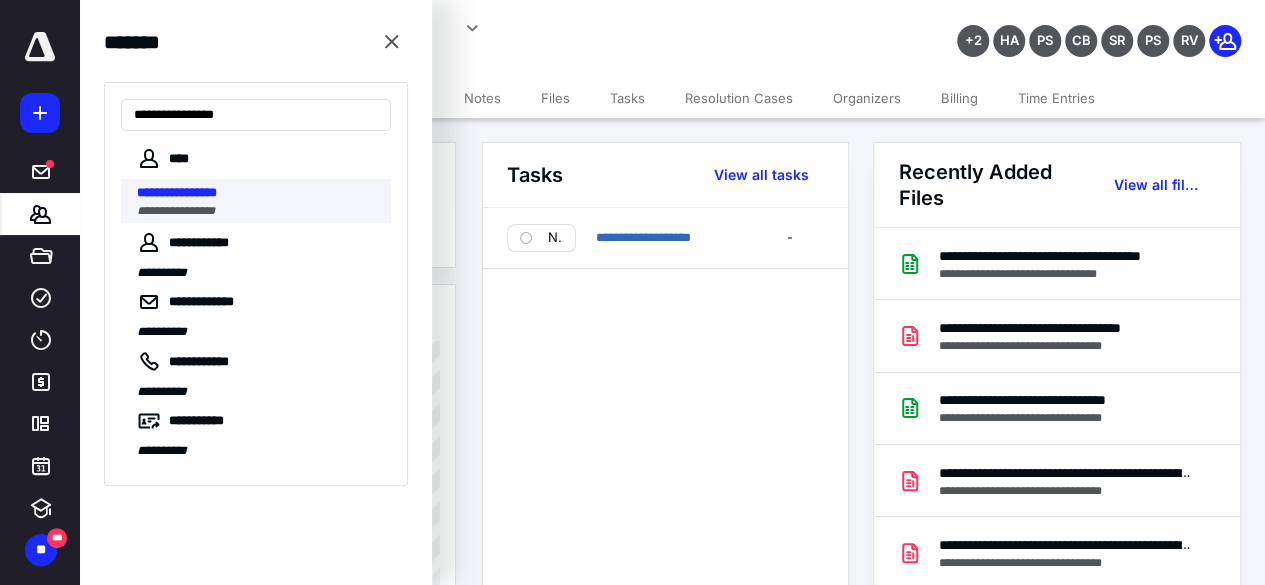 type on "**********" 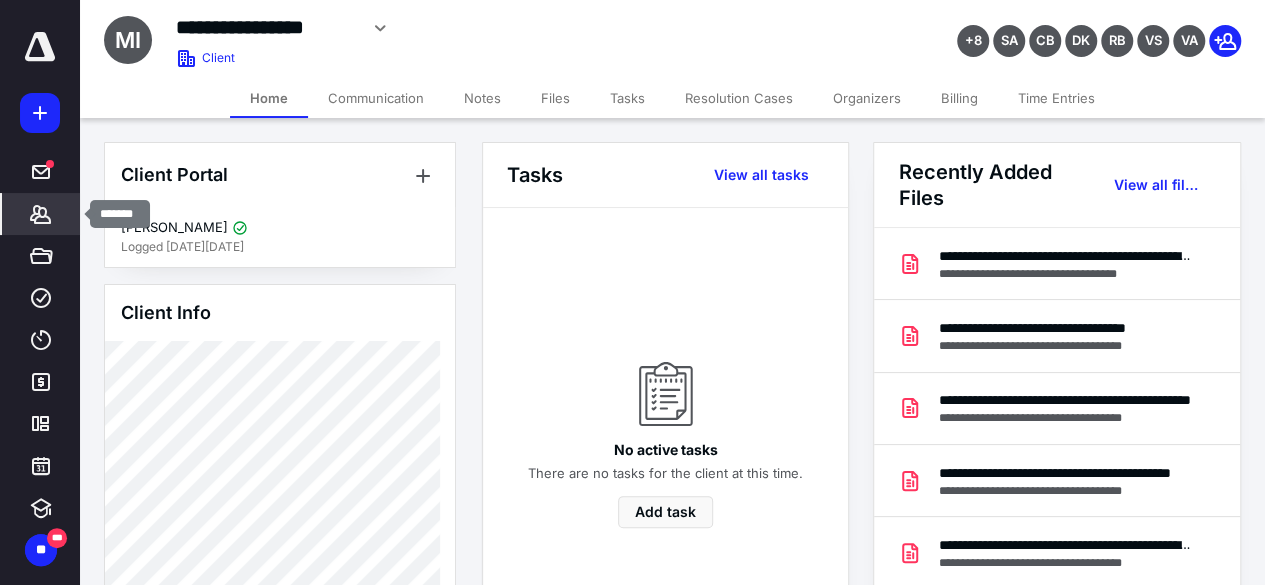 click 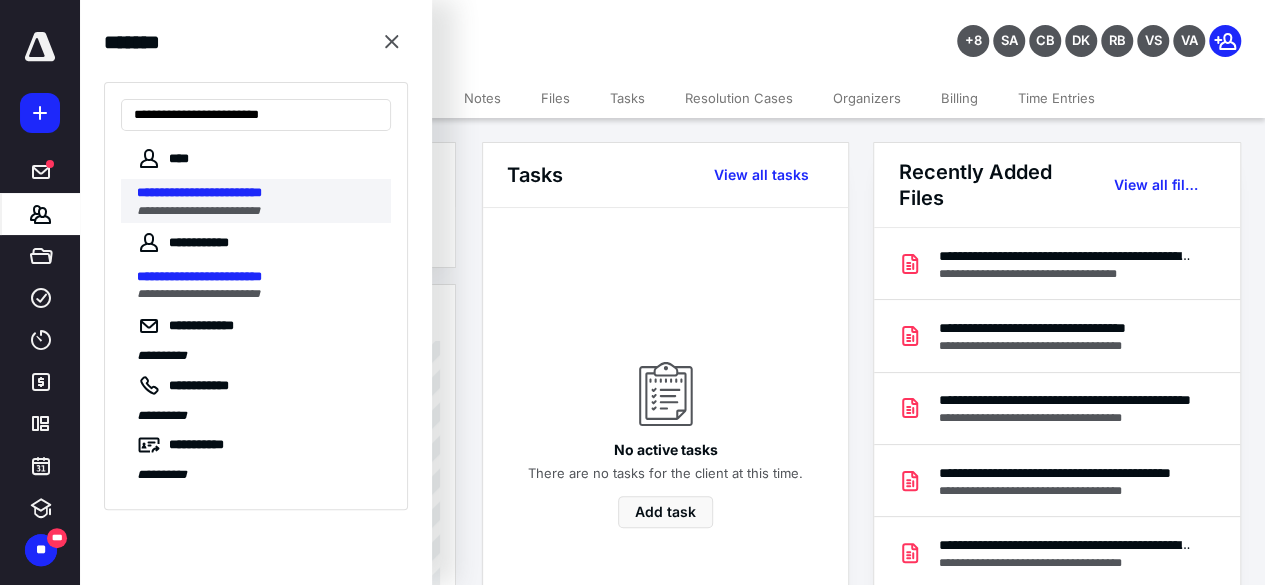 type on "**********" 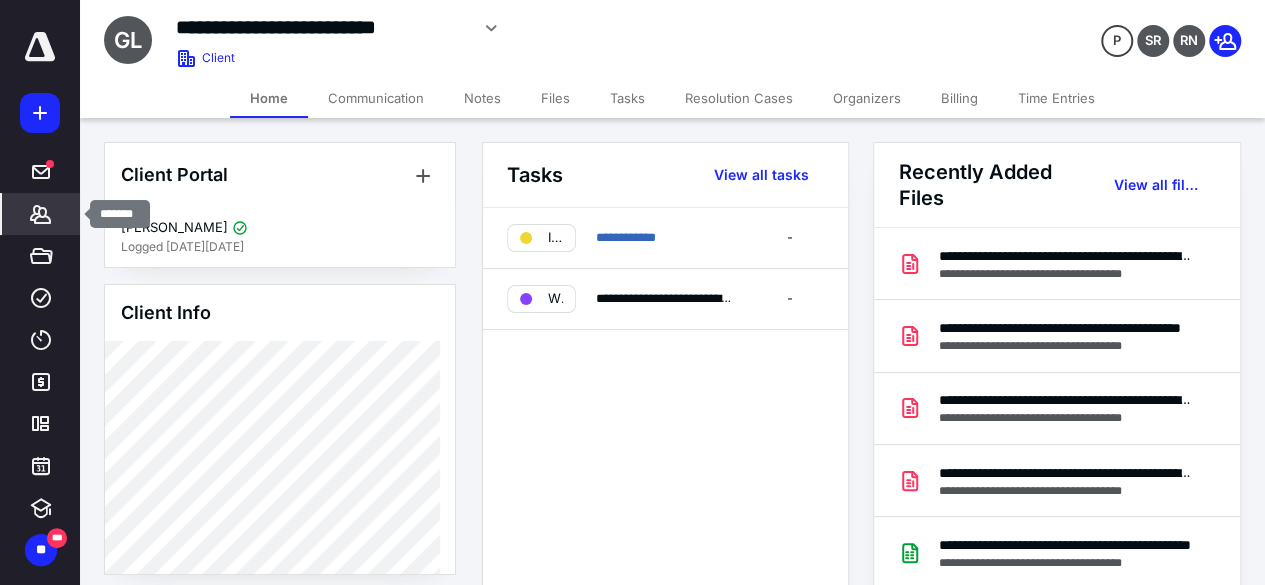 click 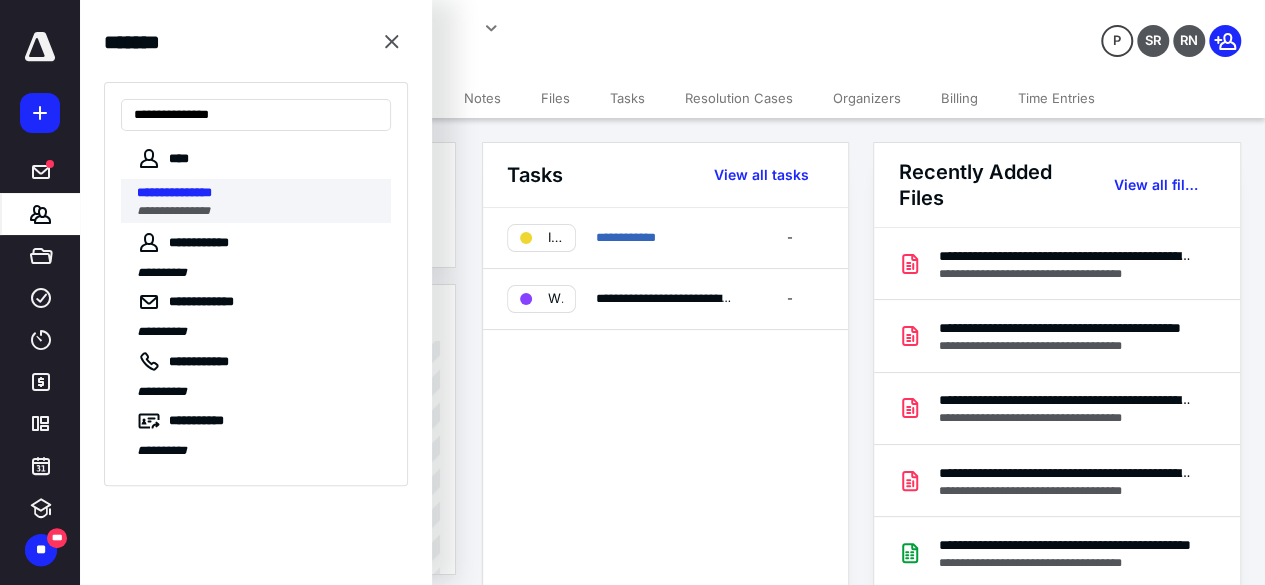 type on "**********" 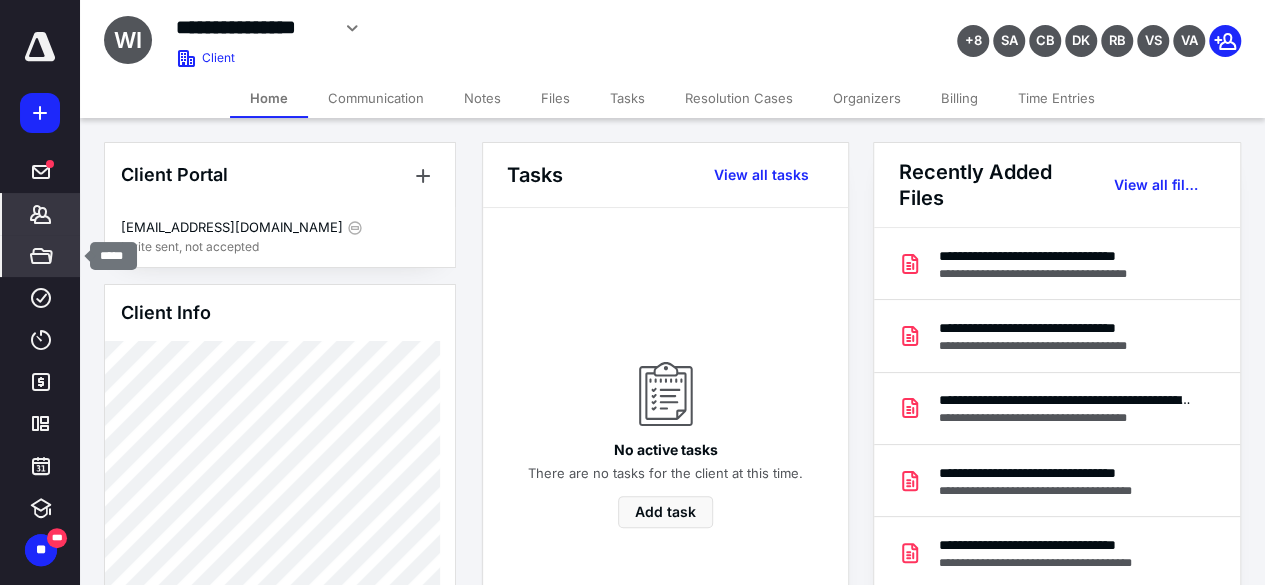 click on "*****" at bounding box center (41, 256) 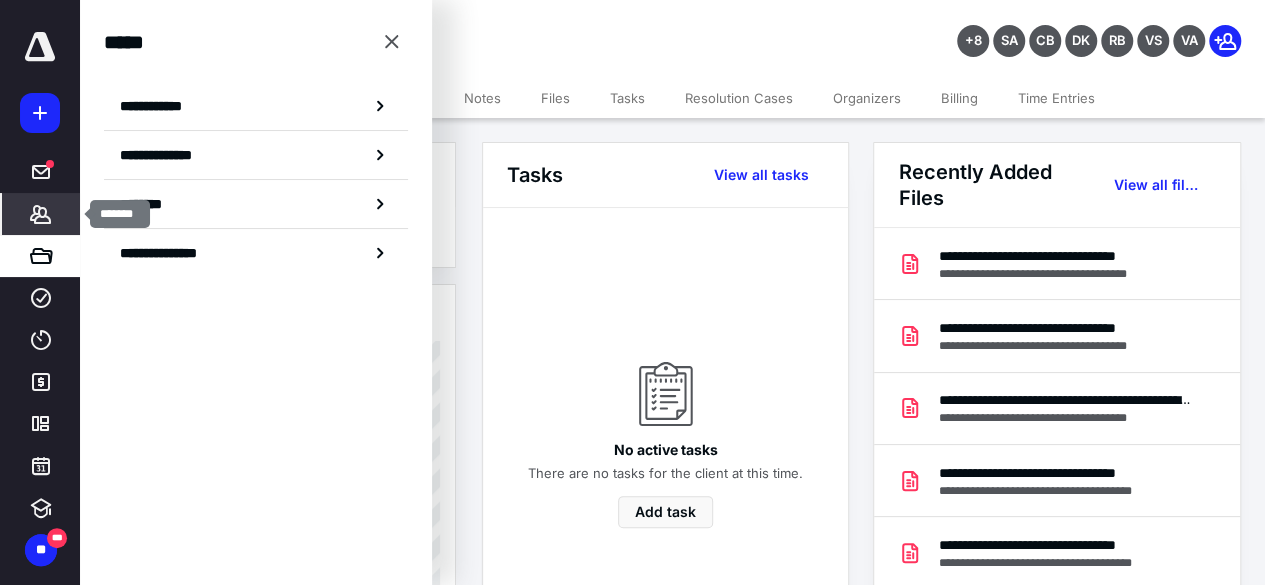 click 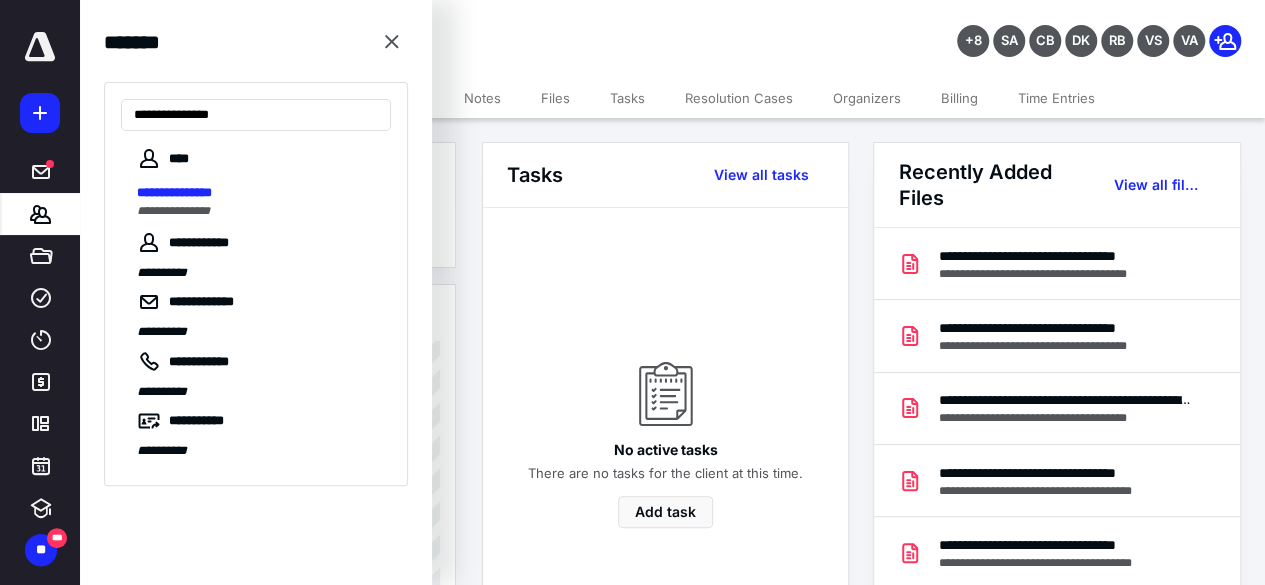 type on "**********" 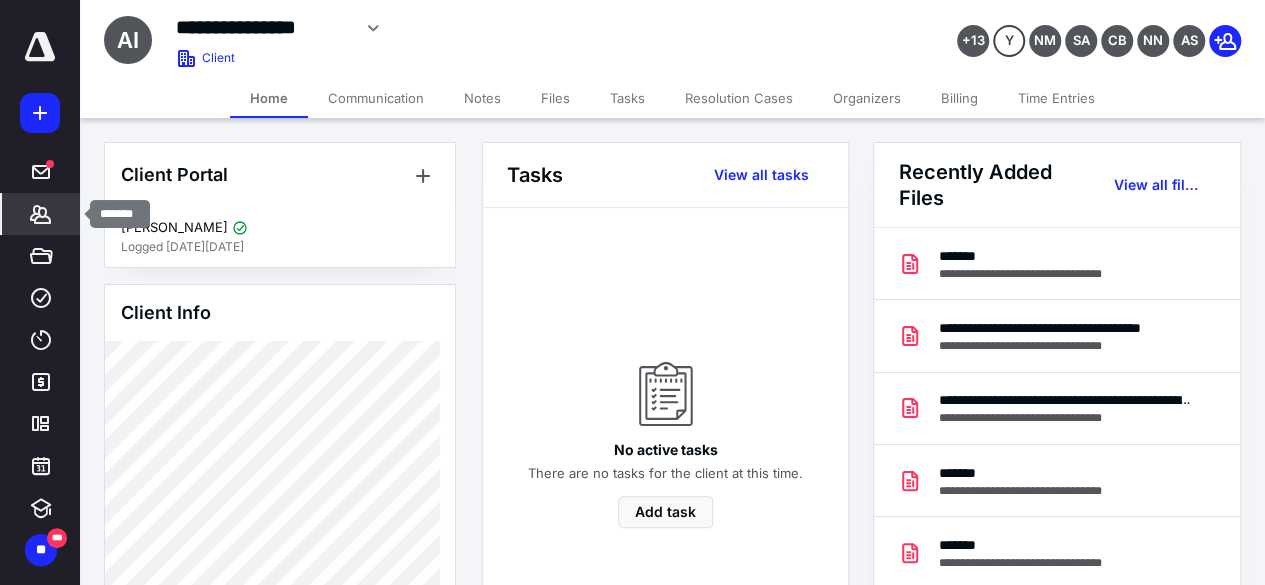 click on "*******" at bounding box center [41, 214] 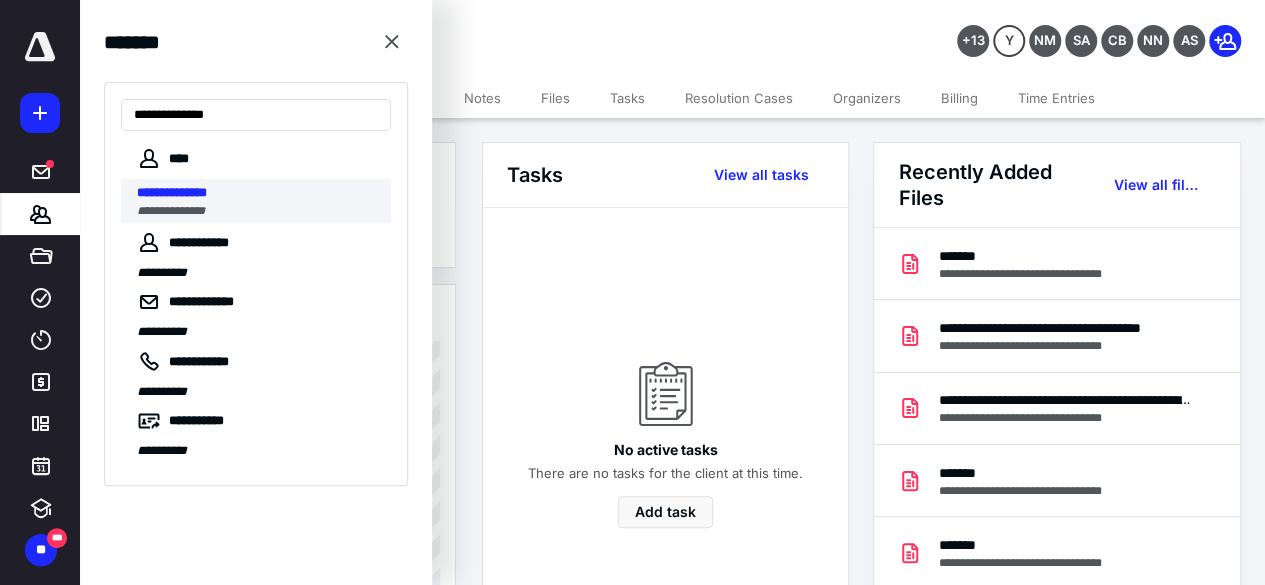 type on "**********" 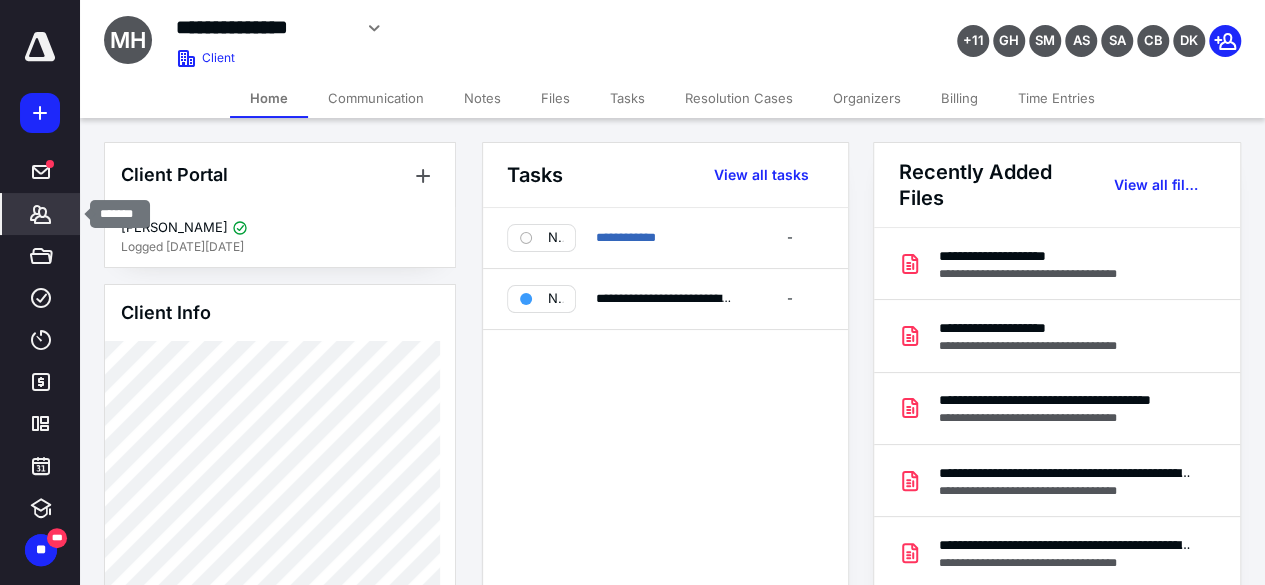 click 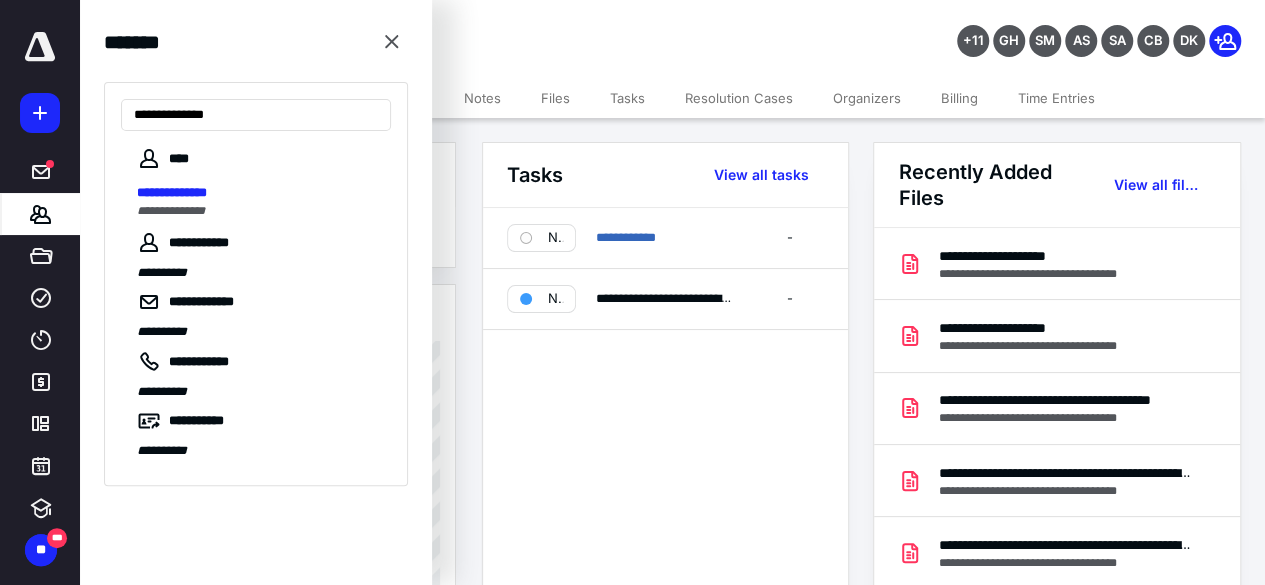 type on "**********" 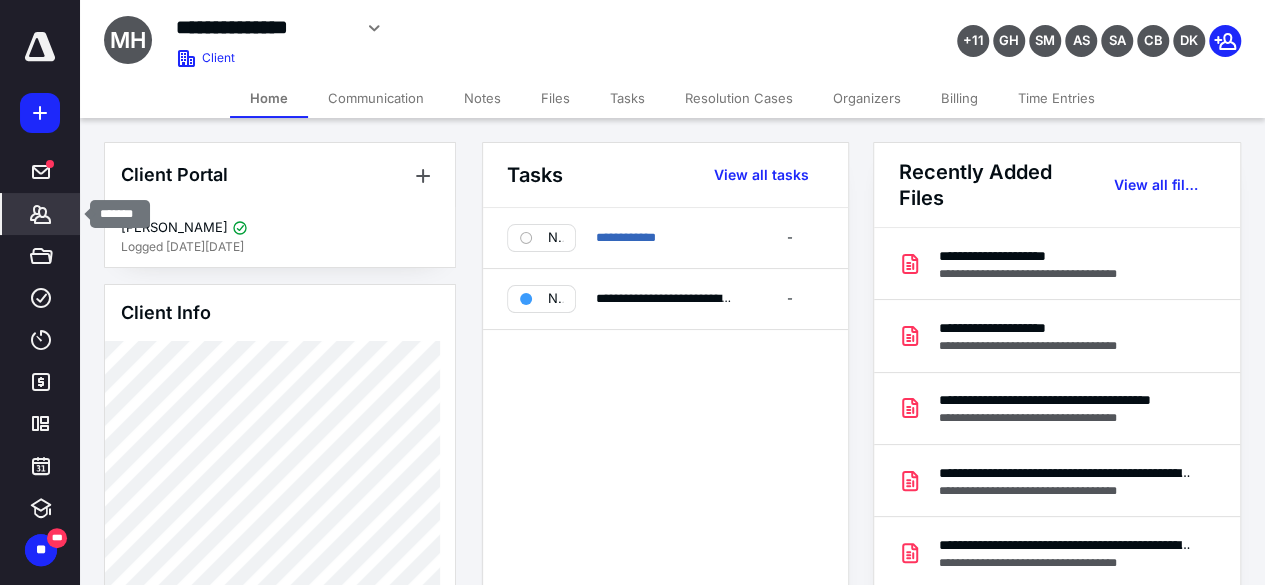 click 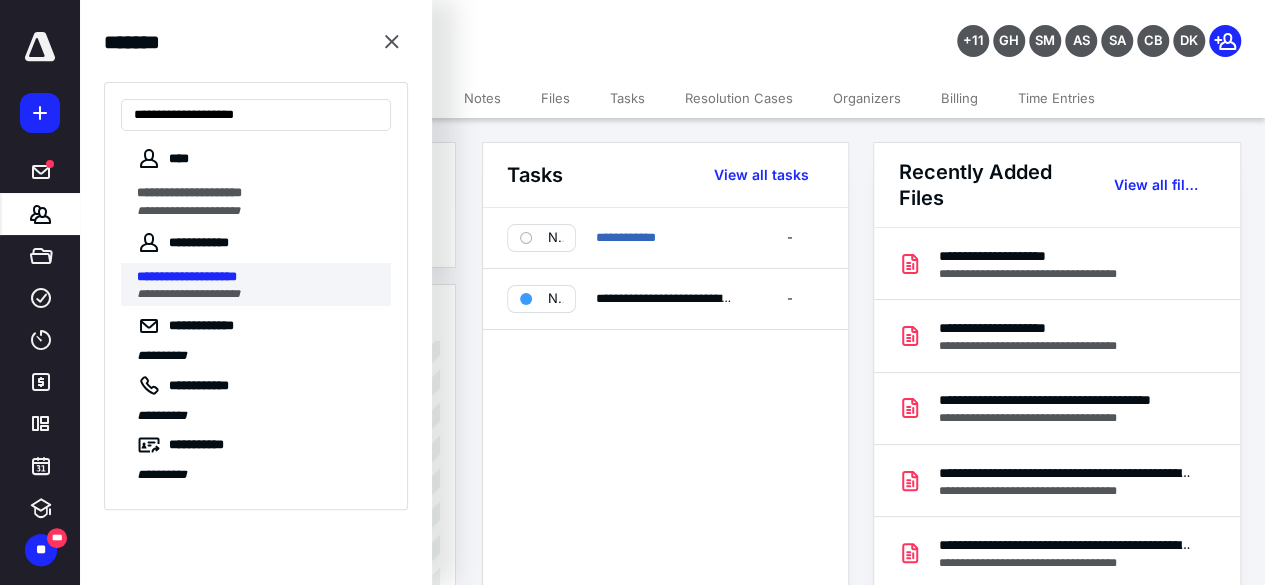 type on "**********" 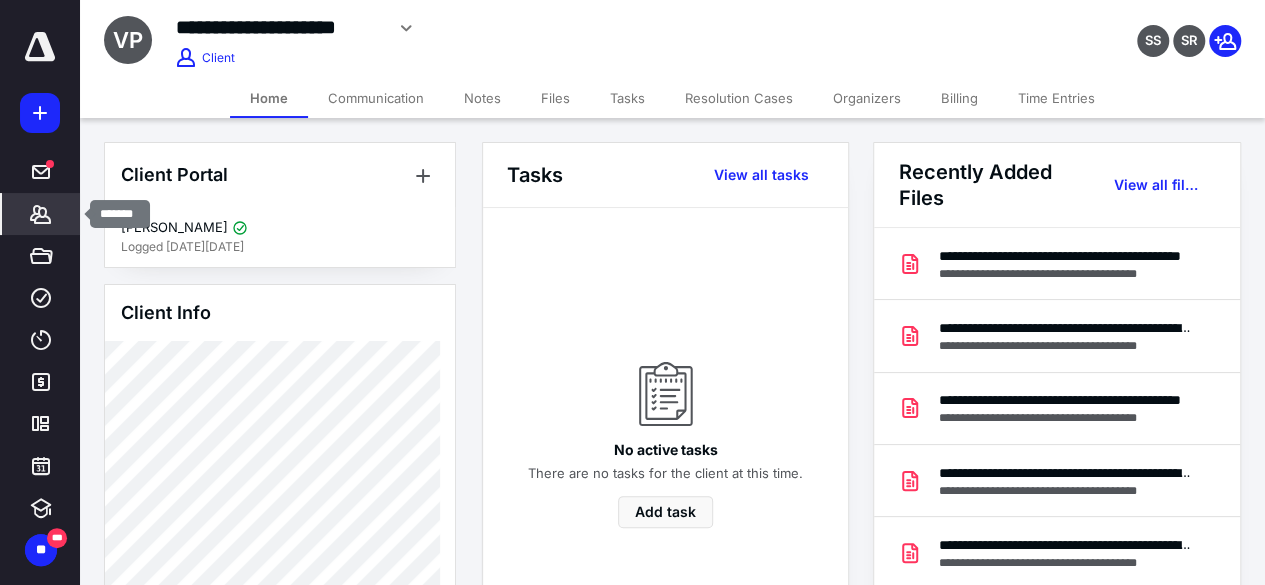 click 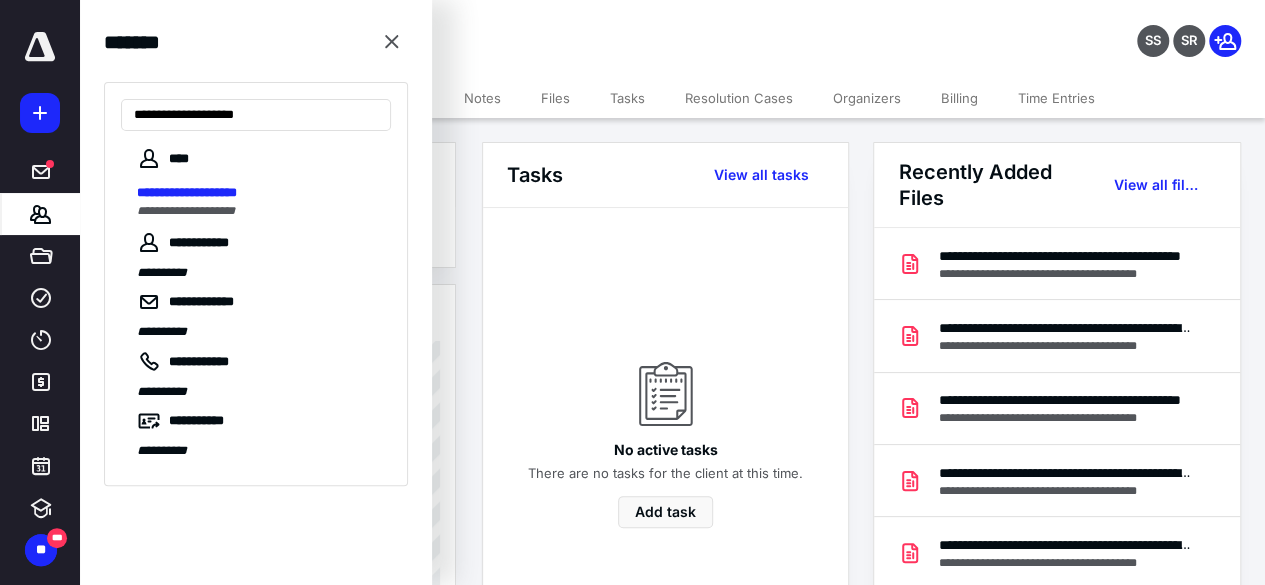 type on "**********" 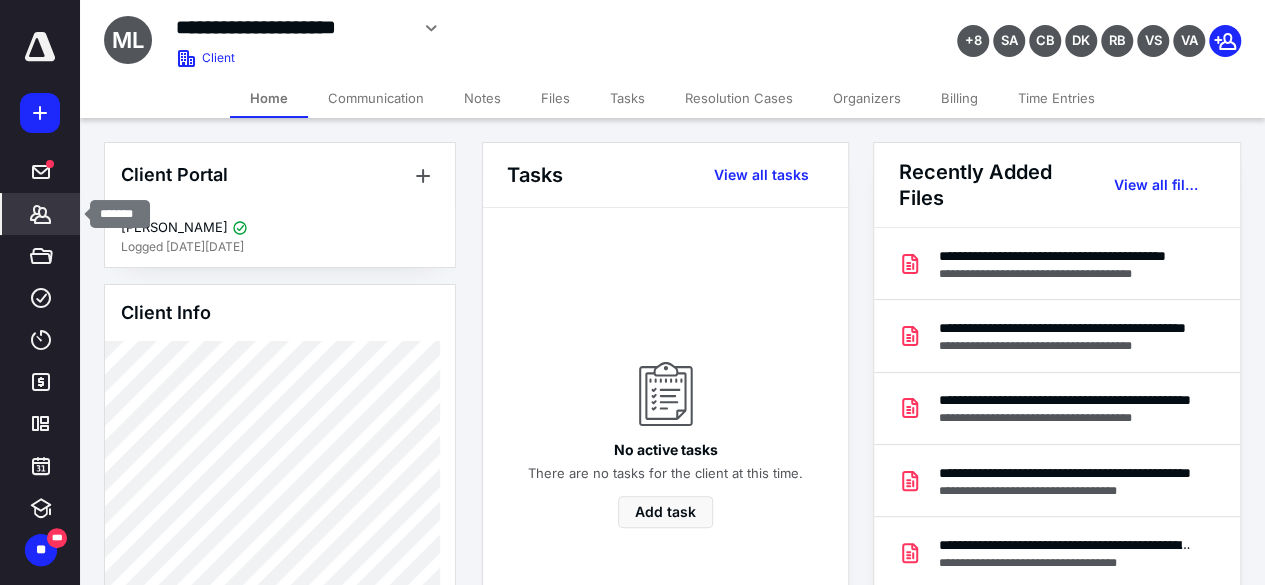 click on "*******" at bounding box center [41, 214] 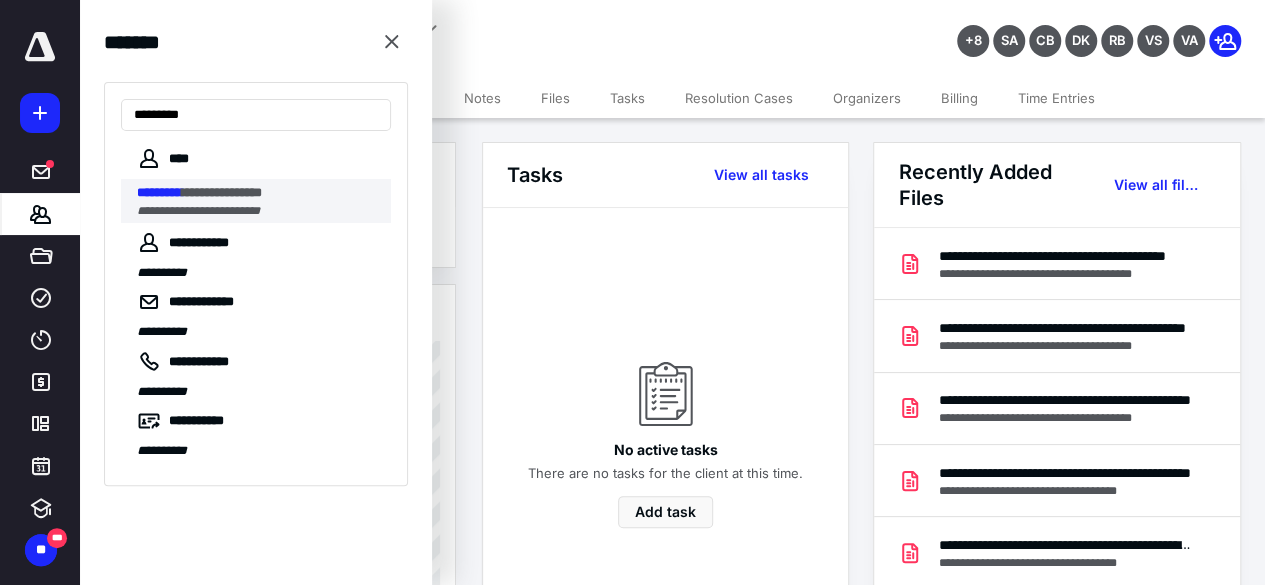 type on "*********" 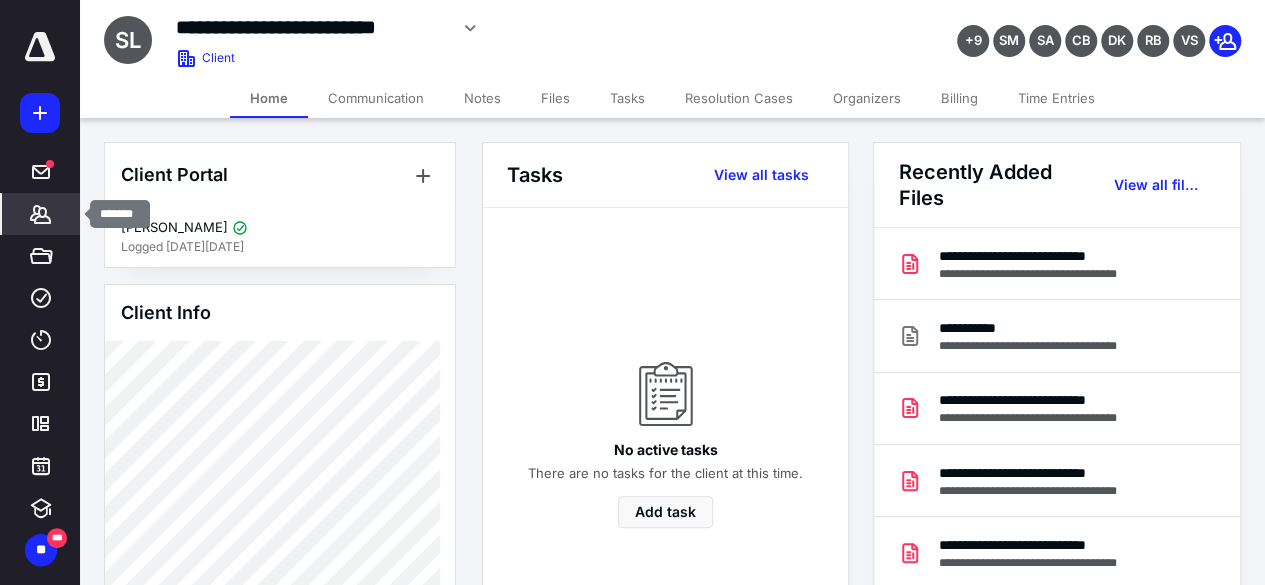 click on "*******" at bounding box center [41, 214] 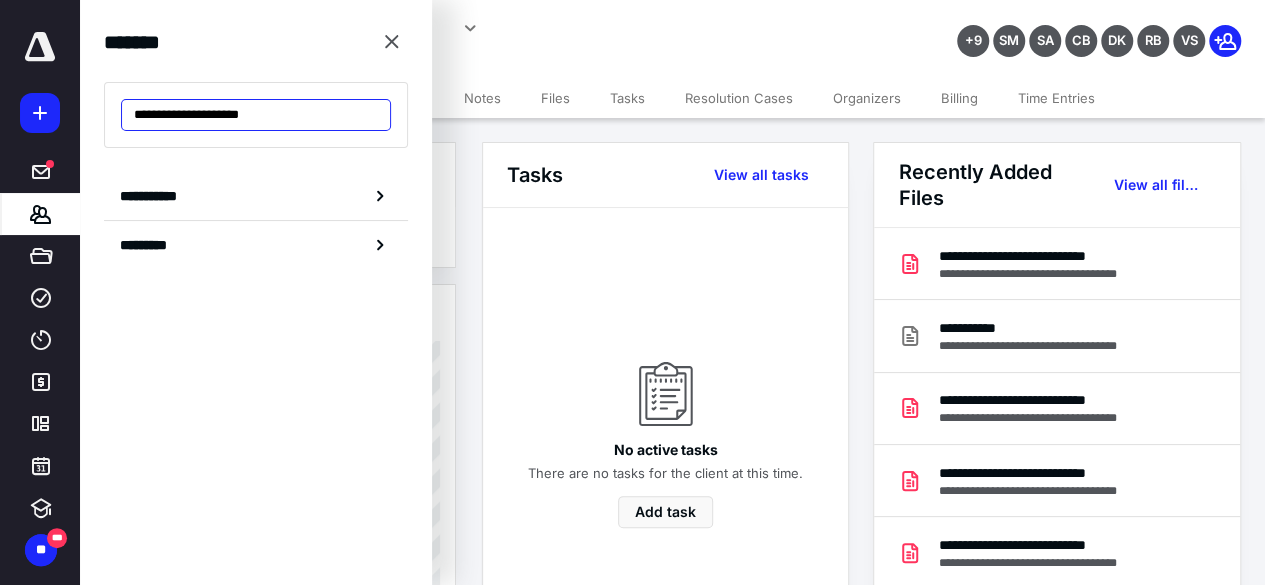 drag, startPoint x: 302, startPoint y: 111, endPoint x: 118, endPoint y: 147, distance: 187.48866 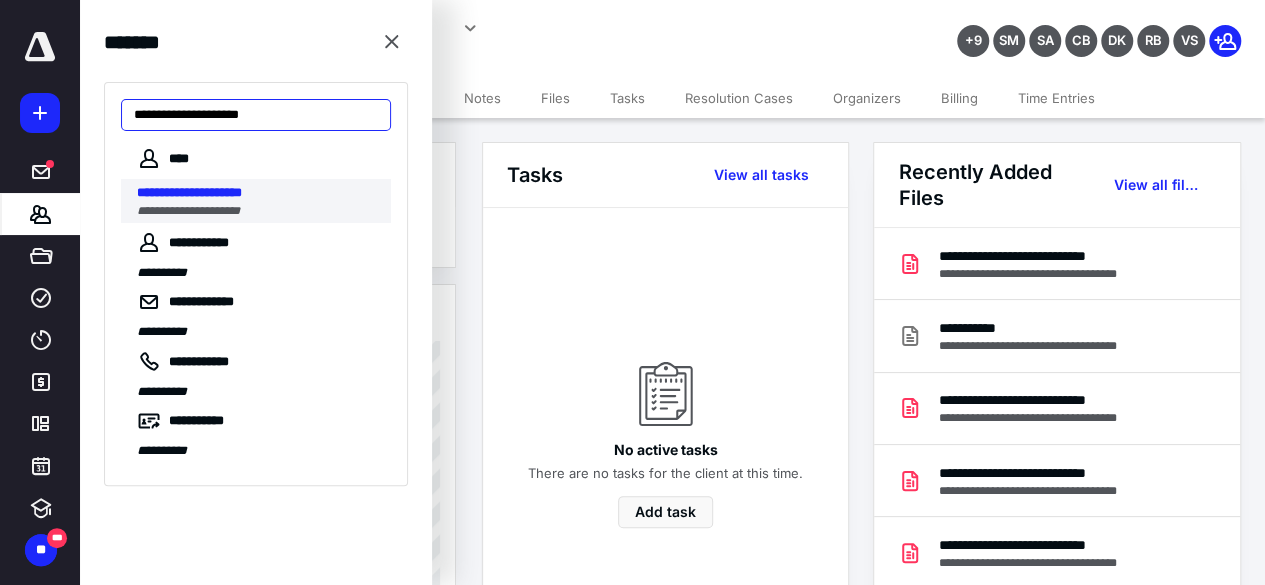 type on "**********" 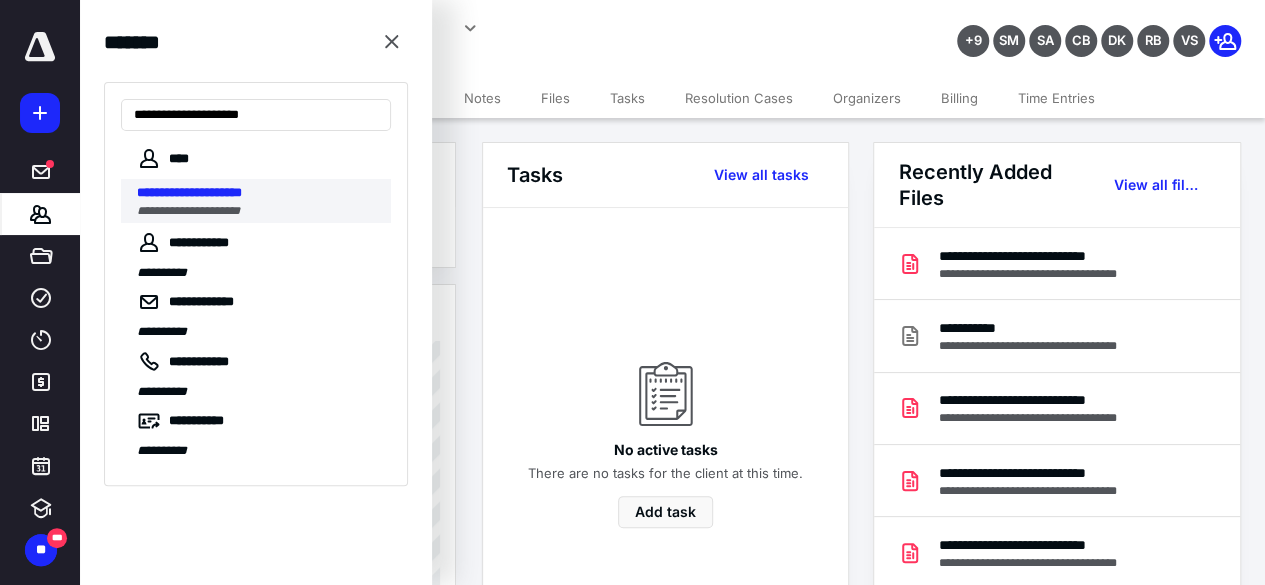 click on "**********" at bounding box center (189, 192) 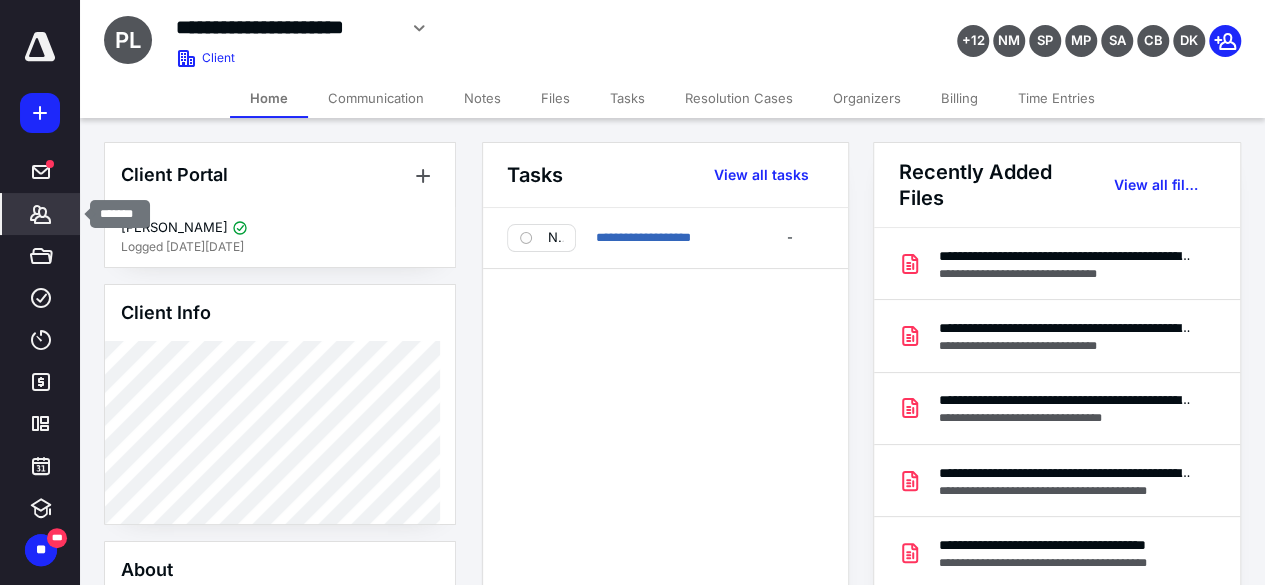 click 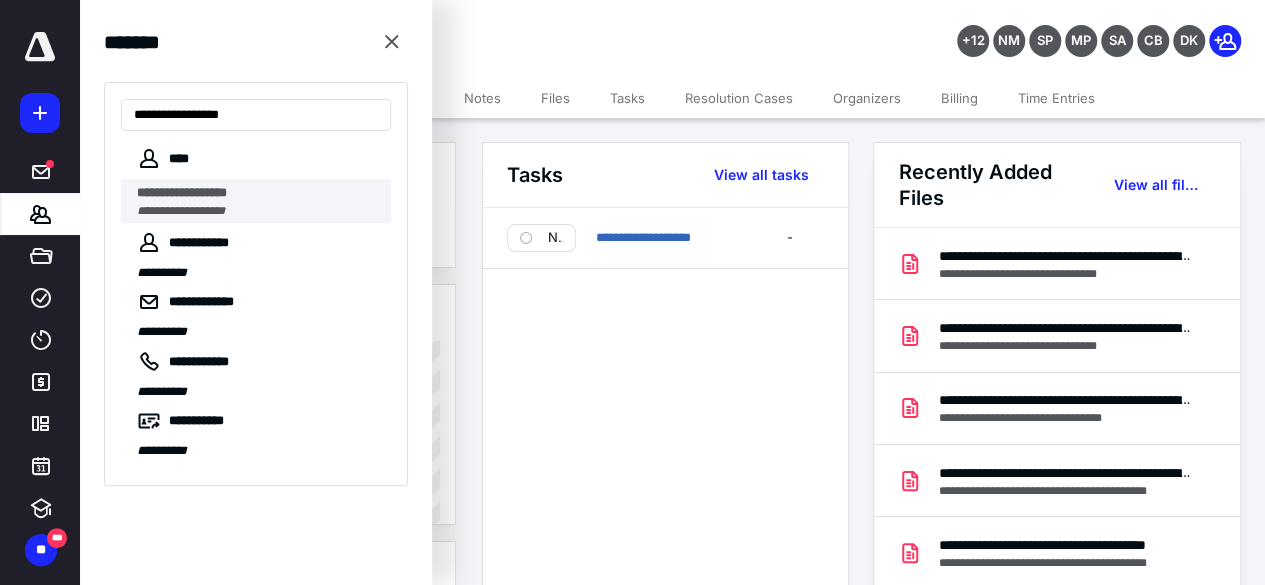 type on "**********" 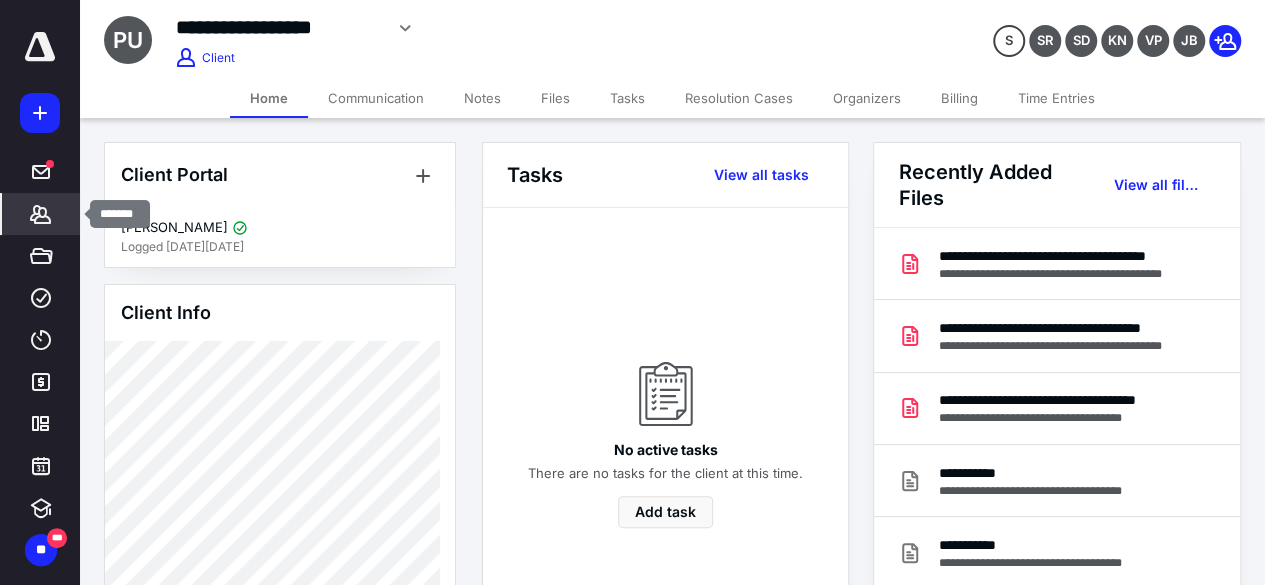 click 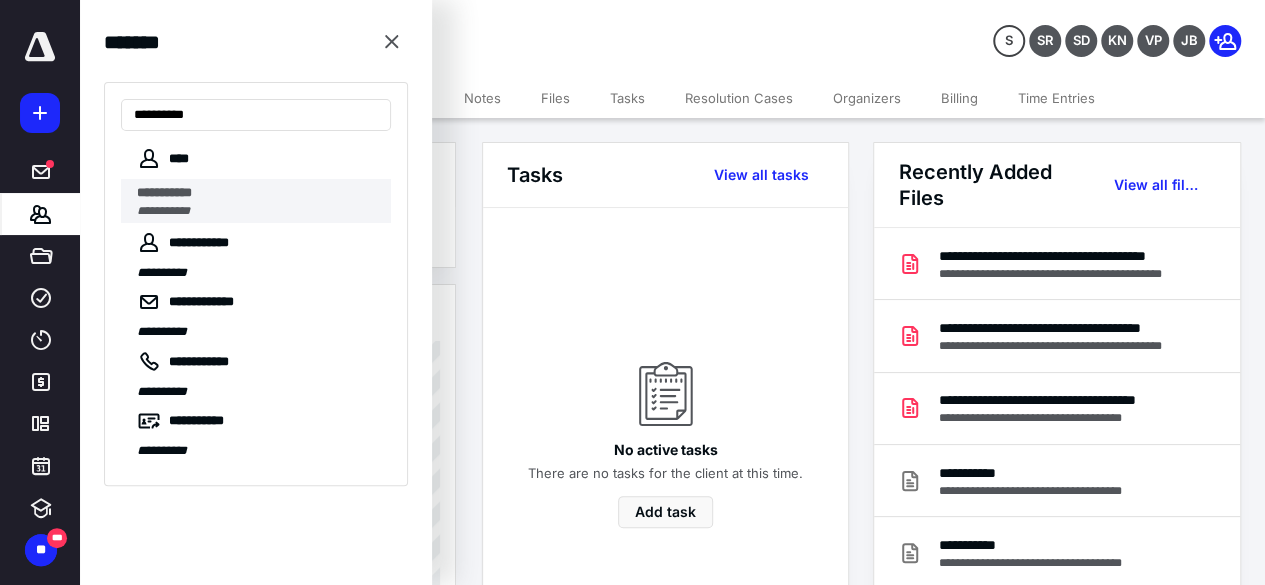 type on "**********" 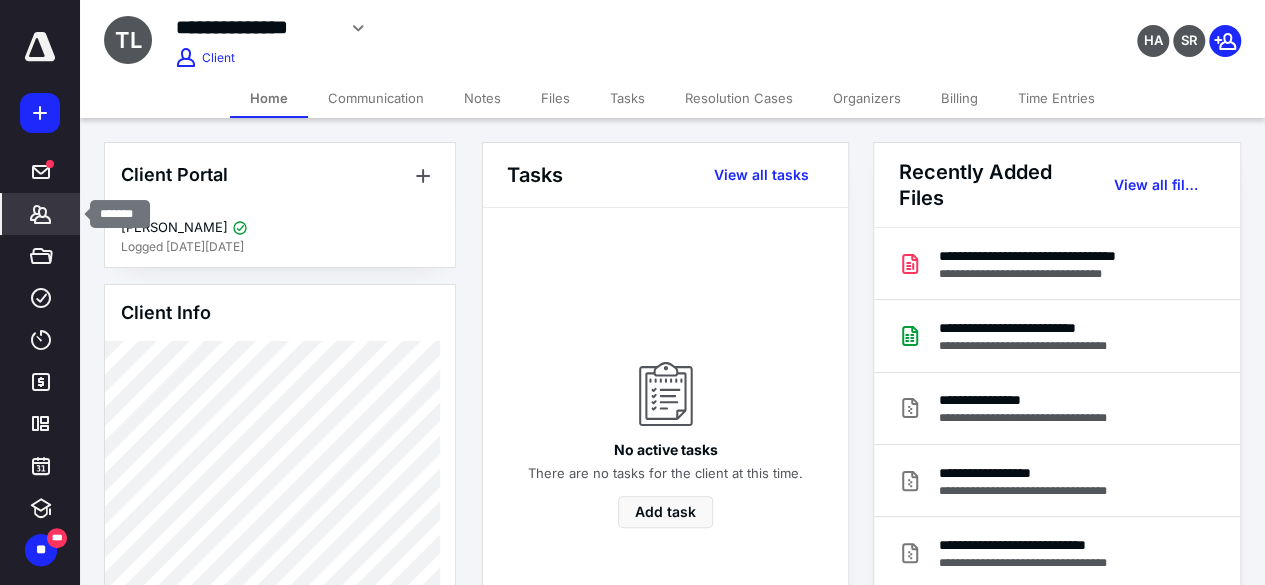 click 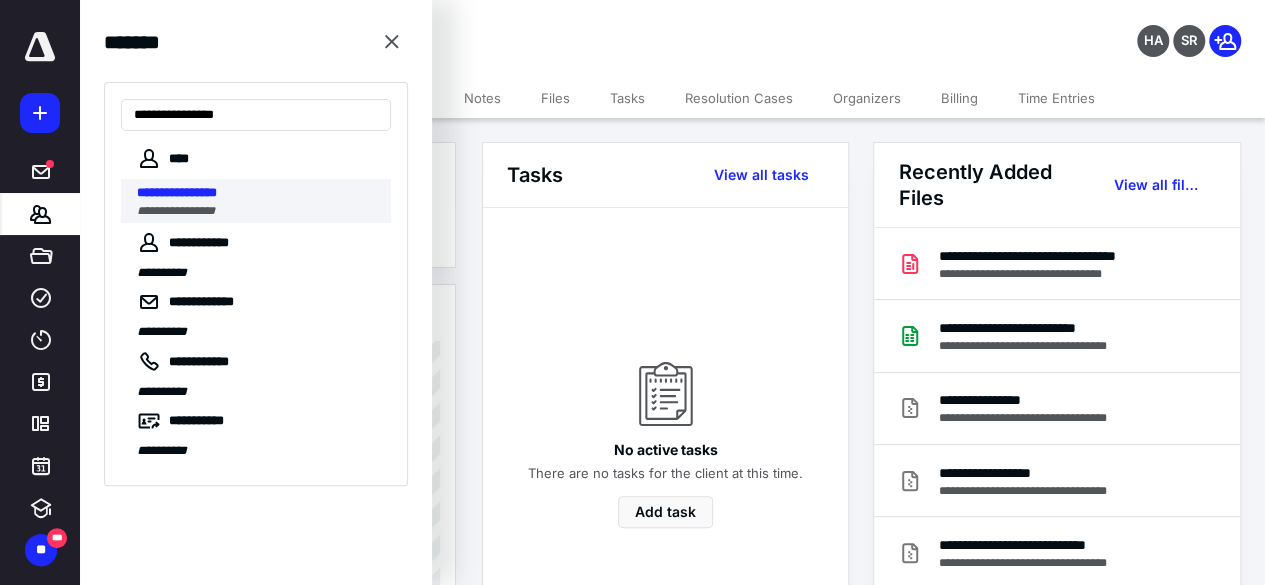 type on "**********" 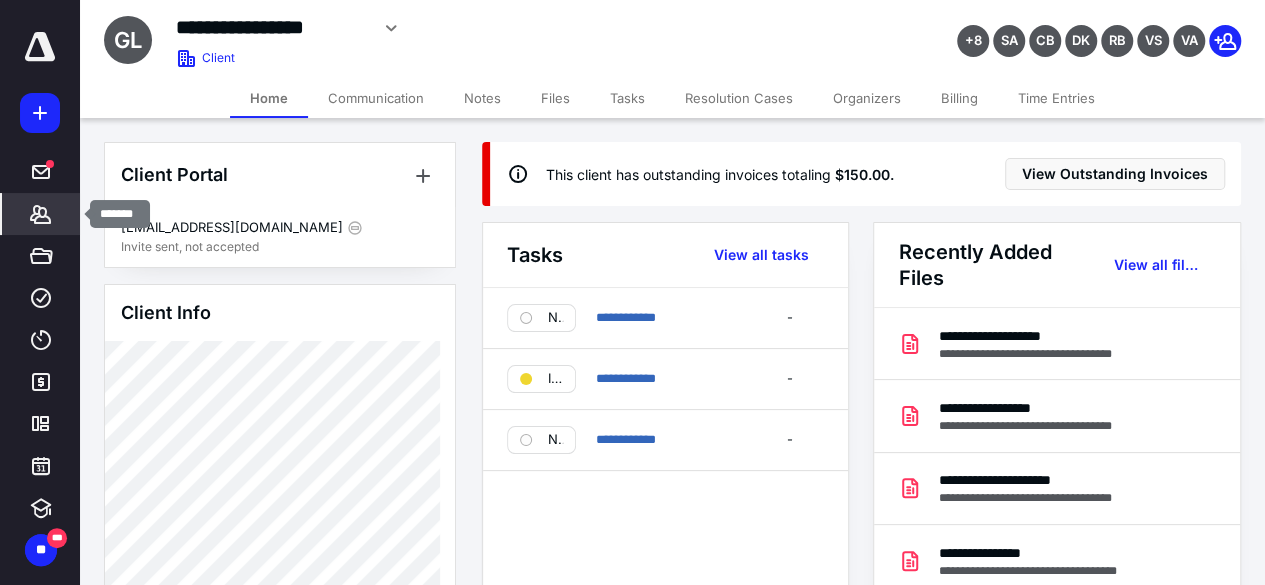 click on "*******" at bounding box center [41, 214] 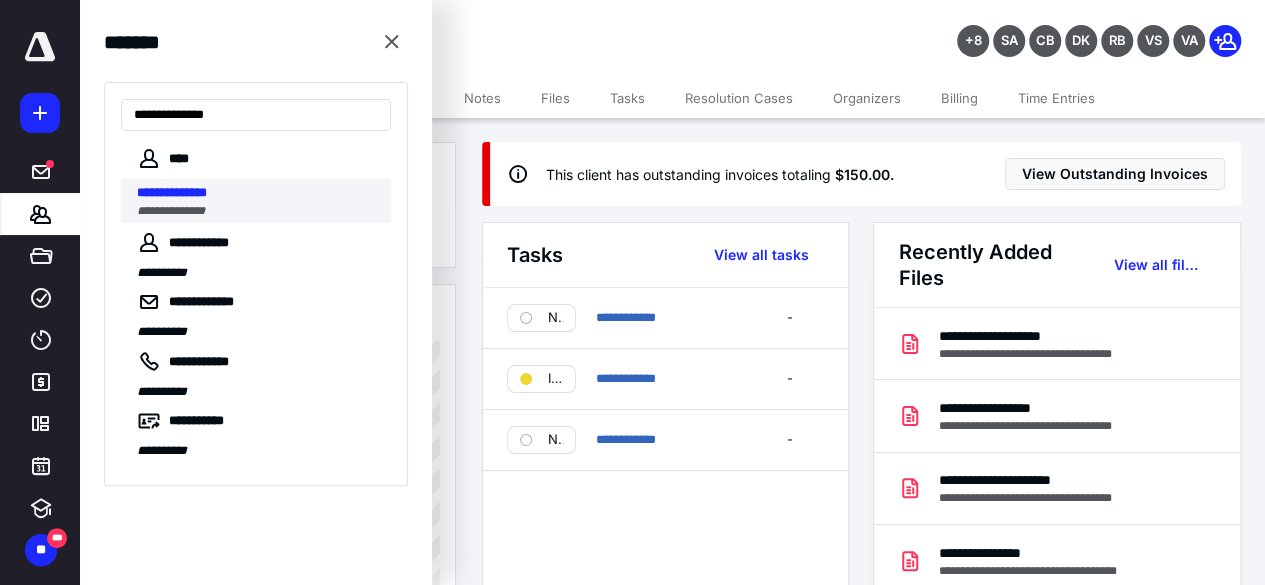 type on "**********" 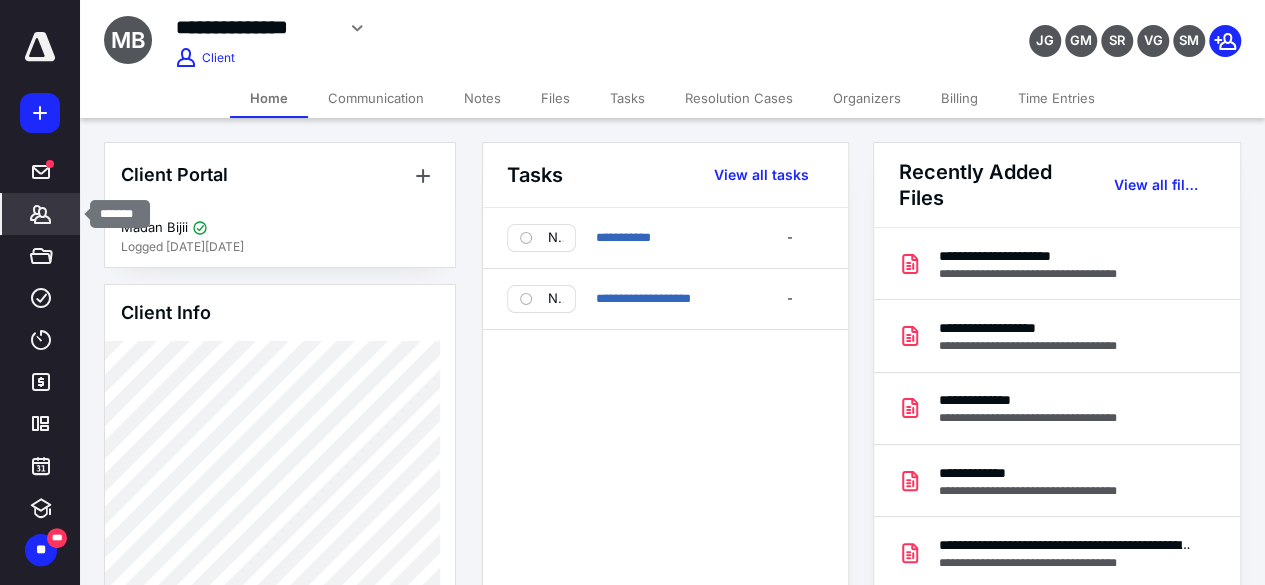 click 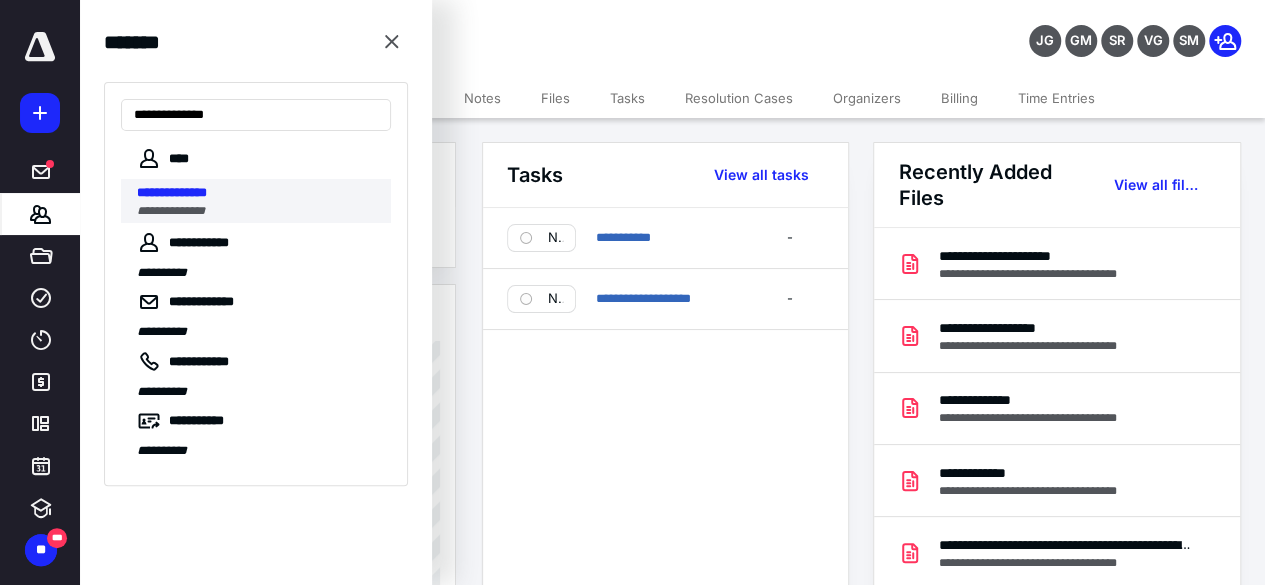 type on "**********" 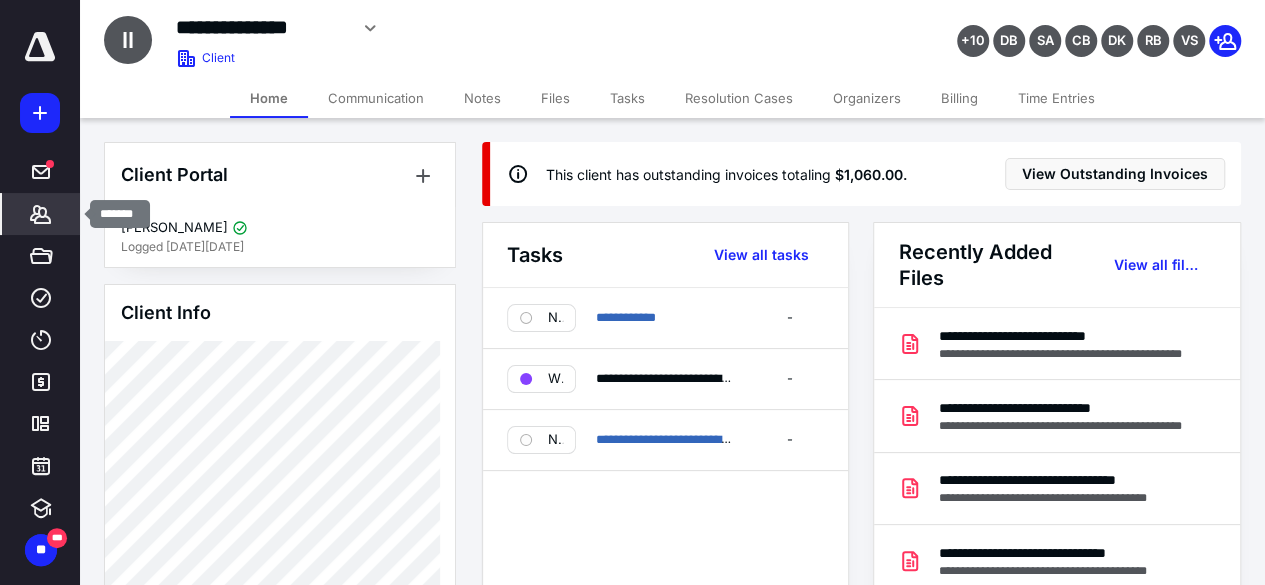click on "*******" at bounding box center [41, 214] 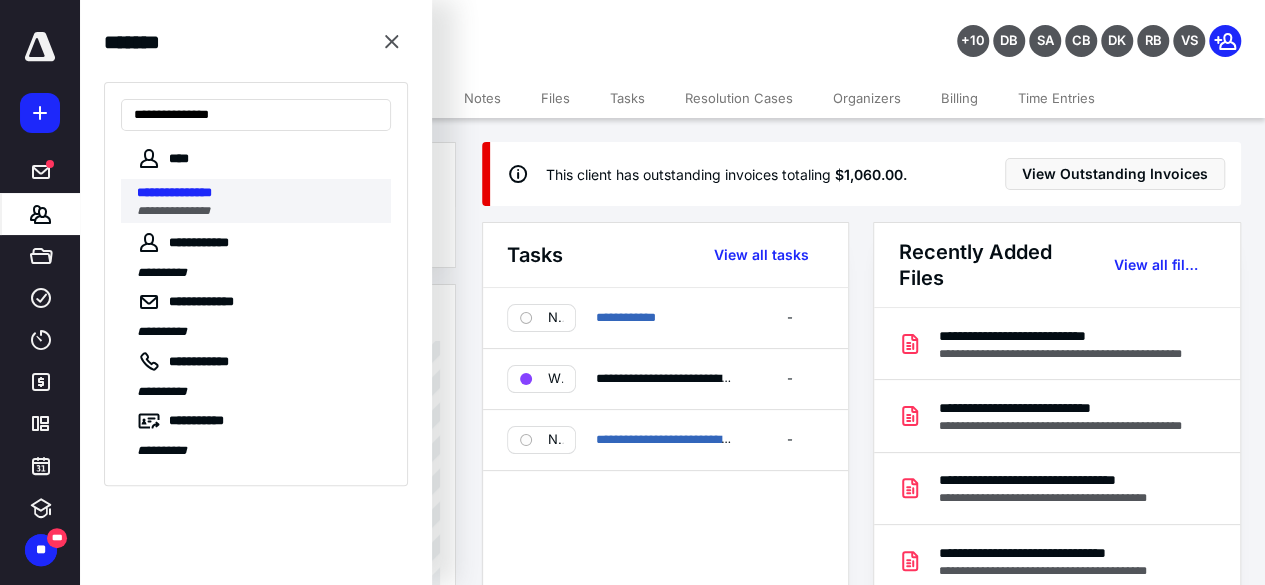 type on "**********" 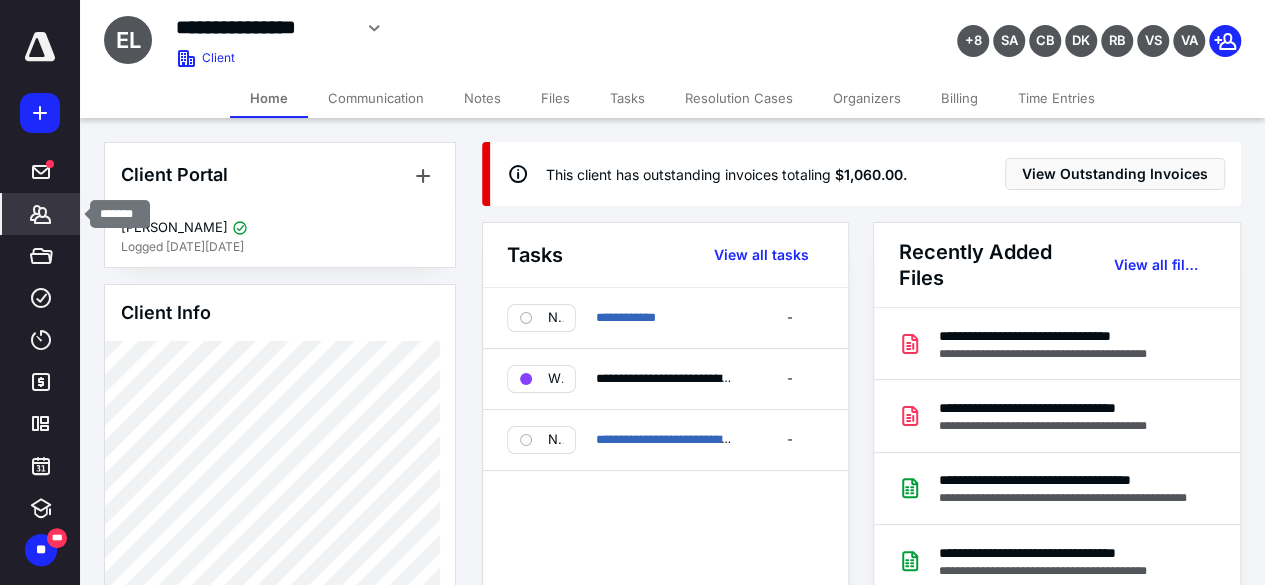 click on "*******" at bounding box center [41, 214] 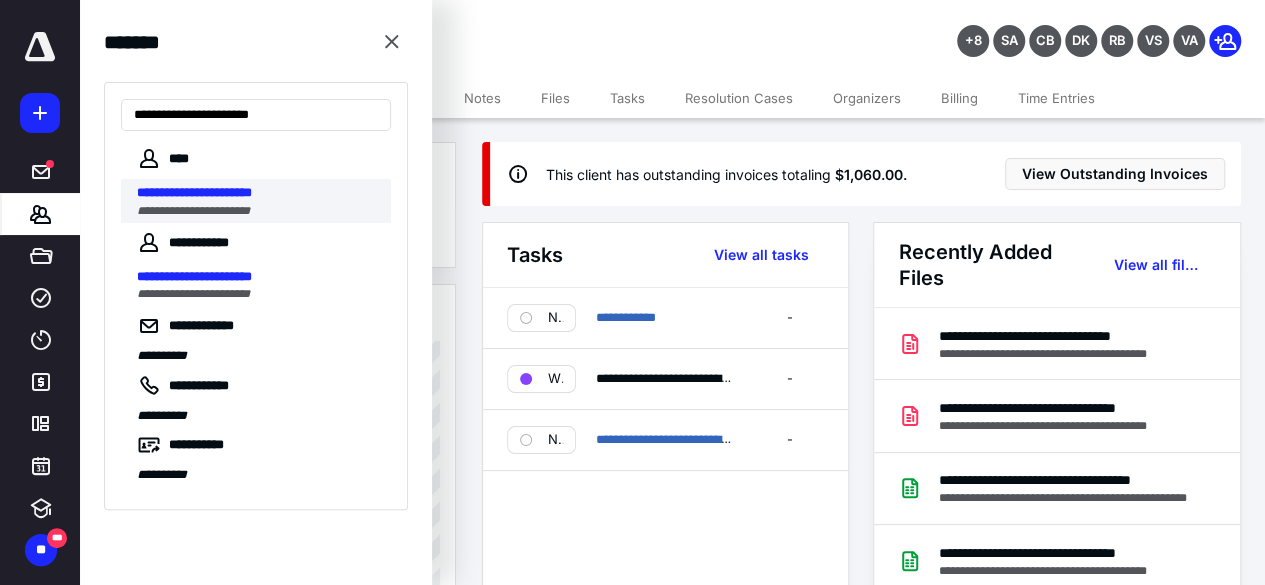 type on "**********" 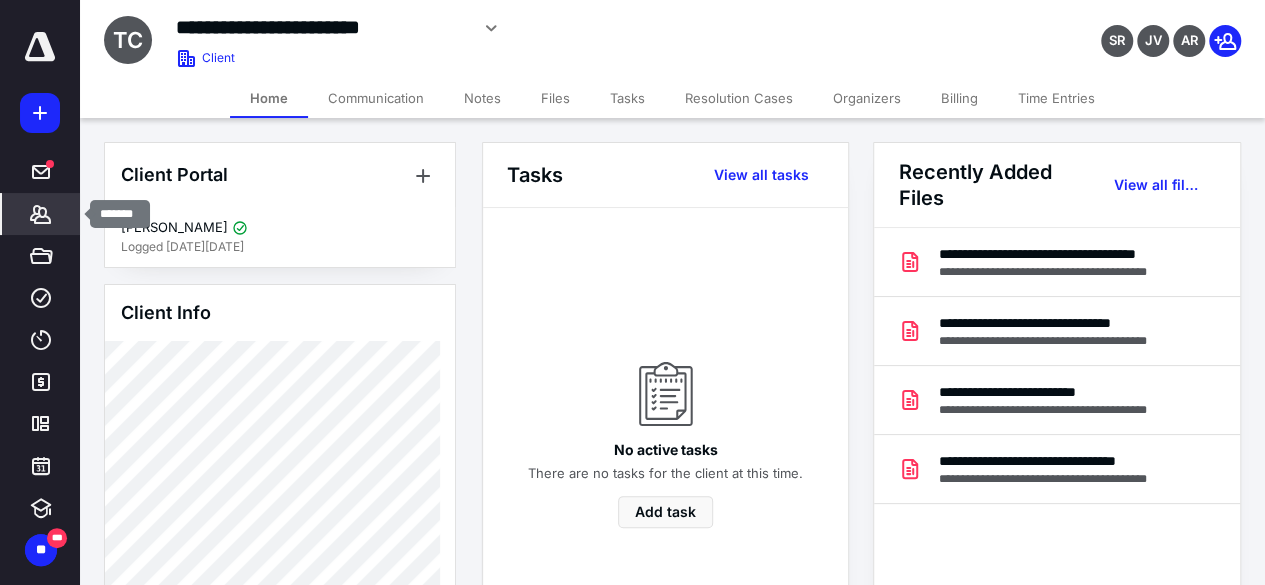 click on "*******" at bounding box center [41, 214] 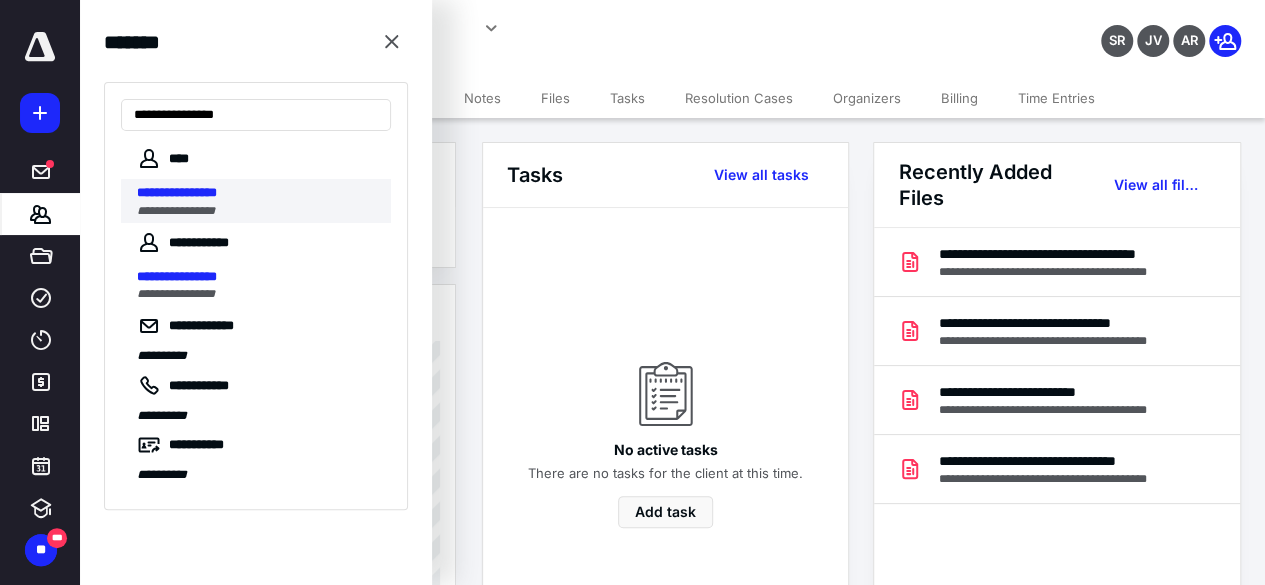 type on "**********" 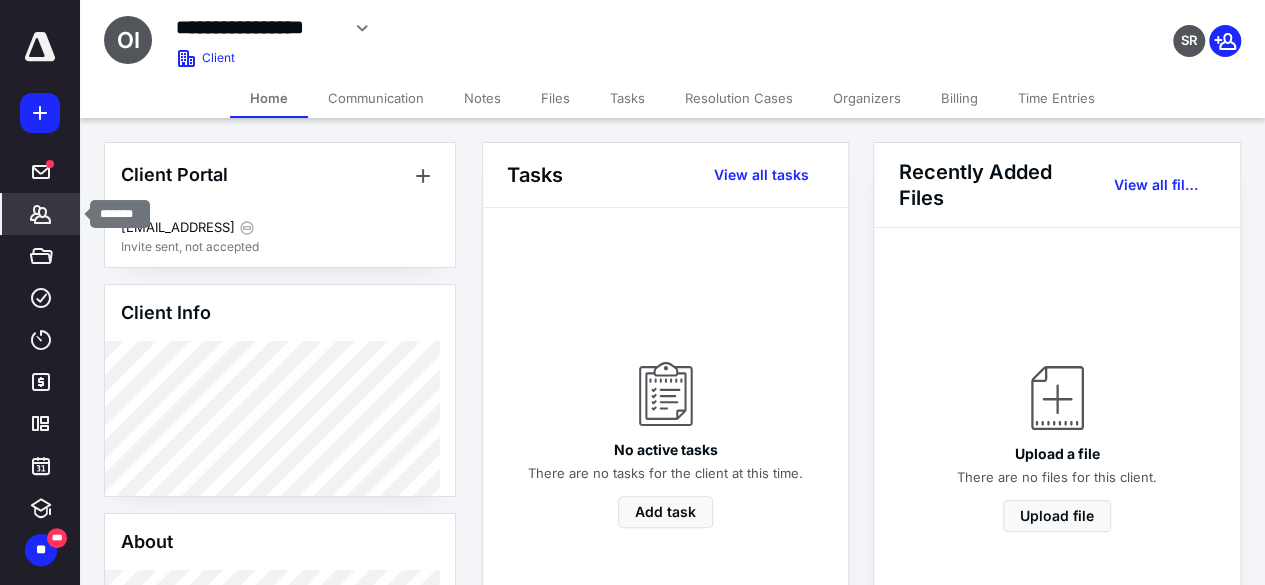 click on "*******" at bounding box center [41, 214] 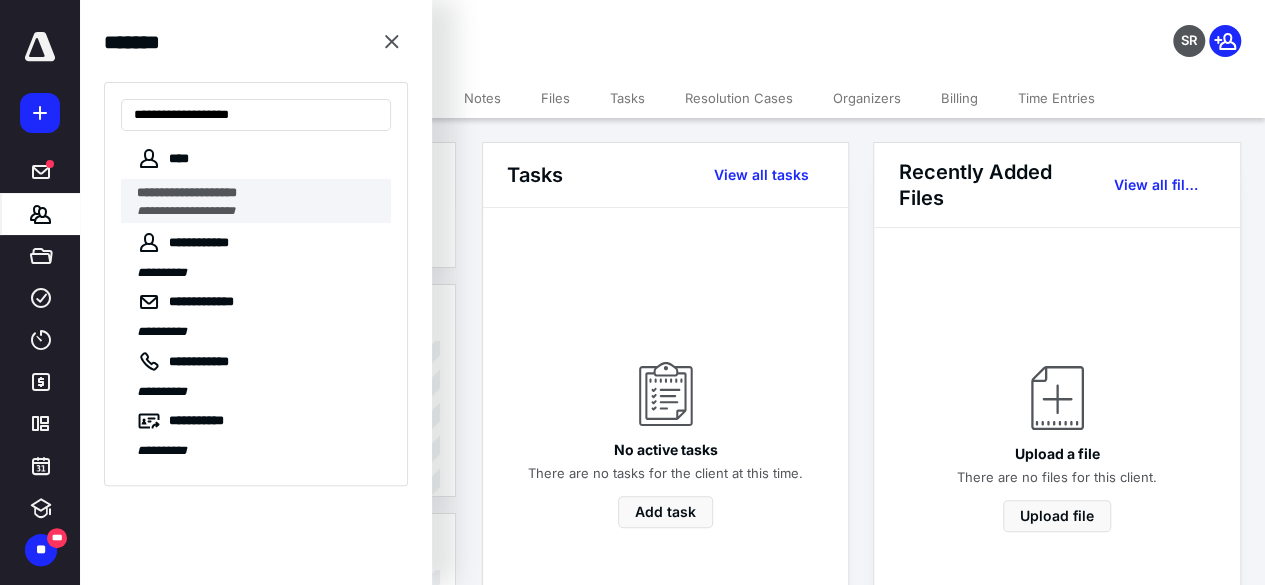 type on "**********" 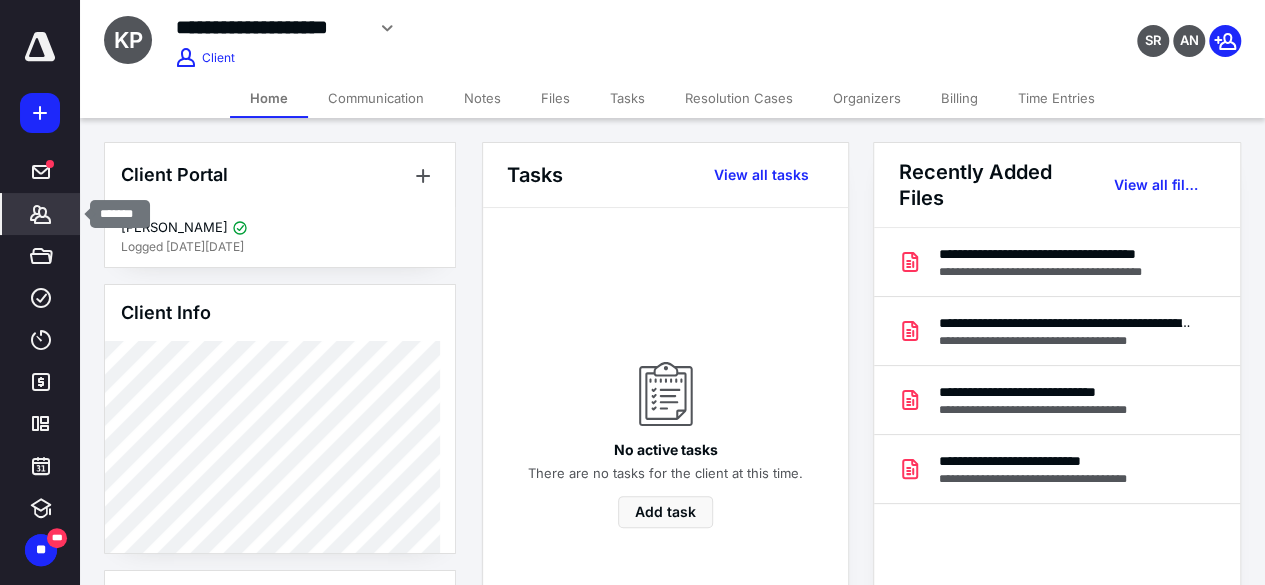 click 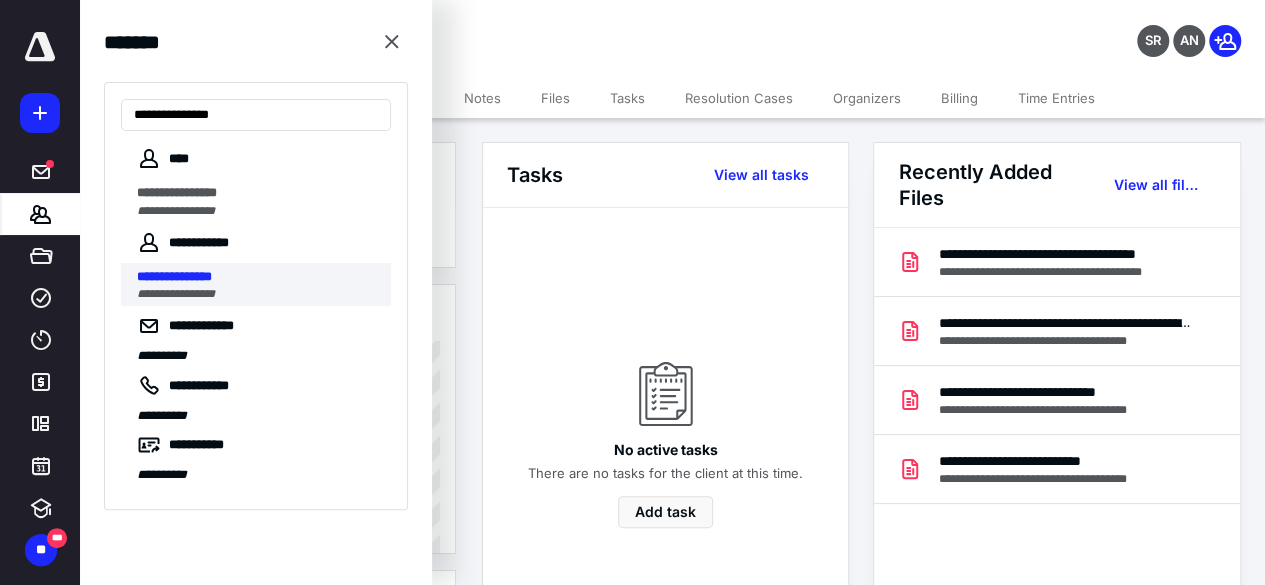 type on "**********" 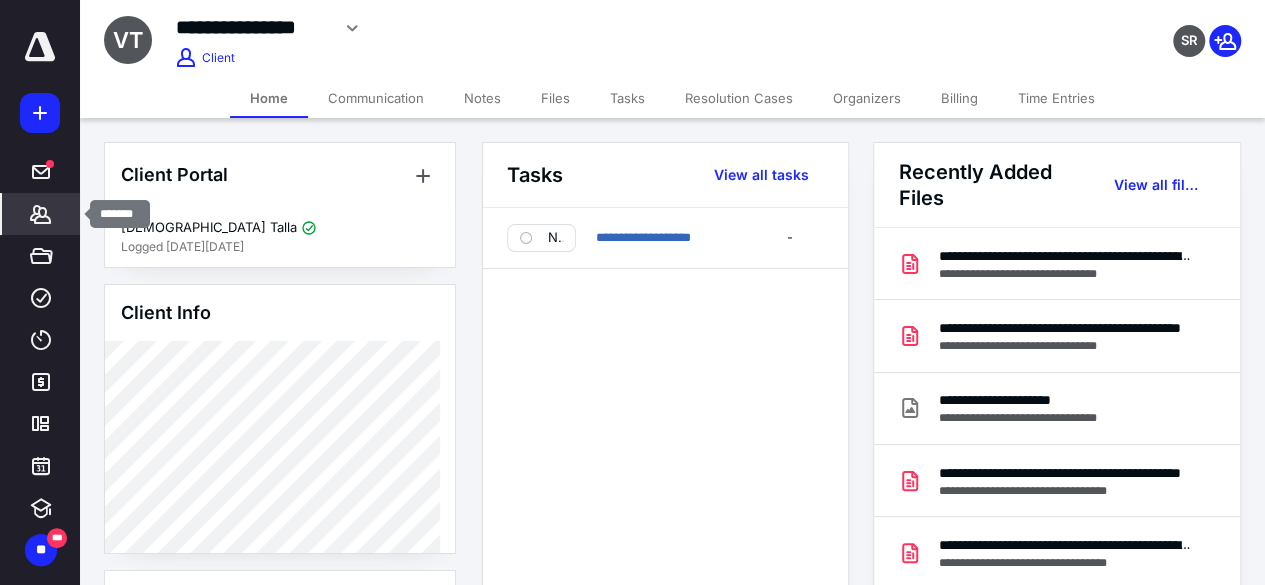 click 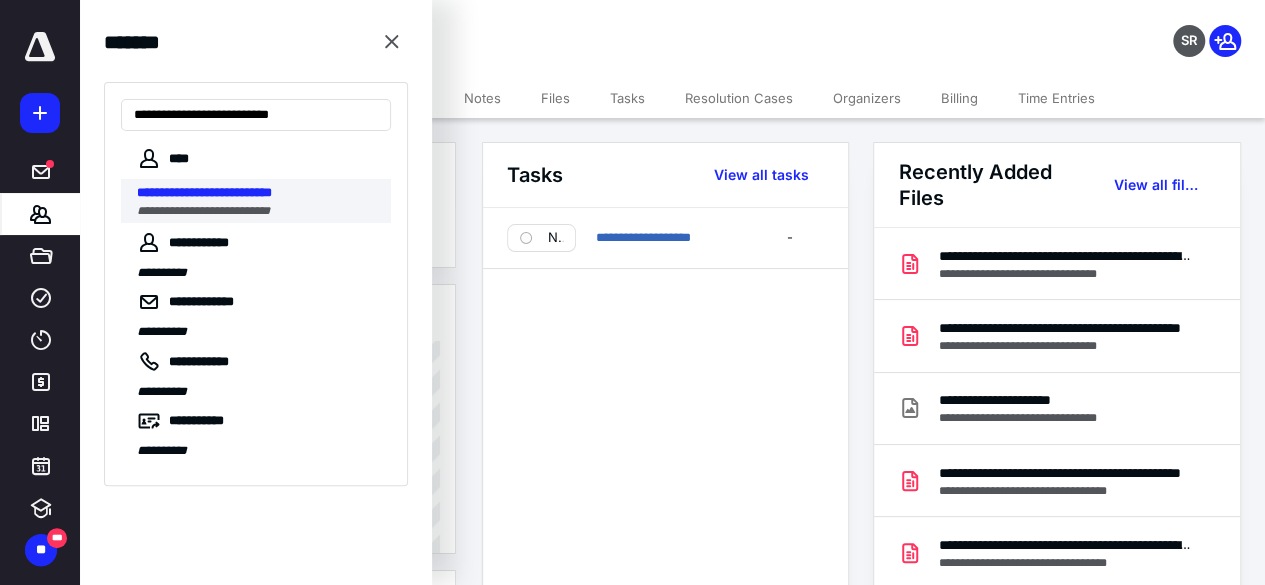 type on "**********" 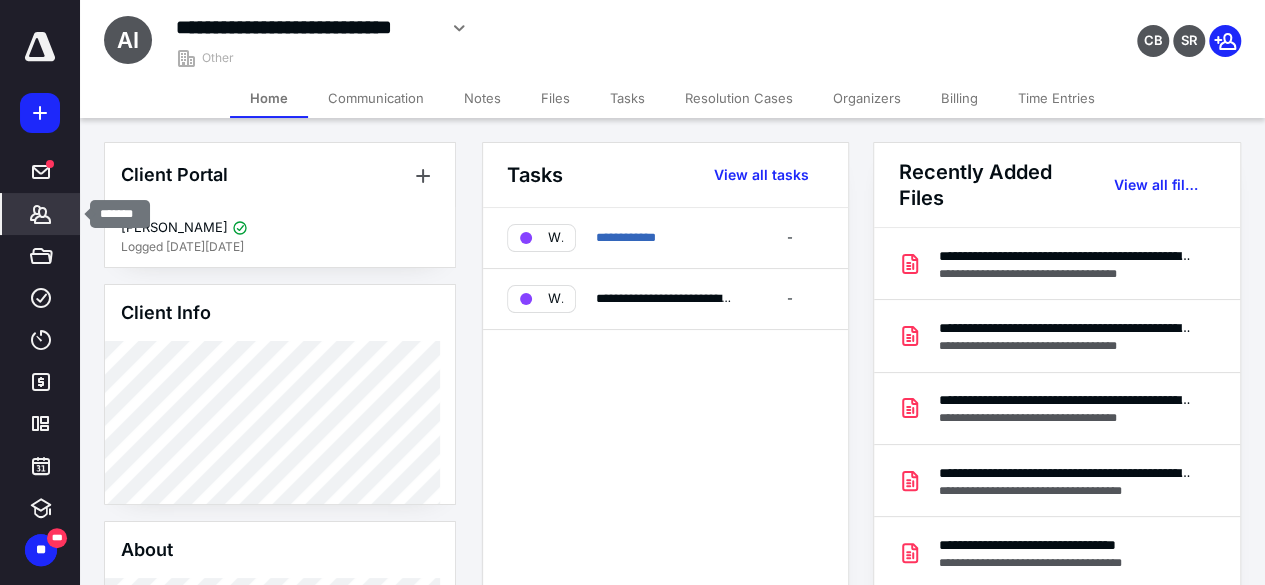 click 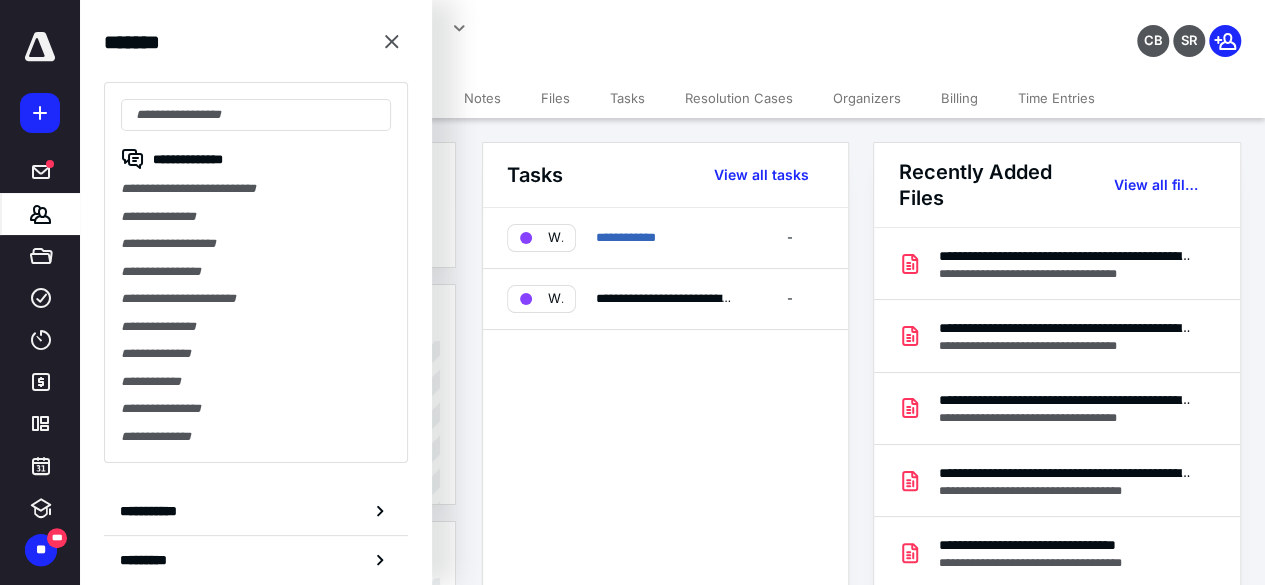 click on "**********" at bounding box center [665, 424] 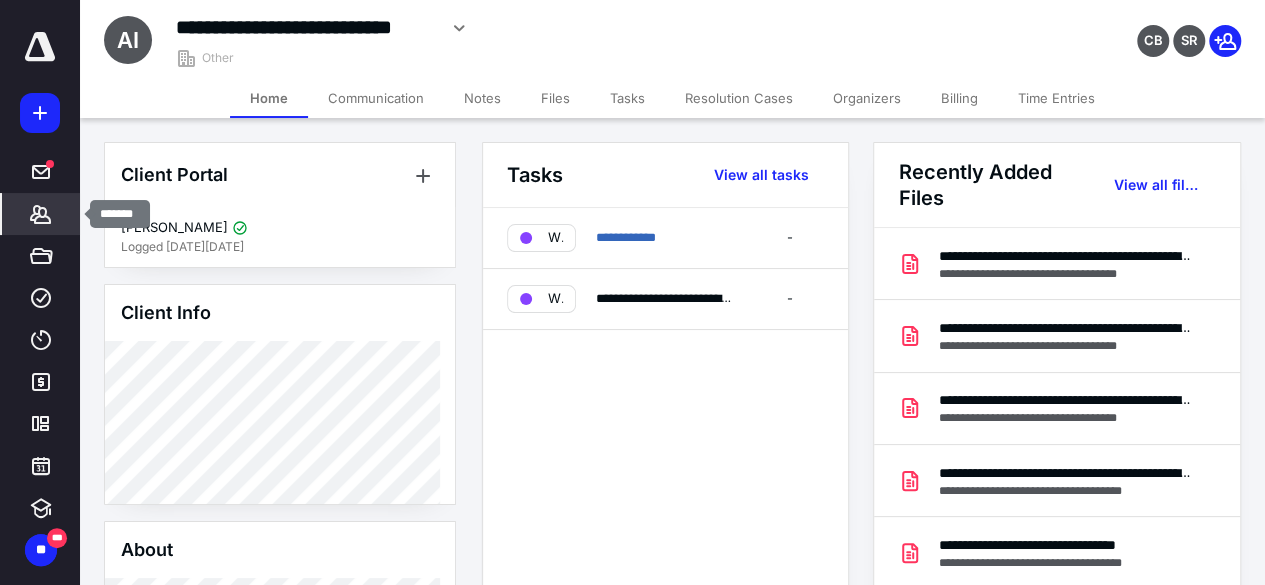 click 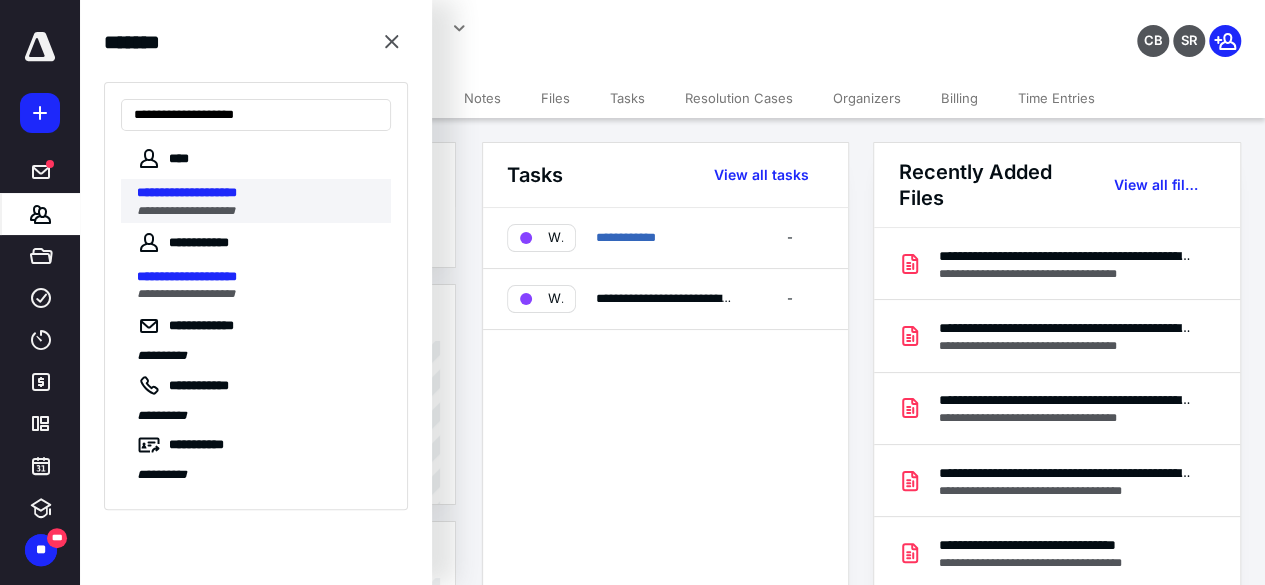 type on "**********" 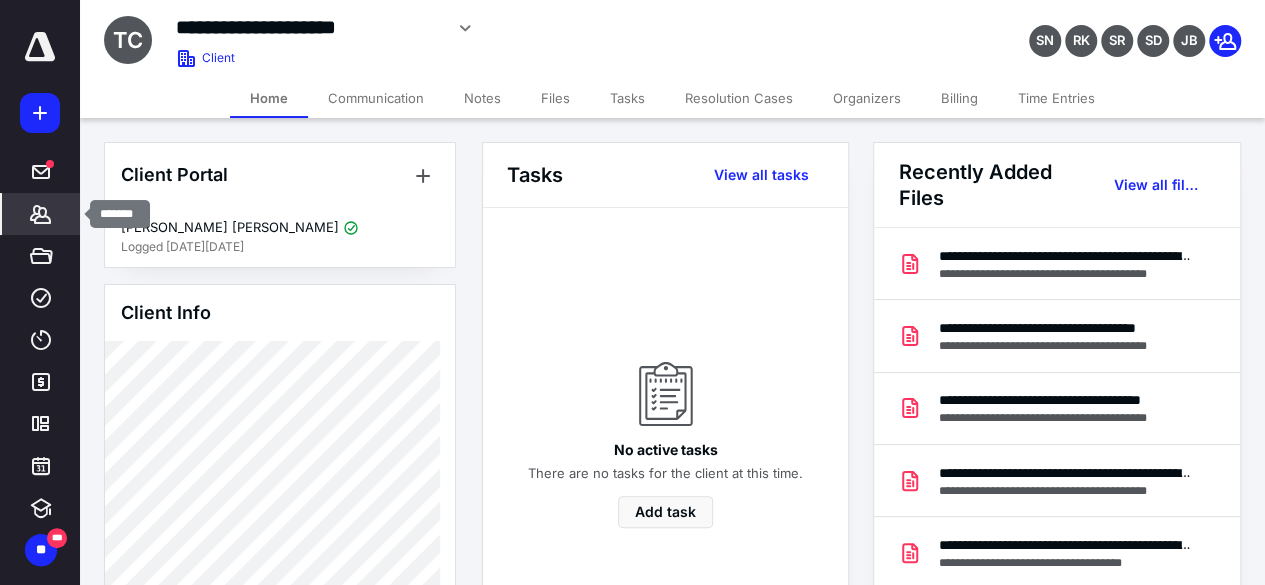 click 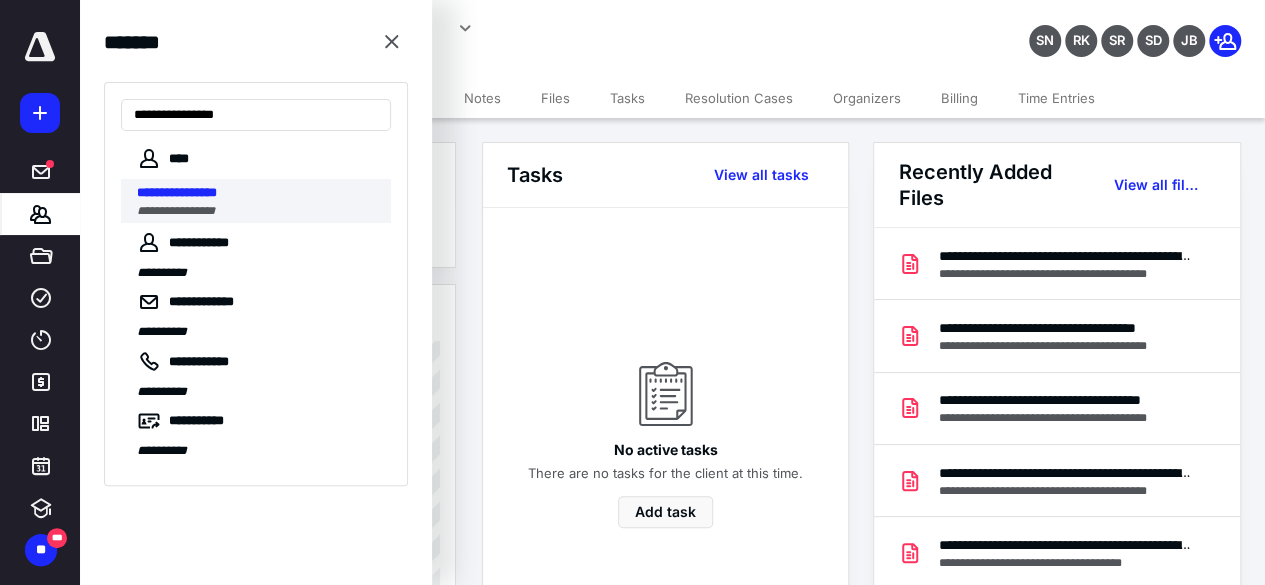 type on "**********" 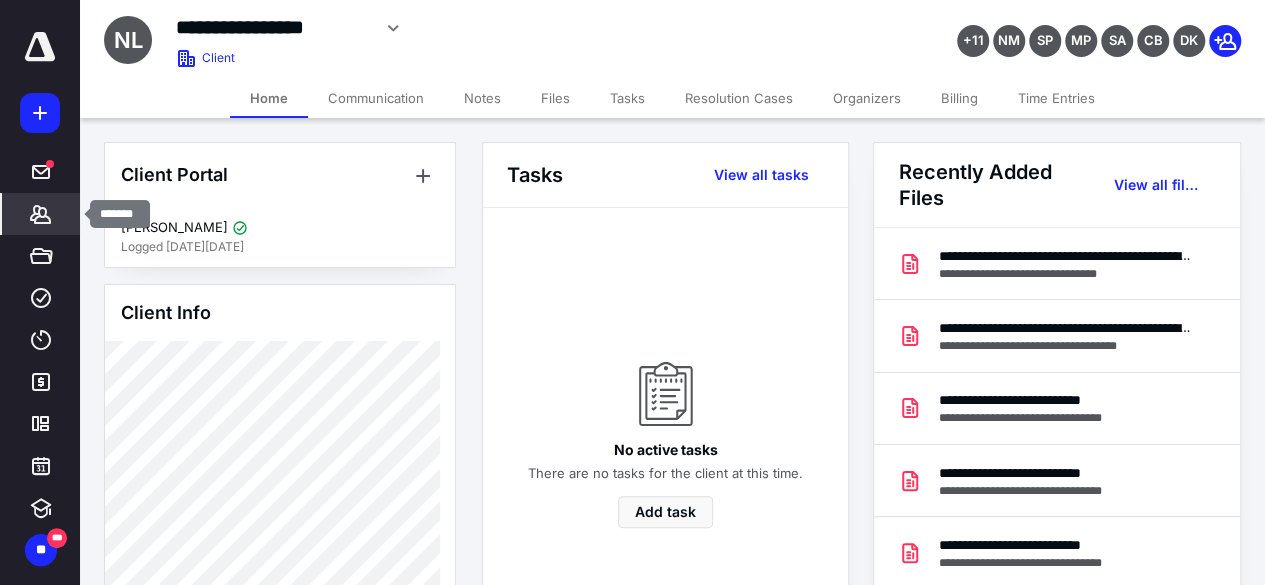 click 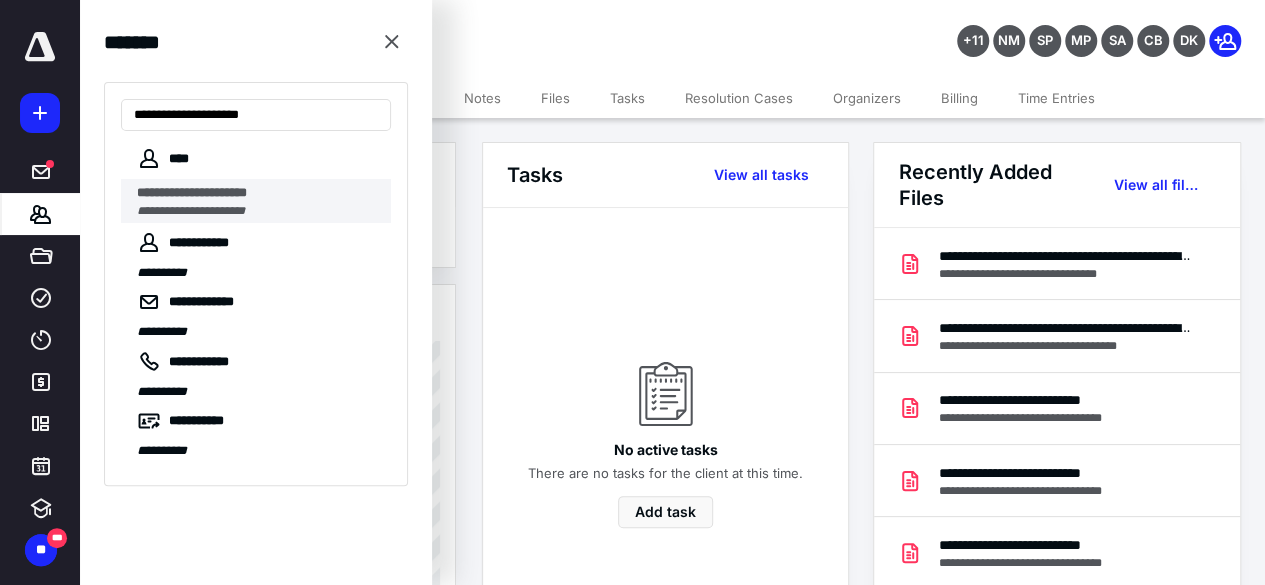 type on "**********" 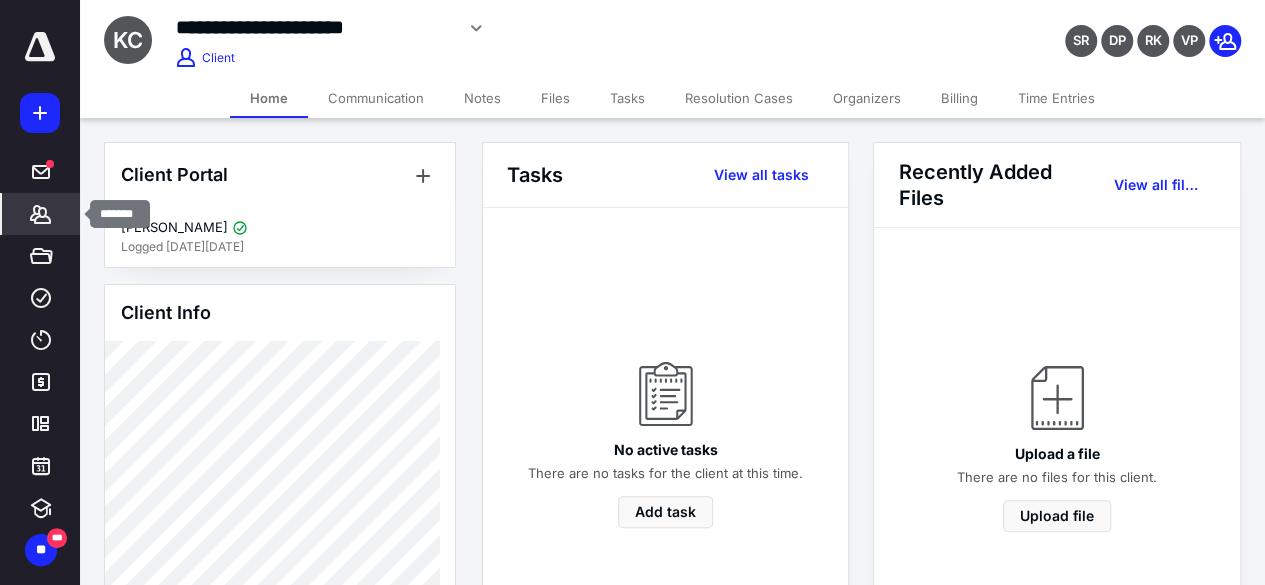 click 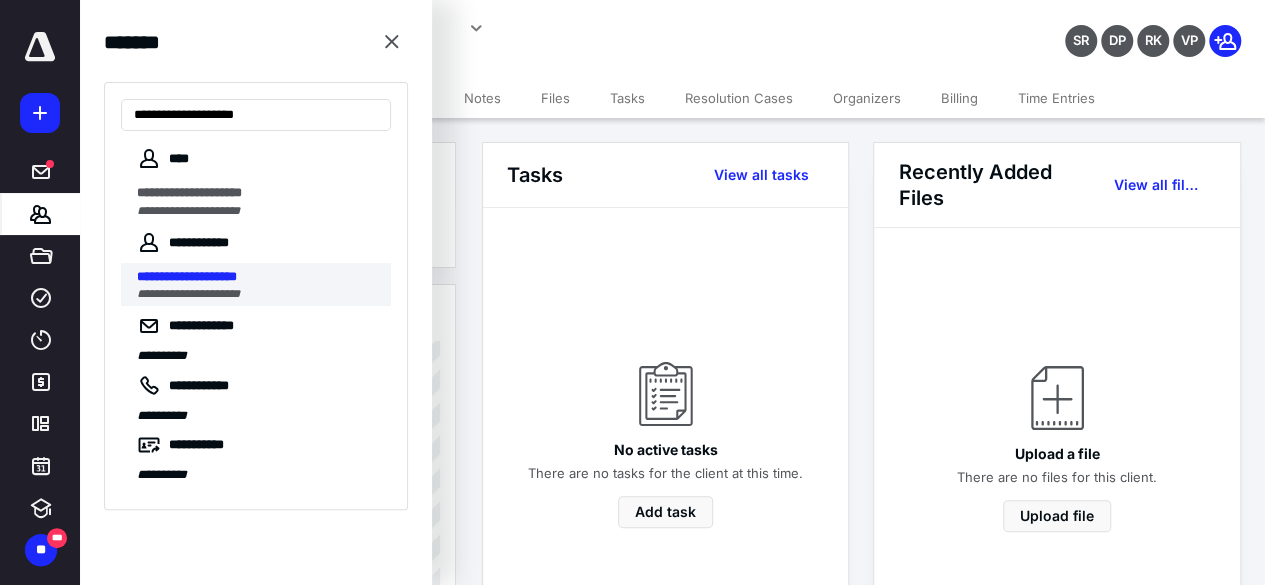 type on "**********" 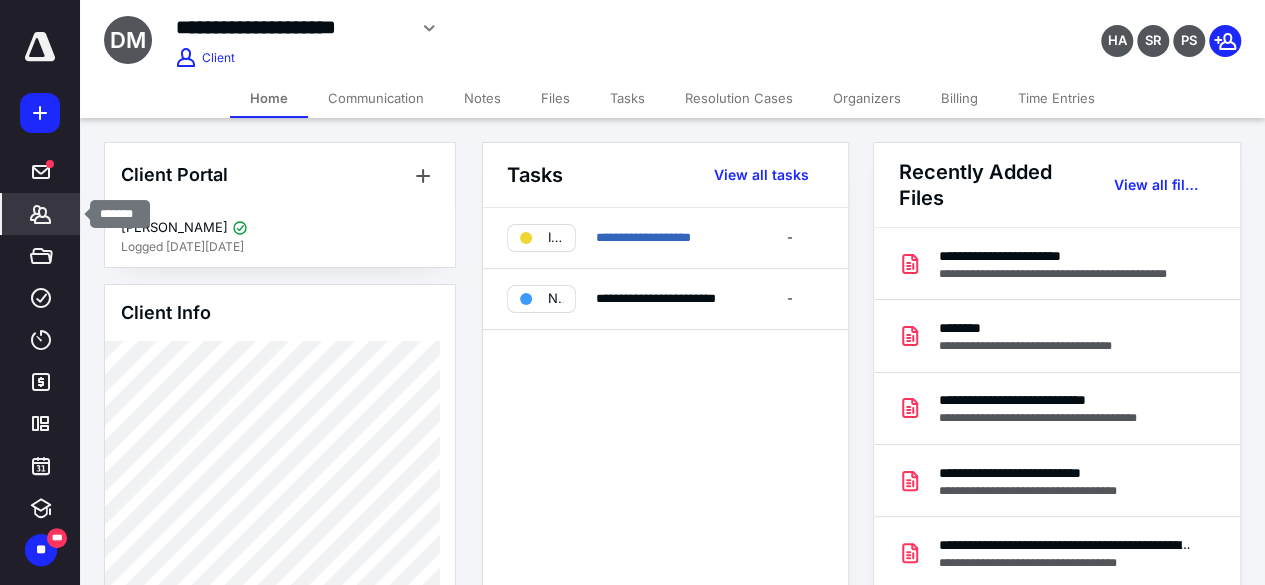click 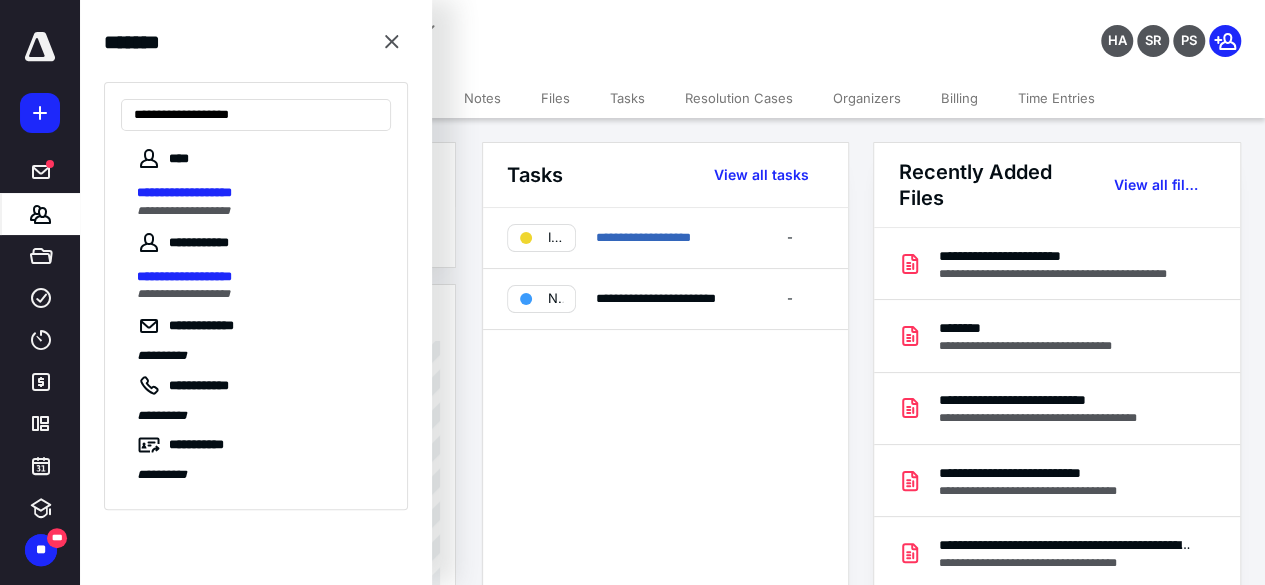 type on "**********" 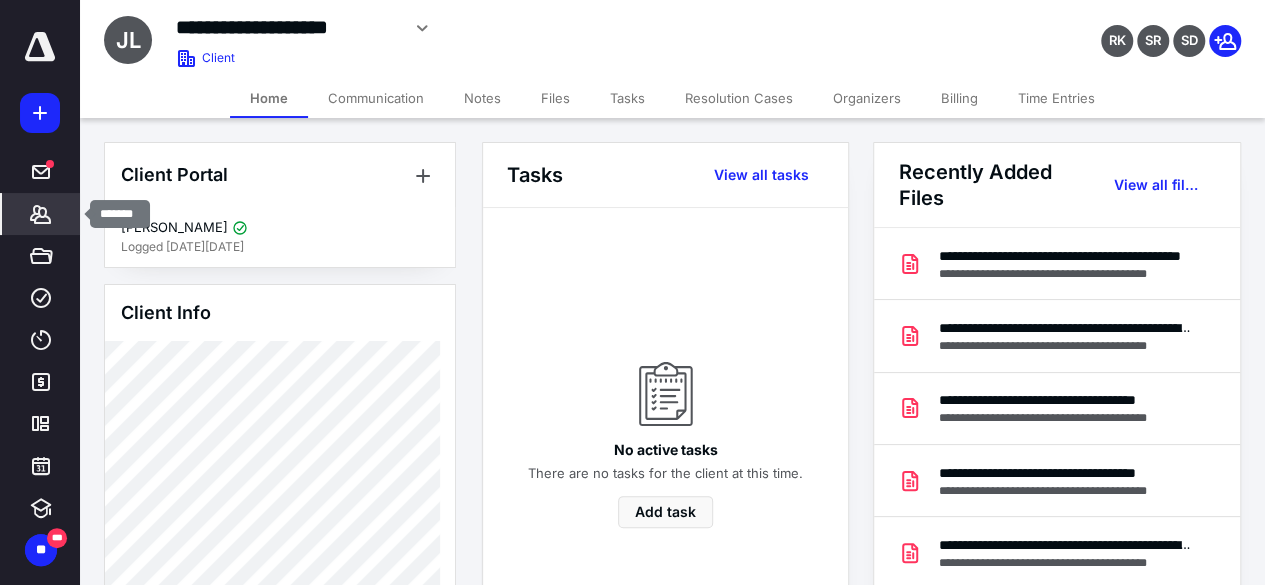 click 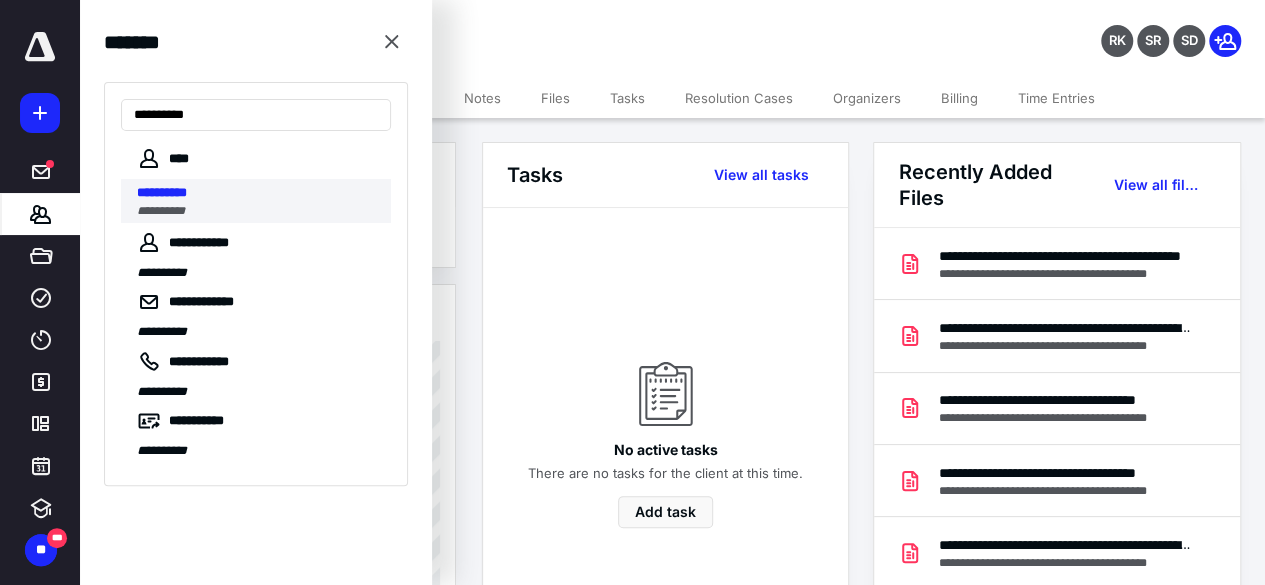 type on "**********" 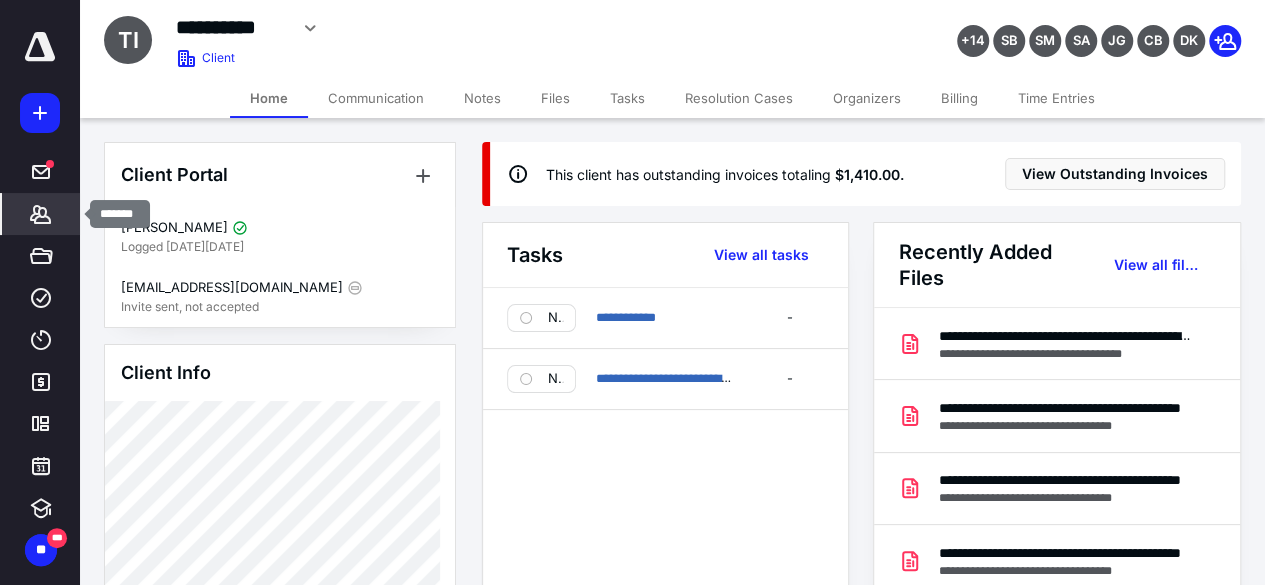 click 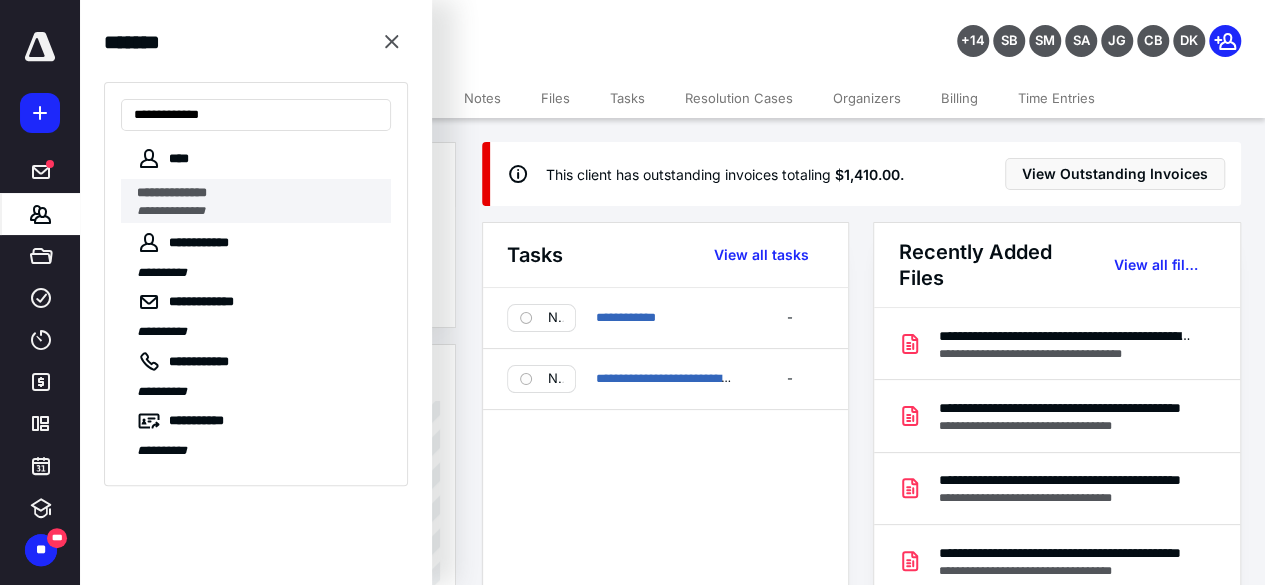 type on "**********" 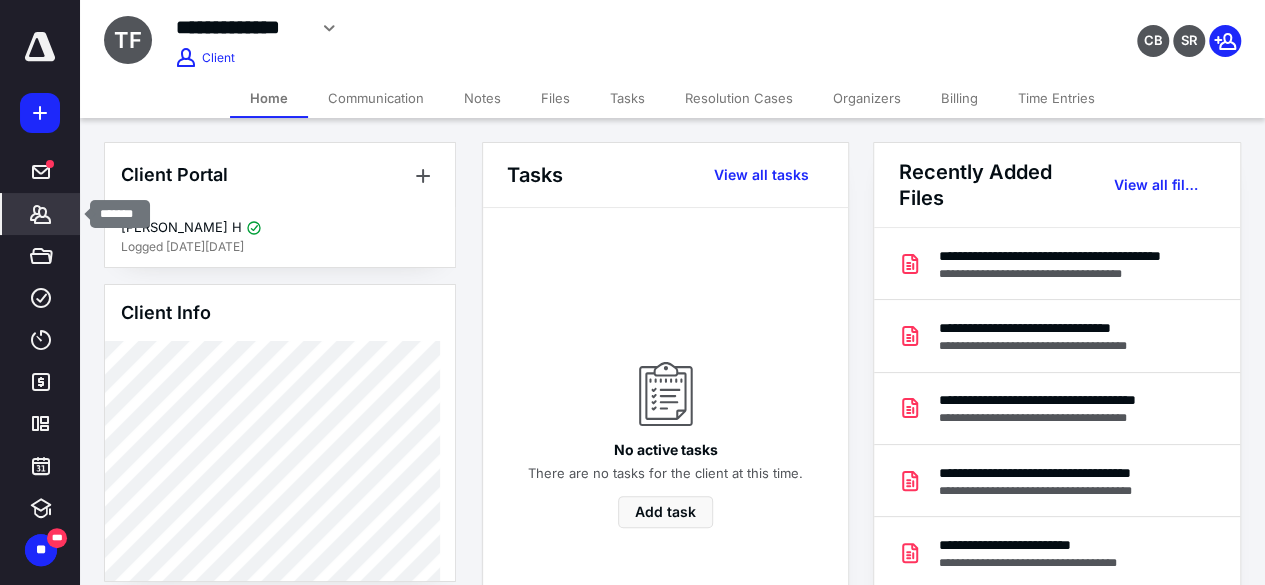 click on "*******" at bounding box center [41, 214] 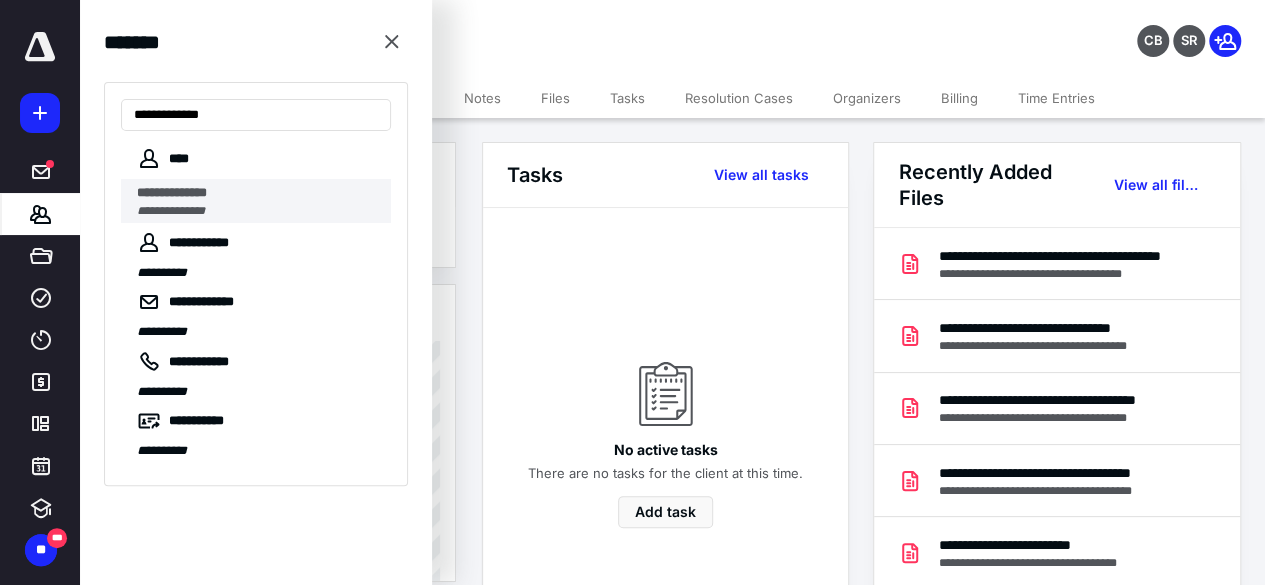 type on "**********" 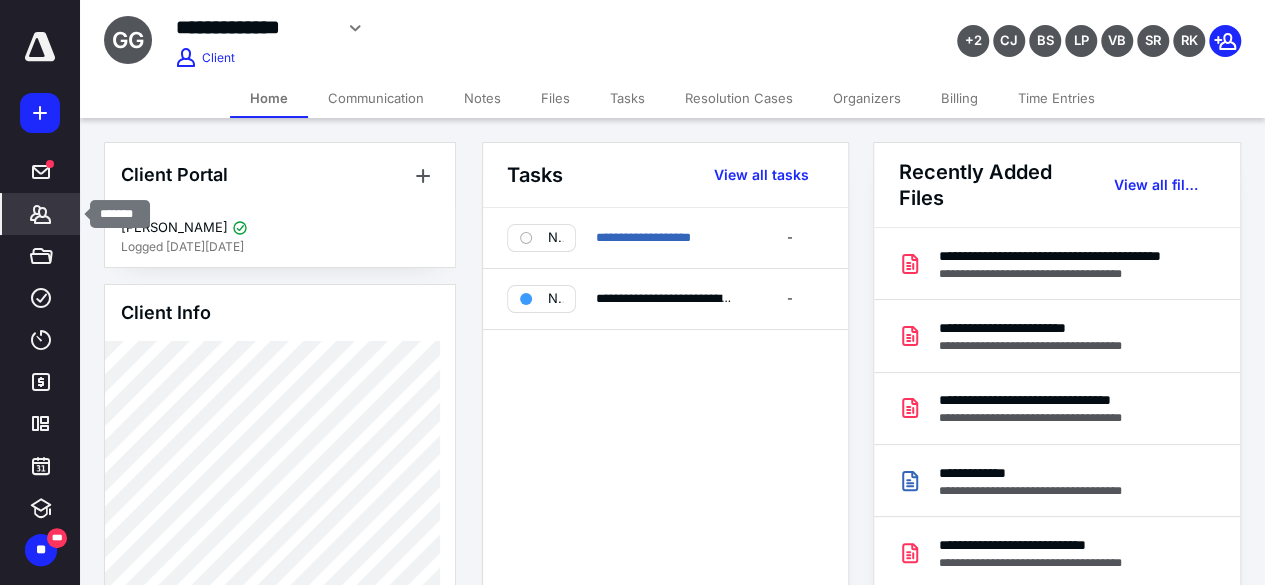 click on "*******" at bounding box center [41, 214] 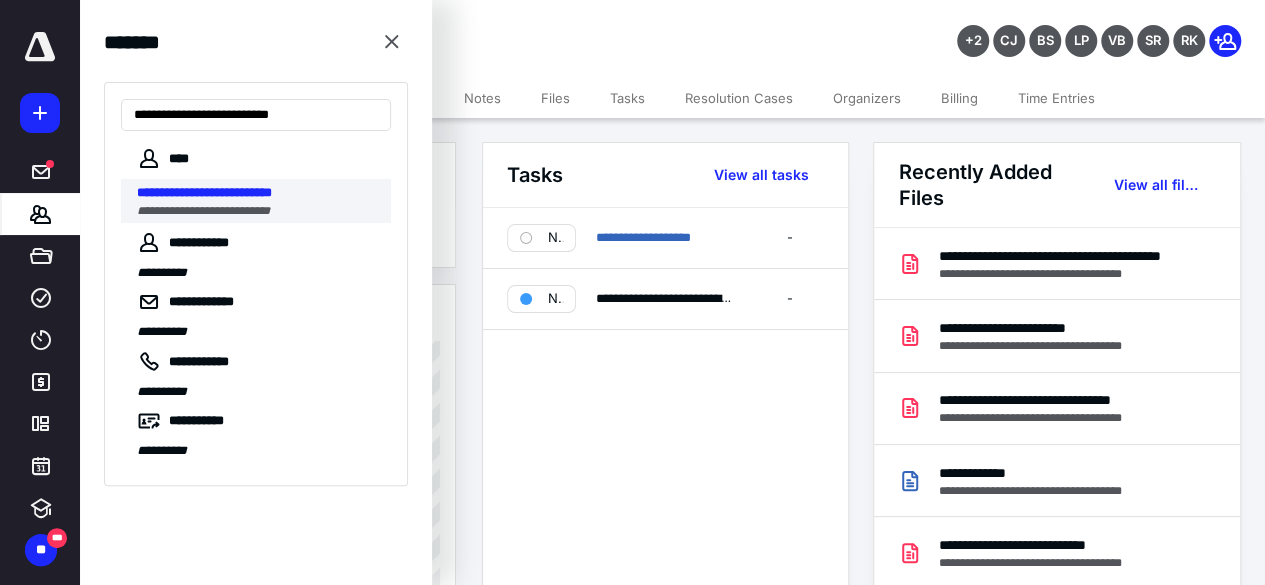 type on "**********" 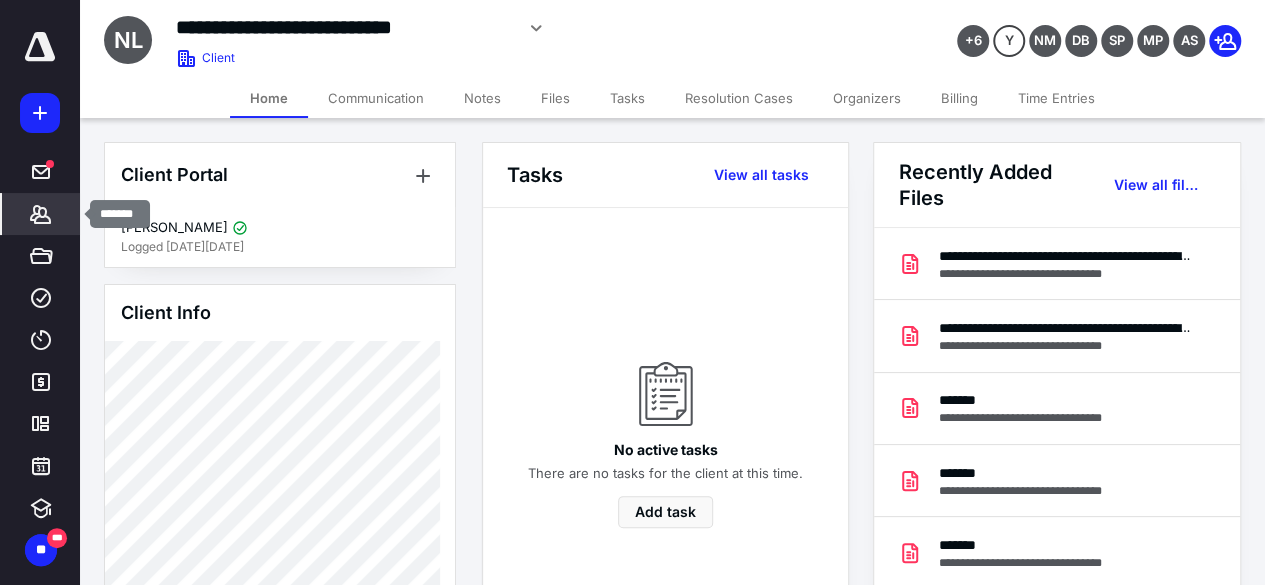click 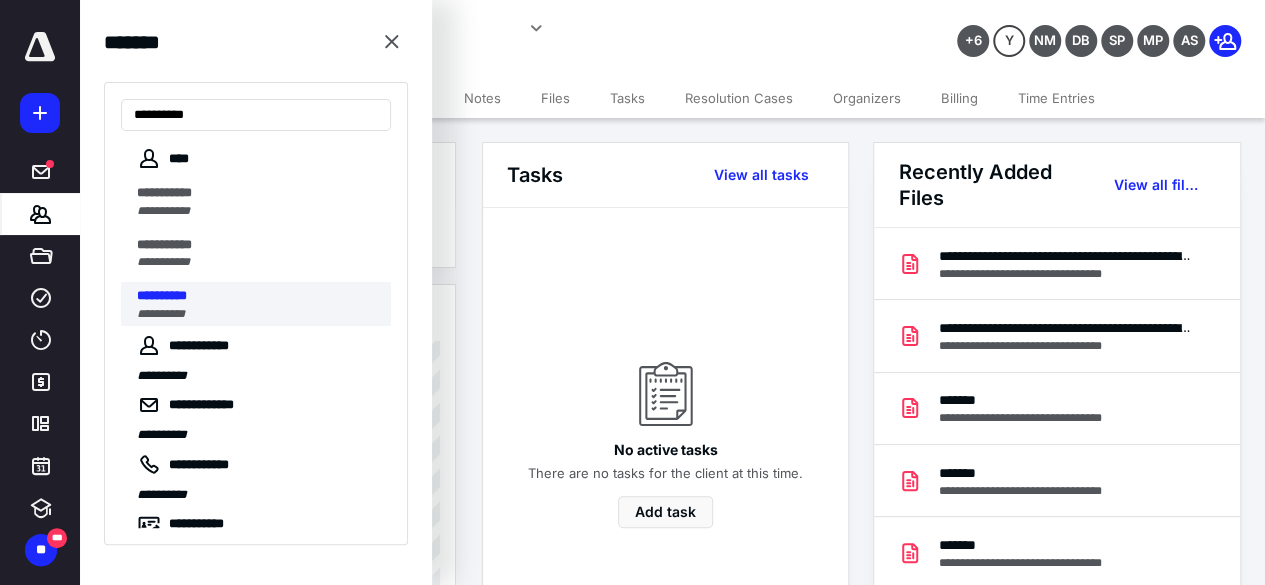 type on "**********" 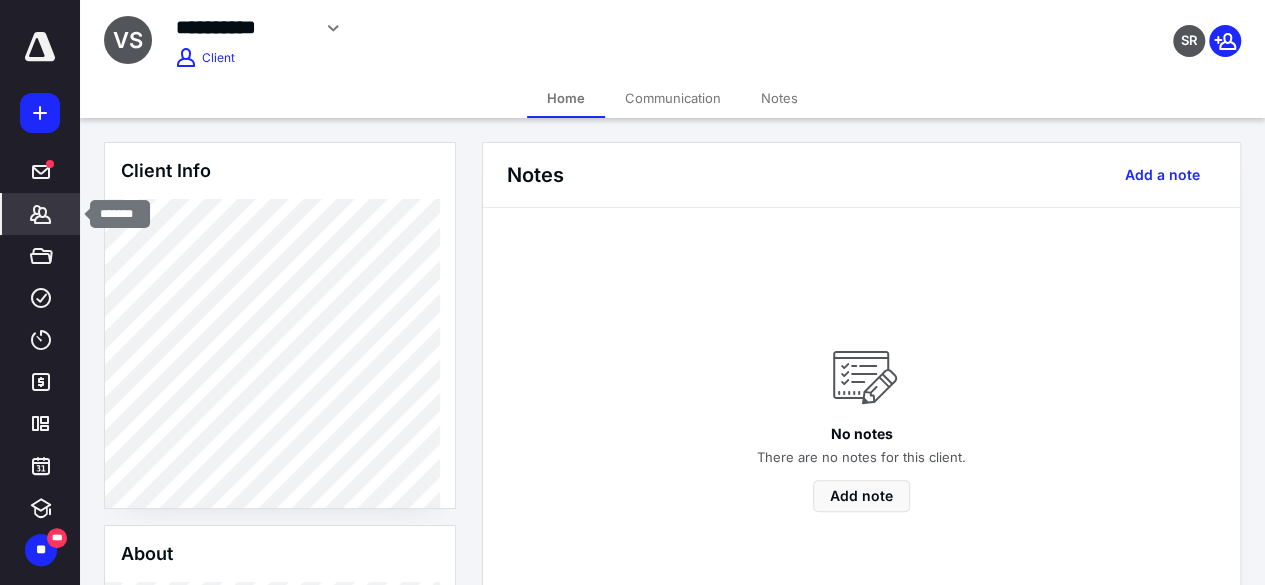 click 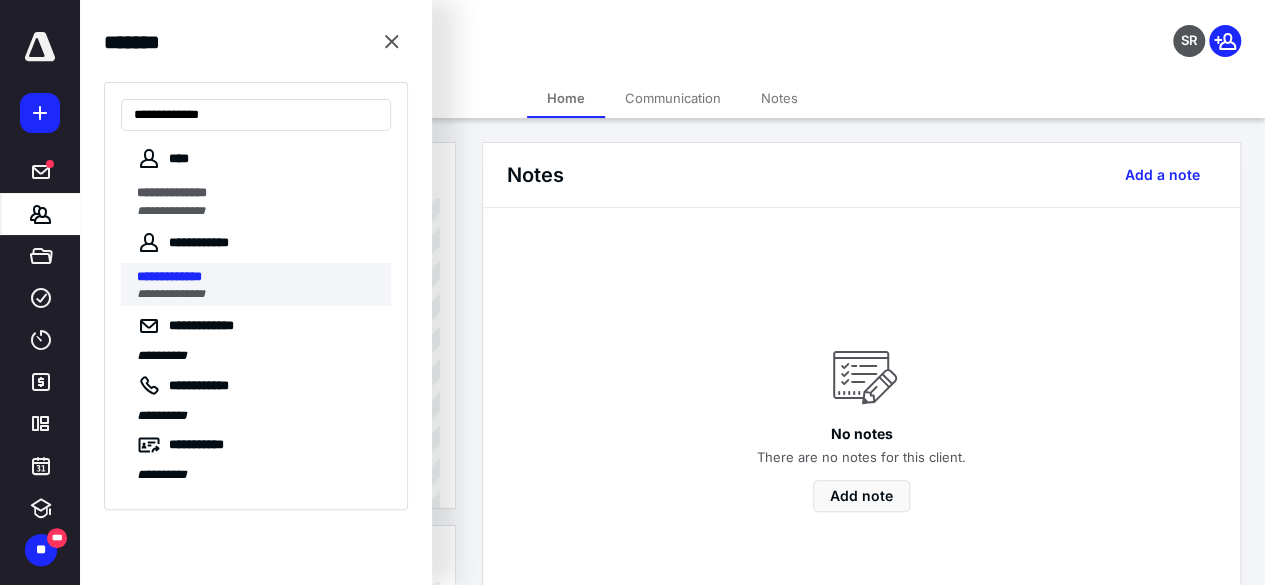 type on "**********" 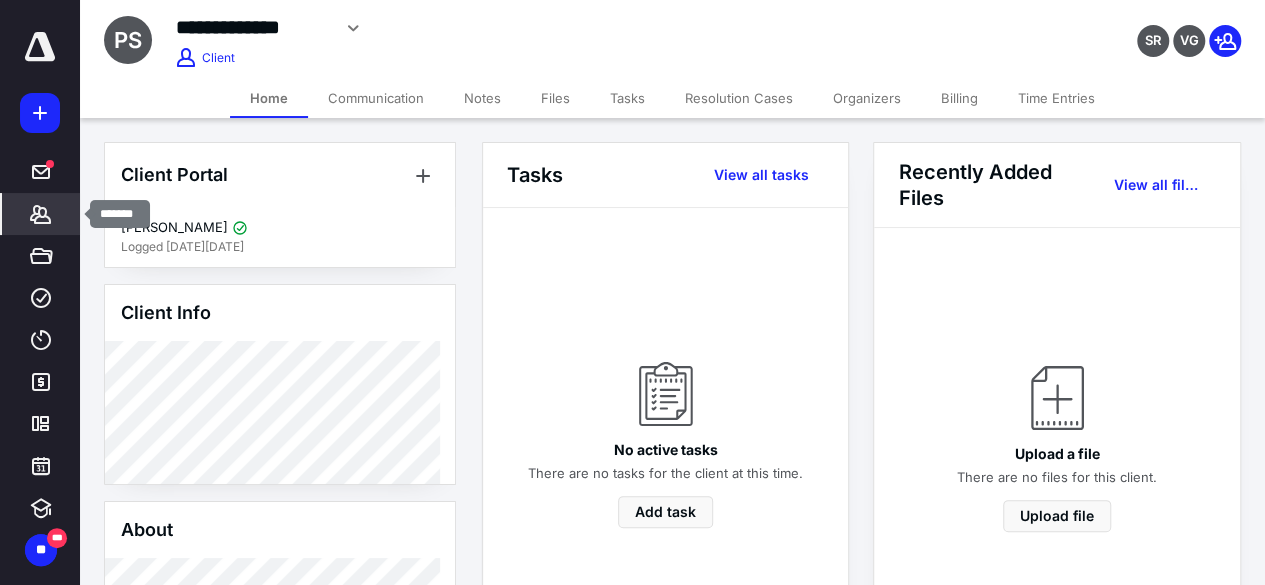 click on "*******" at bounding box center (41, 214) 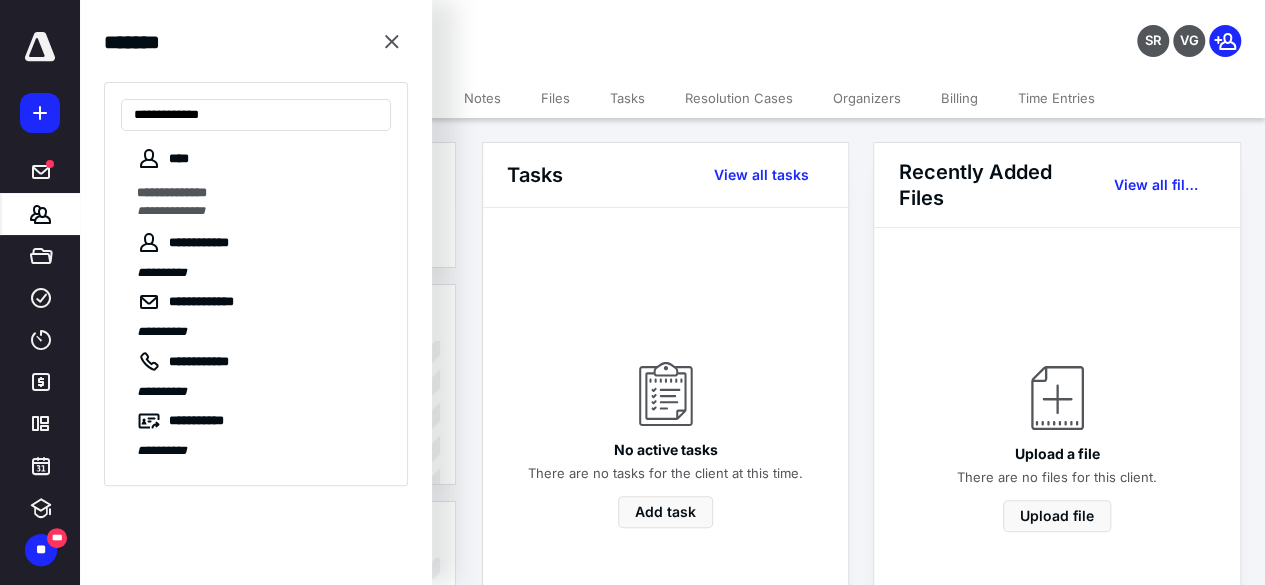type on "**********" 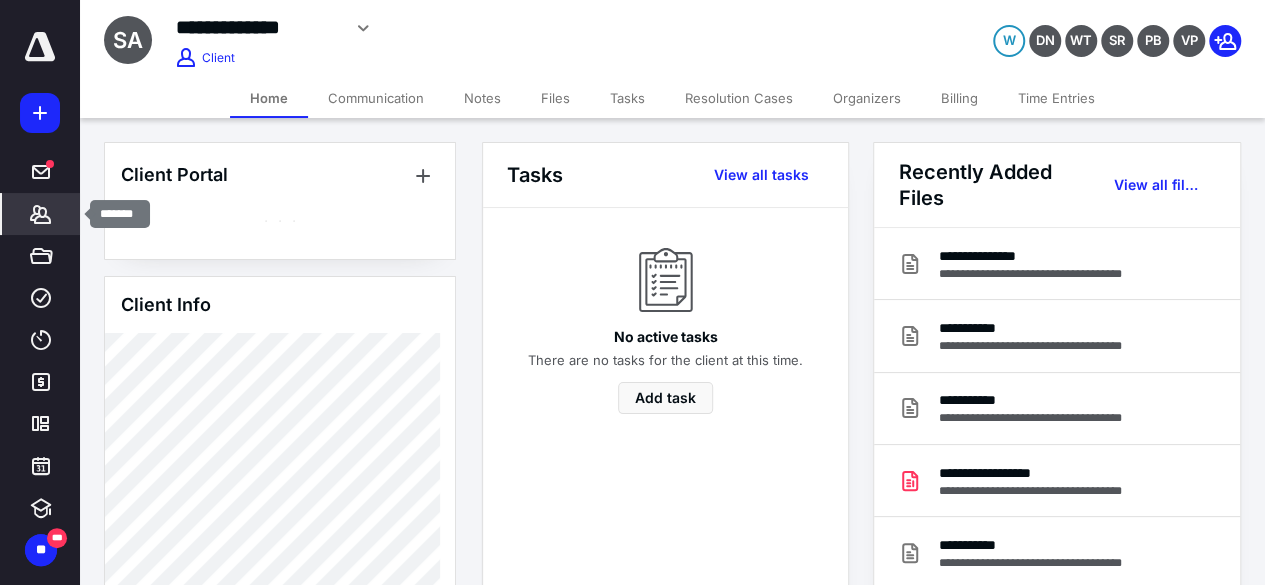 click 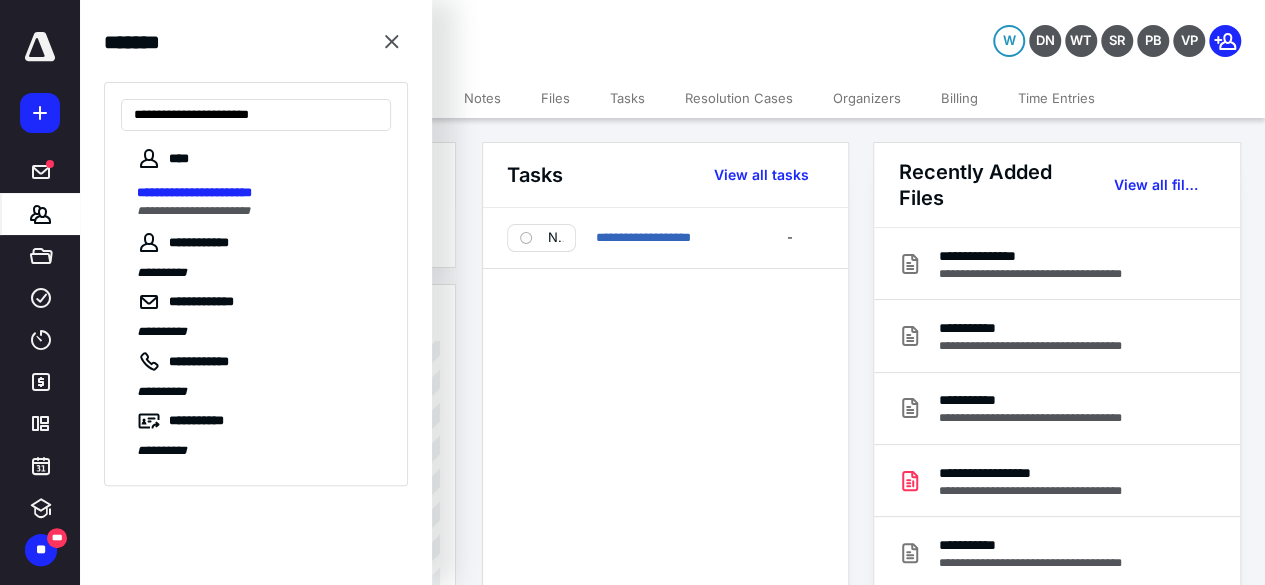 type on "**********" 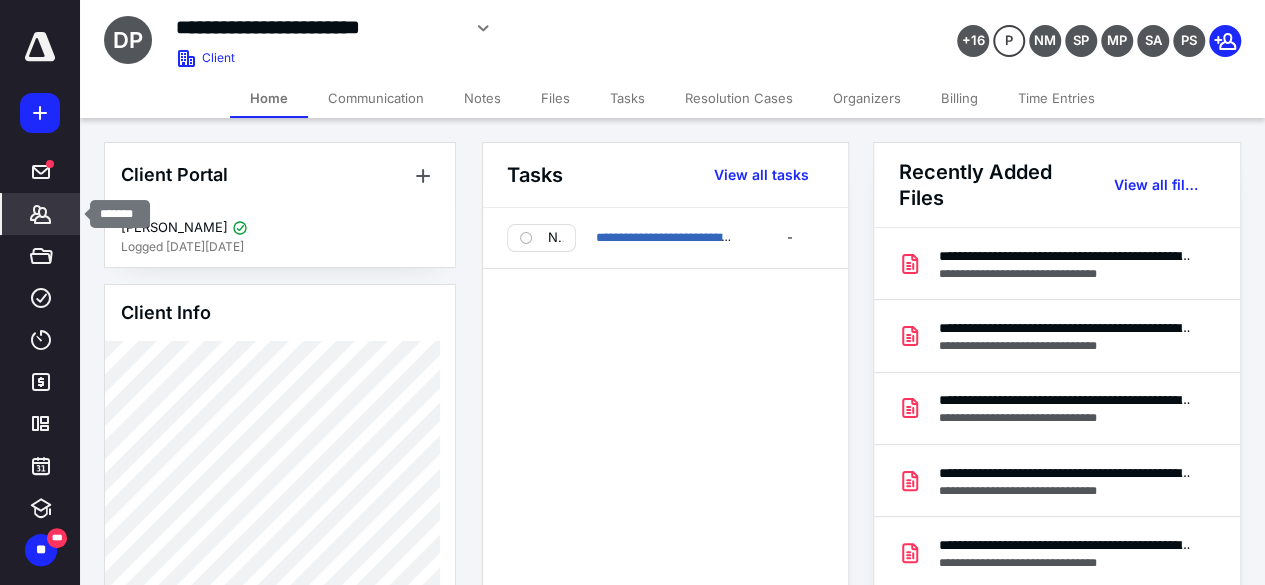 click 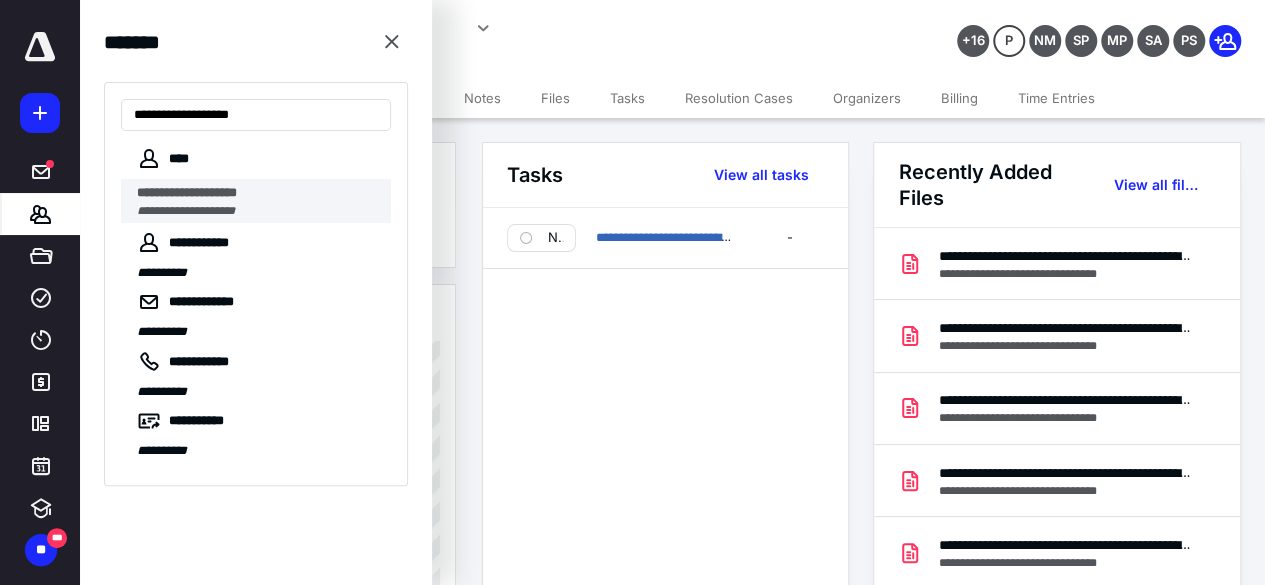 type on "**********" 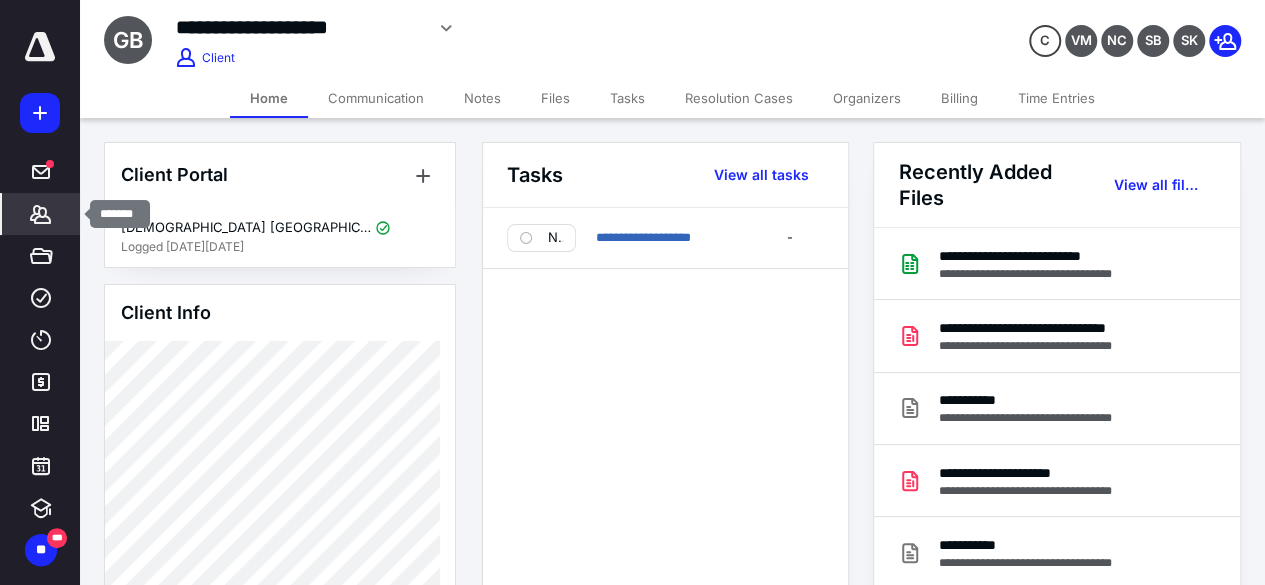 click 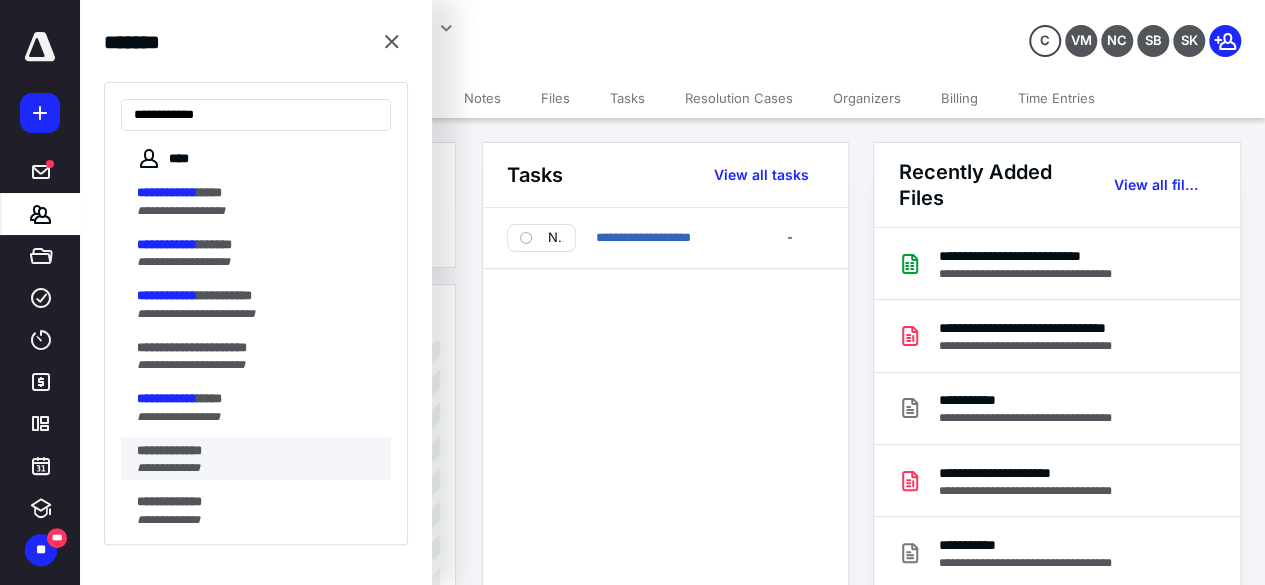 type on "**********" 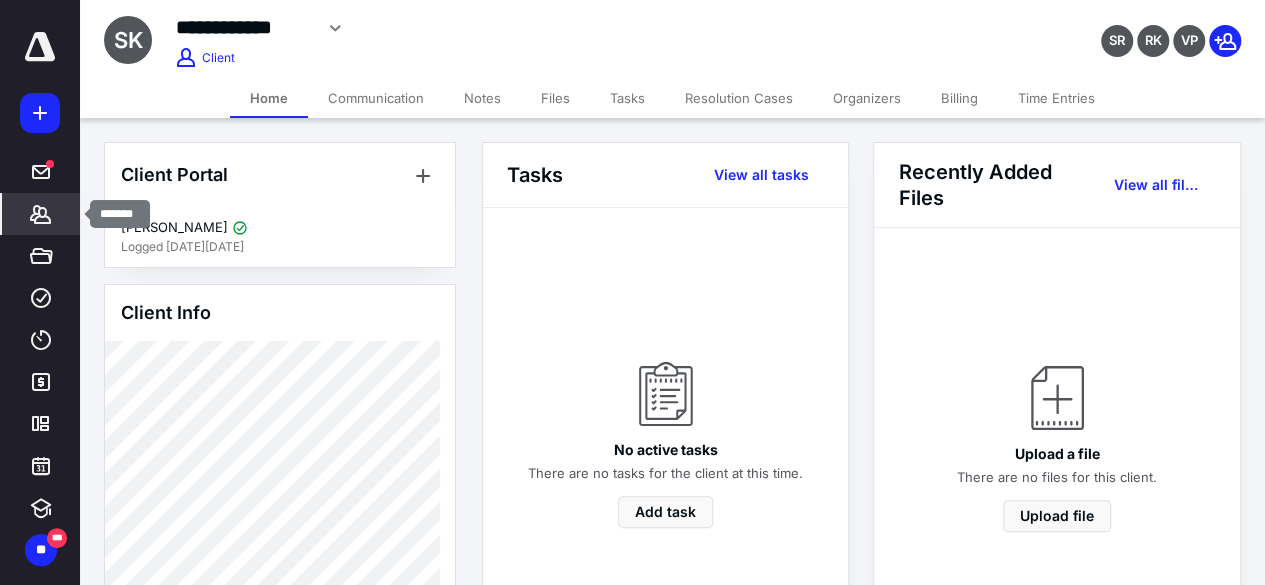 click on "*******" at bounding box center [41, 214] 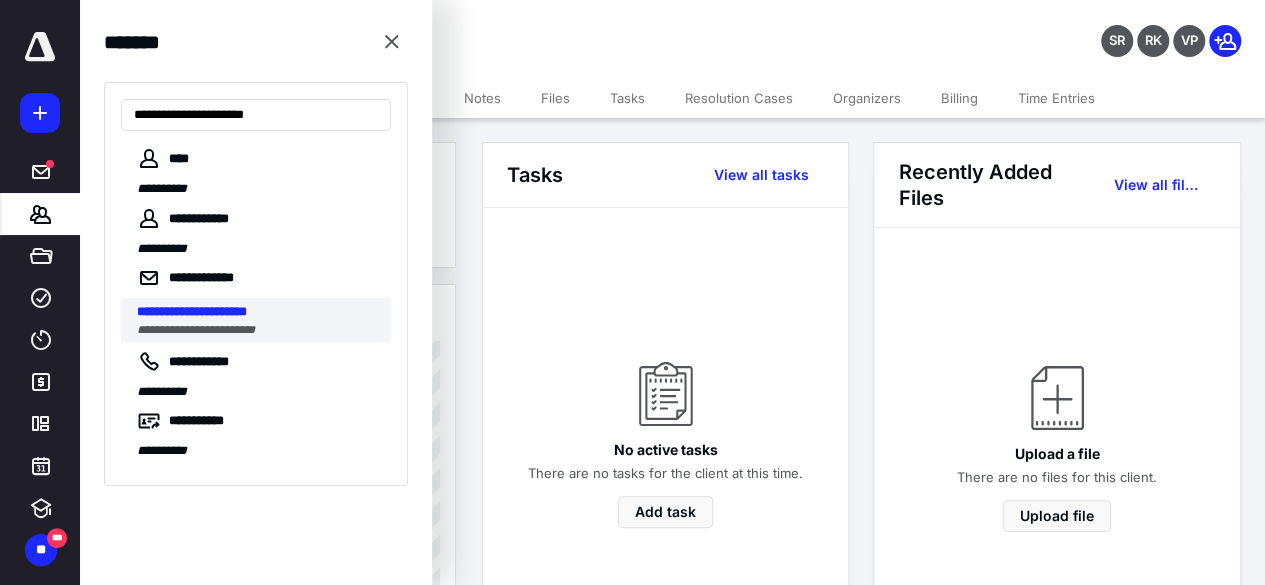 type on "**********" 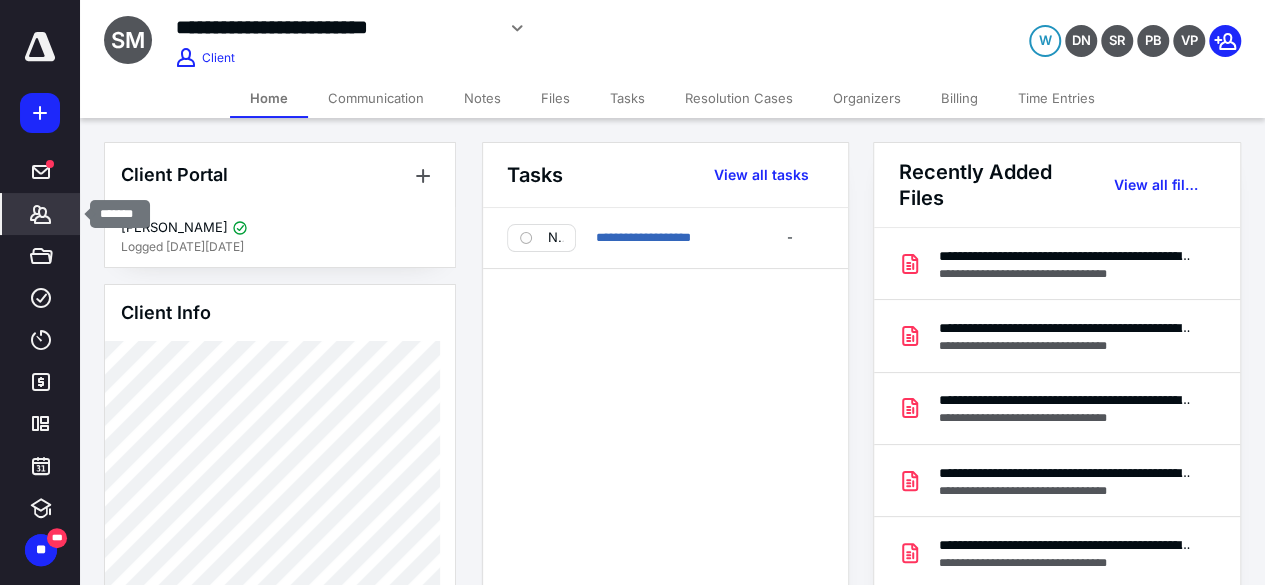 click 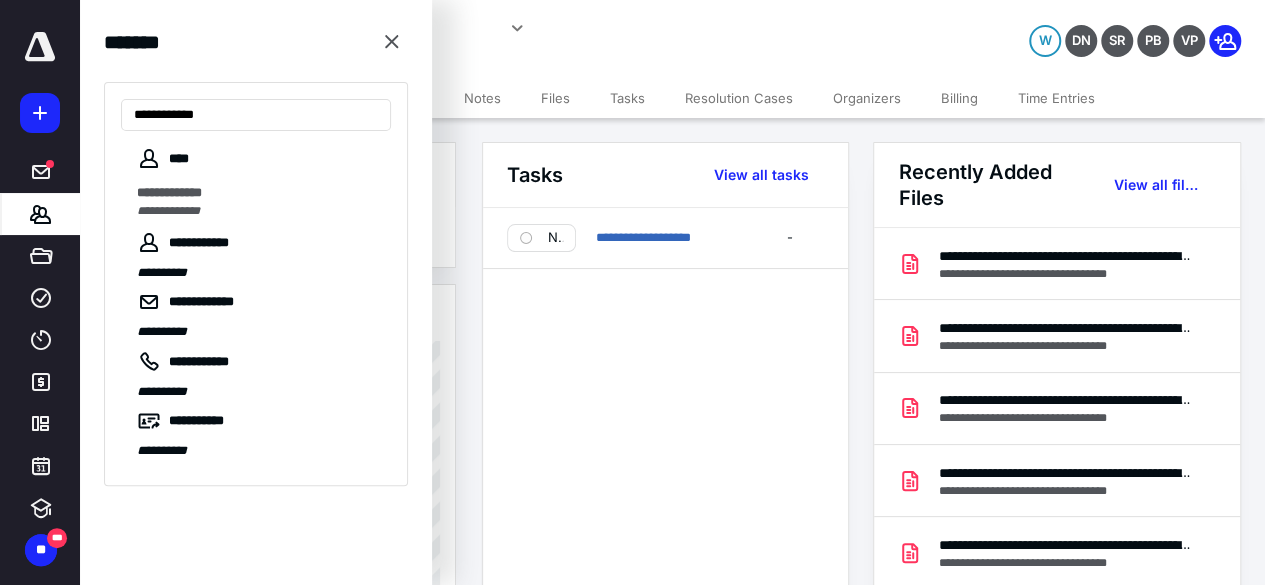 type on "**********" 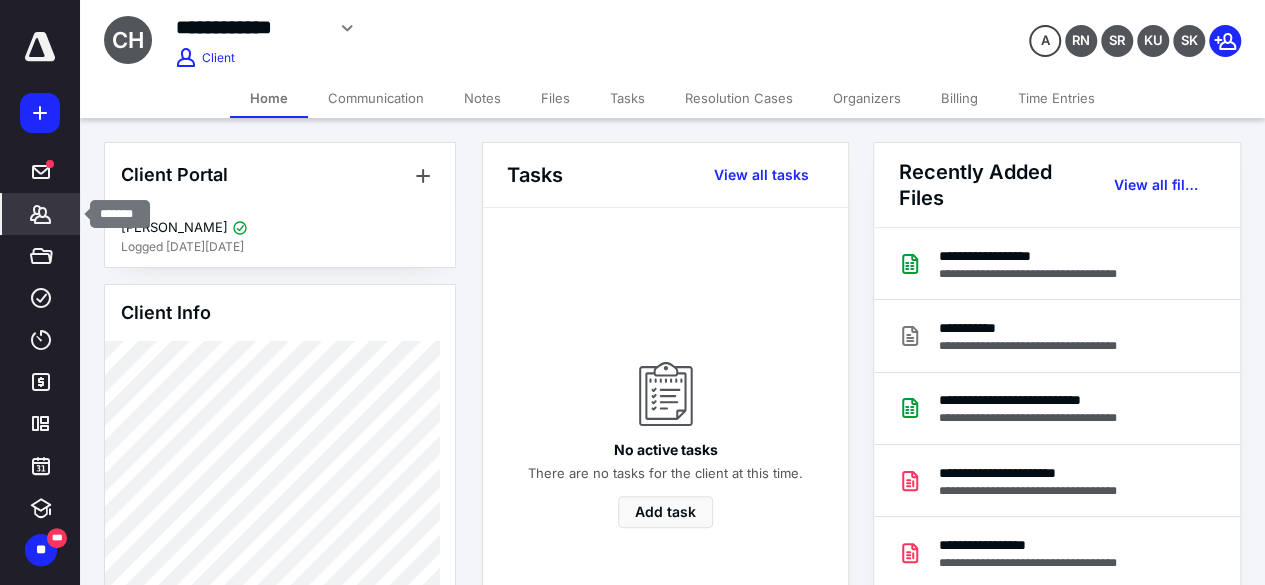 click 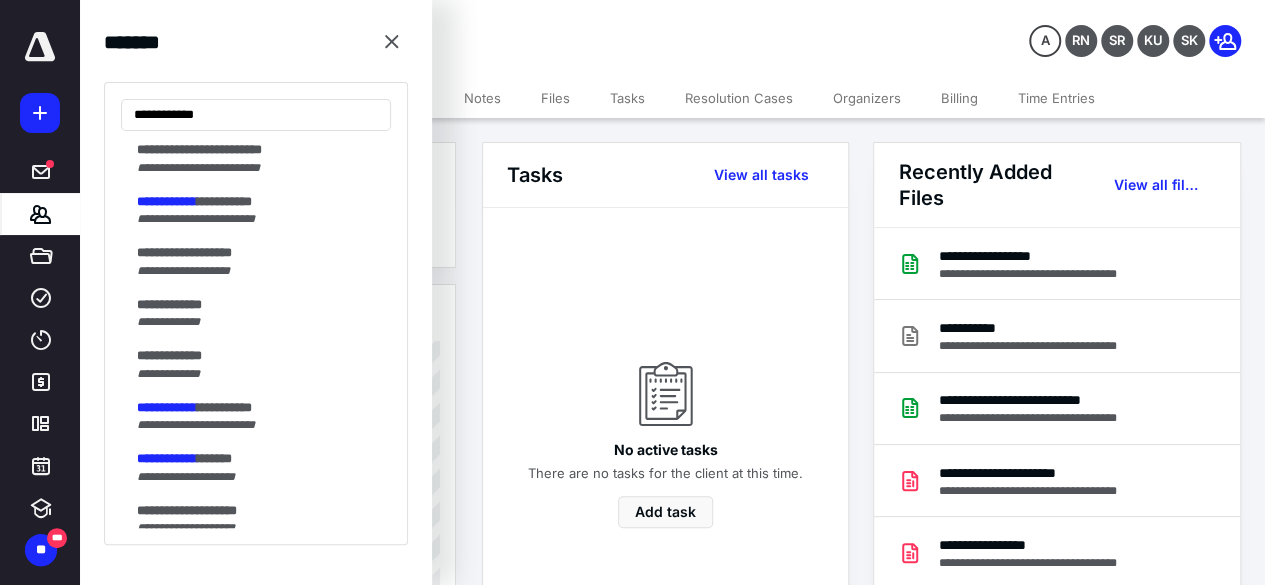 scroll, scrollTop: 357, scrollLeft: 0, axis: vertical 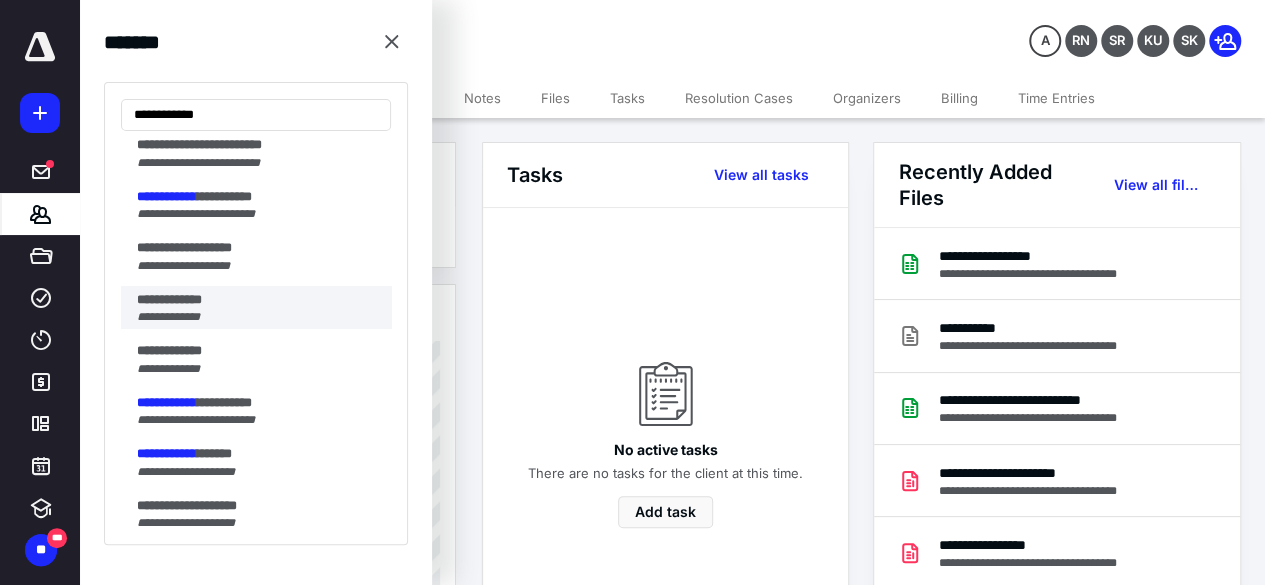 type on "**********" 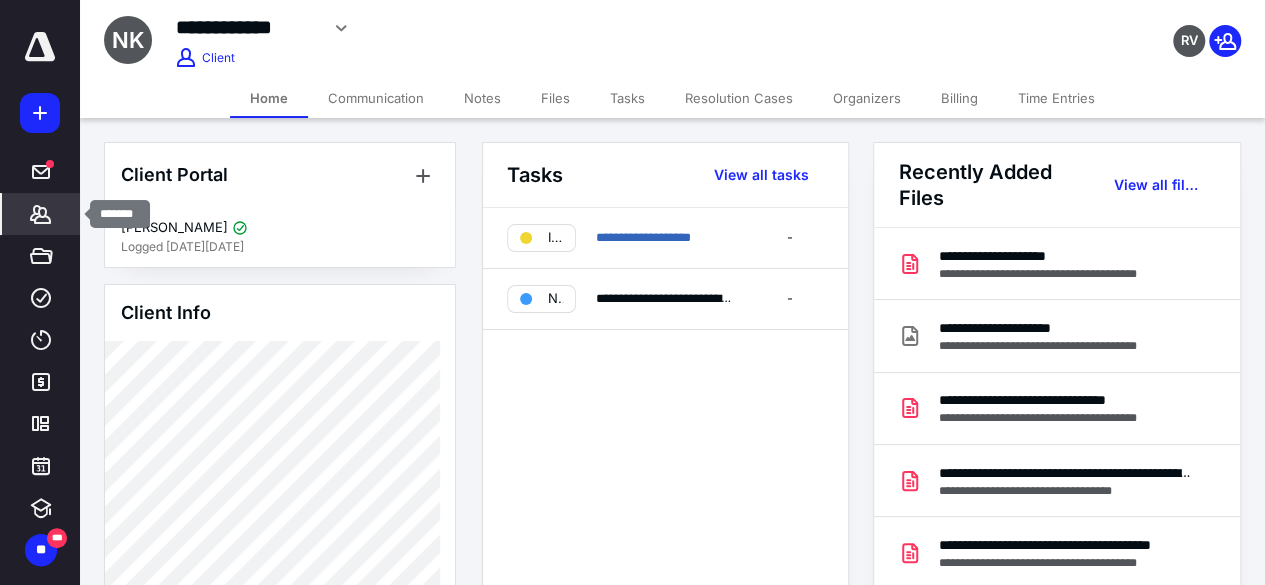 click 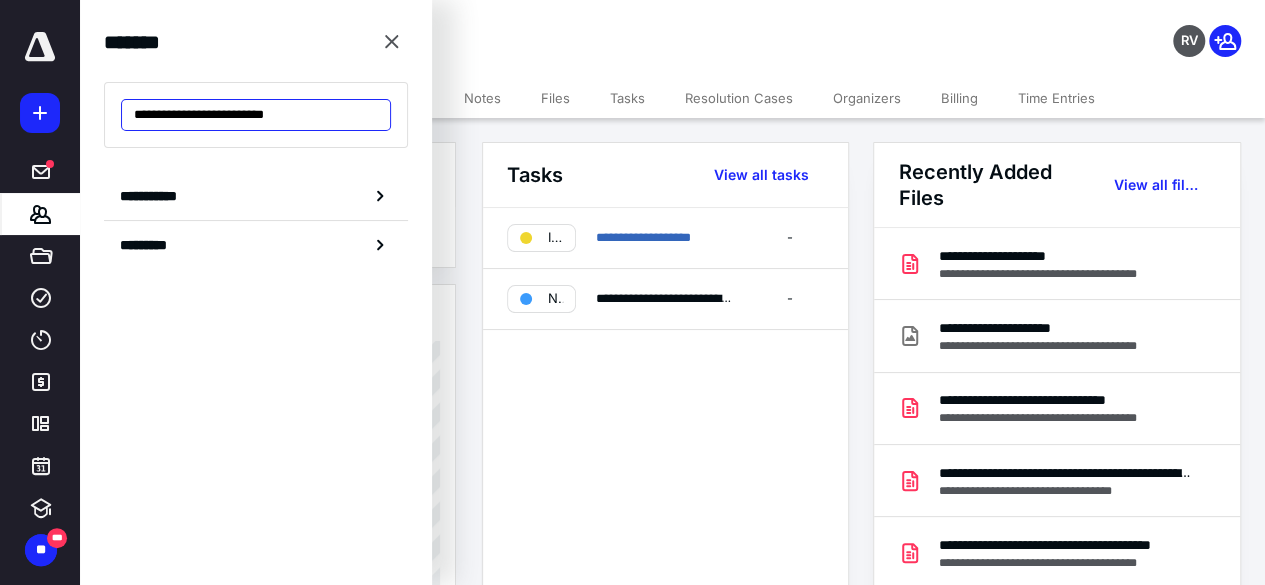 drag, startPoint x: 322, startPoint y: 115, endPoint x: 86, endPoint y: 158, distance: 239.88539 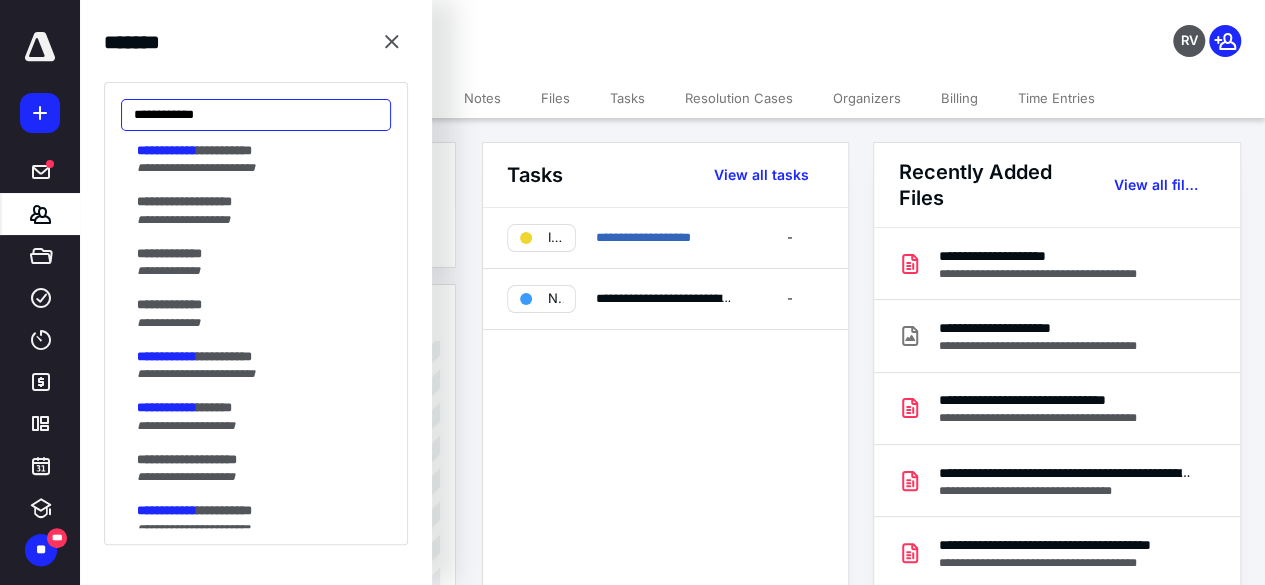 scroll, scrollTop: 435, scrollLeft: 0, axis: vertical 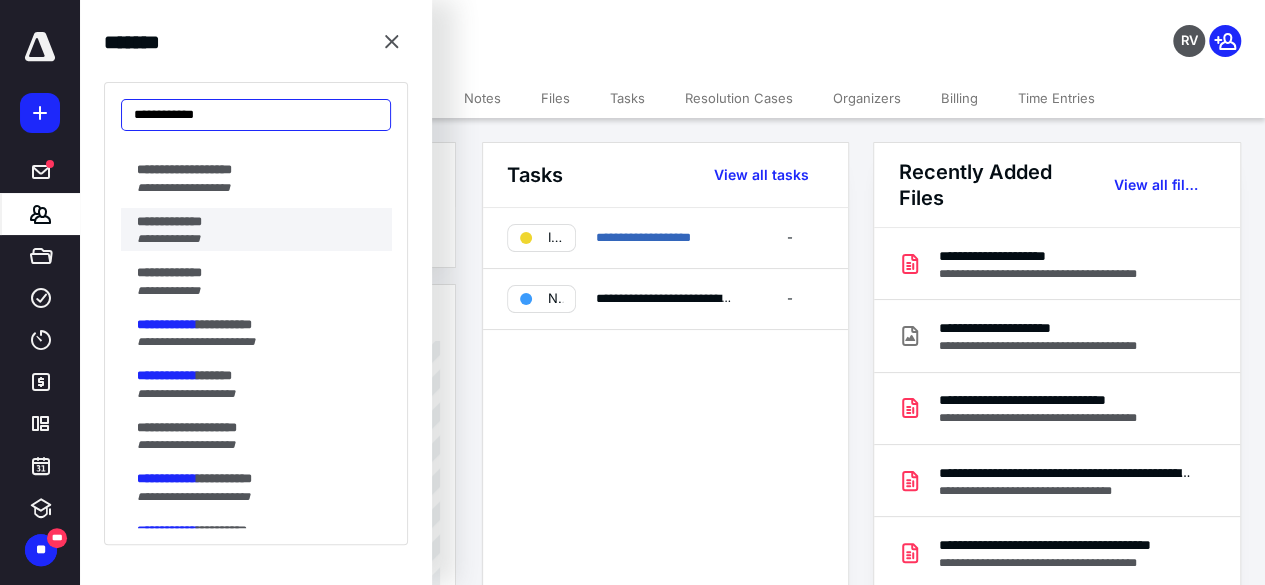 type on "**********" 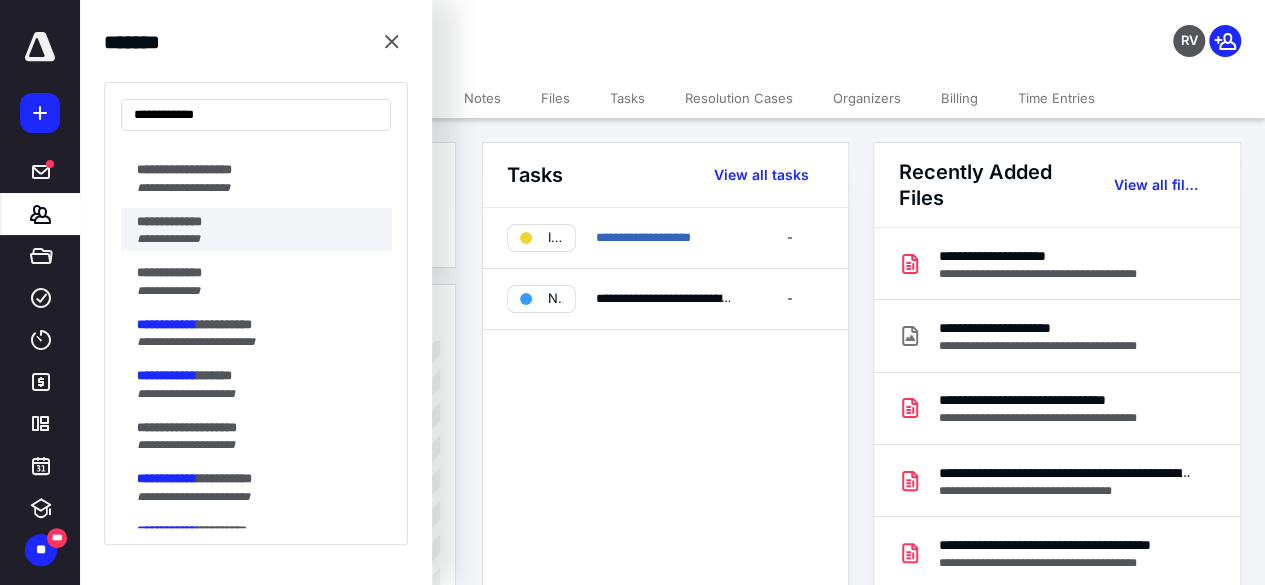 click on "**********" at bounding box center [258, 239] 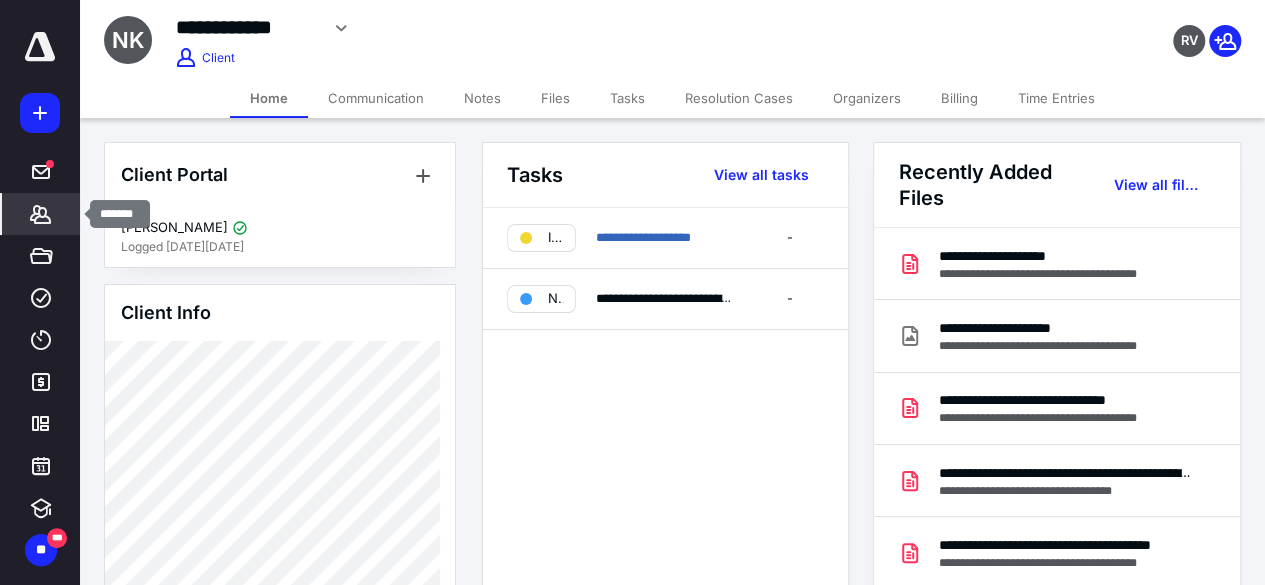 click 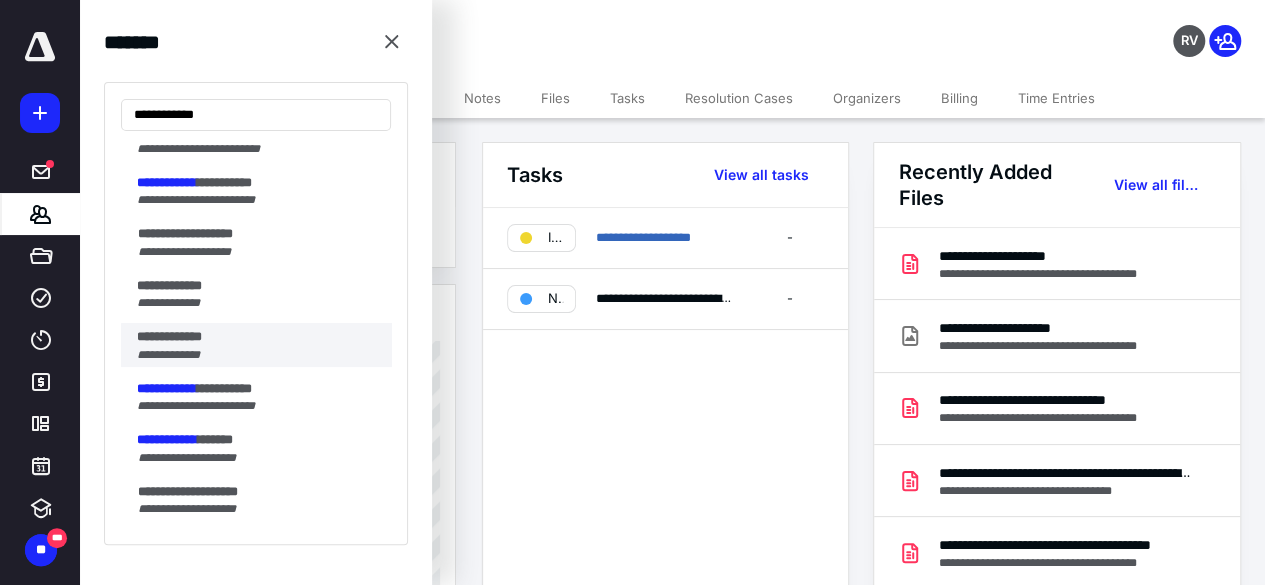 scroll, scrollTop: 372, scrollLeft: 0, axis: vertical 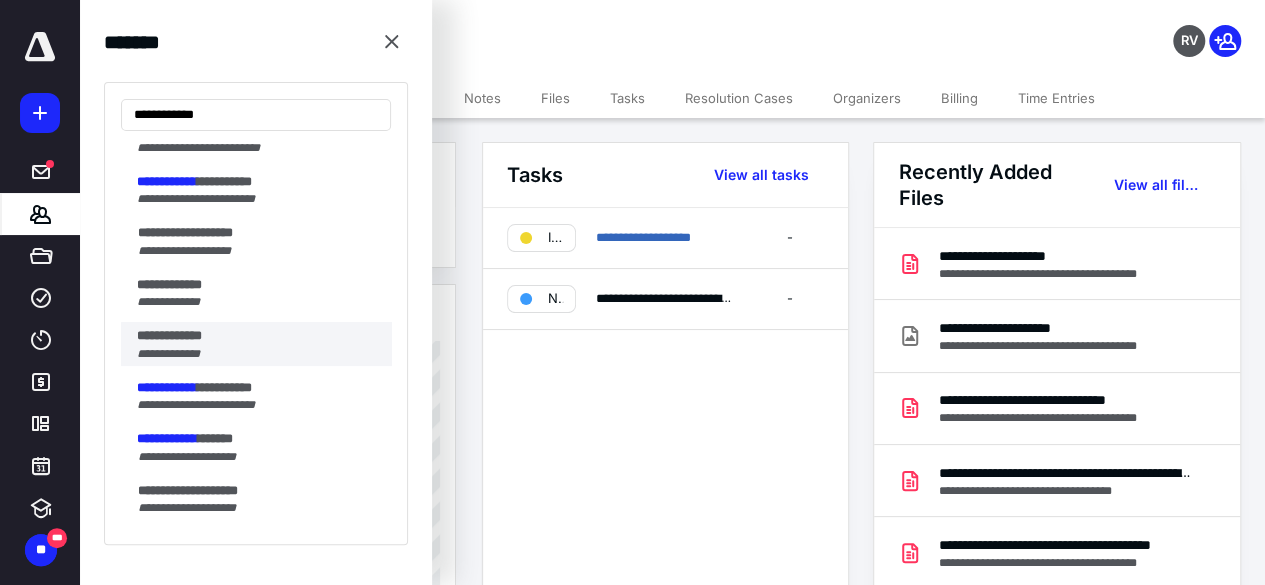 type on "**********" 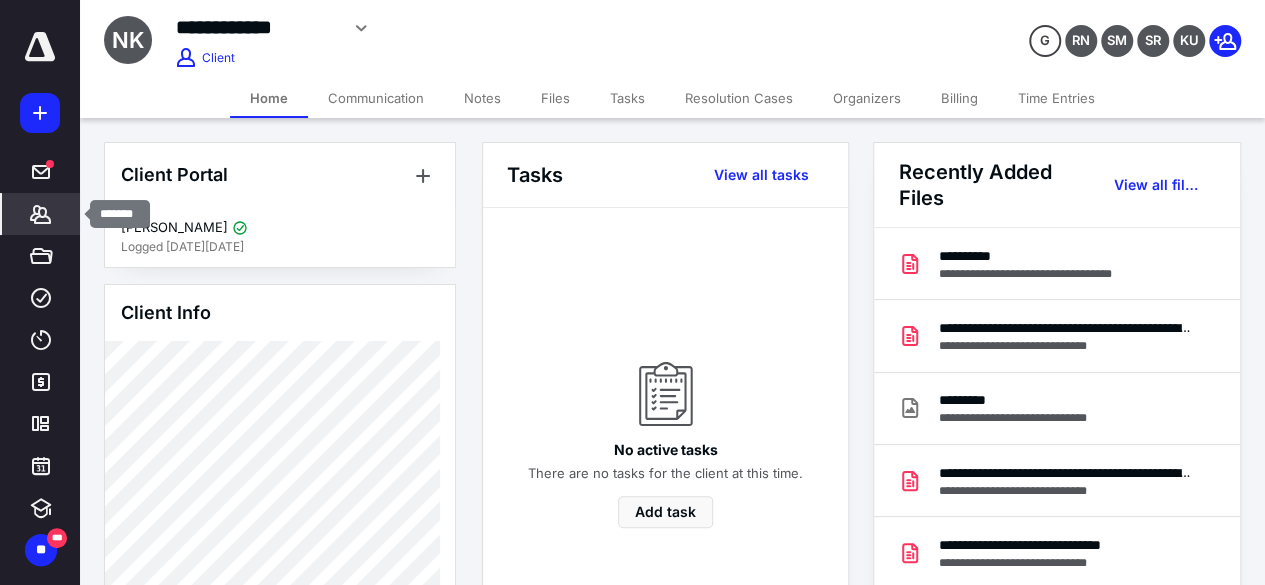 click 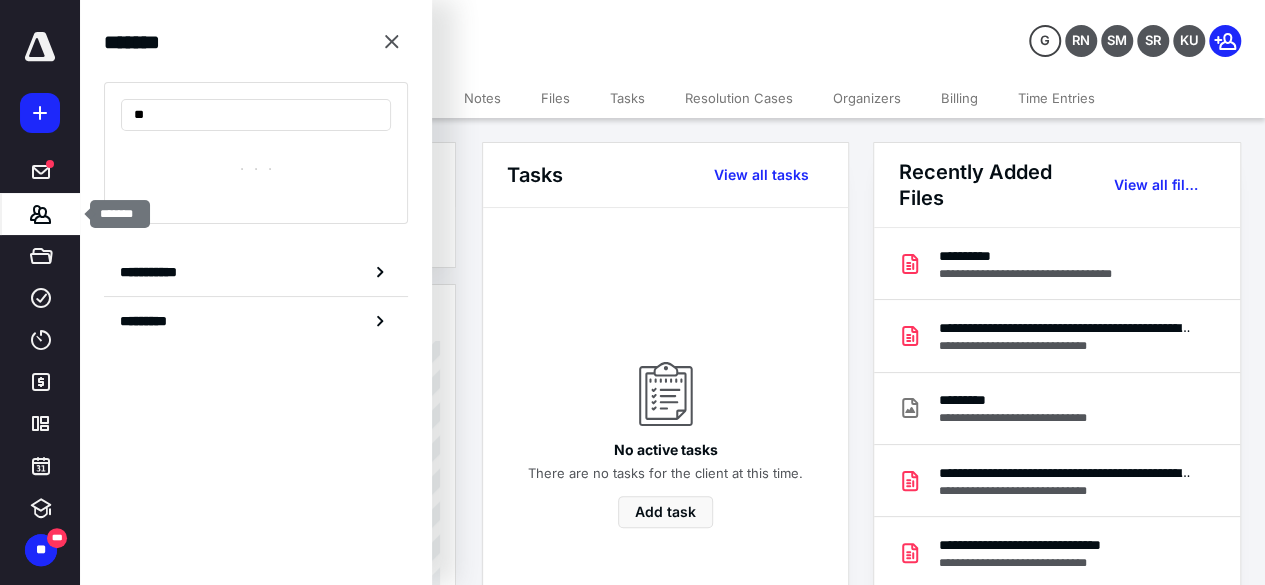 type on "*" 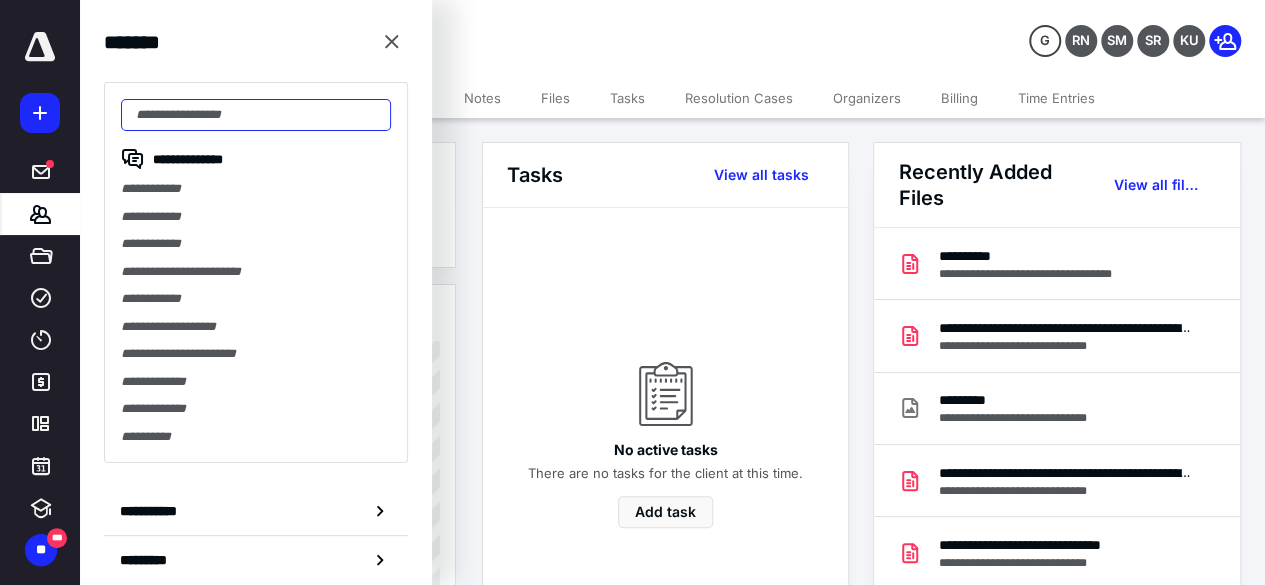 click at bounding box center (256, 115) 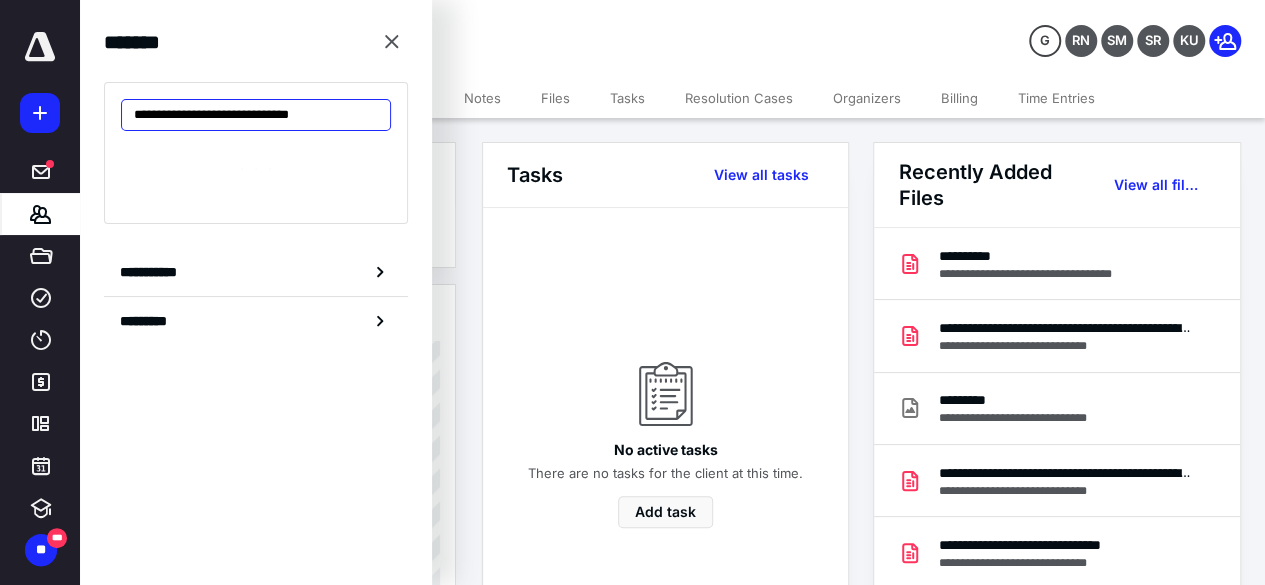 scroll, scrollTop: 0, scrollLeft: 14, axis: horizontal 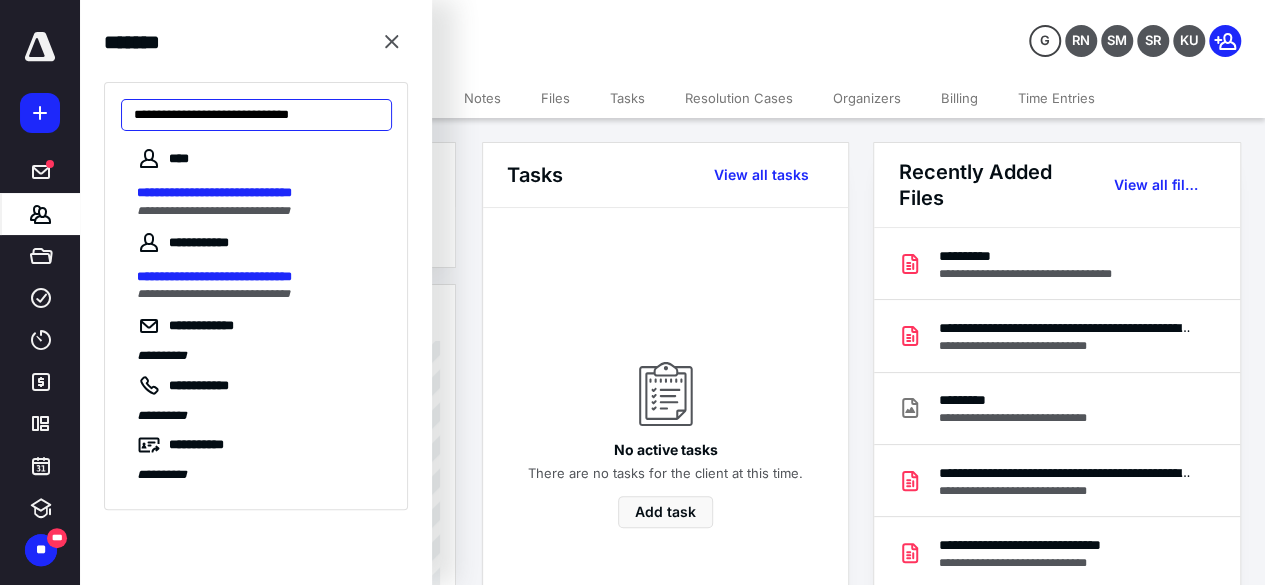 type on "**********" 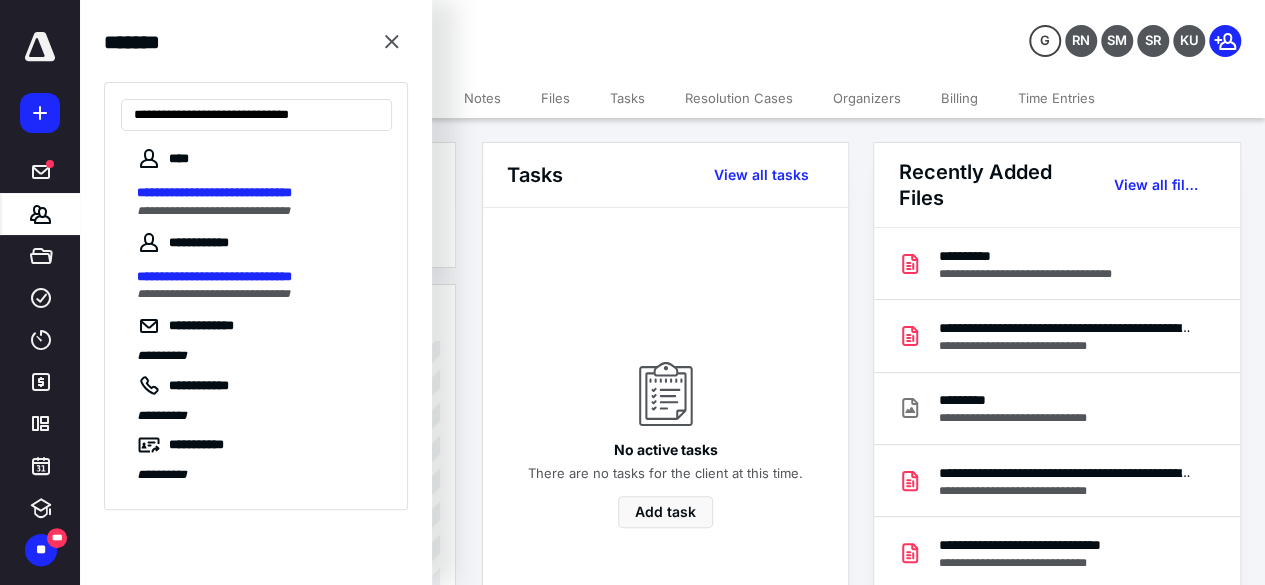 scroll, scrollTop: 0, scrollLeft: 0, axis: both 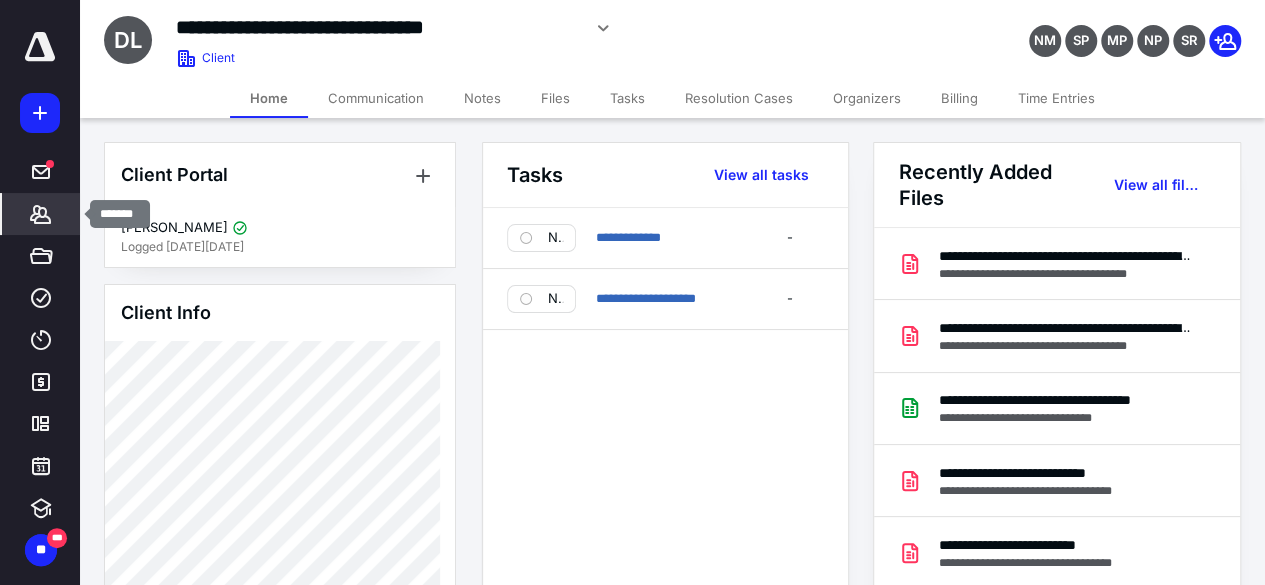 click 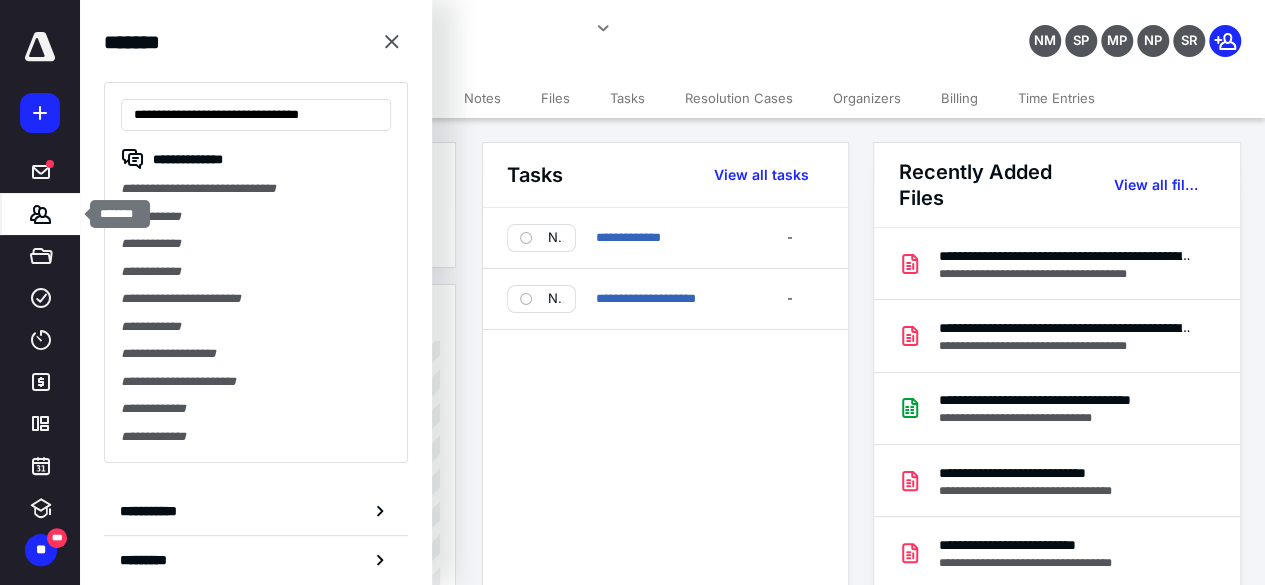 scroll, scrollTop: 0, scrollLeft: 3, axis: horizontal 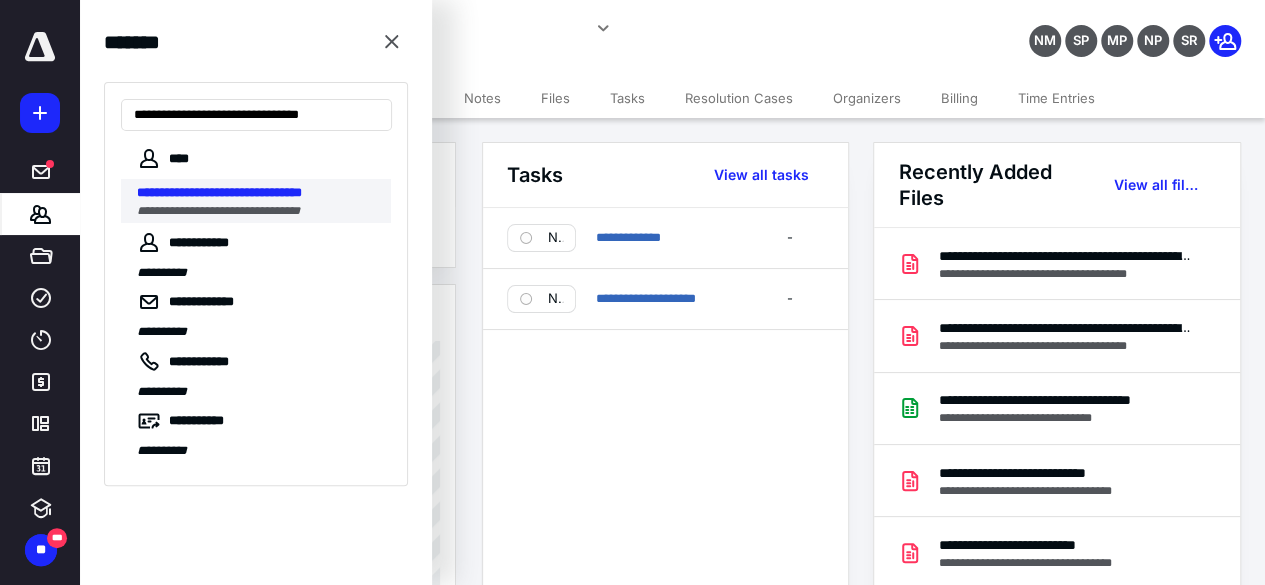 type on "**********" 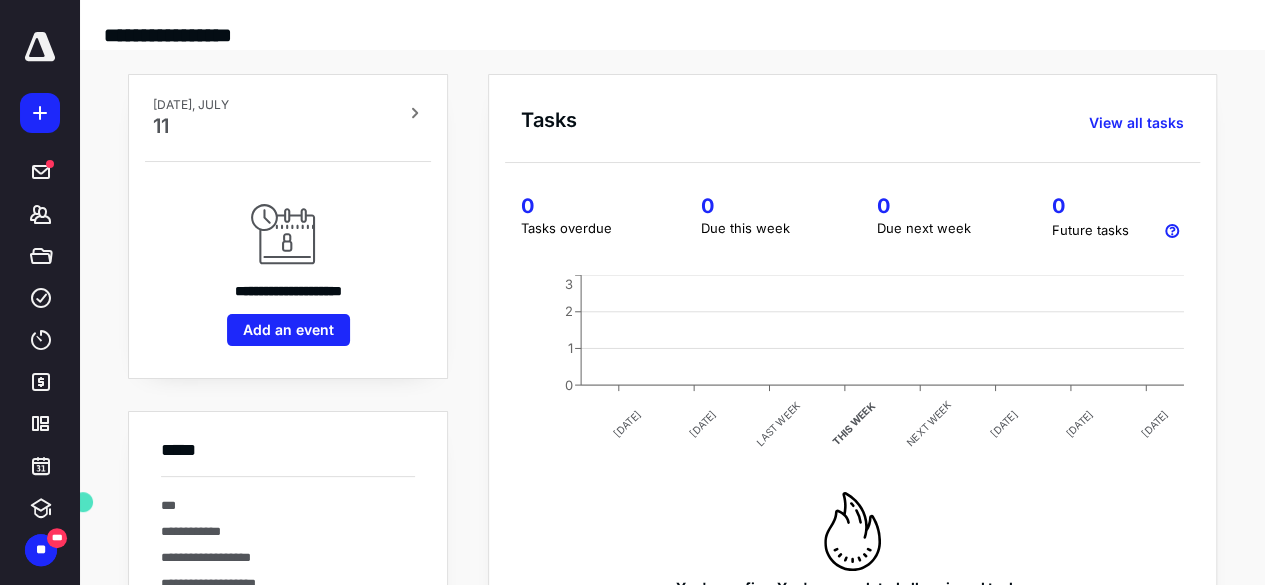 scroll, scrollTop: 0, scrollLeft: 0, axis: both 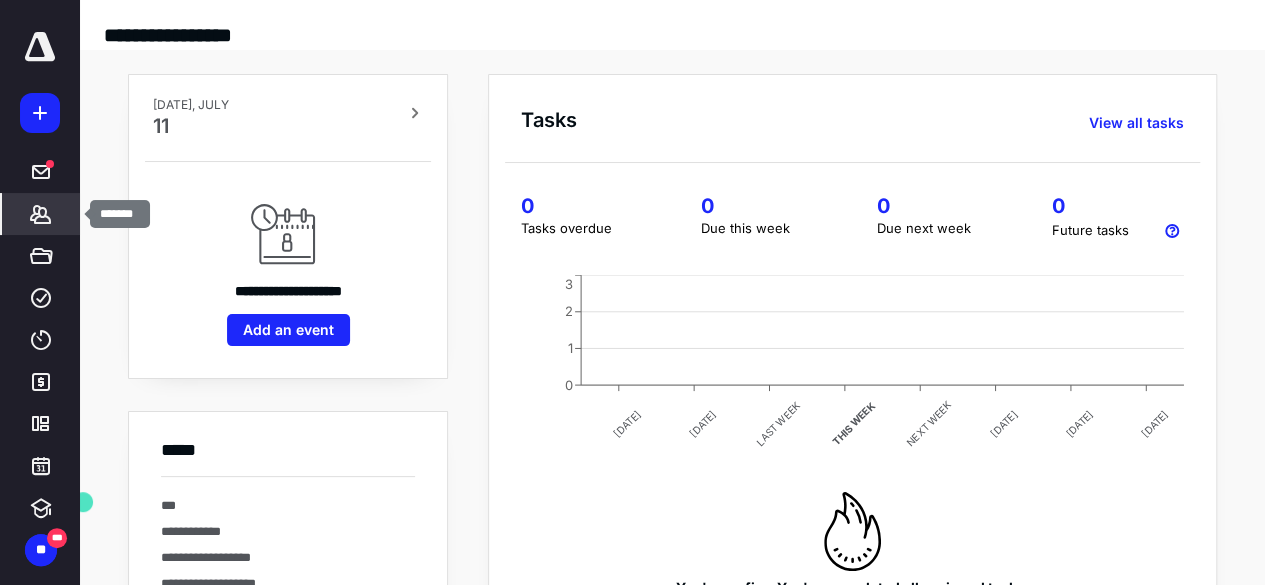 click 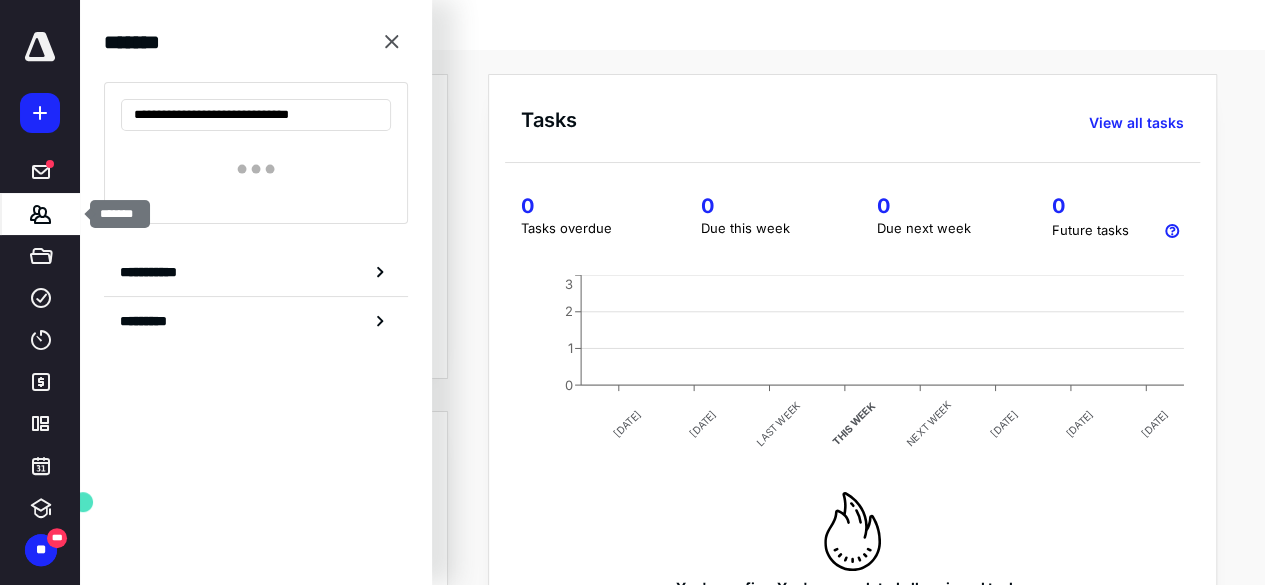 scroll, scrollTop: 0, scrollLeft: 14, axis: horizontal 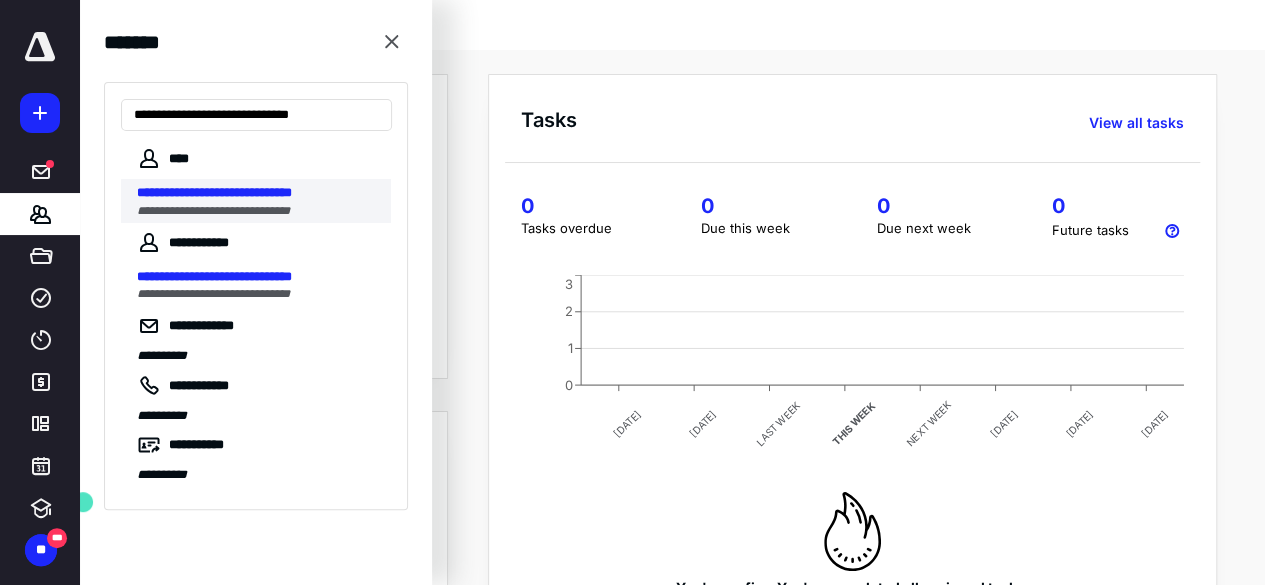 type on "**********" 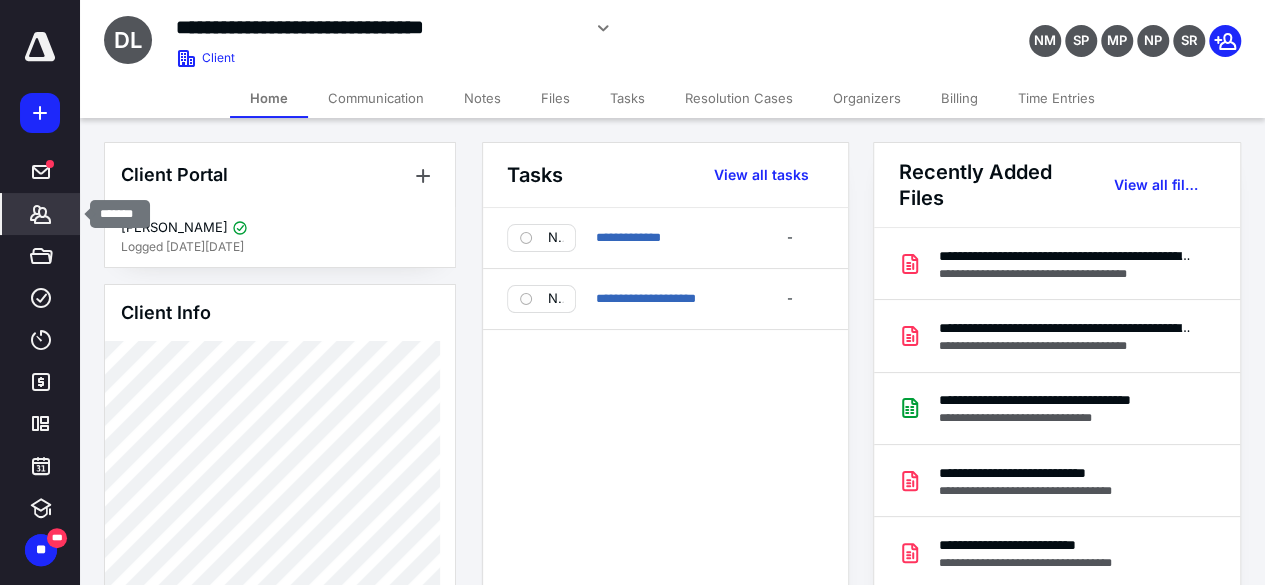 click 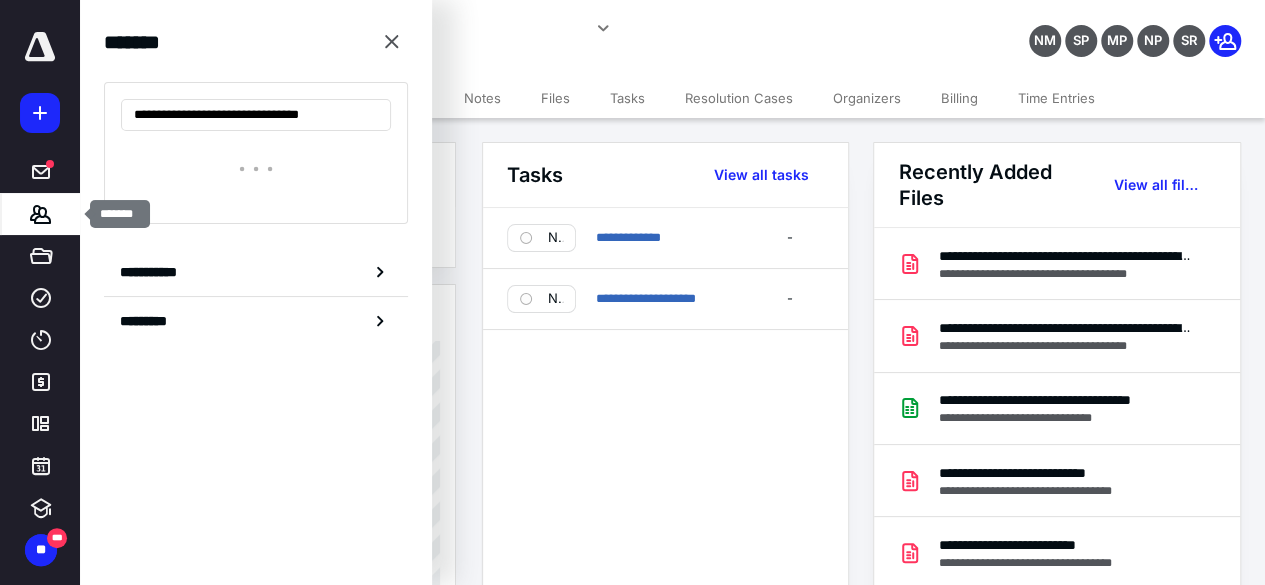 scroll, scrollTop: 0, scrollLeft: 3, axis: horizontal 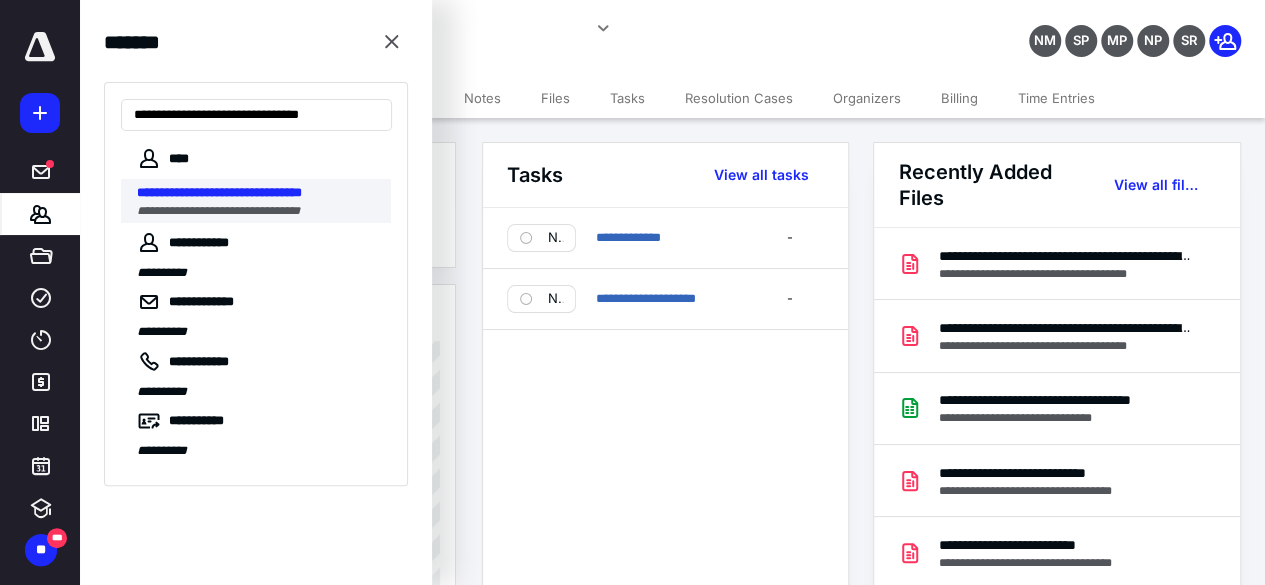 type on "**********" 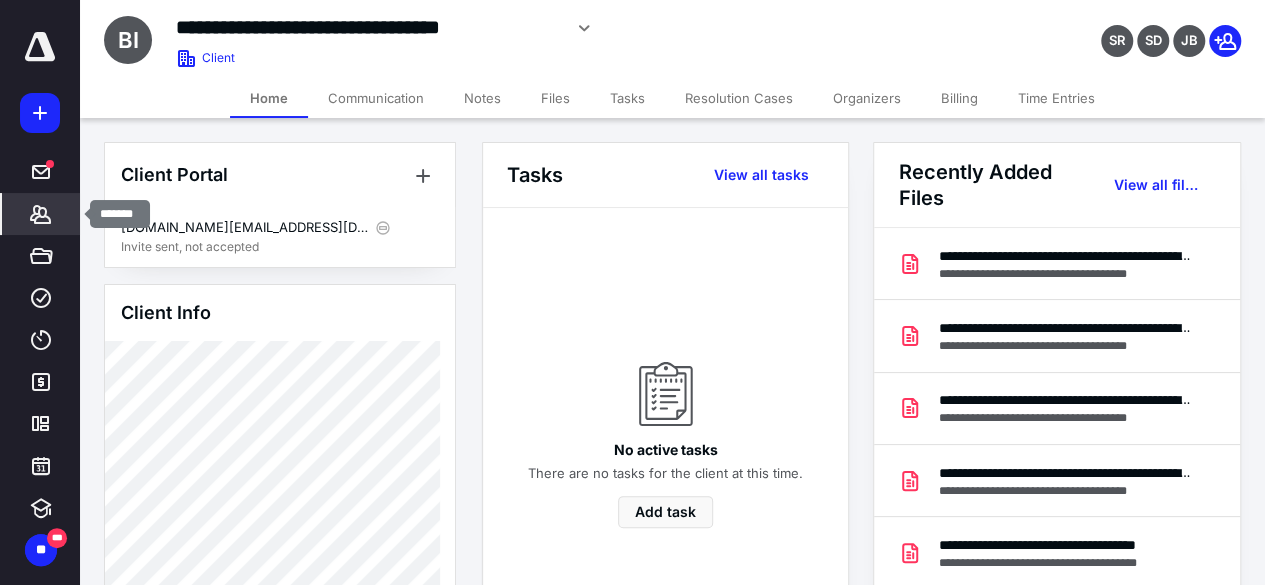 click on "*******" at bounding box center [41, 214] 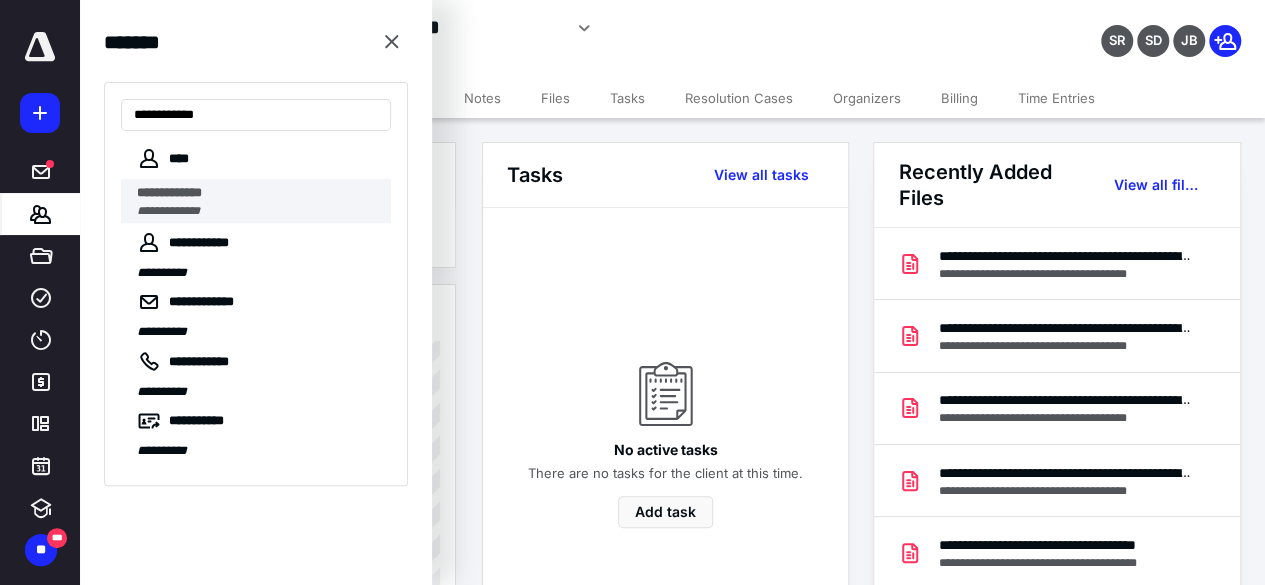 type on "**********" 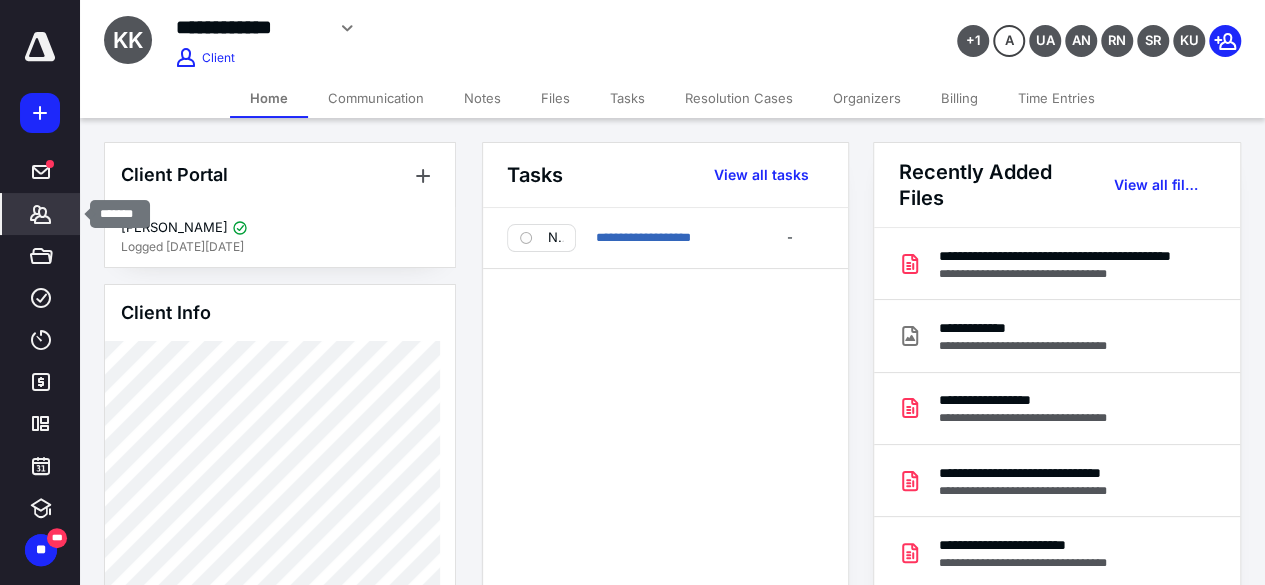 click 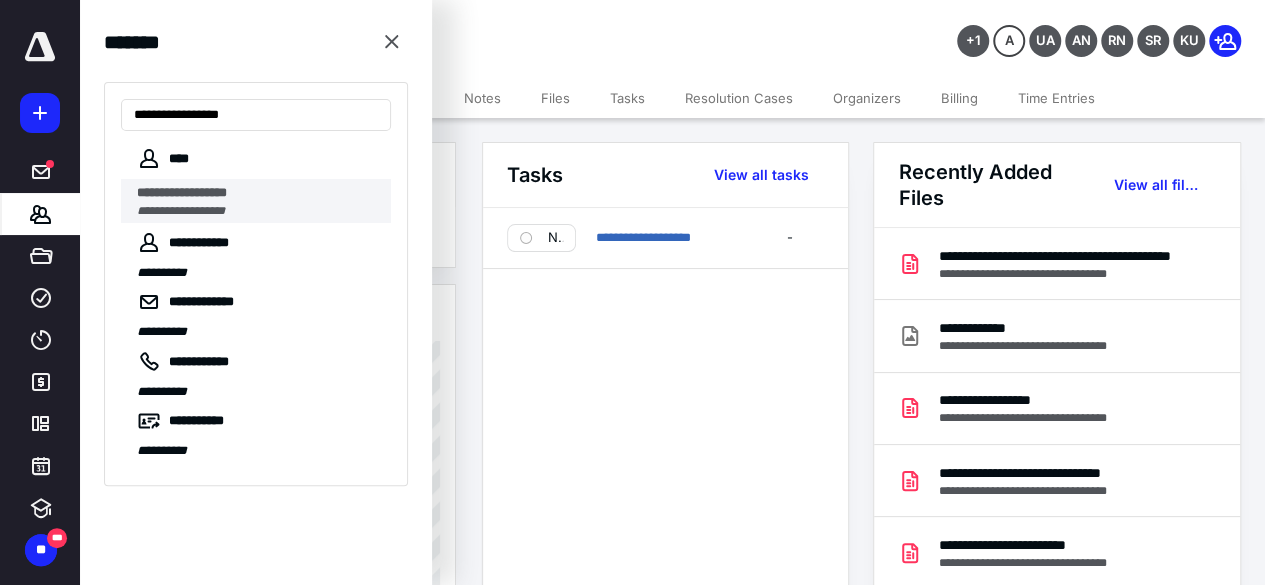 type on "**********" 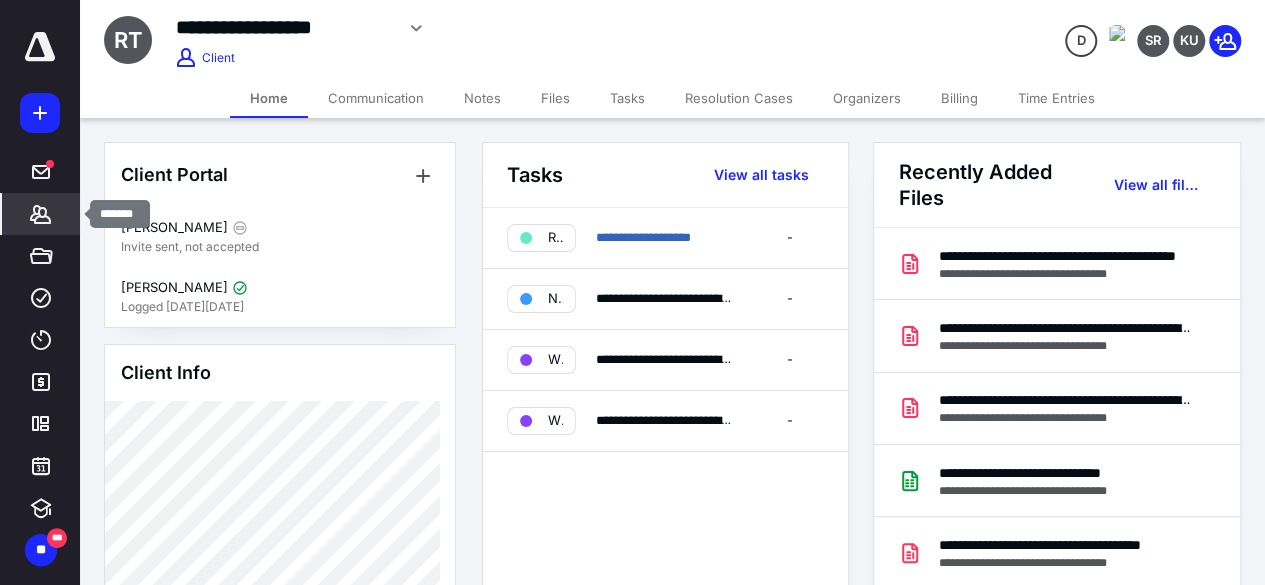 click on "*******" at bounding box center [41, 214] 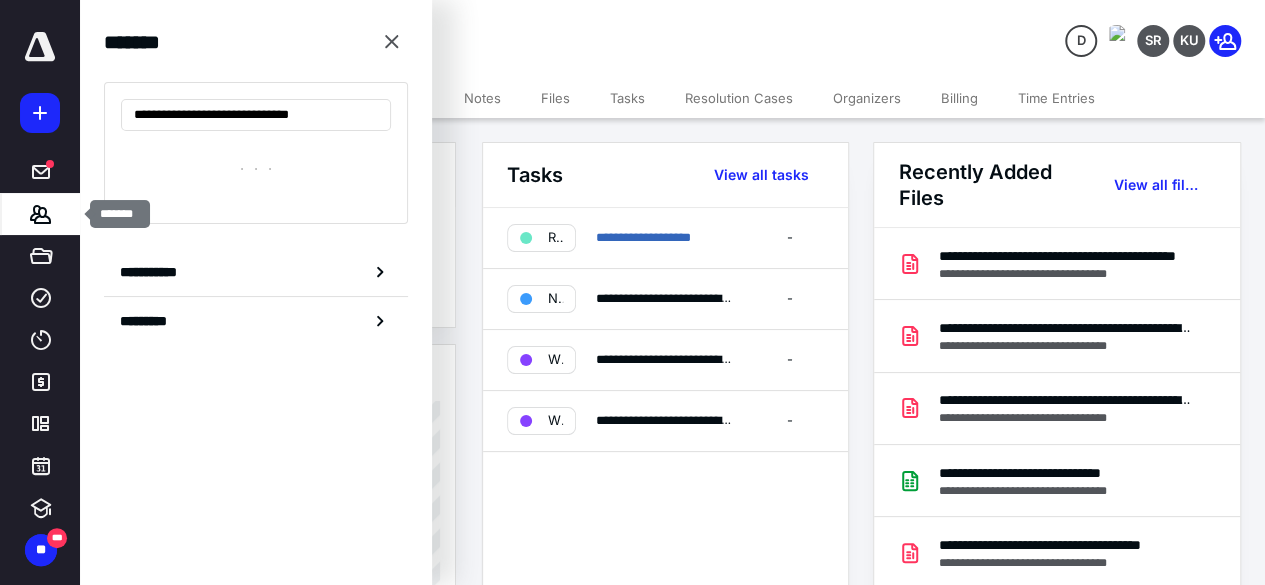 scroll, scrollTop: 0, scrollLeft: 14, axis: horizontal 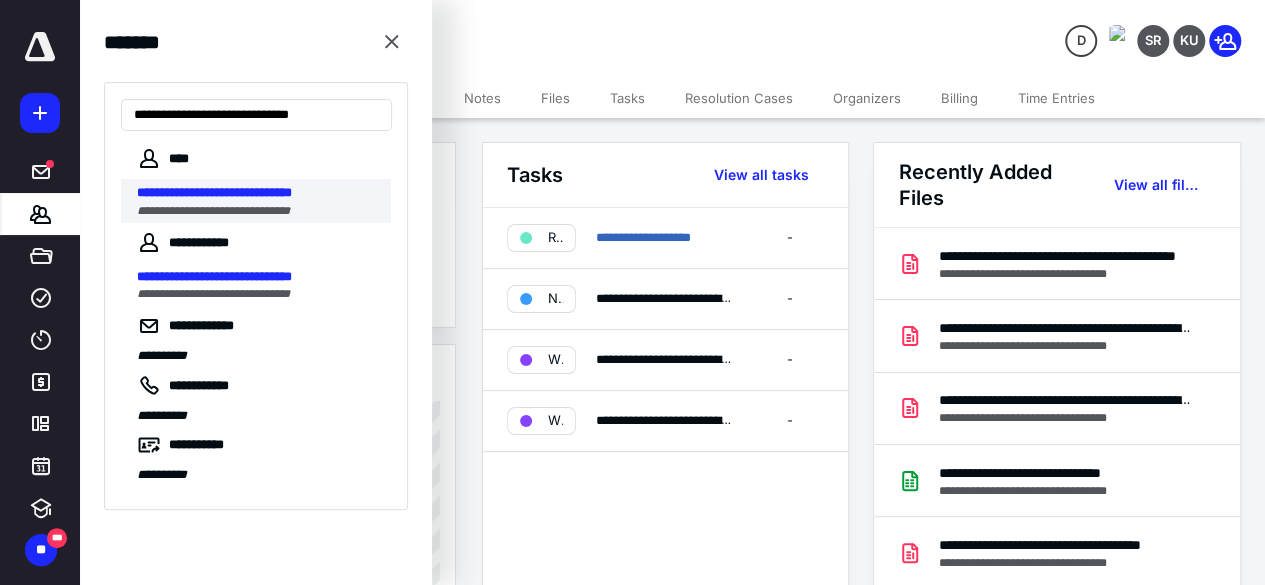 type on "**********" 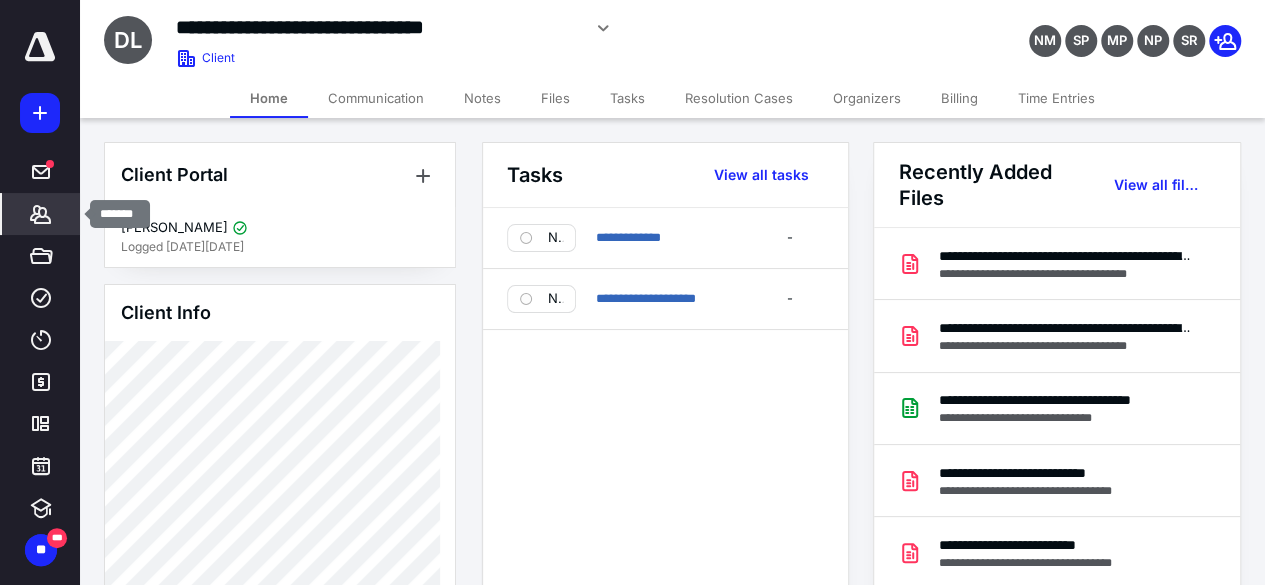 click 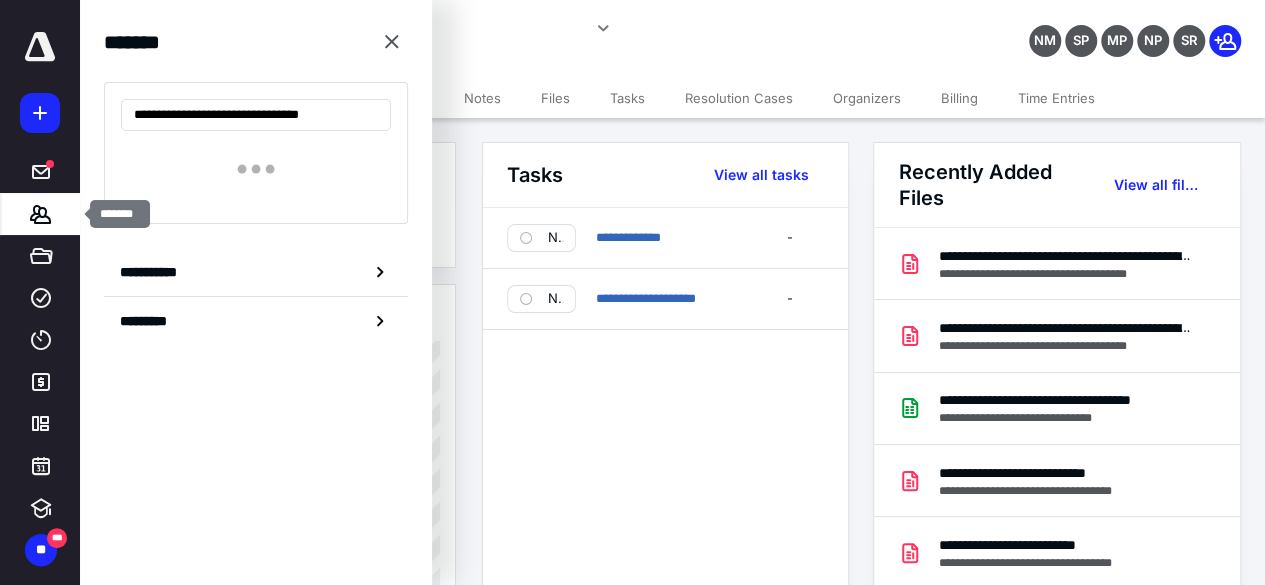 scroll, scrollTop: 0, scrollLeft: 3, axis: horizontal 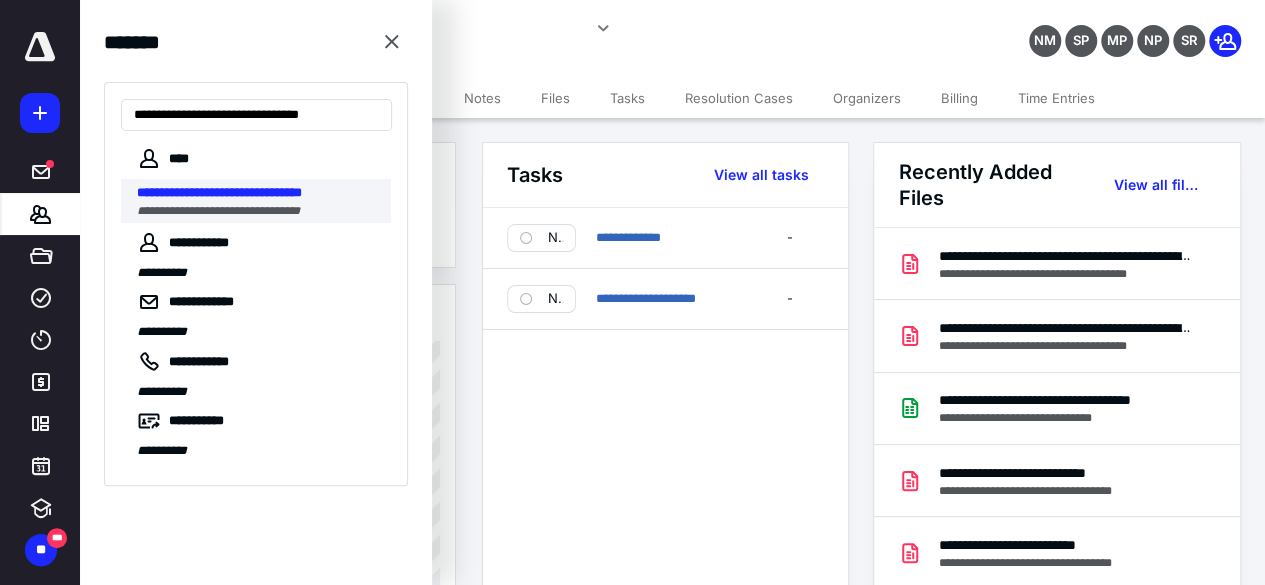 type on "**********" 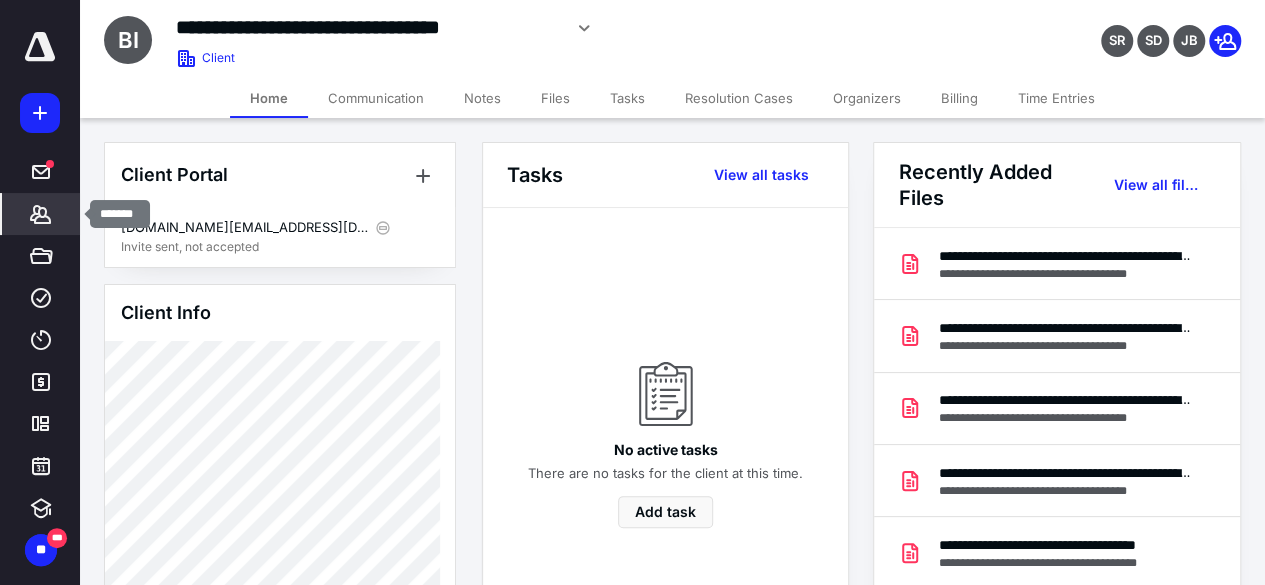 click on "*******" at bounding box center (41, 214) 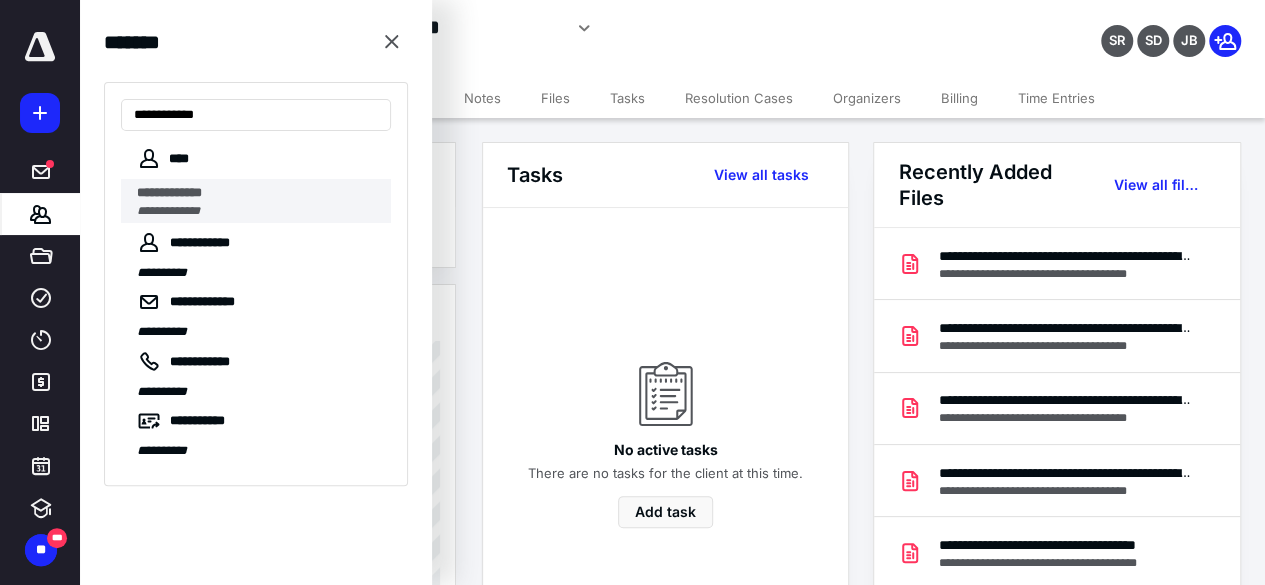 type on "**********" 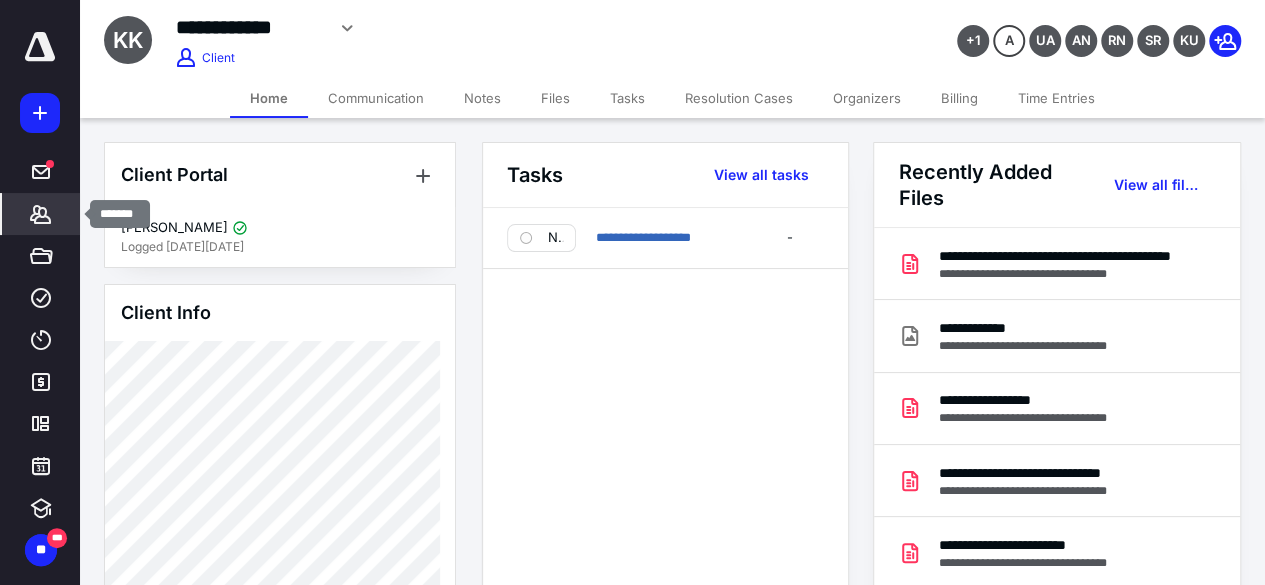 click 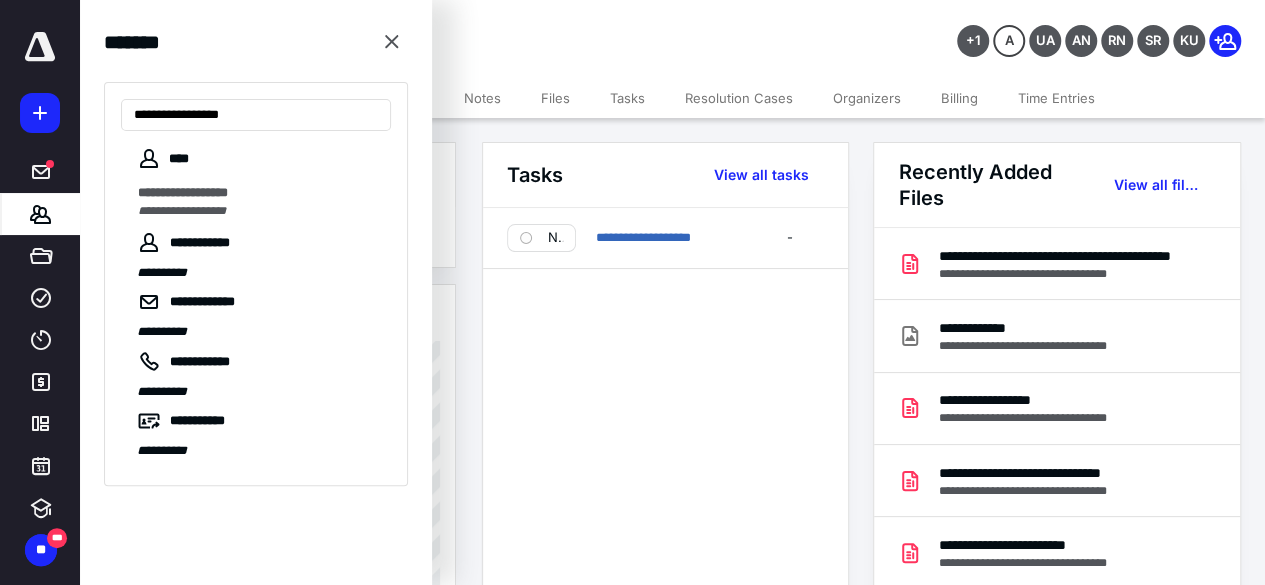type on "**********" 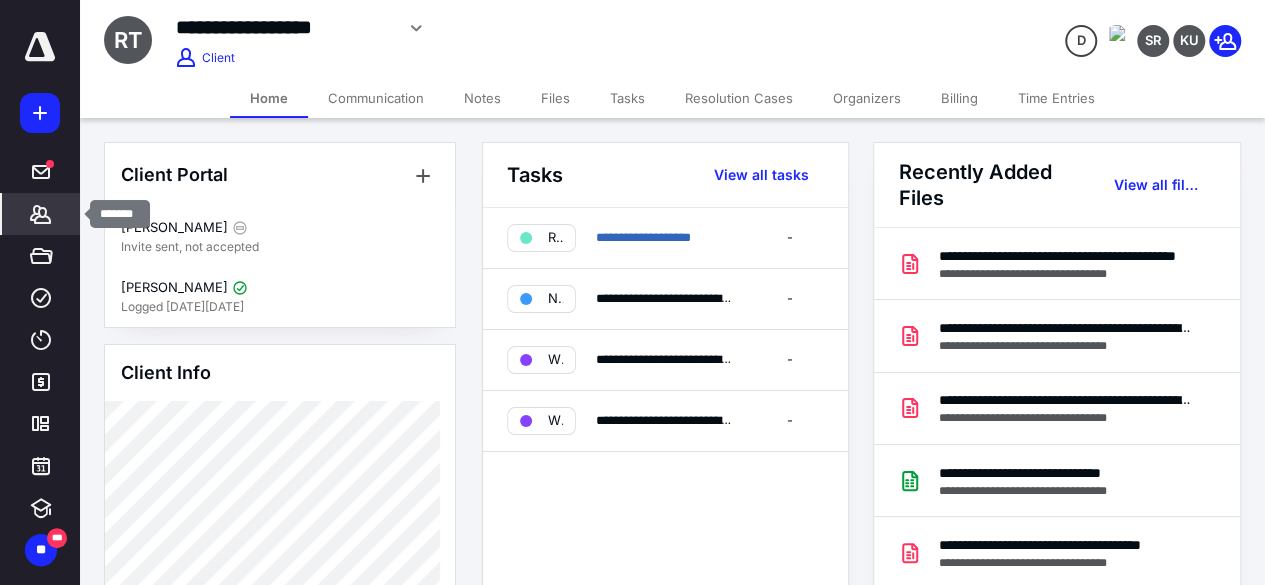 click 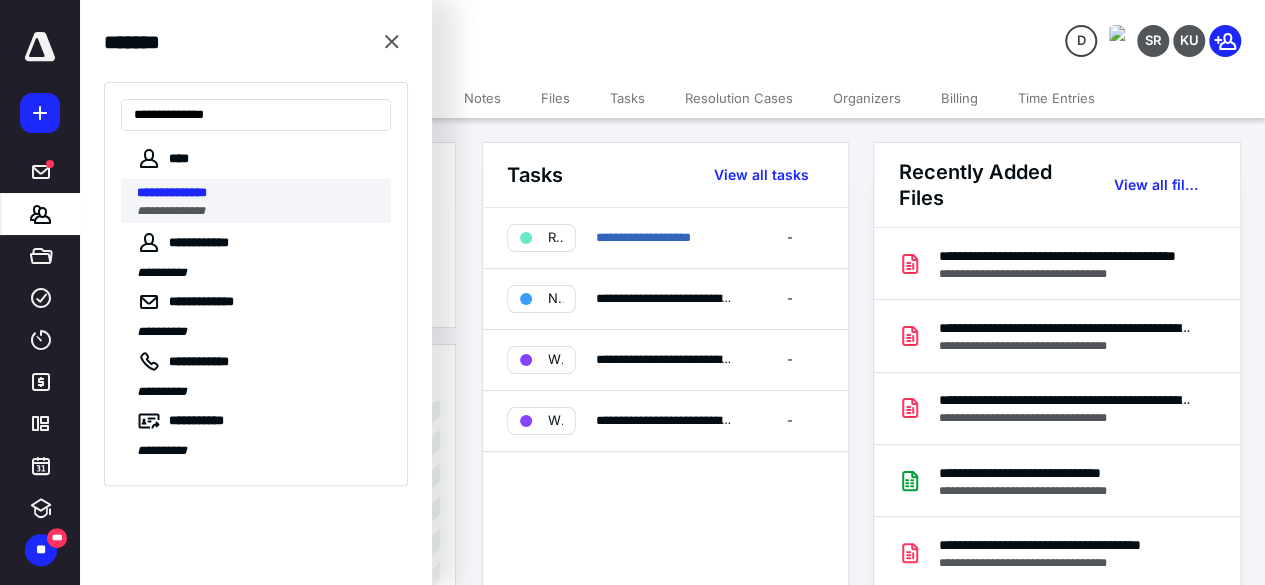 type on "**********" 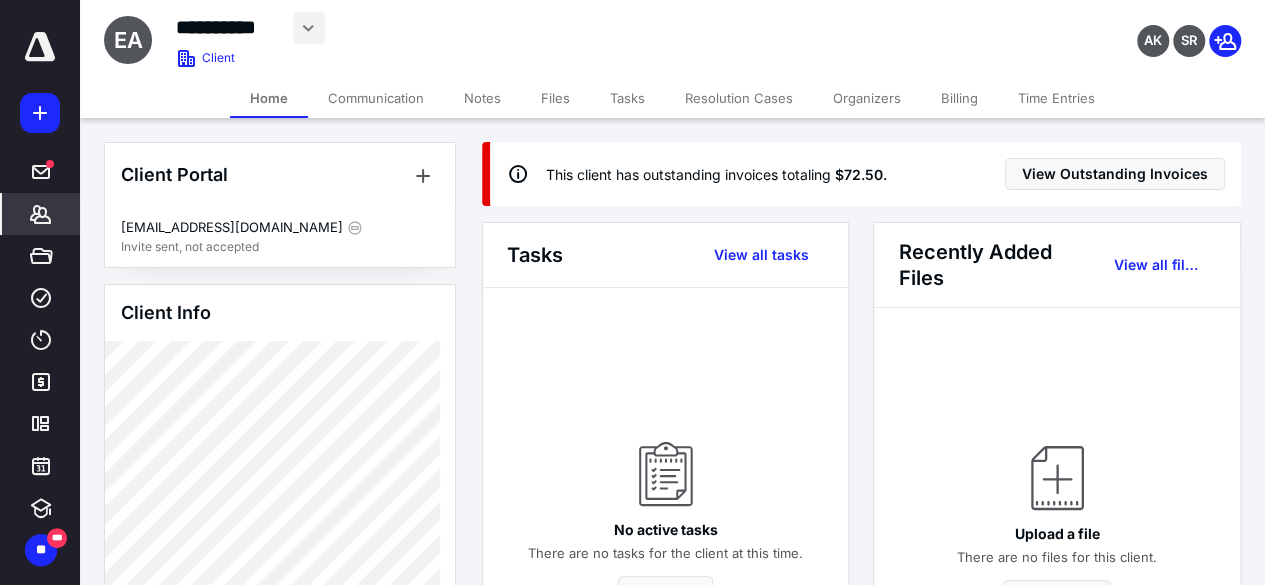 click at bounding box center [309, 28] 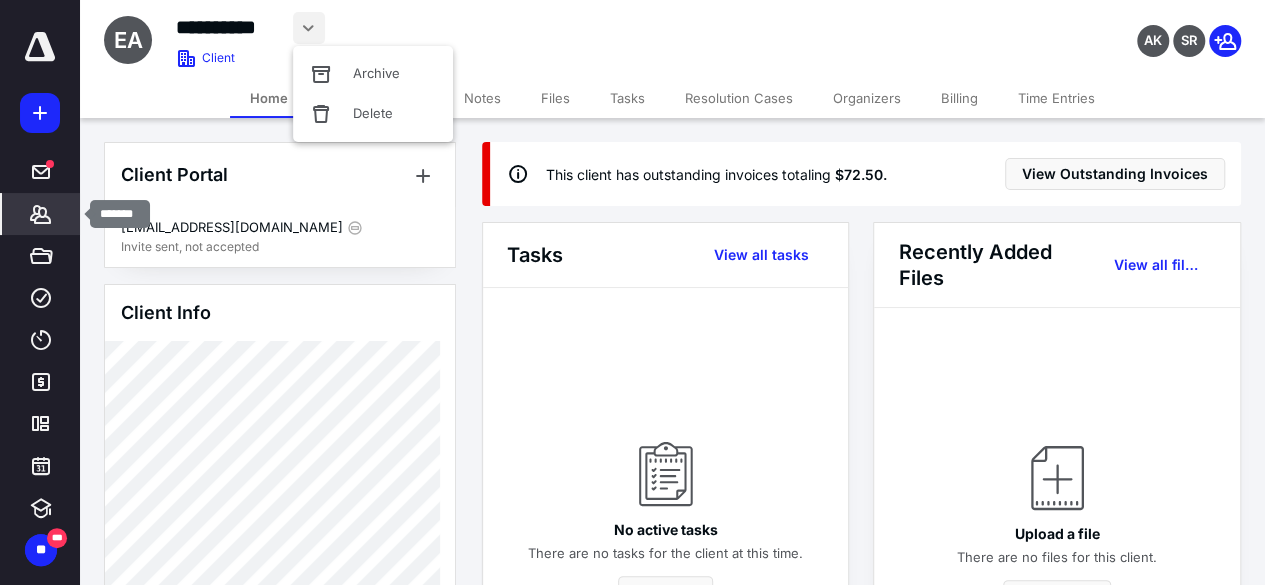 click 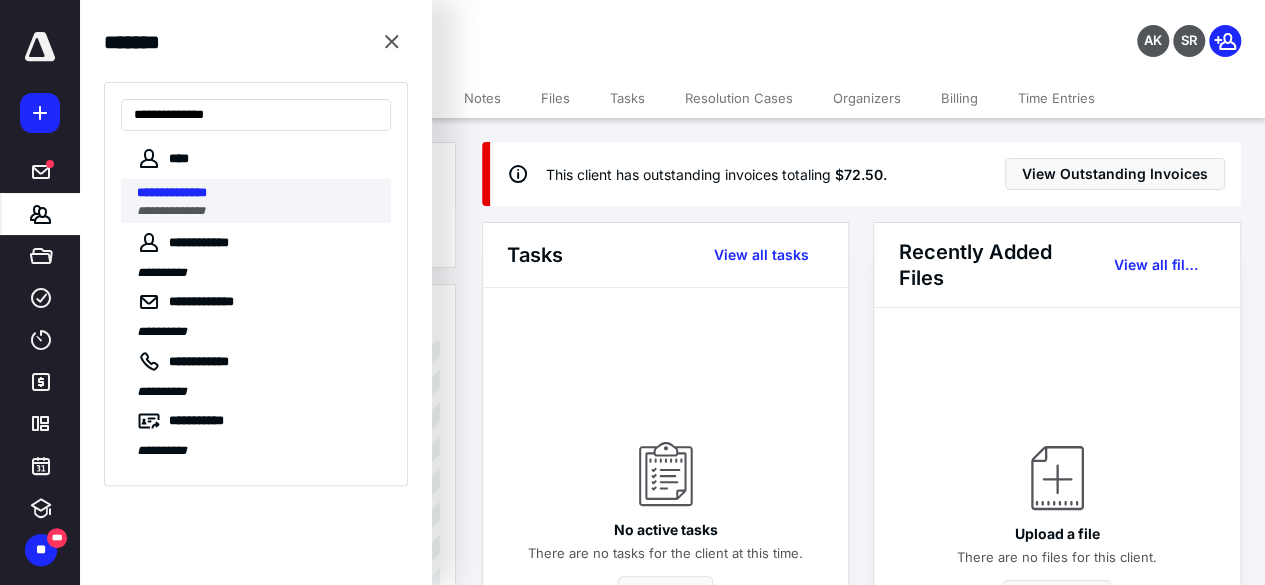 type on "**********" 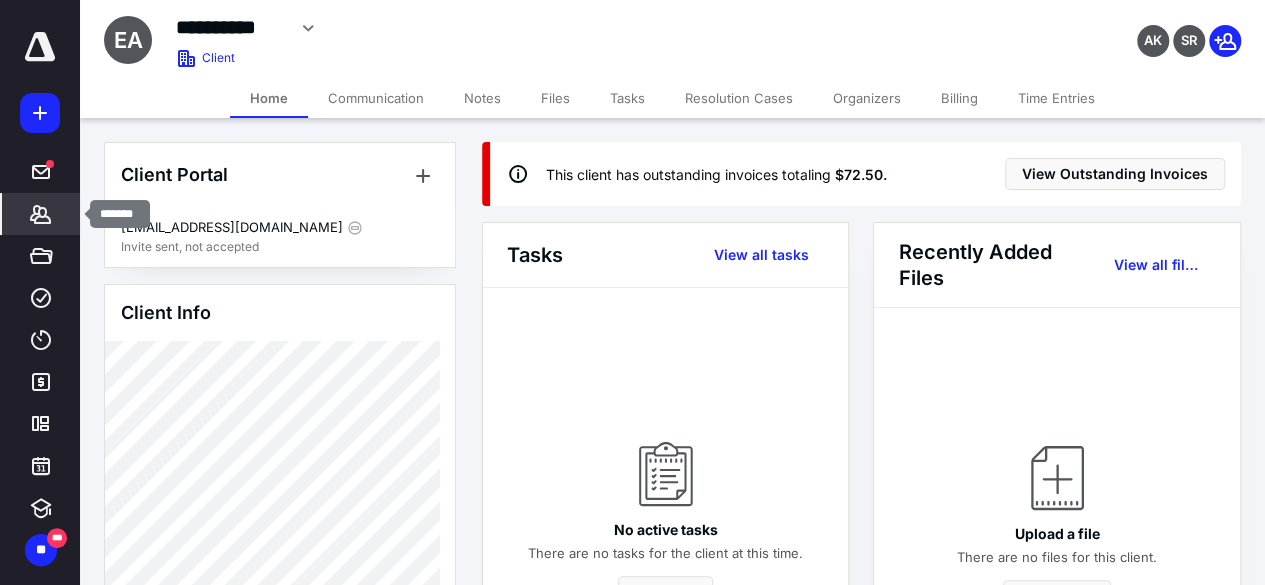 click on "*******" at bounding box center [41, 214] 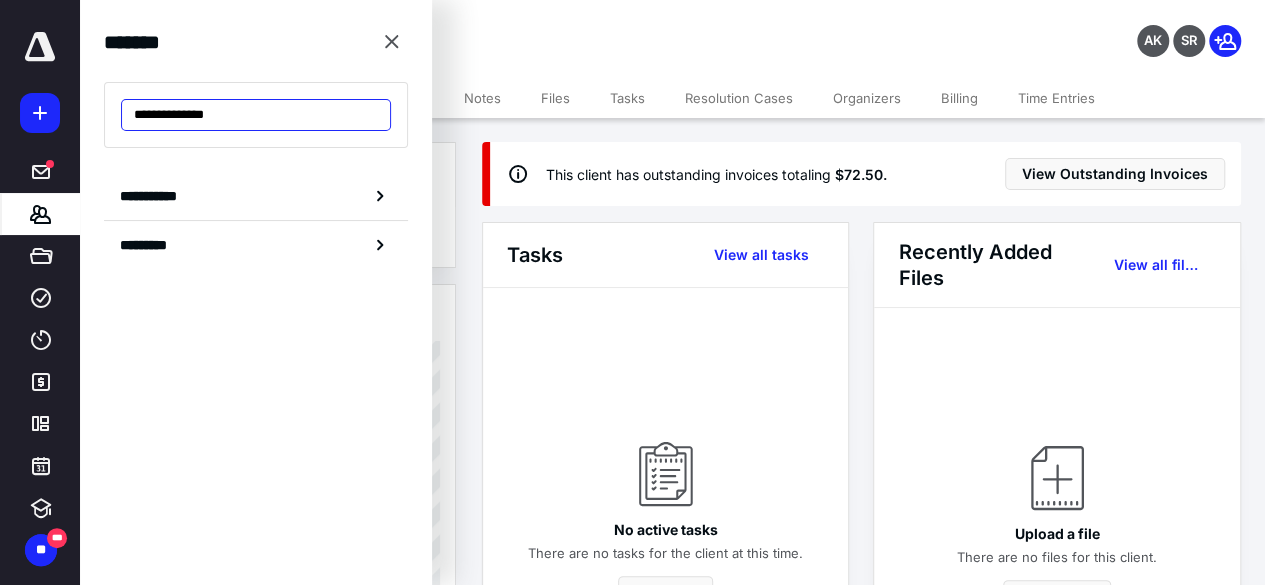 drag, startPoint x: 269, startPoint y: 105, endPoint x: 100, endPoint y: 129, distance: 170.69563 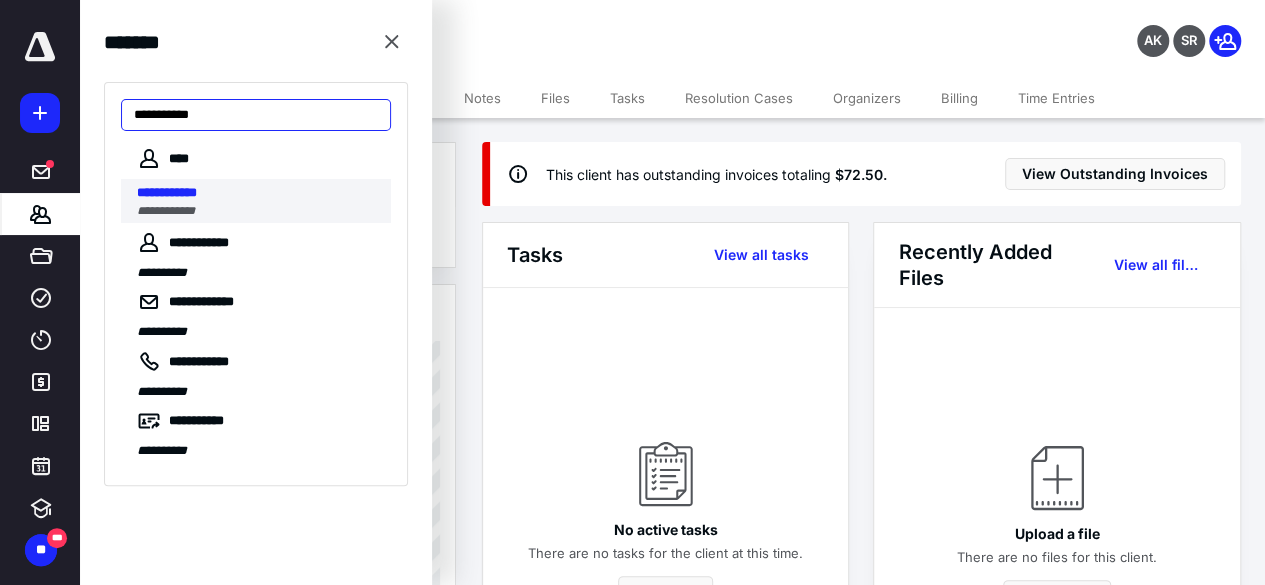 type on "**********" 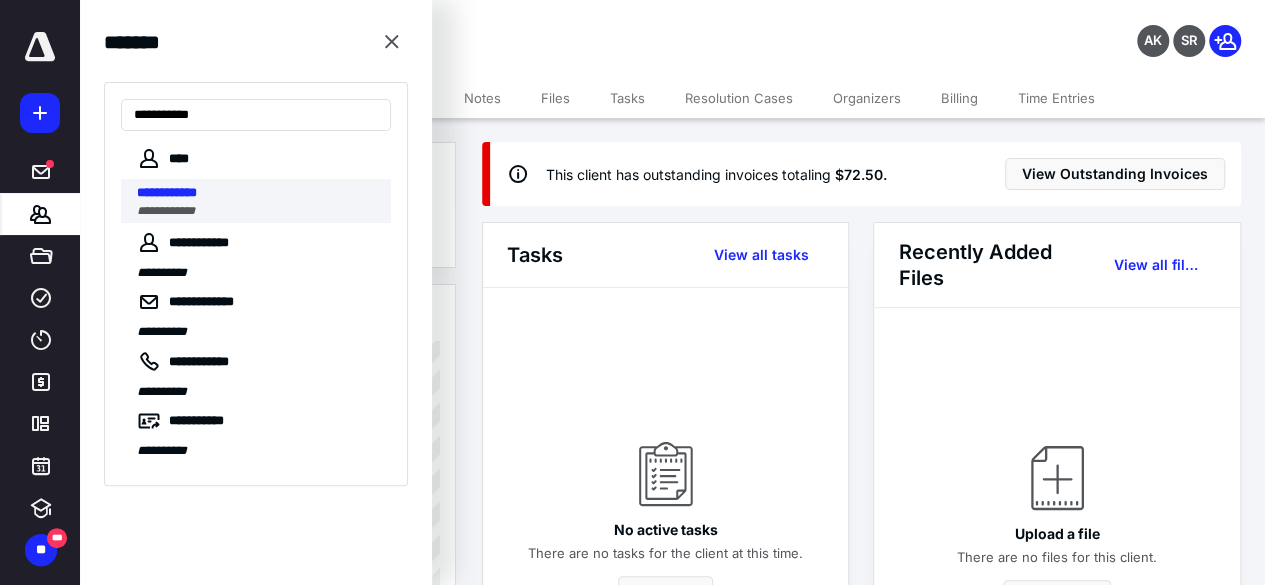 click on "**********" at bounding box center (258, 193) 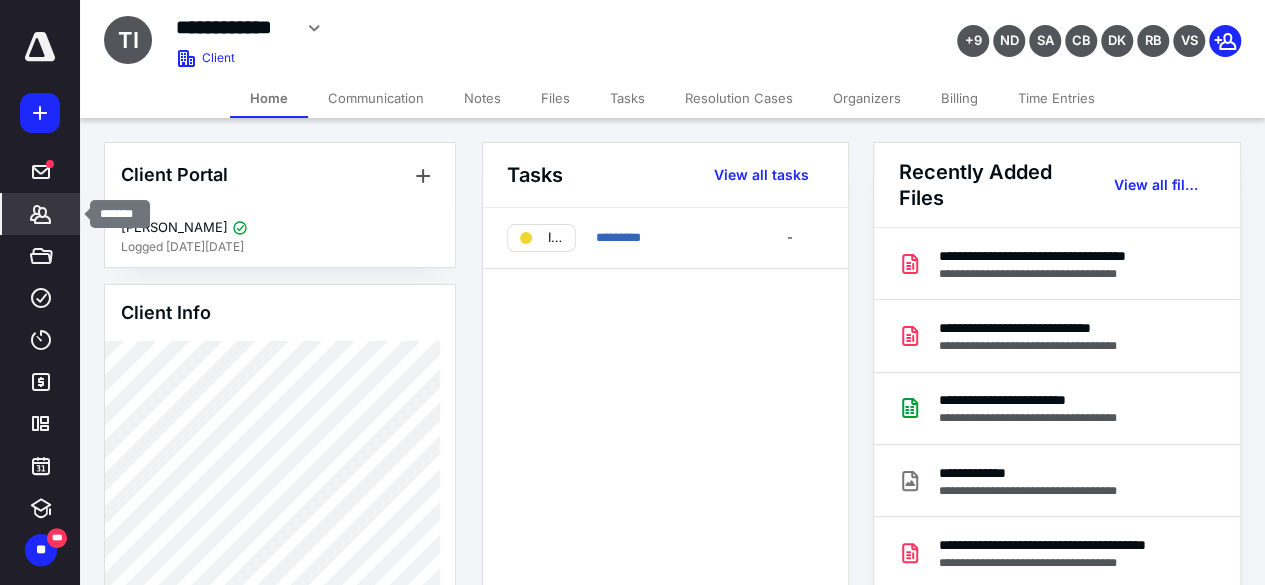 click on "*******" at bounding box center (41, 214) 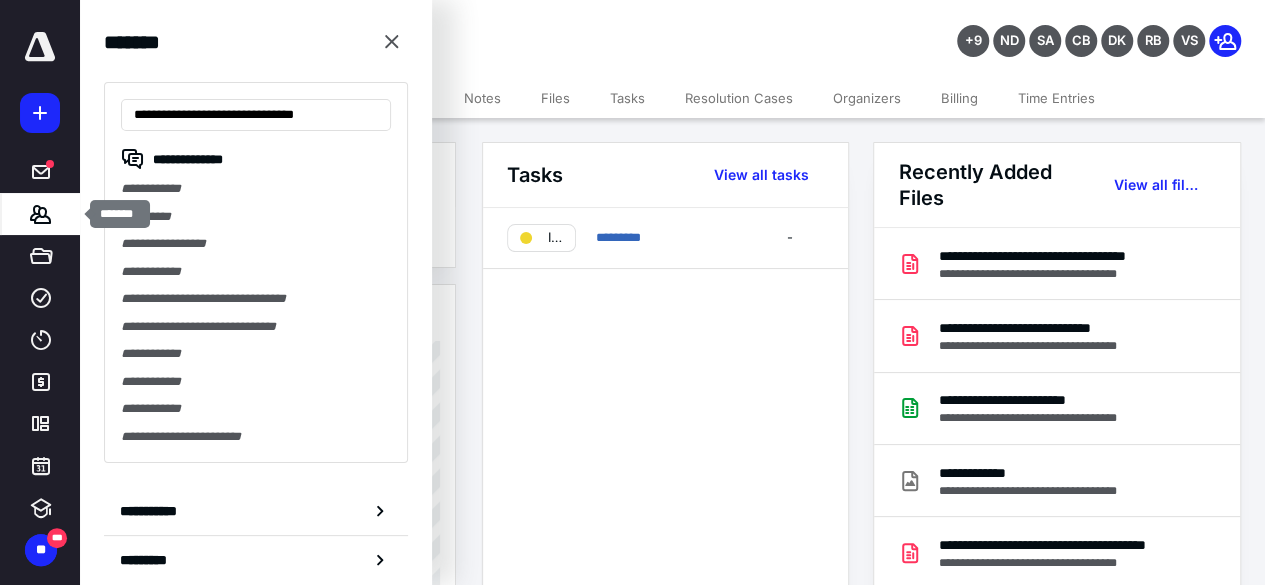 scroll, scrollTop: 0, scrollLeft: 5, axis: horizontal 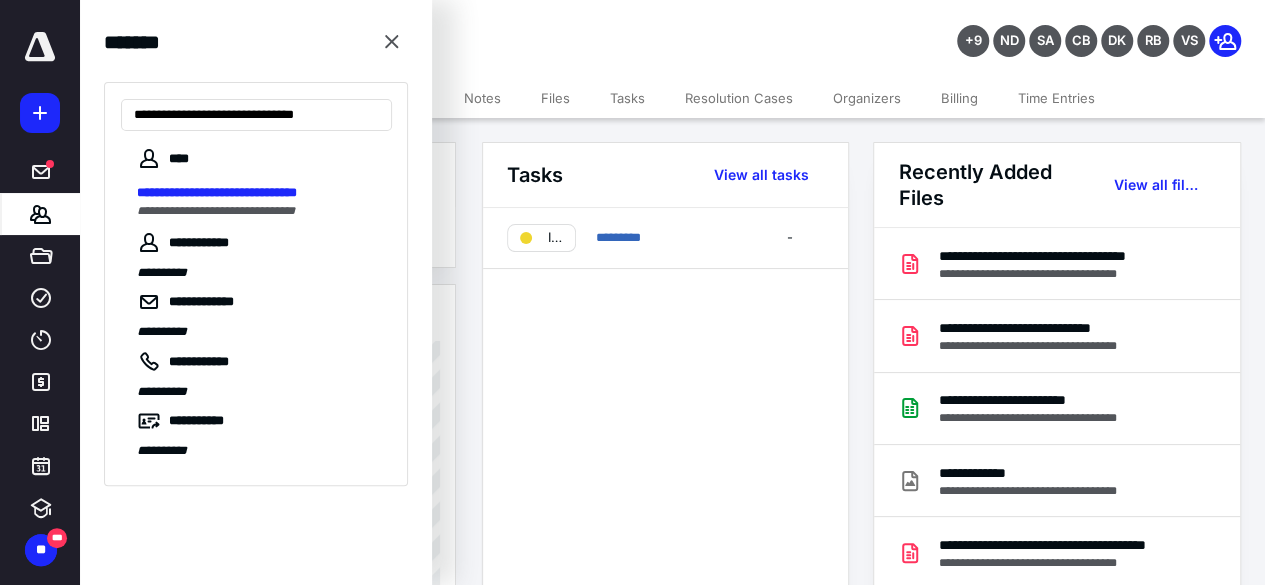 type on "**********" 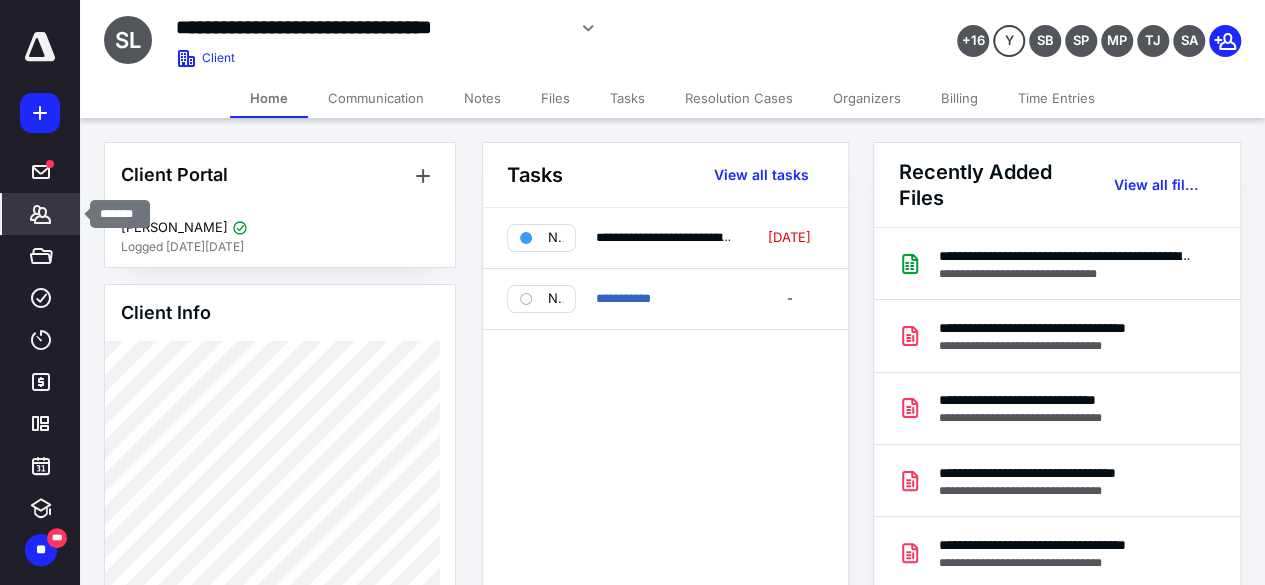 click 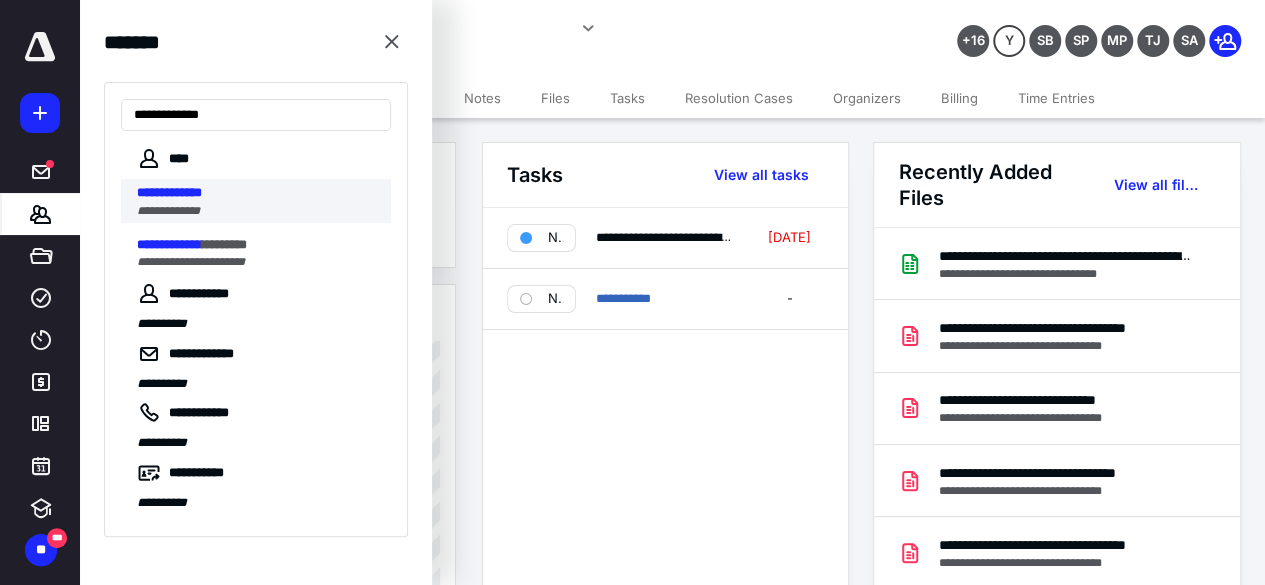 type on "**********" 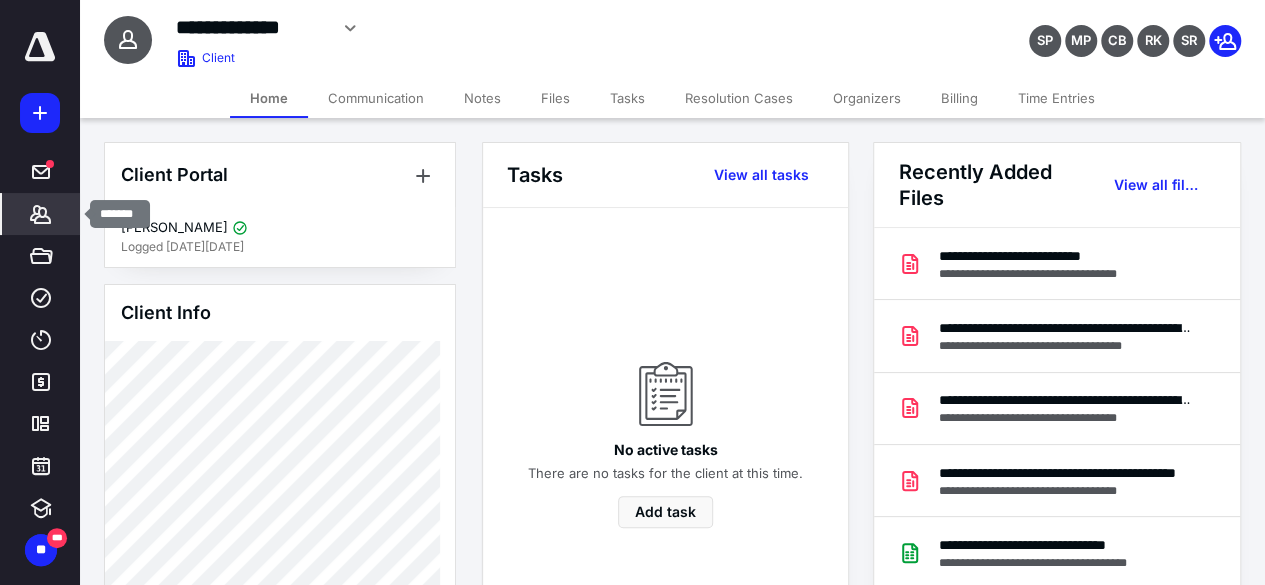 click 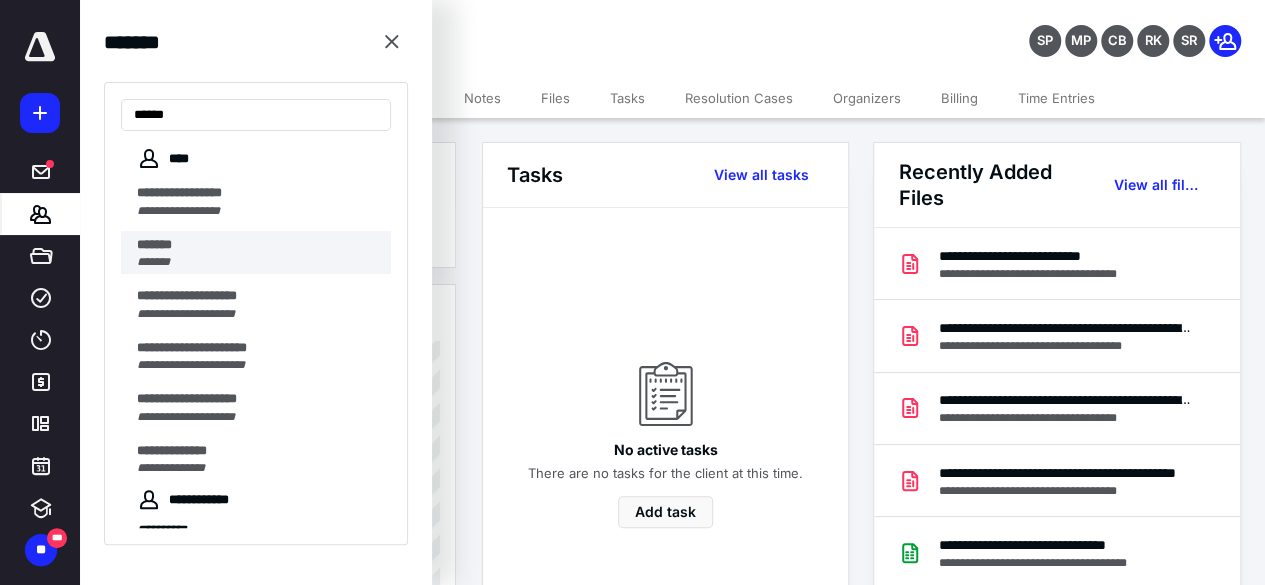 type on "******" 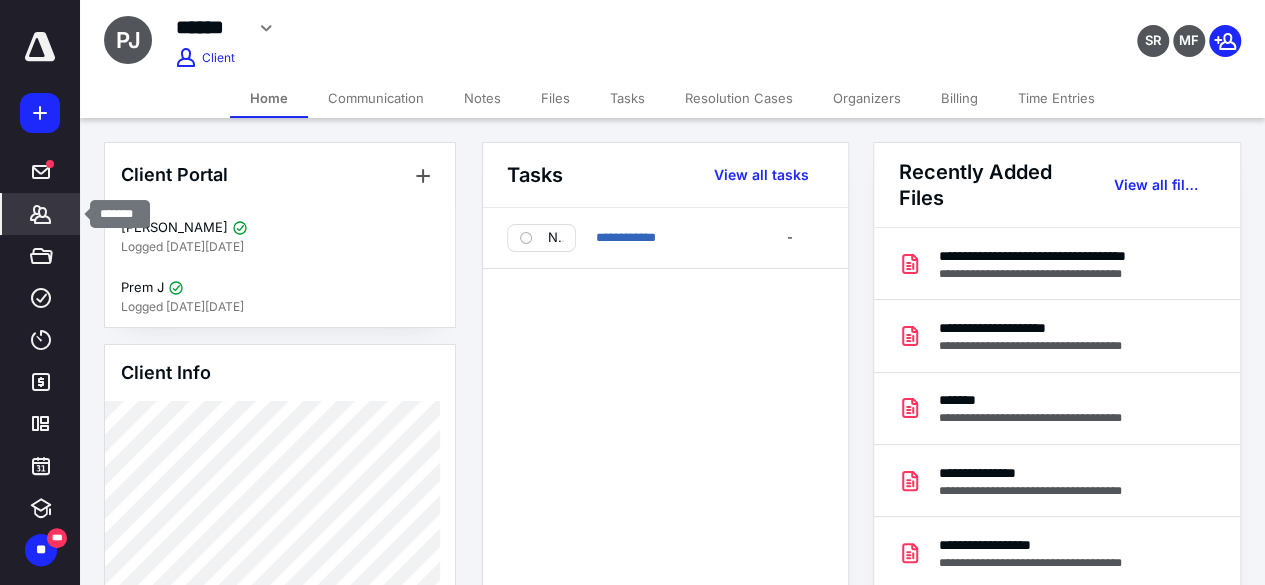 click on "*******" at bounding box center [41, 214] 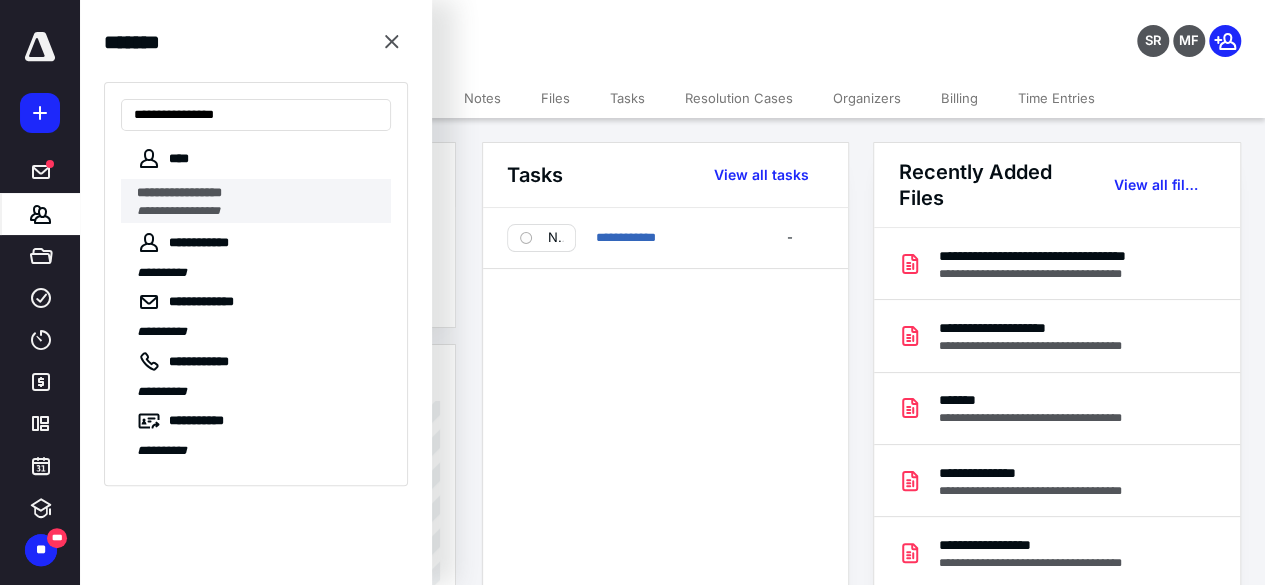 type on "**********" 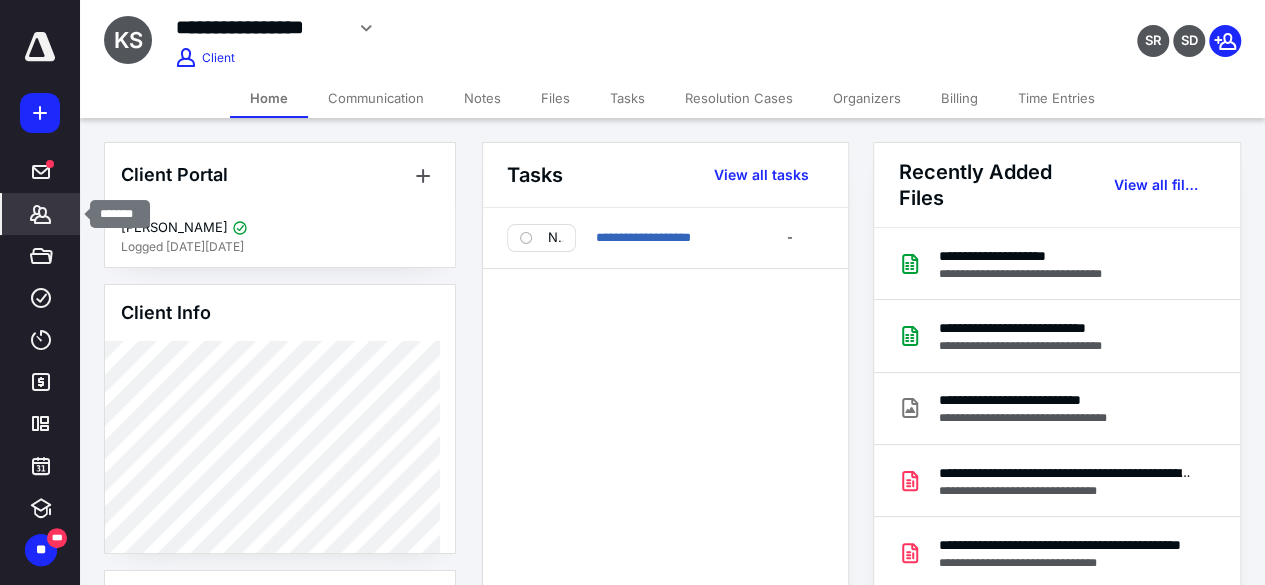 click 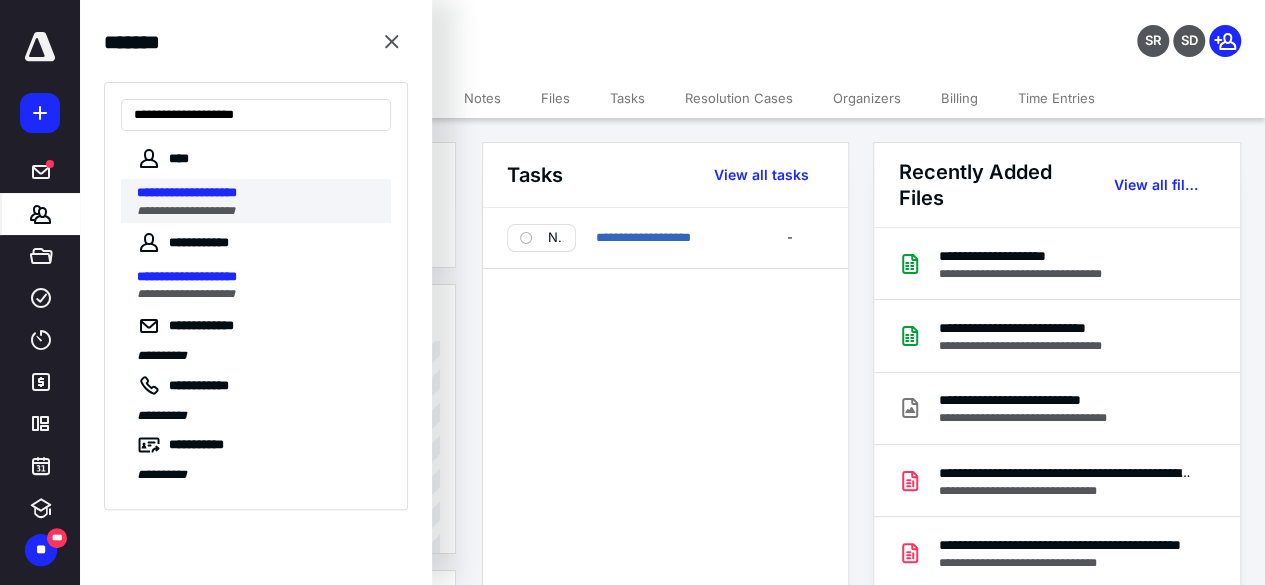 type on "**********" 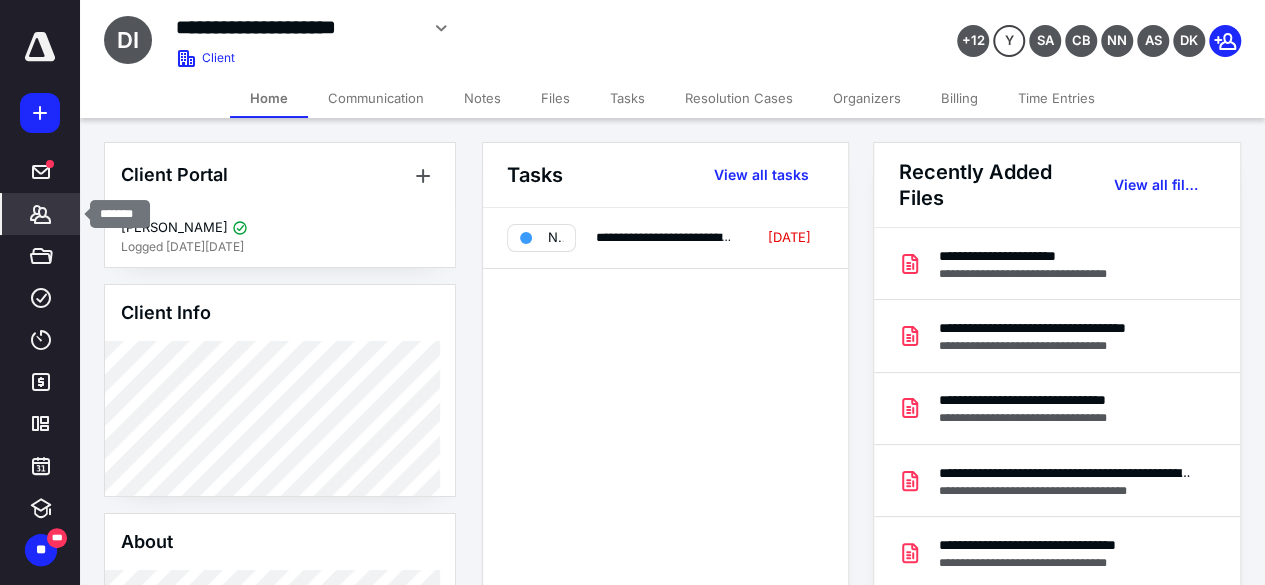 click 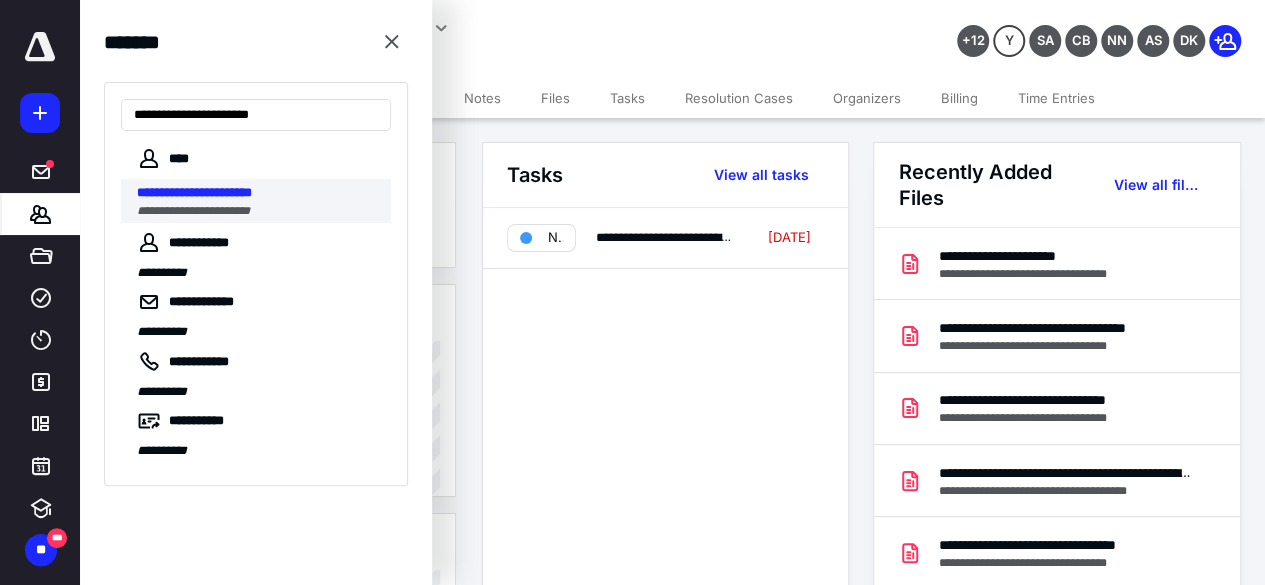 type on "**********" 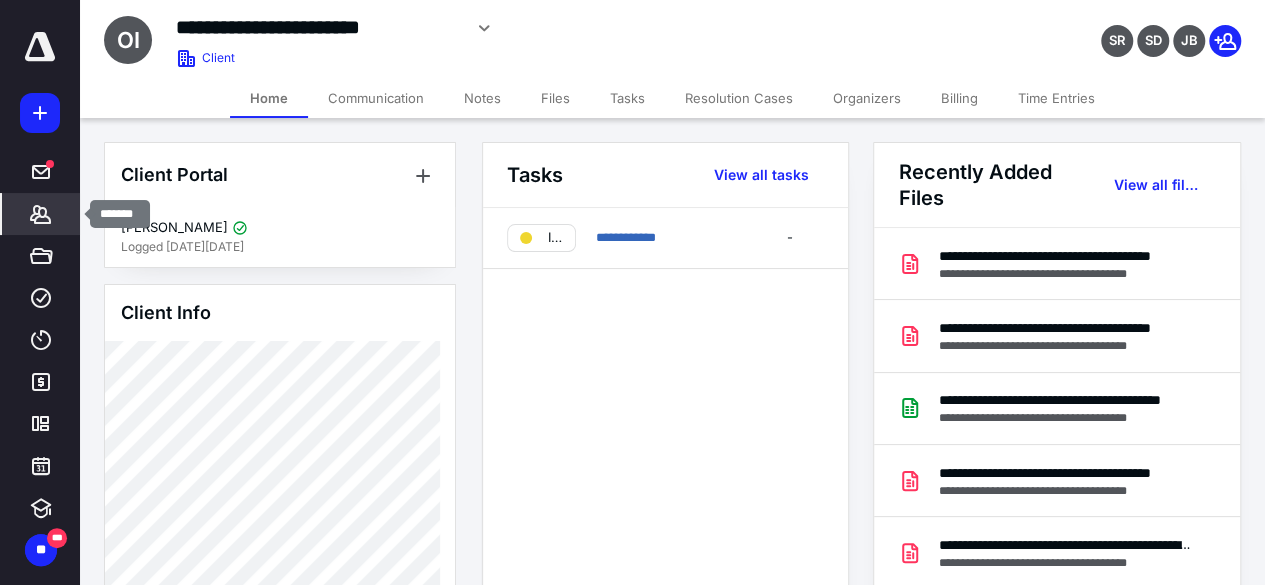 click 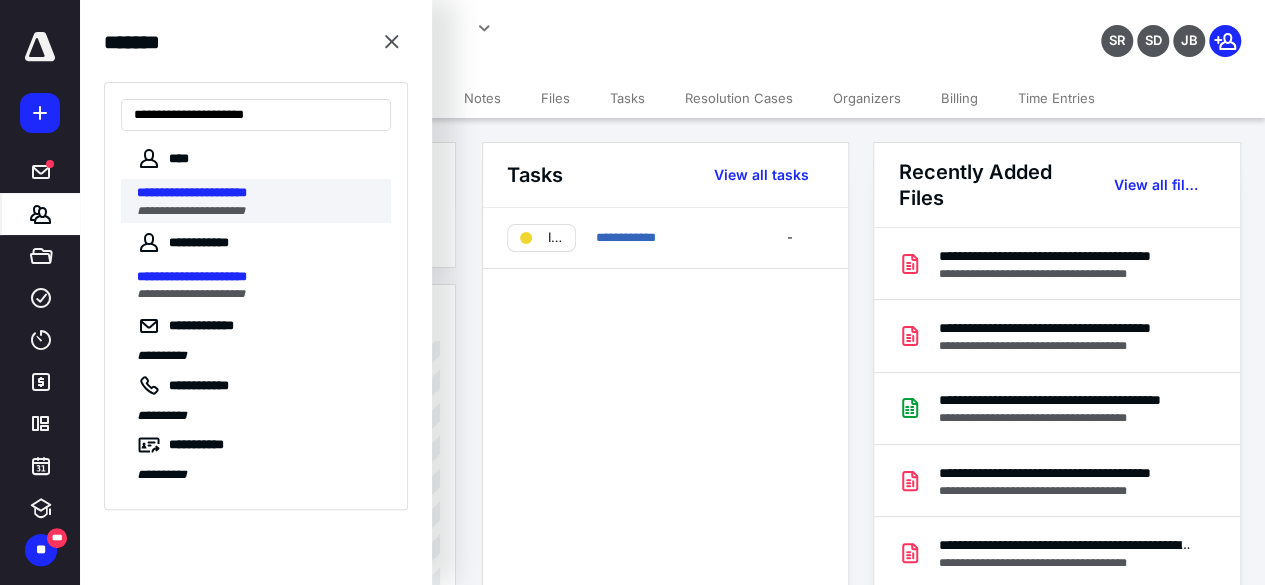 type on "**********" 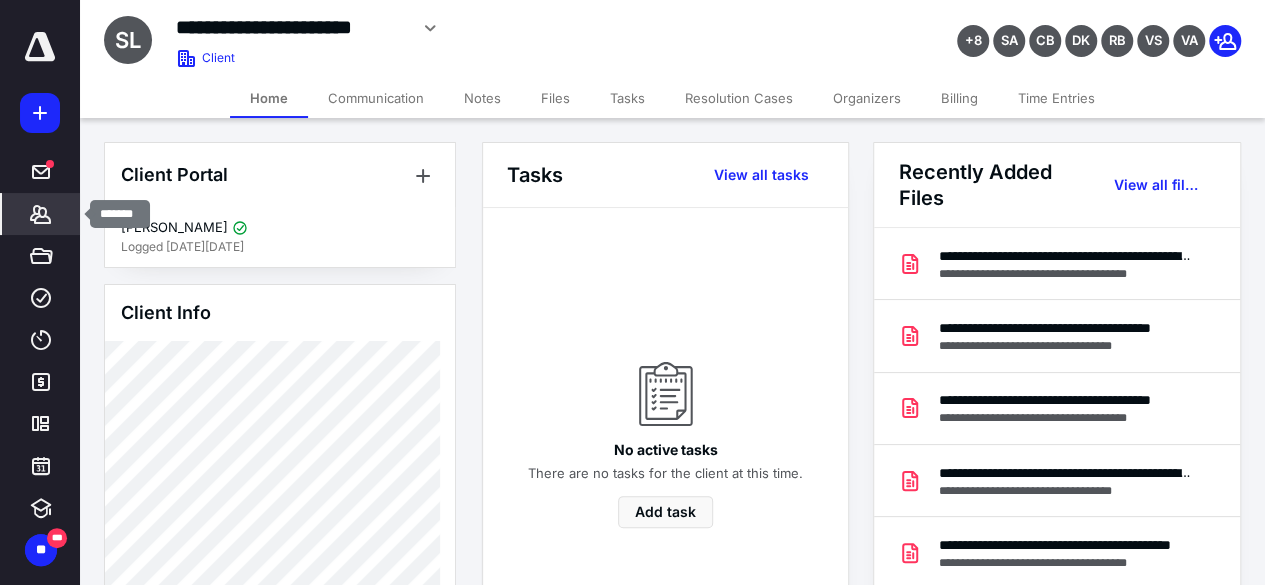 click 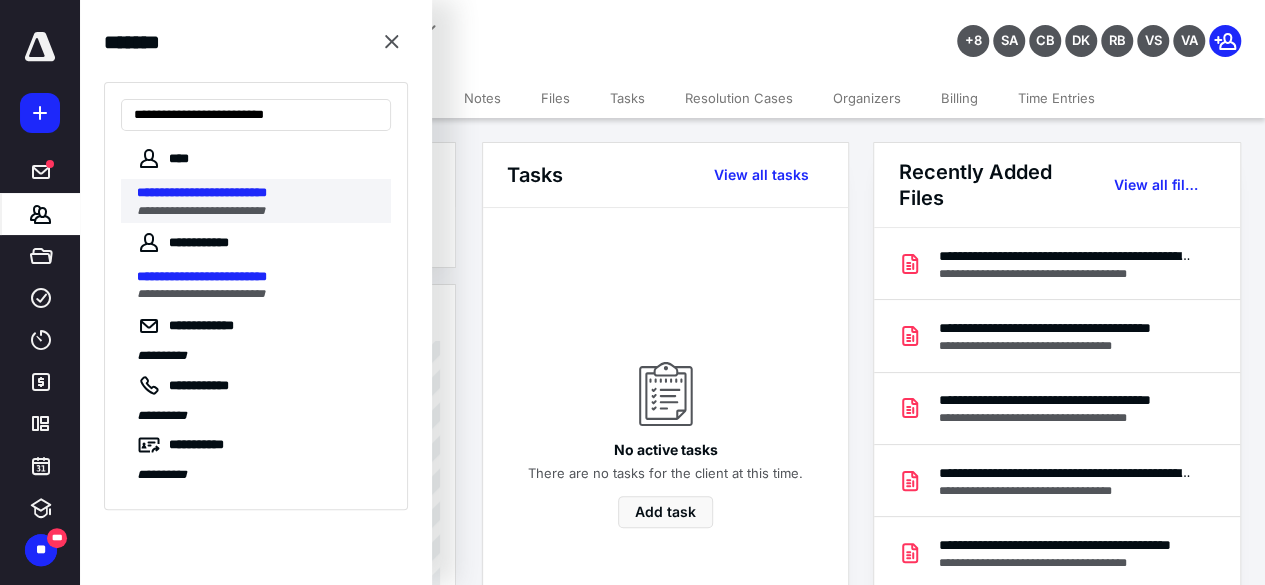 type on "**********" 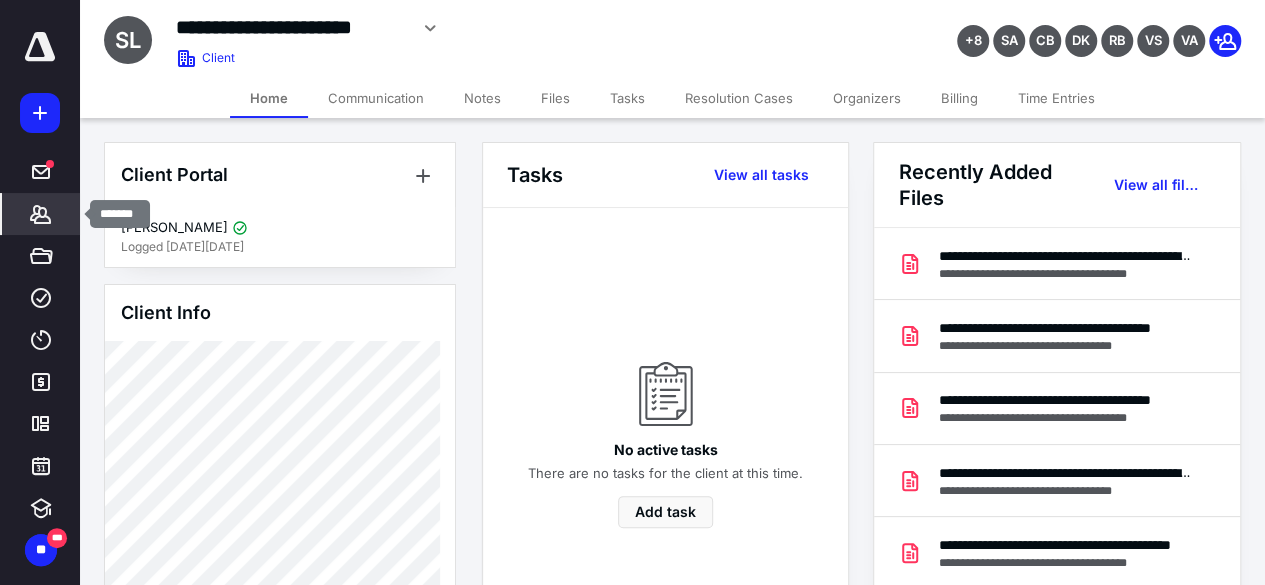 click 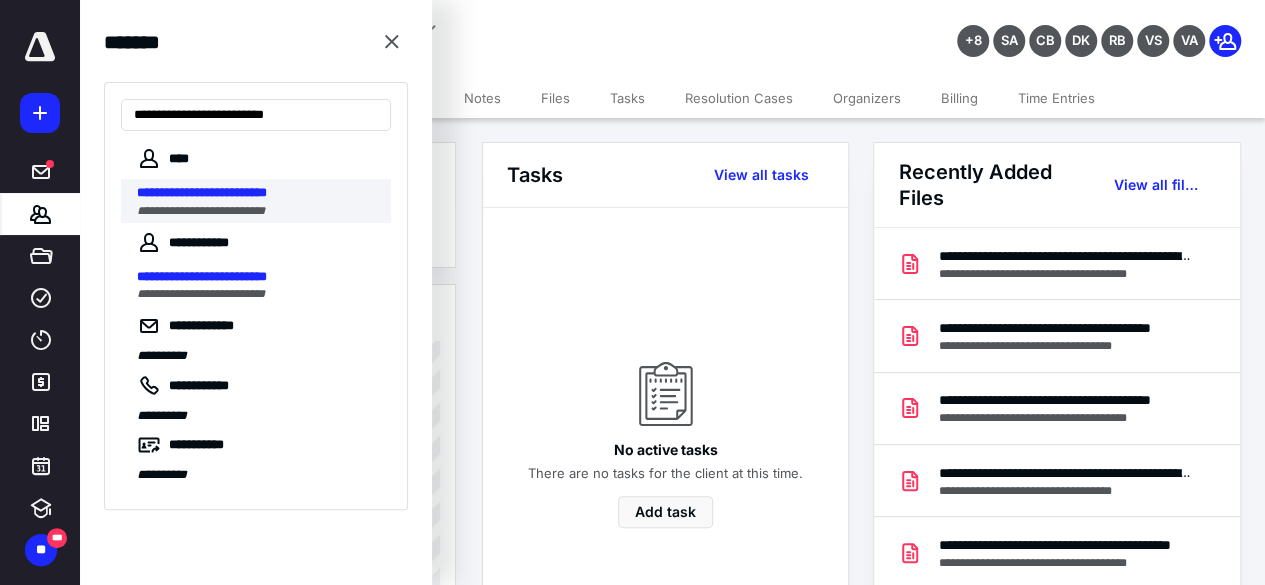 type on "**********" 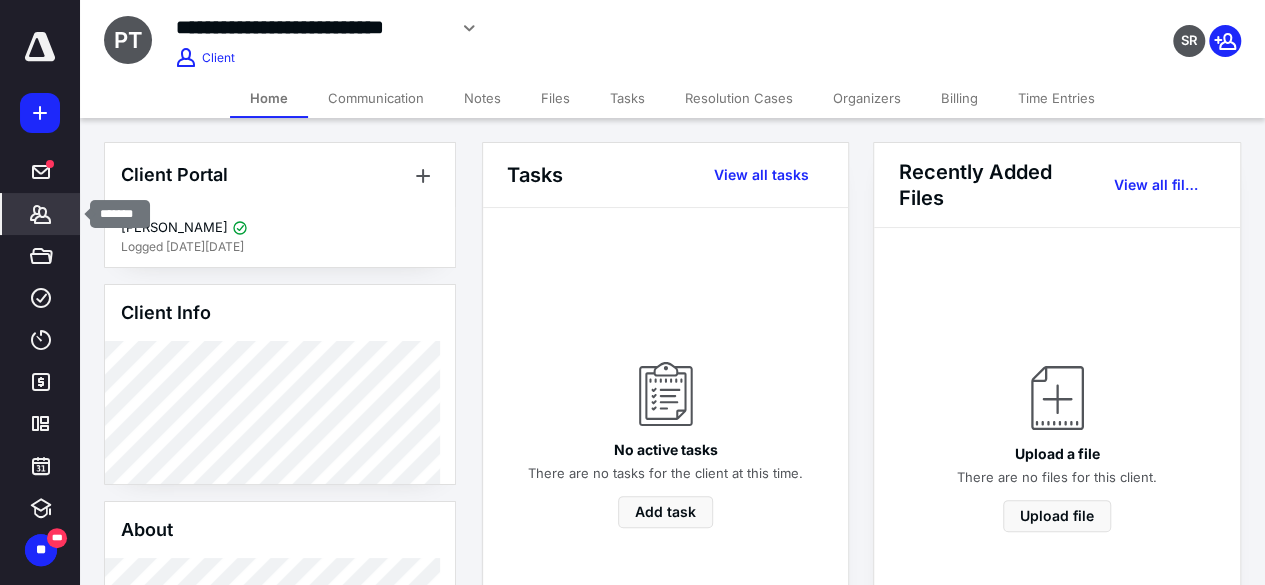 click 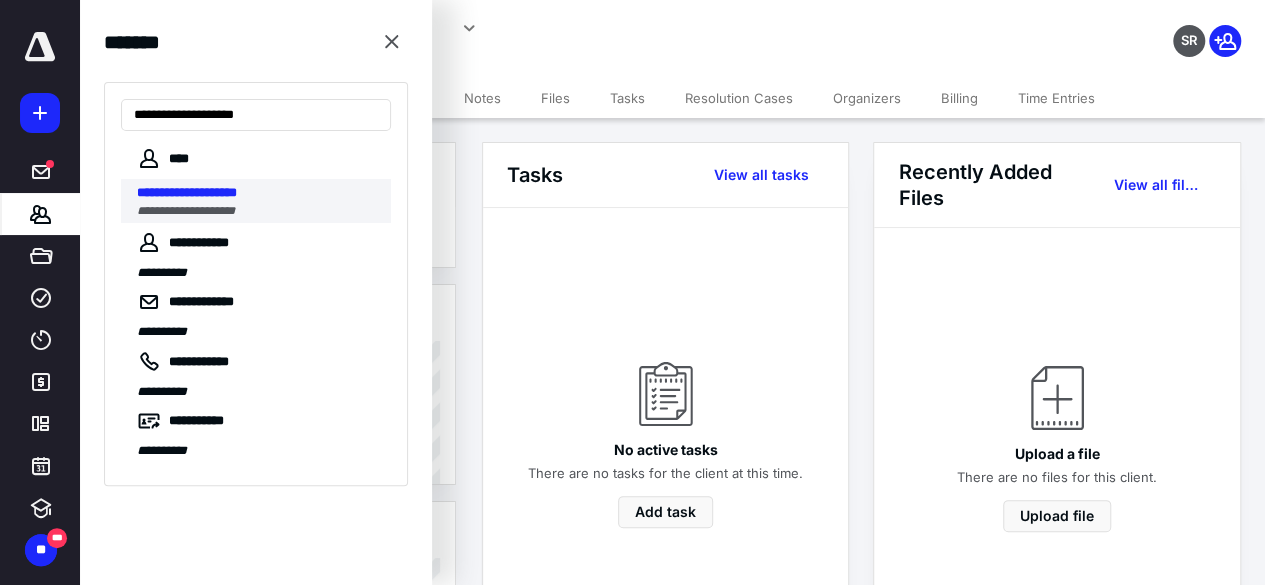 type on "**********" 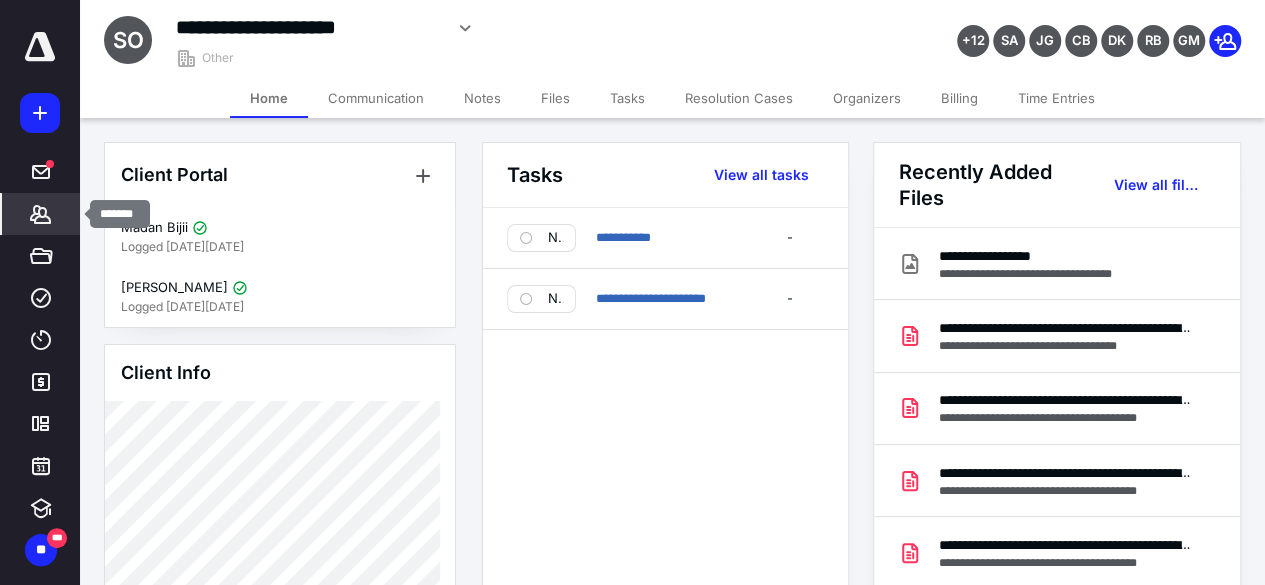 click 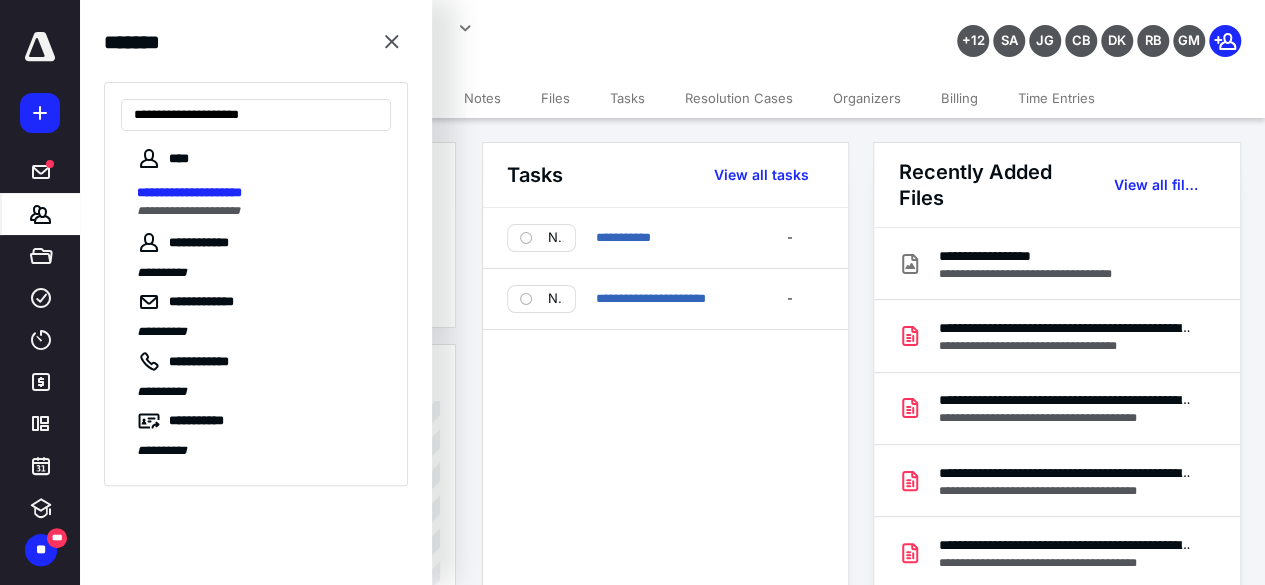 type on "**********" 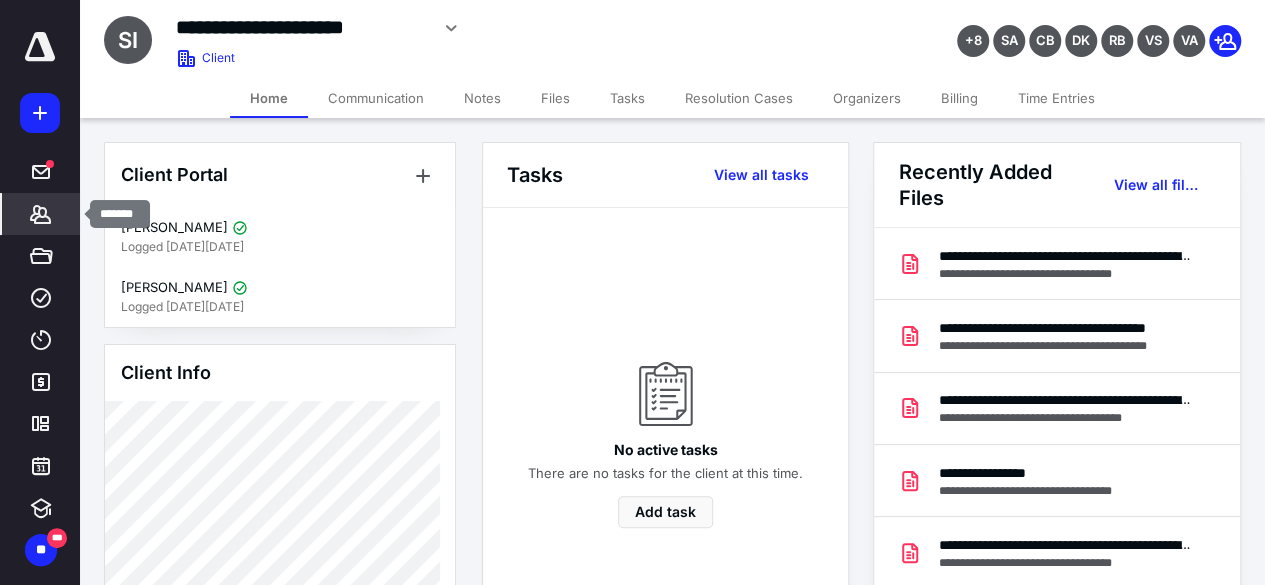 click on "*******" at bounding box center [41, 214] 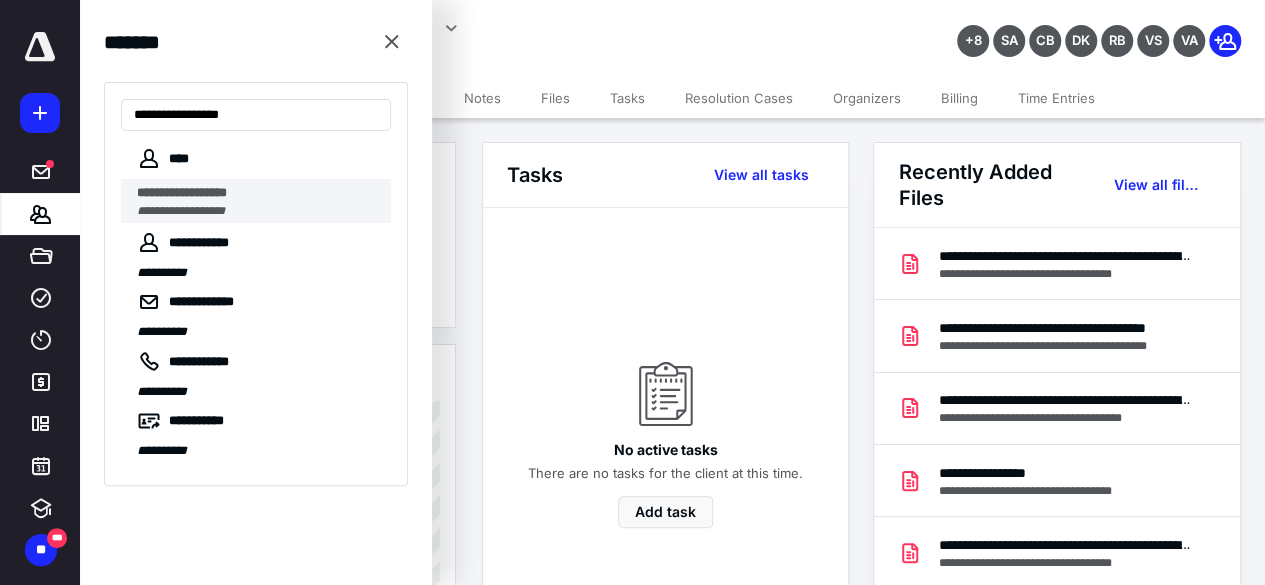 type on "**********" 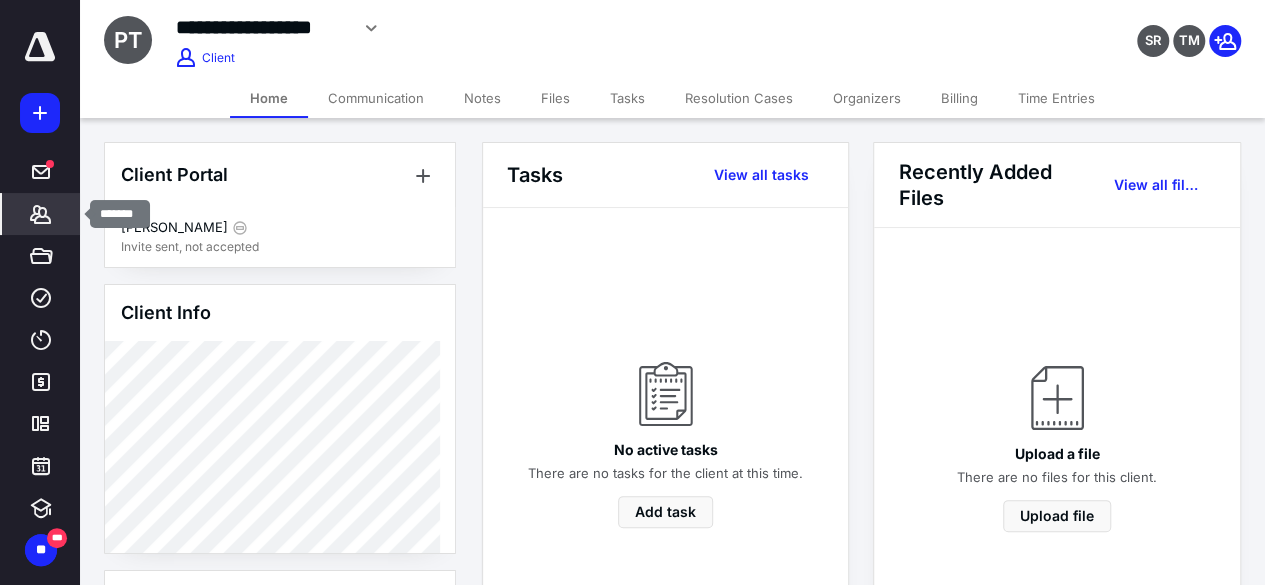 click 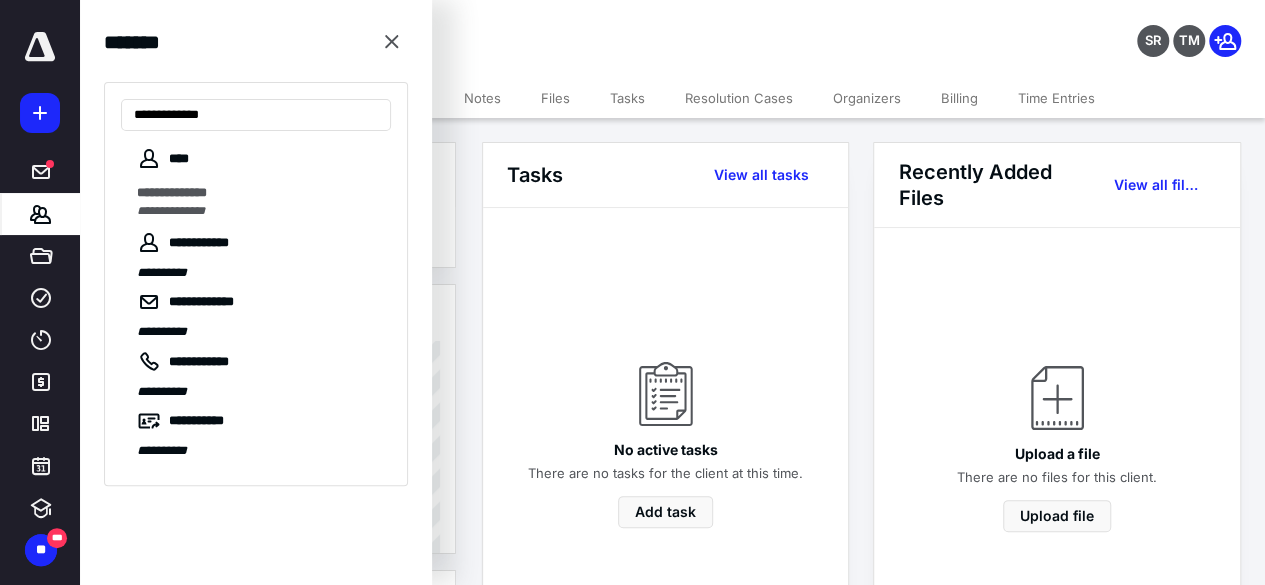 type on "**********" 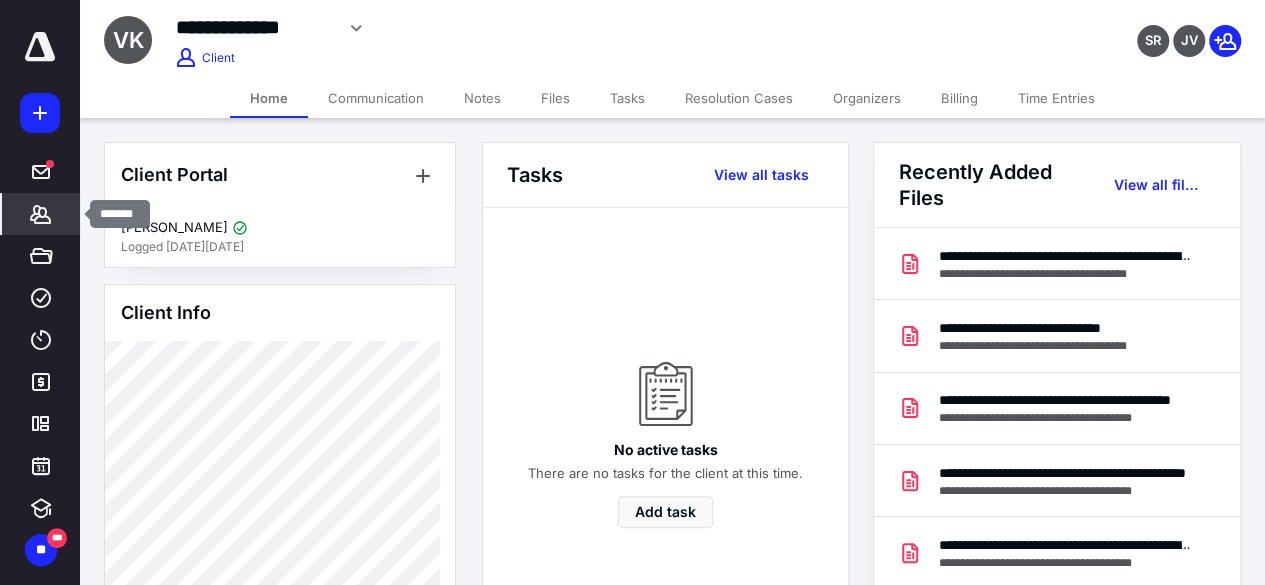 click on "*******" at bounding box center [41, 214] 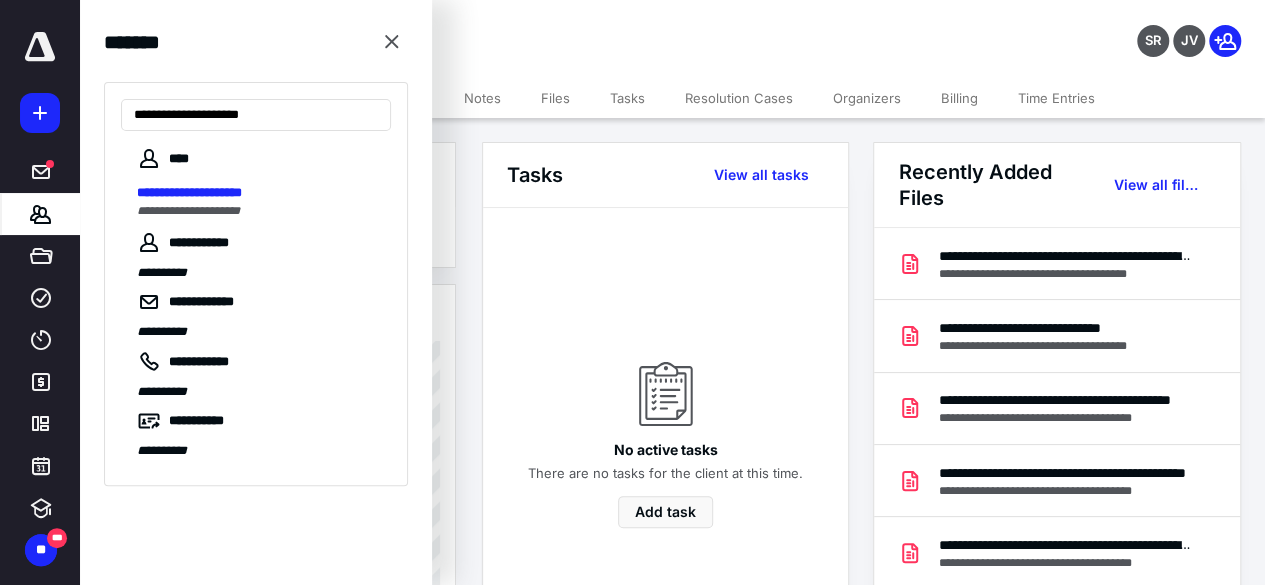 type on "**********" 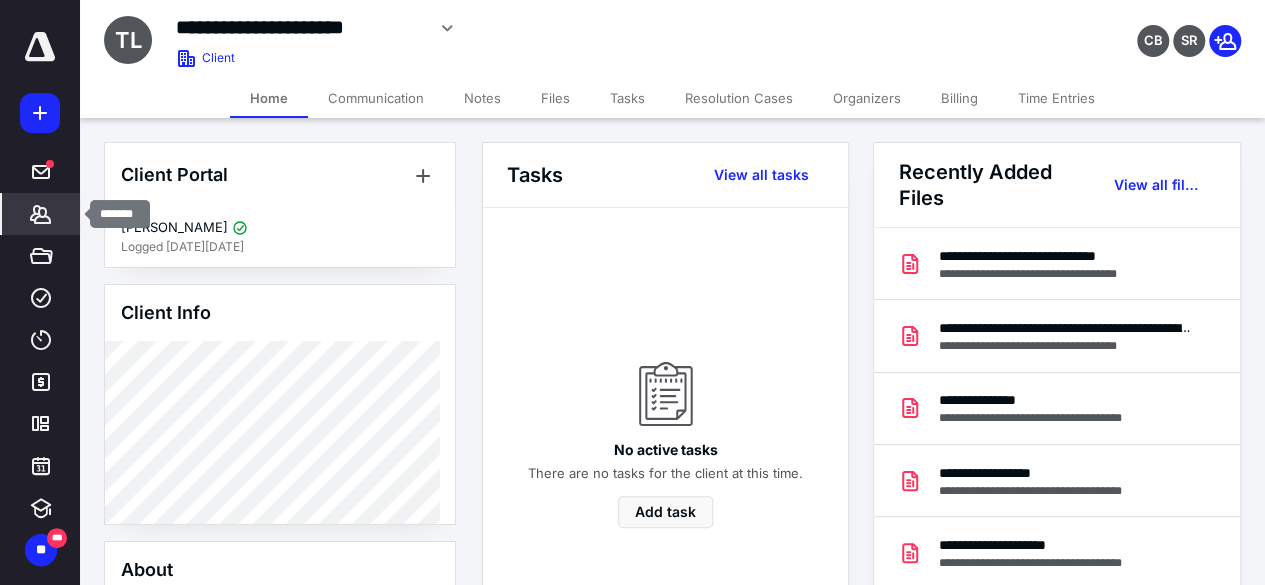 click 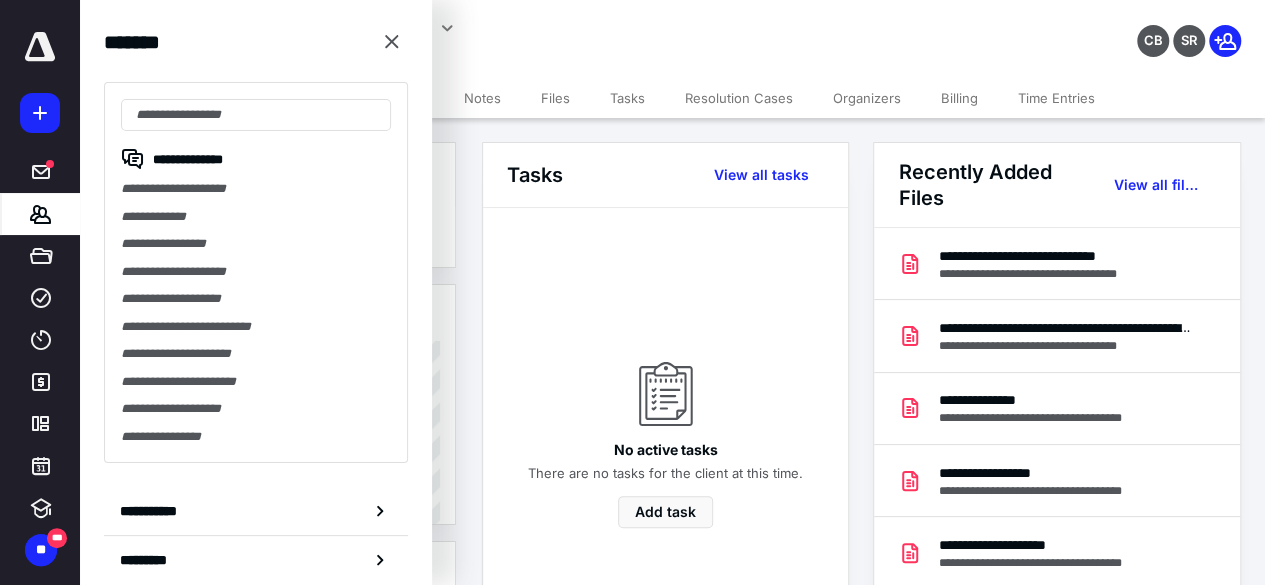 click on "No active tasks There are no tasks for the client at this time. Add task" at bounding box center (665, 424) 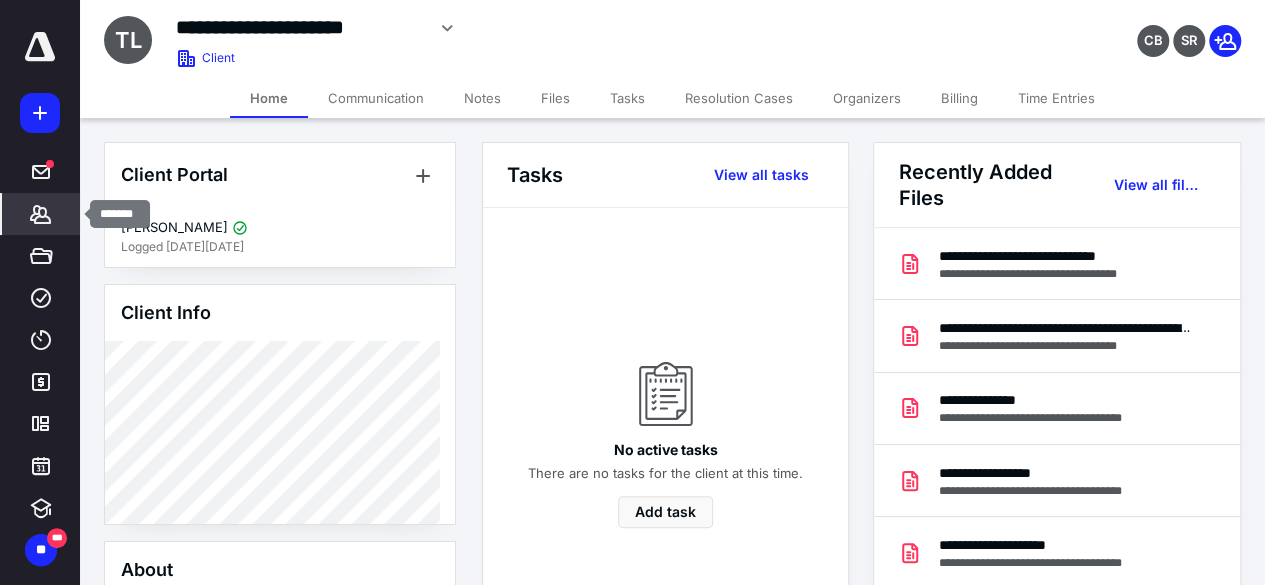 click 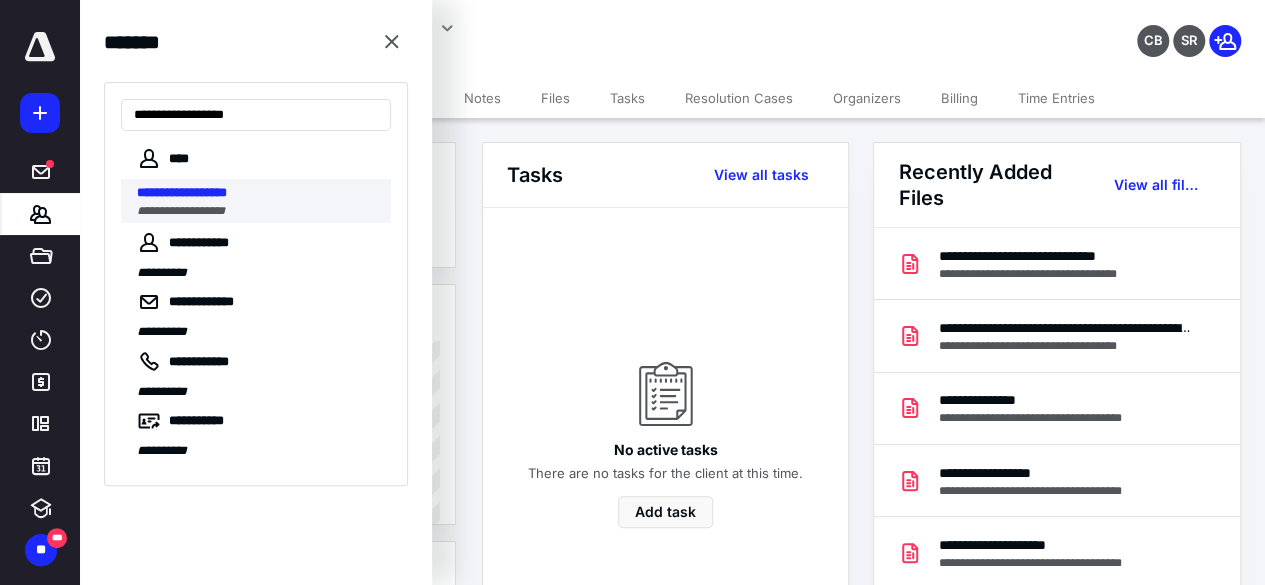 type on "**********" 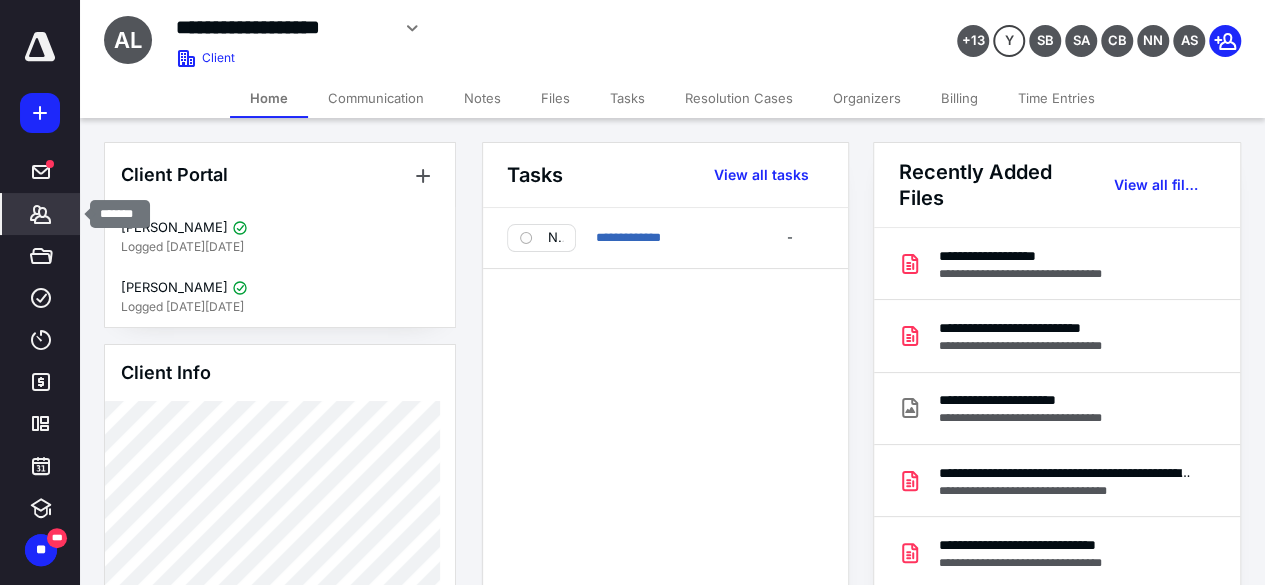 click 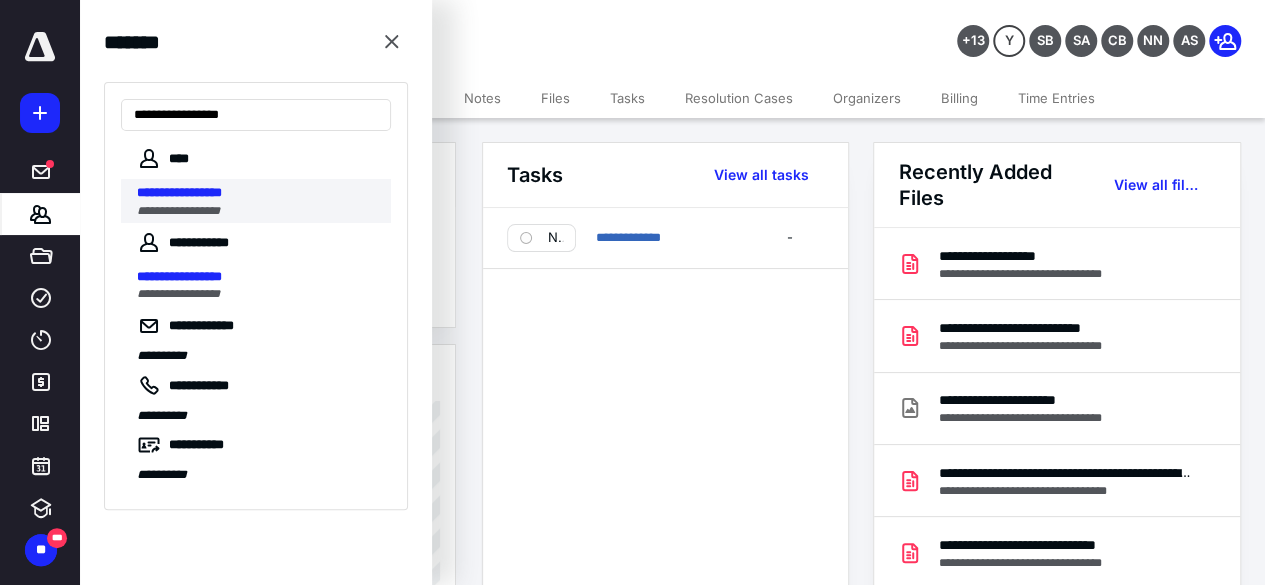 type on "**********" 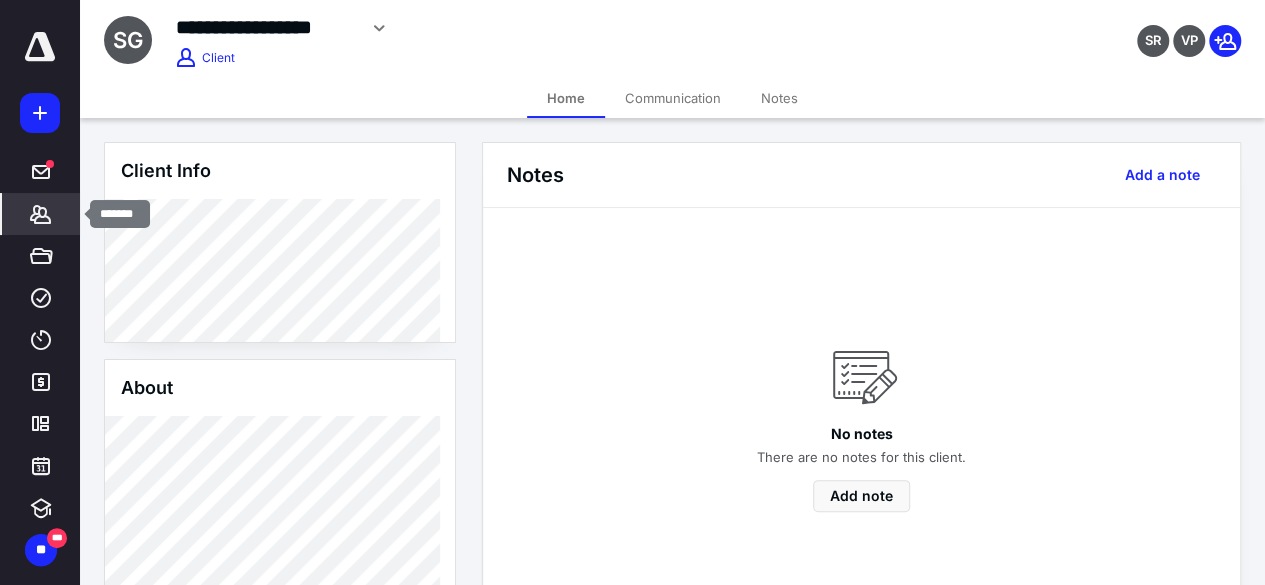 click 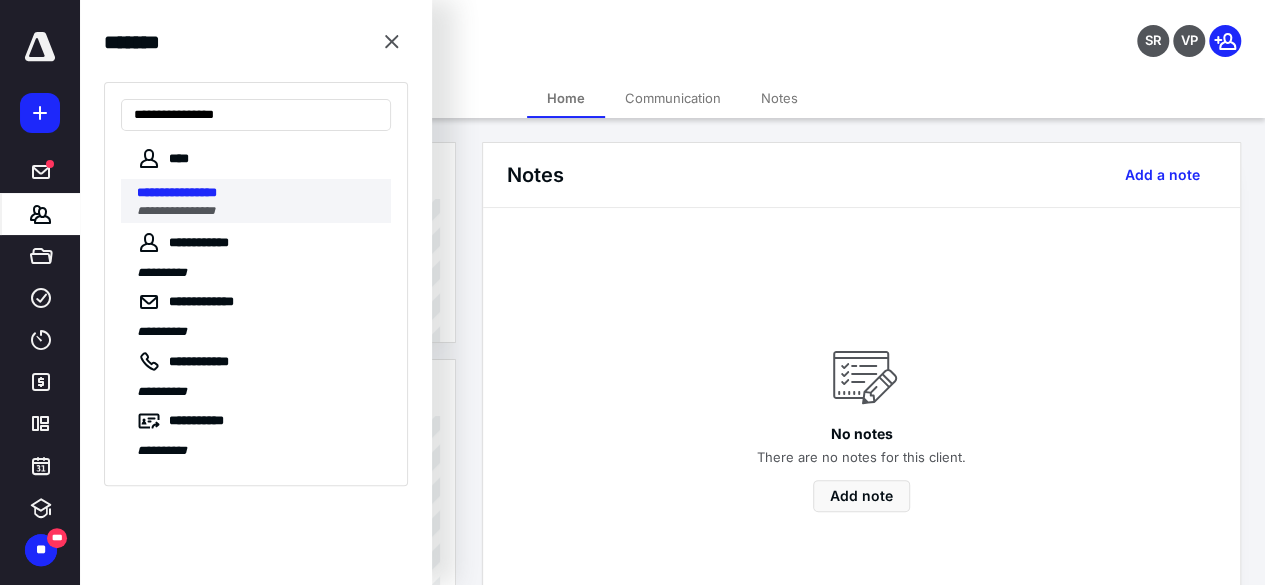 type on "**********" 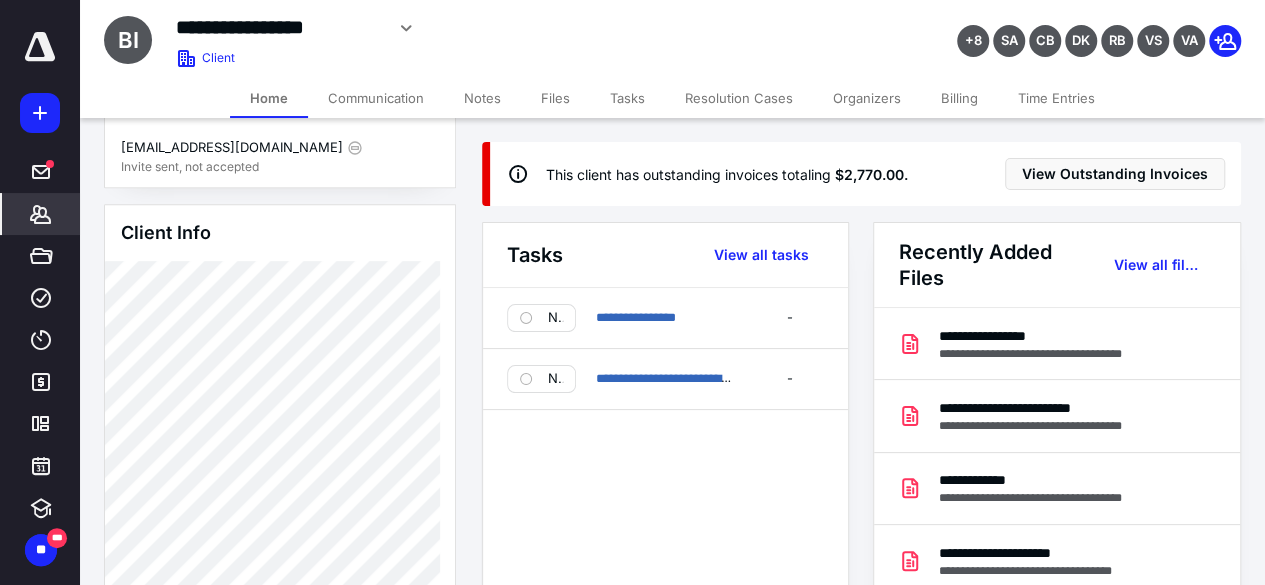scroll, scrollTop: 584, scrollLeft: 0, axis: vertical 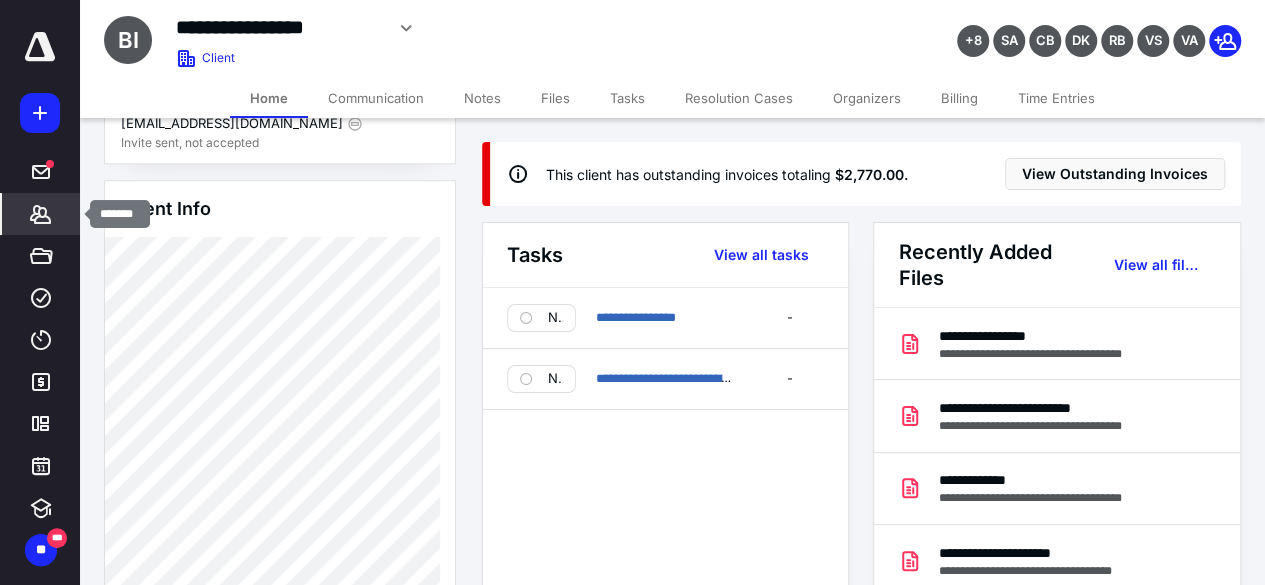 click 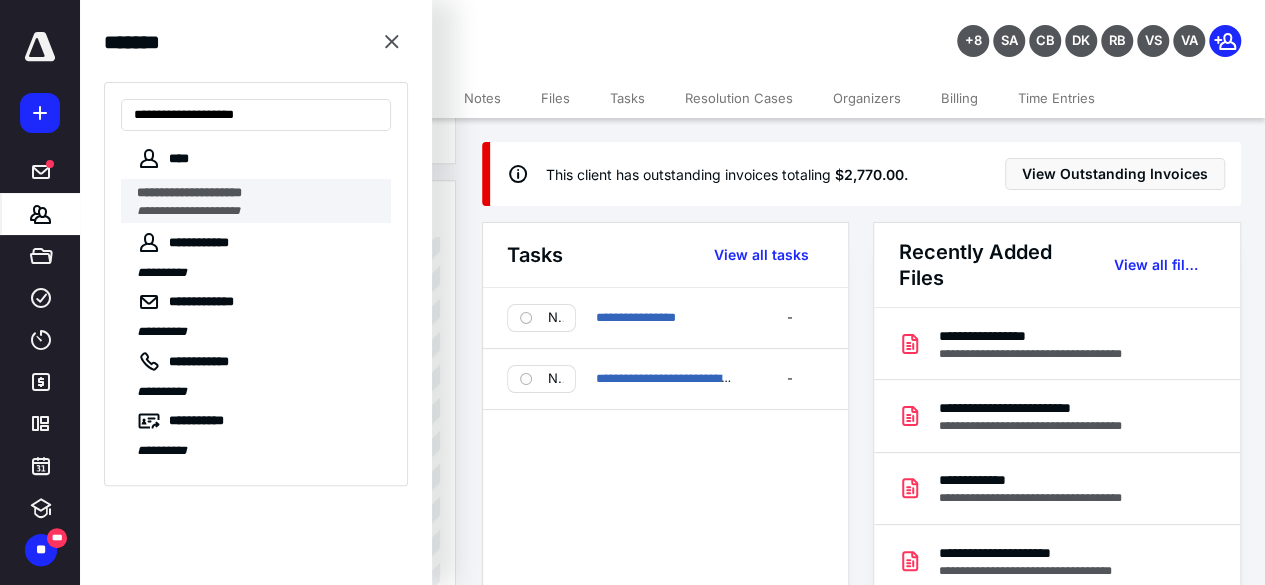 type on "**********" 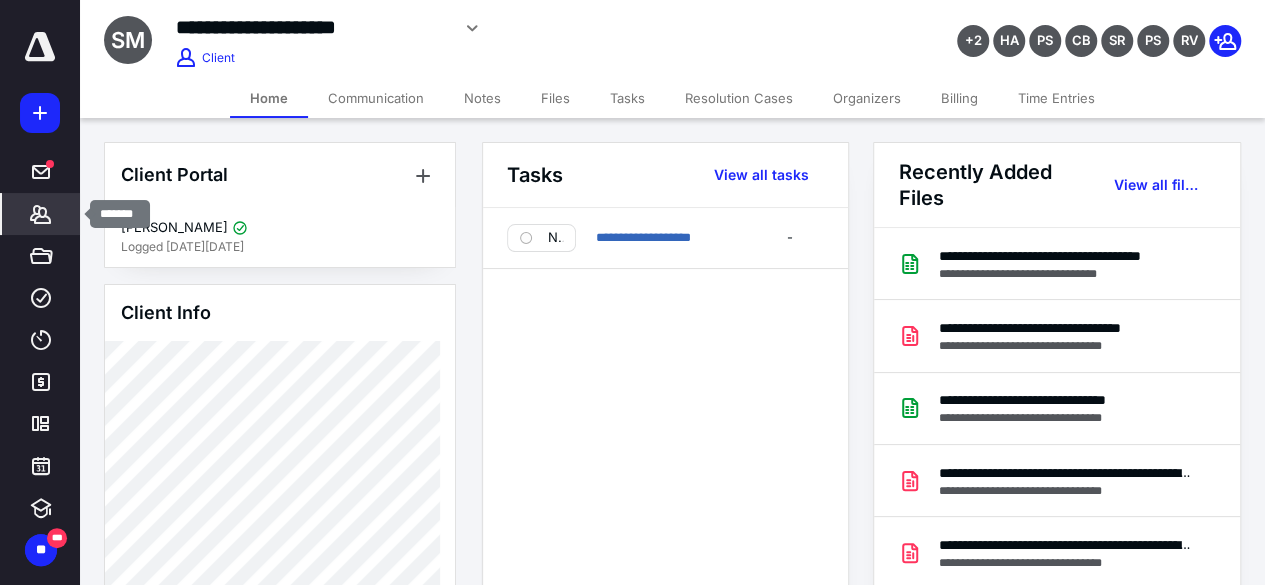 click on "*******" at bounding box center [41, 214] 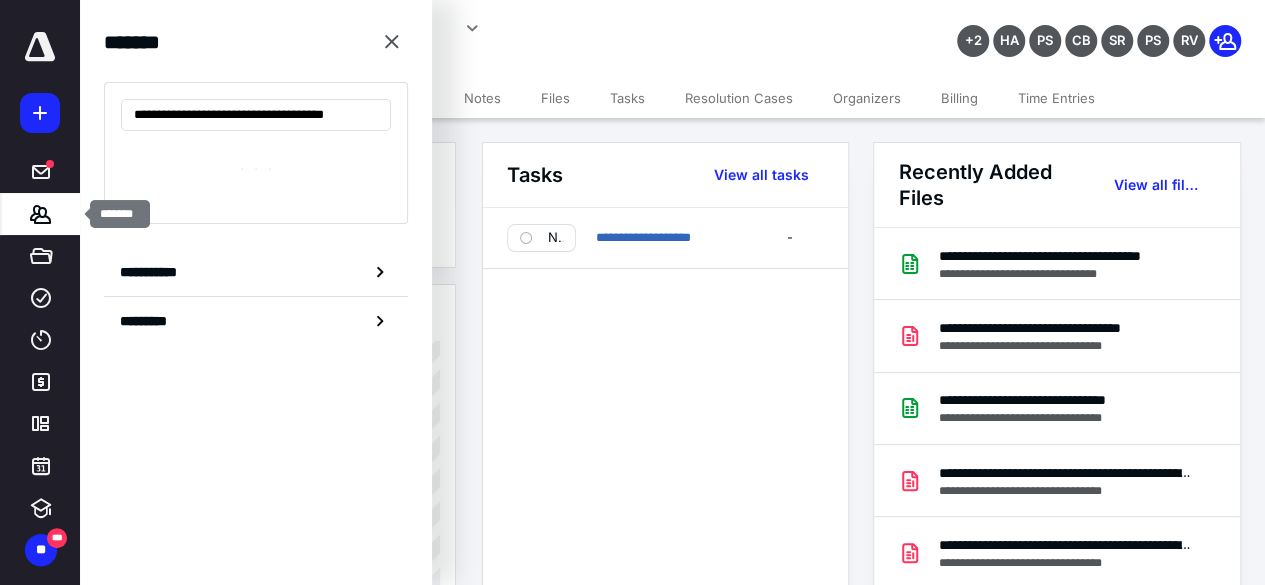 scroll, scrollTop: 0, scrollLeft: 74, axis: horizontal 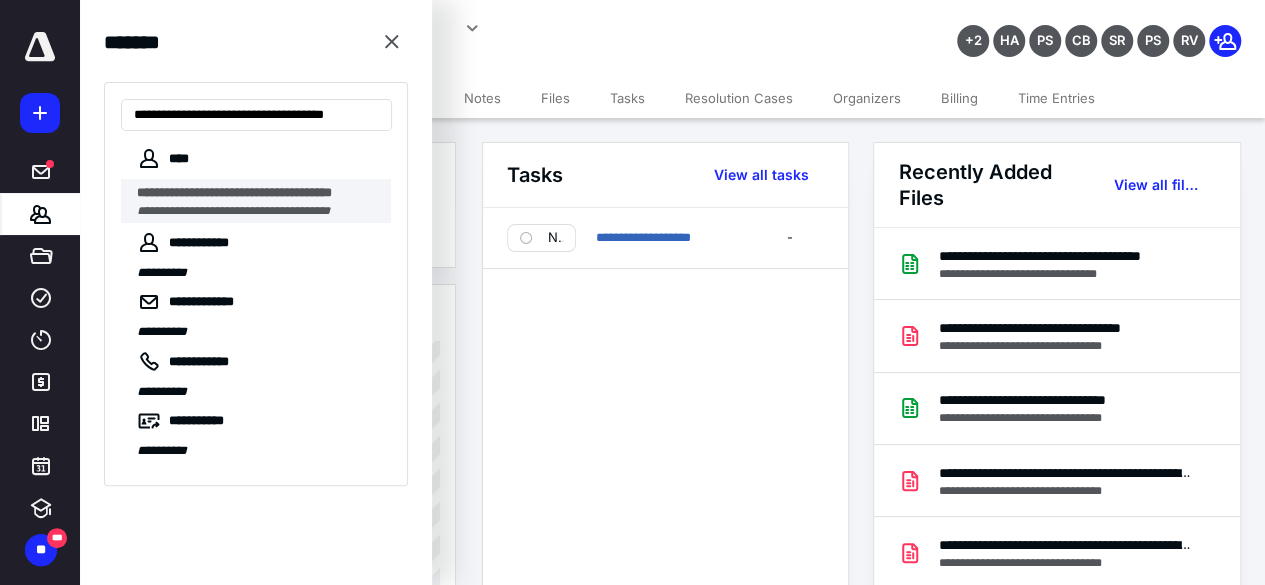 type on "**********" 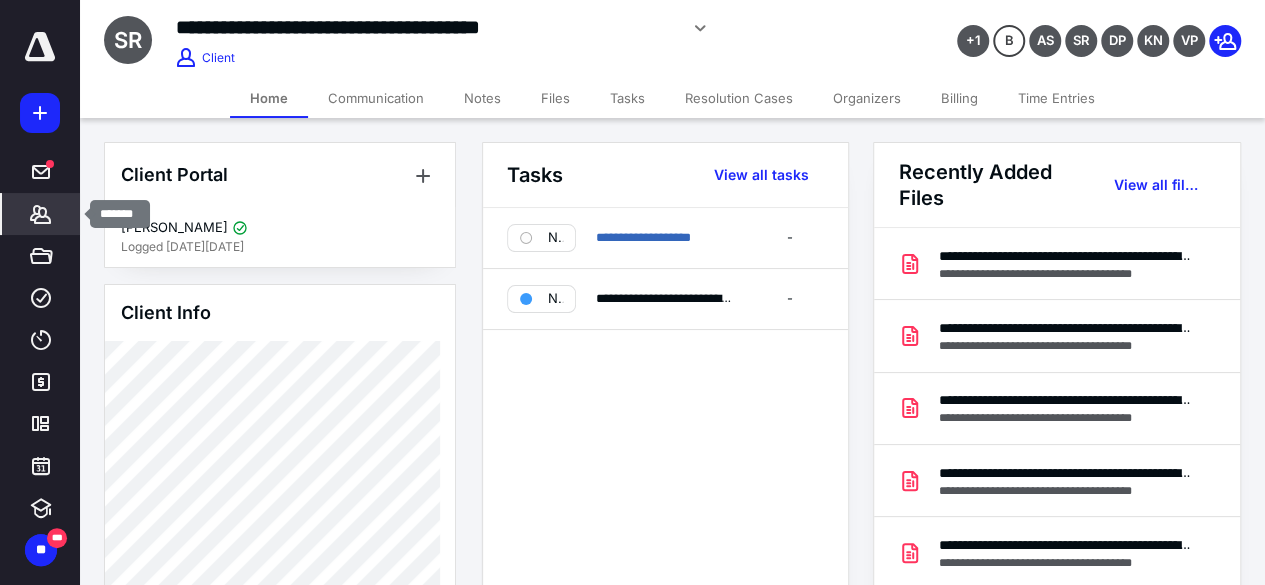 click 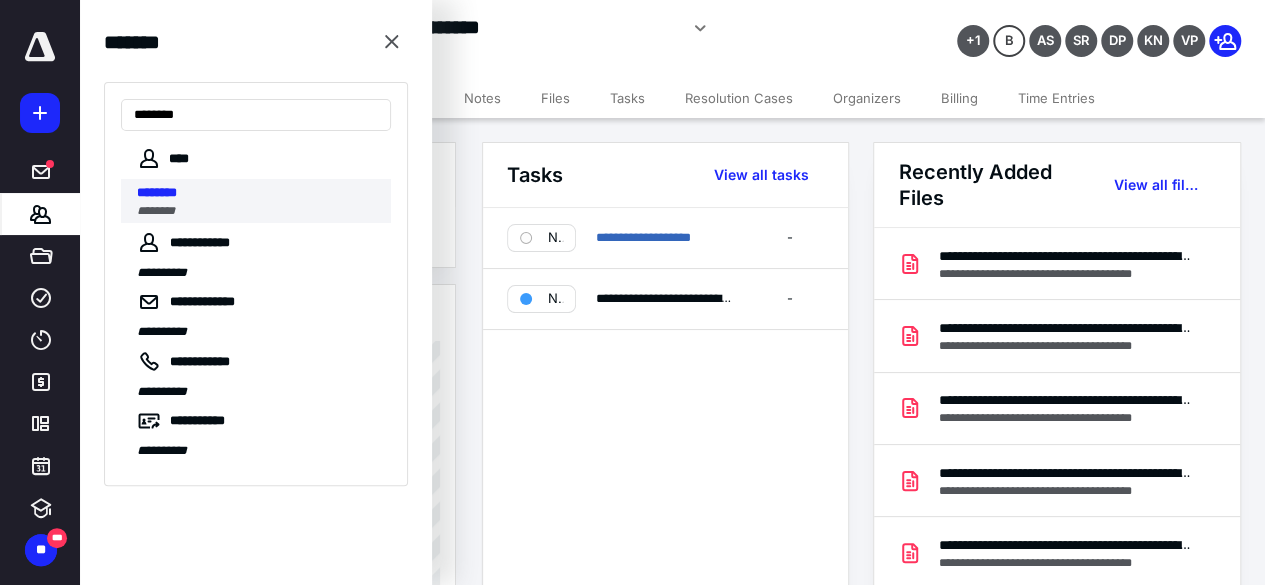 type on "********" 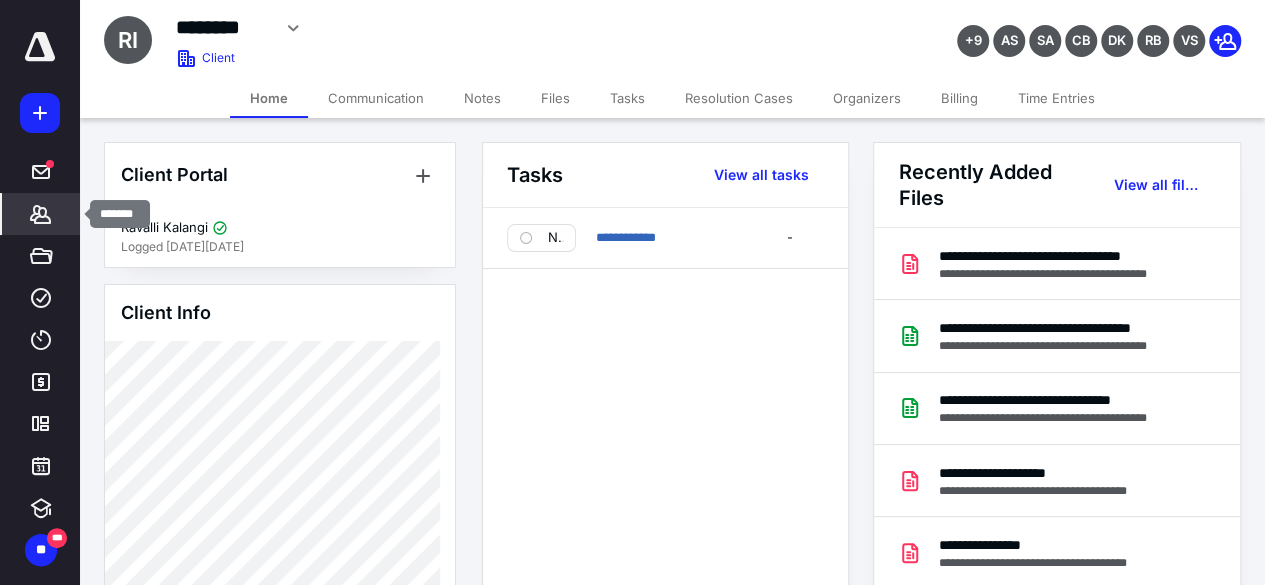 click 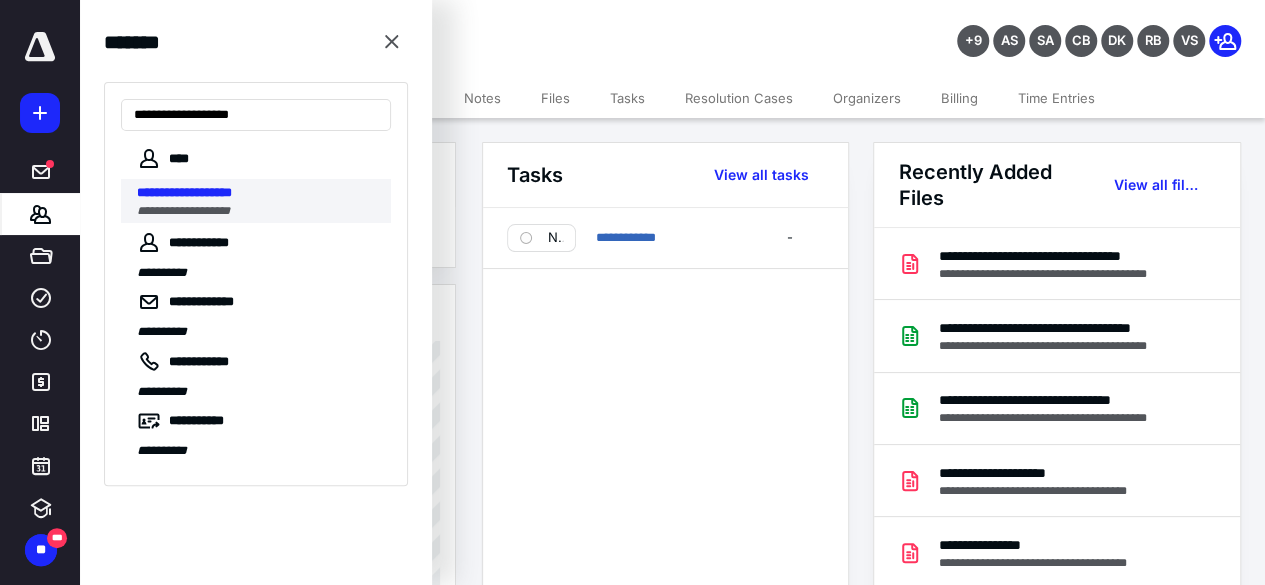 type on "**********" 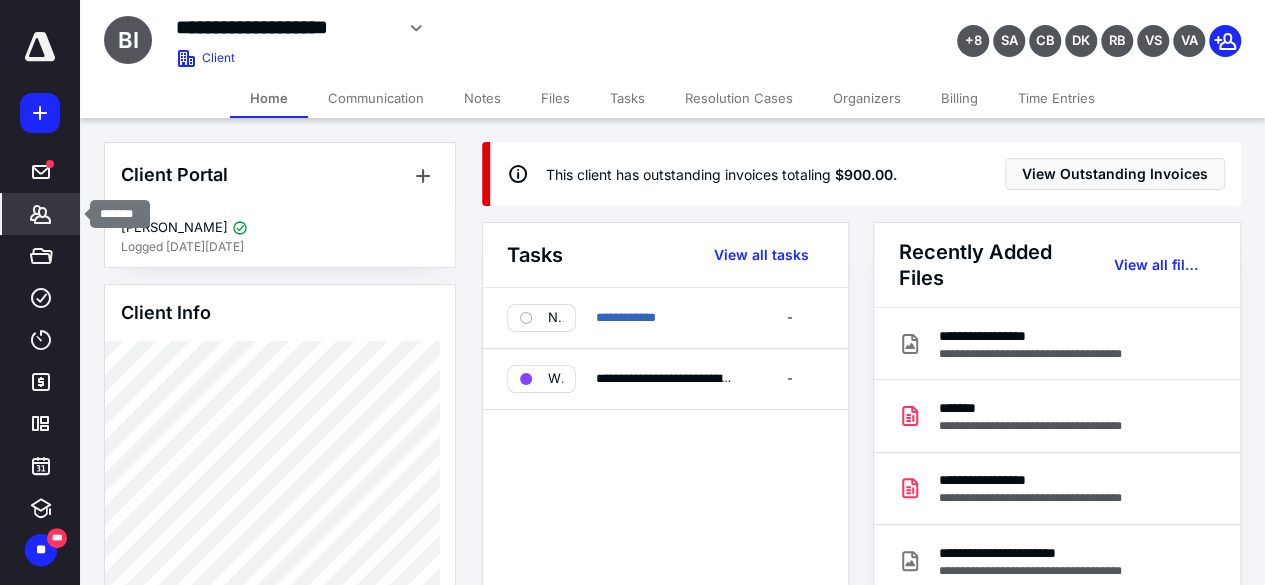click 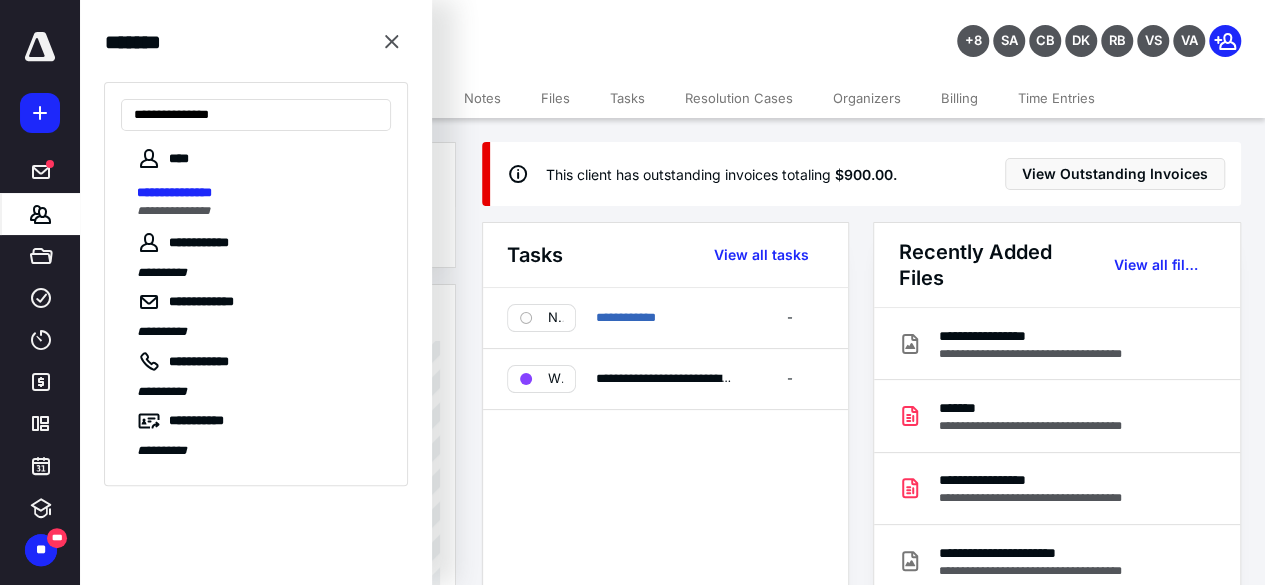 type on "**********" 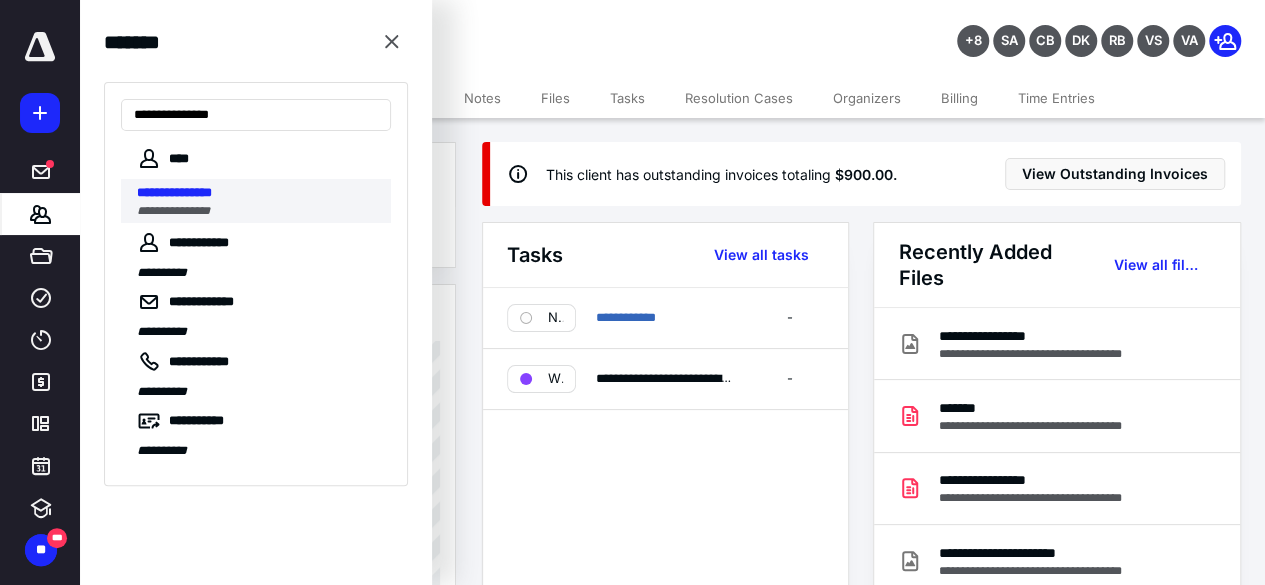 click on "**********" at bounding box center (173, 211) 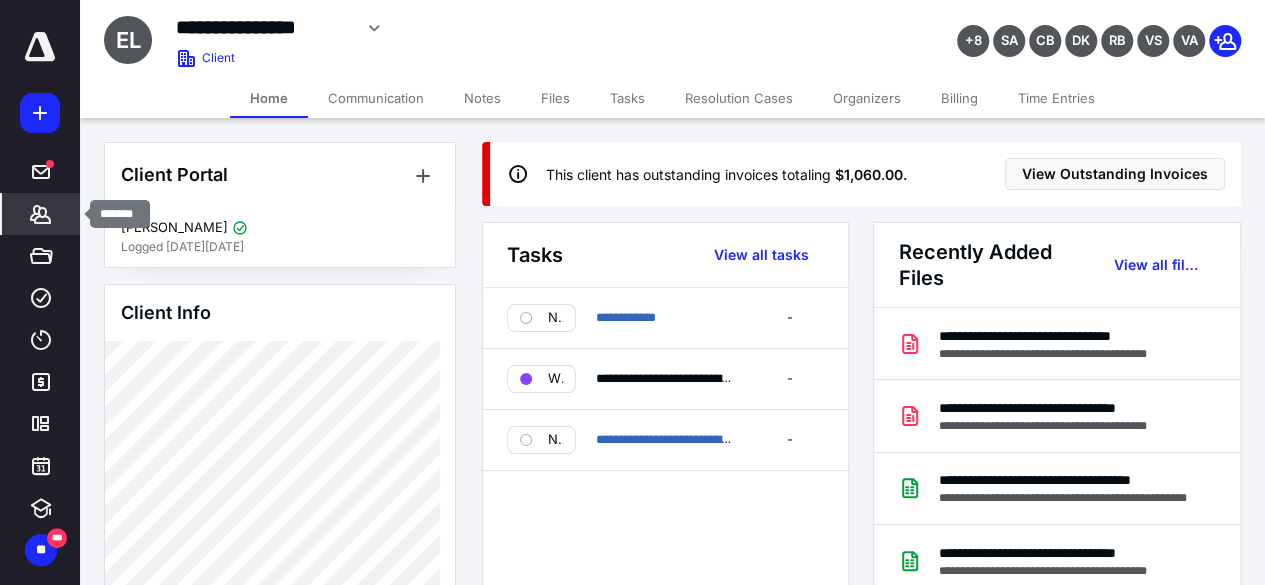 click 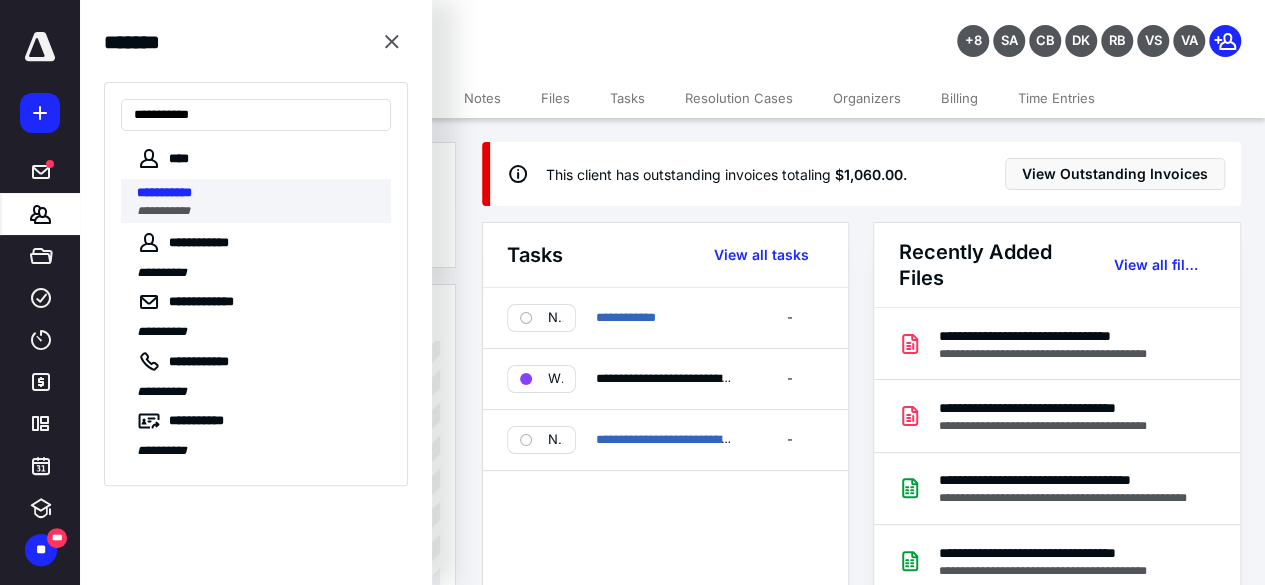 type on "**********" 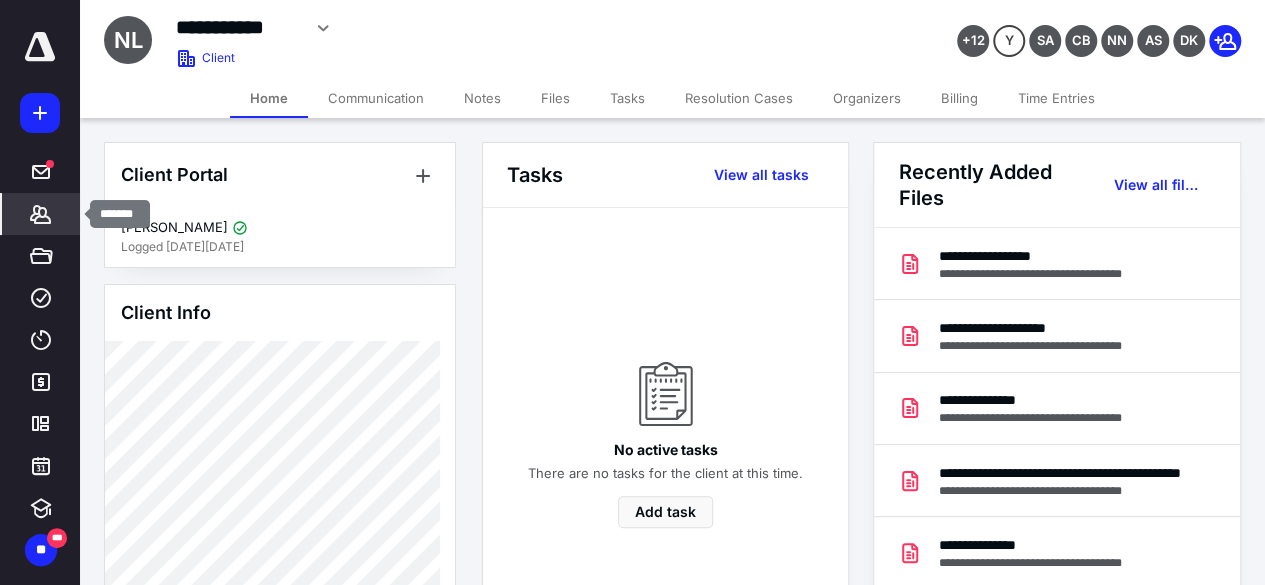 click 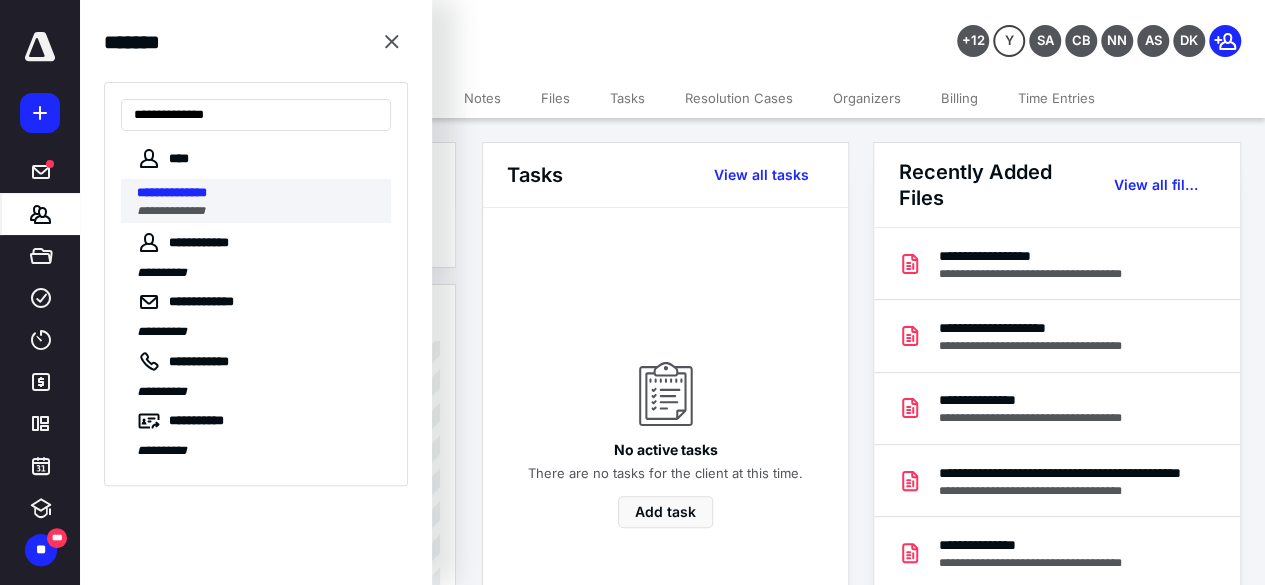 type on "**********" 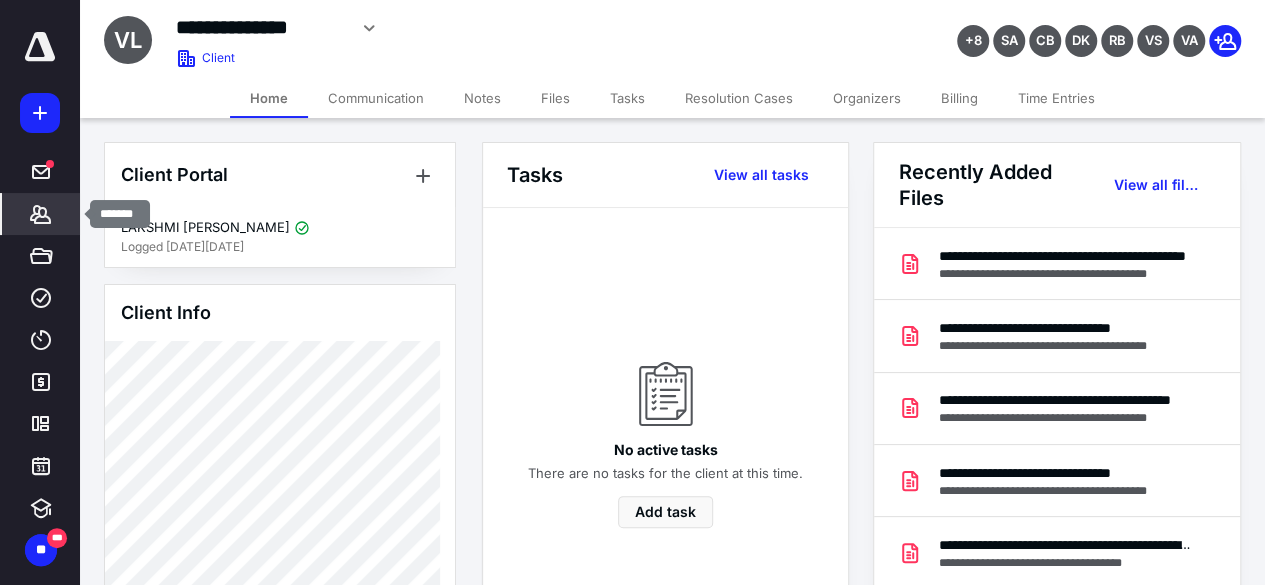 click 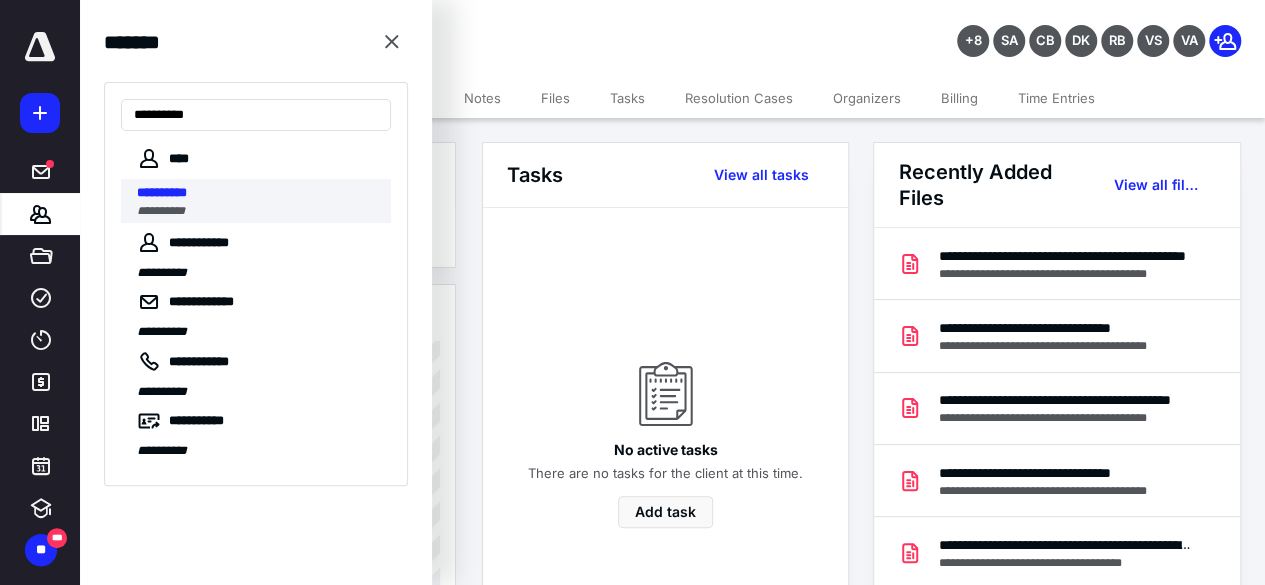 type on "**********" 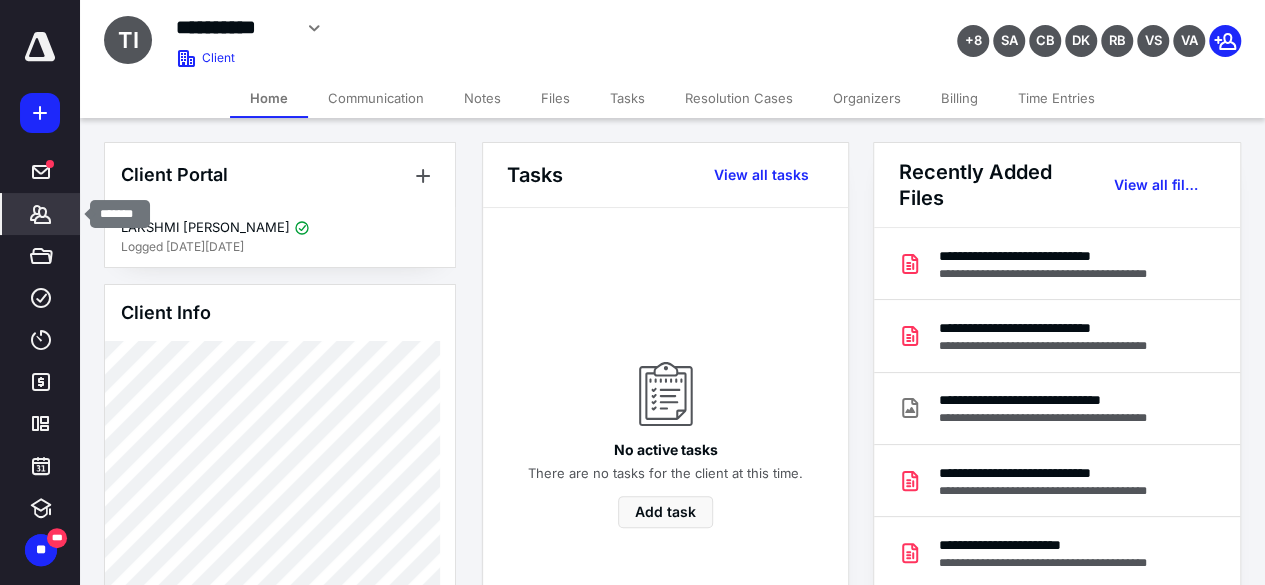 click 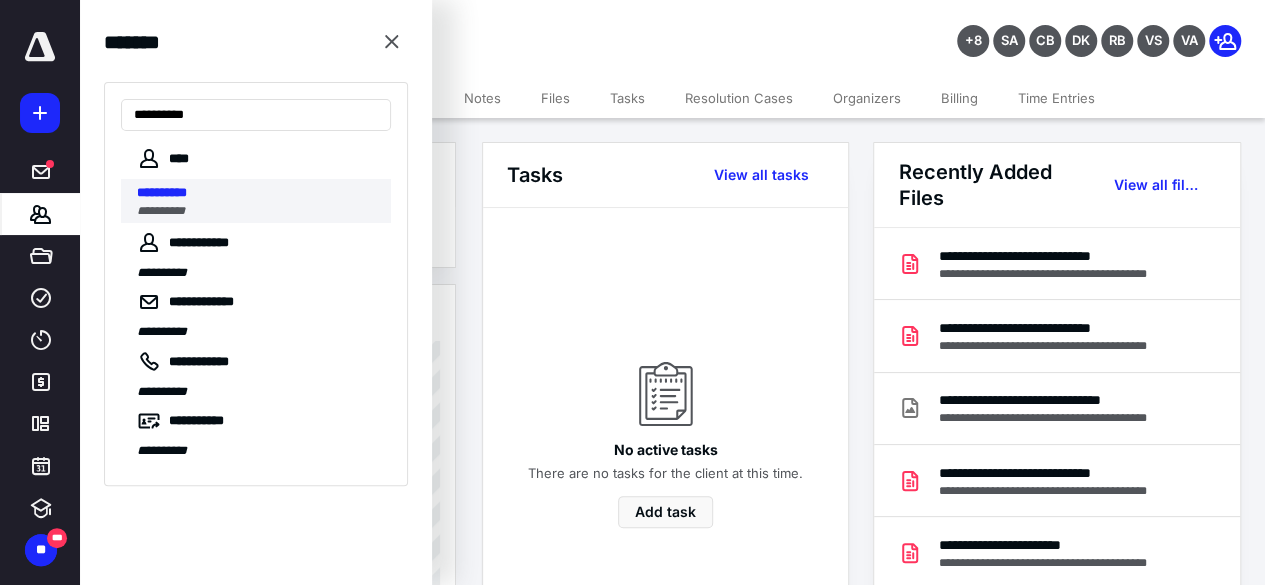 type on "**********" 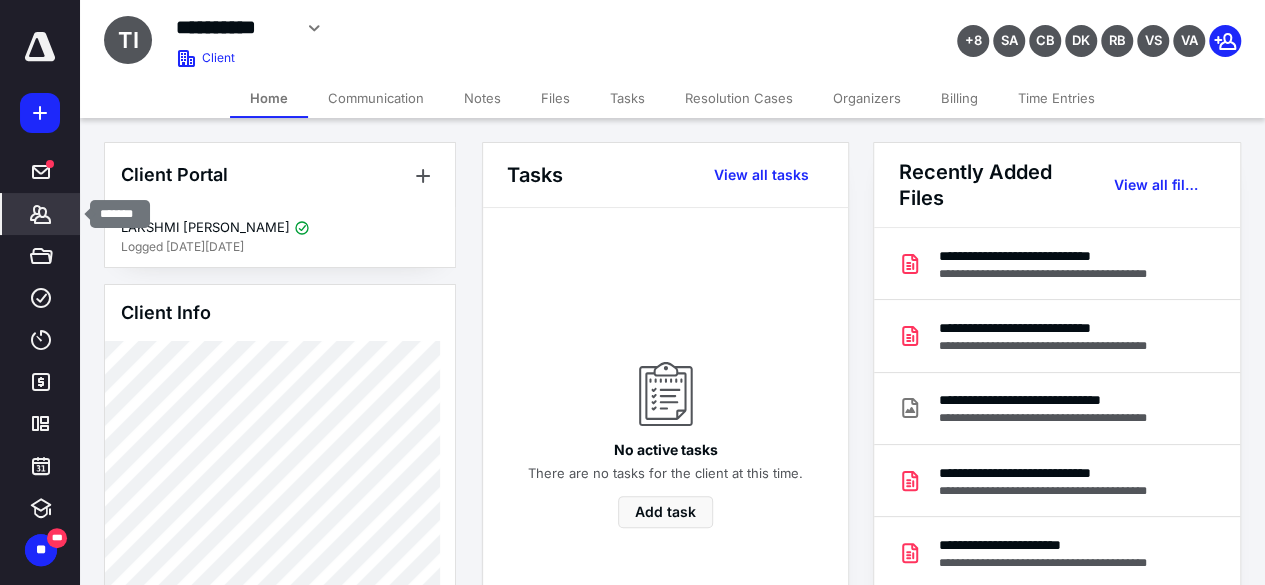 click 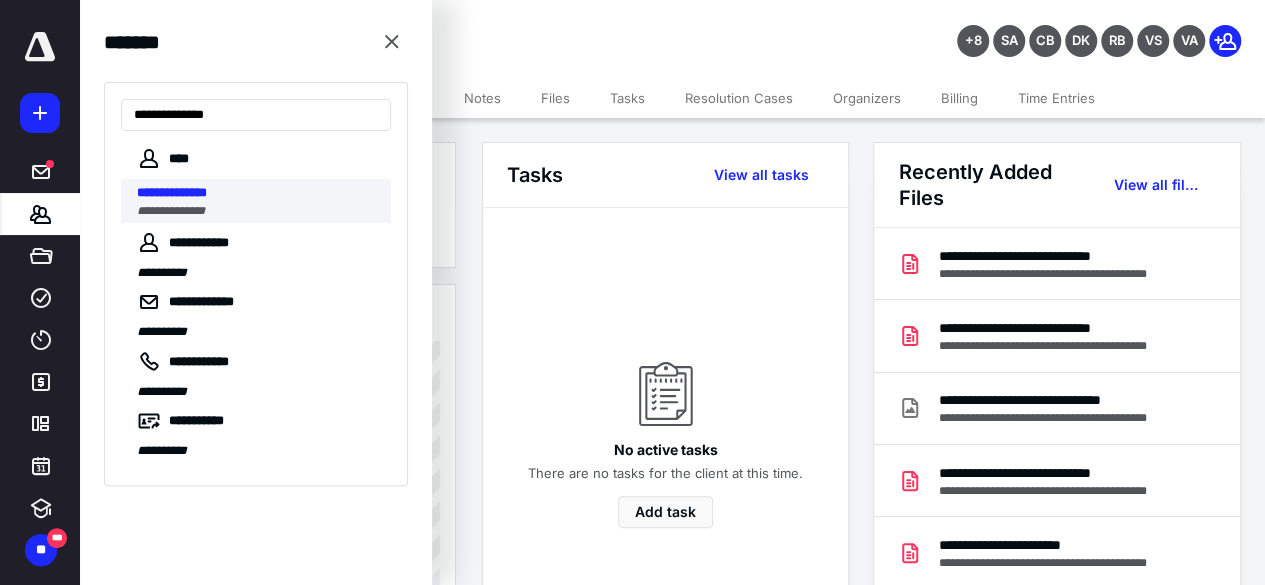 type on "**********" 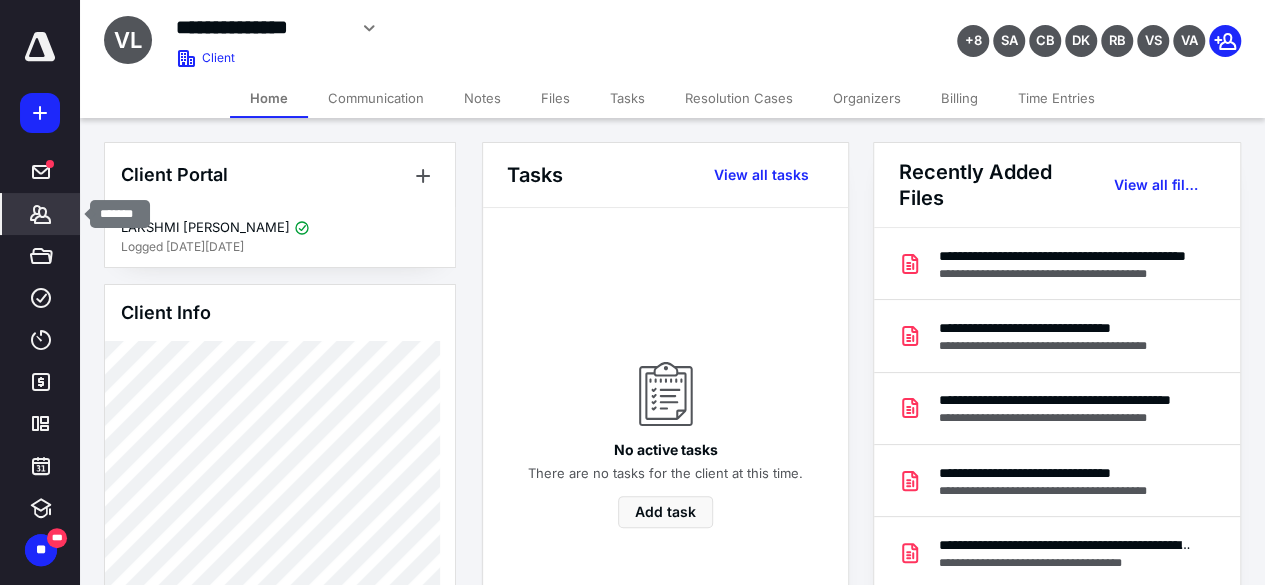 click 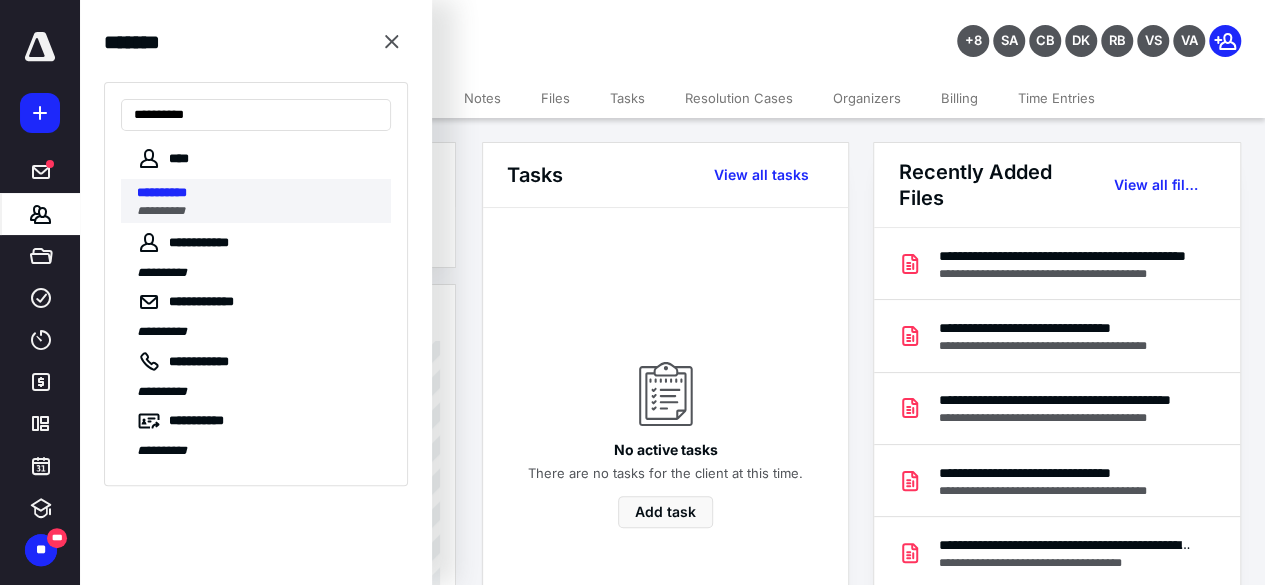 type on "**********" 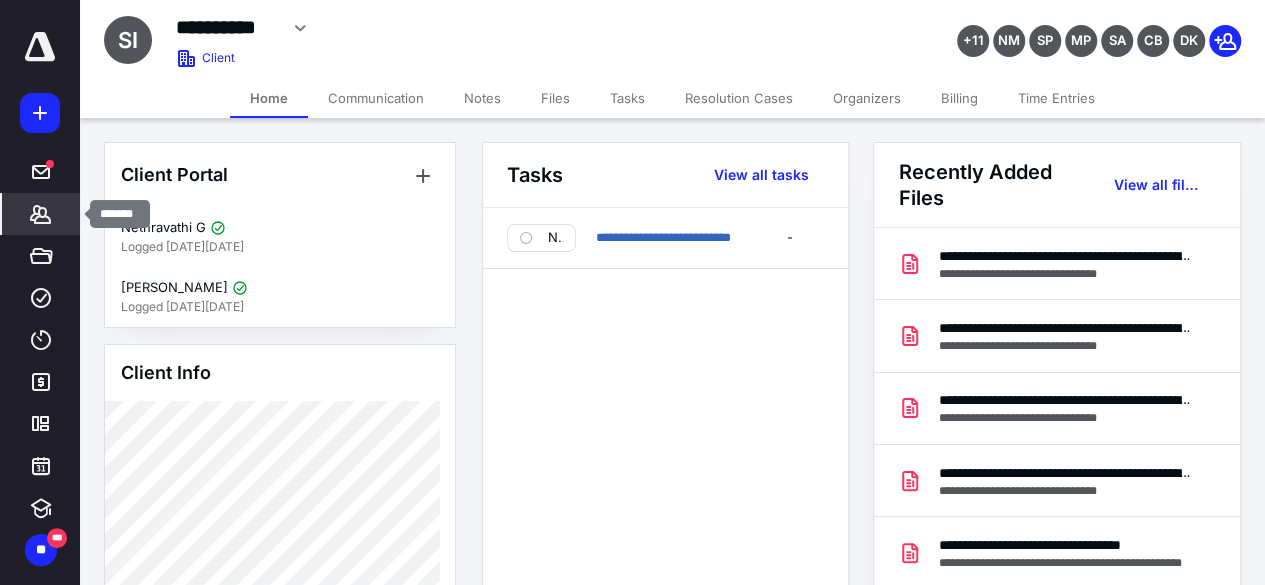 click on "*******" at bounding box center [41, 214] 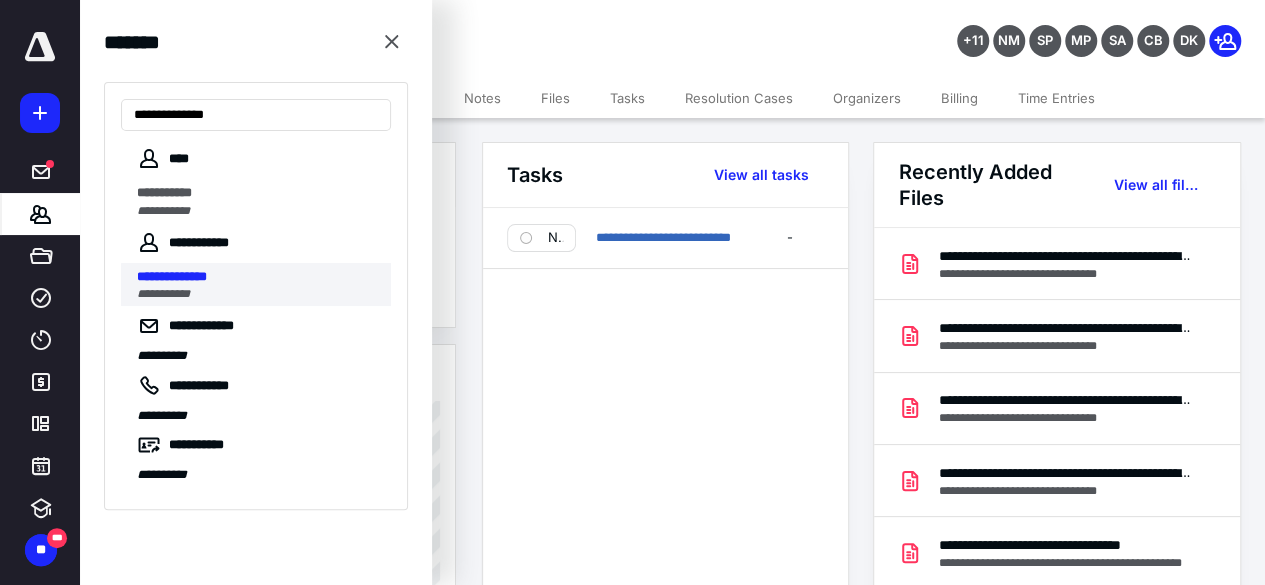 type on "**********" 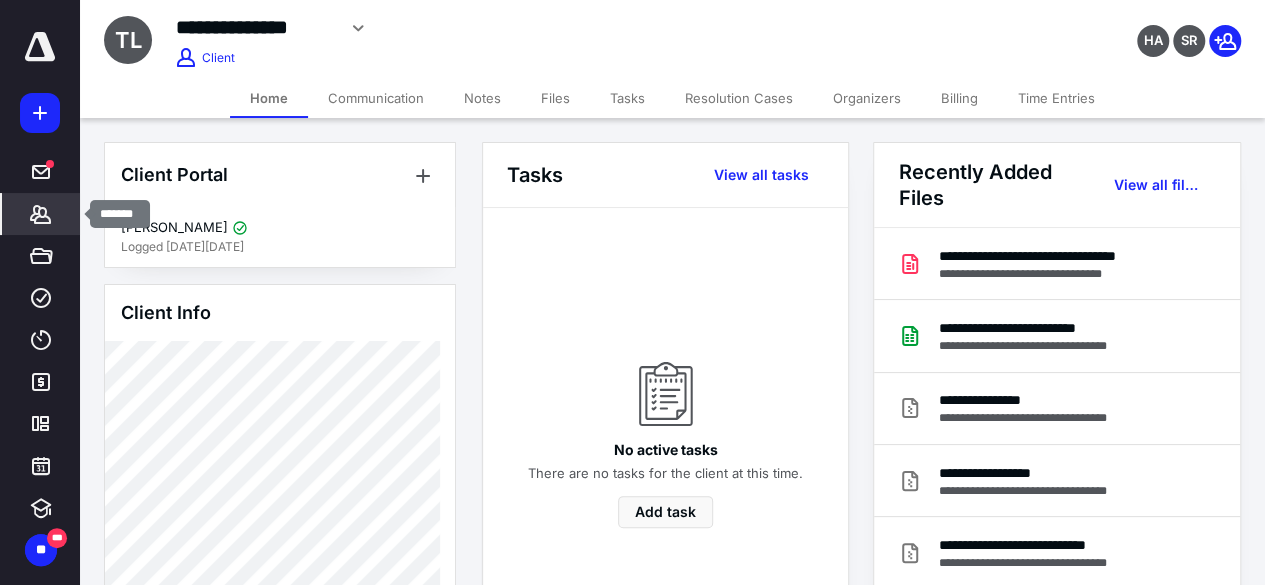 click 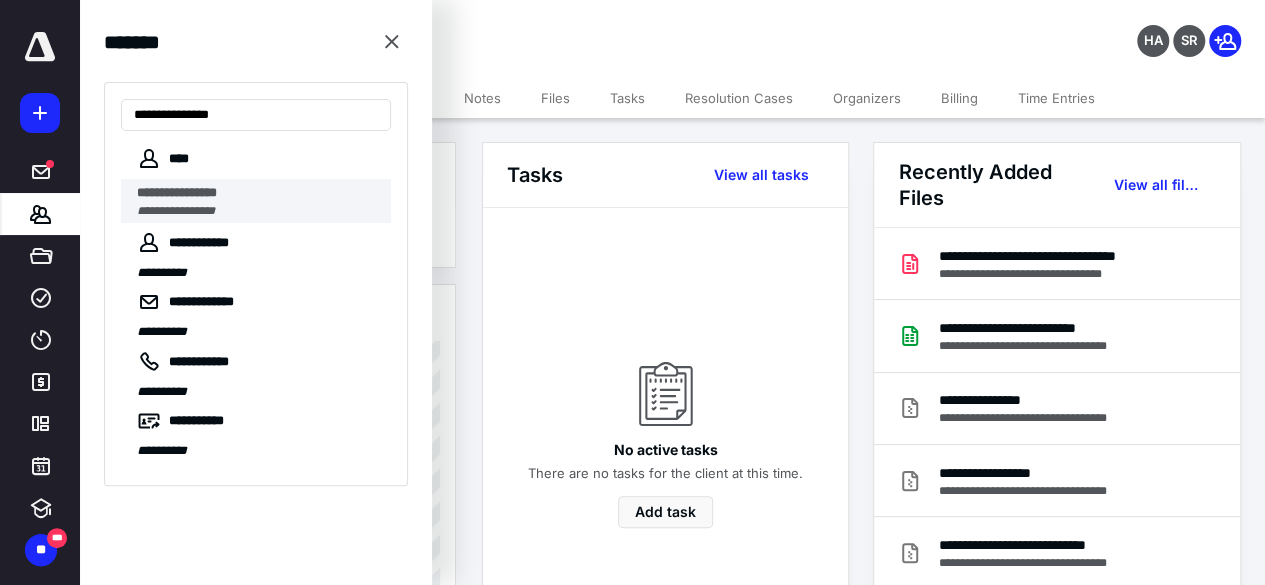 type on "**********" 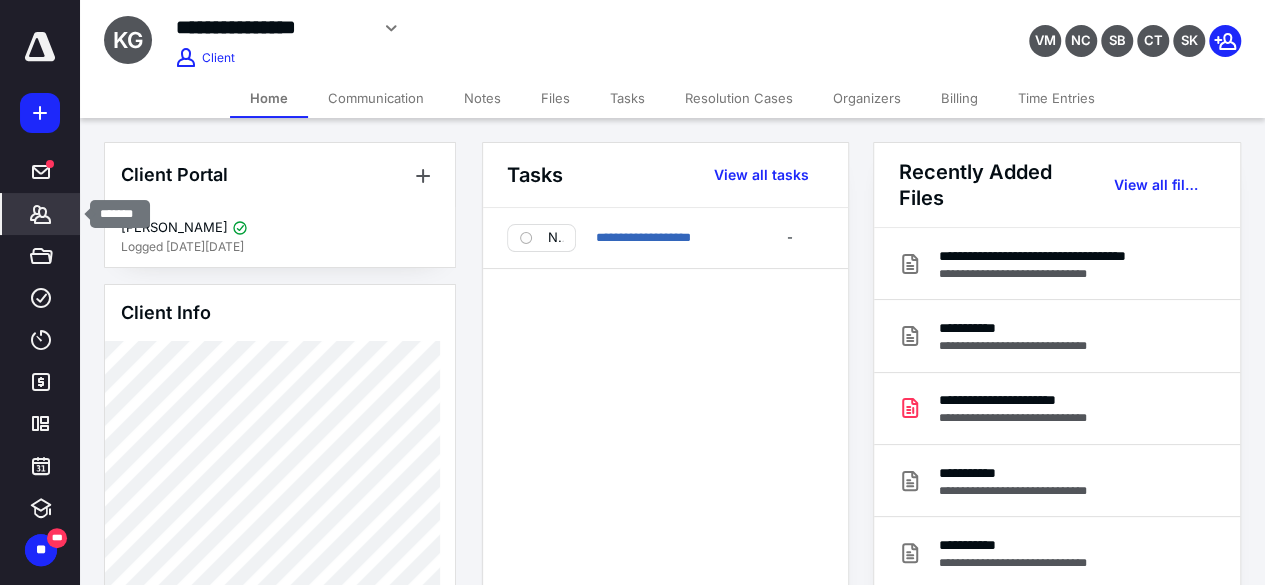 click on "*******" at bounding box center (41, 214) 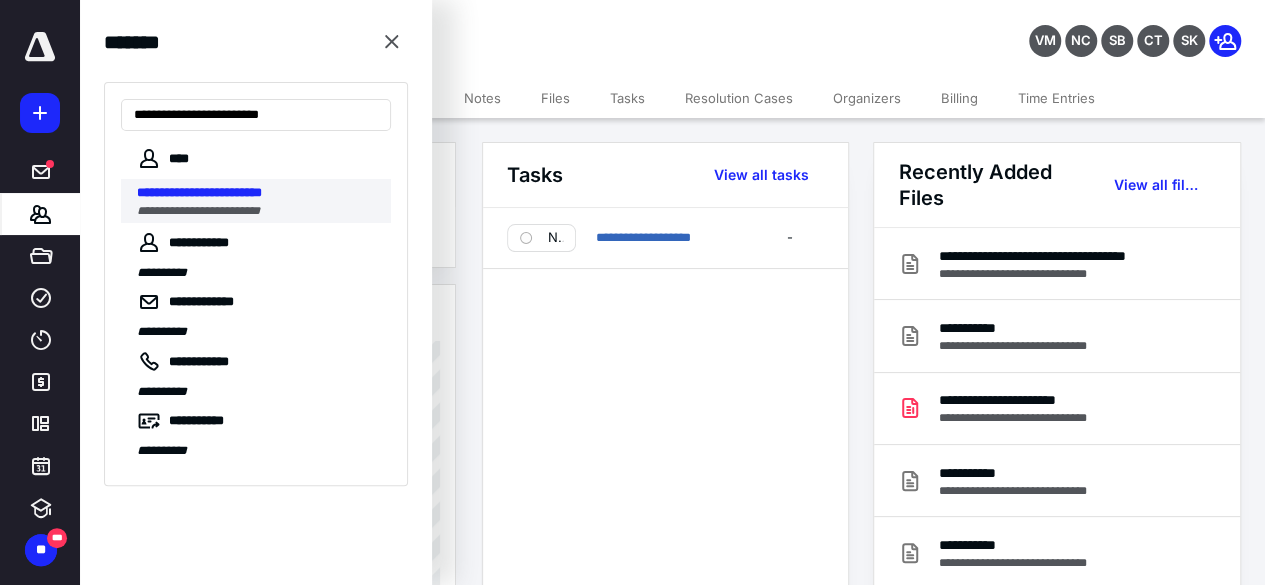 type on "**********" 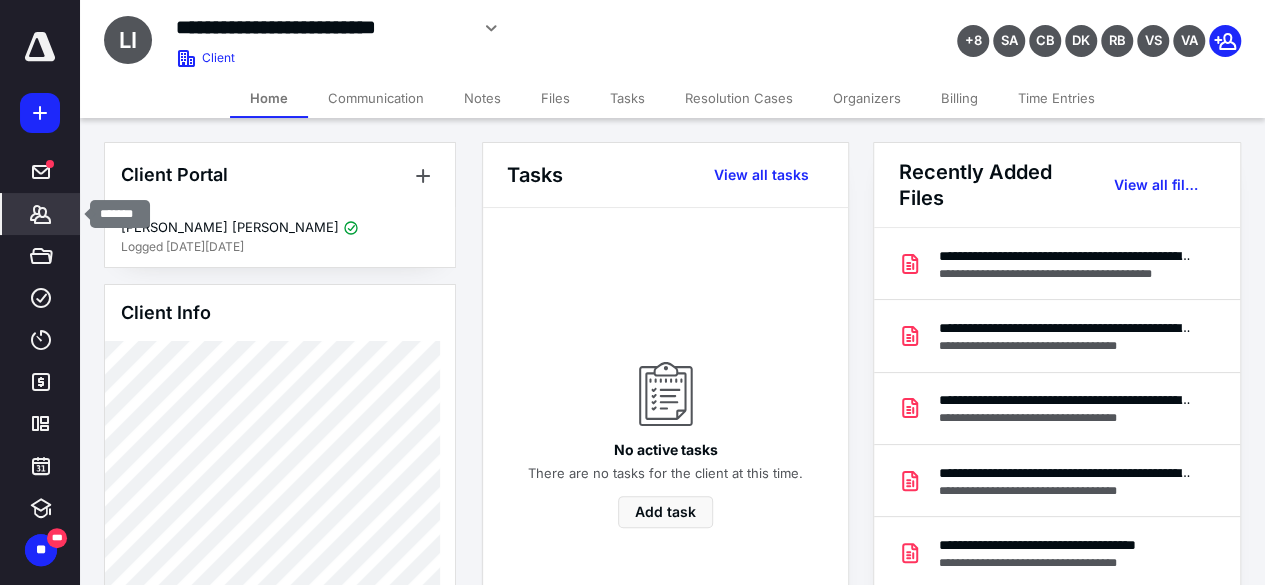 click on "*******" at bounding box center (41, 214) 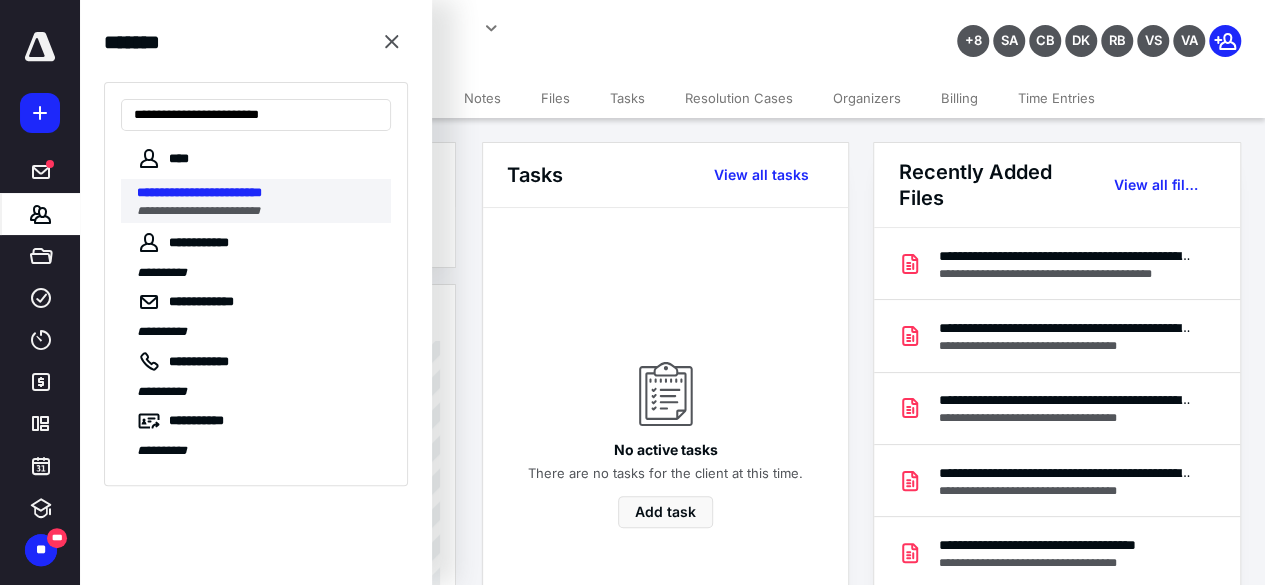 type on "**********" 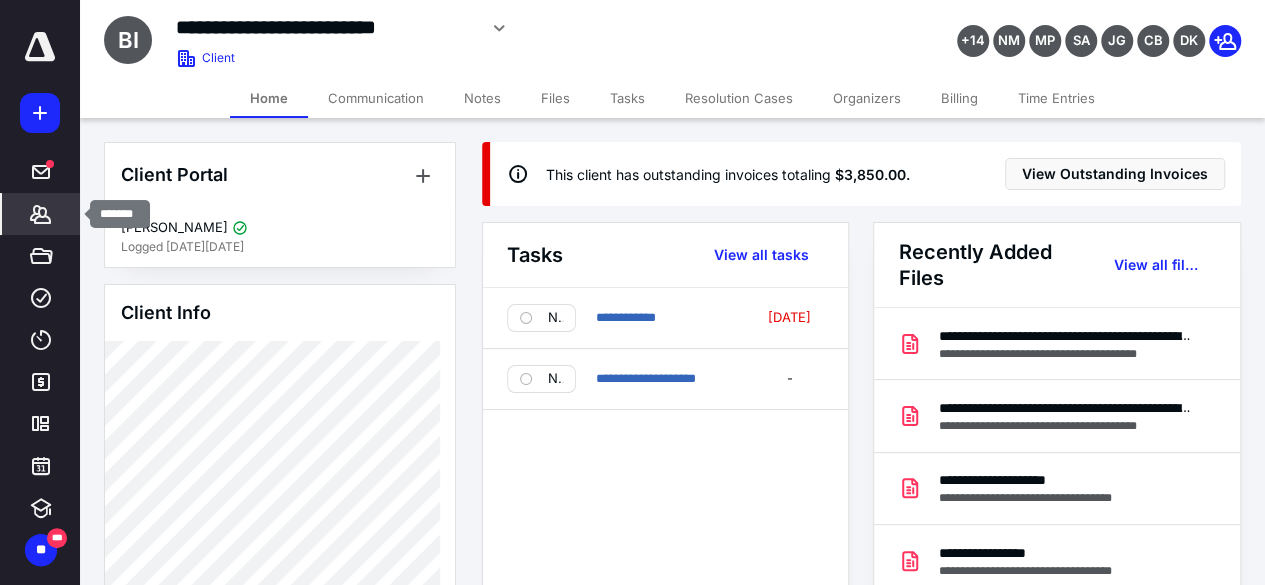 click on "*******" at bounding box center [41, 214] 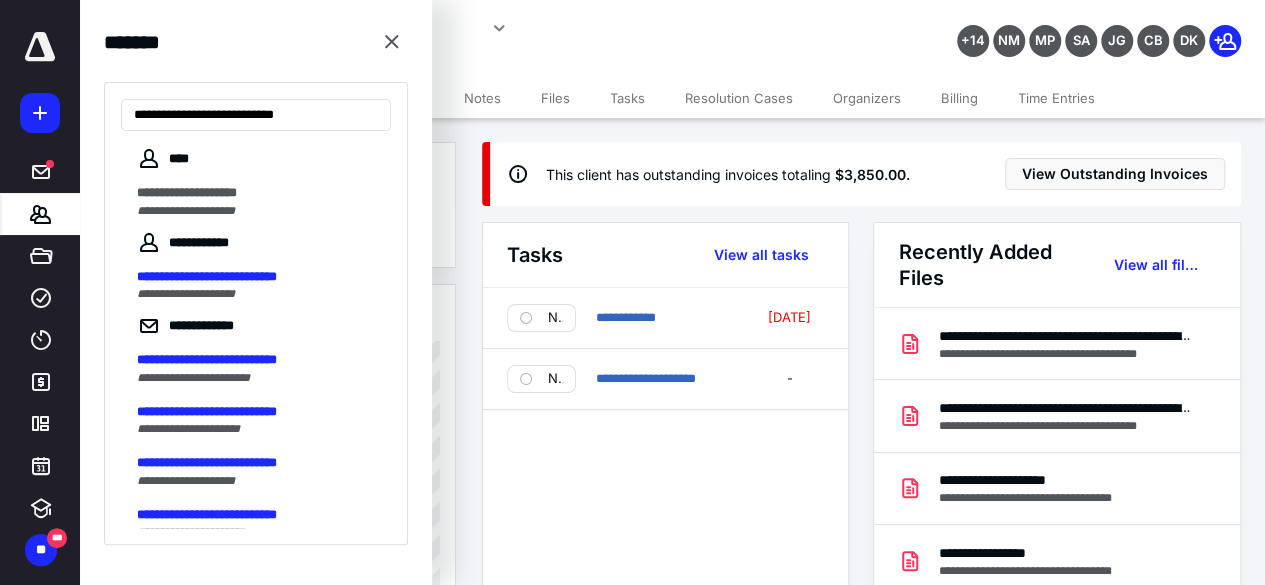 type on "**********" 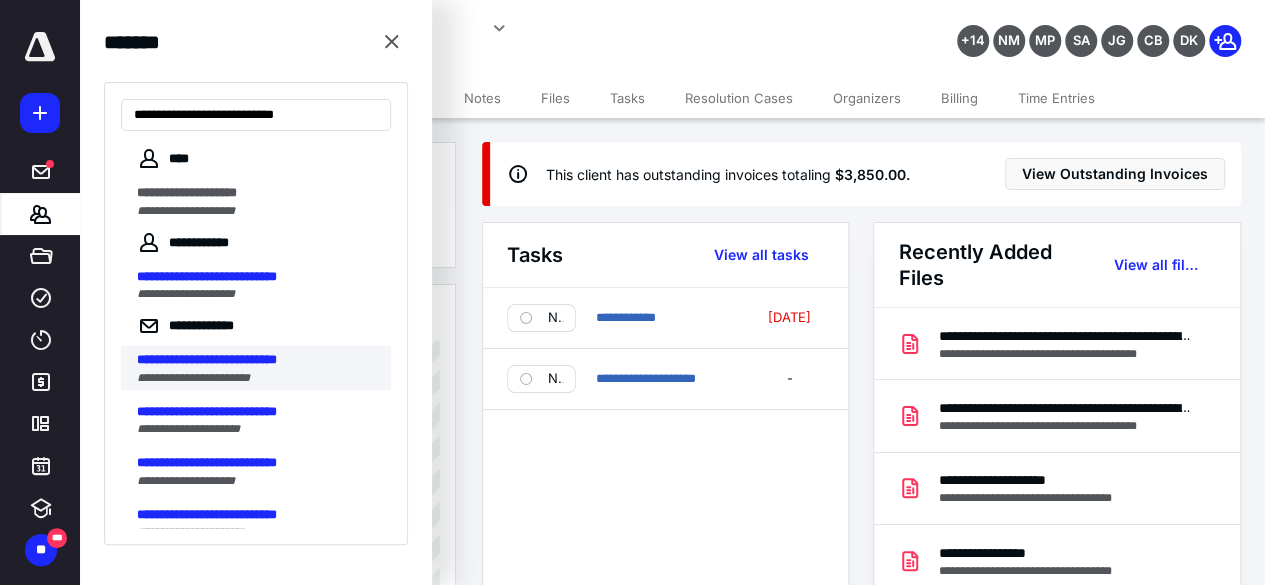 click on "**********" at bounding box center [207, 359] 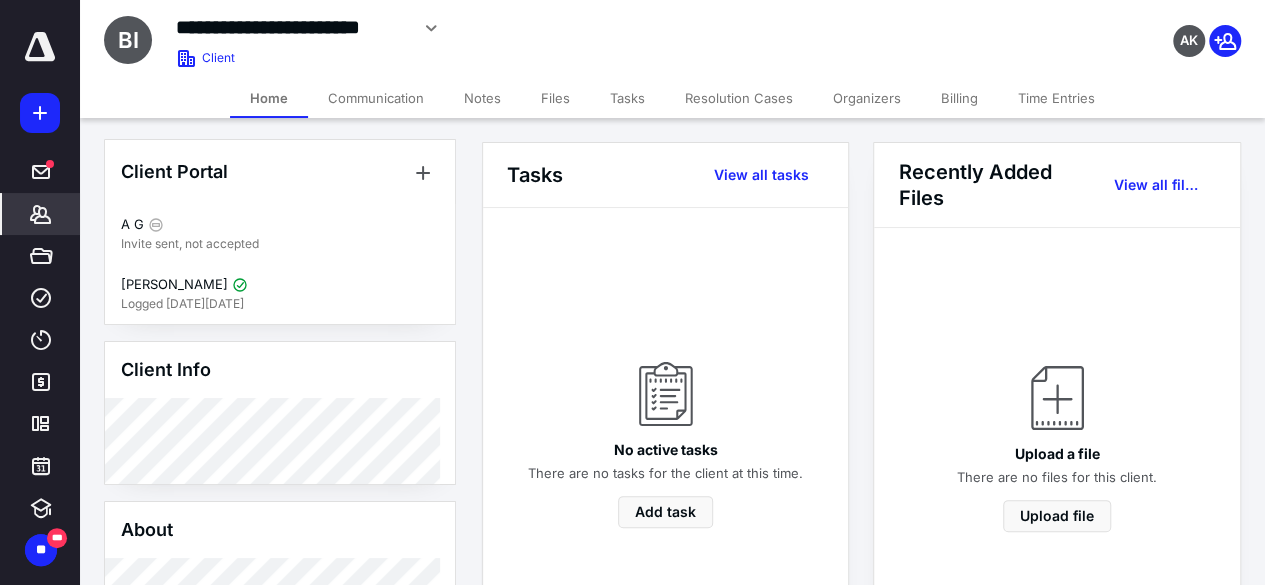 scroll, scrollTop: 0, scrollLeft: 0, axis: both 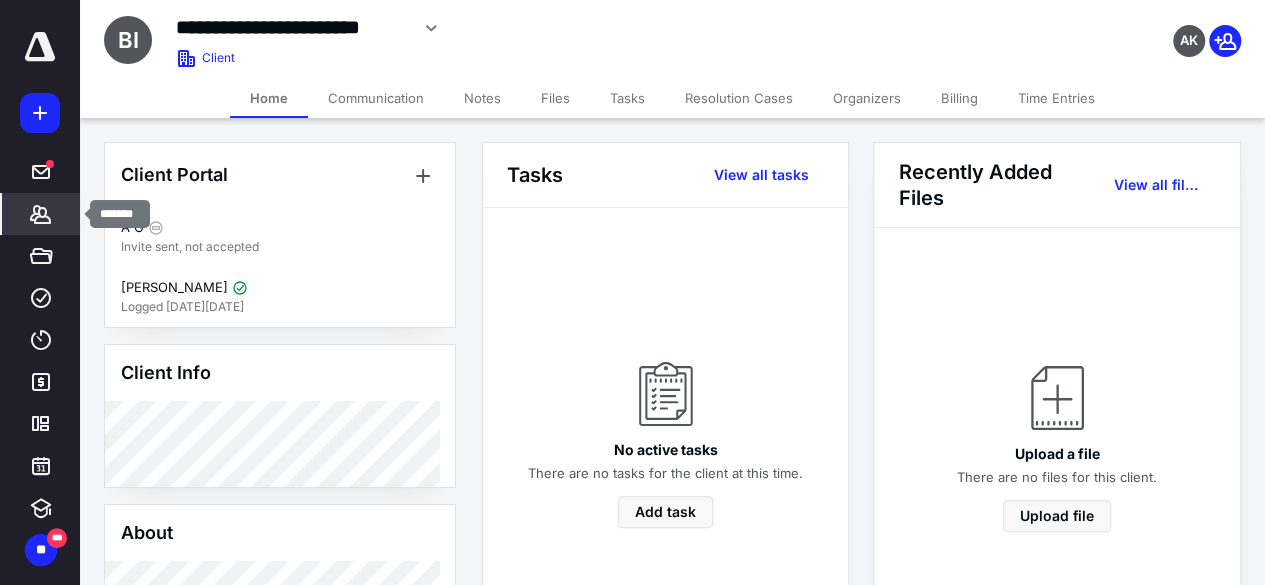 click on "*******" at bounding box center (41, 214) 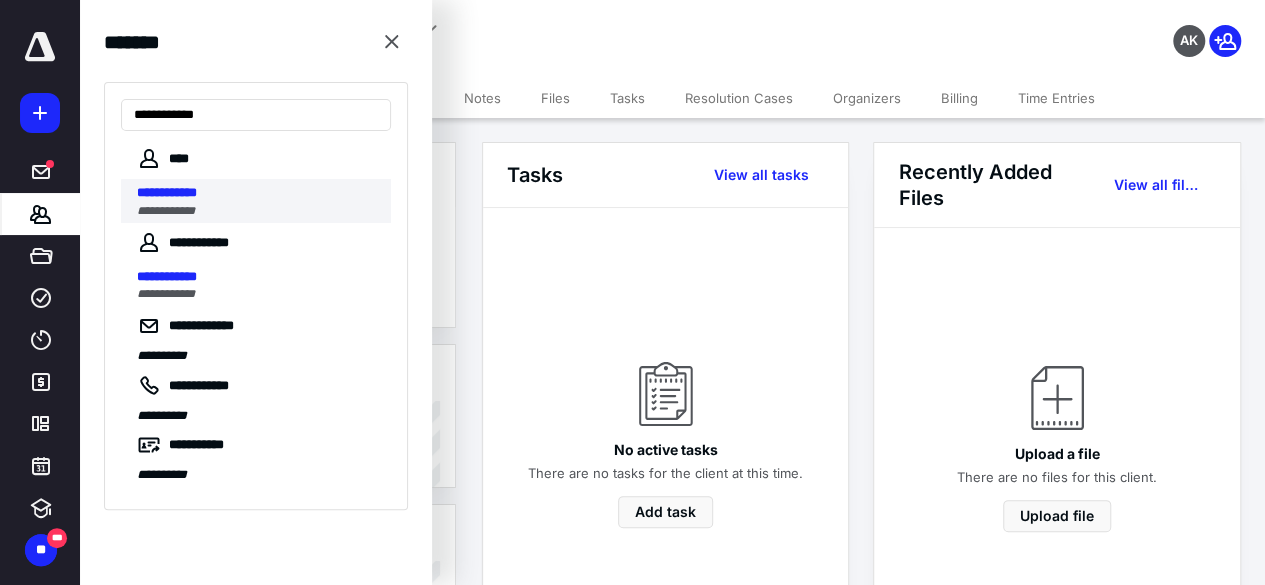 type on "**********" 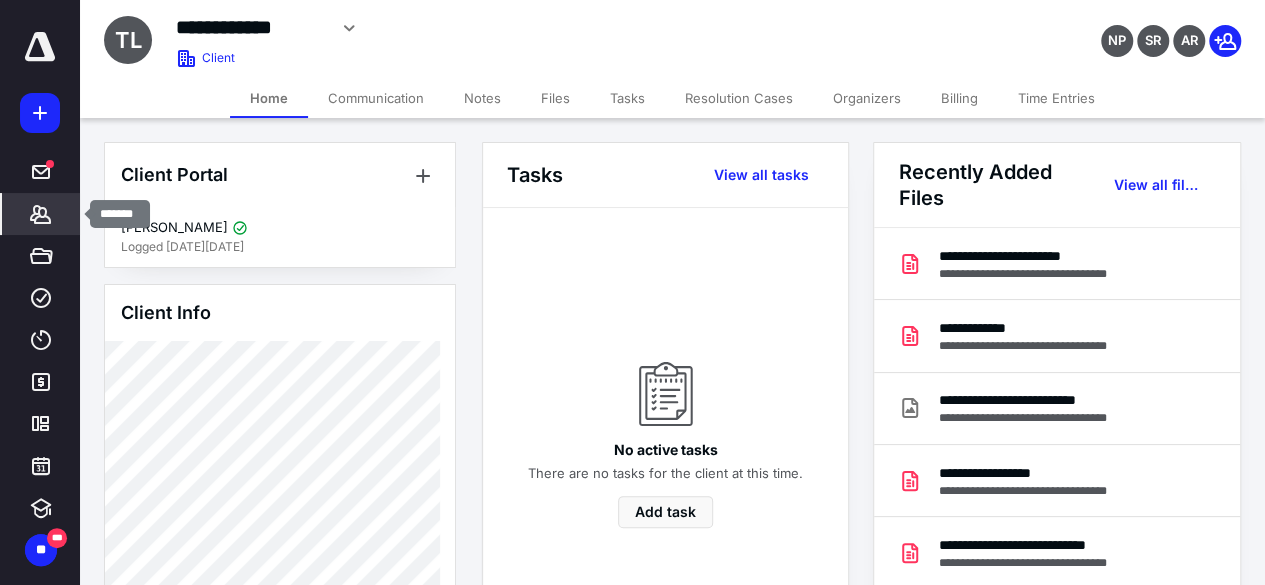 click 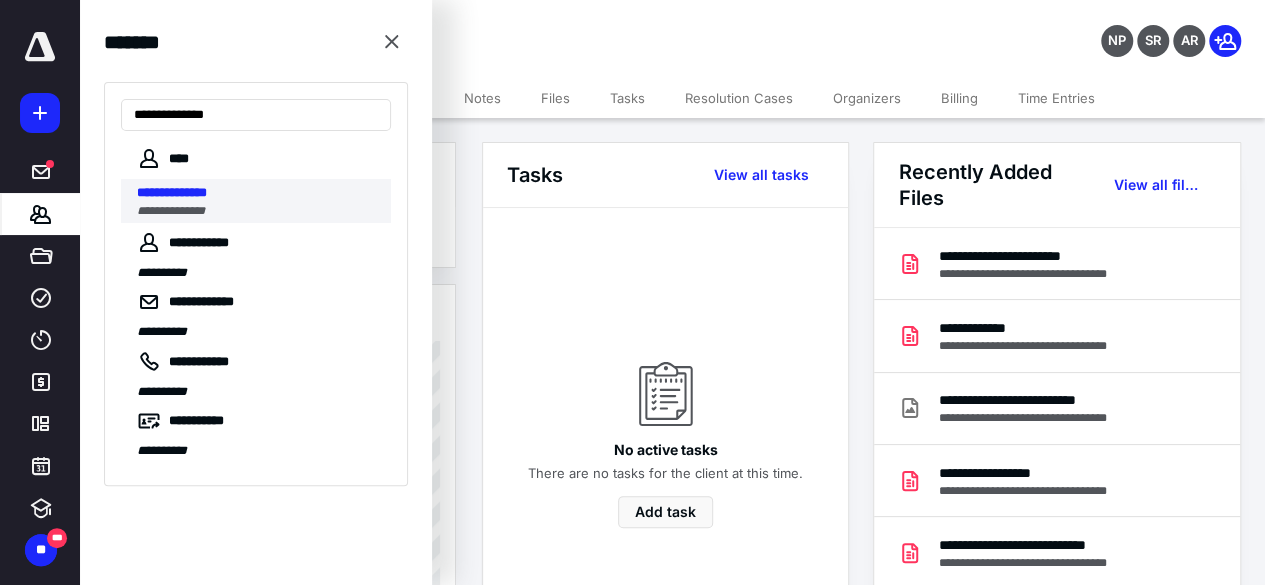 type on "**********" 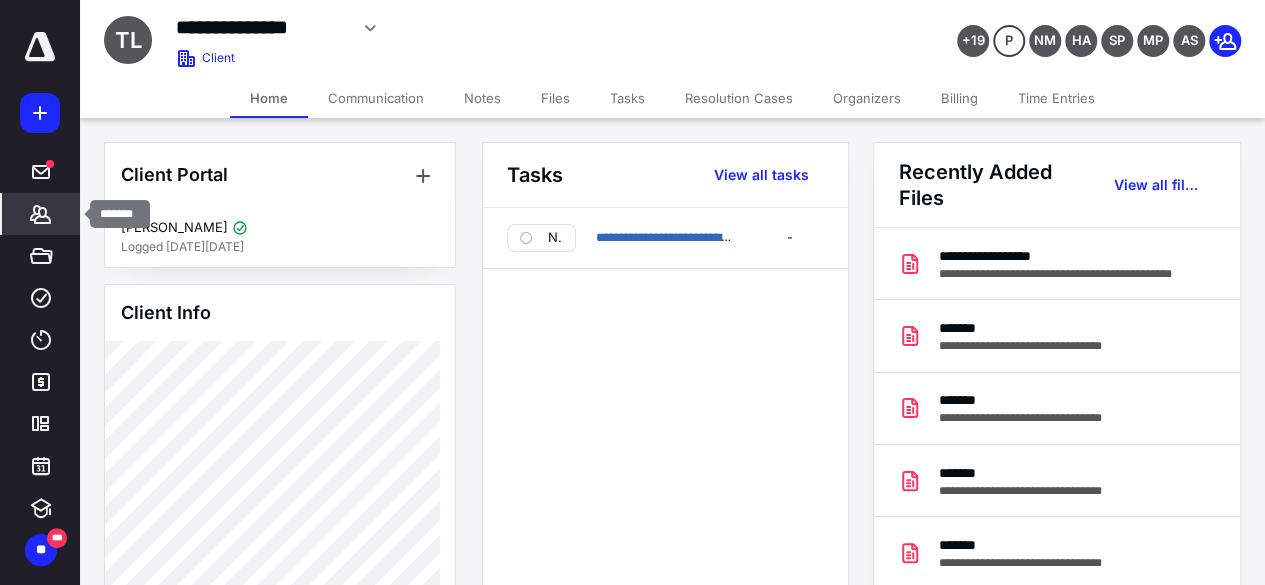 click 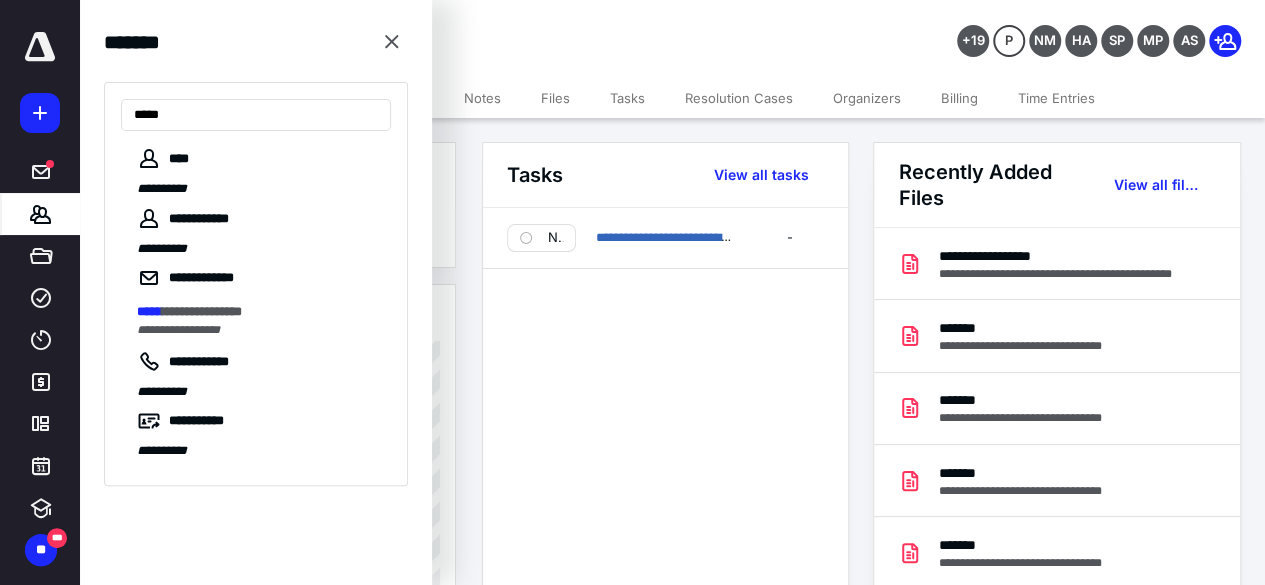 type on "*****" 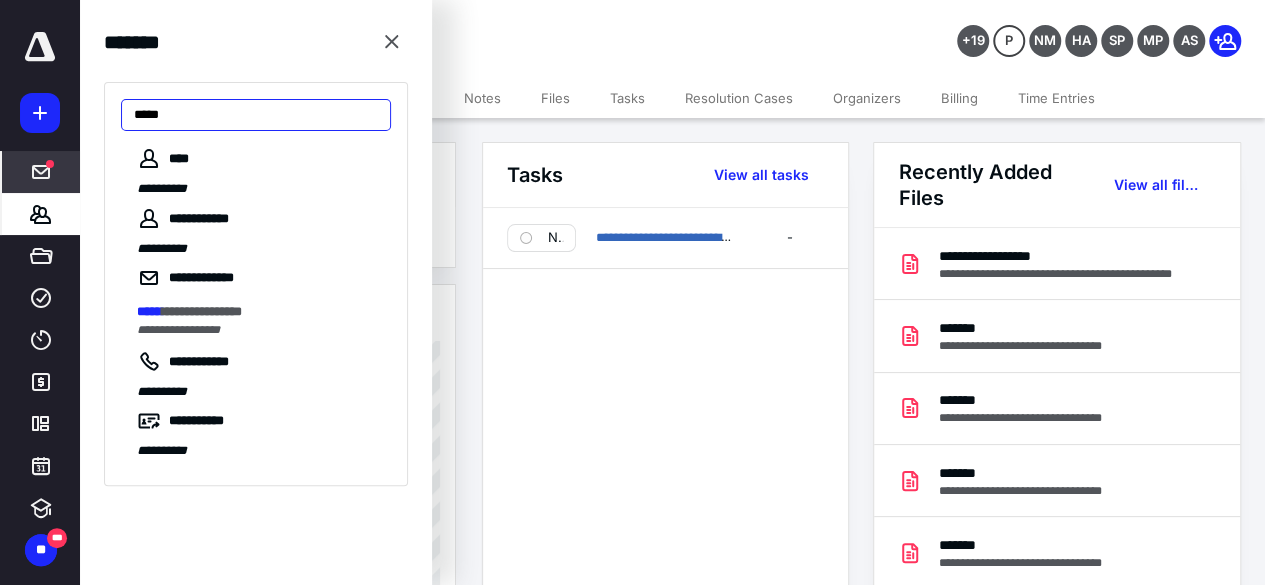 drag, startPoint x: 223, startPoint y: 121, endPoint x: 62, endPoint y: 159, distance: 165.42369 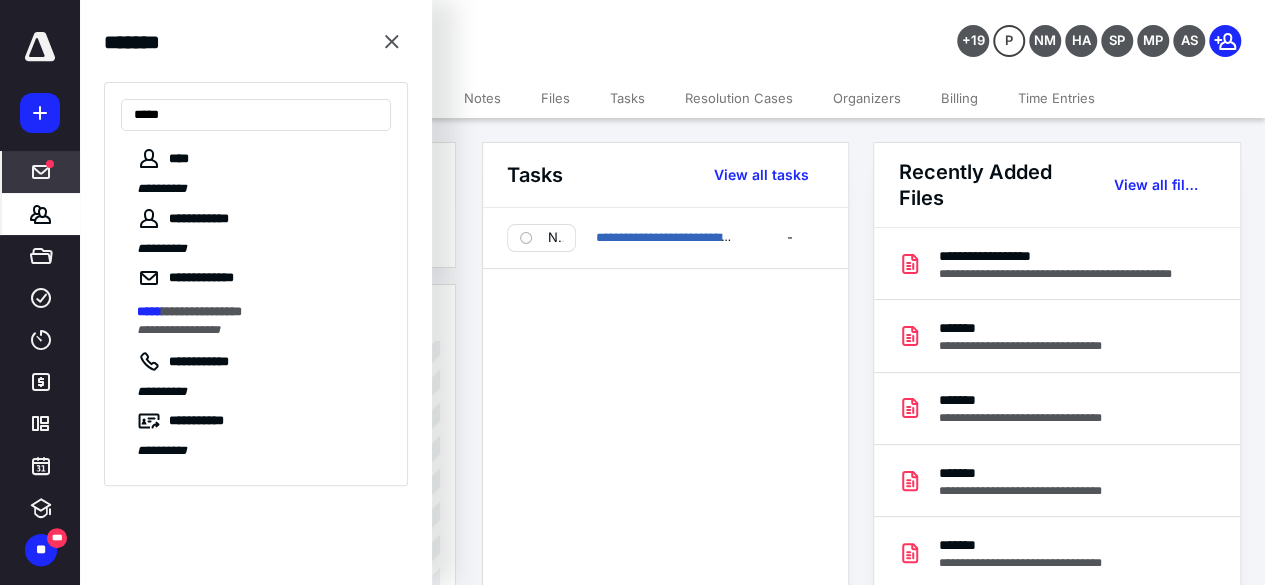 click on "**********" at bounding box center (632, 1650) 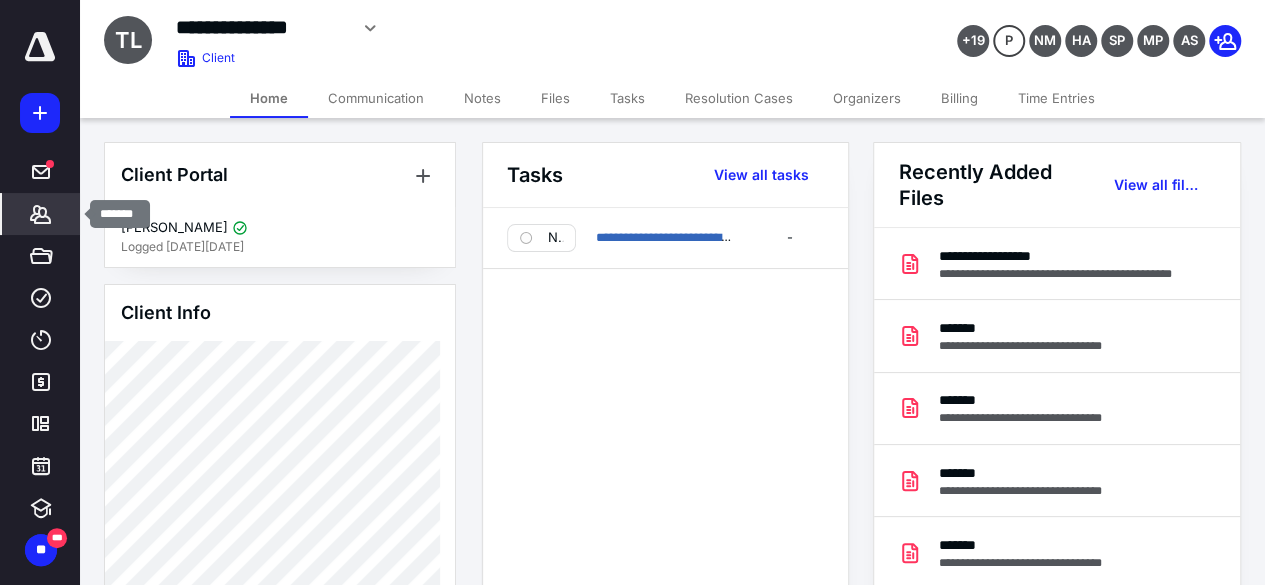 click on "*******" at bounding box center [41, 214] 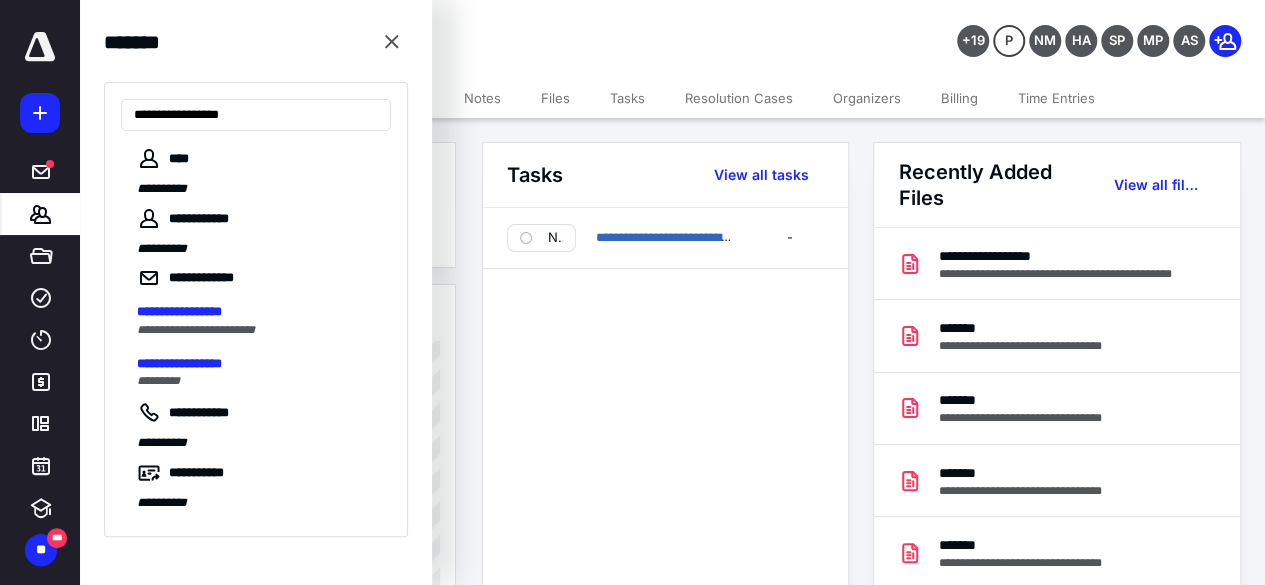 type on "**********" 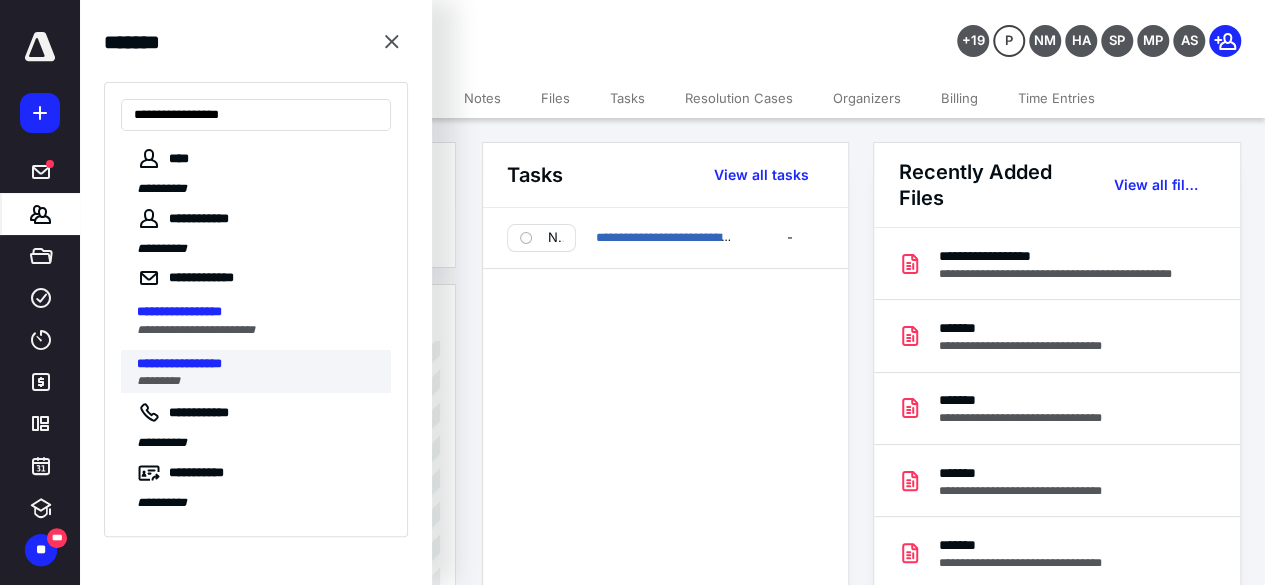click on "*********" at bounding box center [258, 381] 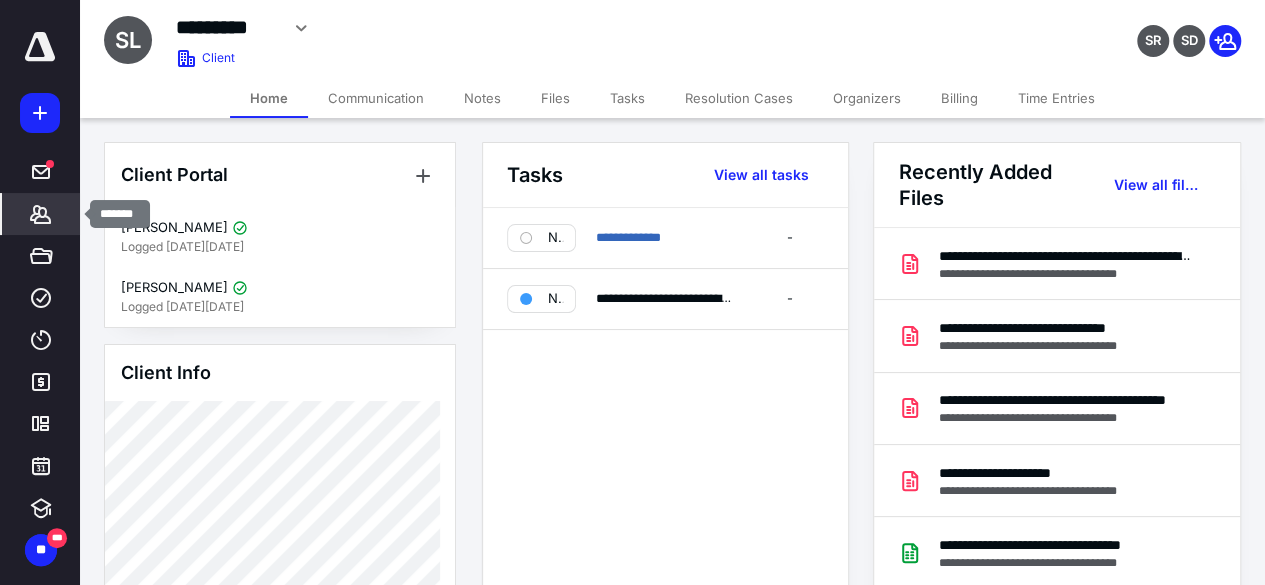 click on "*******" at bounding box center [41, 214] 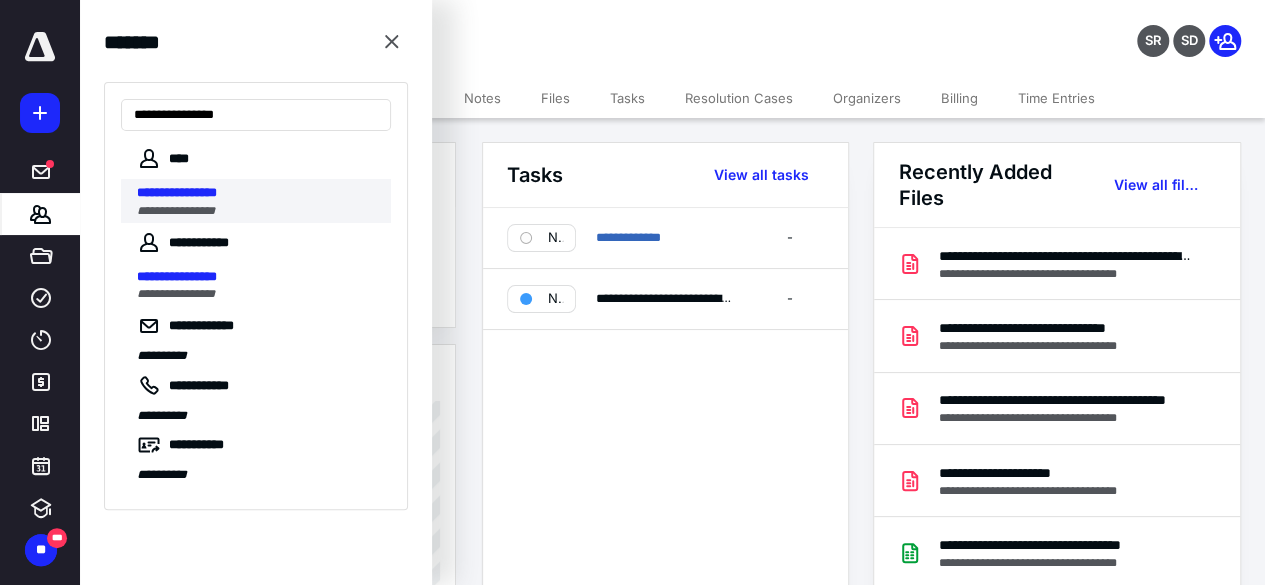 type on "**********" 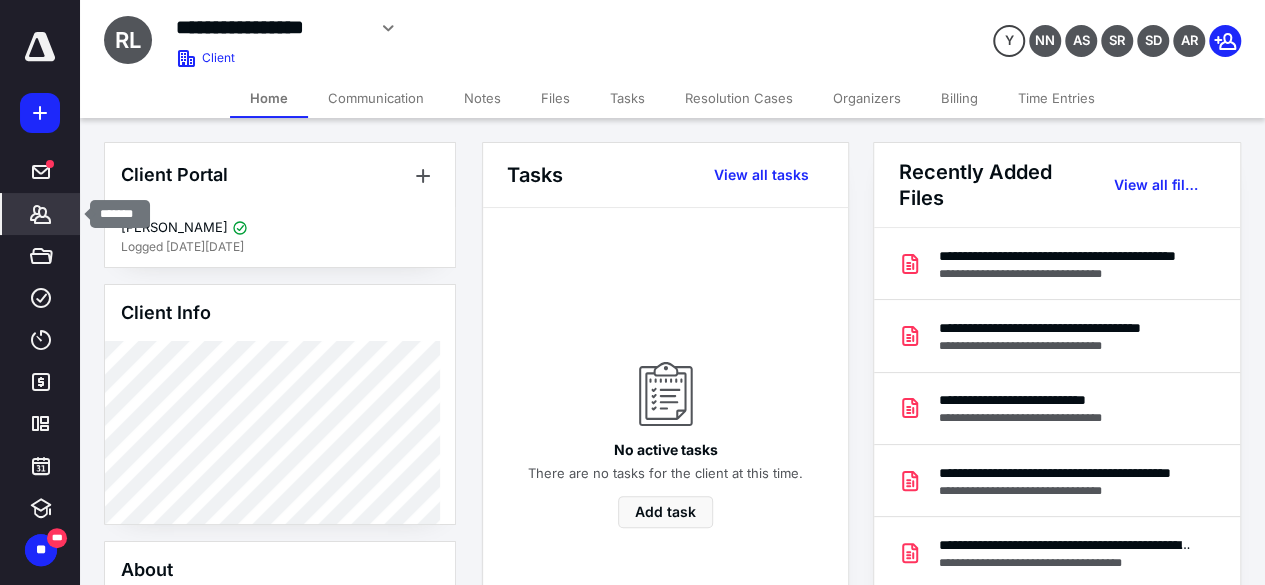 click 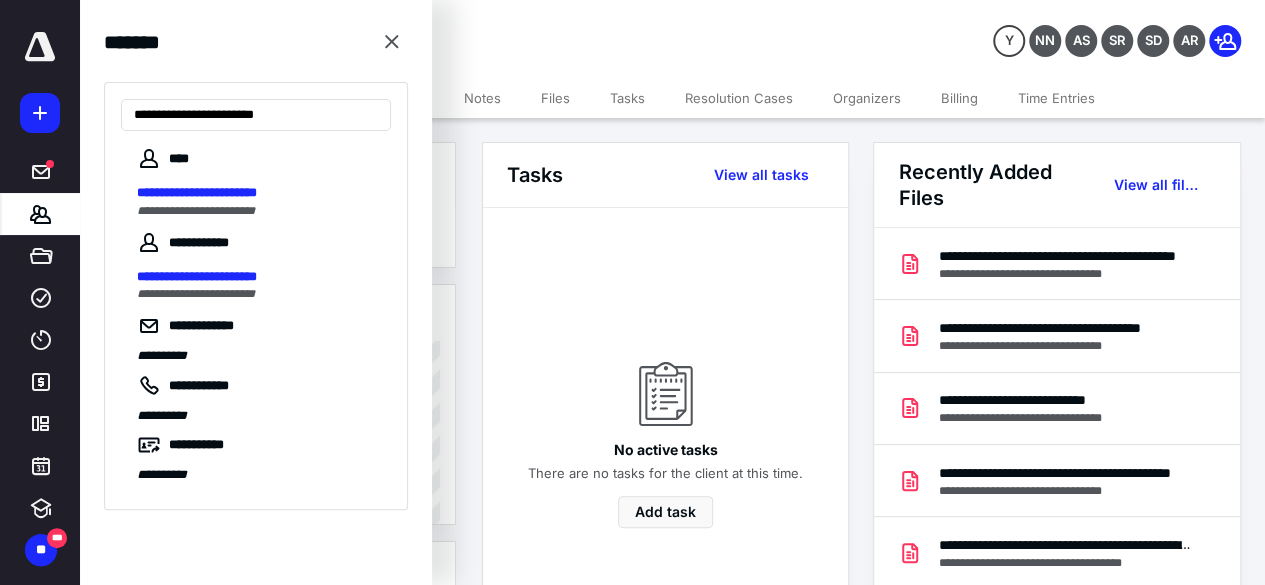 type on "**********" 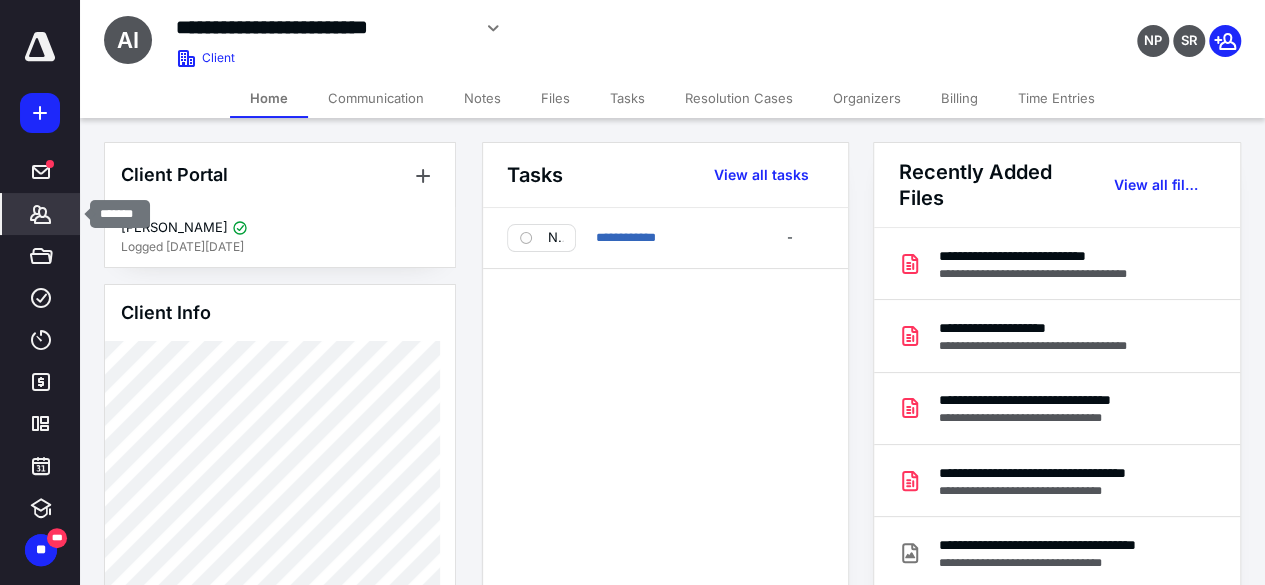 click on "*******" at bounding box center [41, 214] 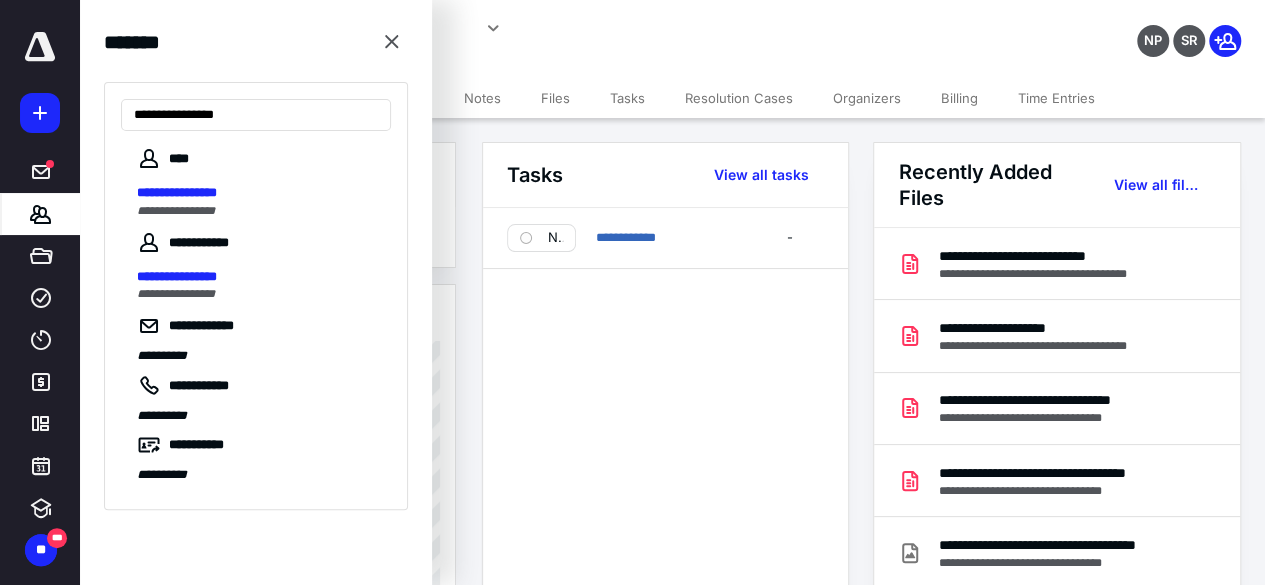 type on "**********" 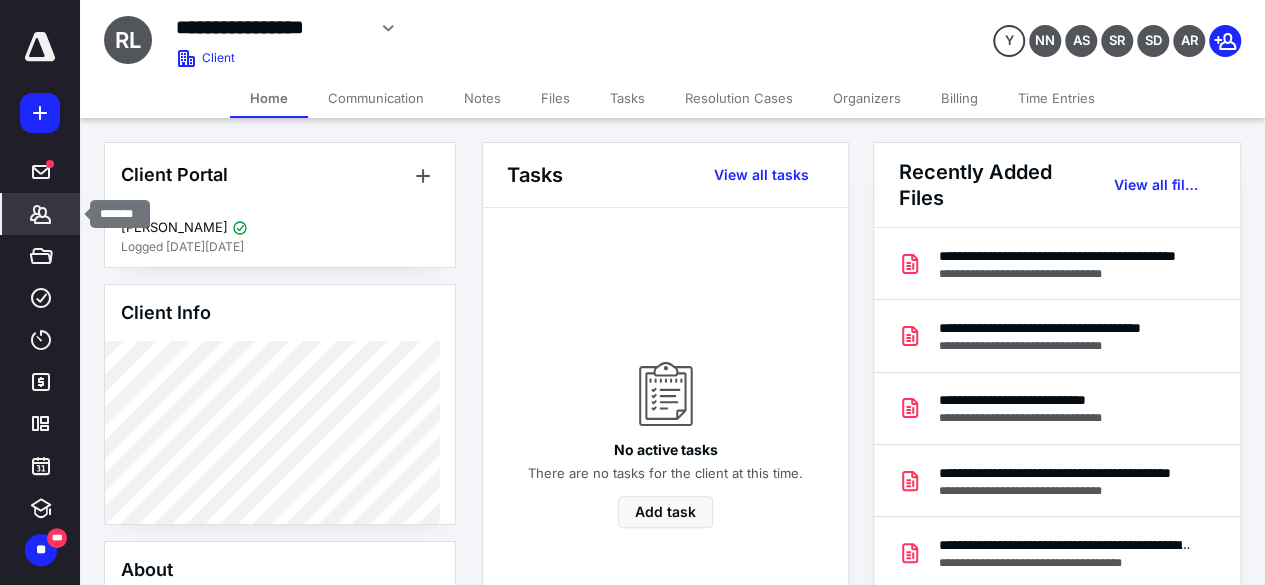 click on "*******" at bounding box center [41, 214] 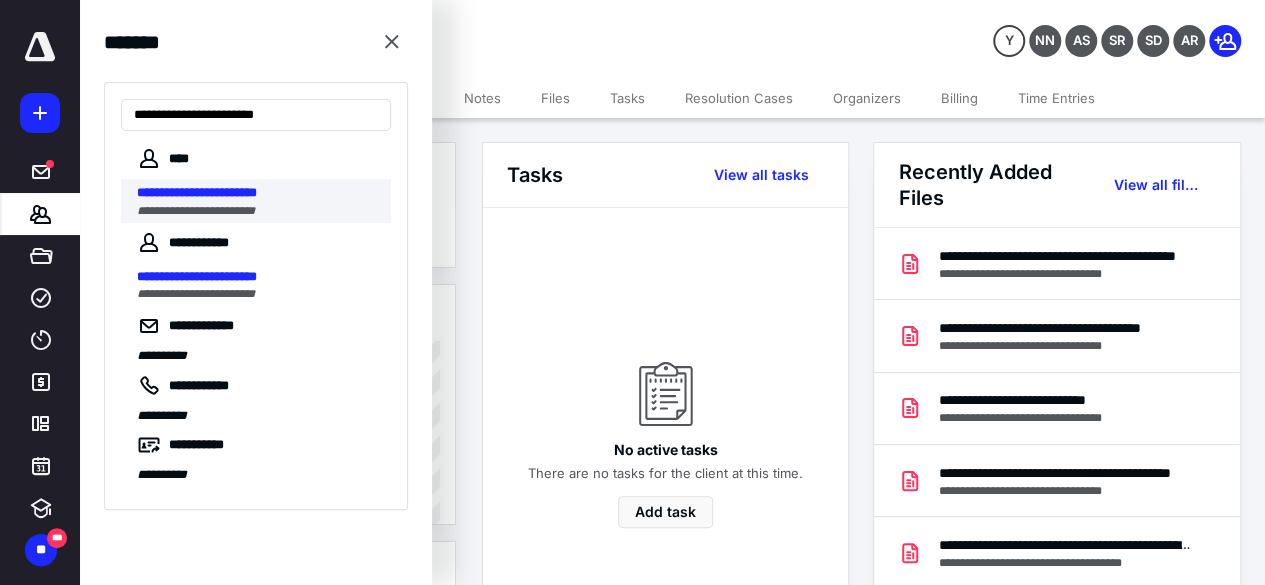 type on "**********" 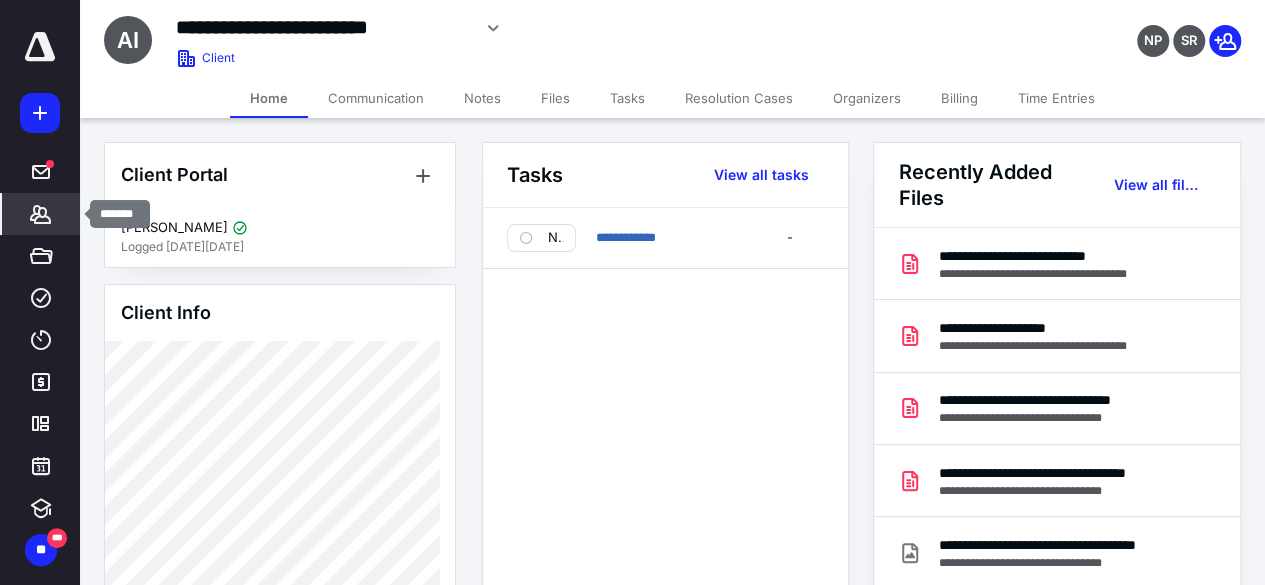 click on "*******" at bounding box center [41, 214] 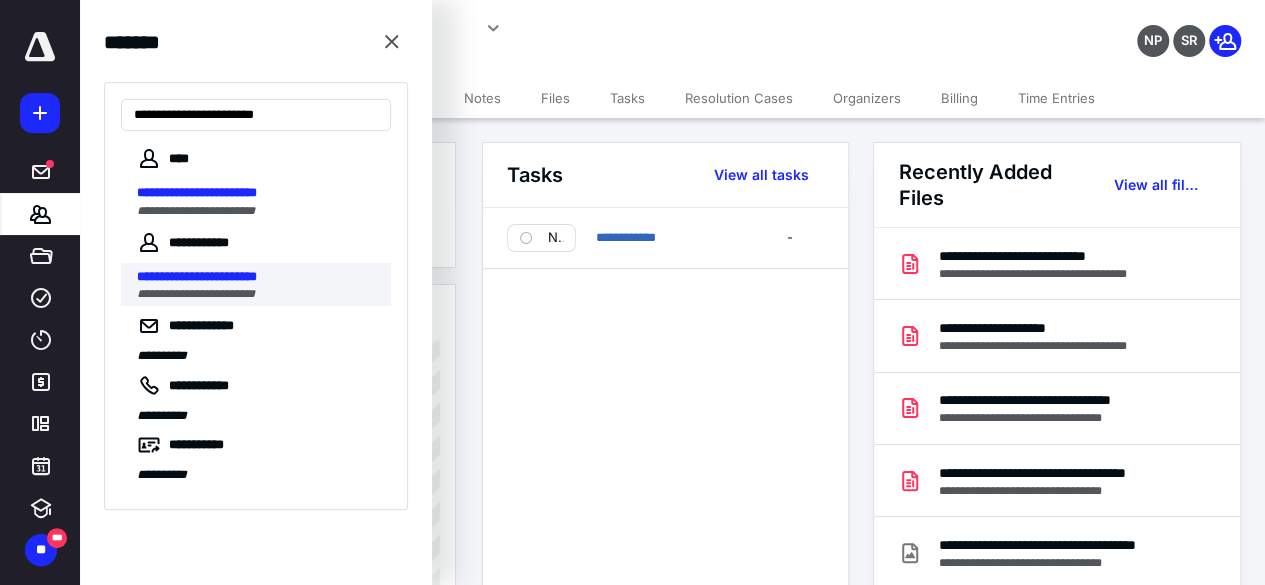 type on "**********" 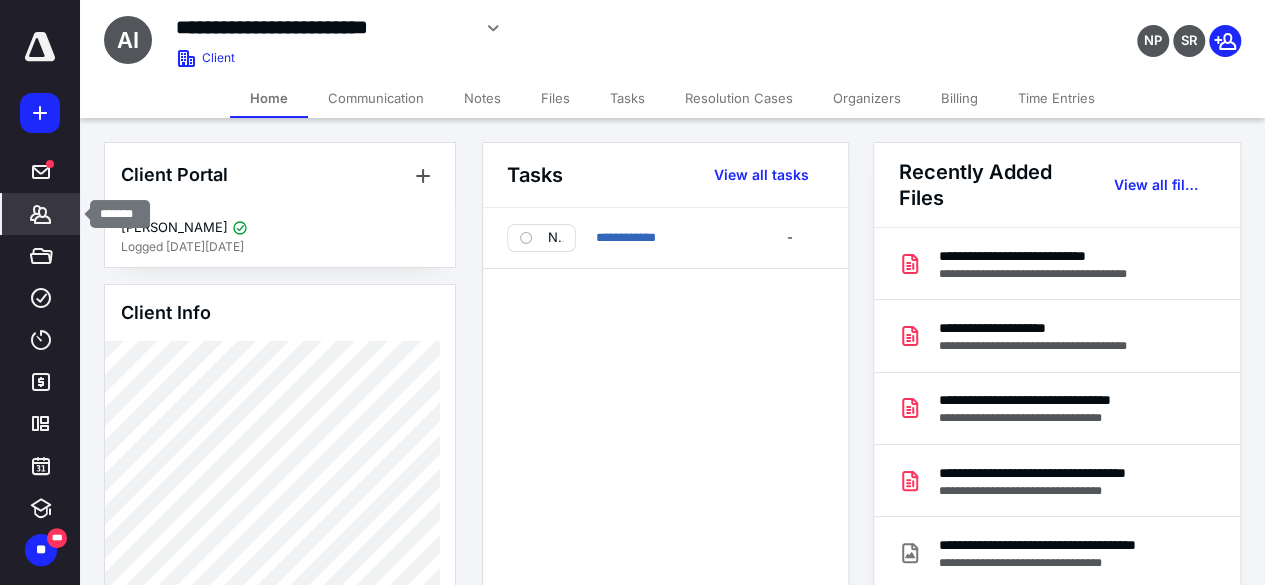 click 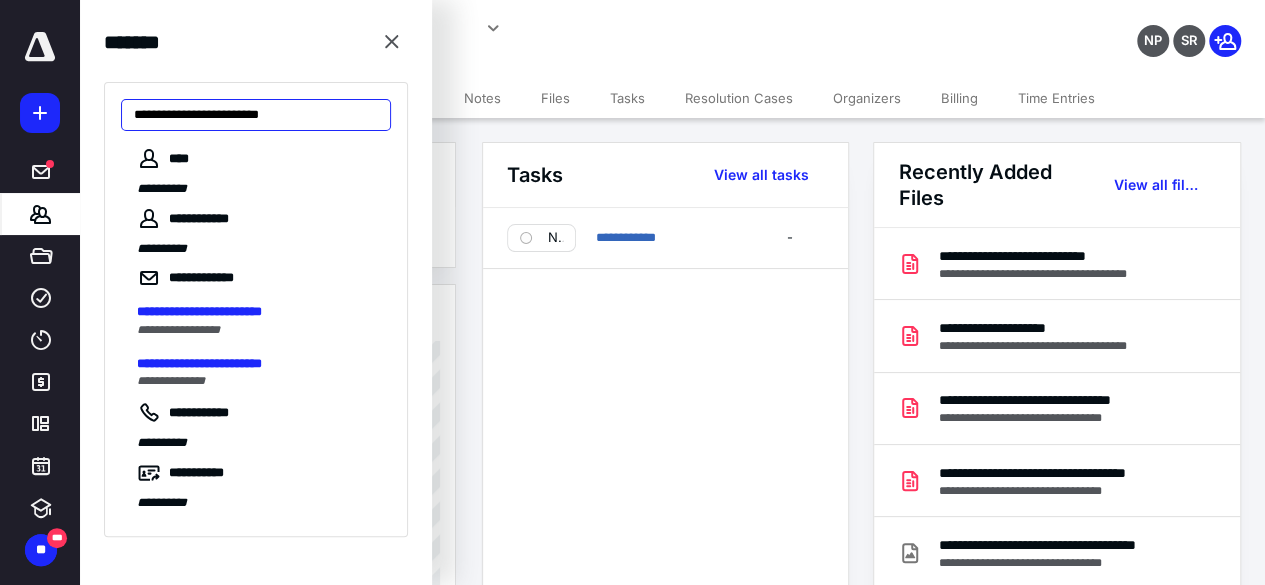 drag, startPoint x: 325, startPoint y: 118, endPoint x: 101, endPoint y: 145, distance: 225.62137 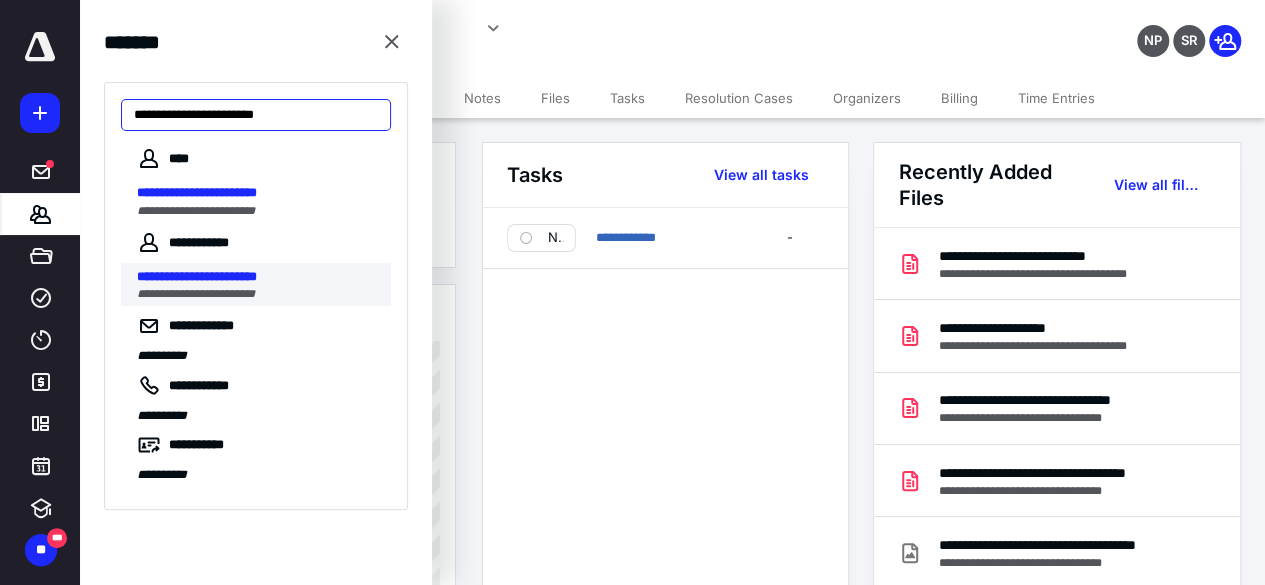 type on "**********" 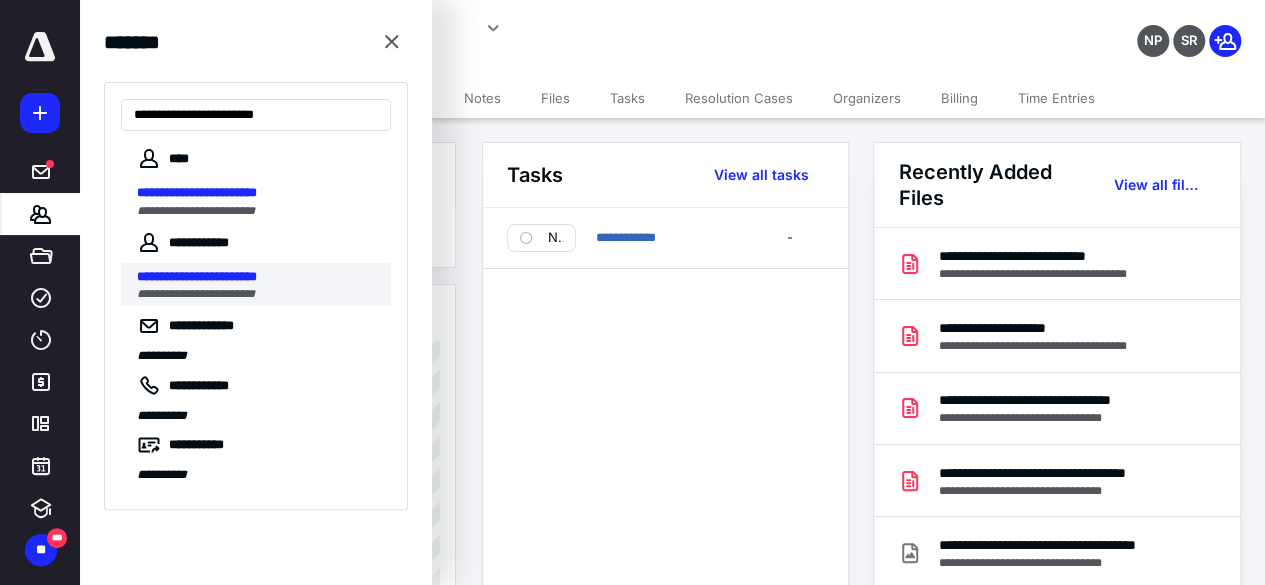 click on "**********" at bounding box center (196, 294) 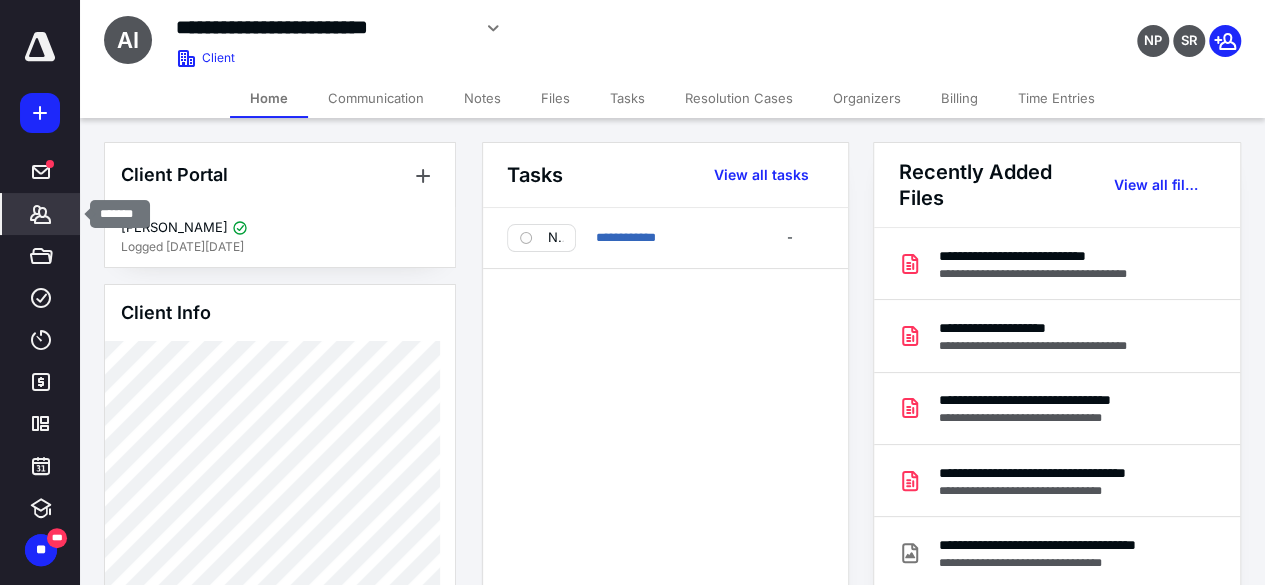 click on "*******" at bounding box center (41, 214) 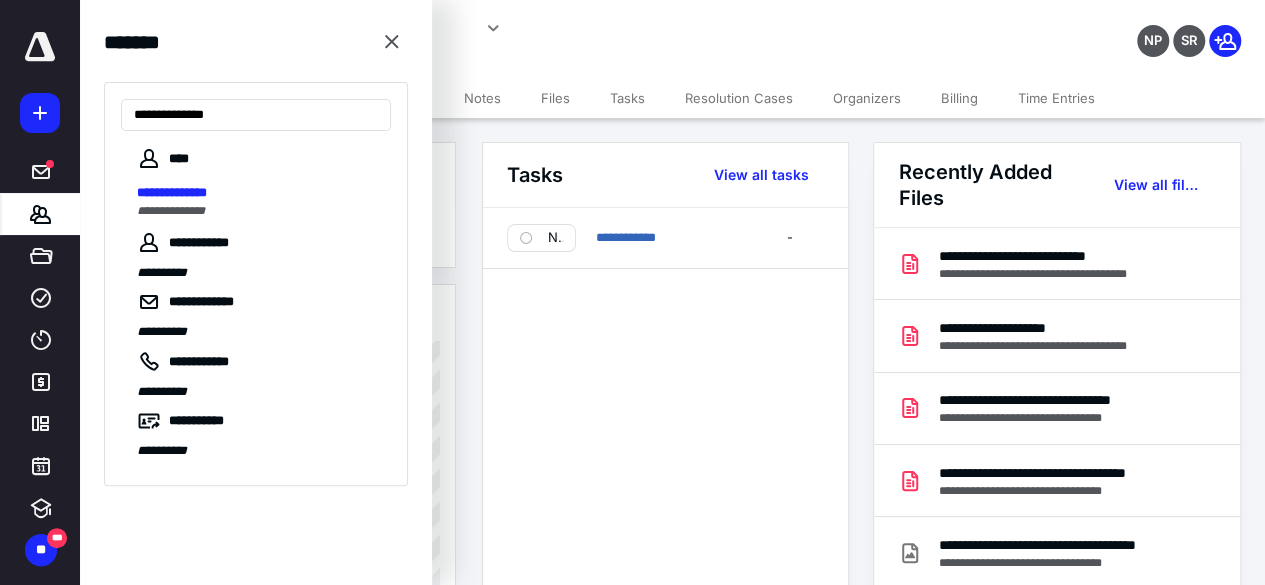 type on "**********" 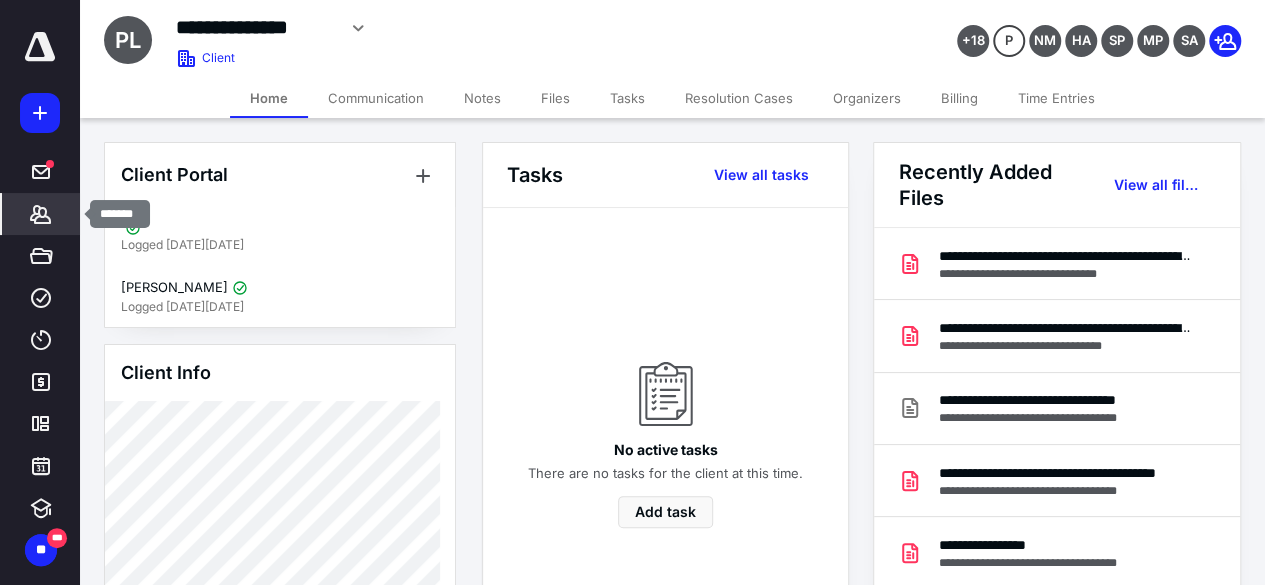 click 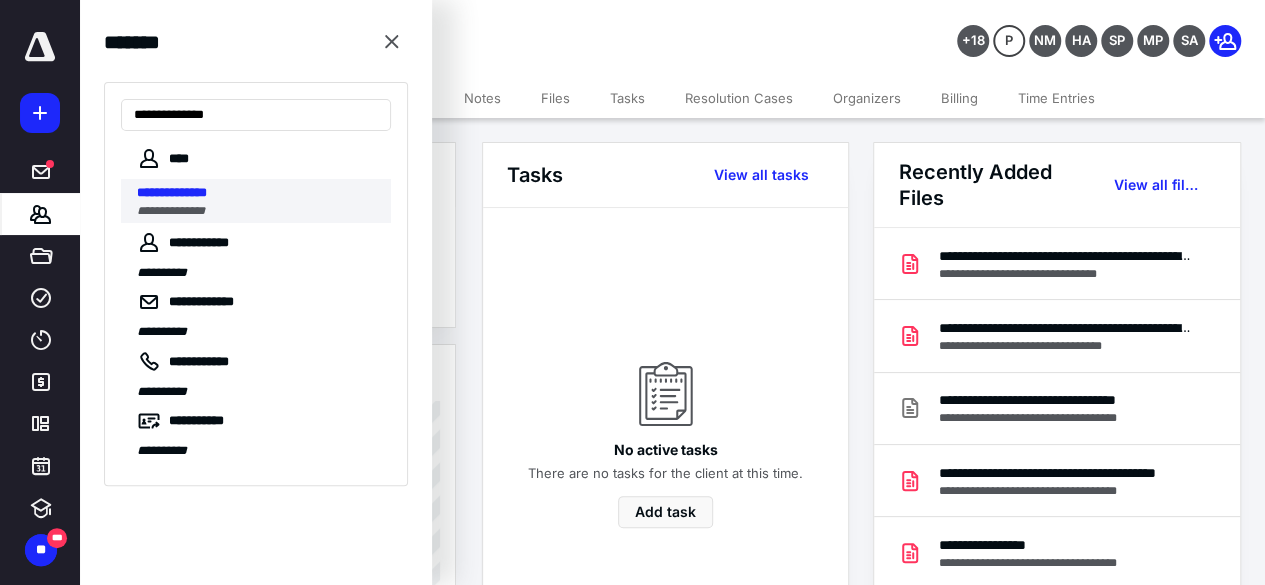 type on "**********" 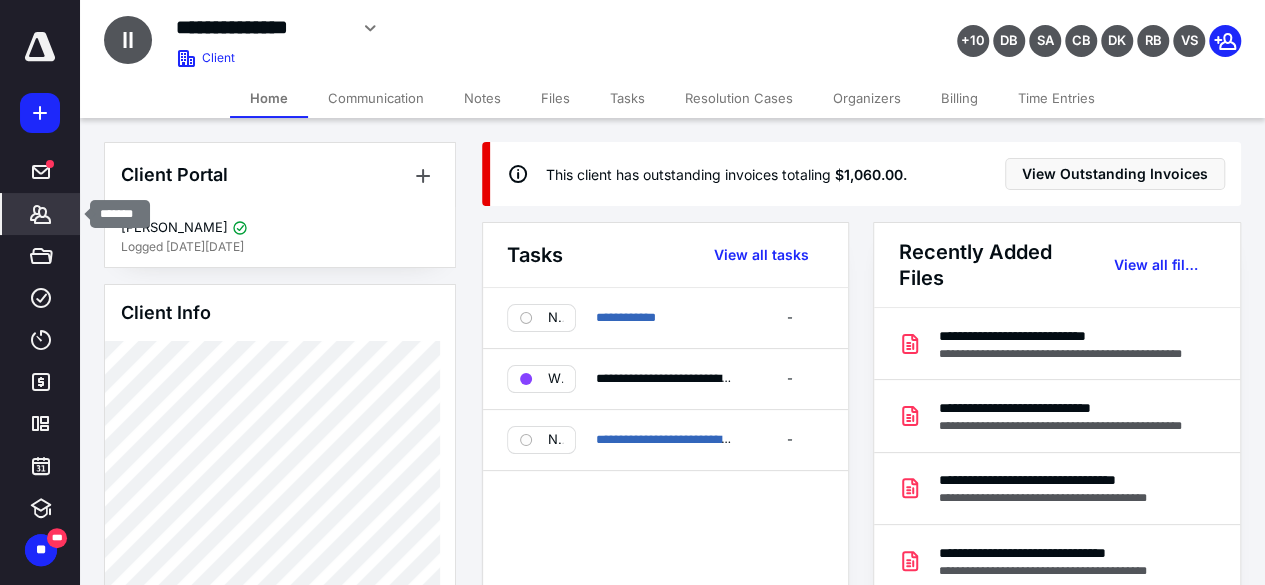 click 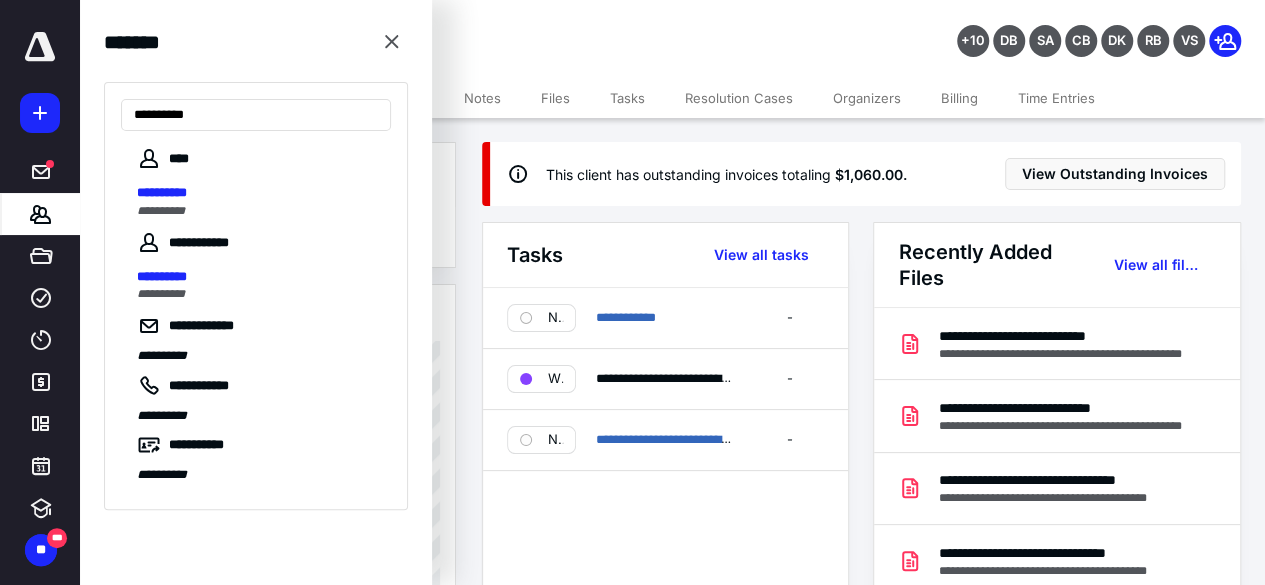 type on "**********" 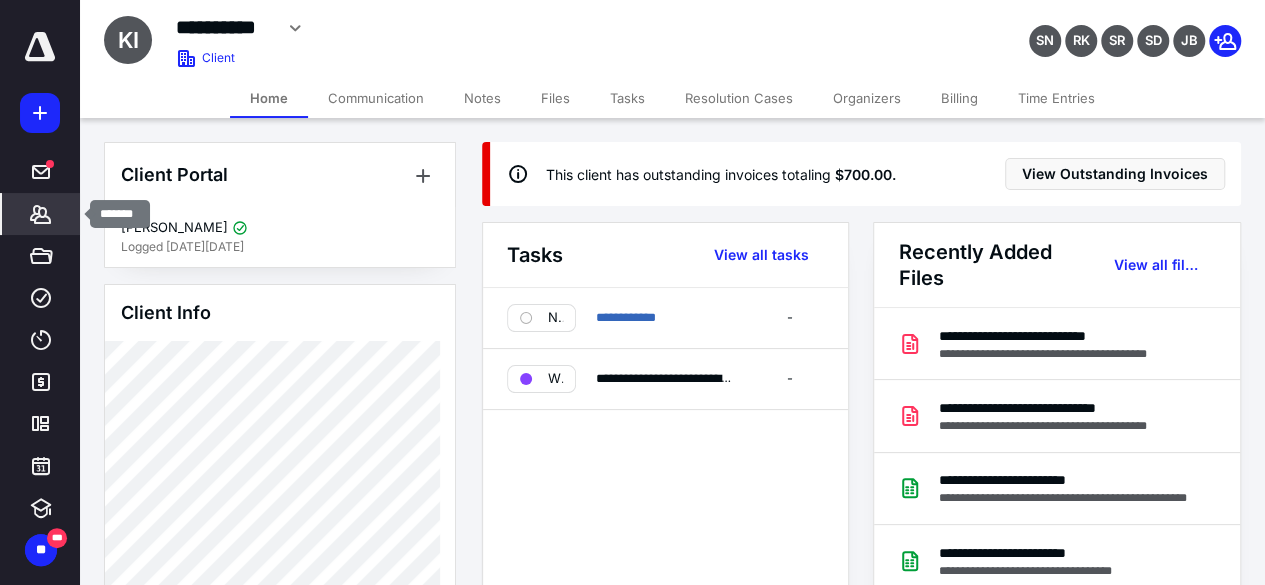 click on "*******" at bounding box center (41, 214) 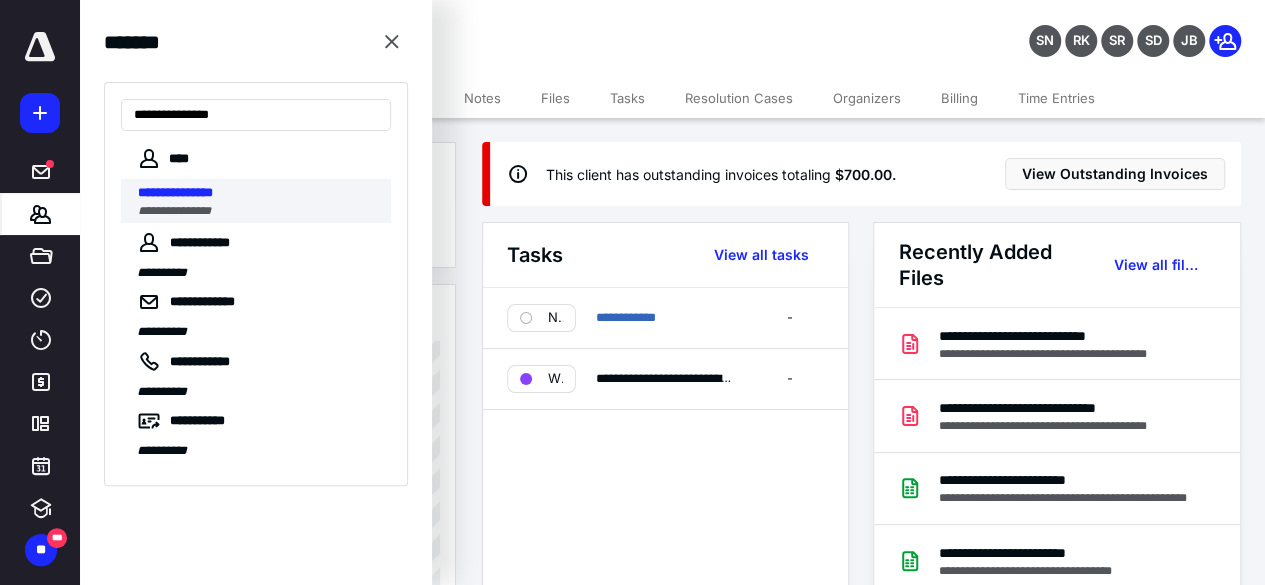 type on "**********" 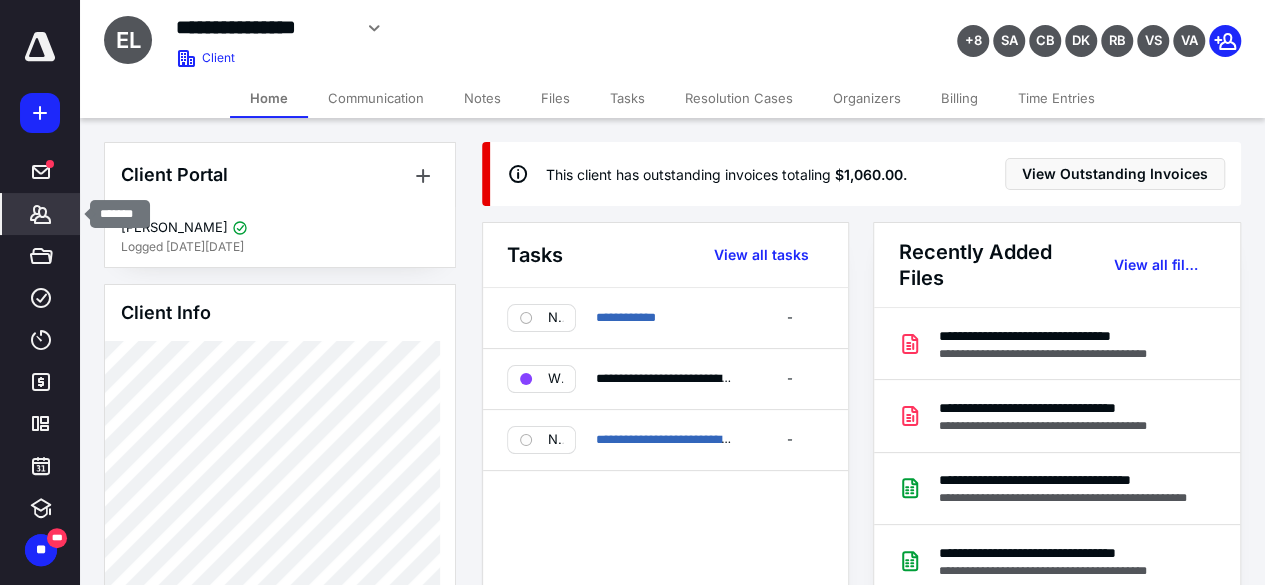 click 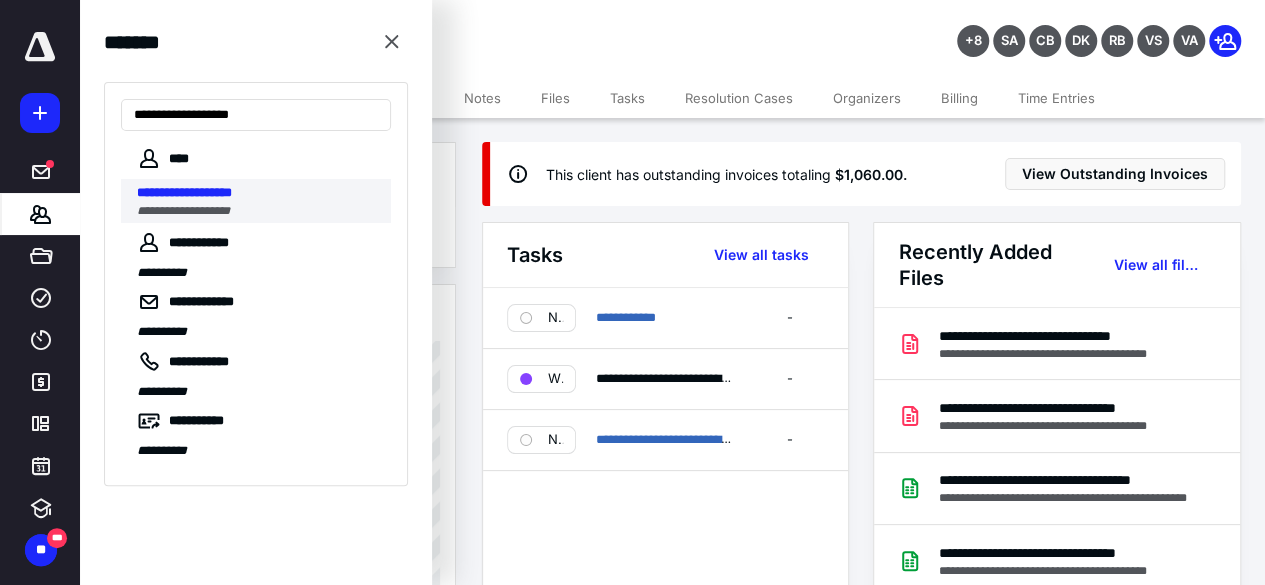 type on "**********" 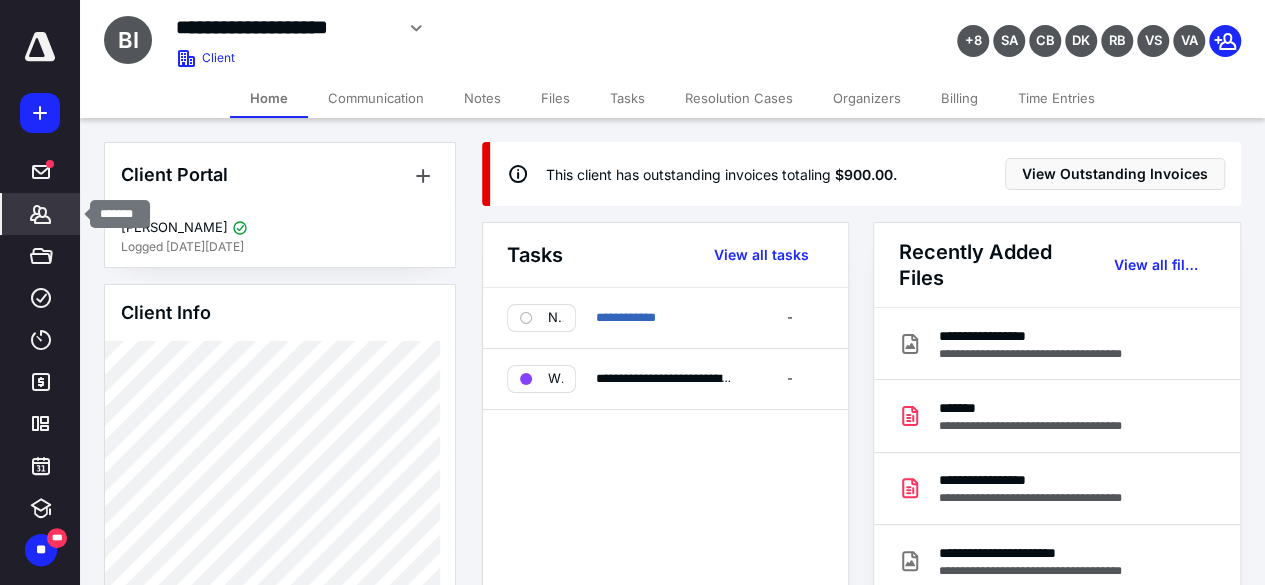 click on "*******" at bounding box center [41, 214] 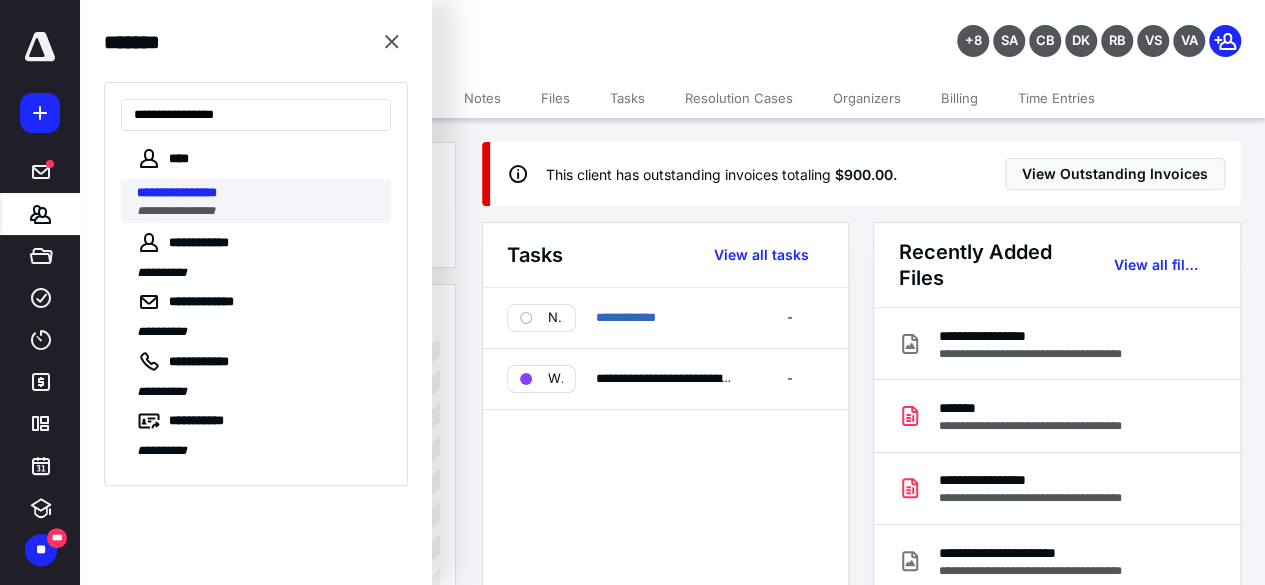 type on "**********" 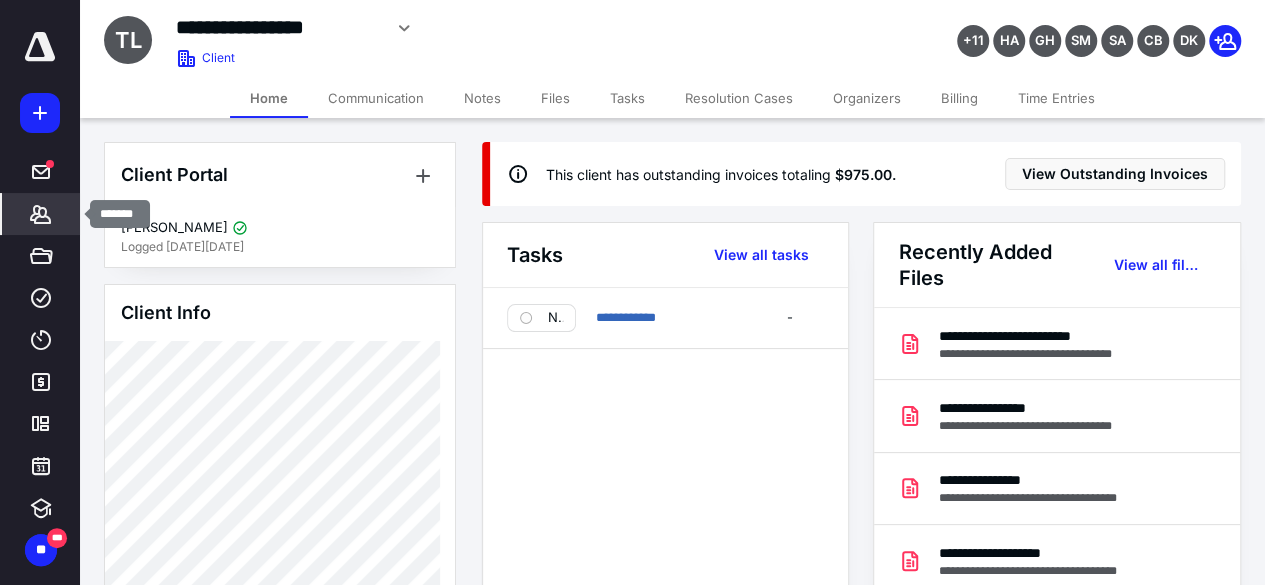 click 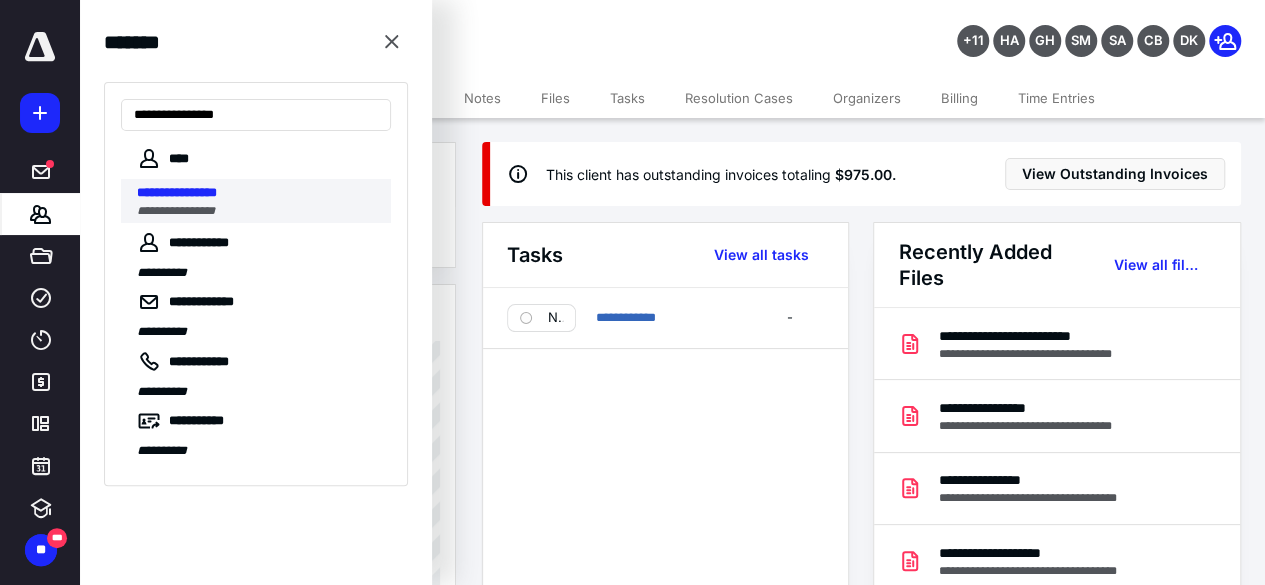 type on "**********" 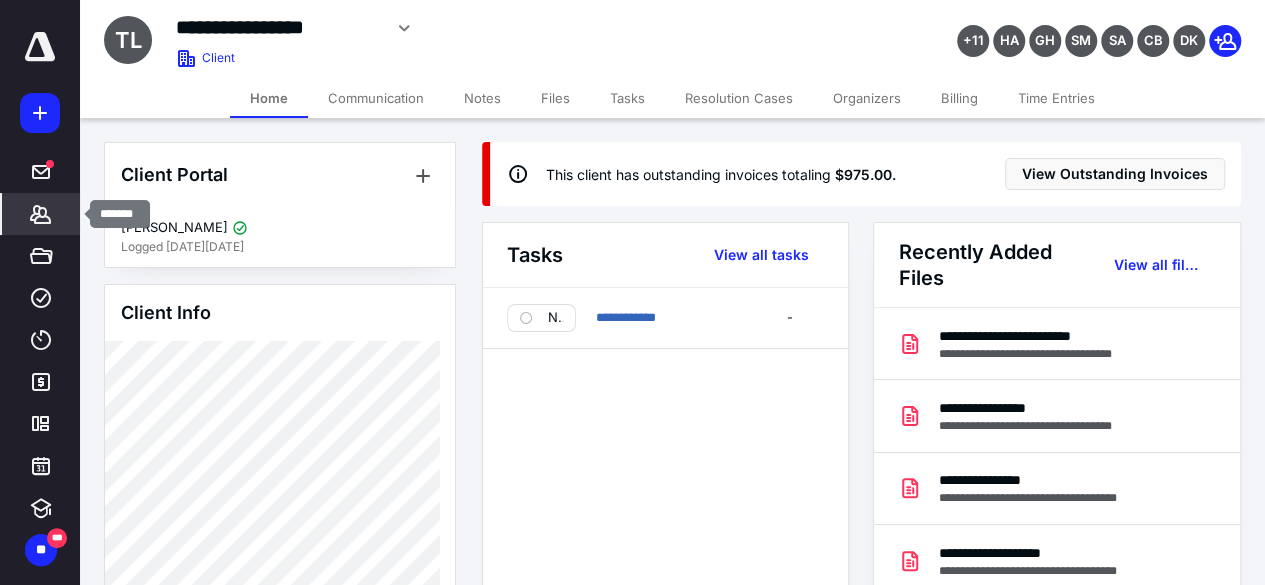 click 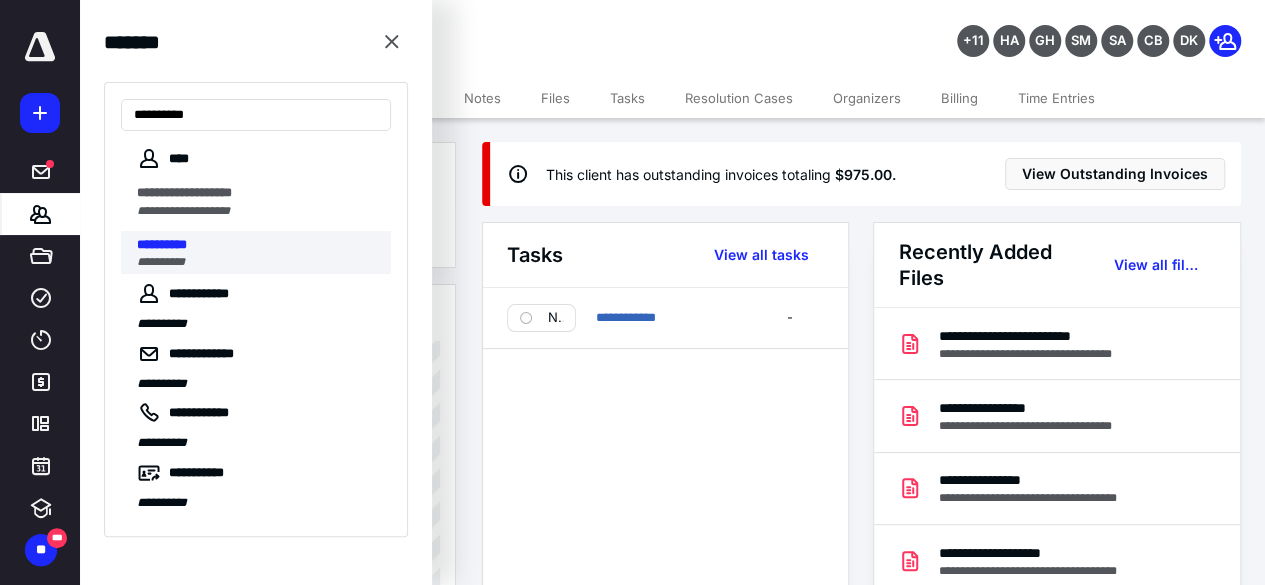 type on "**********" 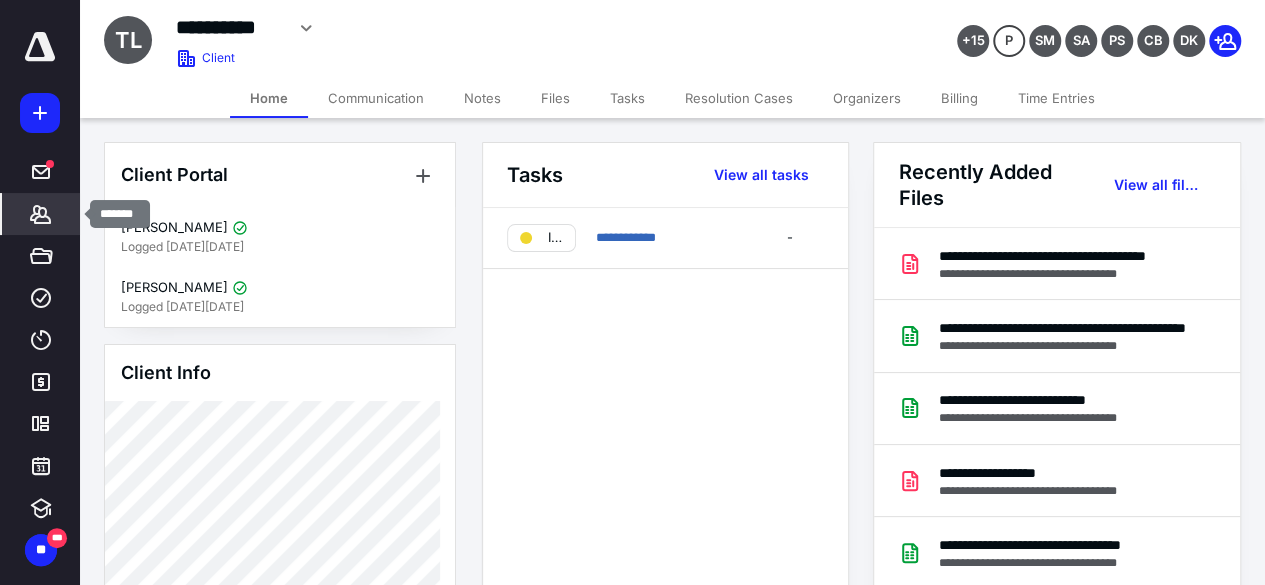 click 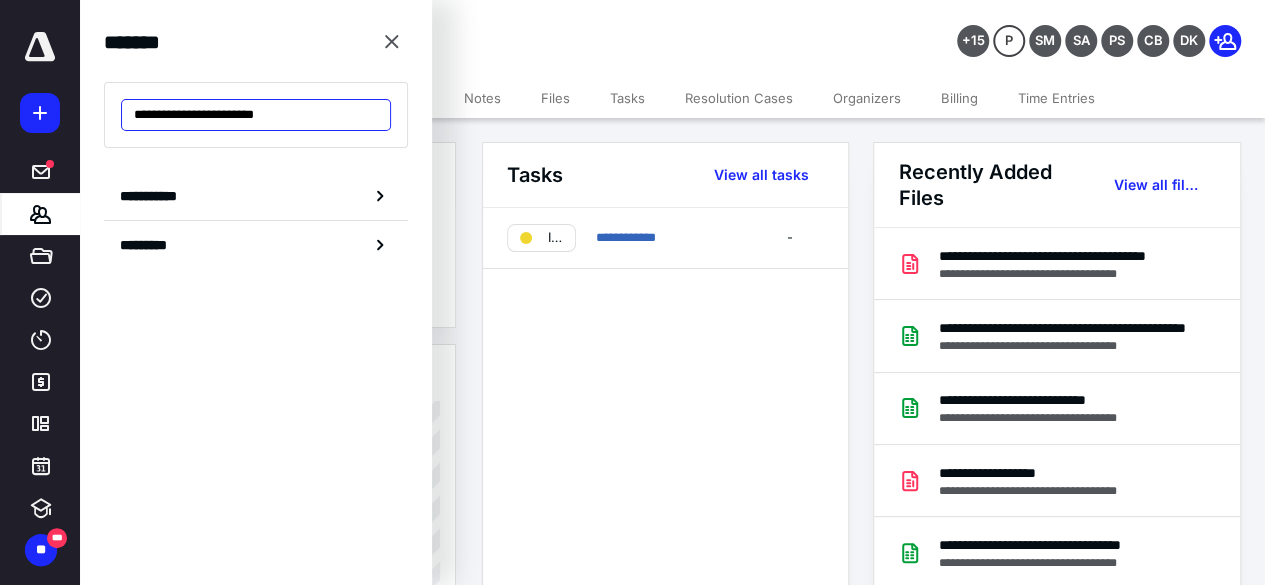 drag, startPoint x: 339, startPoint y: 113, endPoint x: 146, endPoint y: 163, distance: 199.3715 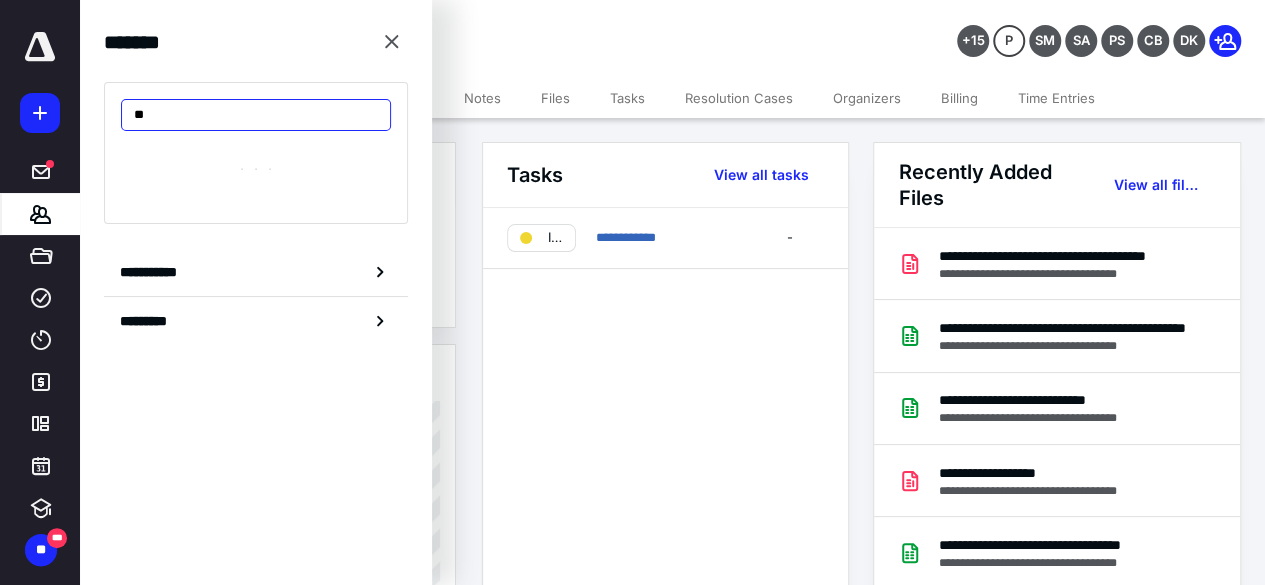 type on "*" 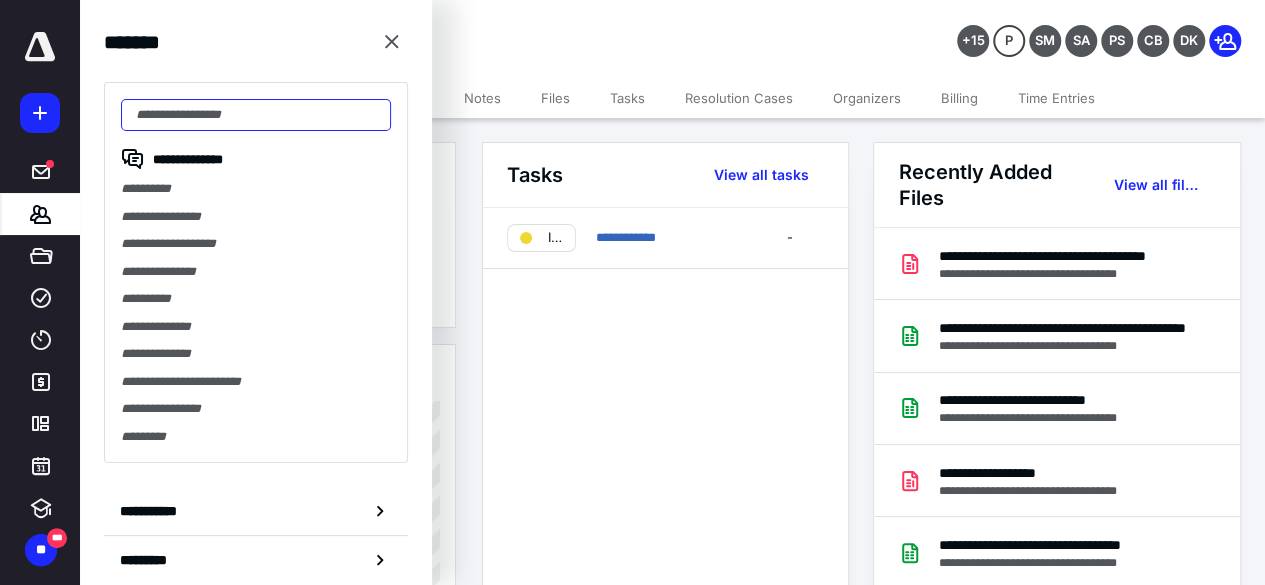 paste on "**********" 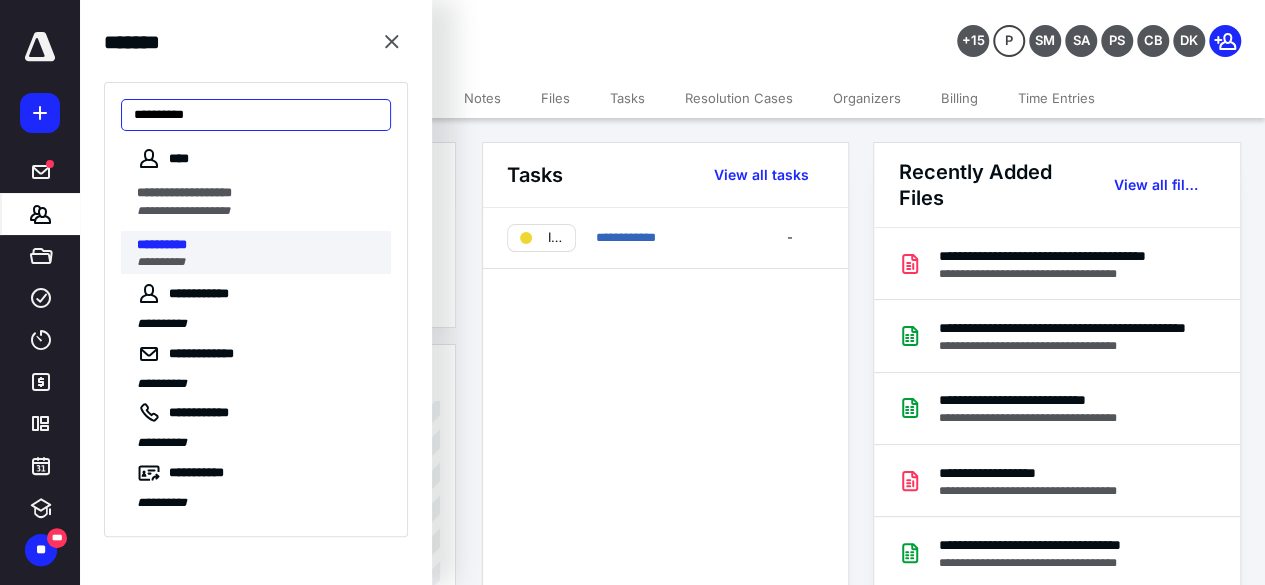 type on "**********" 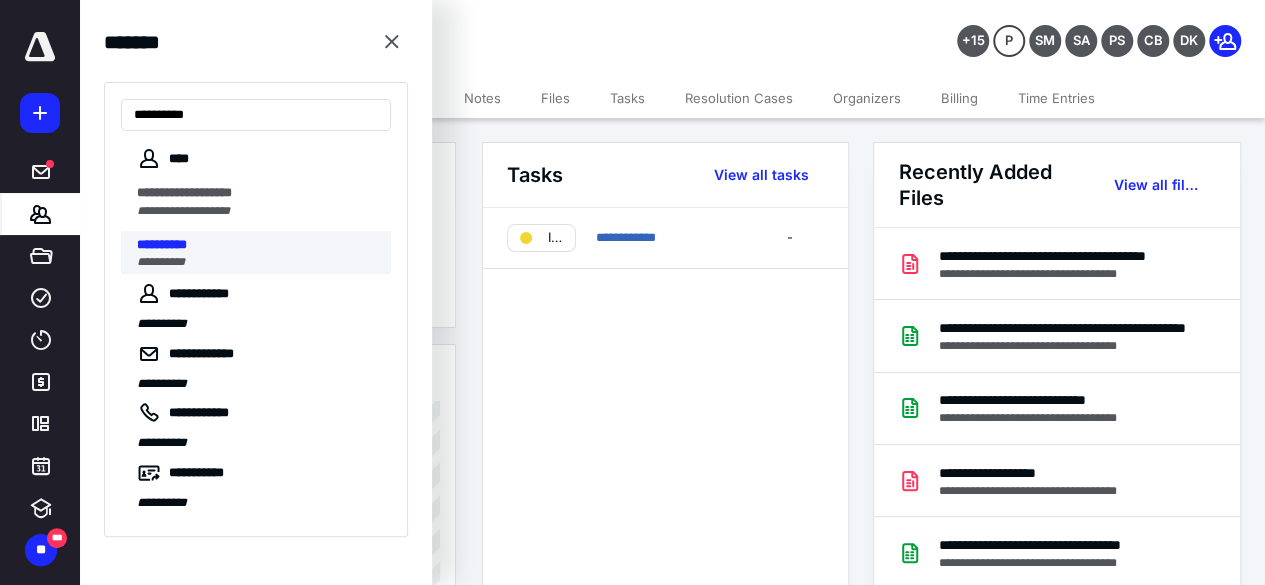 click on "**********" at bounding box center (258, 245) 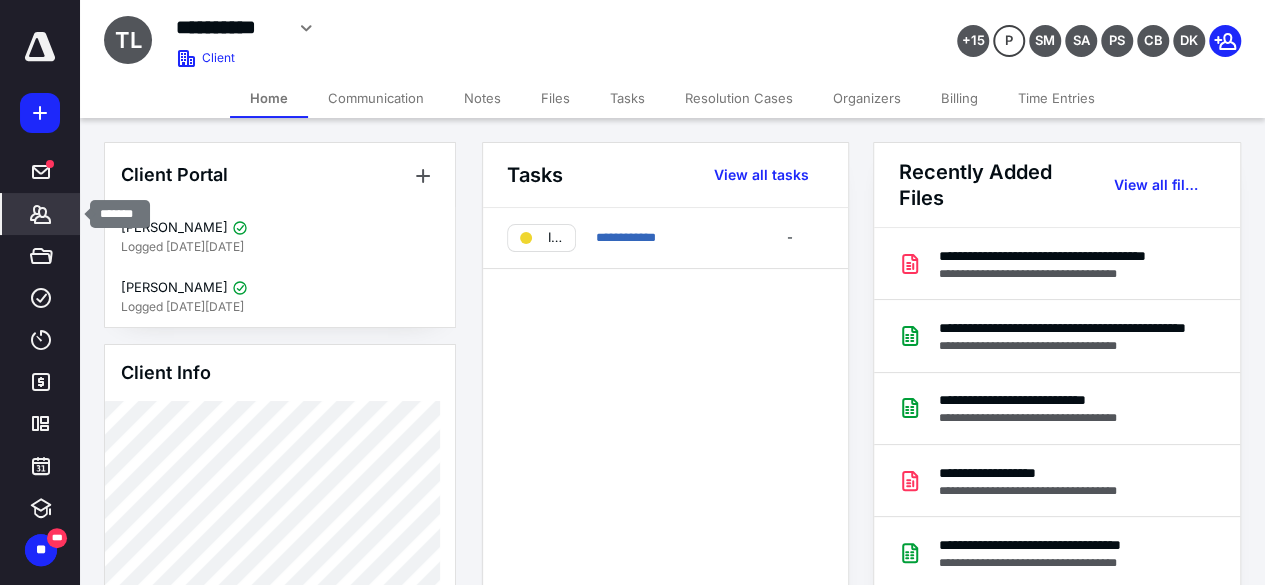 click on "*******" at bounding box center (41, 214) 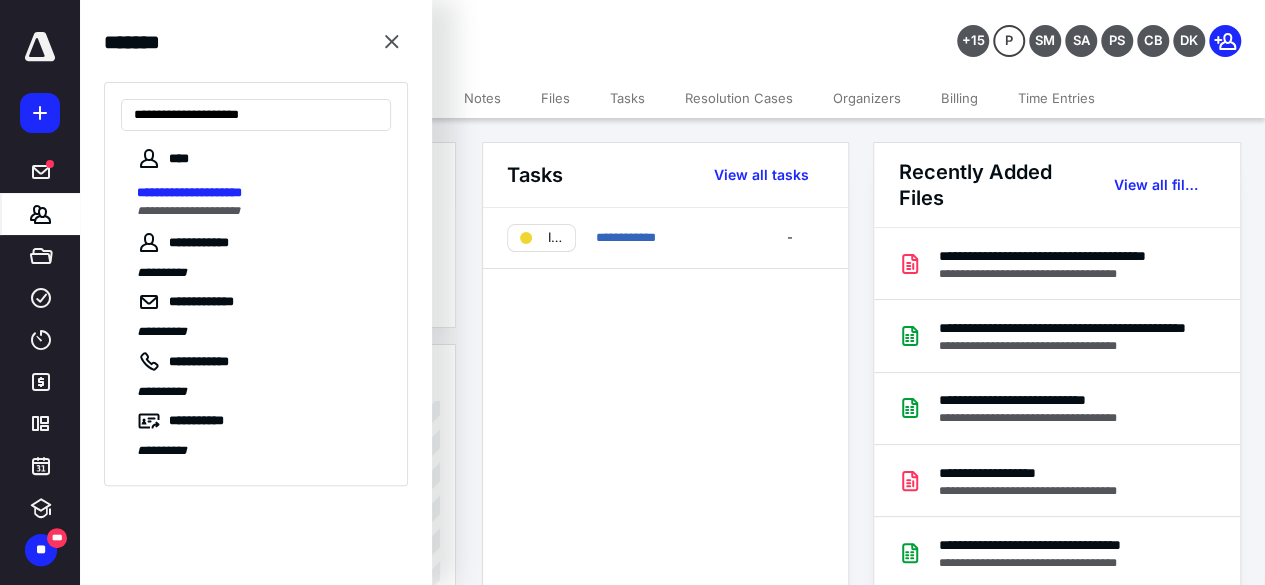 type on "**********" 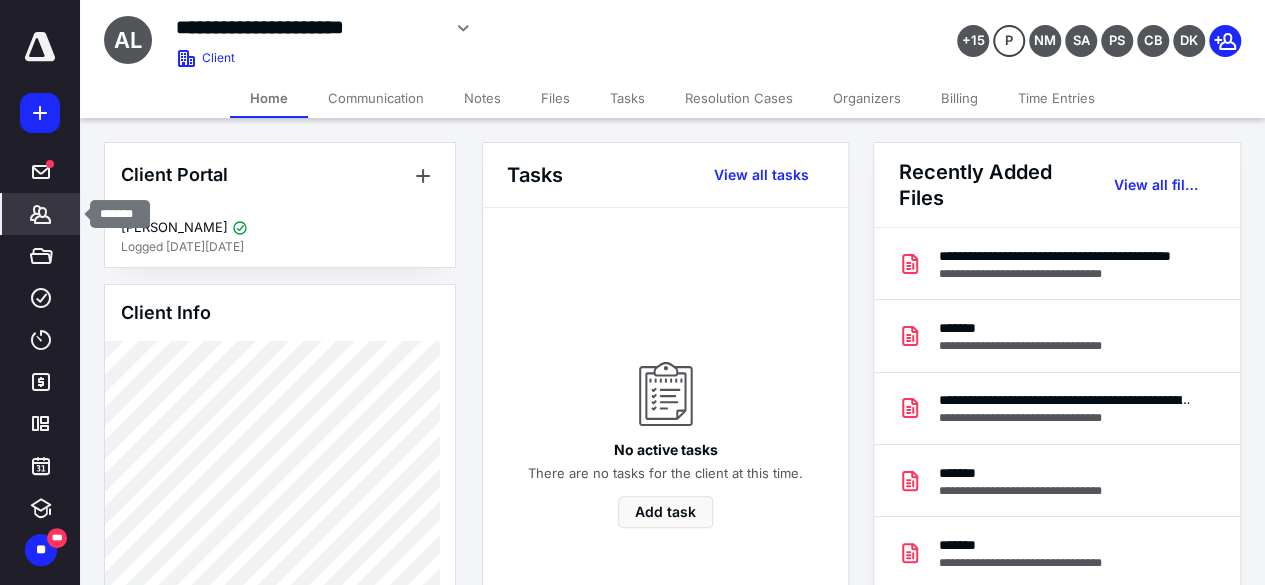 click 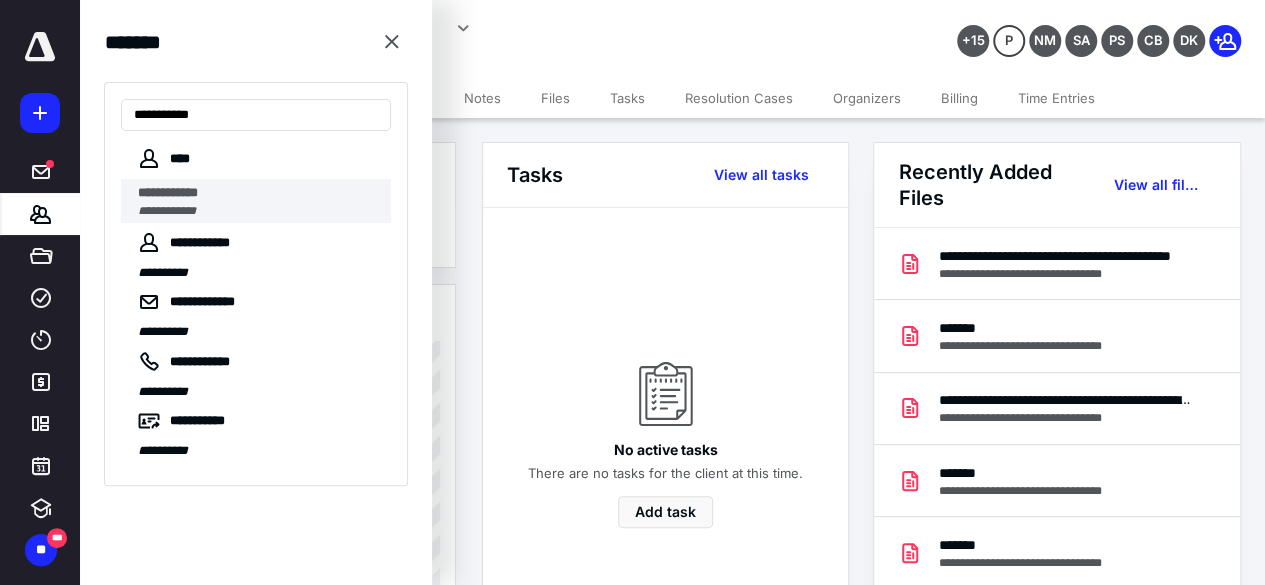 type on "**********" 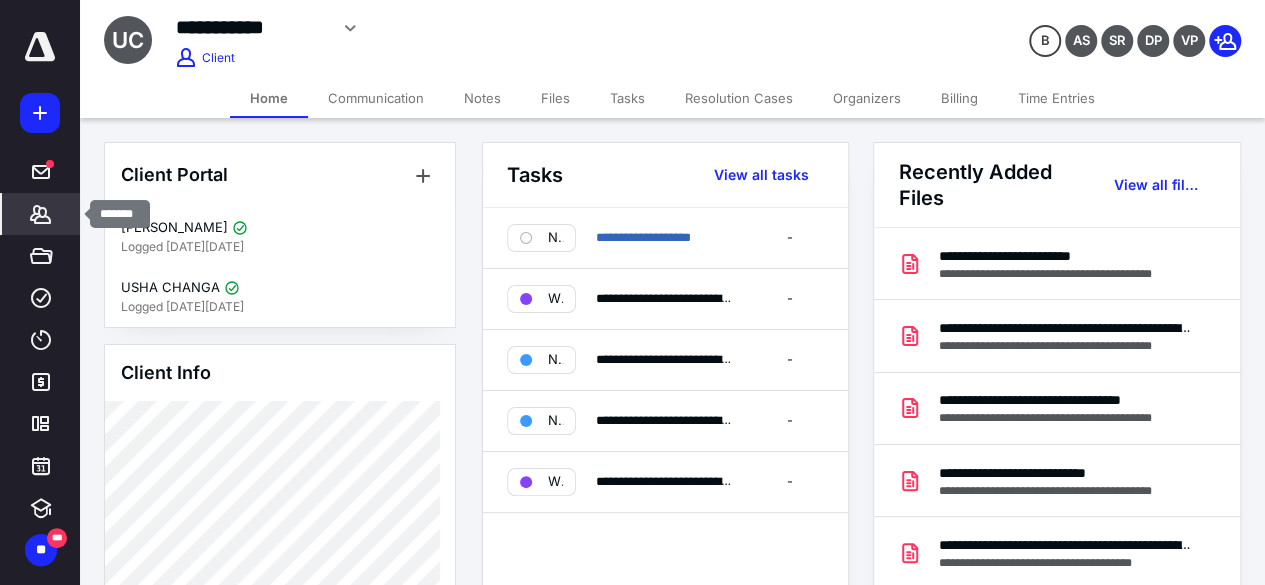 click 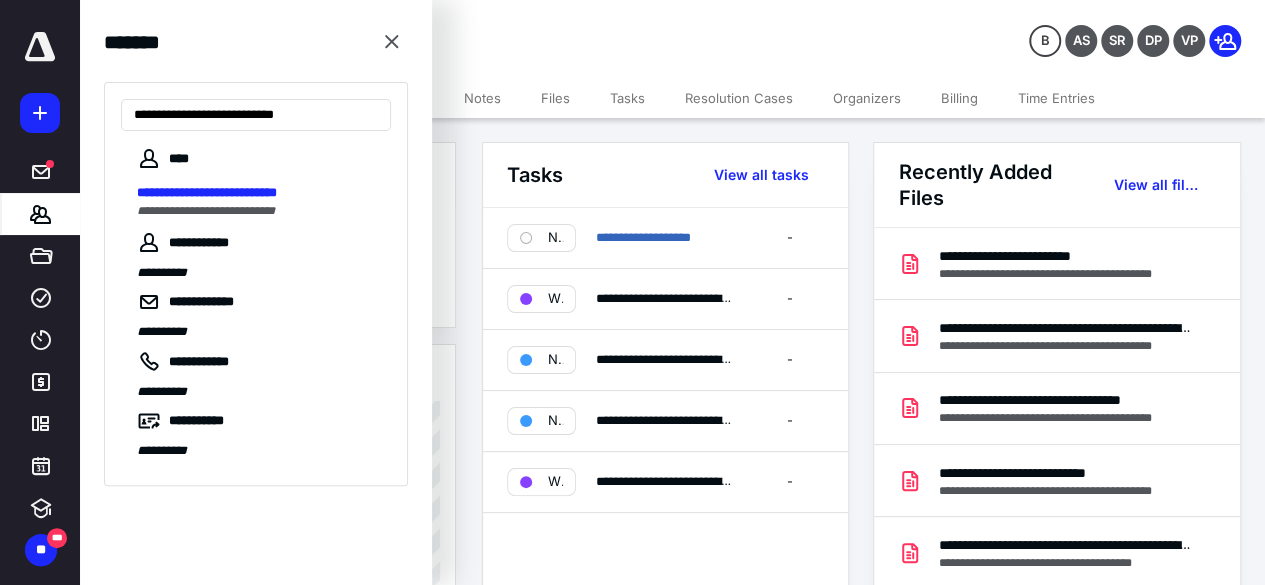 type on "**********" 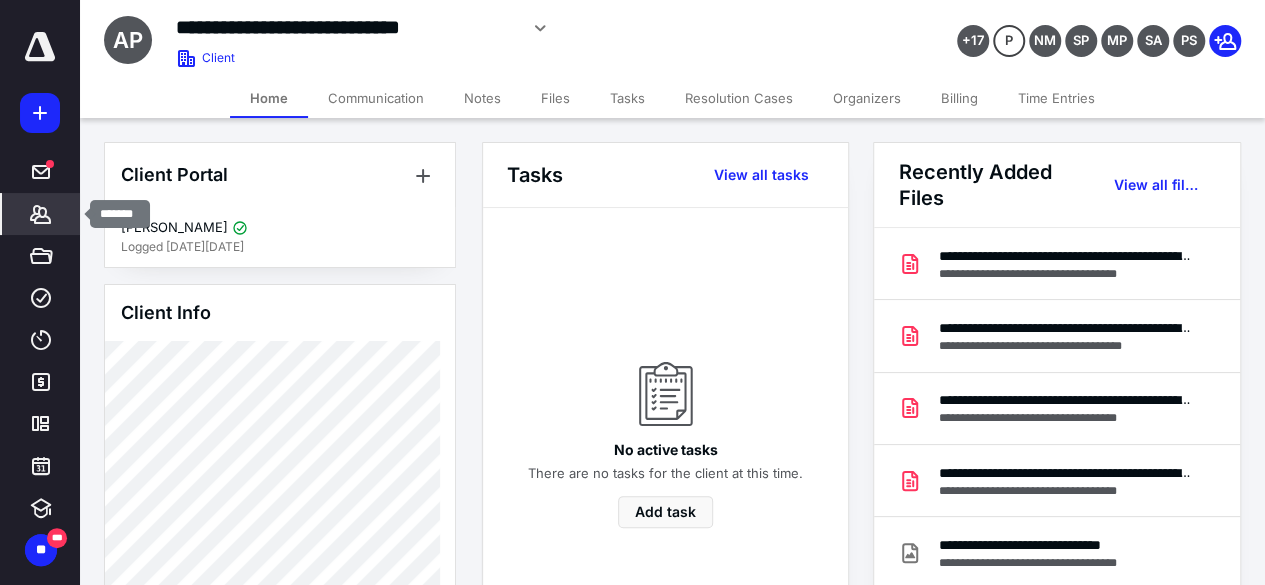 click 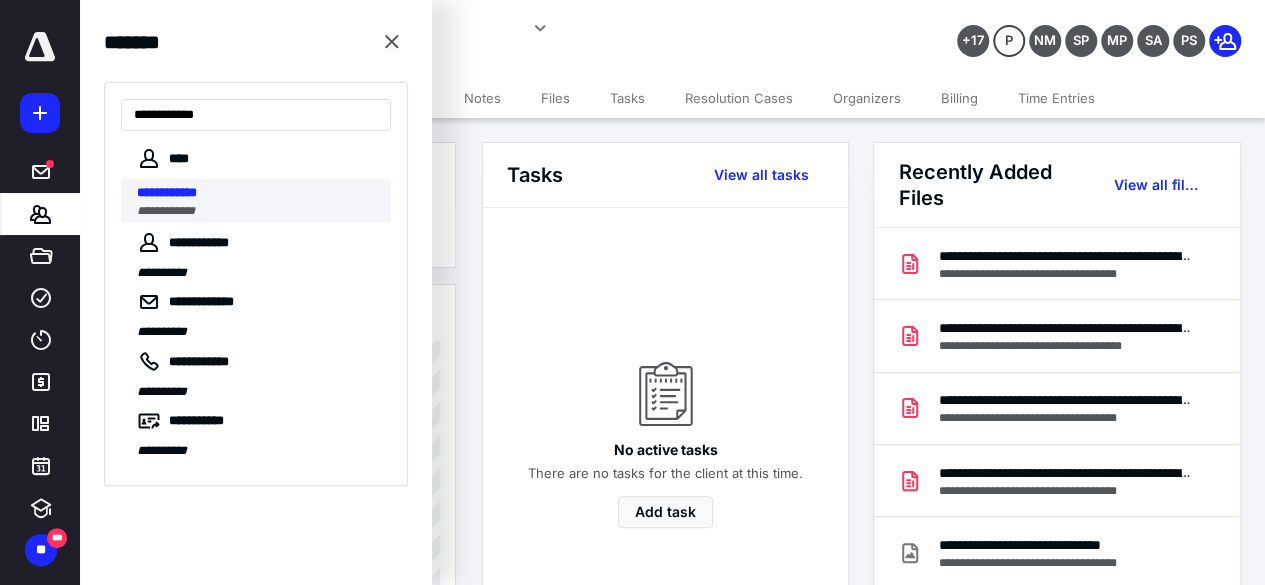 type on "**********" 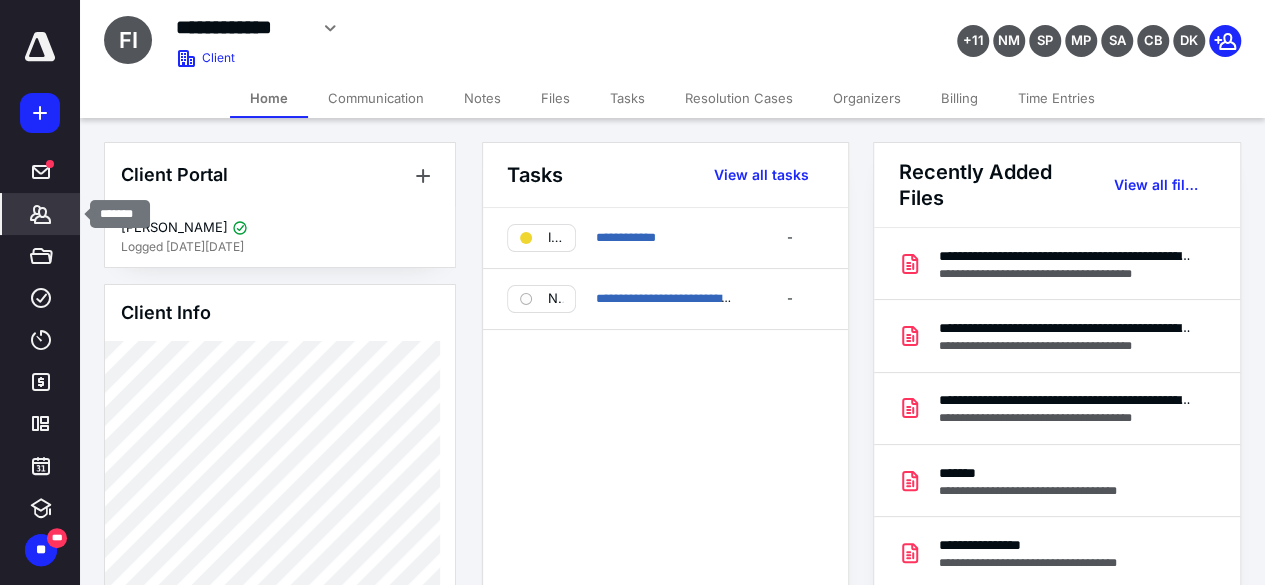 click on "*******" at bounding box center [41, 214] 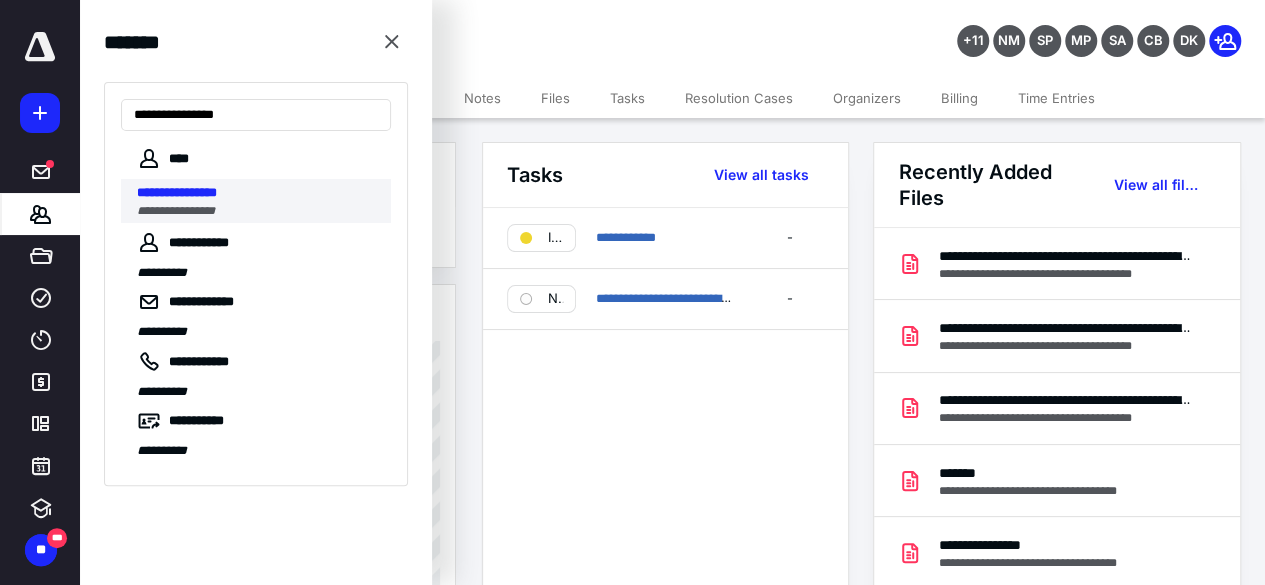 type on "**********" 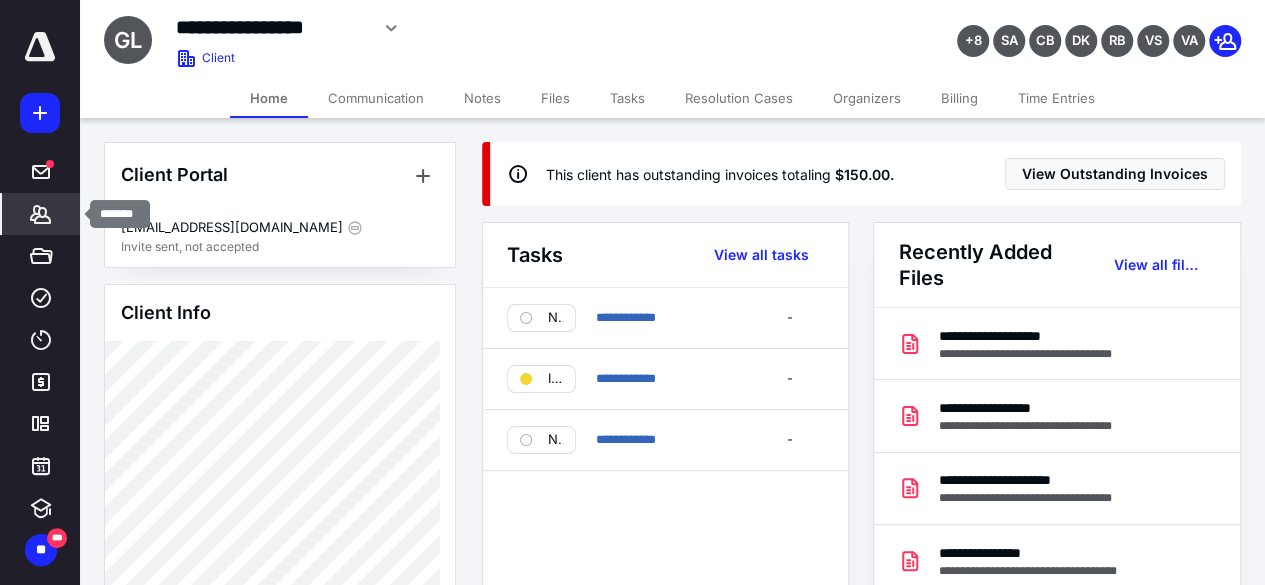 click on "*******" at bounding box center [41, 214] 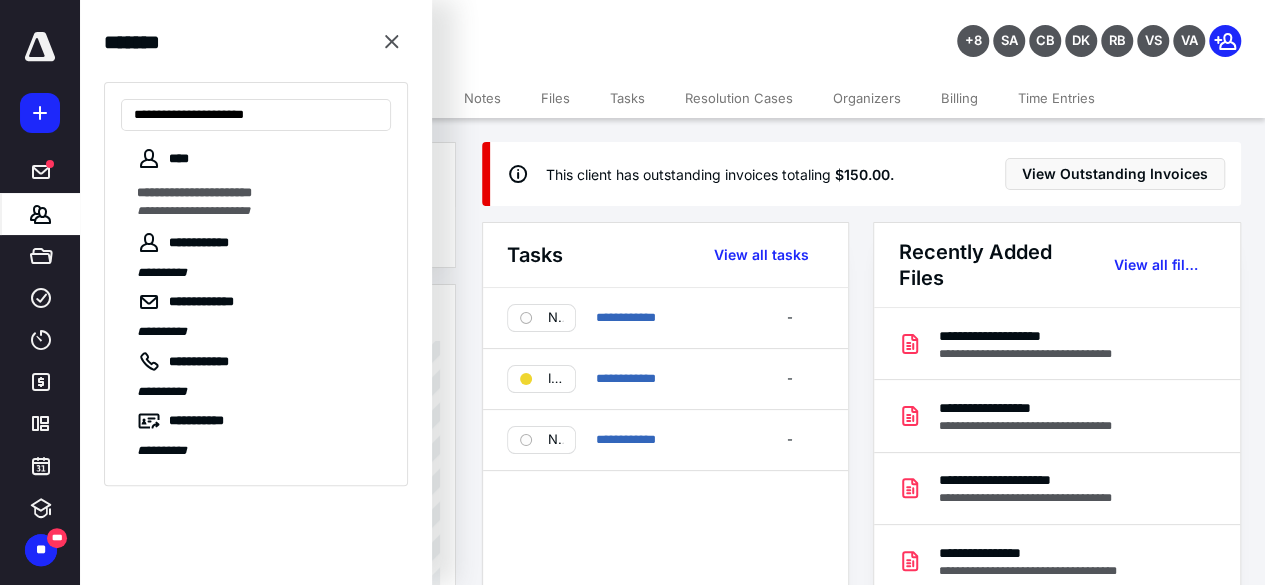 type on "**********" 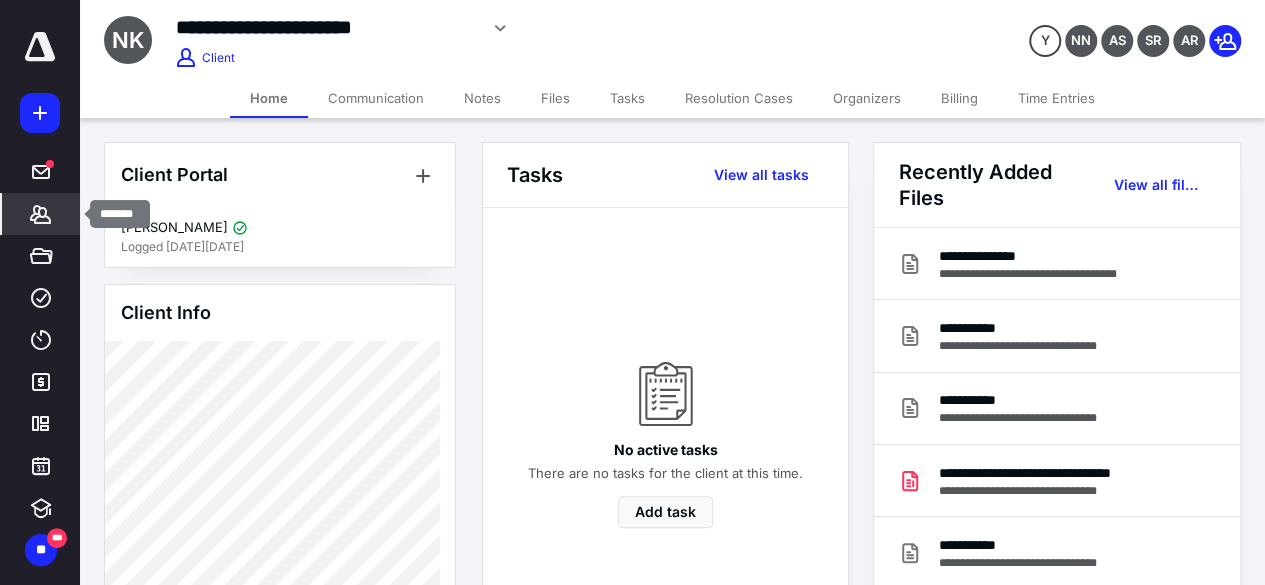 click 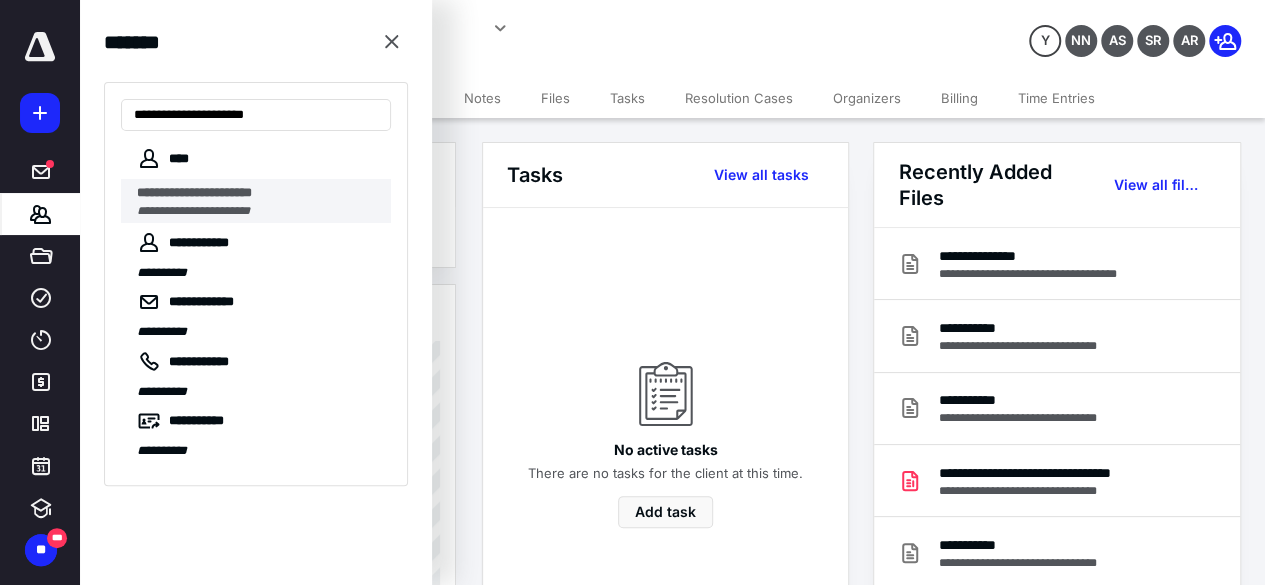 type on "**********" 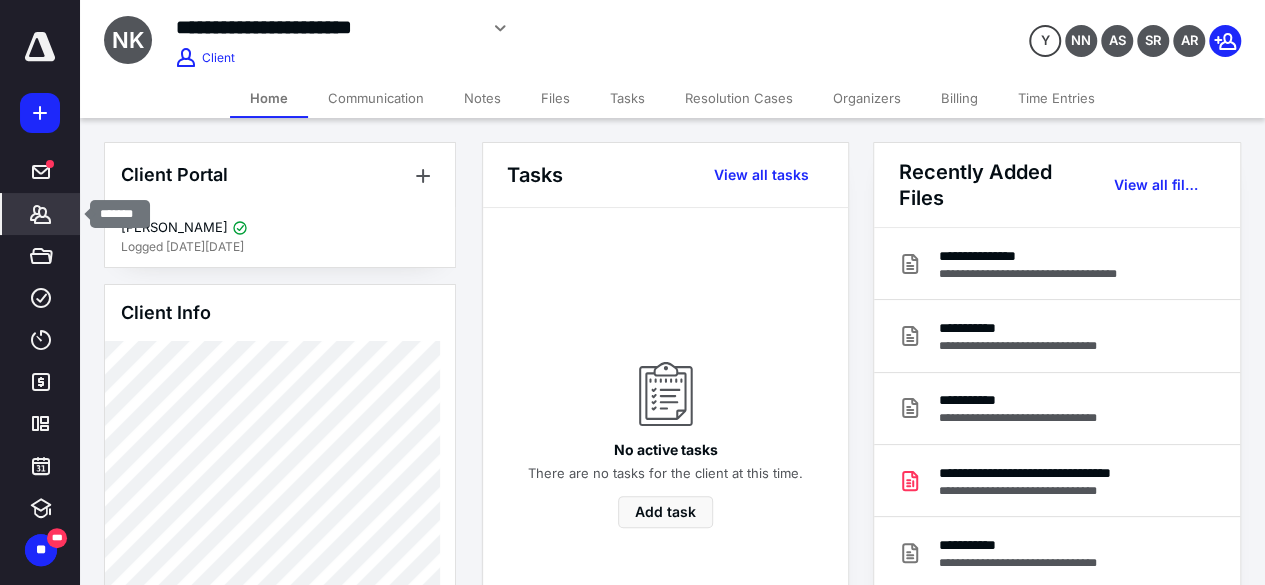 click 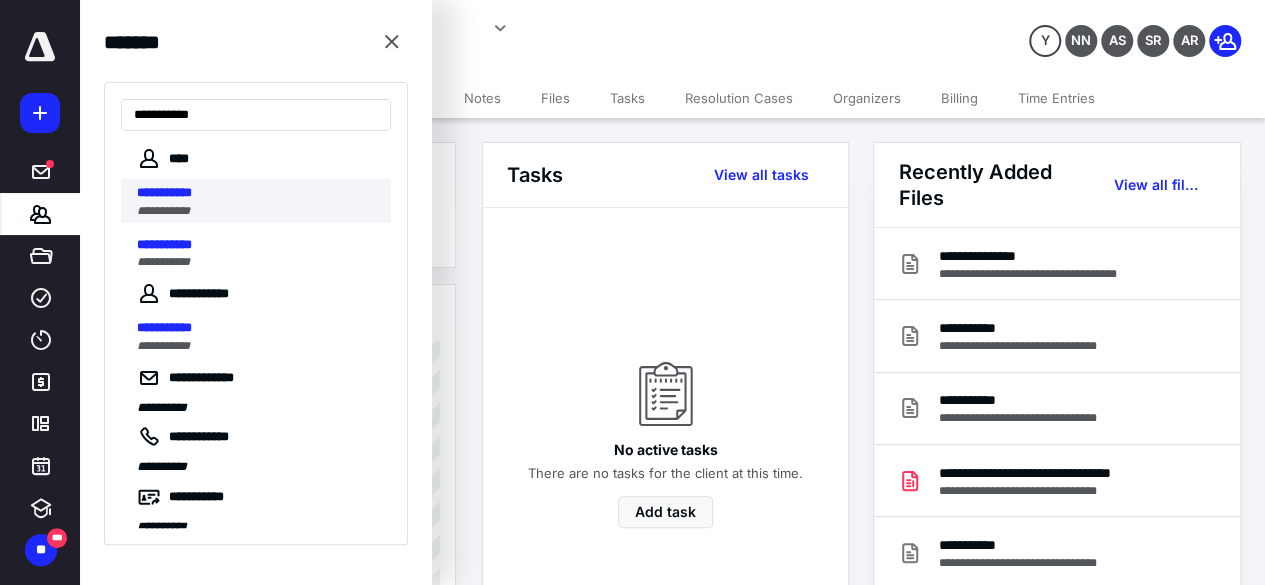 type on "**********" 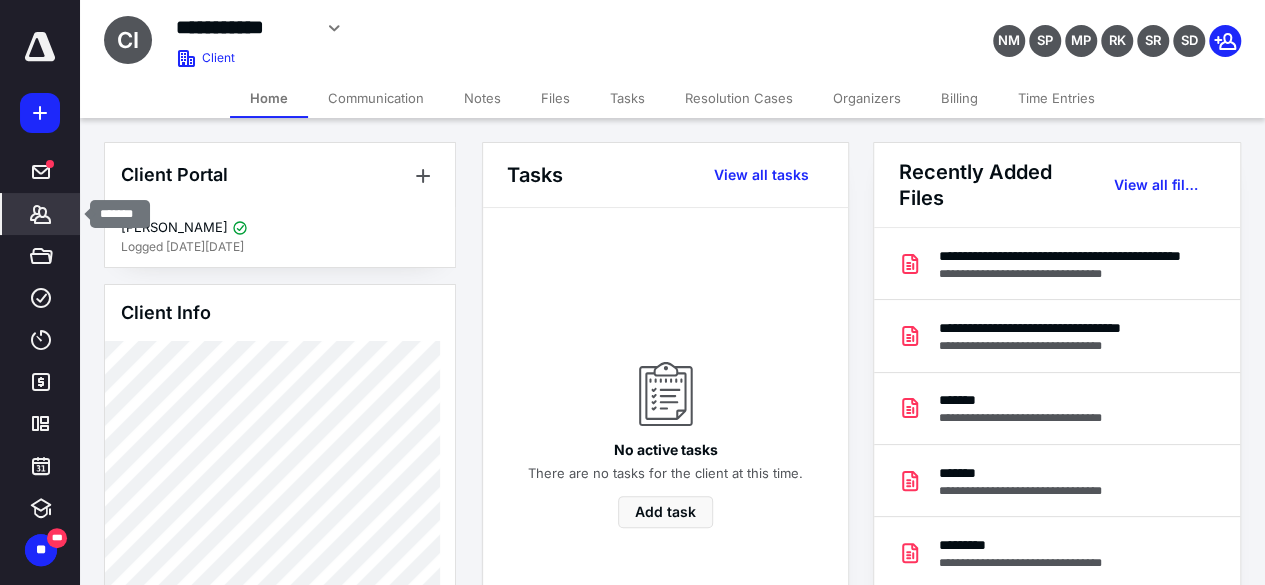 click on "*******" at bounding box center (41, 214) 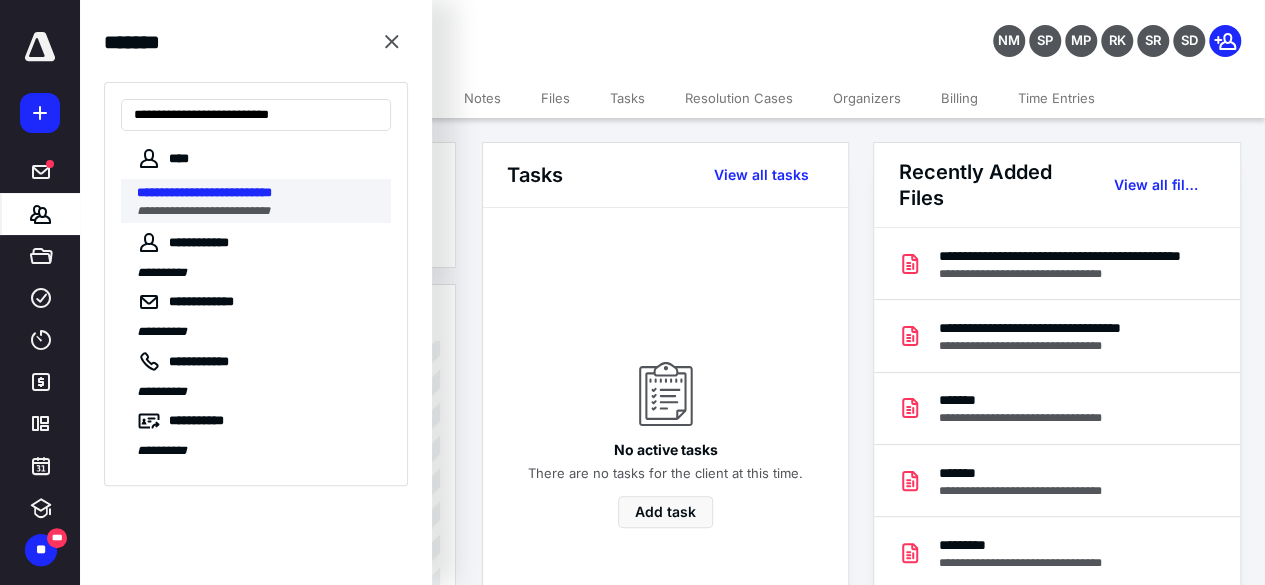 type on "**********" 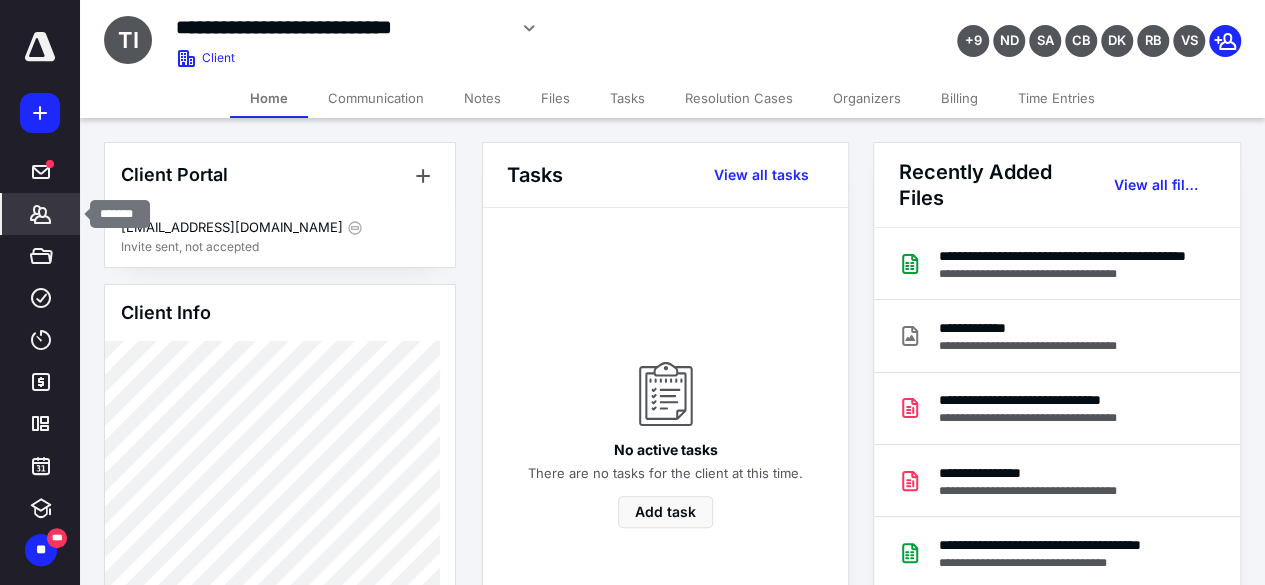 click 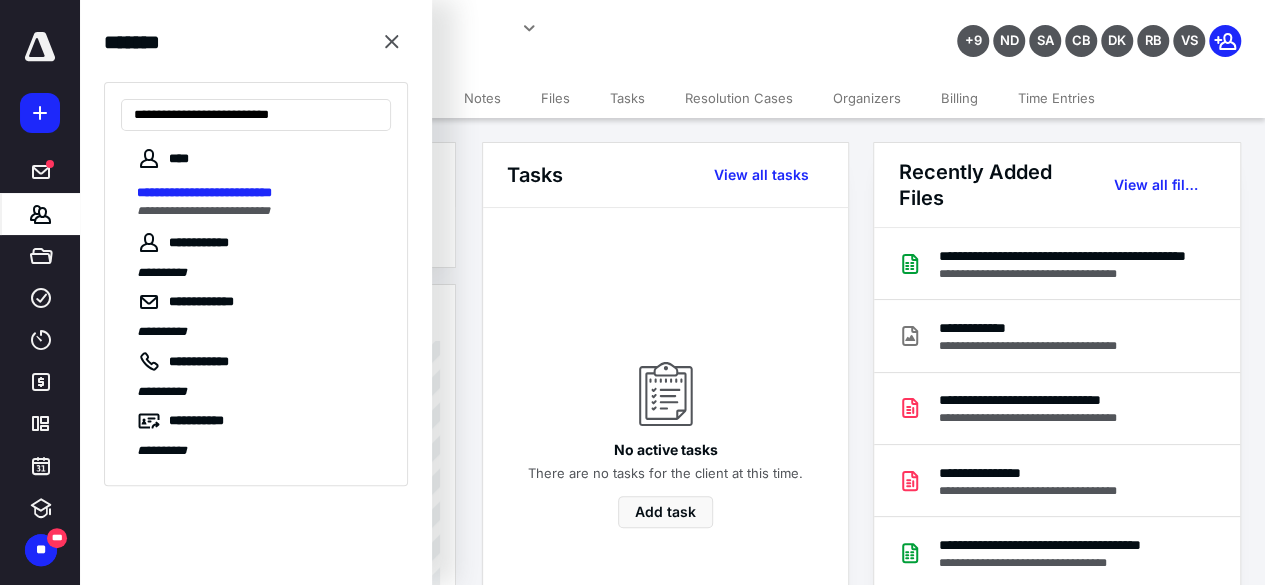 type on "**********" 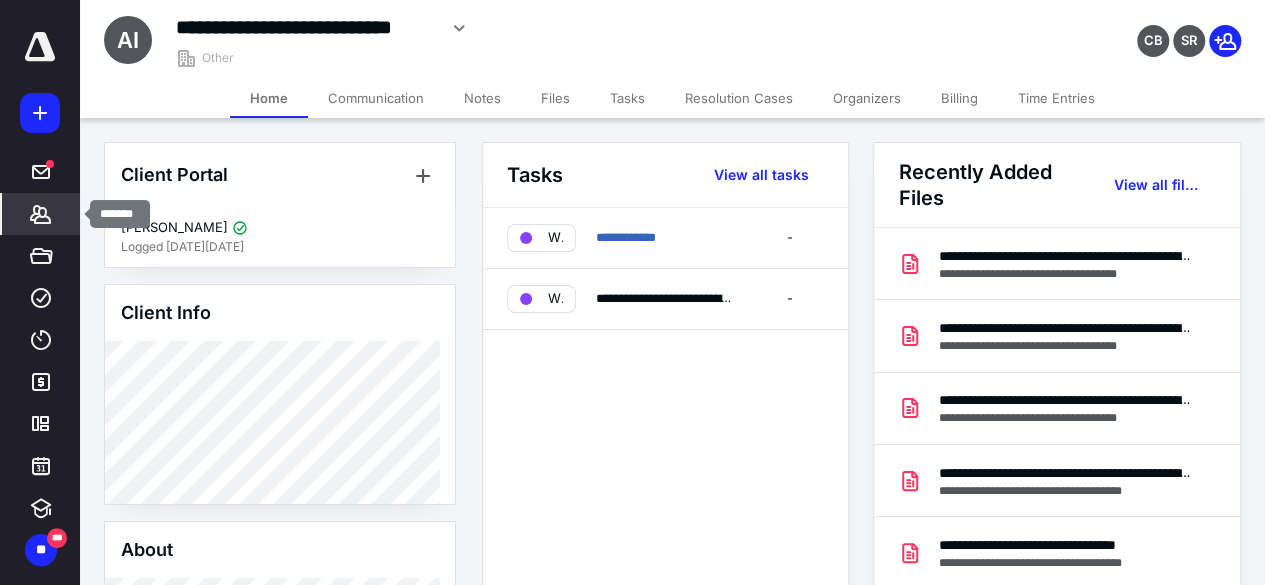 click 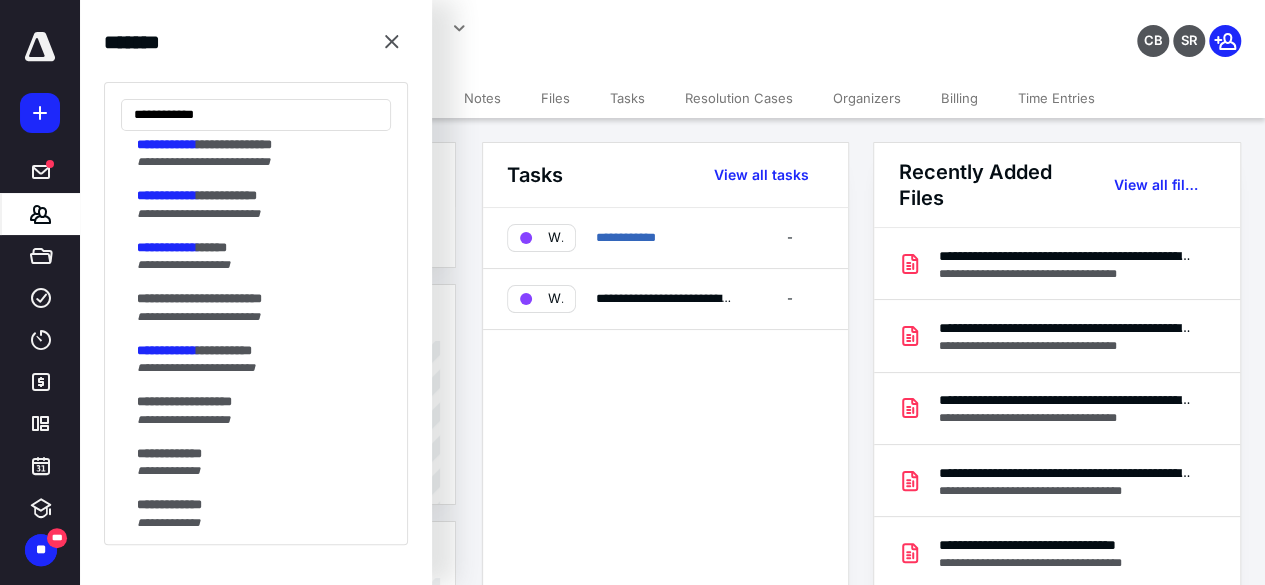 scroll, scrollTop: 223, scrollLeft: 0, axis: vertical 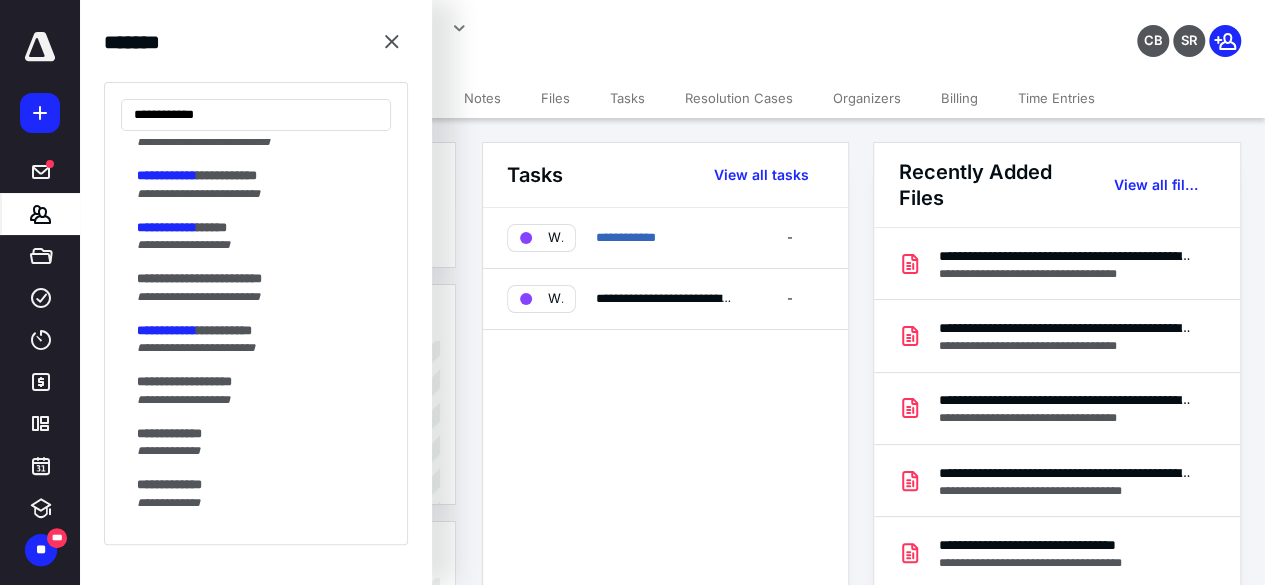 type on "**********" 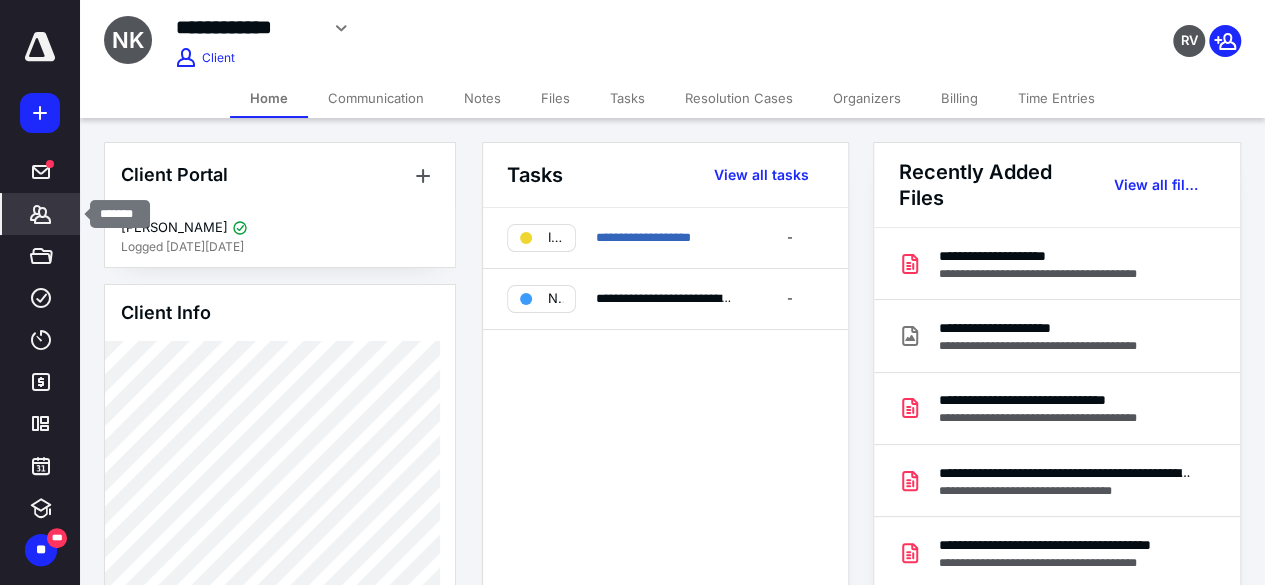 click on "*******" at bounding box center [41, 214] 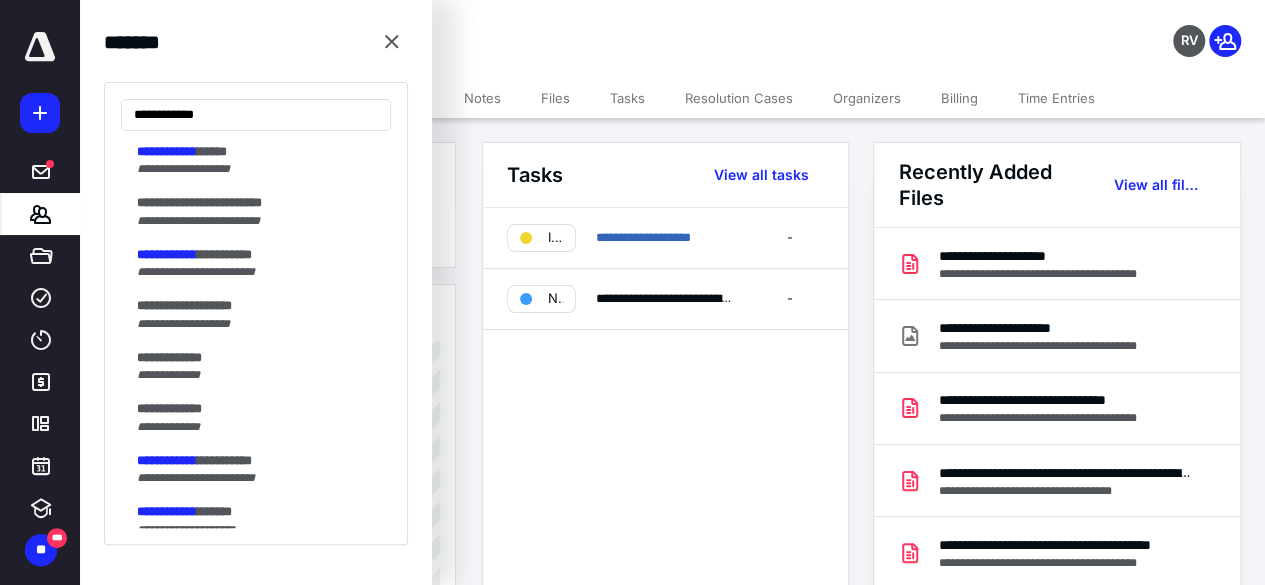 scroll, scrollTop: 300, scrollLeft: 0, axis: vertical 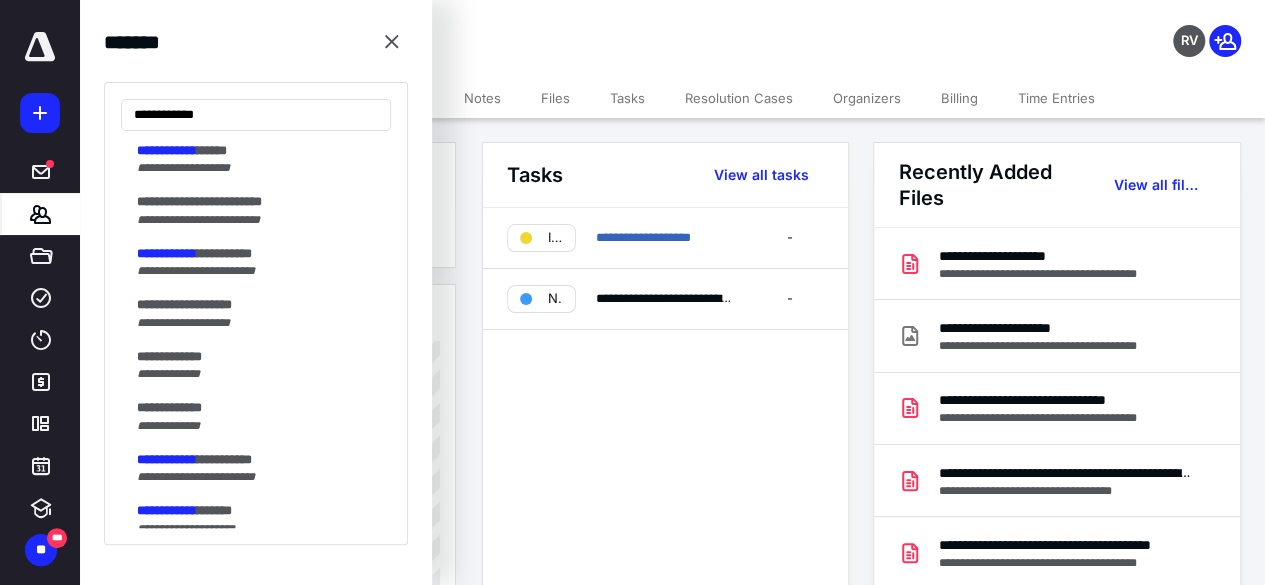 type on "**********" 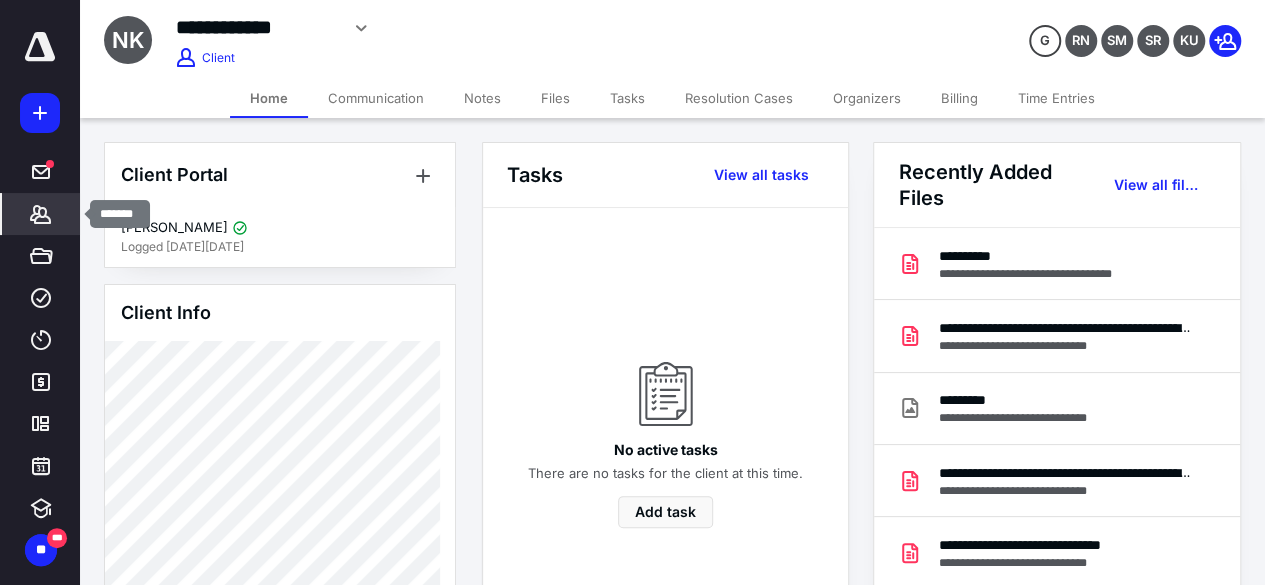 click 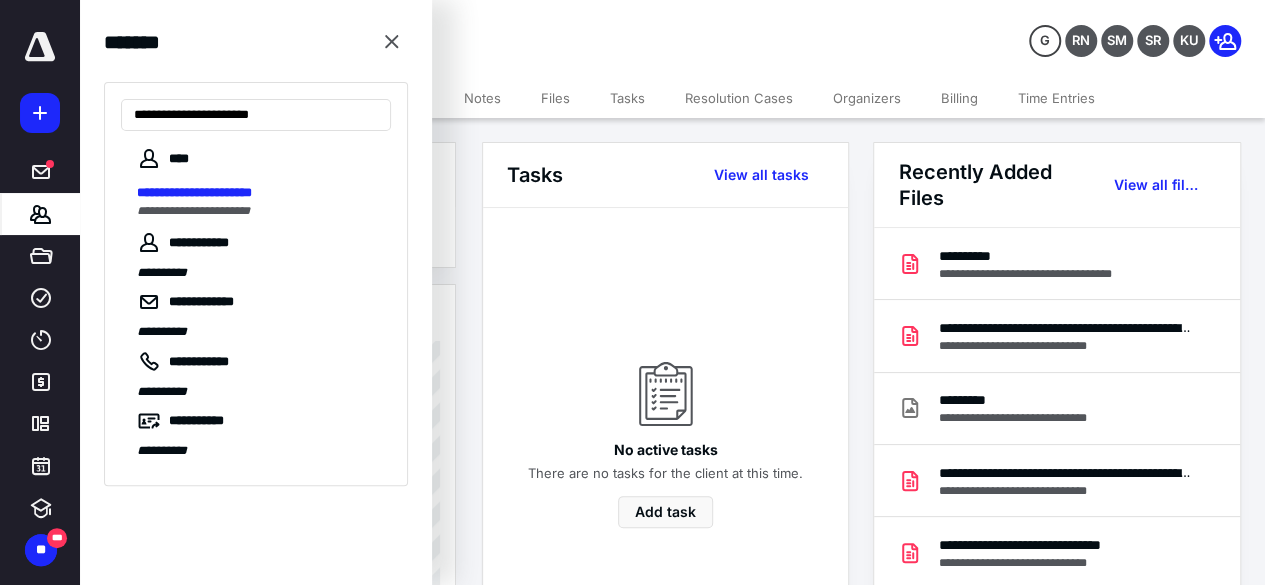 type on "**********" 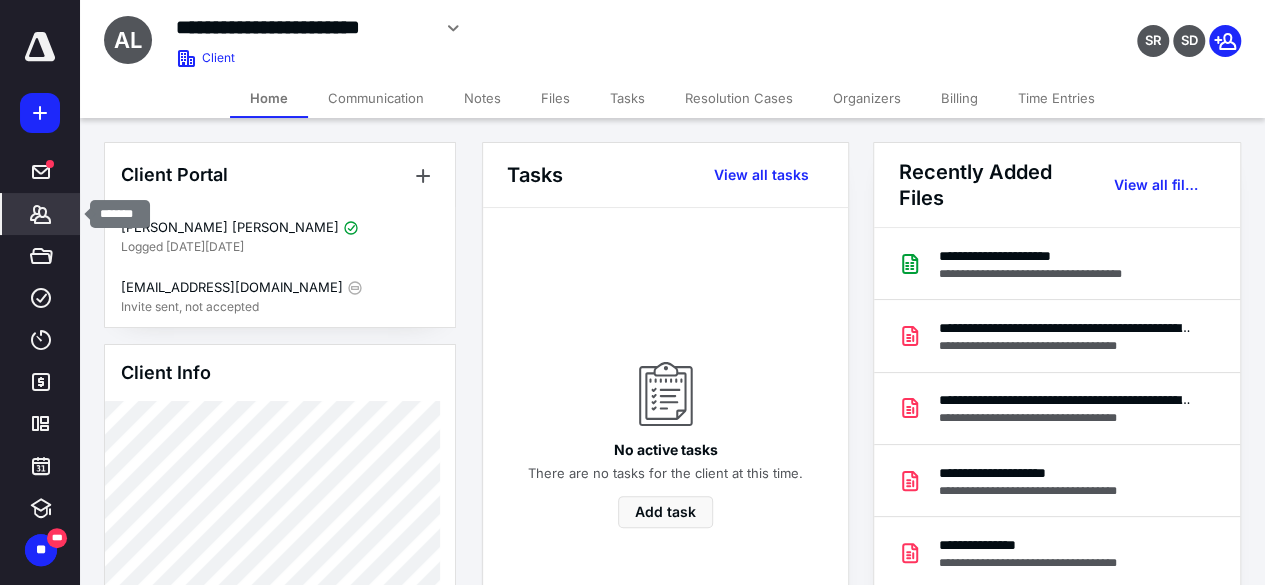 click on "*******" at bounding box center (41, 214) 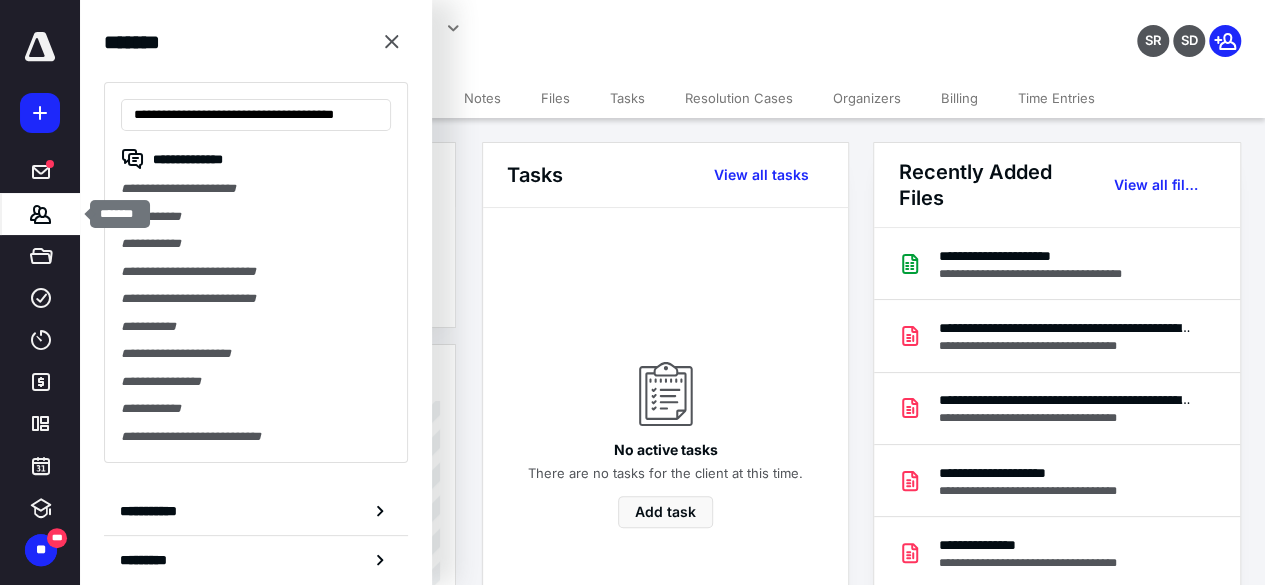 scroll, scrollTop: 0, scrollLeft: 20, axis: horizontal 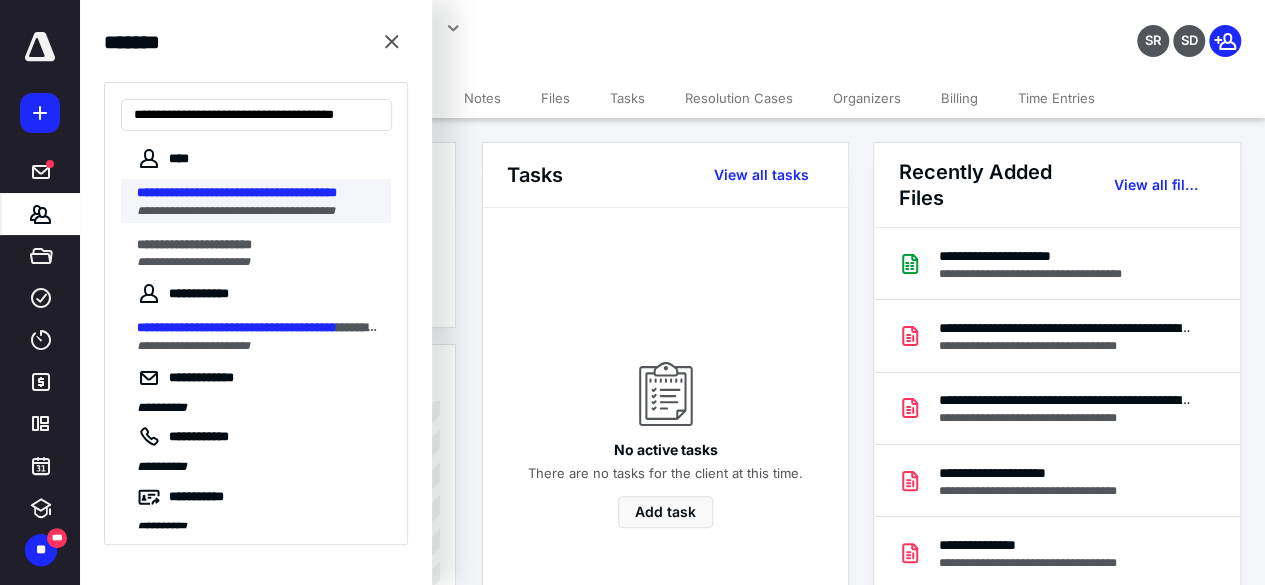 type on "**********" 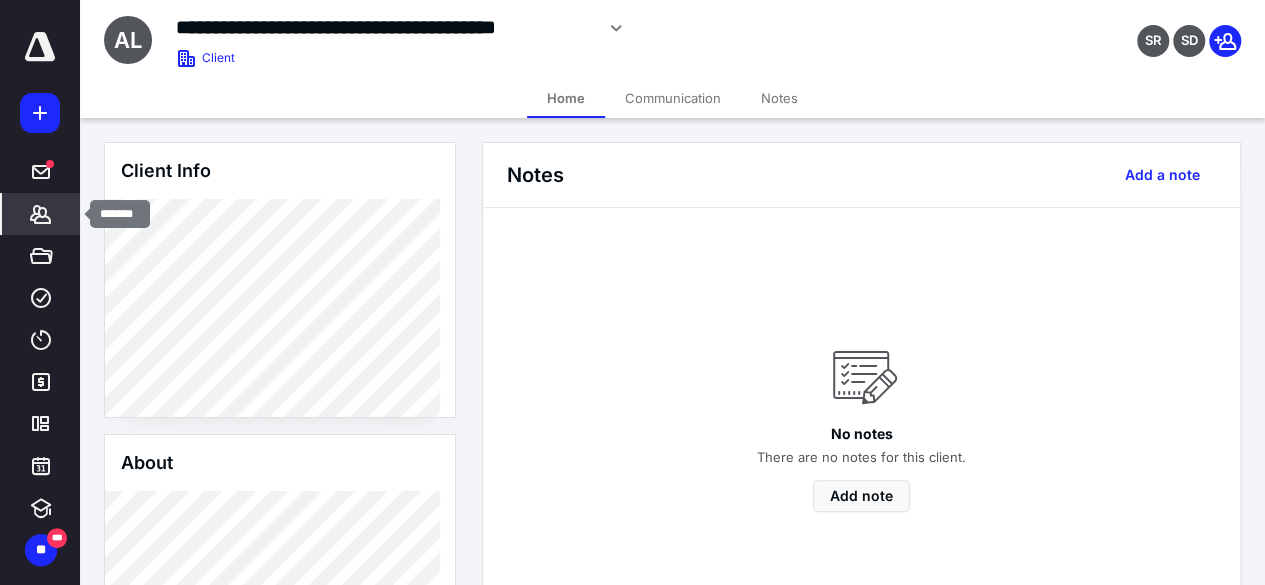 click 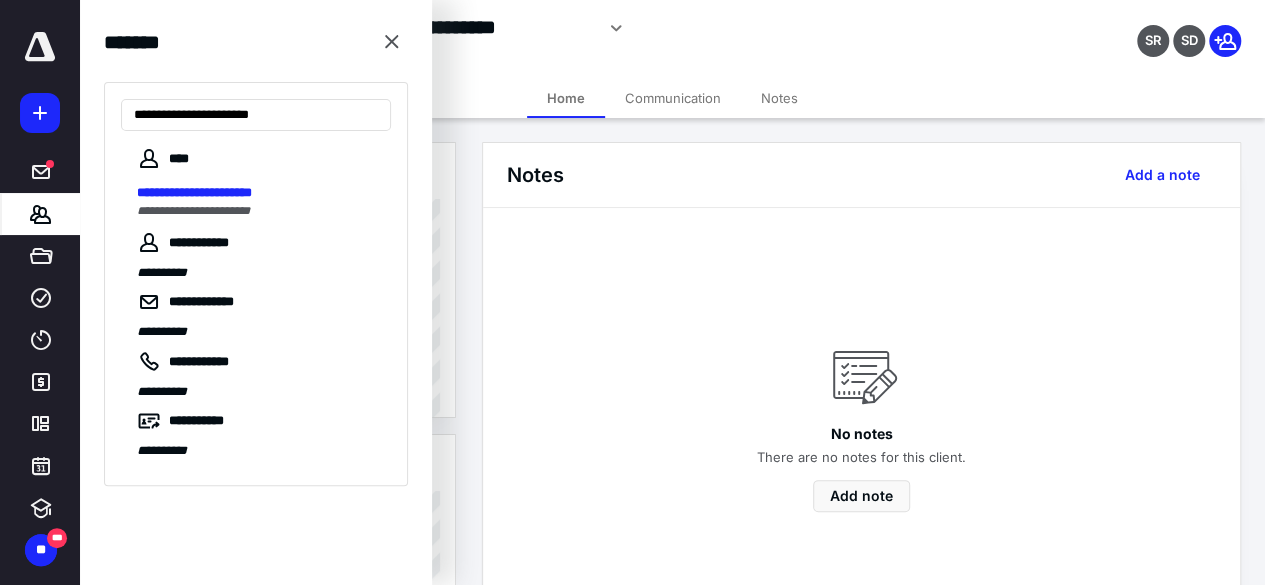 type on "**********" 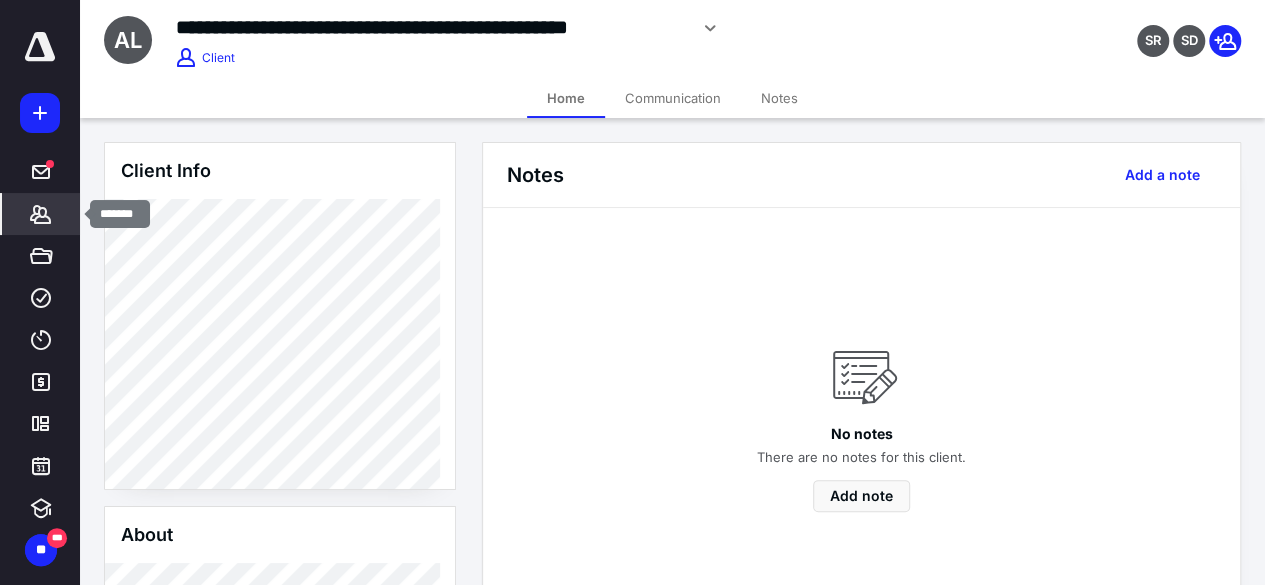 click 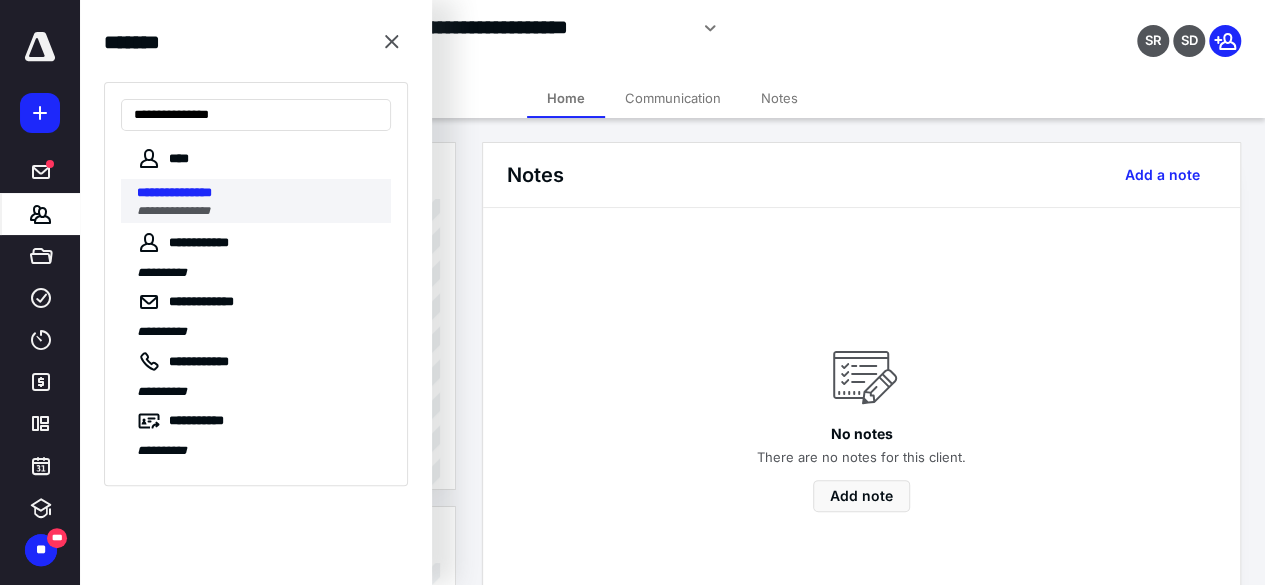 type on "**********" 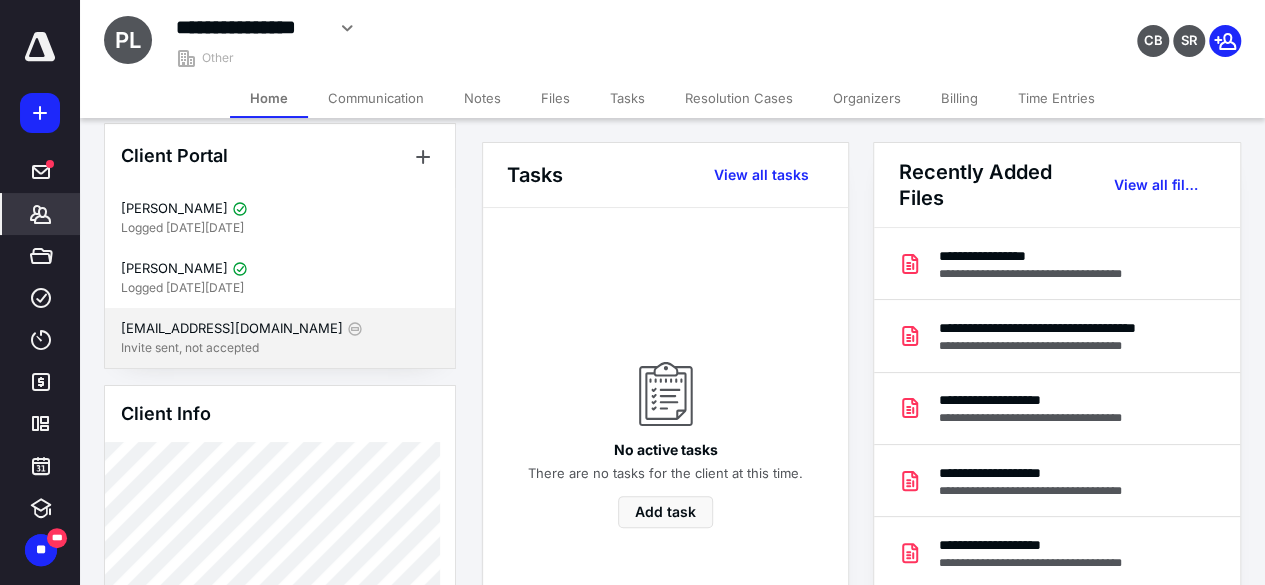 scroll, scrollTop: 16, scrollLeft: 0, axis: vertical 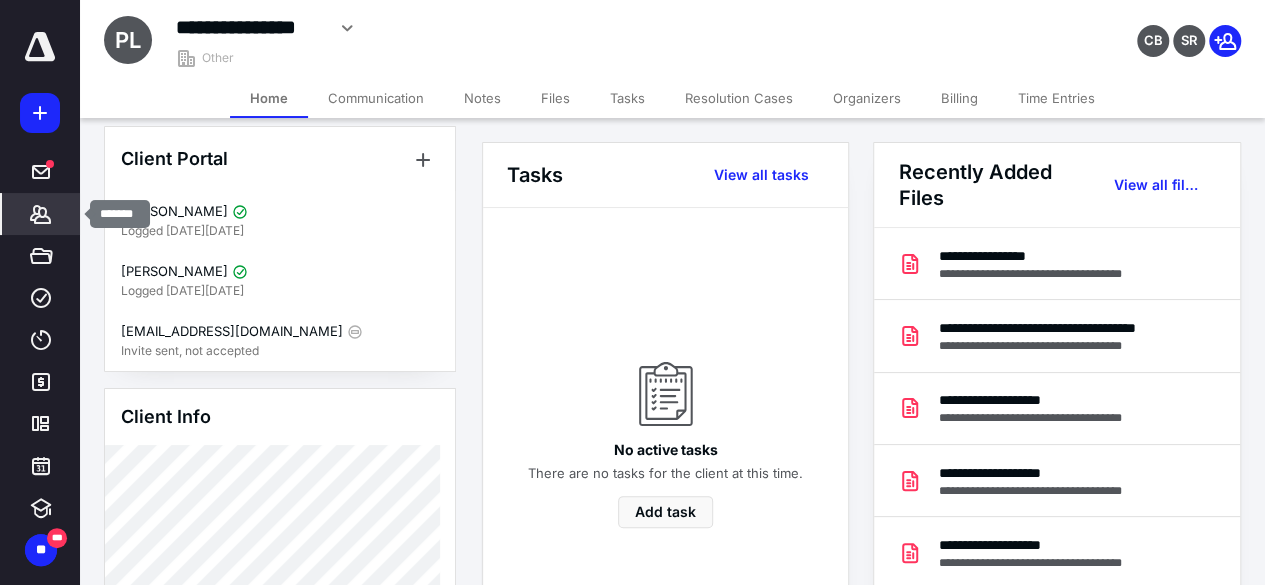 click 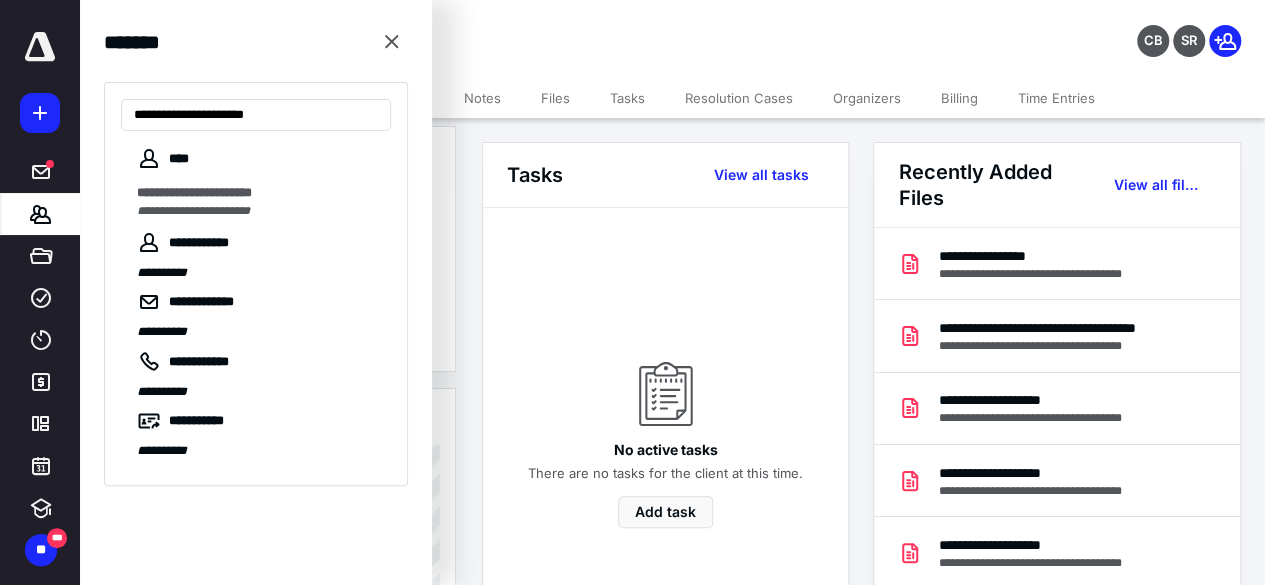 type on "**********" 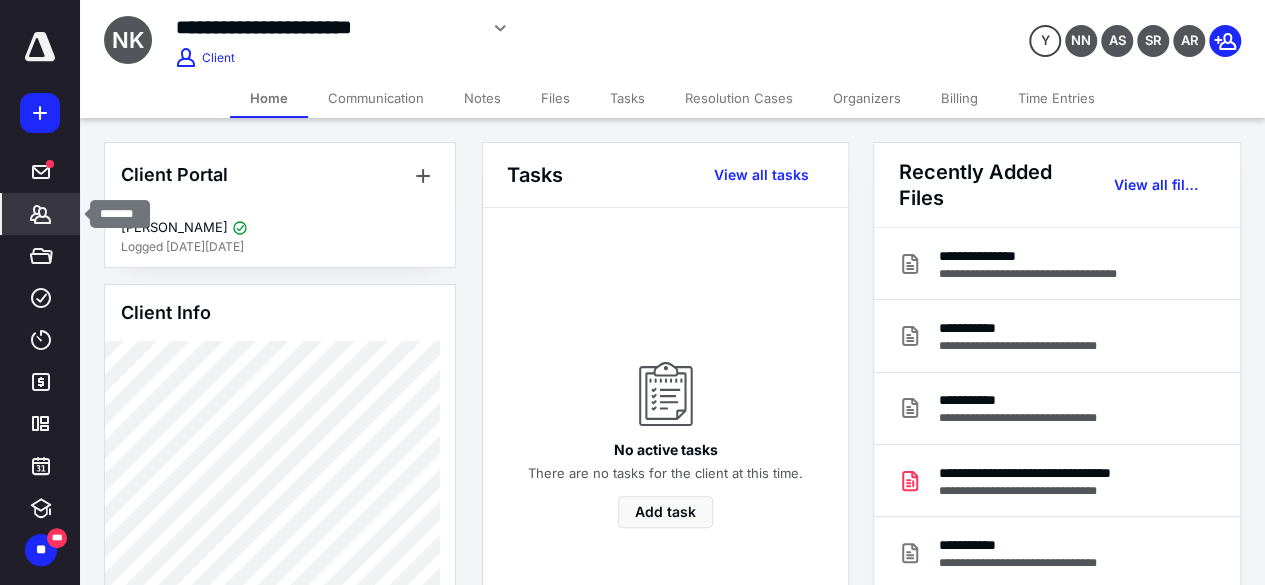 click 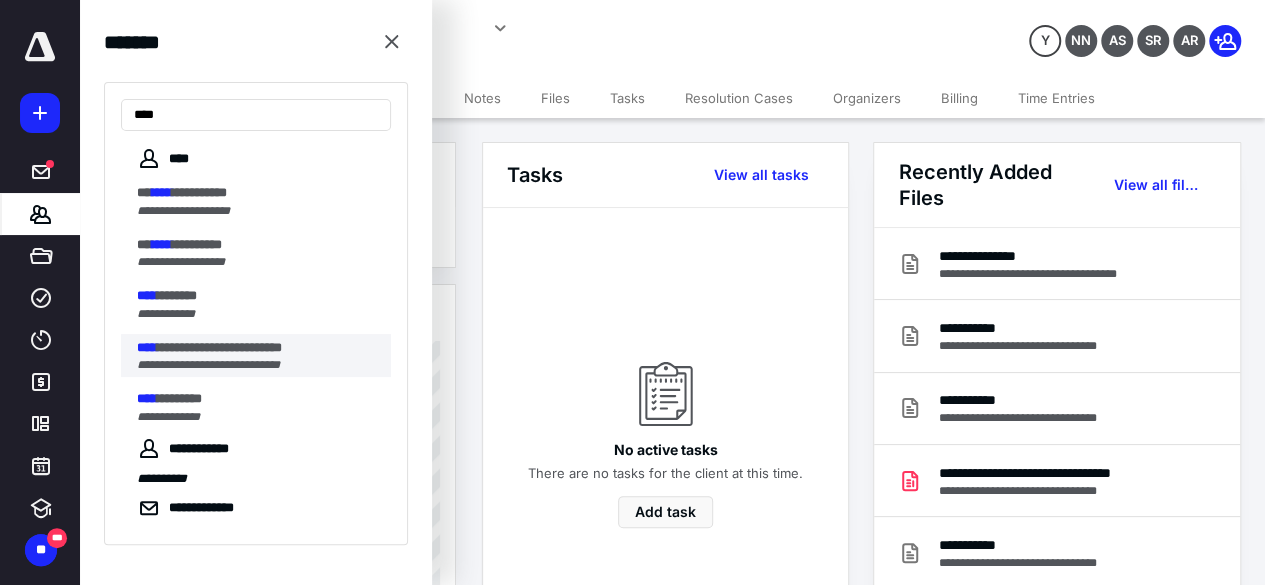 type on "****" 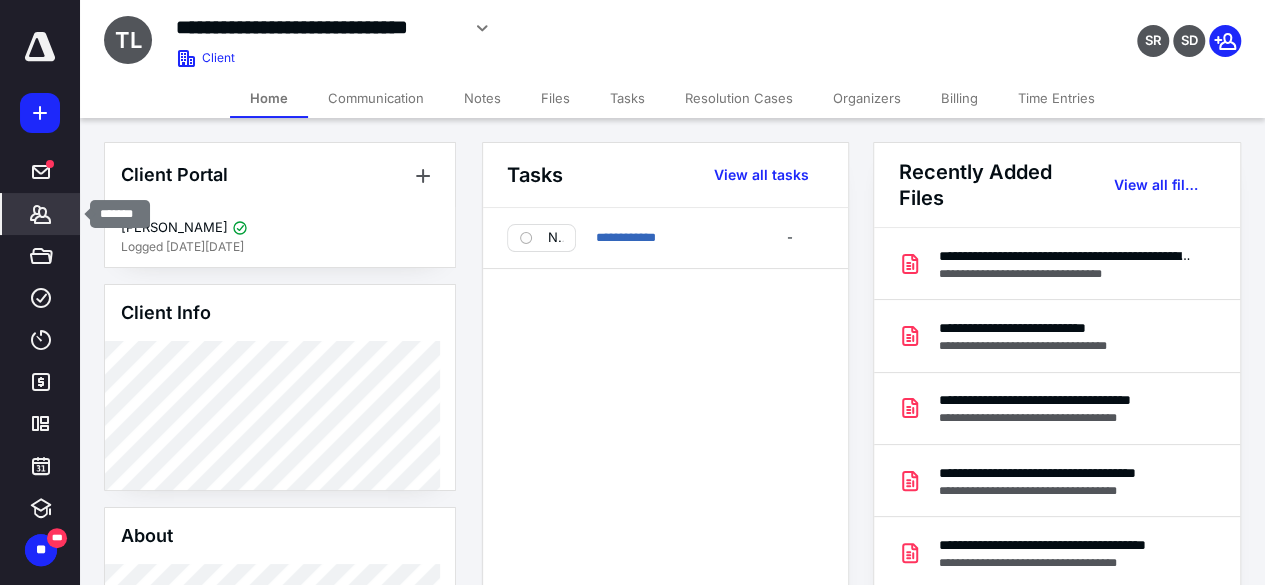 click 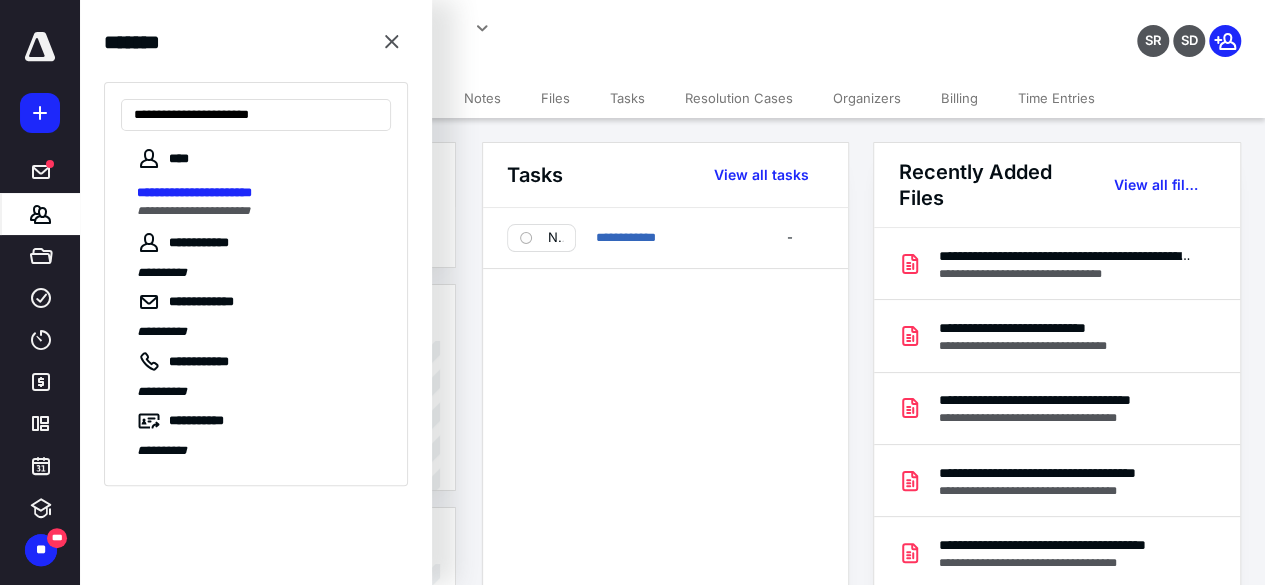 type on "**********" 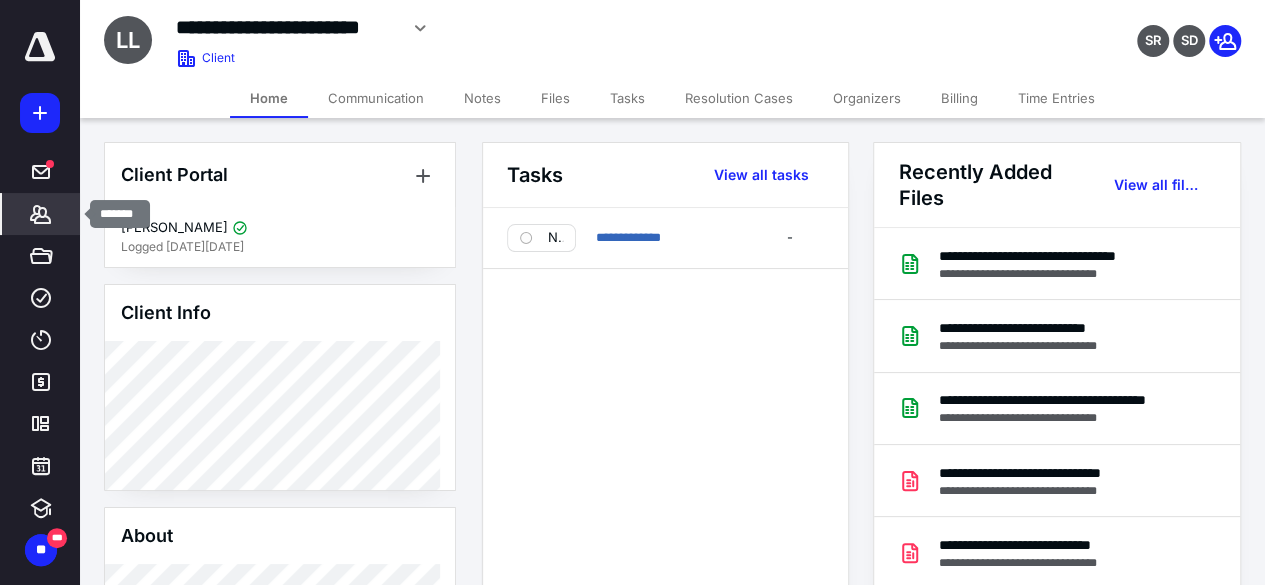 click 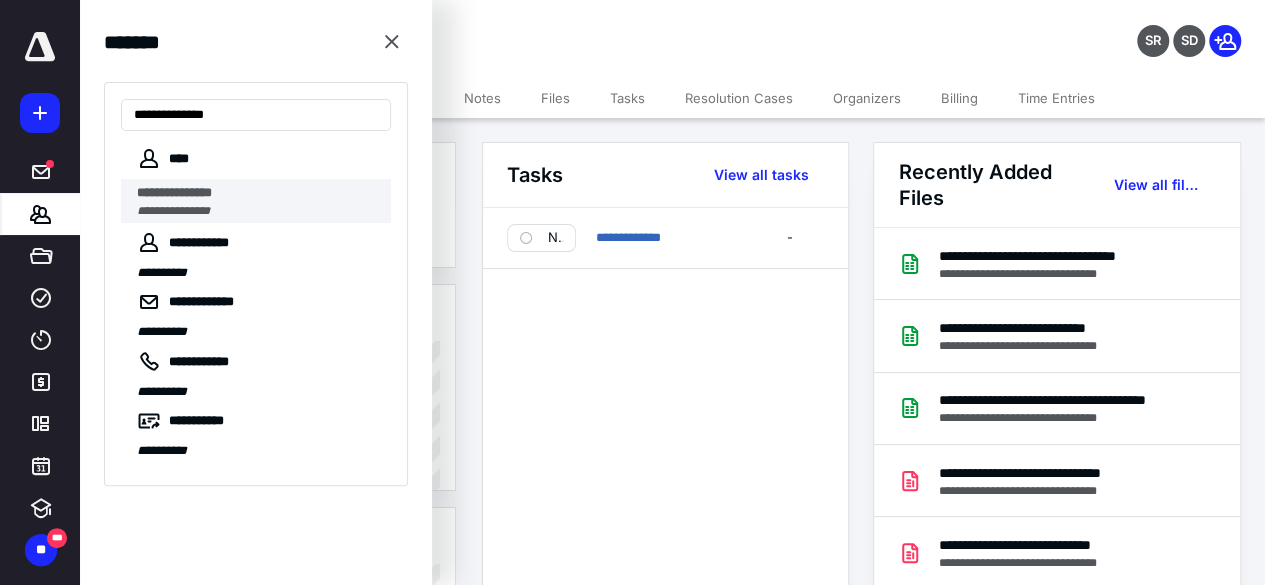 type on "**********" 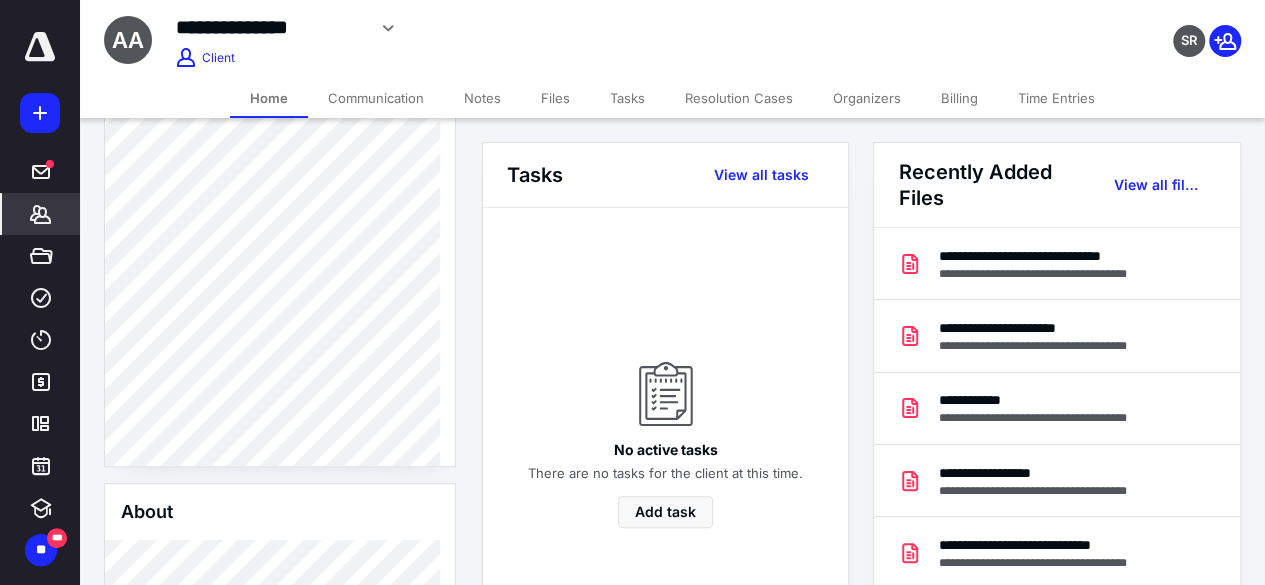 scroll, scrollTop: 0, scrollLeft: 0, axis: both 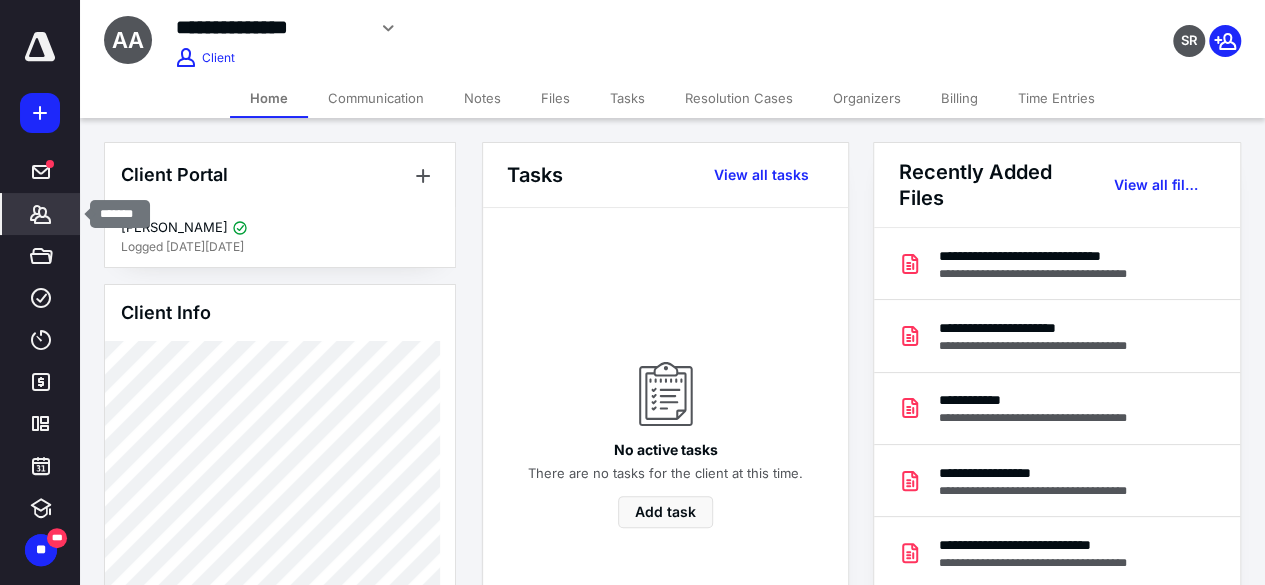click on "*******" at bounding box center [41, 214] 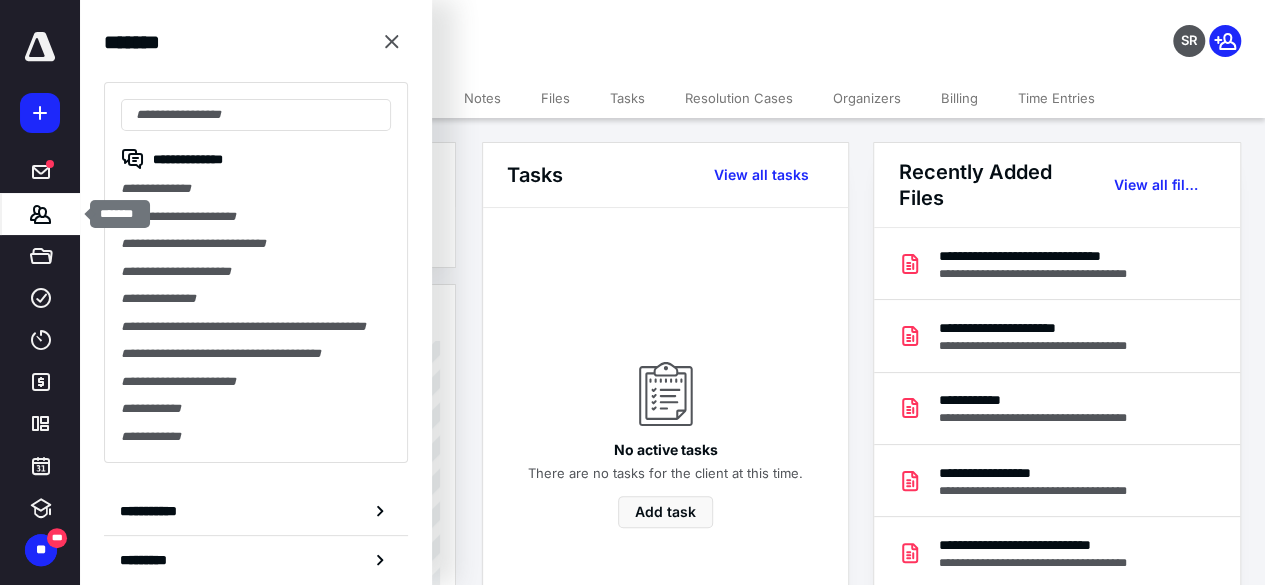 type on "**********" 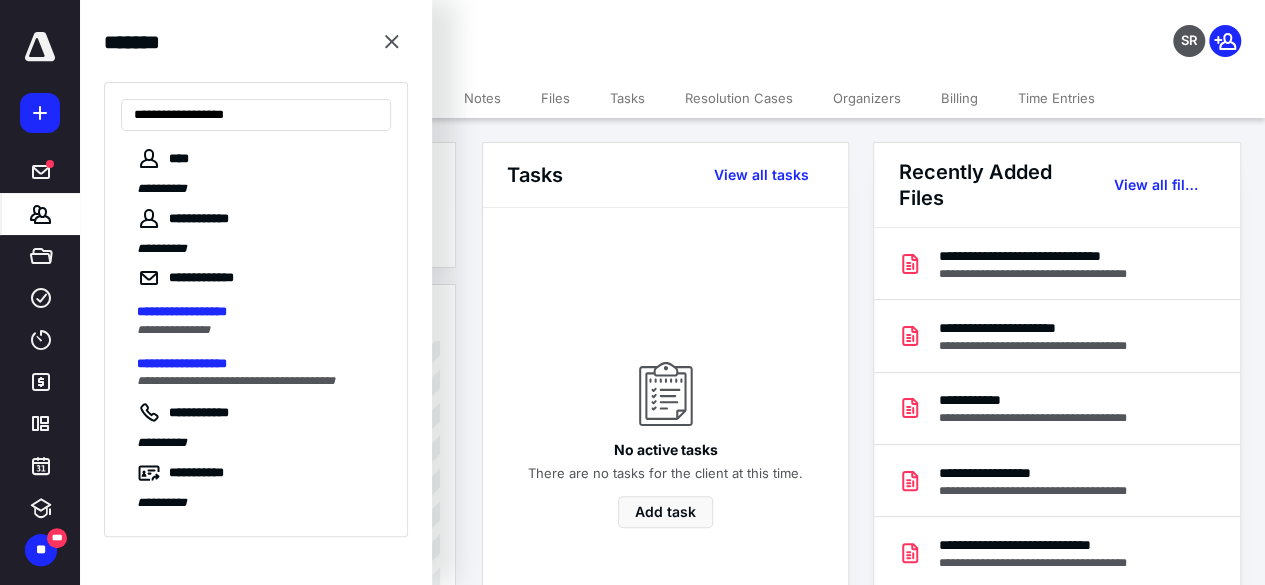 drag, startPoint x: 277, startPoint y: 117, endPoint x: 75, endPoint y: 147, distance: 204.21558 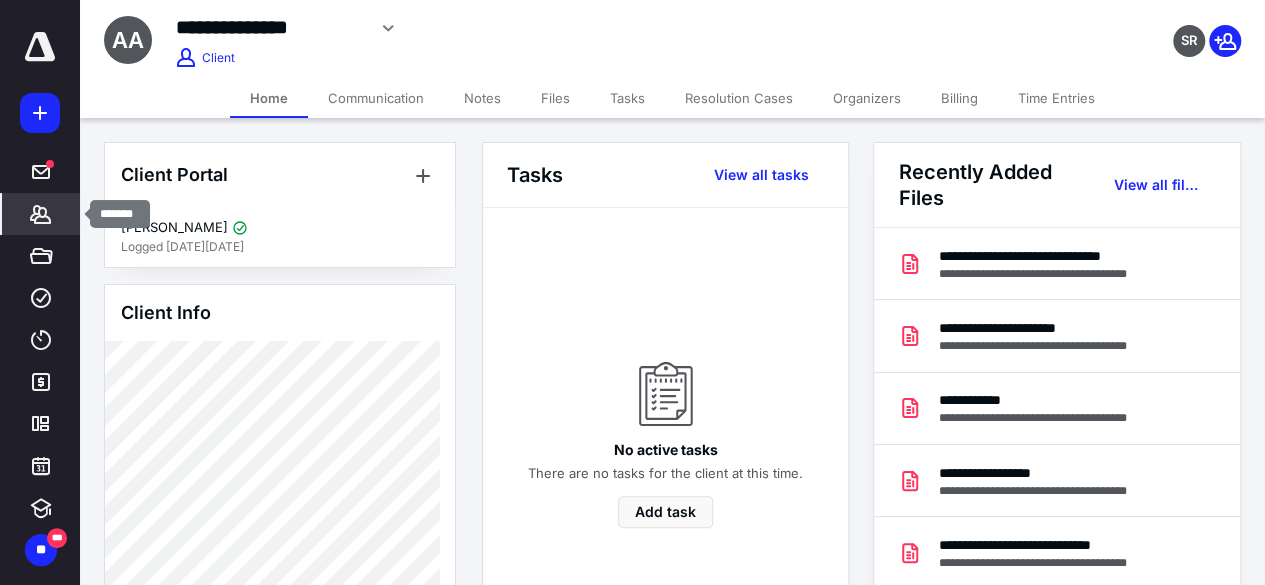 click on "*******" at bounding box center [41, 214] 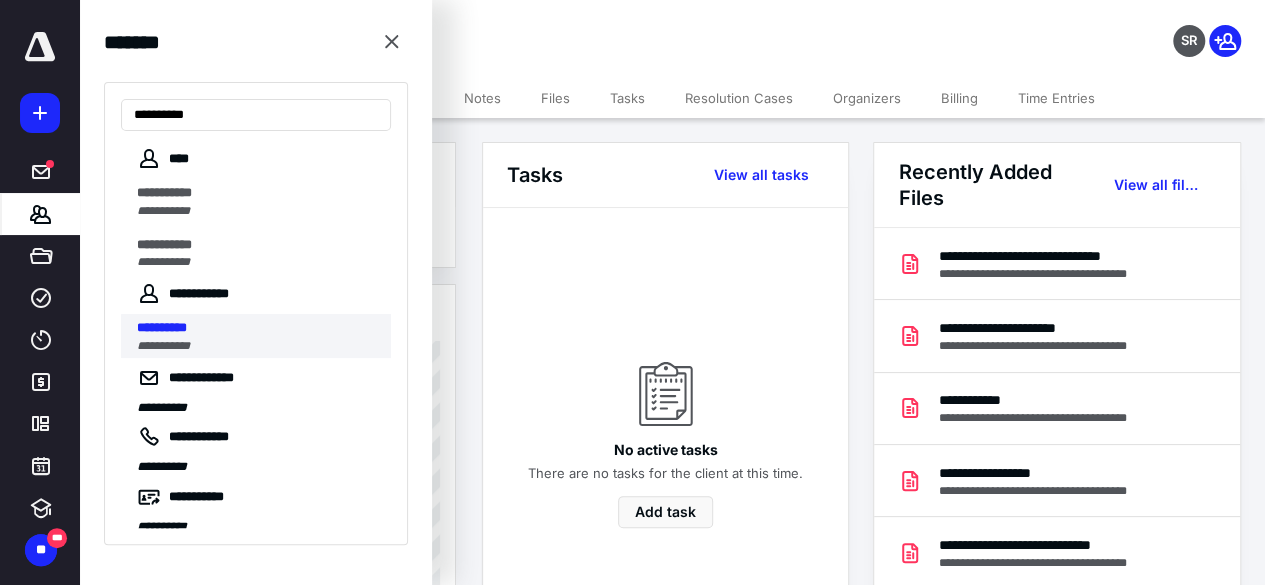type on "**********" 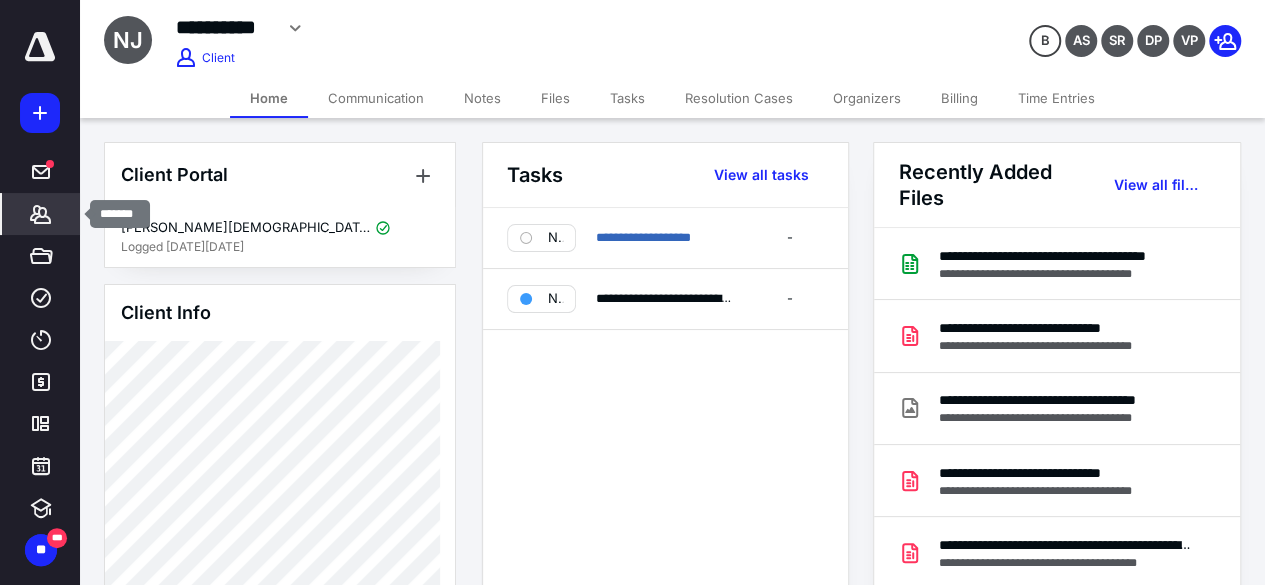 click 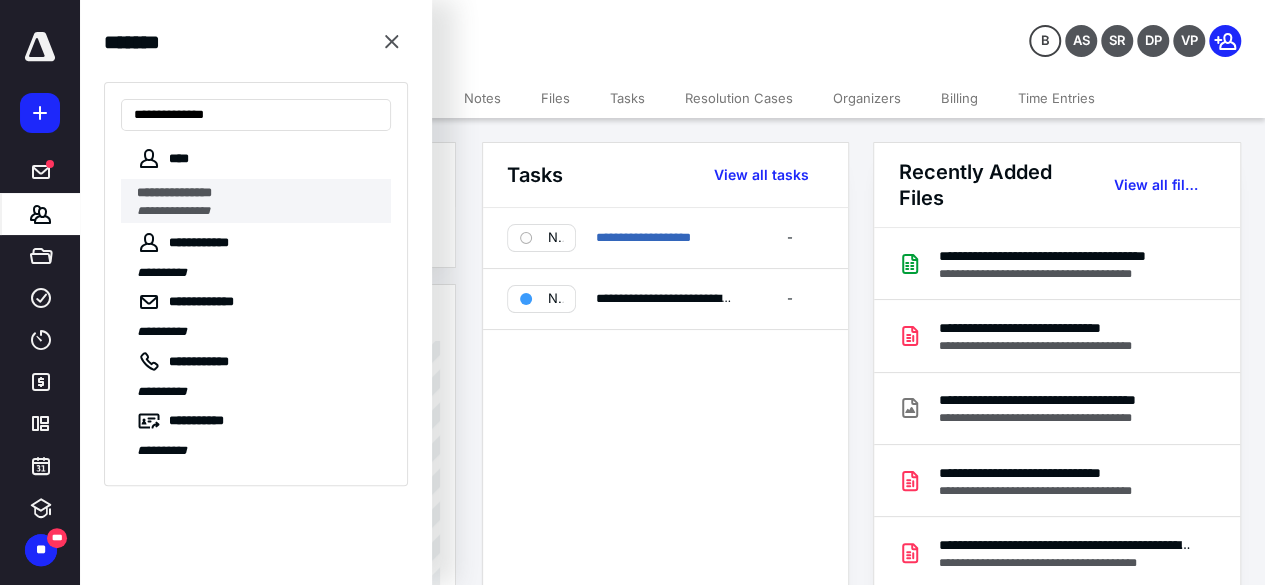 type on "**********" 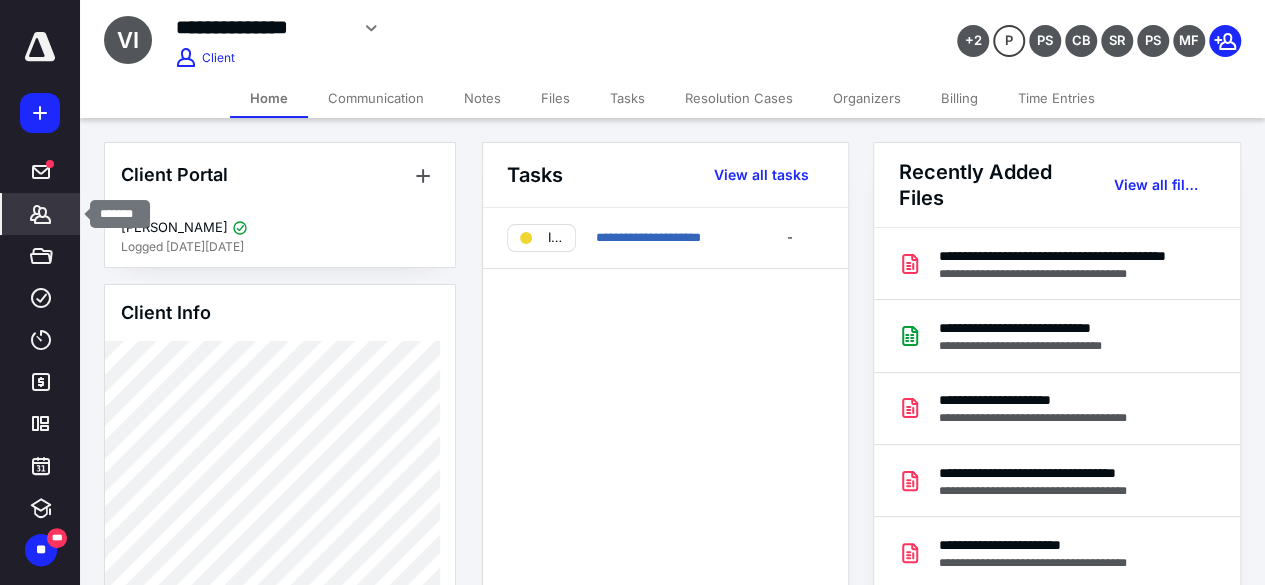 click 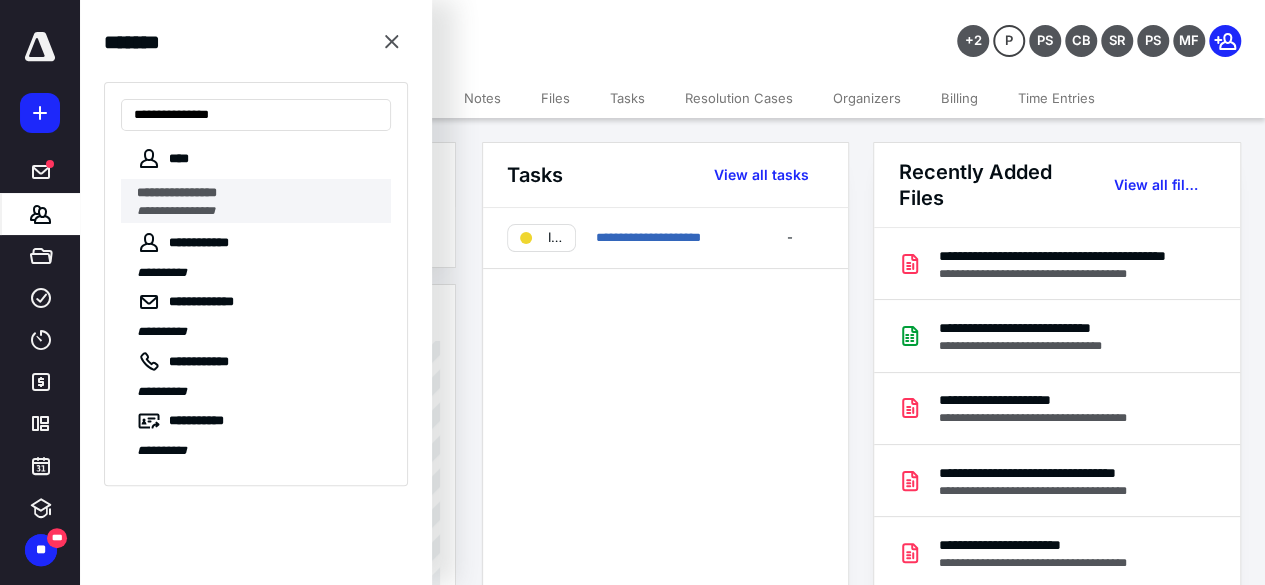 type on "**********" 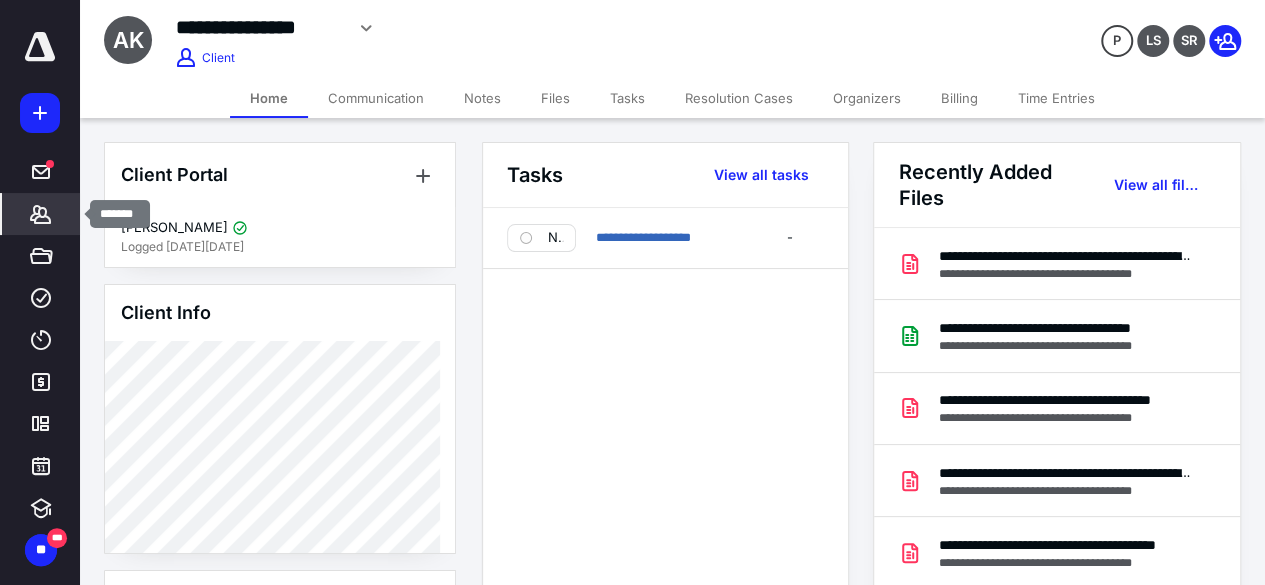 click on "*******" at bounding box center (41, 214) 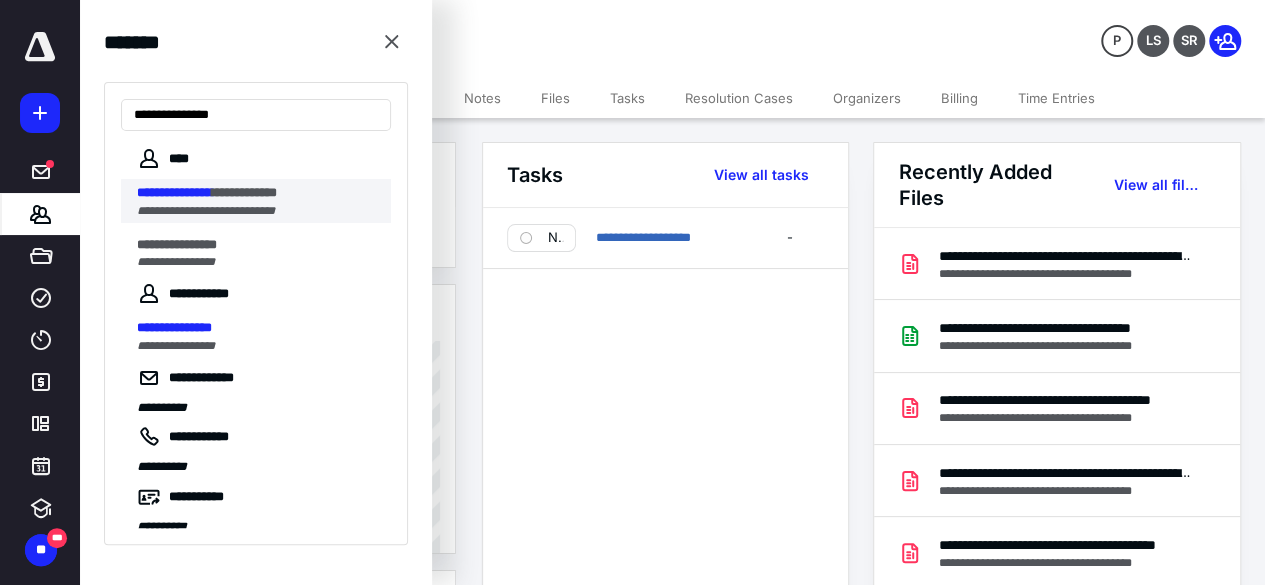 type on "**********" 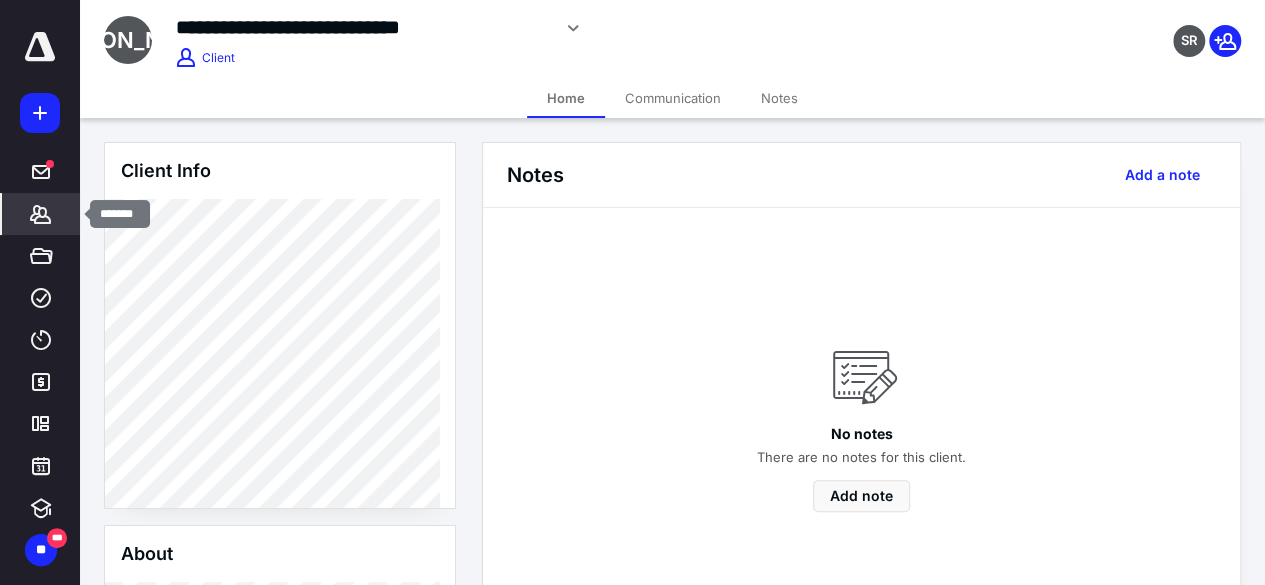 click 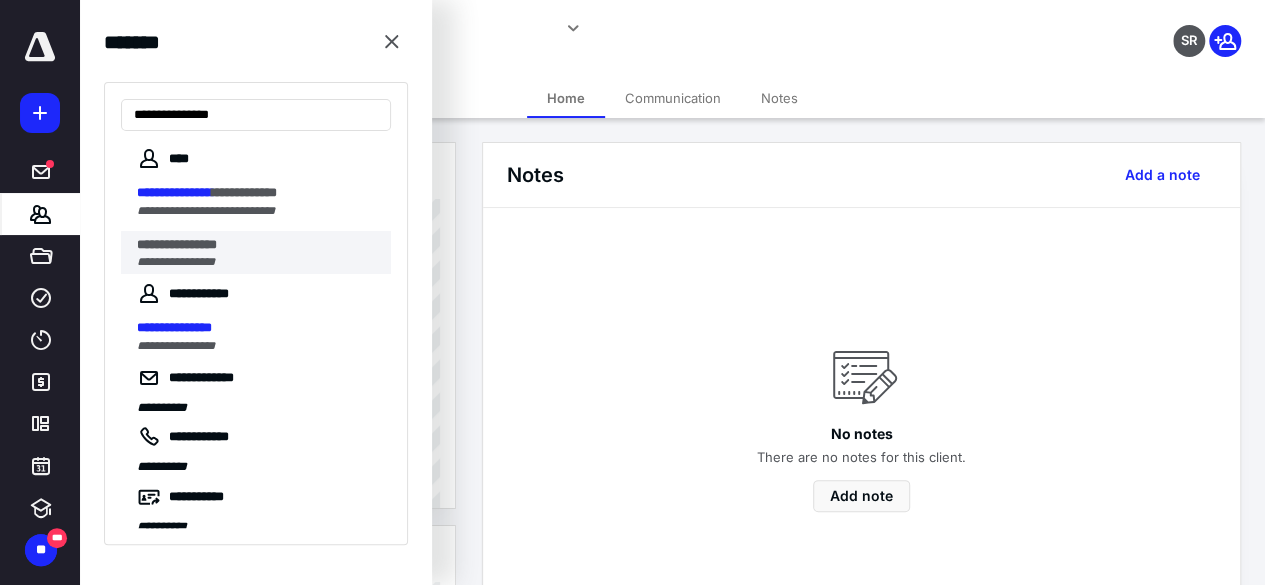 type on "**********" 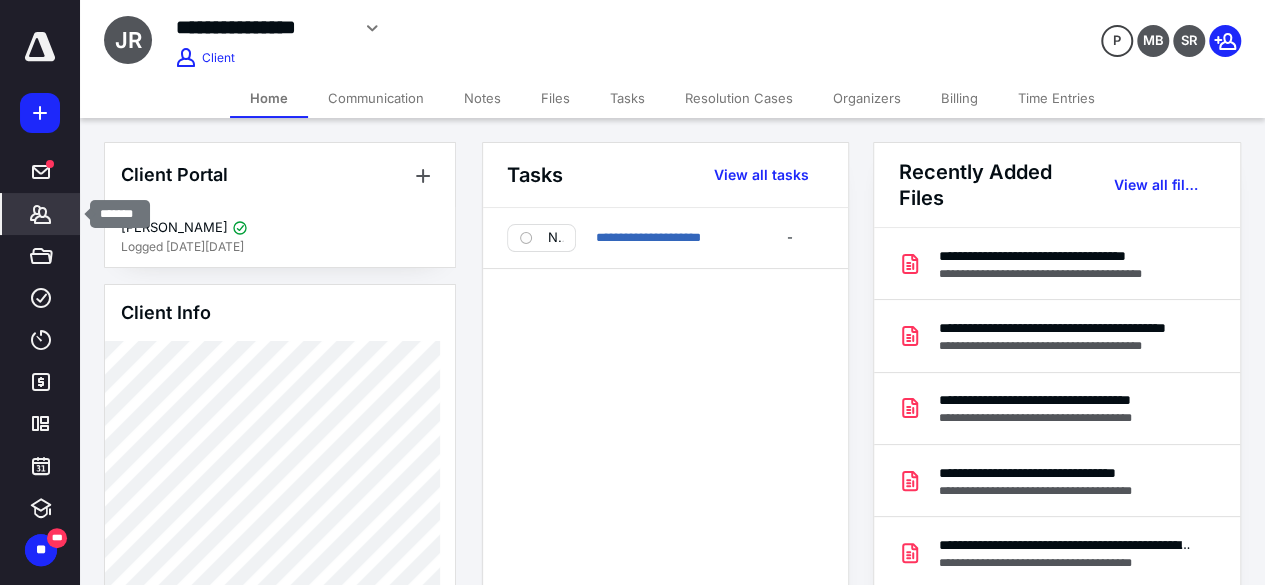 click 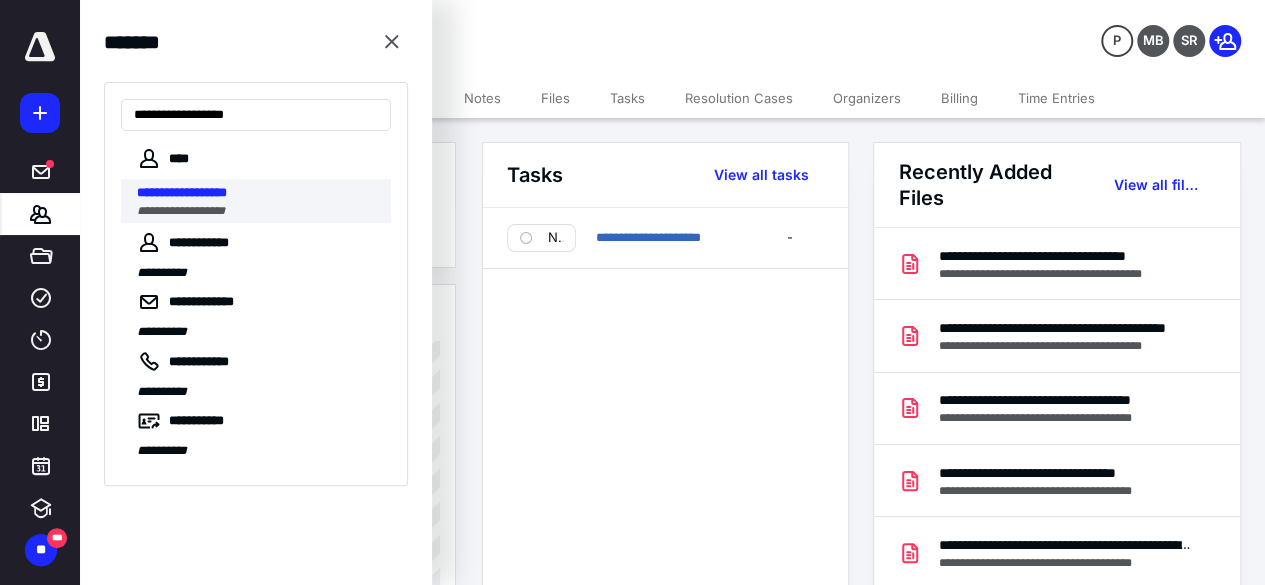 type on "**********" 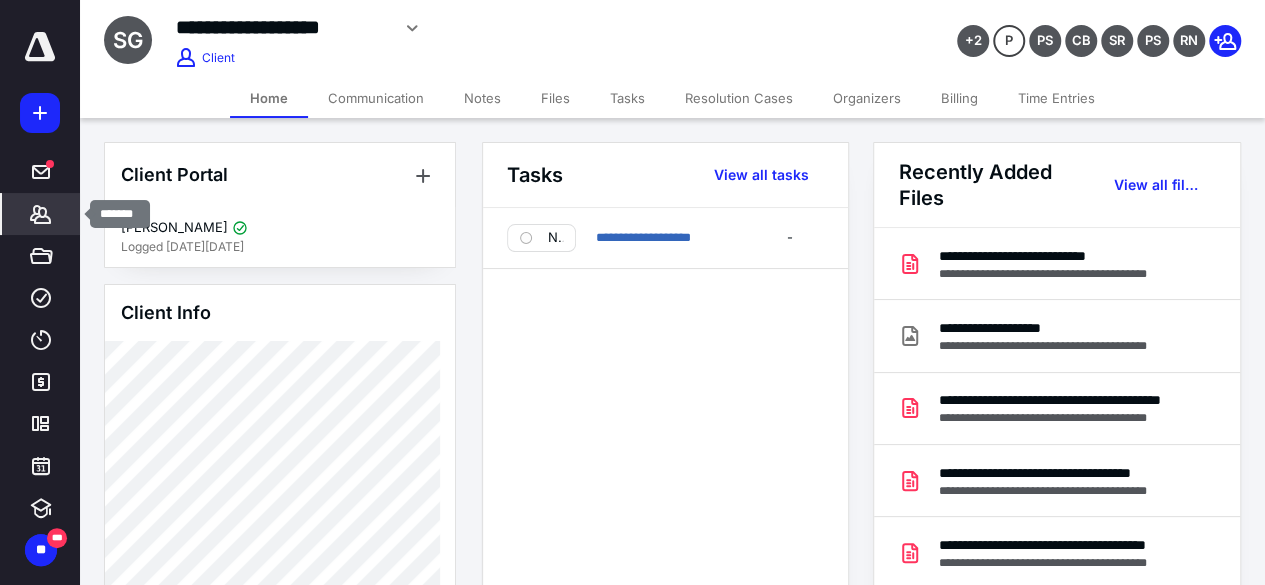 click 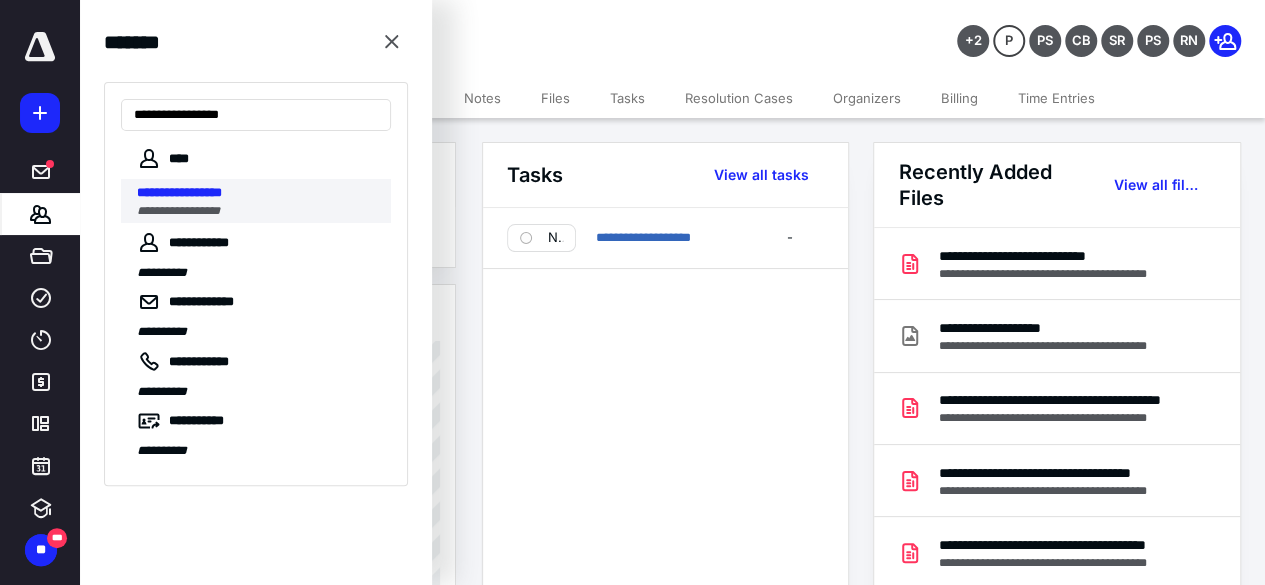 type on "**********" 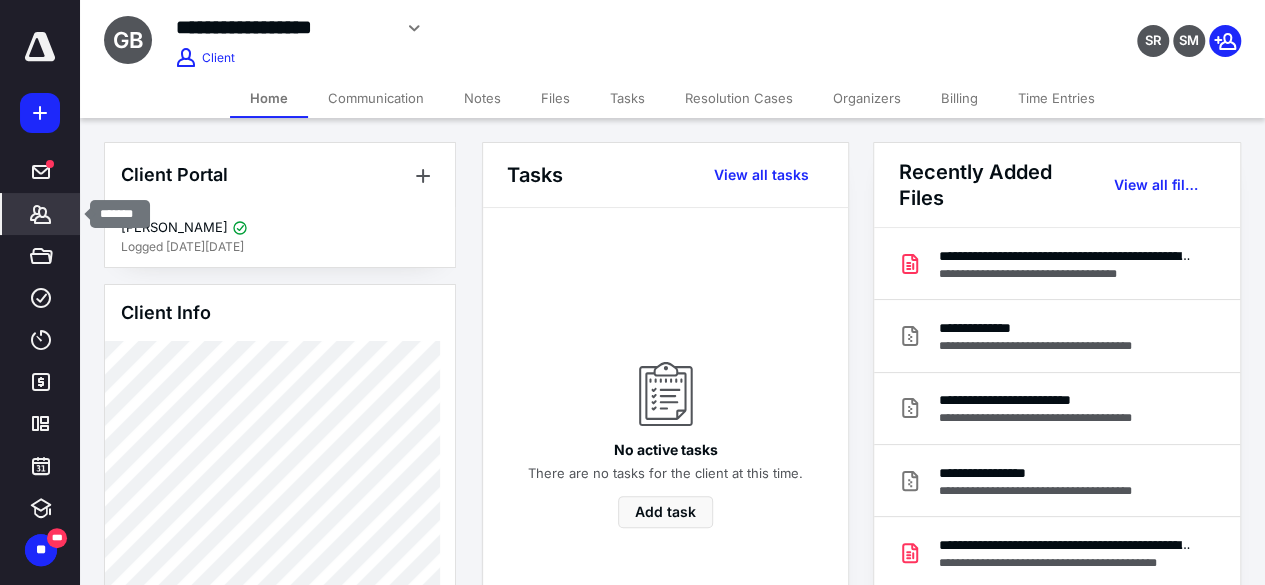 click 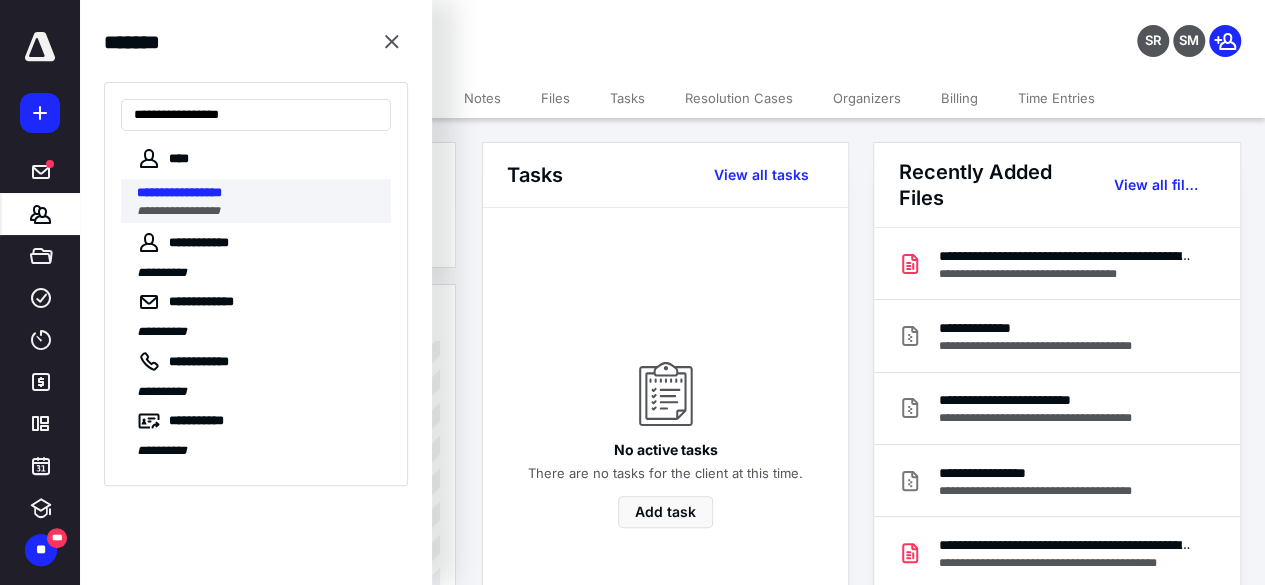 type on "**********" 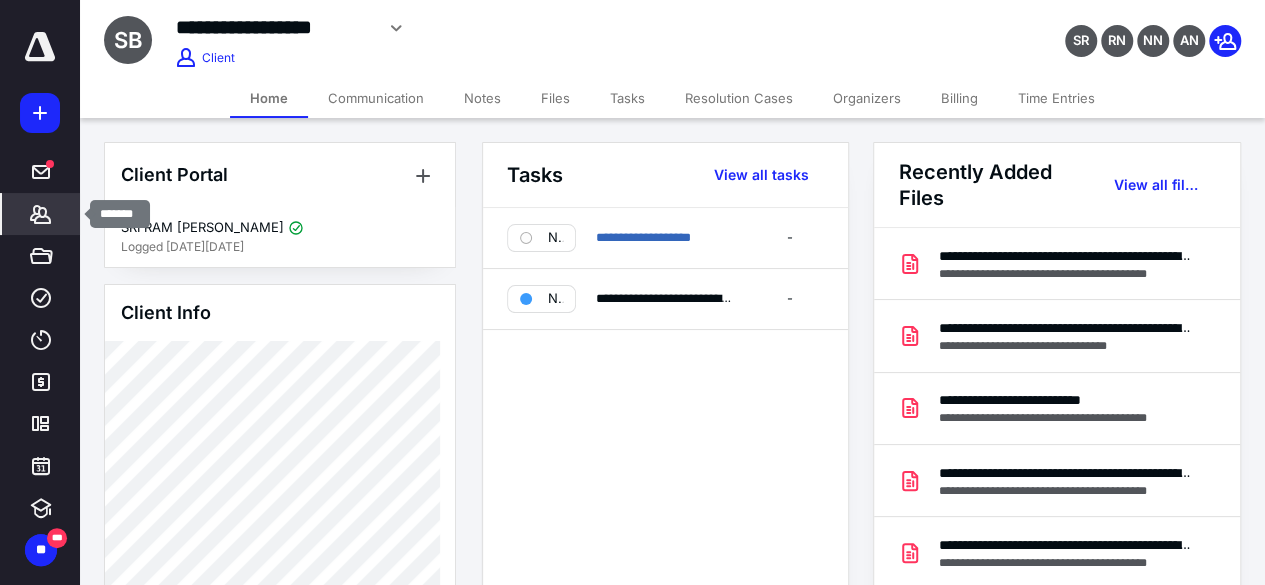 click 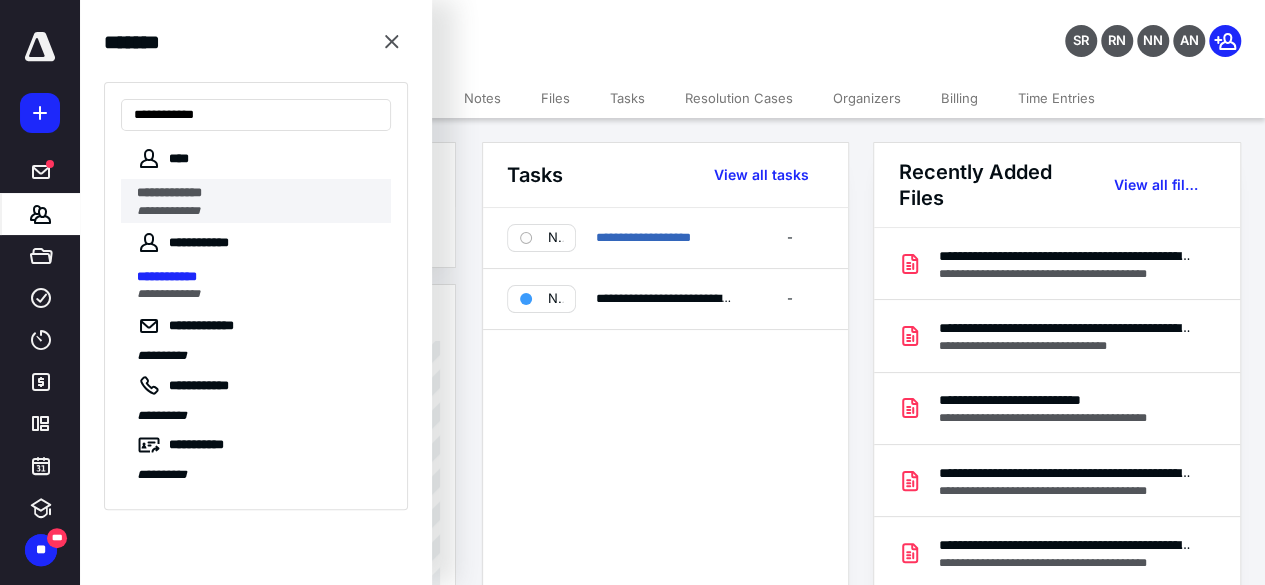 type on "**********" 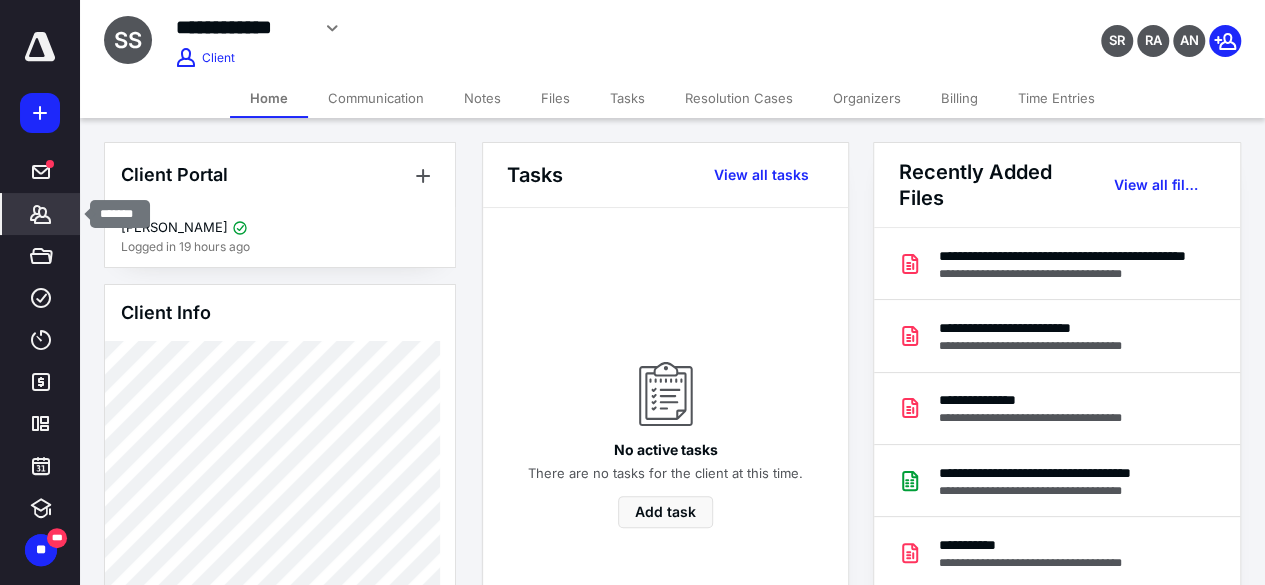 click 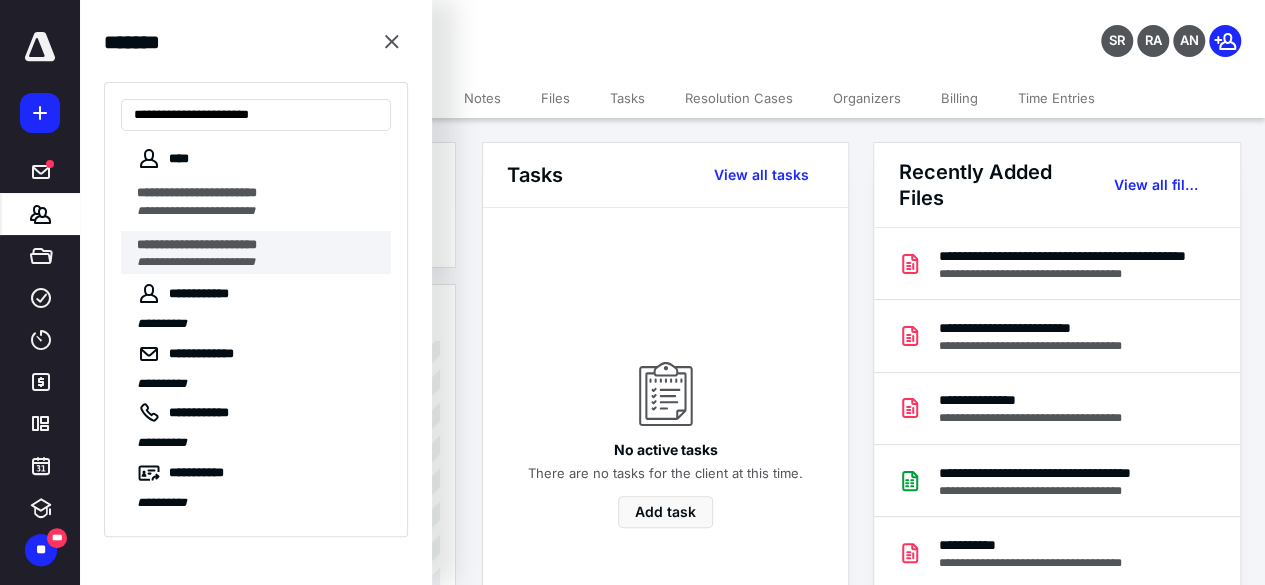 type on "**********" 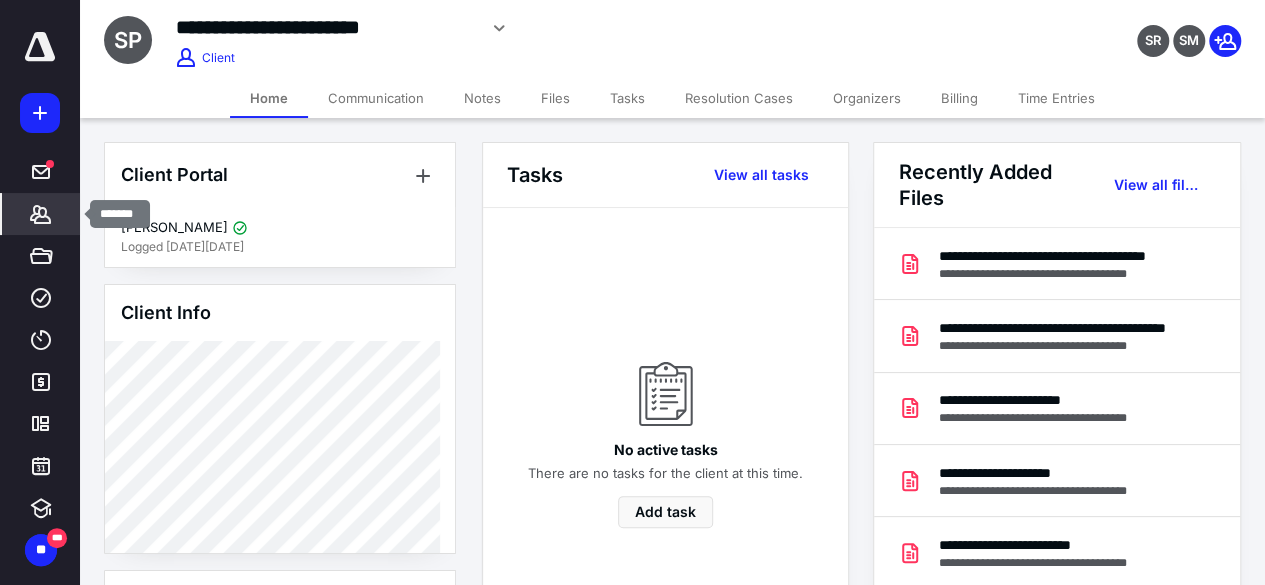 click 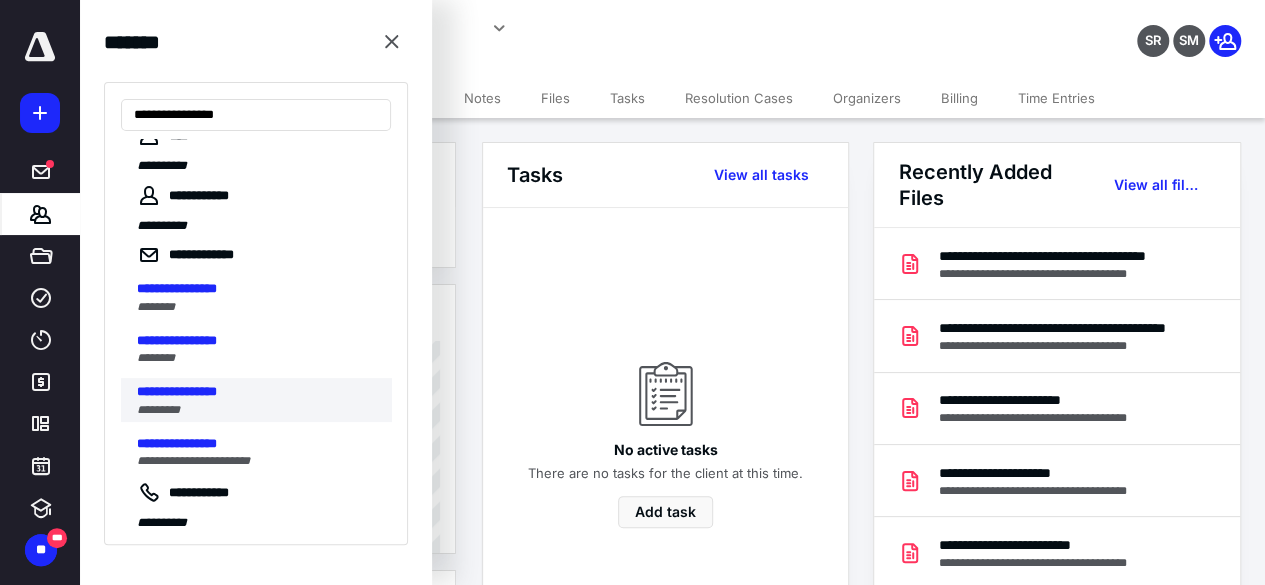 scroll, scrollTop: 29, scrollLeft: 0, axis: vertical 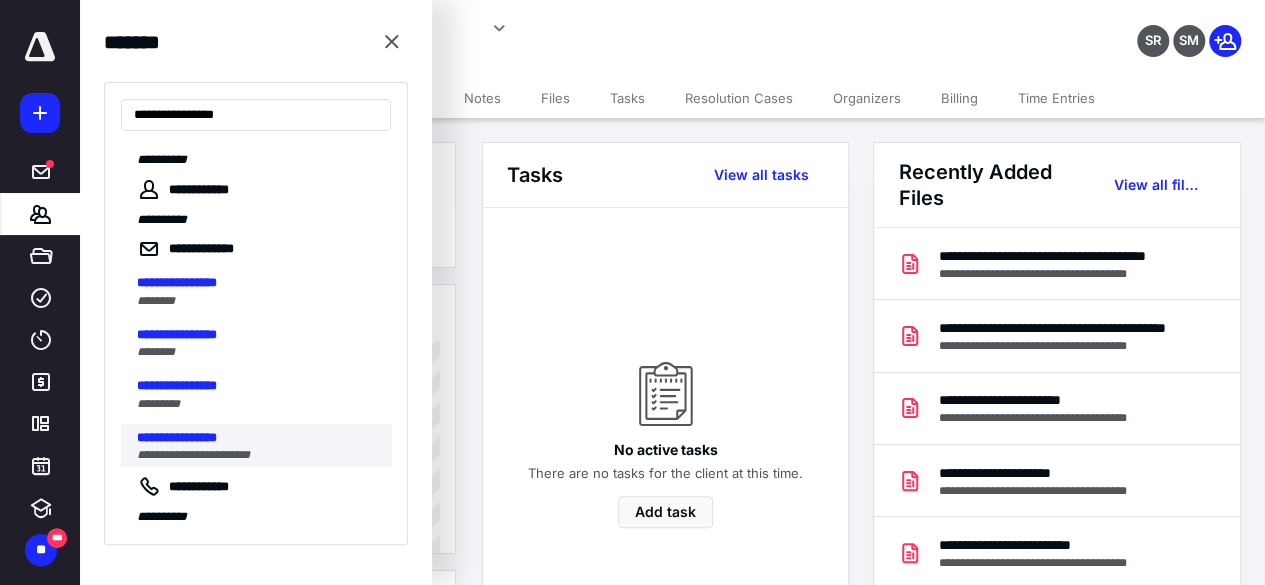 type on "**********" 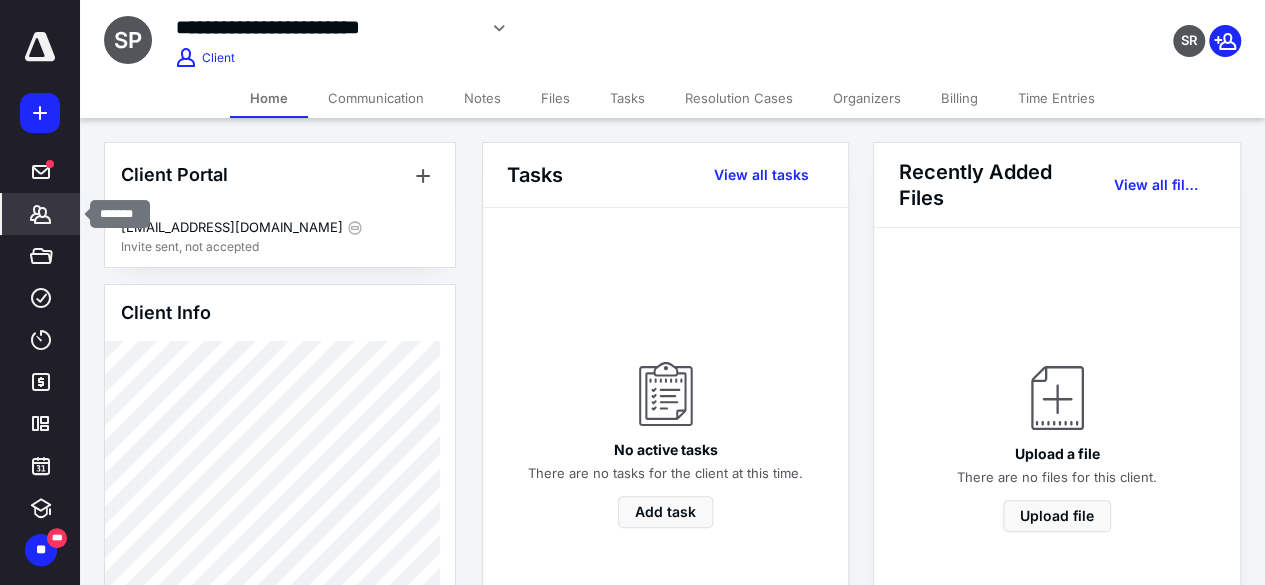 click 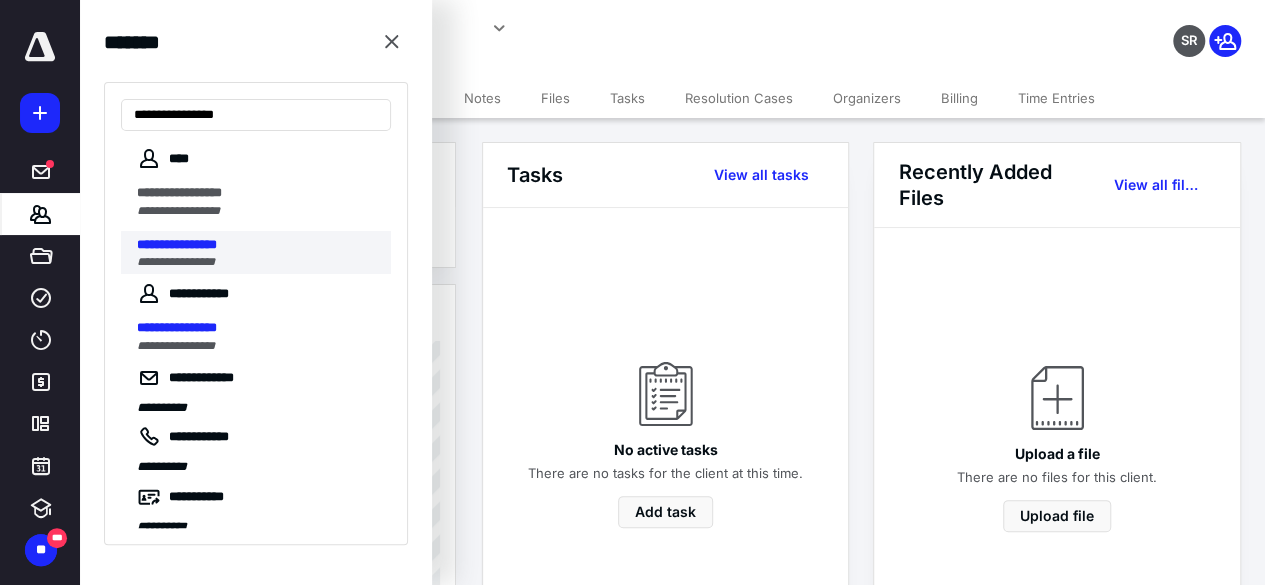 type on "**********" 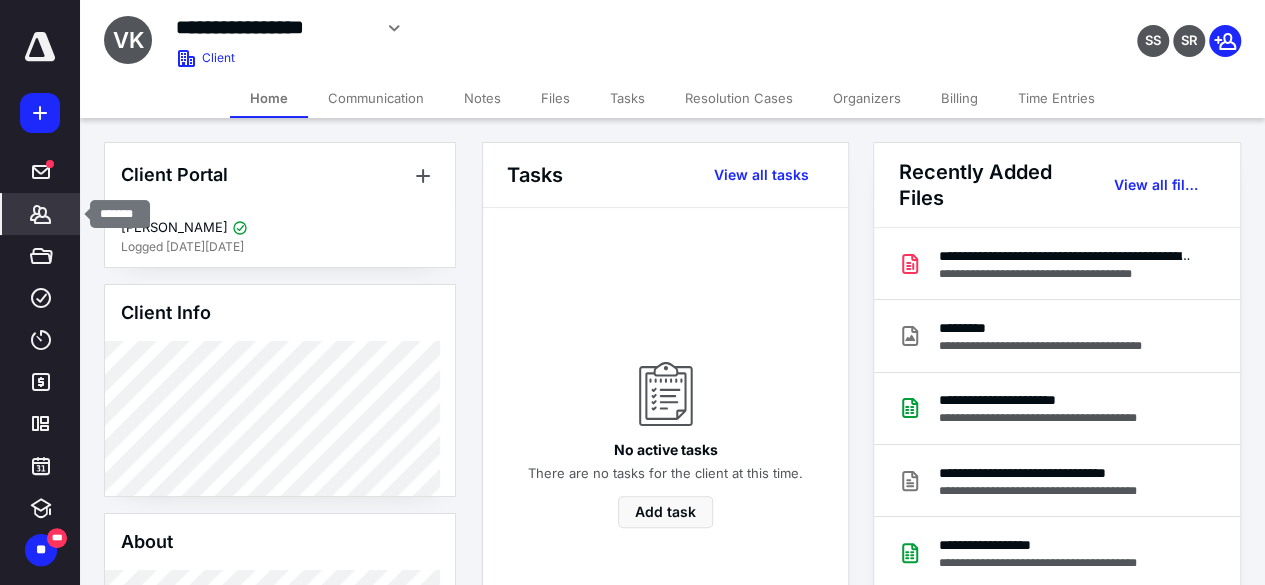 click on "*******" at bounding box center [41, 214] 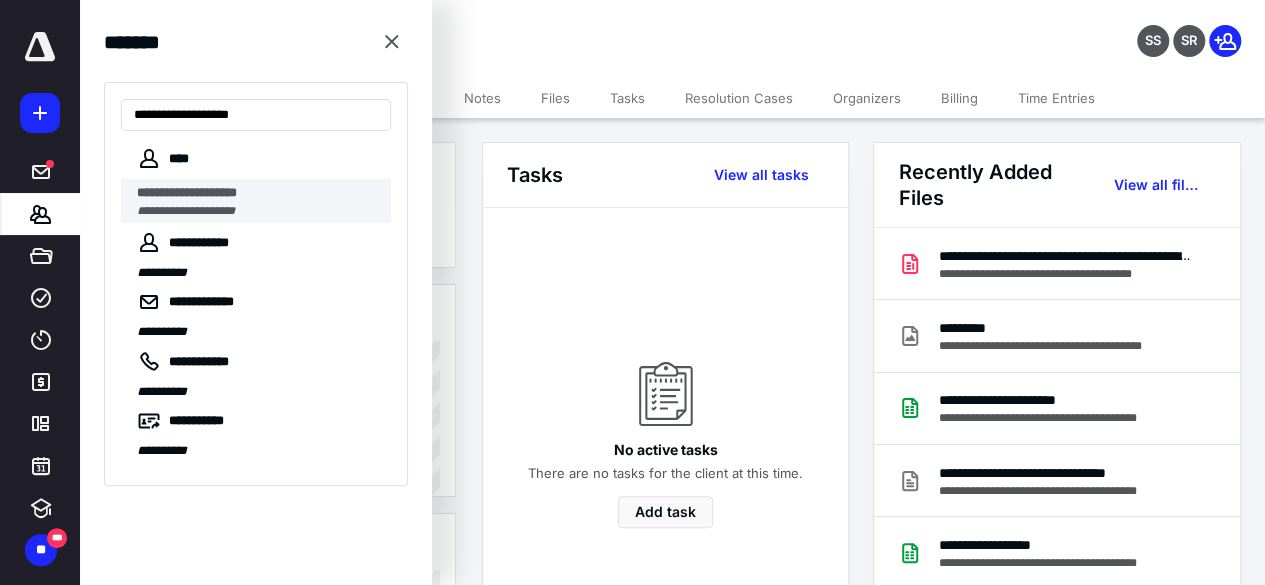 type on "**********" 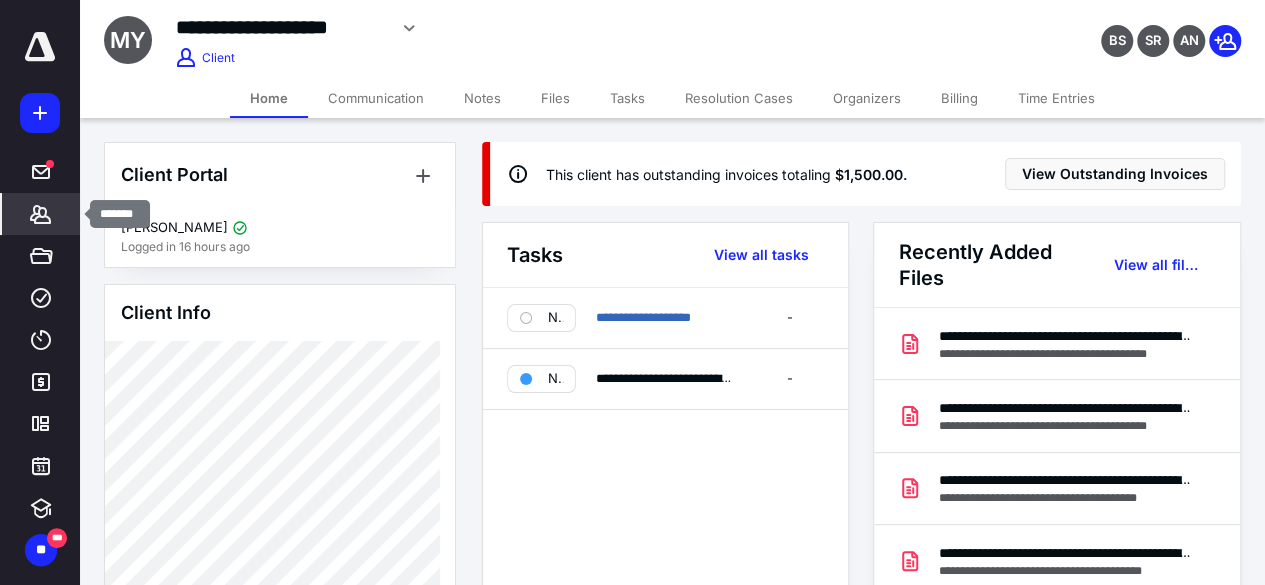 click 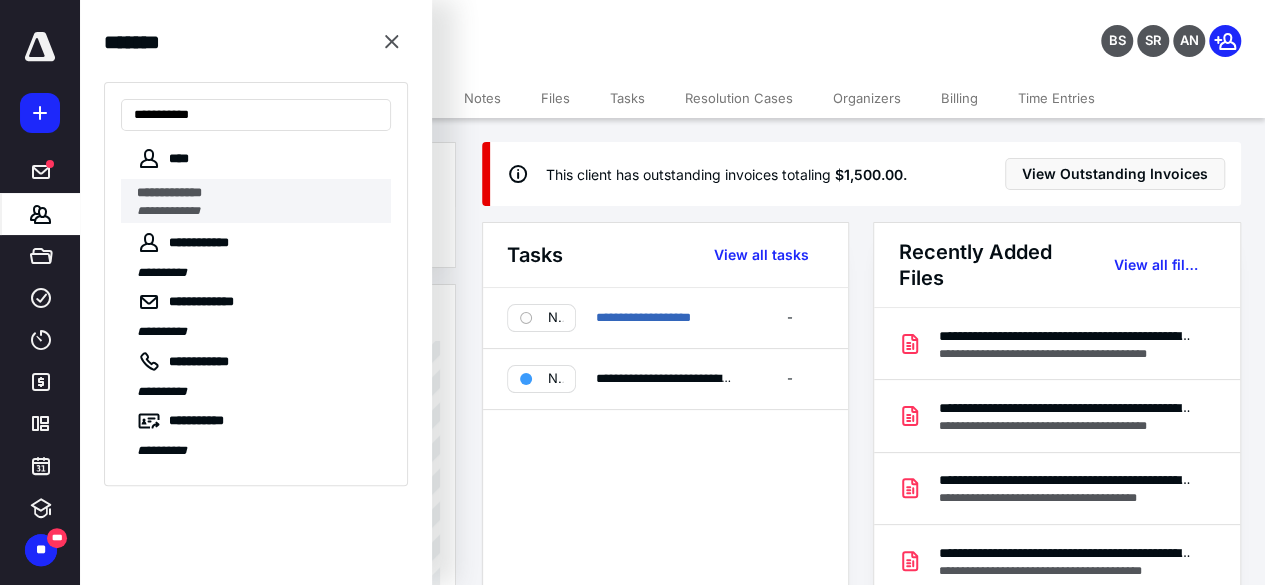 type on "**********" 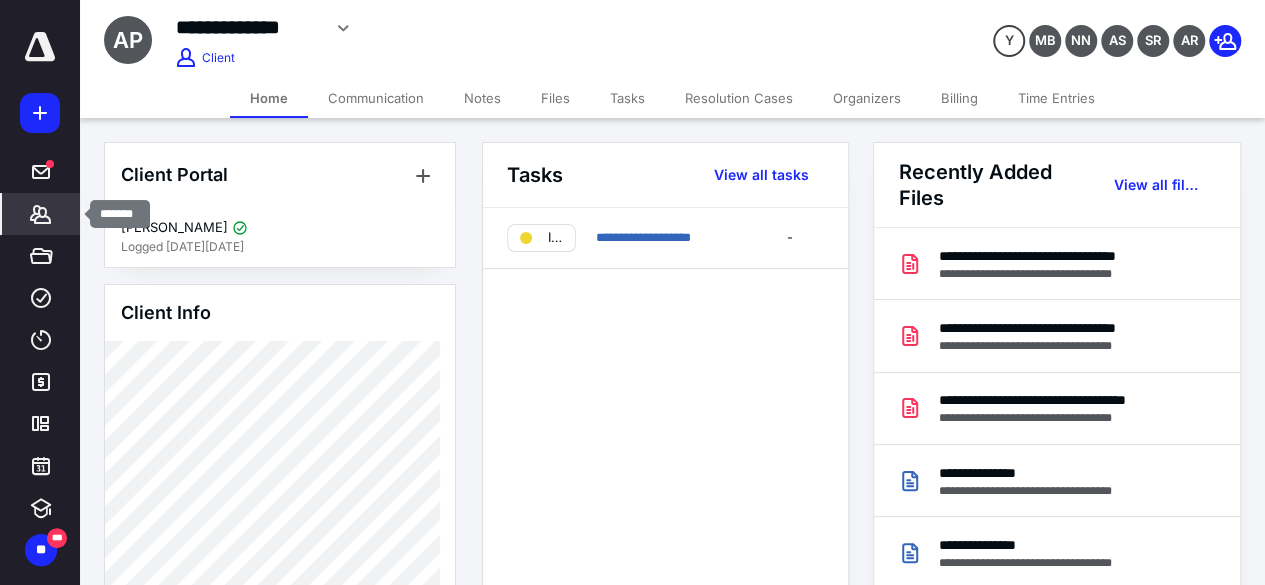 click on "*******" at bounding box center [41, 214] 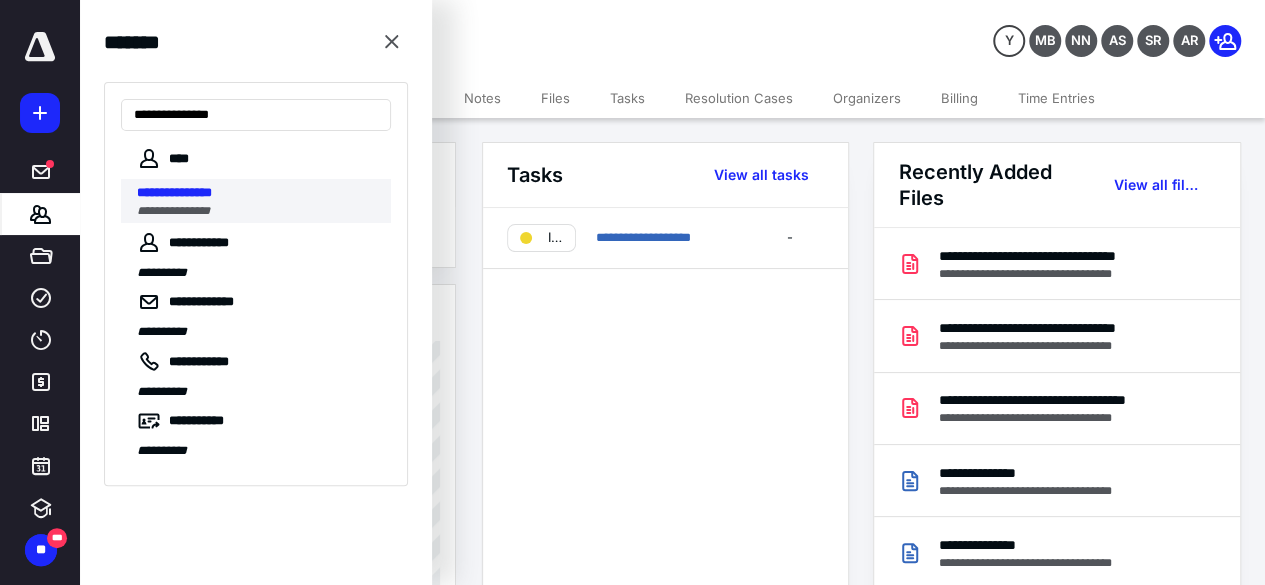 type on "**********" 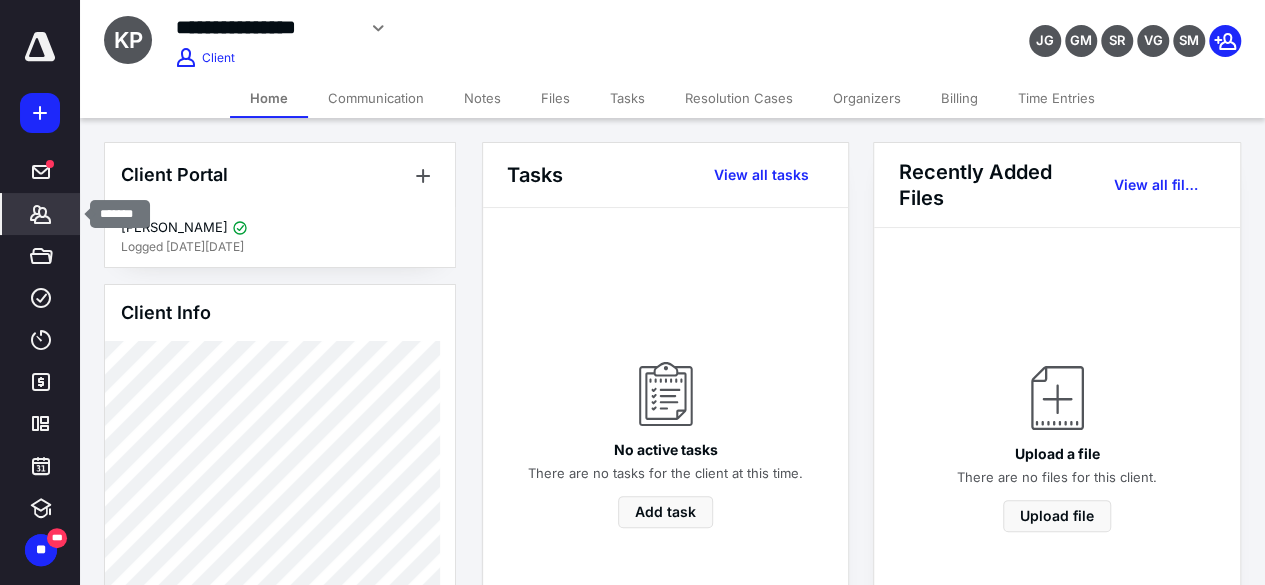 click on "*******" at bounding box center [41, 214] 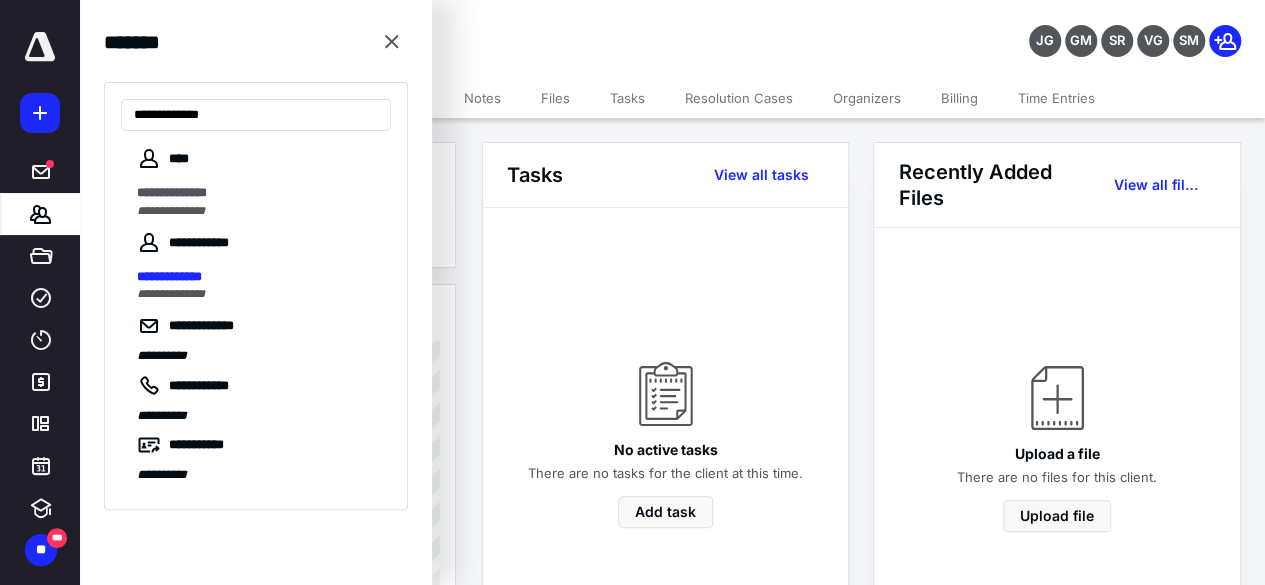 type on "**********" 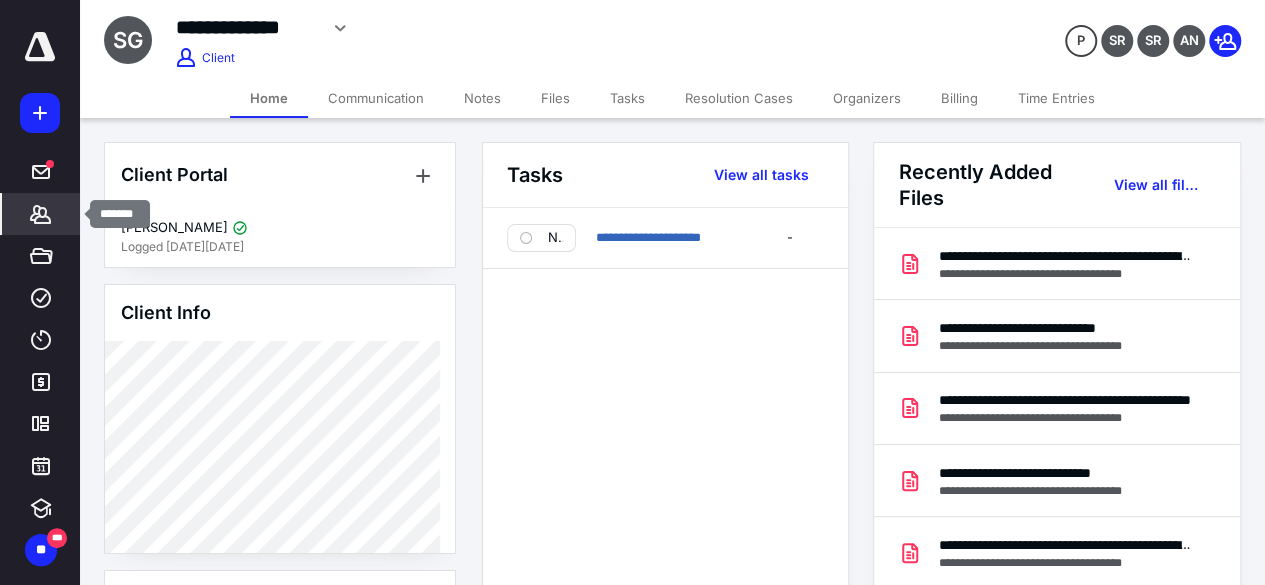 click 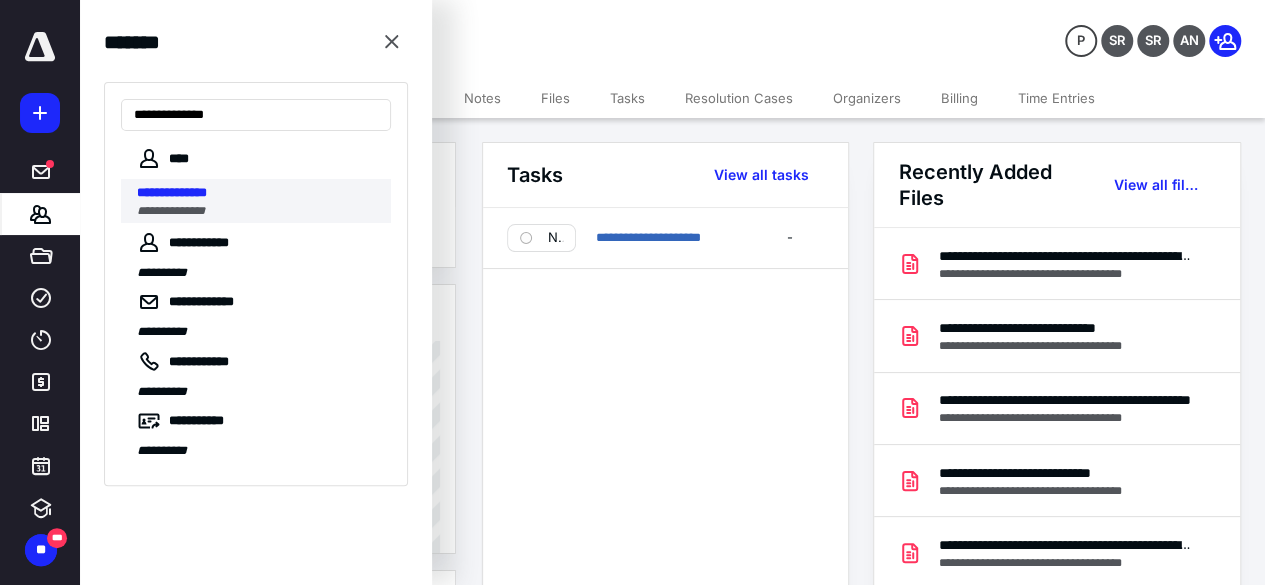 type on "**********" 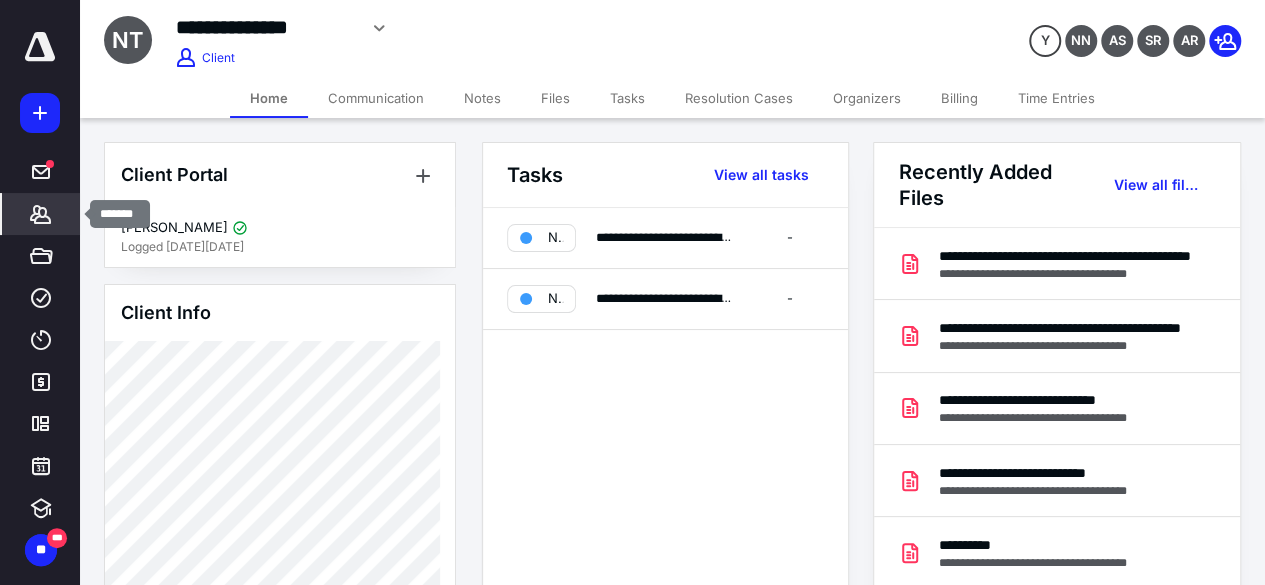 click 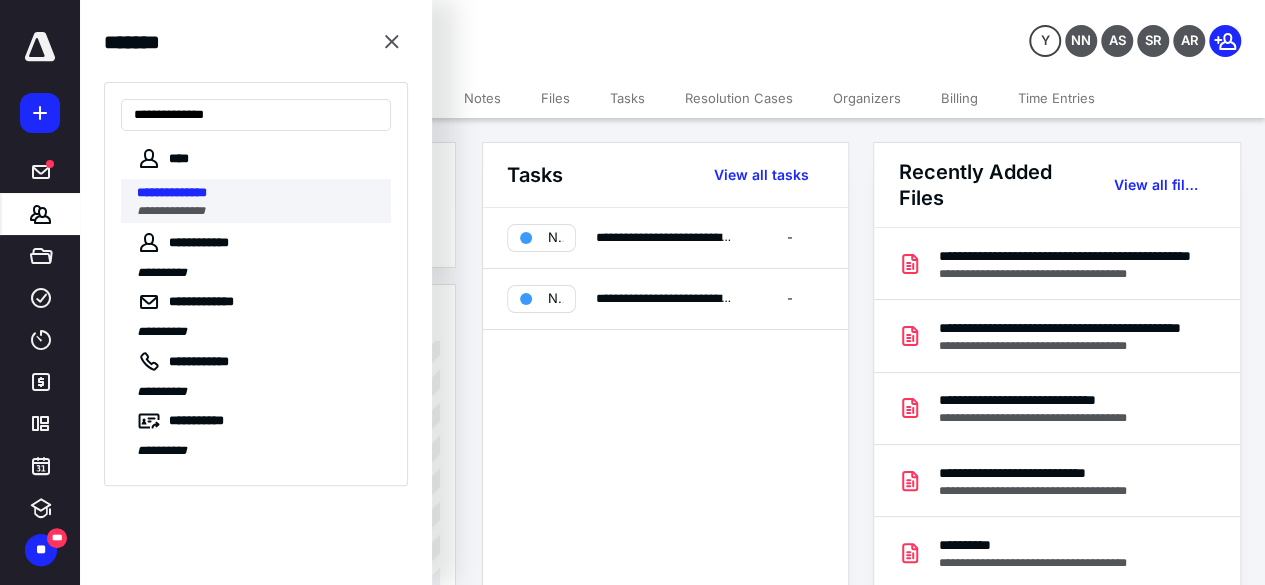 type on "**********" 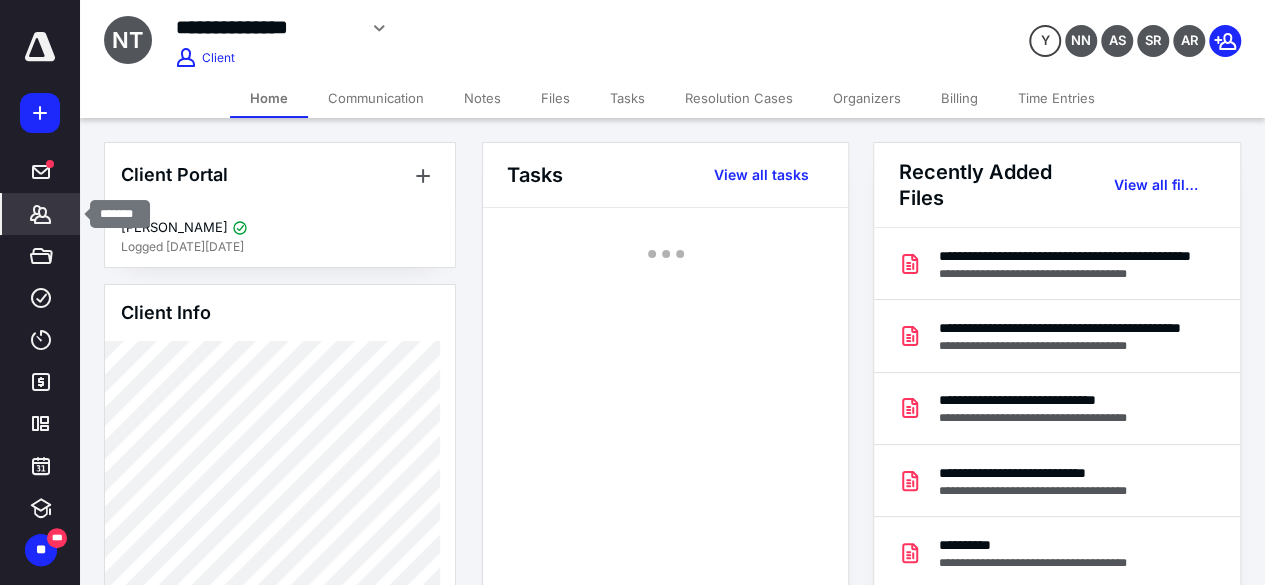 click 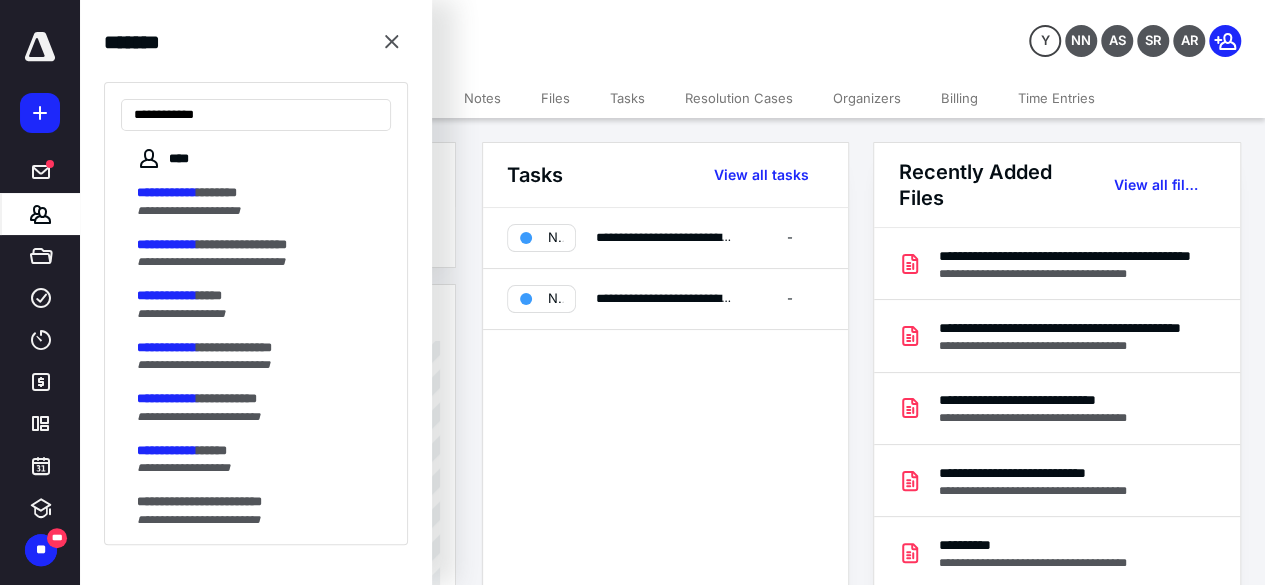 type on "**********" 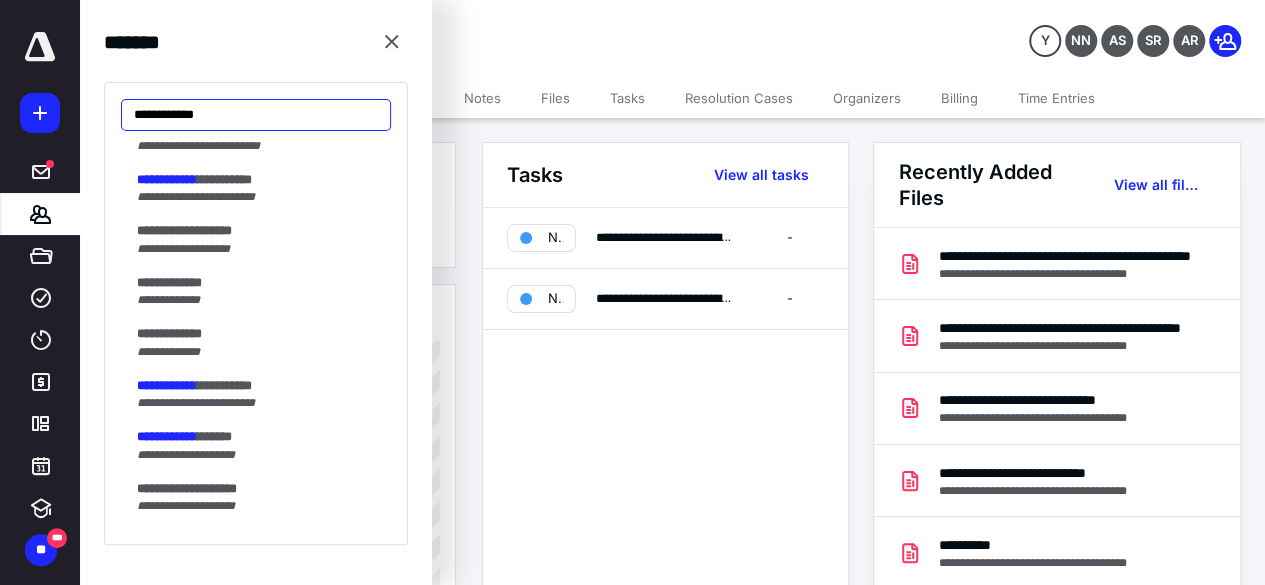 scroll, scrollTop: 380, scrollLeft: 0, axis: vertical 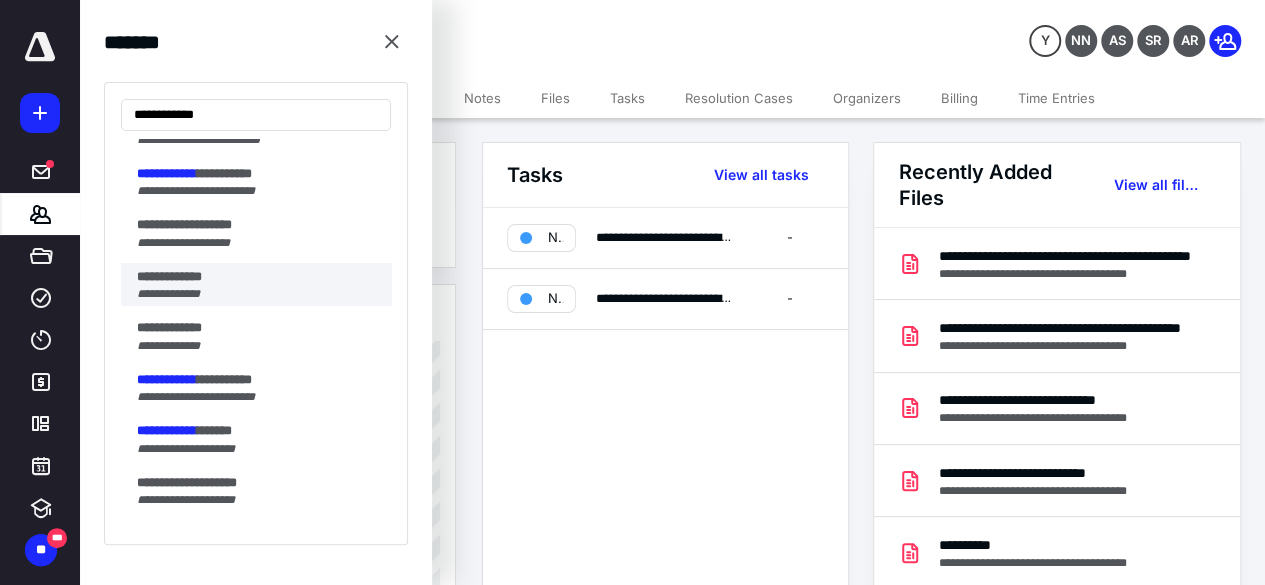 click on "**********" at bounding box center (169, 276) 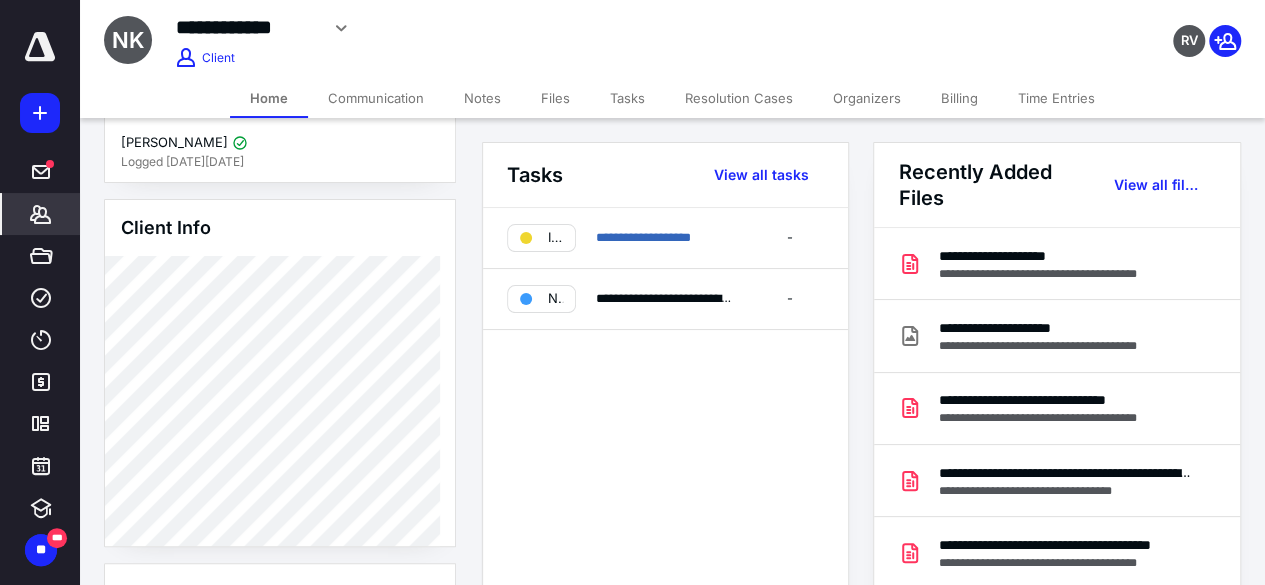 scroll, scrollTop: 86, scrollLeft: 0, axis: vertical 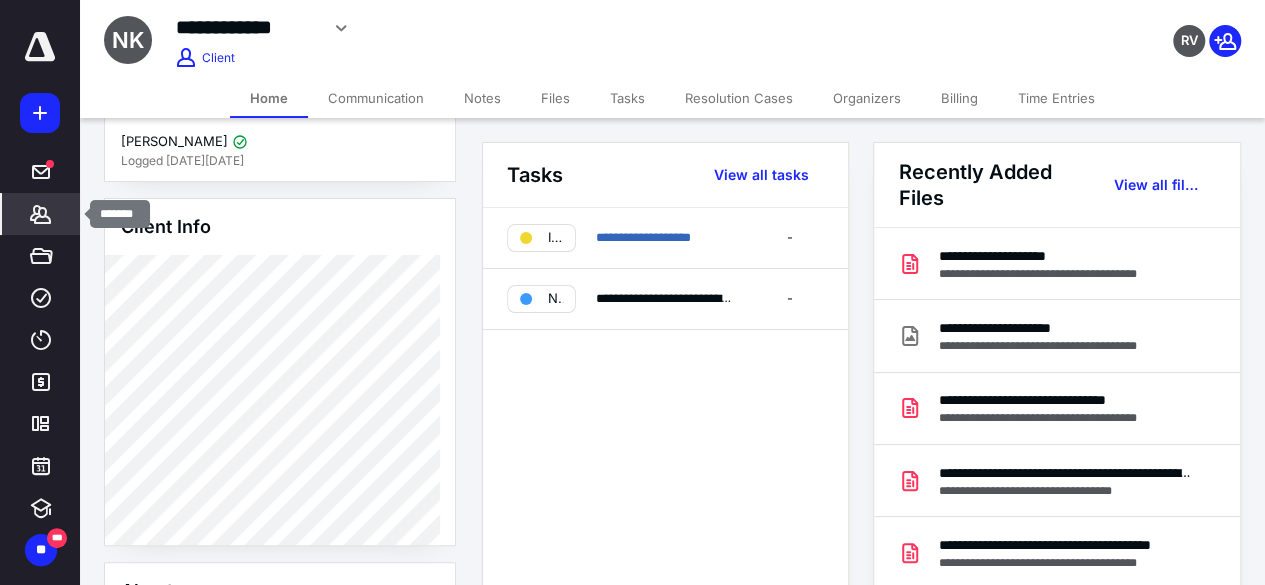 click on "*******" at bounding box center [41, 214] 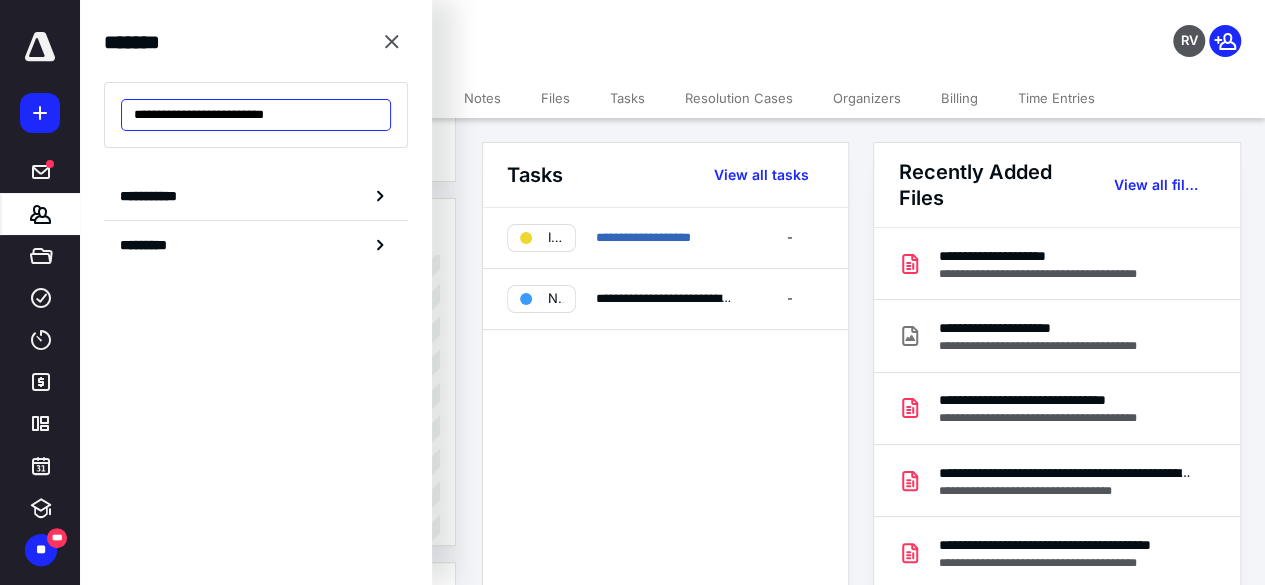 drag, startPoint x: 338, startPoint y: 111, endPoint x: 94, endPoint y: 130, distance: 244.73863 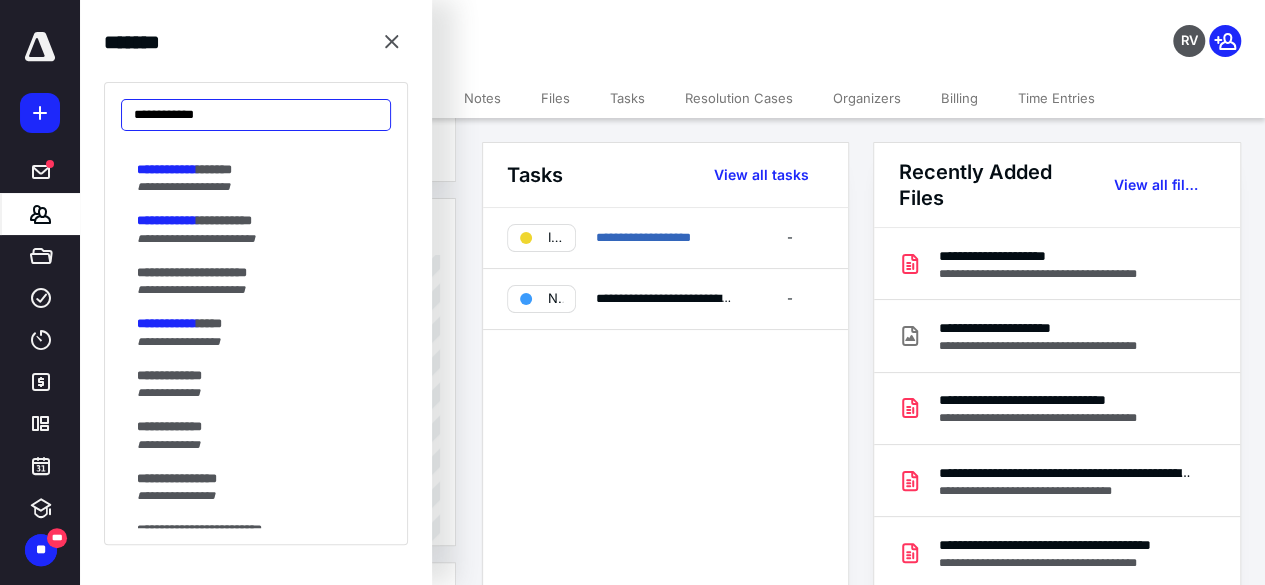 scroll, scrollTop: 80, scrollLeft: 0, axis: vertical 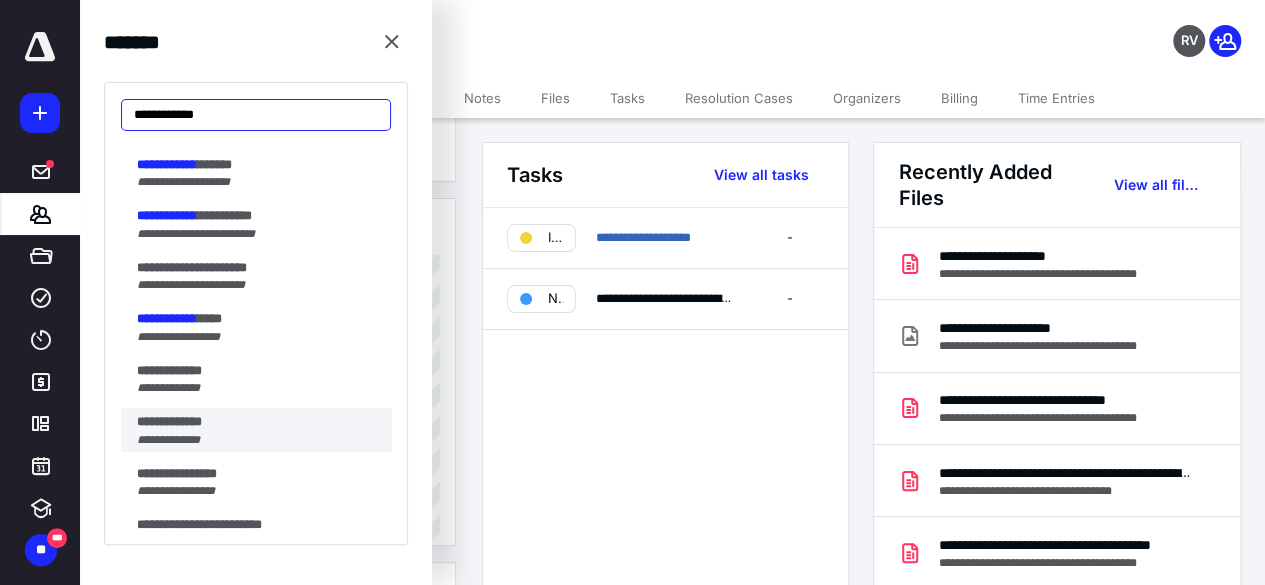 type on "**********" 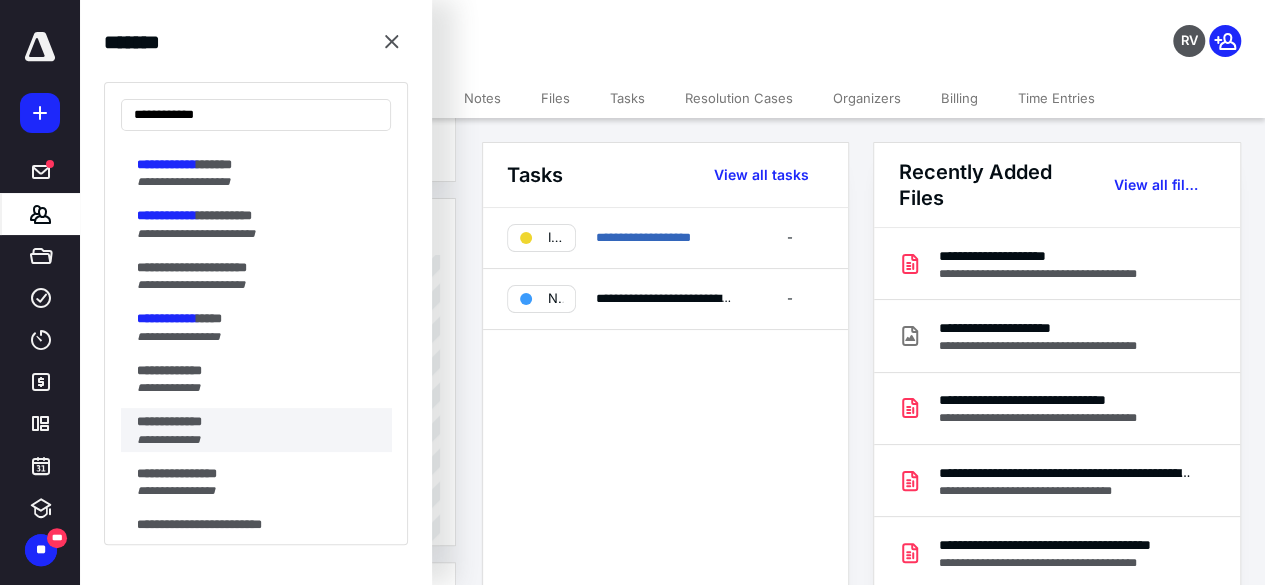 click on "**********" at bounding box center (258, 422) 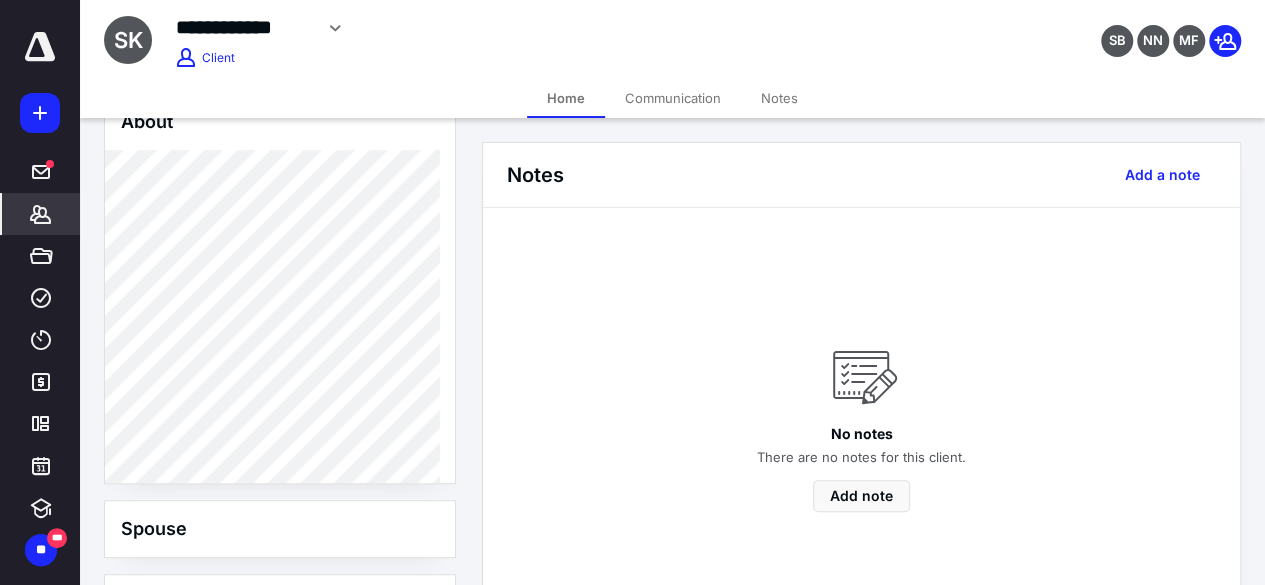 scroll, scrollTop: 0, scrollLeft: 0, axis: both 